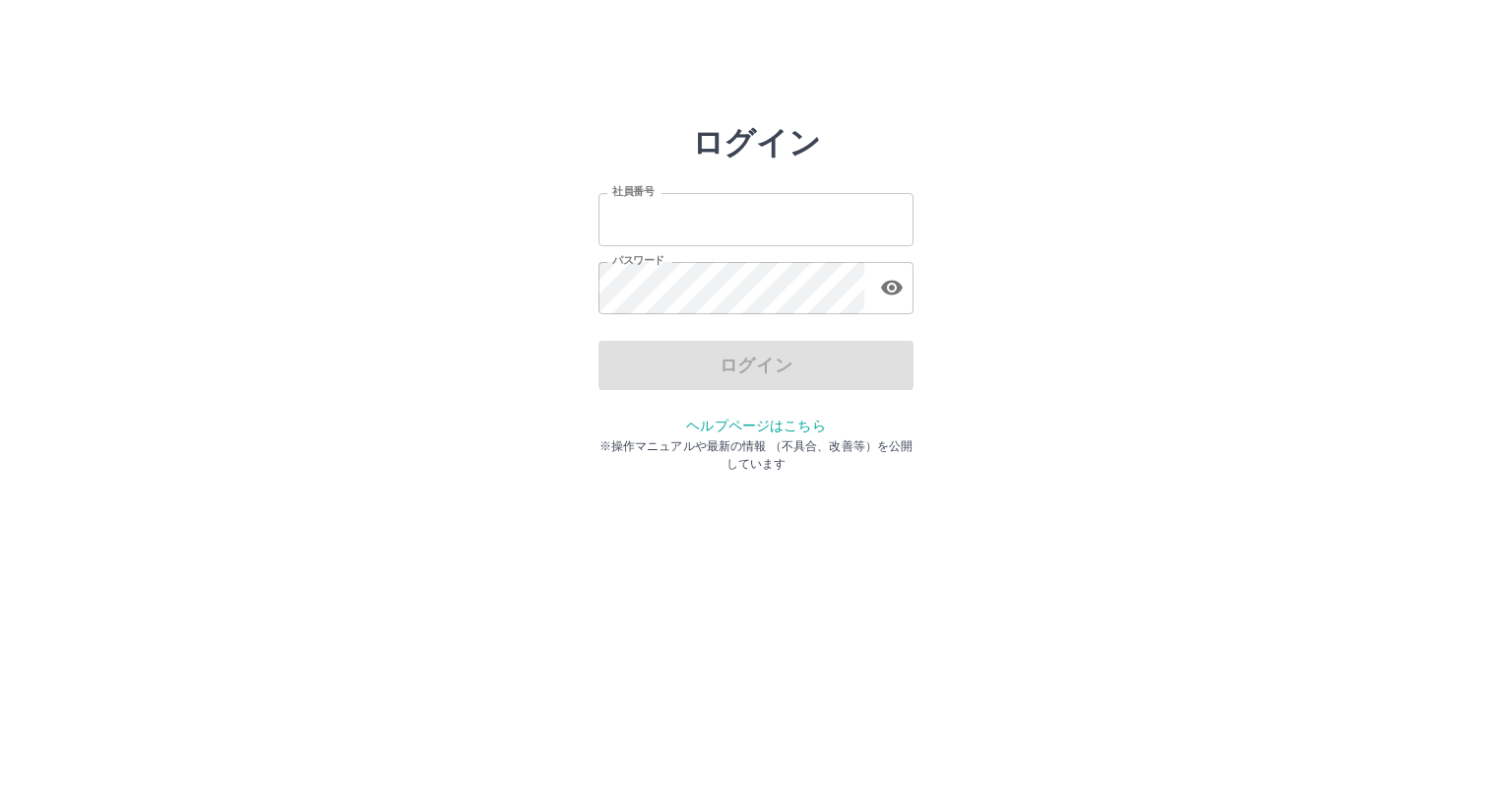 scroll, scrollTop: 0, scrollLeft: 0, axis: both 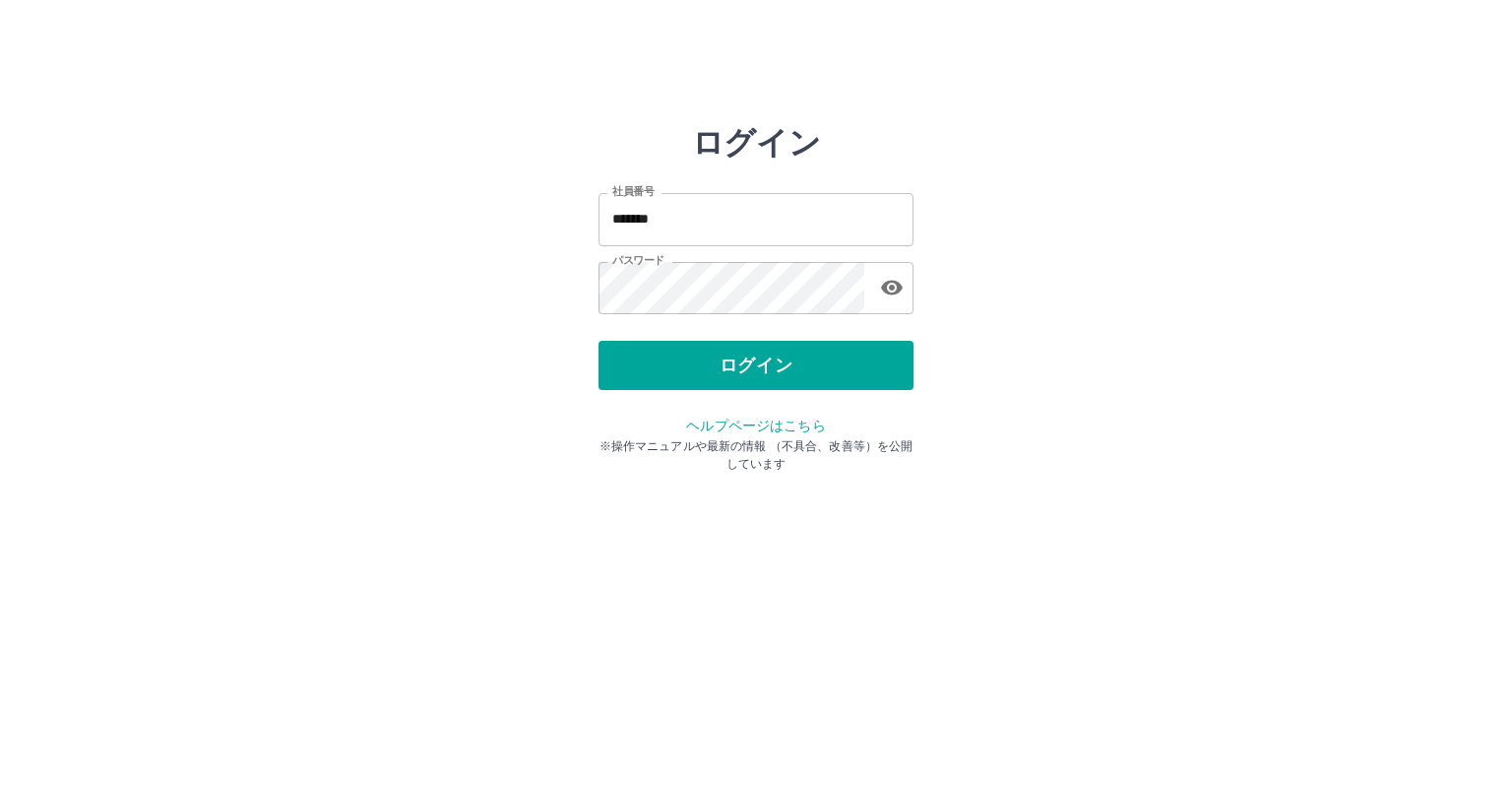 click on "ログイン 社員番号 ******* 社員番号 パスワード パスワード ログイン ヘルプページはこちら ※操作マニュアルや最新の情報 （不具合、改善等）を公開しています" at bounding box center [756, 220] 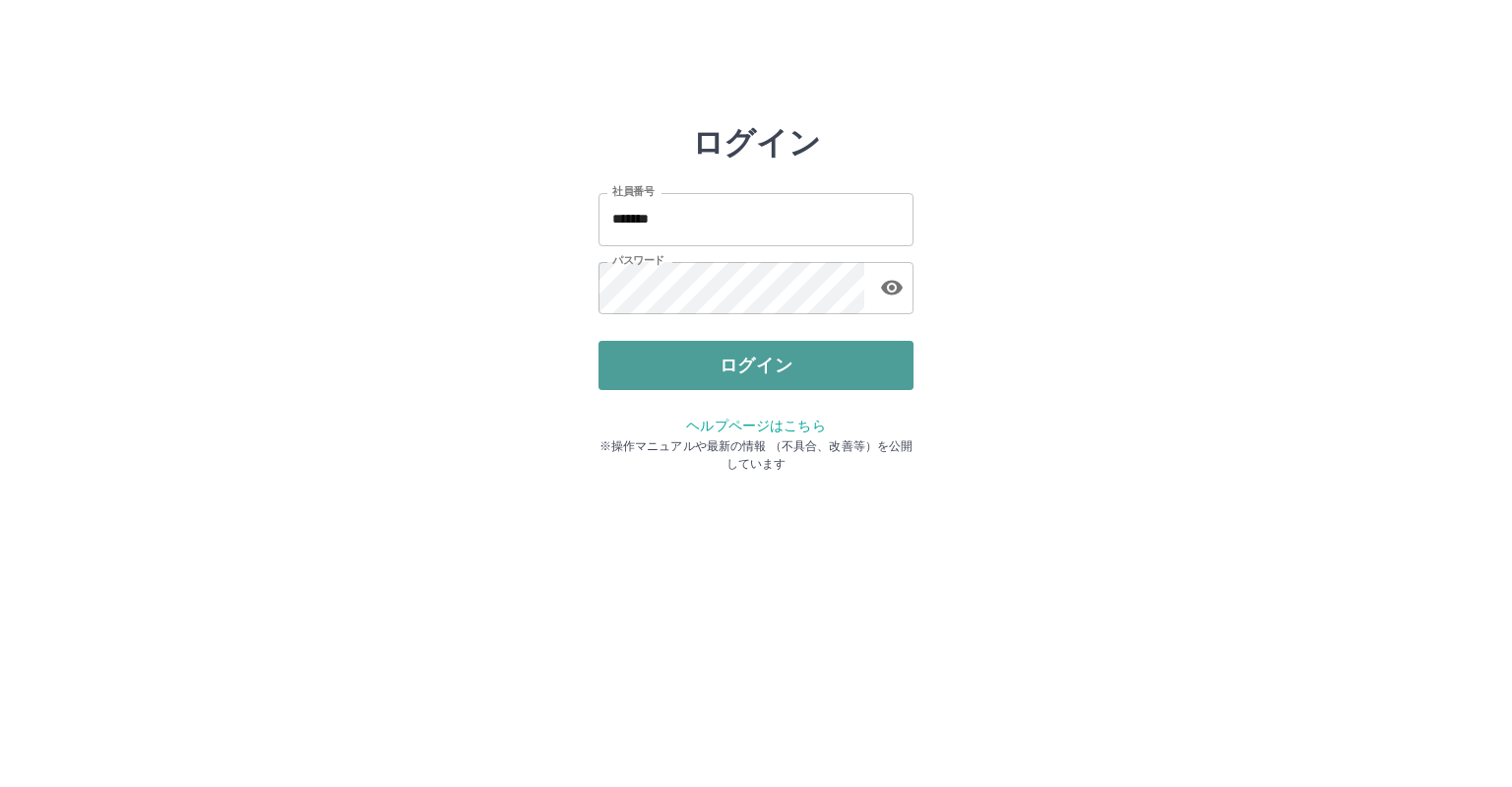 click on "ログイン" at bounding box center [756, 365] 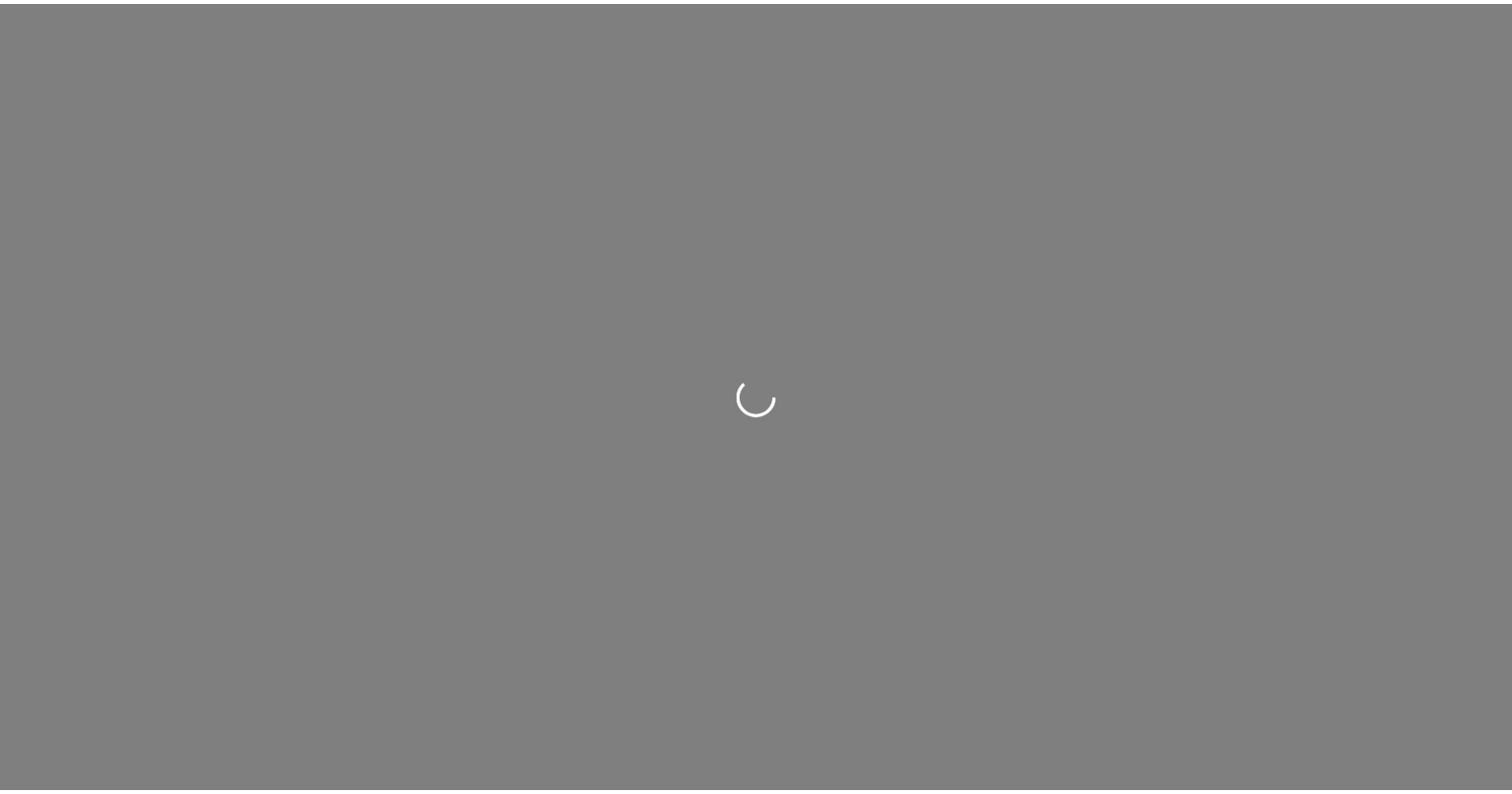 scroll, scrollTop: 0, scrollLeft: 0, axis: both 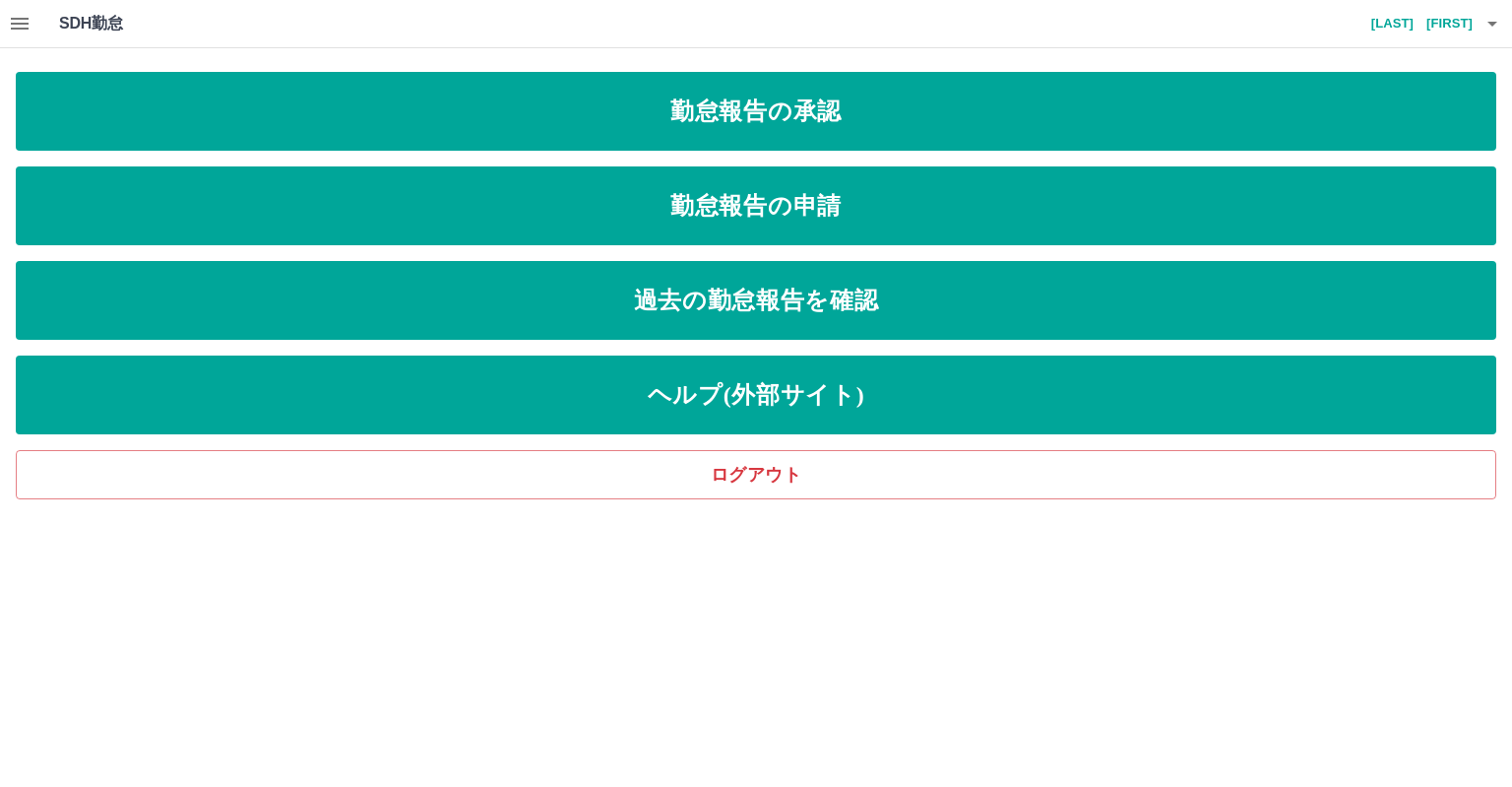 click 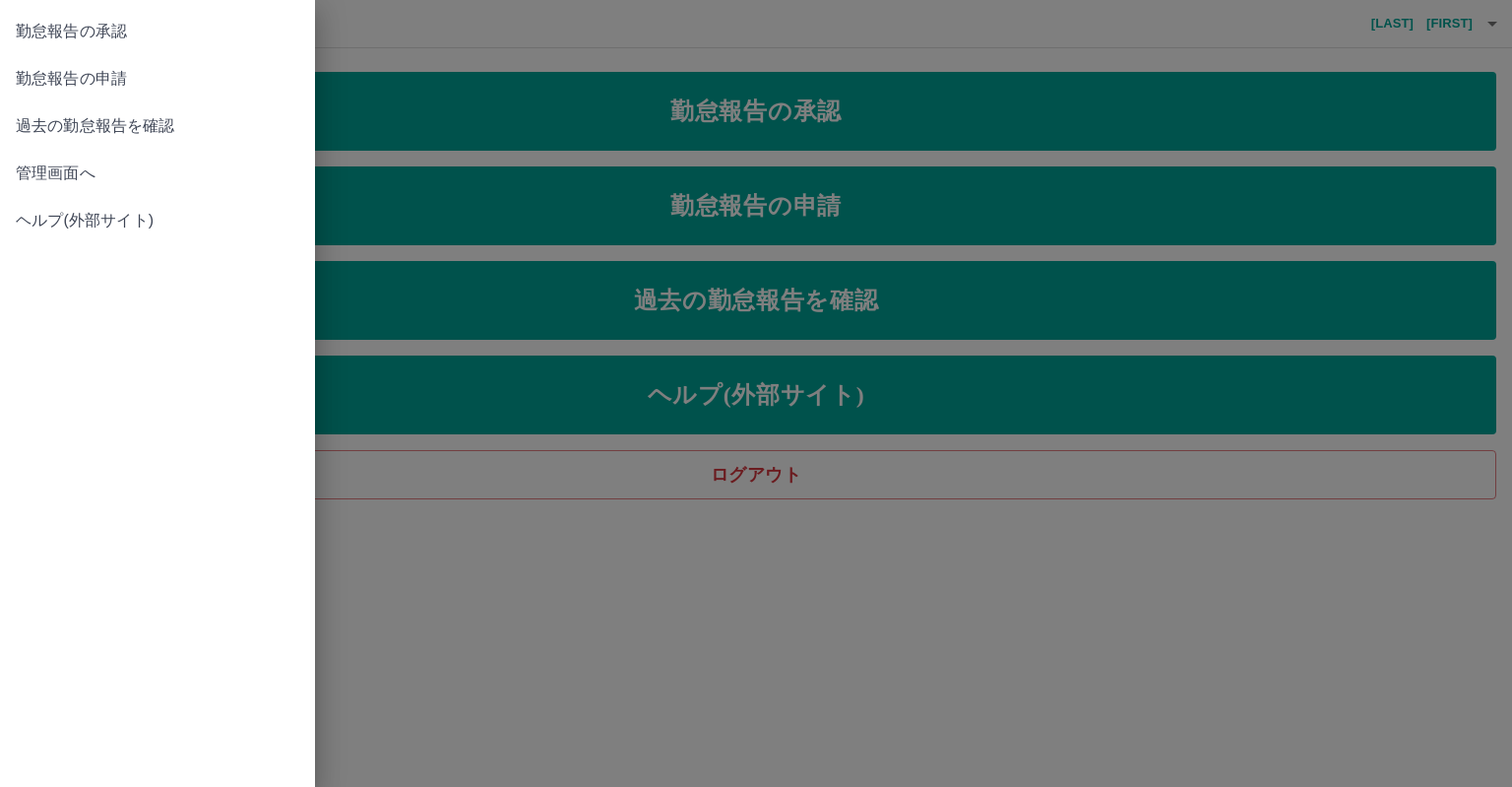 click on "管理画面へ" at bounding box center (158, 173) 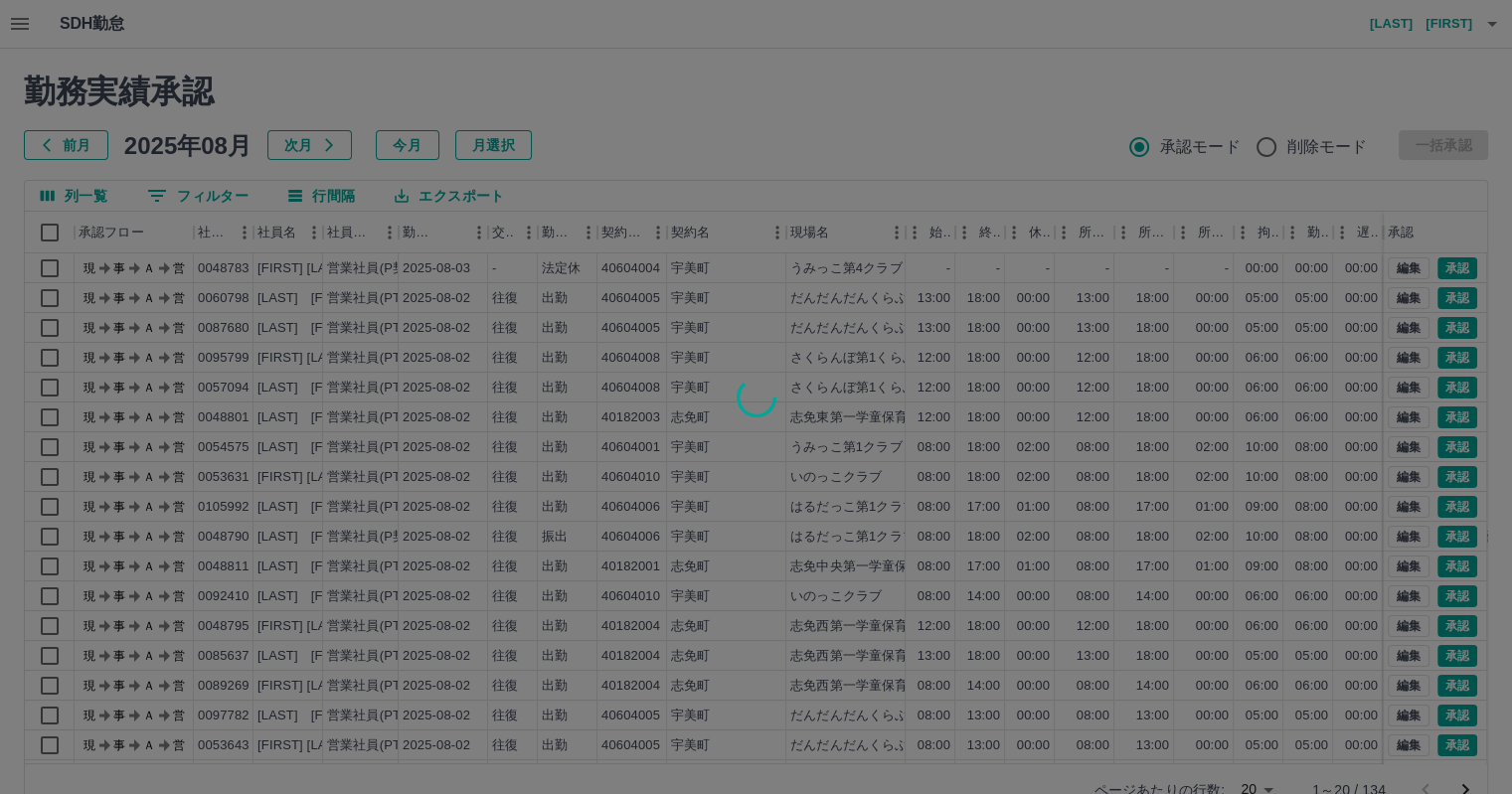 click at bounding box center [756, 397] 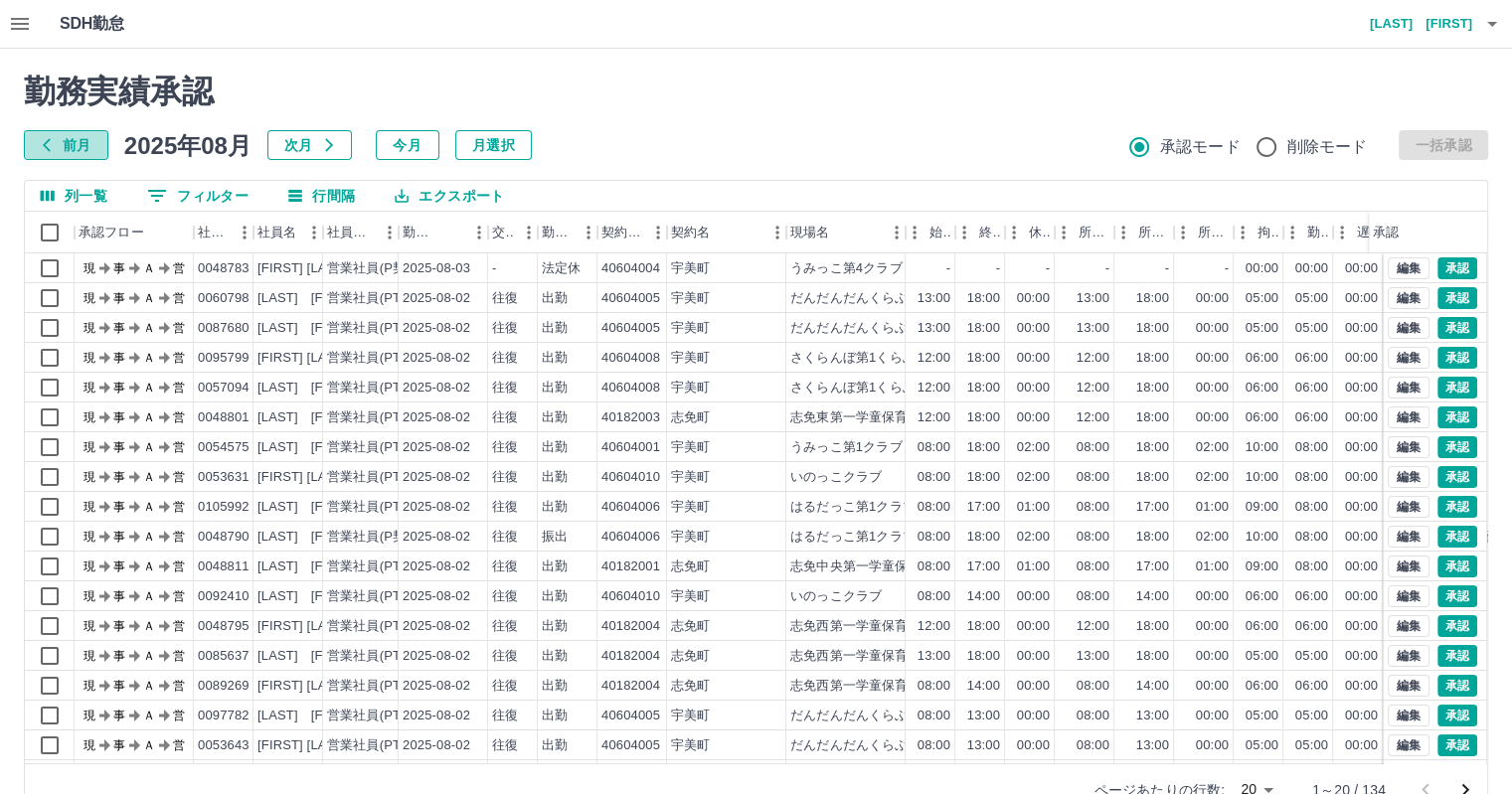 click on "前月" at bounding box center [66, 145] 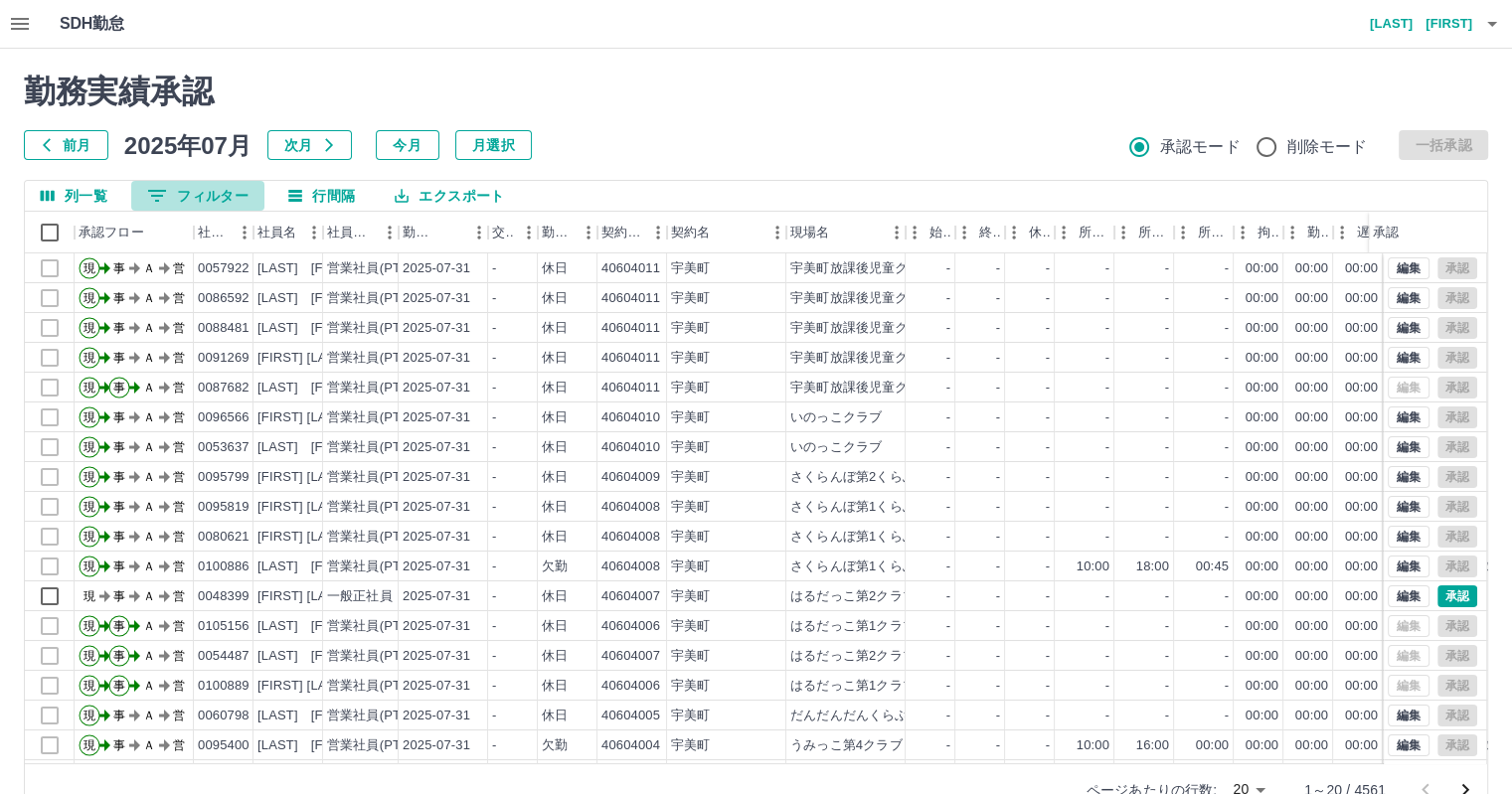 click 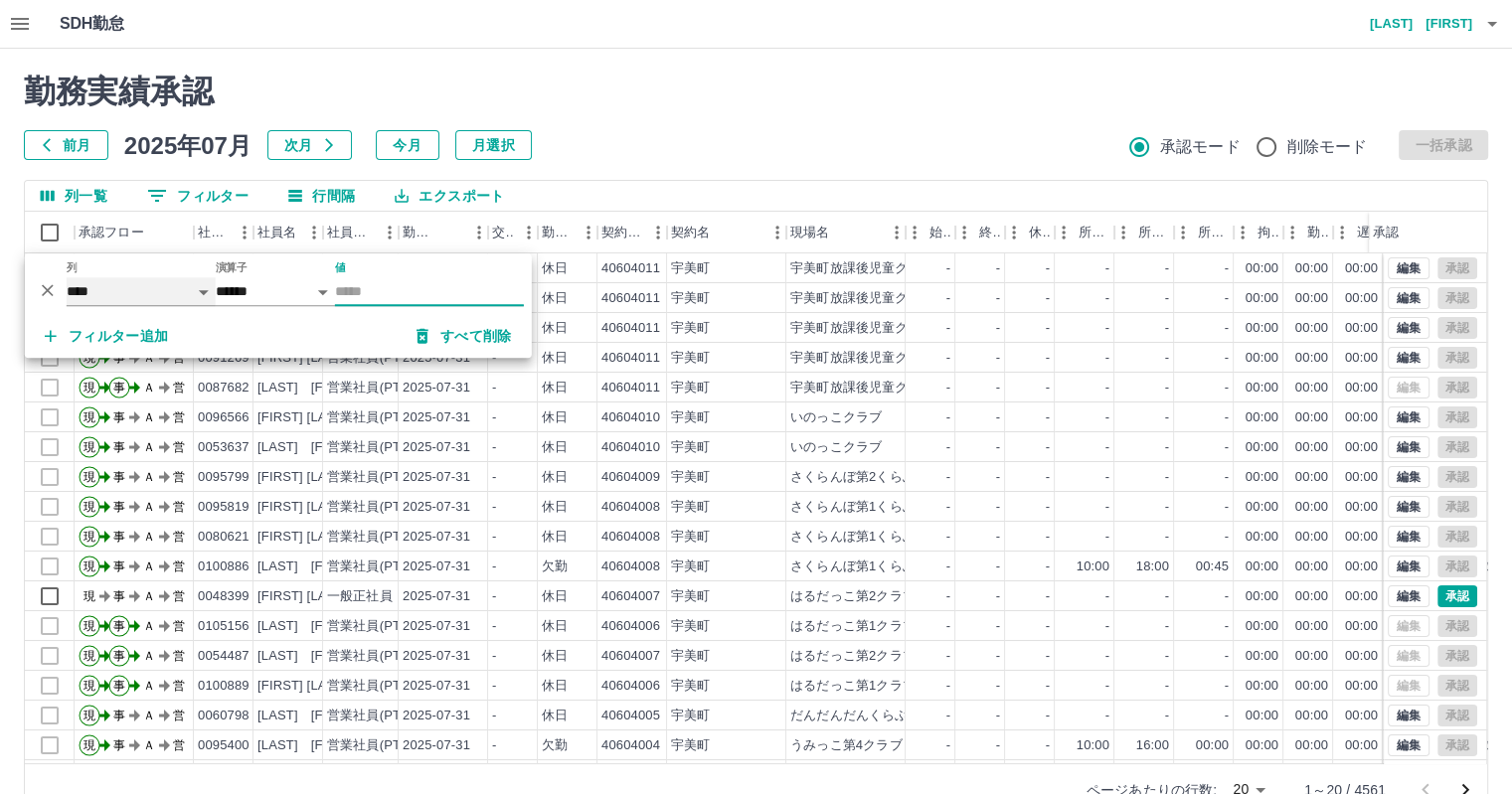 click on "**** *** **** *** *** **** ***** *** *** ** ** ** **** **** **** ** ** *** **** *****" at bounding box center (141, 291) 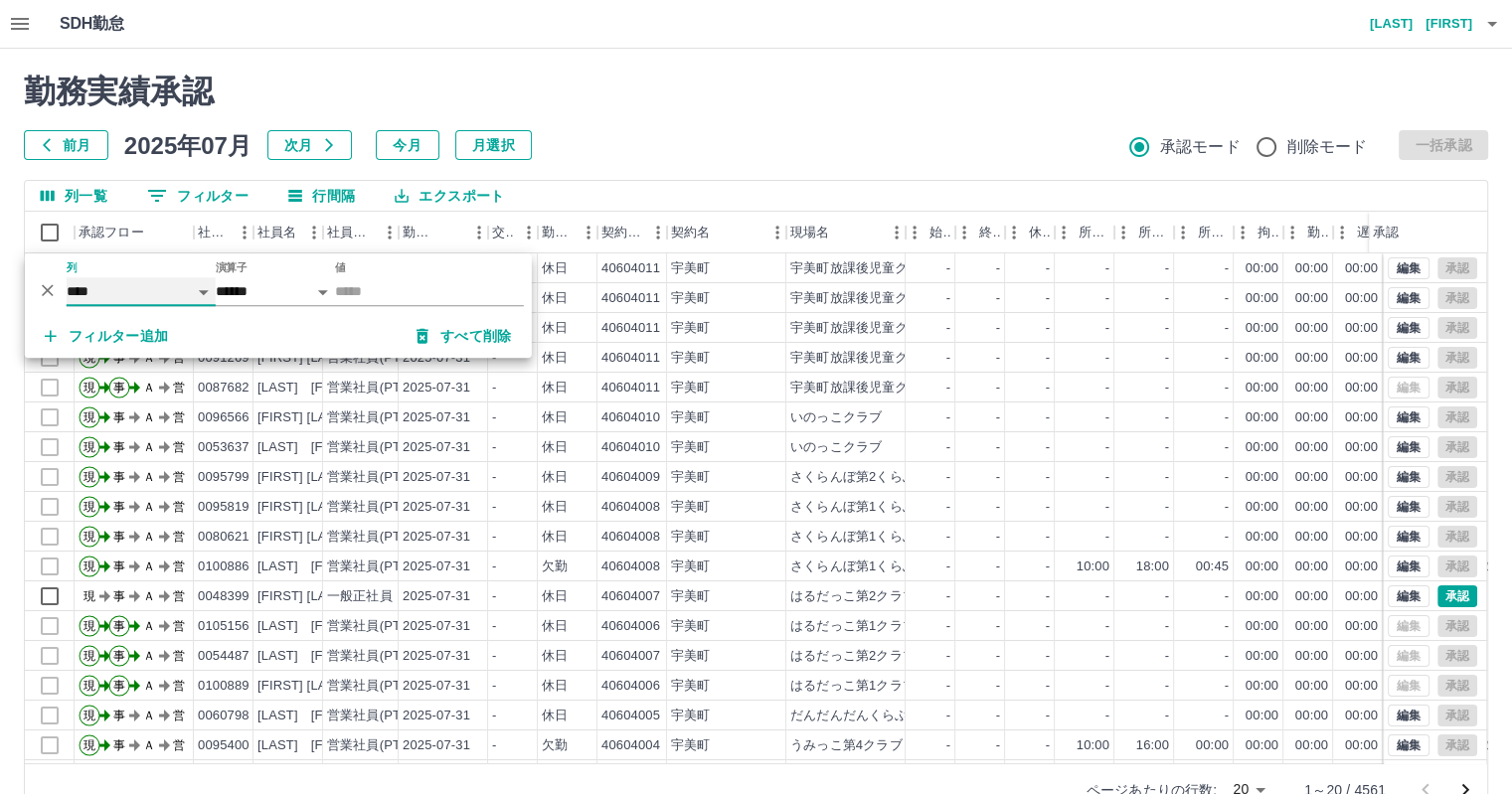 click on "**** *** **** *** *** **** ***** *** *** ** ** ** **** **** **** ** ** *** **** *****" at bounding box center (141, 291) 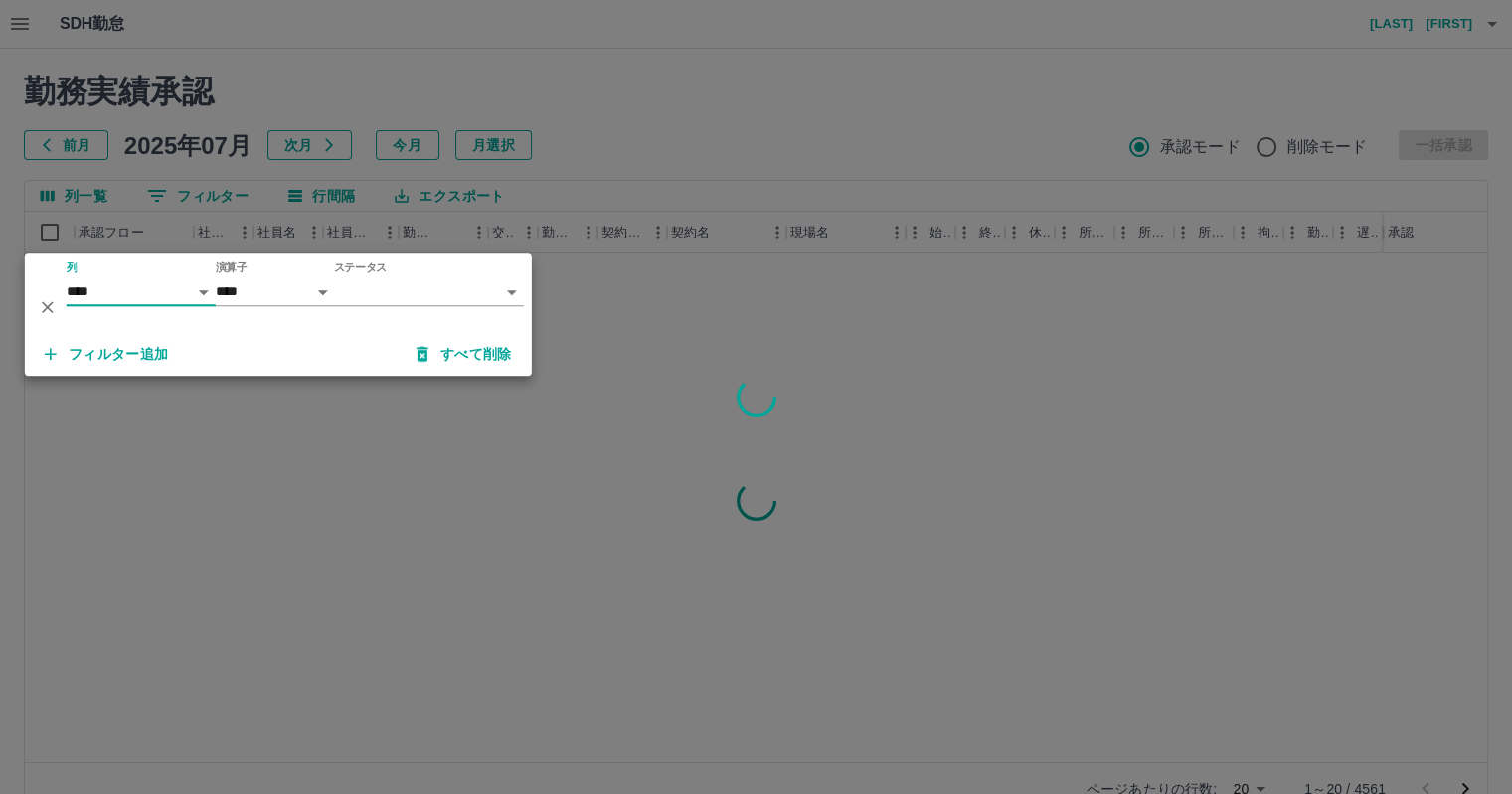 click on "SDH勤怠 [FIRST] [LAST] 勤務実績承認 前月 2025年07月 次月 今月 月選択 承認モード 削除モード 一括承認 列一覧 0 フィルター 行間隔 エクスポート 承認フロー 社員番号 社員名 社員区分 勤務日 交通費 勤務区分 契約コード 契約名 現場名 始業 終業 休憩 所定開始 所定終業 所定休憩 拘束 勤務 遅刻等 コメント ステータス 承認 ページあたりの行数: 20 ** 1～20 / 4561 SDH勤怠 *** ** 列 **** *** **** *** *** **** ***** *** *** ** ** ** **** **** **** ** ** *** **** ***** 演算子 **** ****** ステータス ​ ********* フィルター追加 すべて削除" at bounding box center (756, 419) 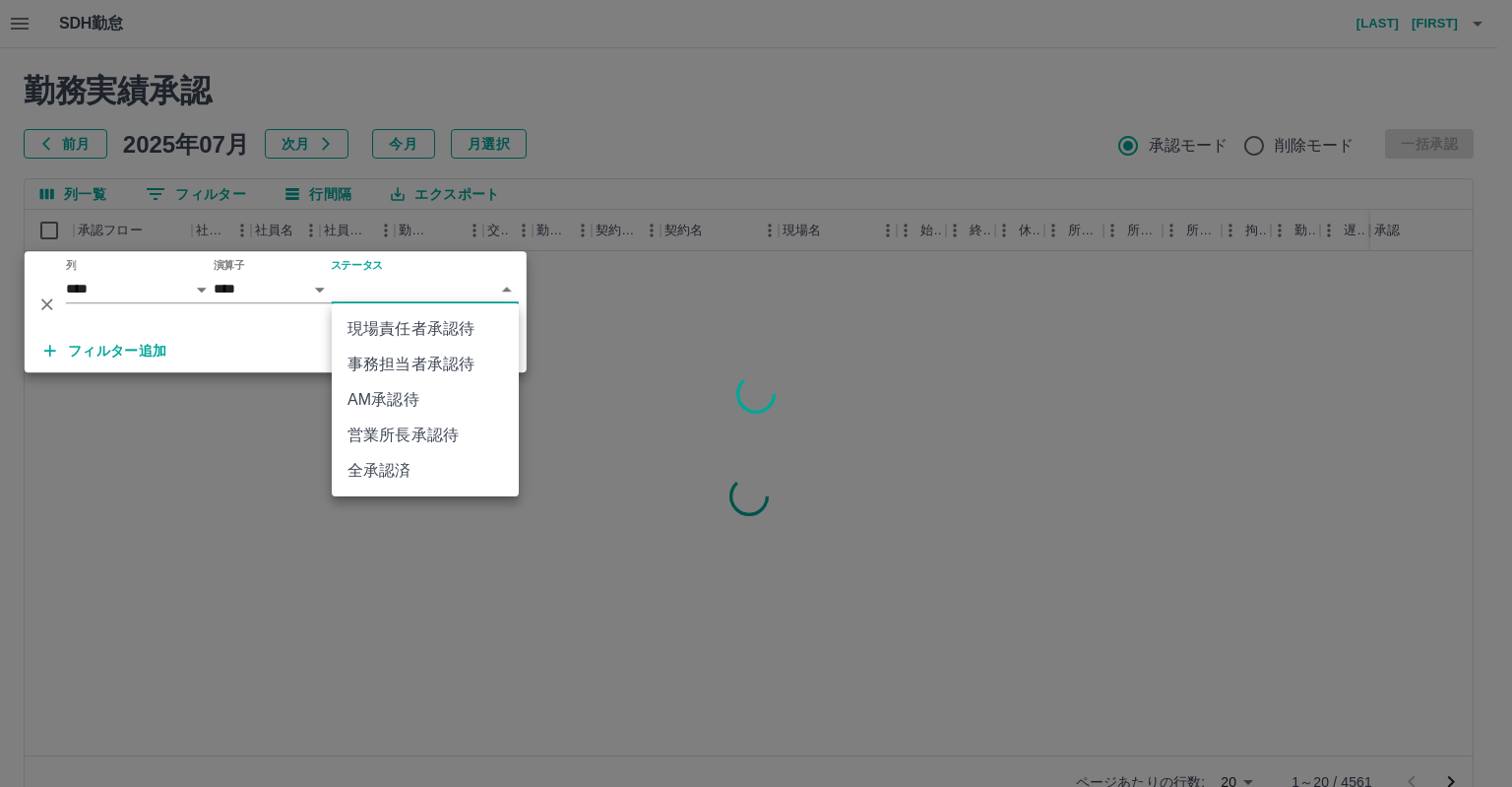 click on "現場責任者承認待" at bounding box center (425, 329) 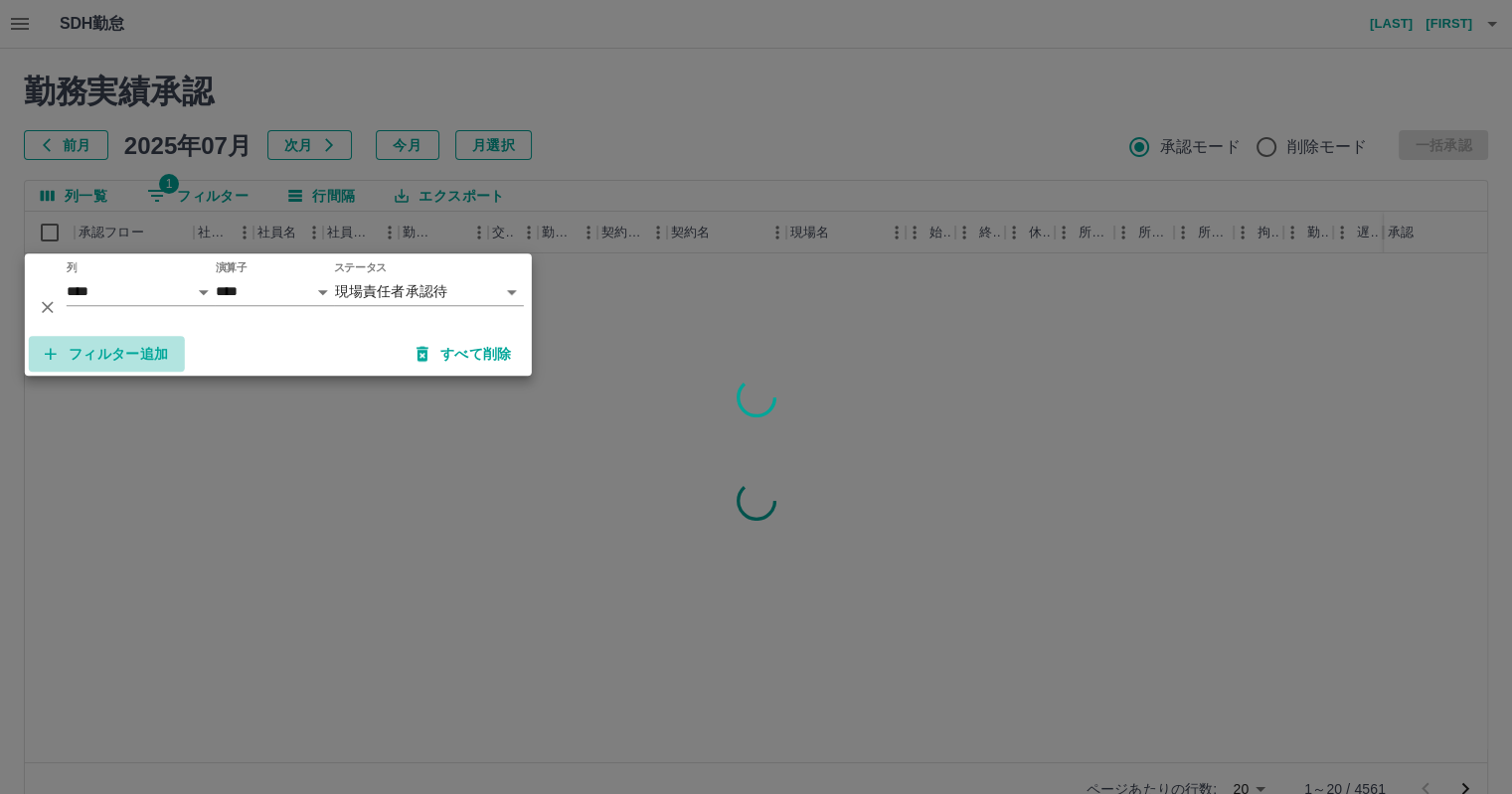 click on "フィルター追加" at bounding box center (106, 354) 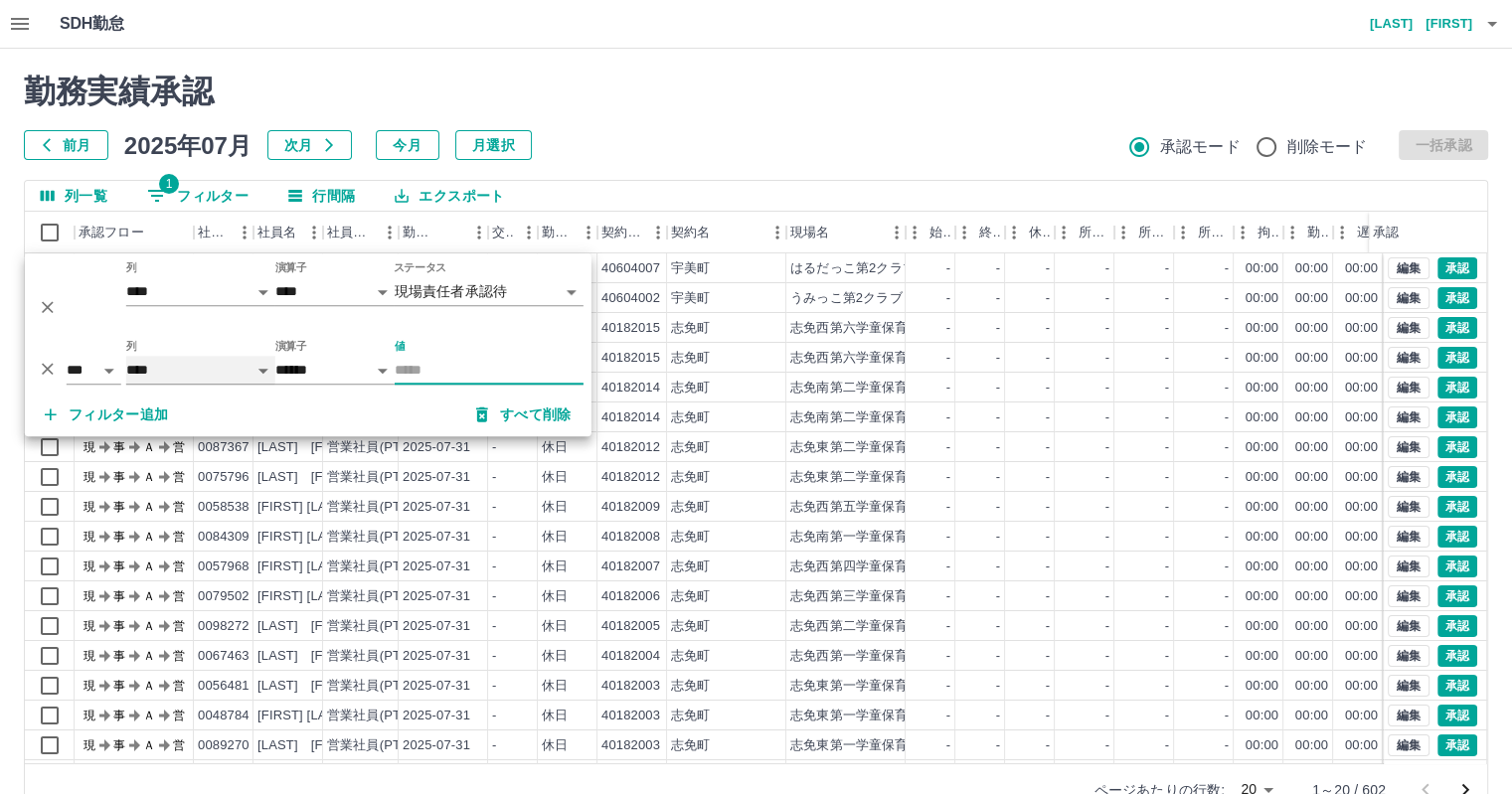 click on "**** *** **** *** *** **** ***** *** *** ** ** ** **** **** **** ** ** *** **** *****" at bounding box center [201, 370] 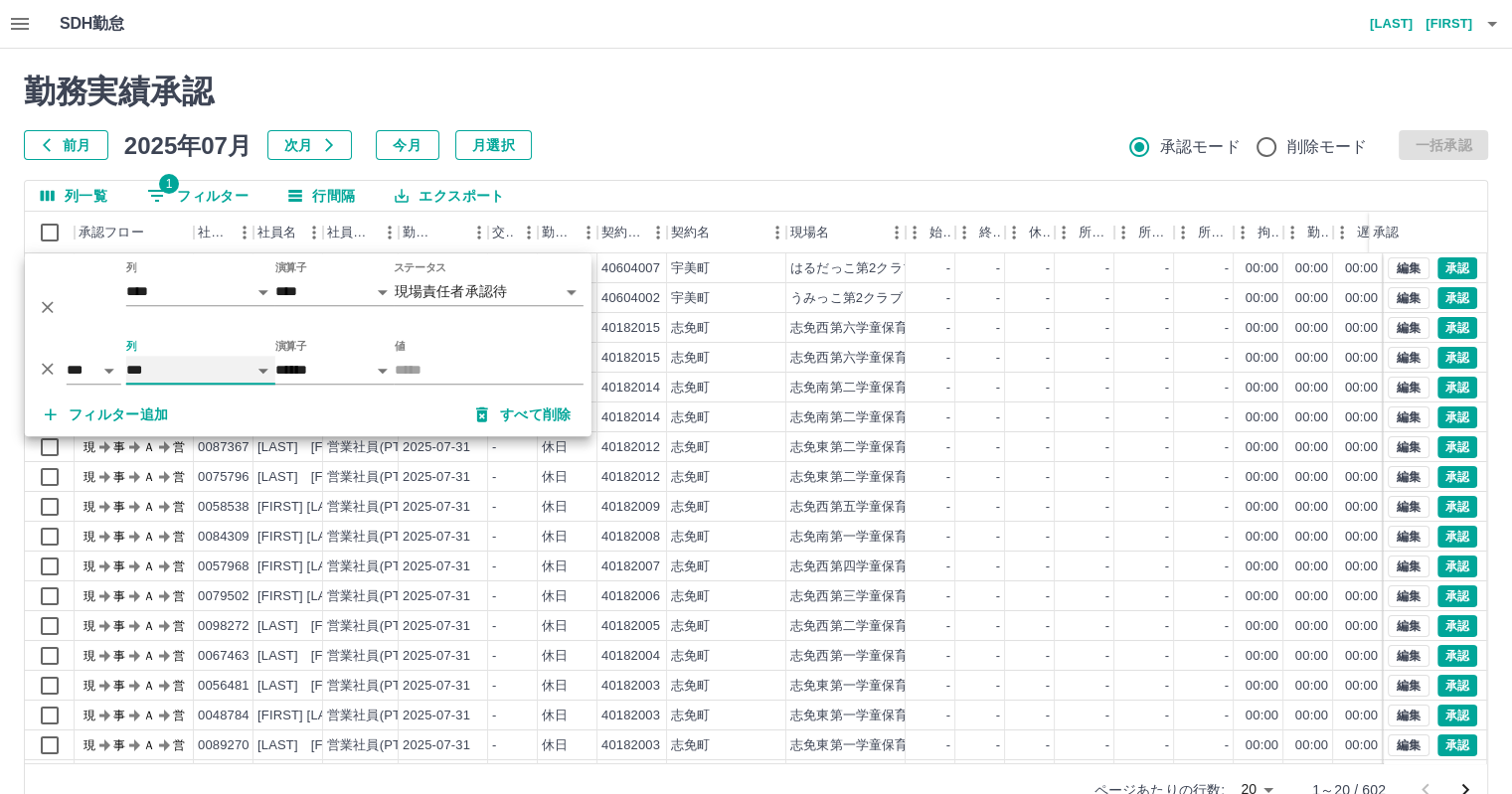 click on "**** *** **** *** *** **** ***** *** *** ** ** ** **** **** **** ** ** *** **** *****" at bounding box center (201, 370) 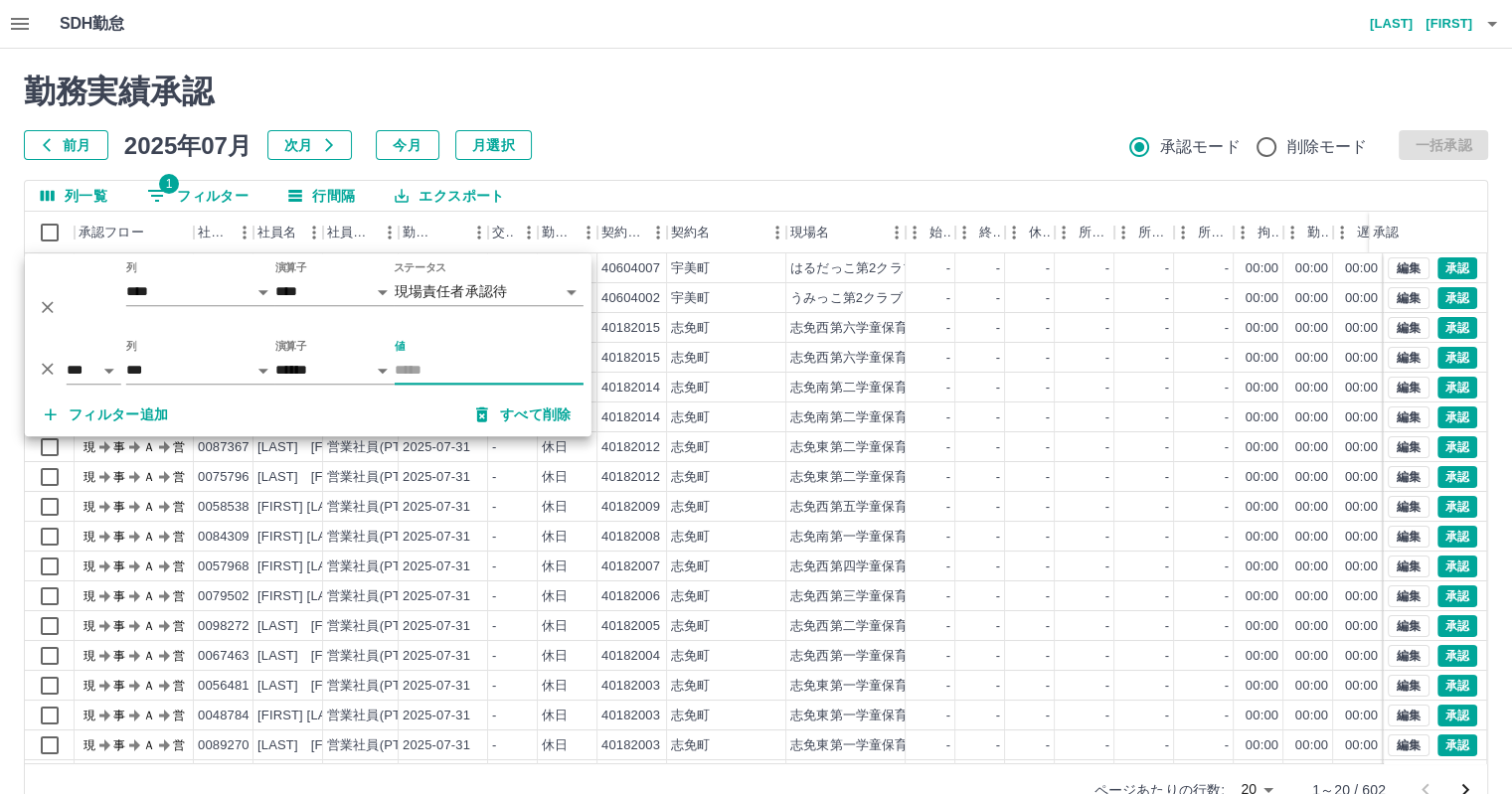 click on "値" at bounding box center [489, 370] 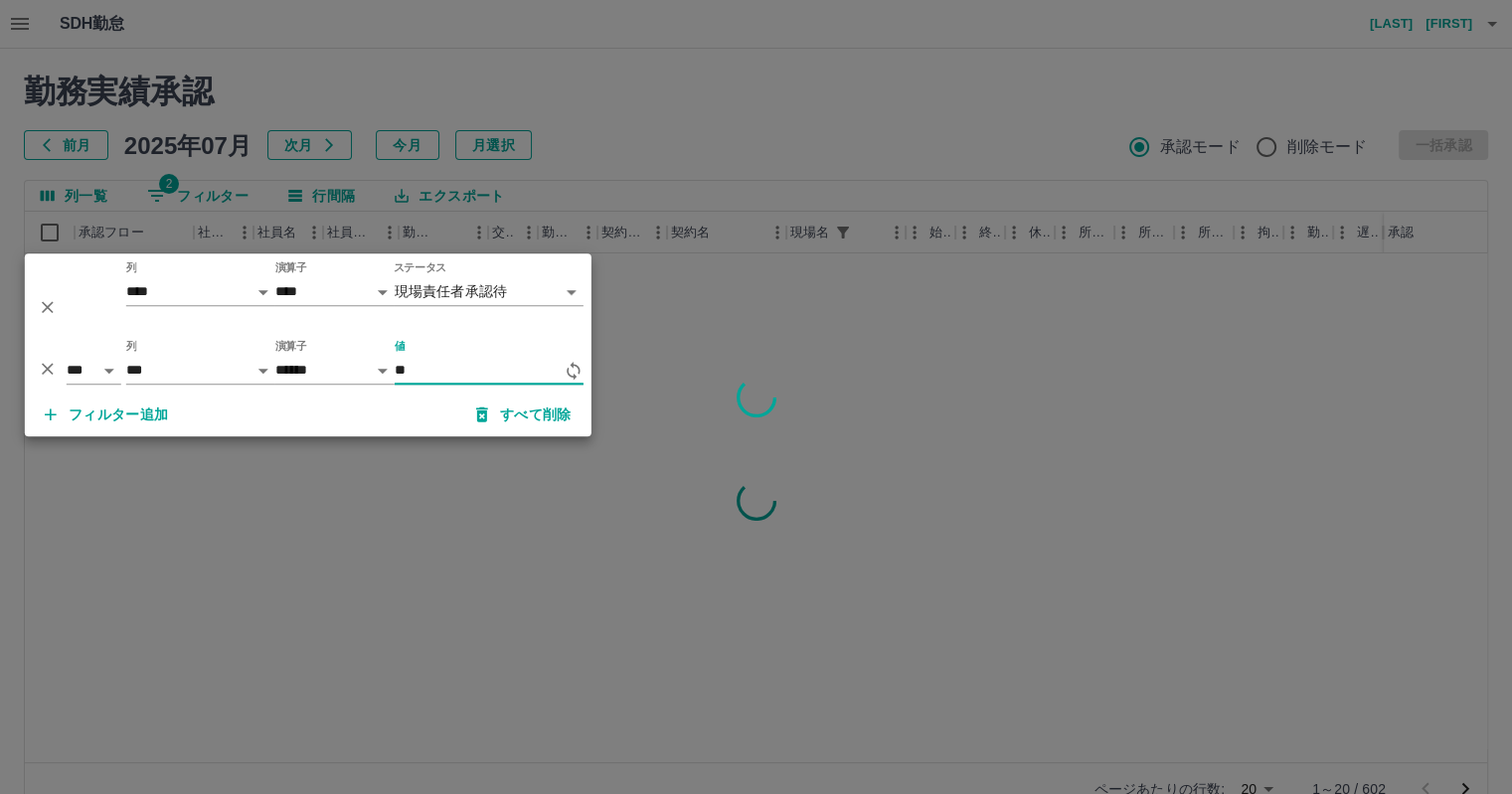type on "*" 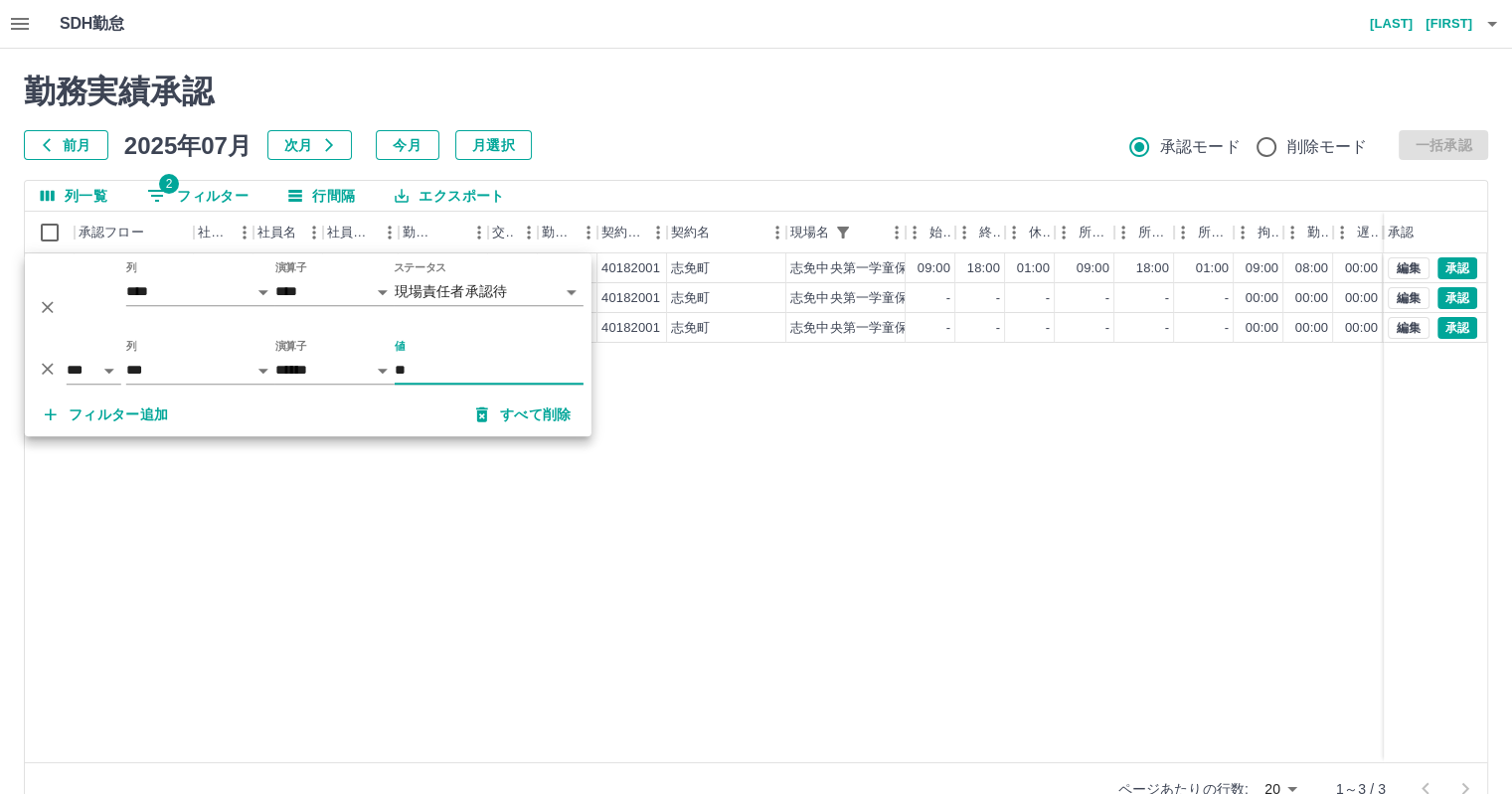 type on "**" 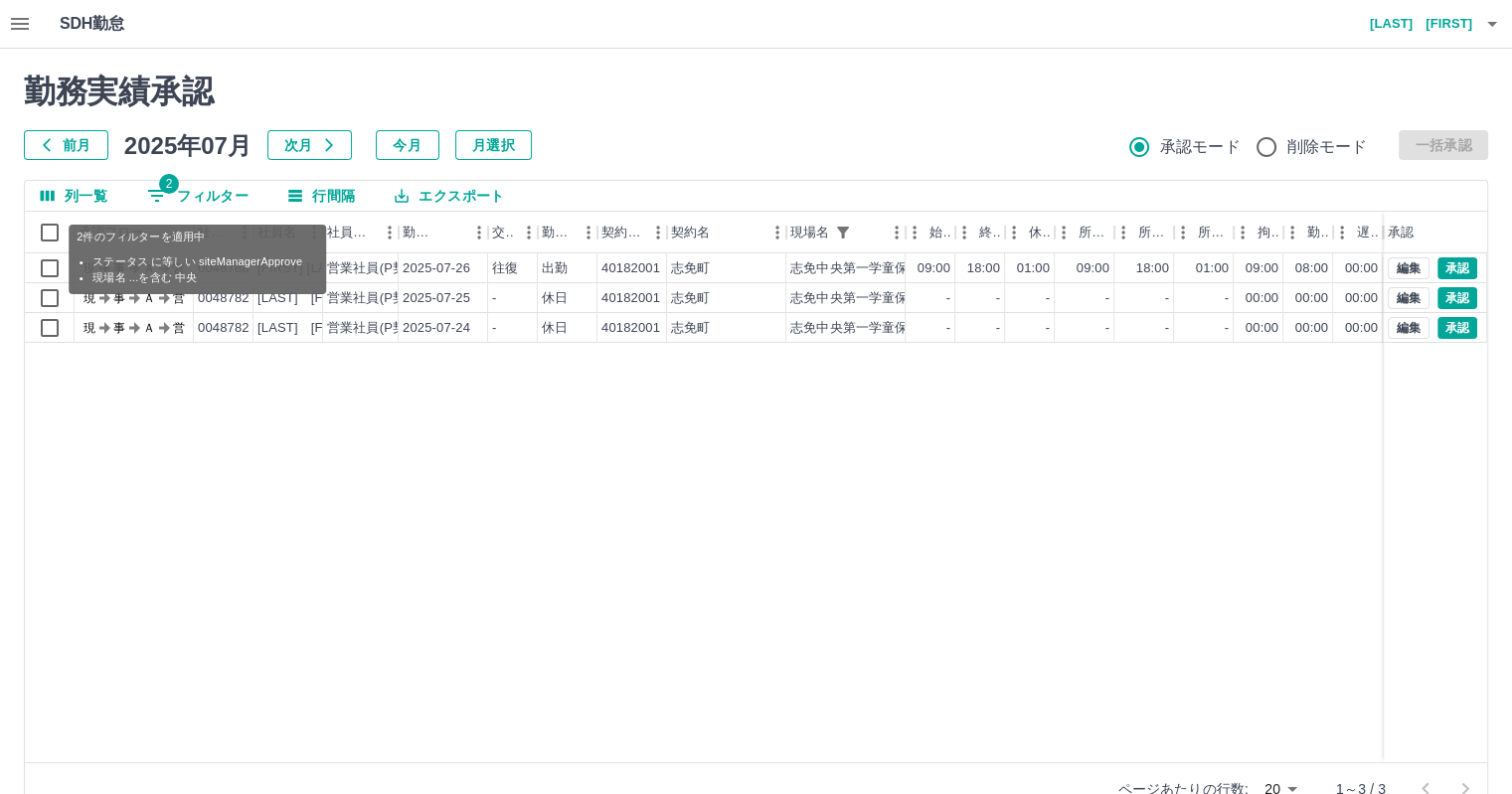 click on "2 フィルター" at bounding box center [198, 196] 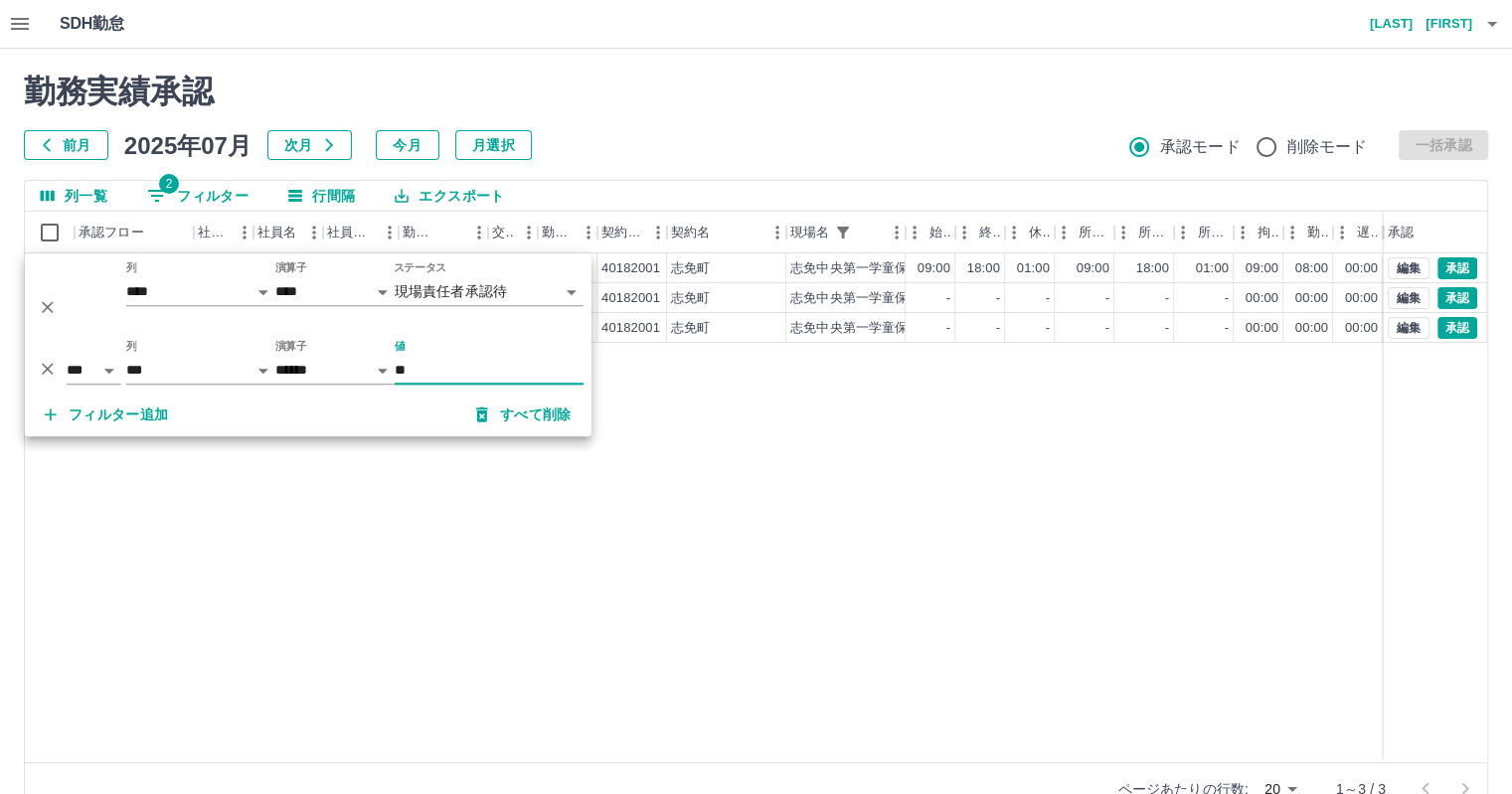 type on "*" 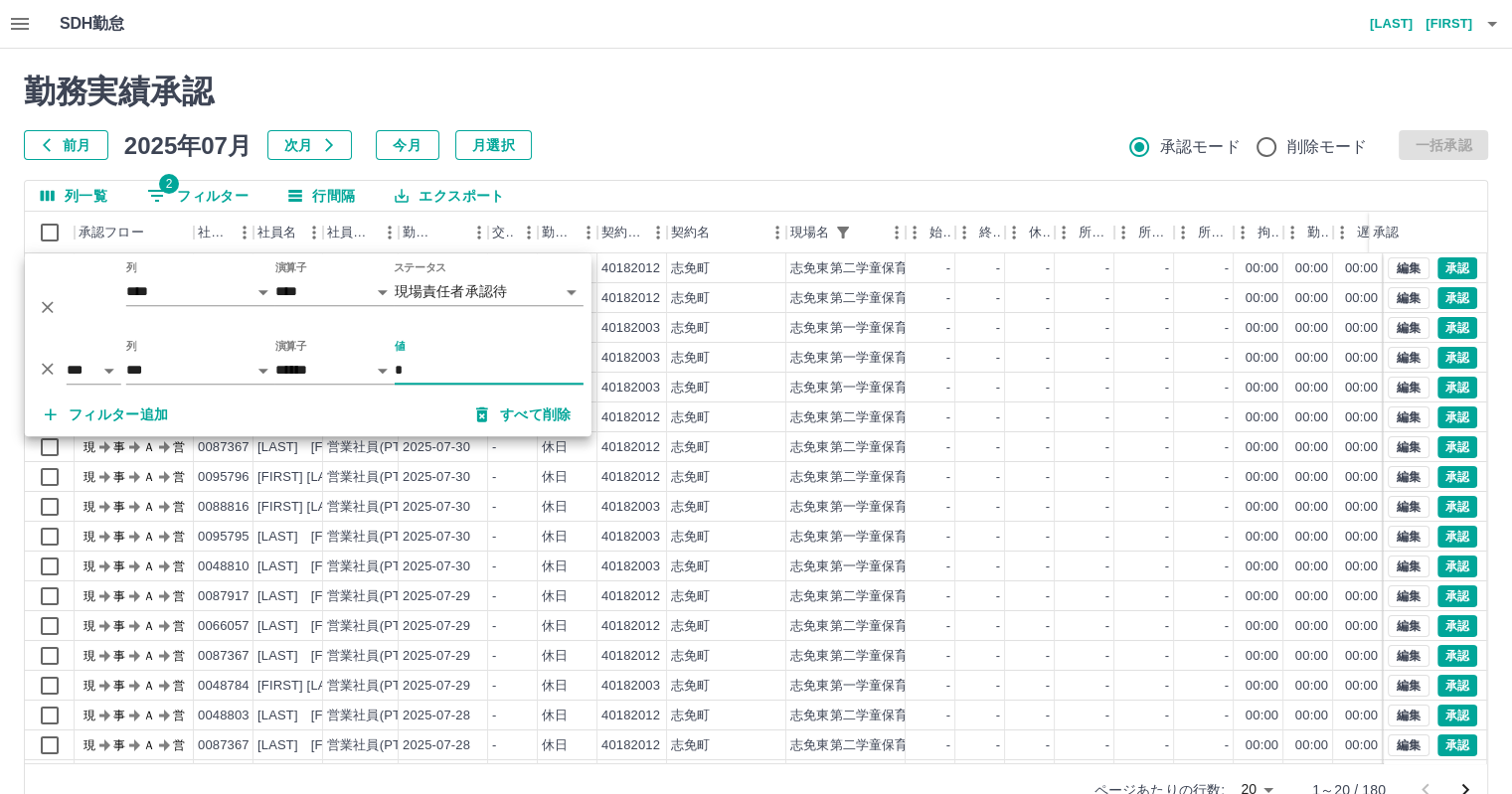 type on "*" 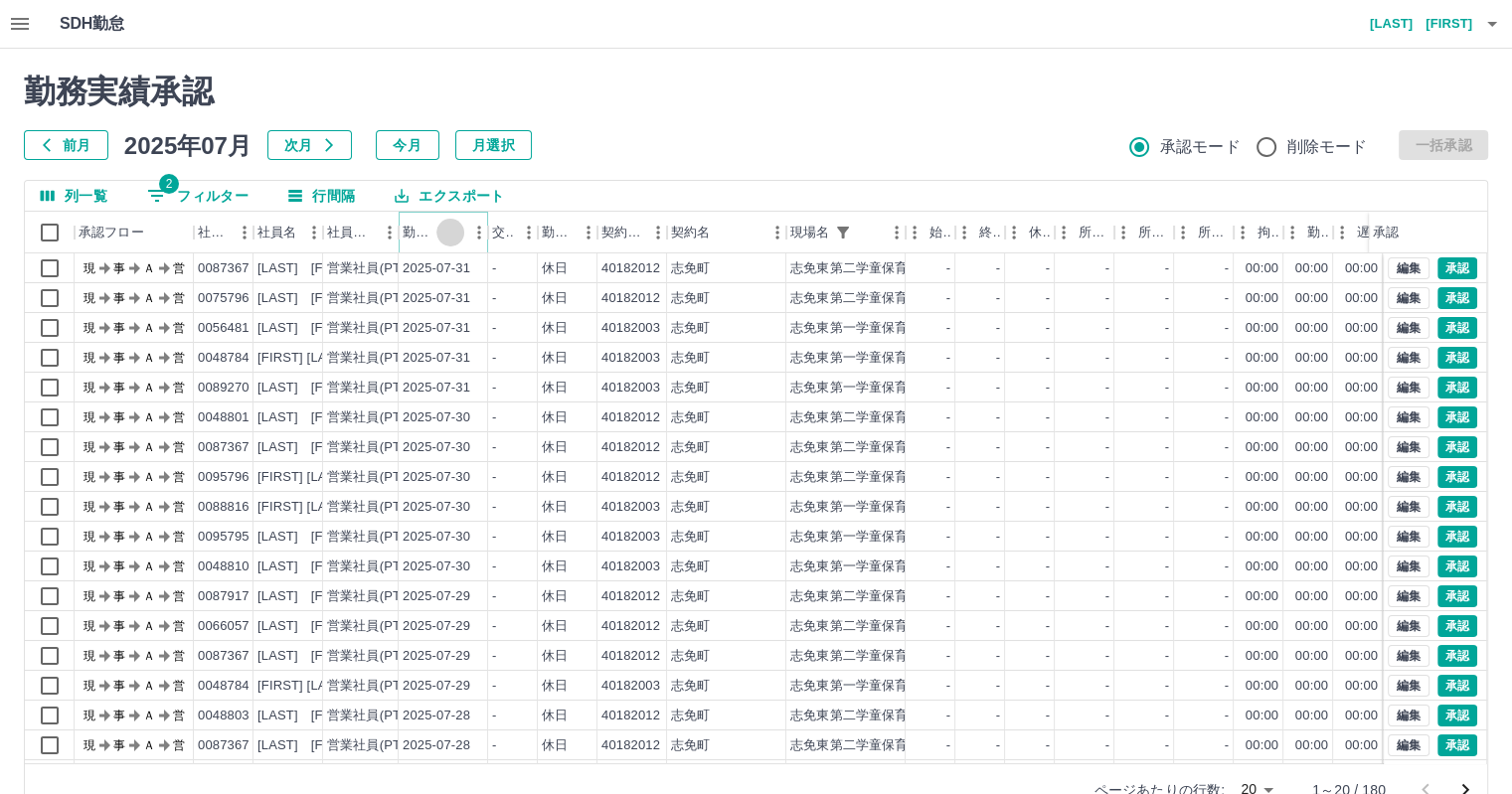 click 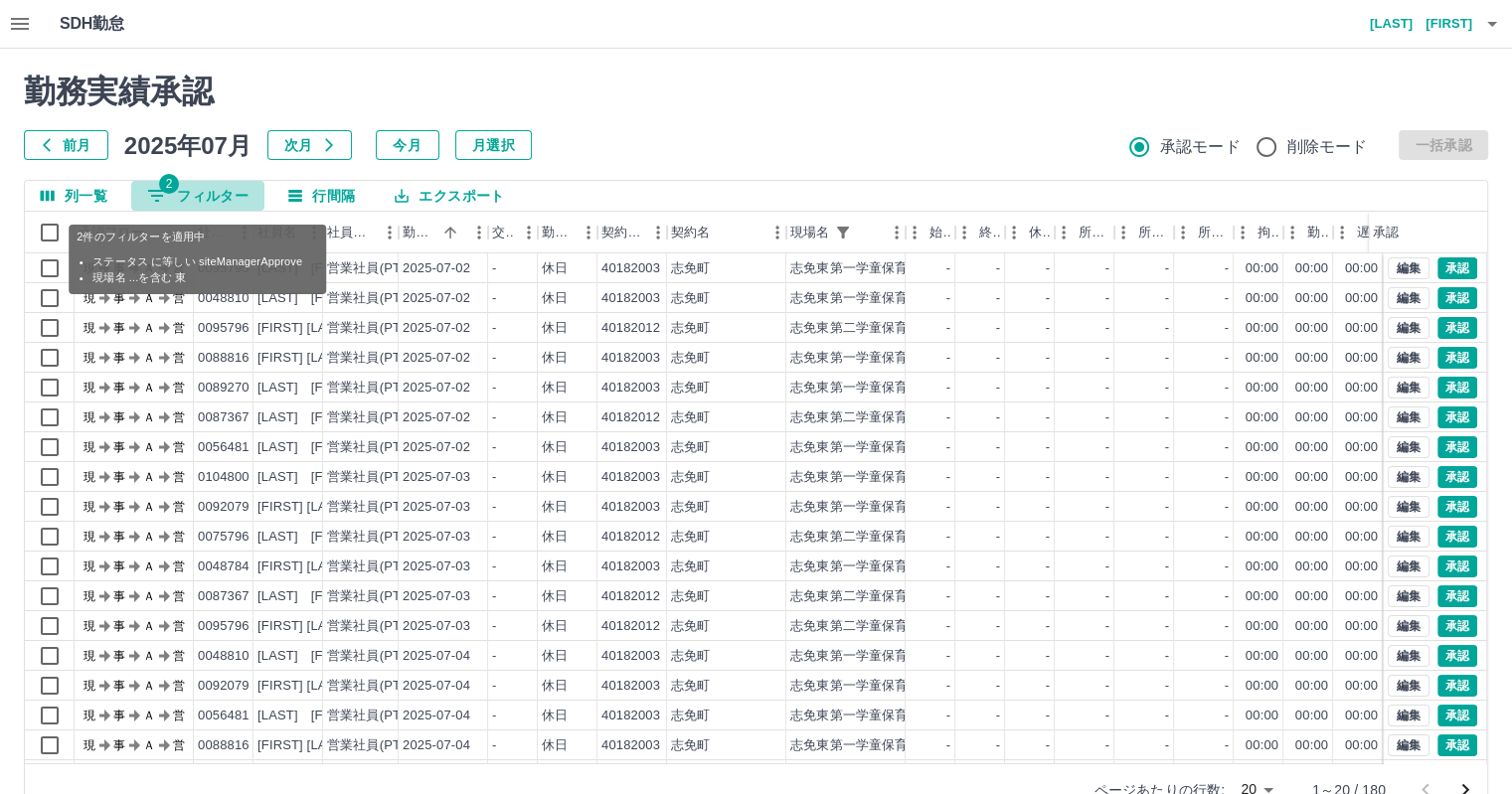 click on "2 フィルター" at bounding box center (198, 196) 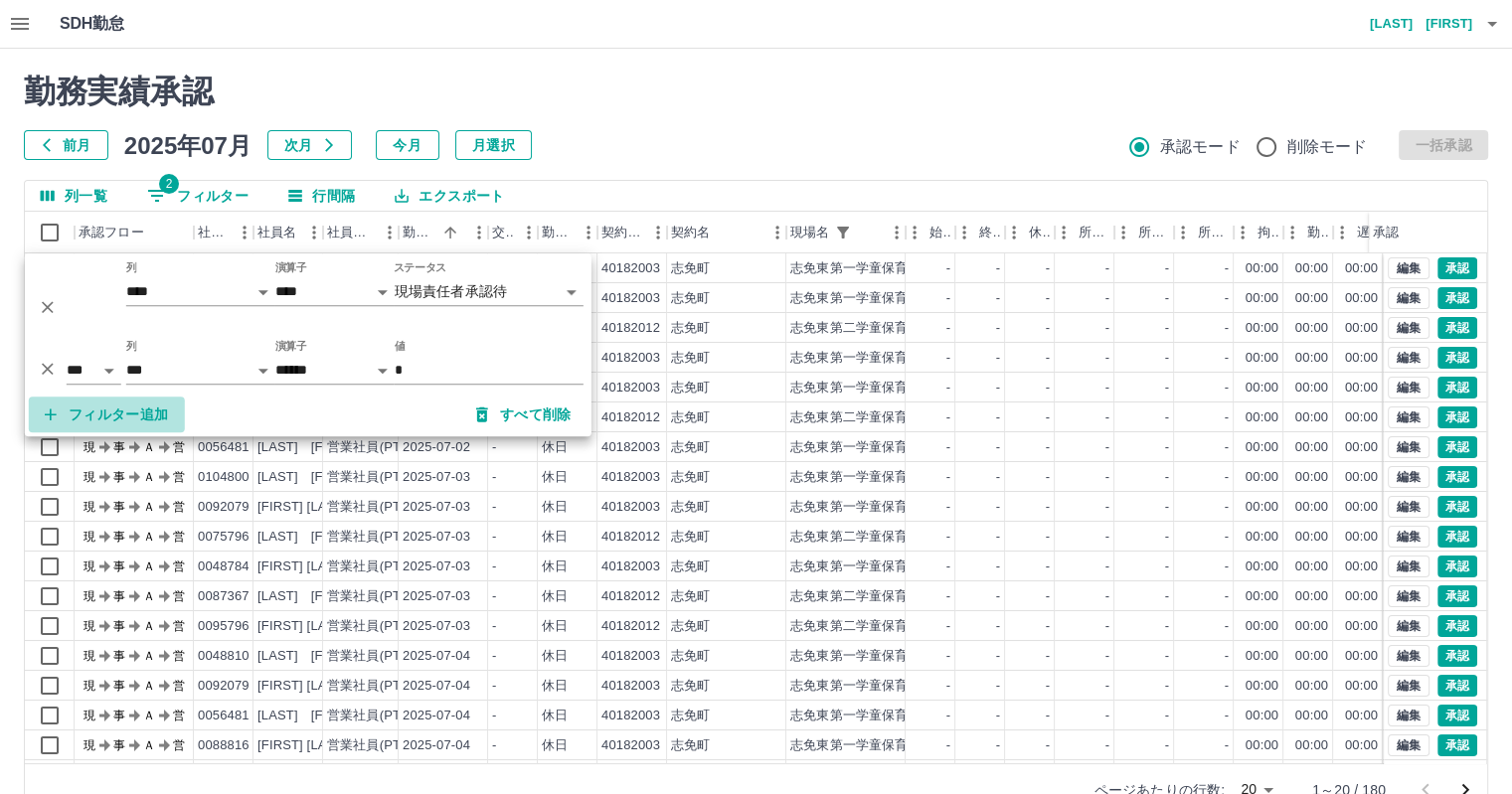click on "フィルター追加" at bounding box center [106, 414] 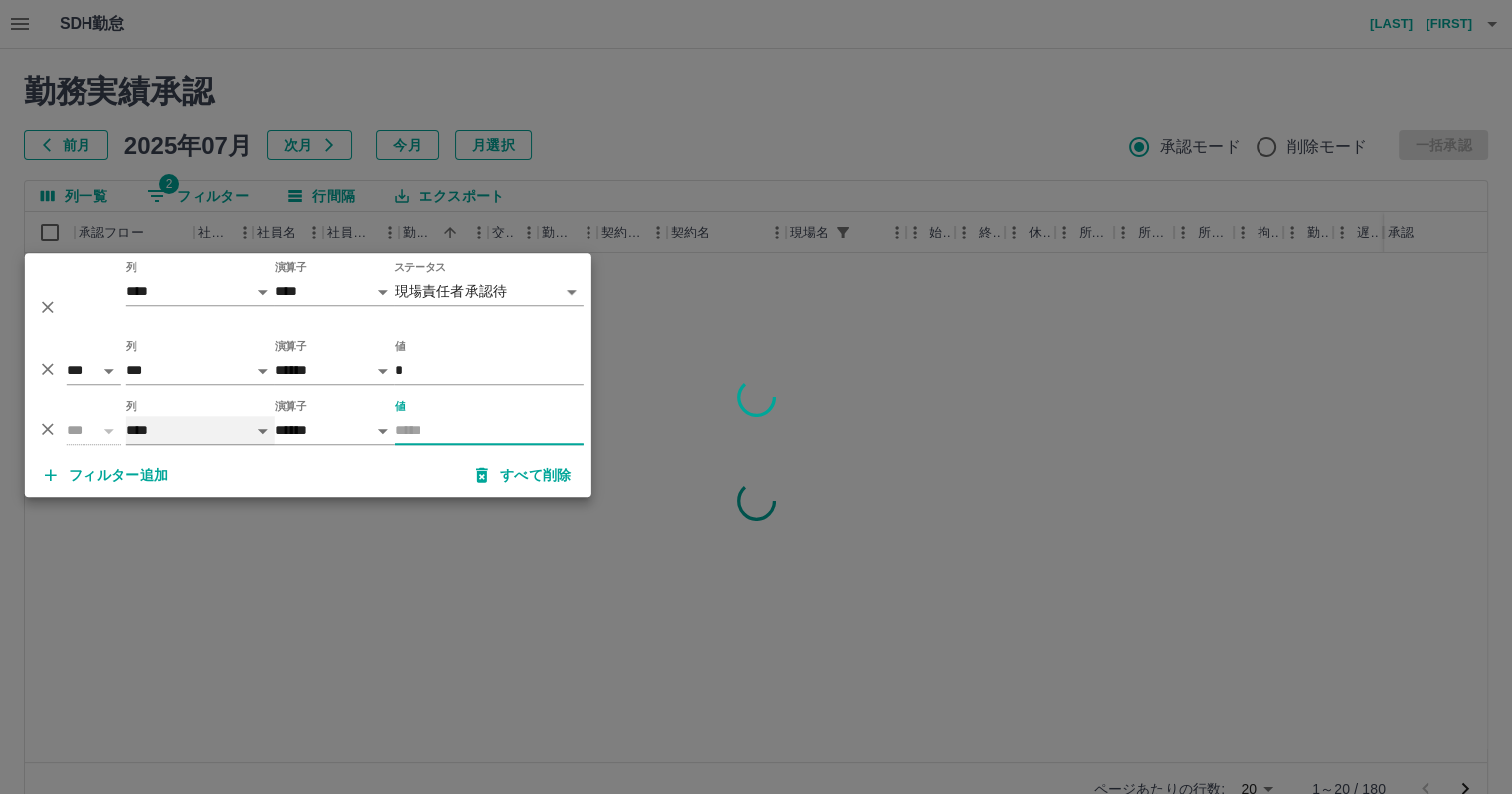 click on "**** *** **** *** *** **** ***** *** *** ** ** ** **** **** **** ** ** *** **** *****" at bounding box center (201, 430) 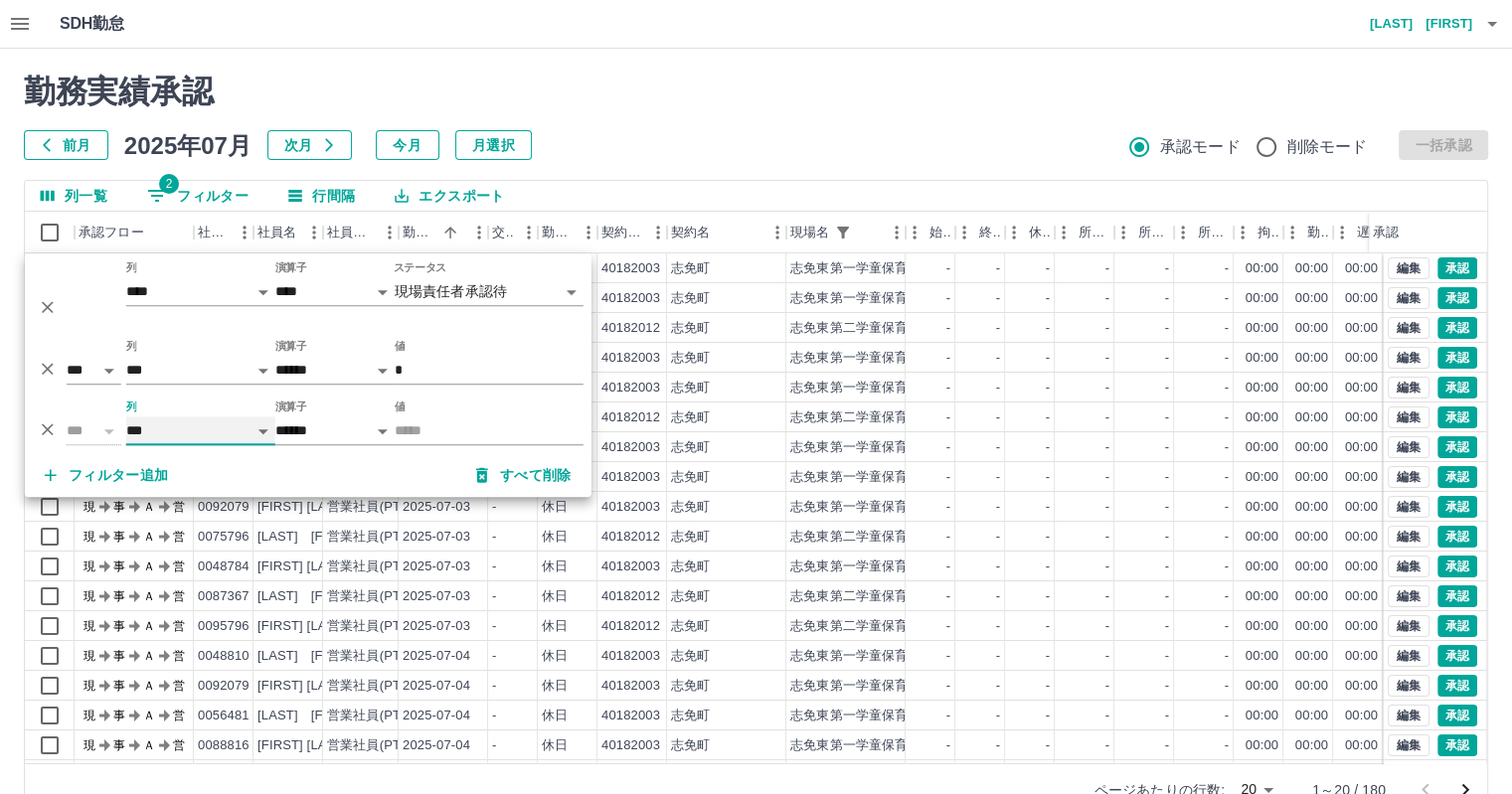 click on "**** *** **** *** *** **** ***** *** *** ** ** ** **** **** **** ** ** *** **** *****" at bounding box center (201, 430) 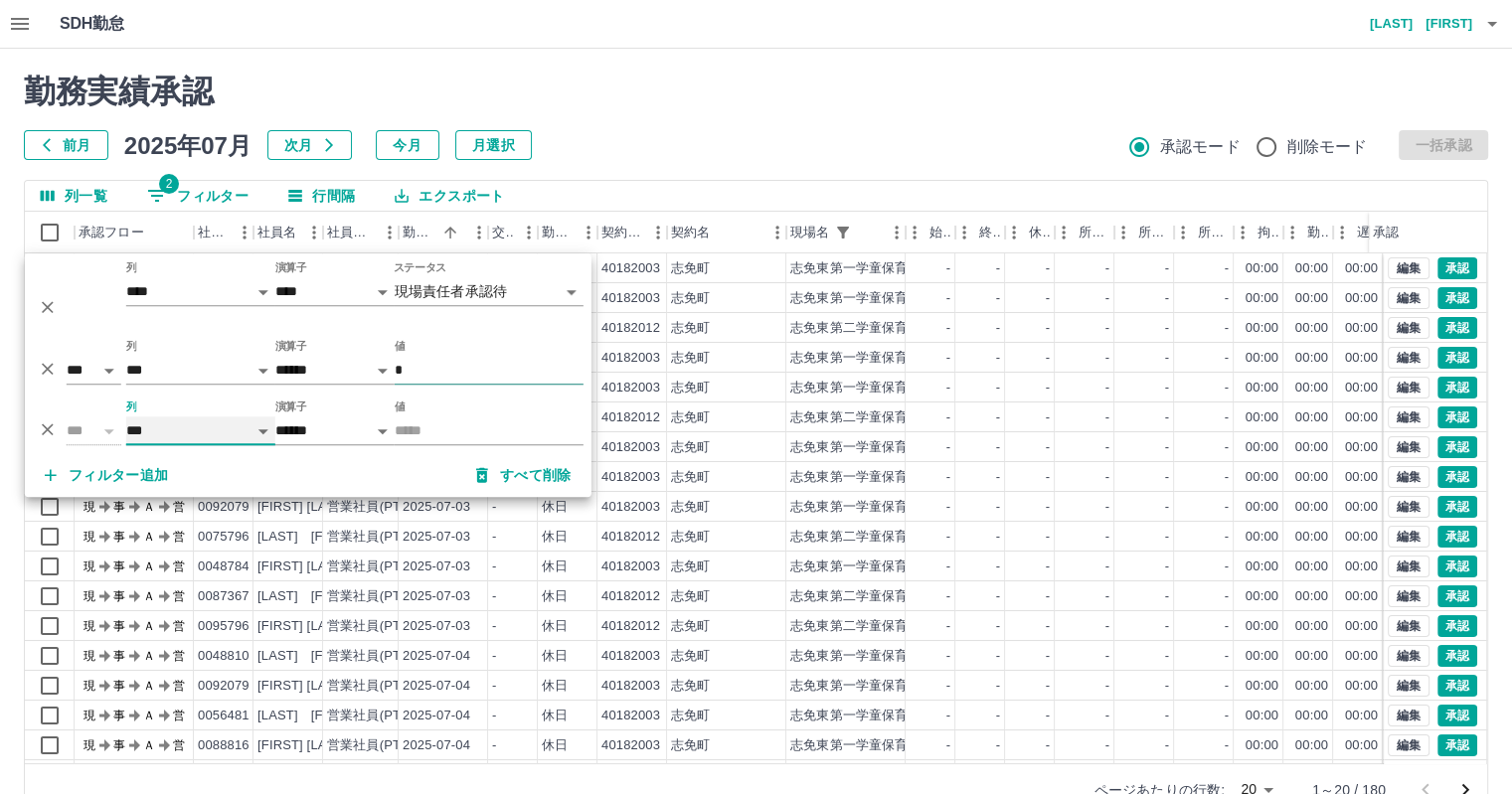 select on "**********" 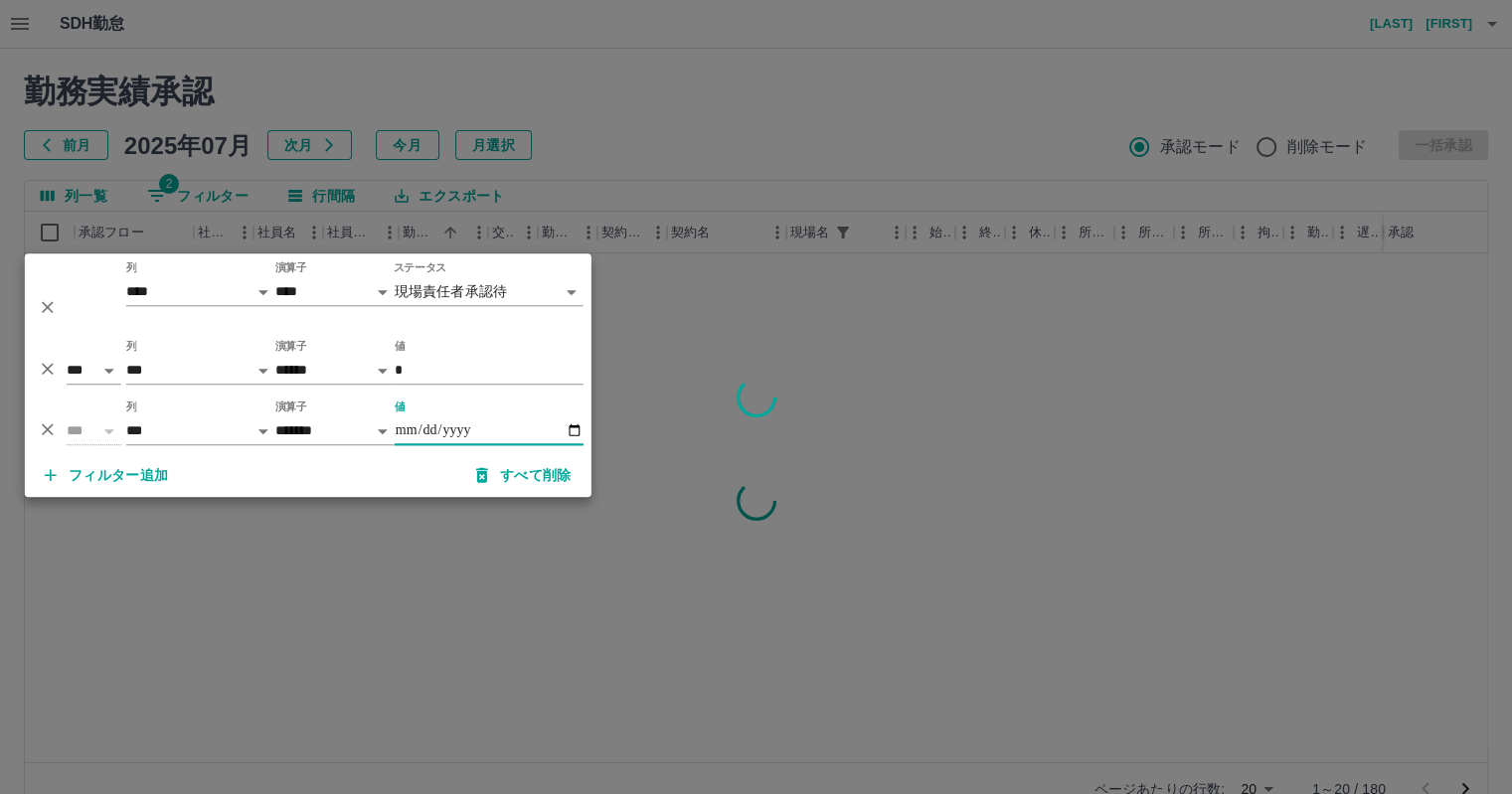 click on "値" at bounding box center [489, 430] 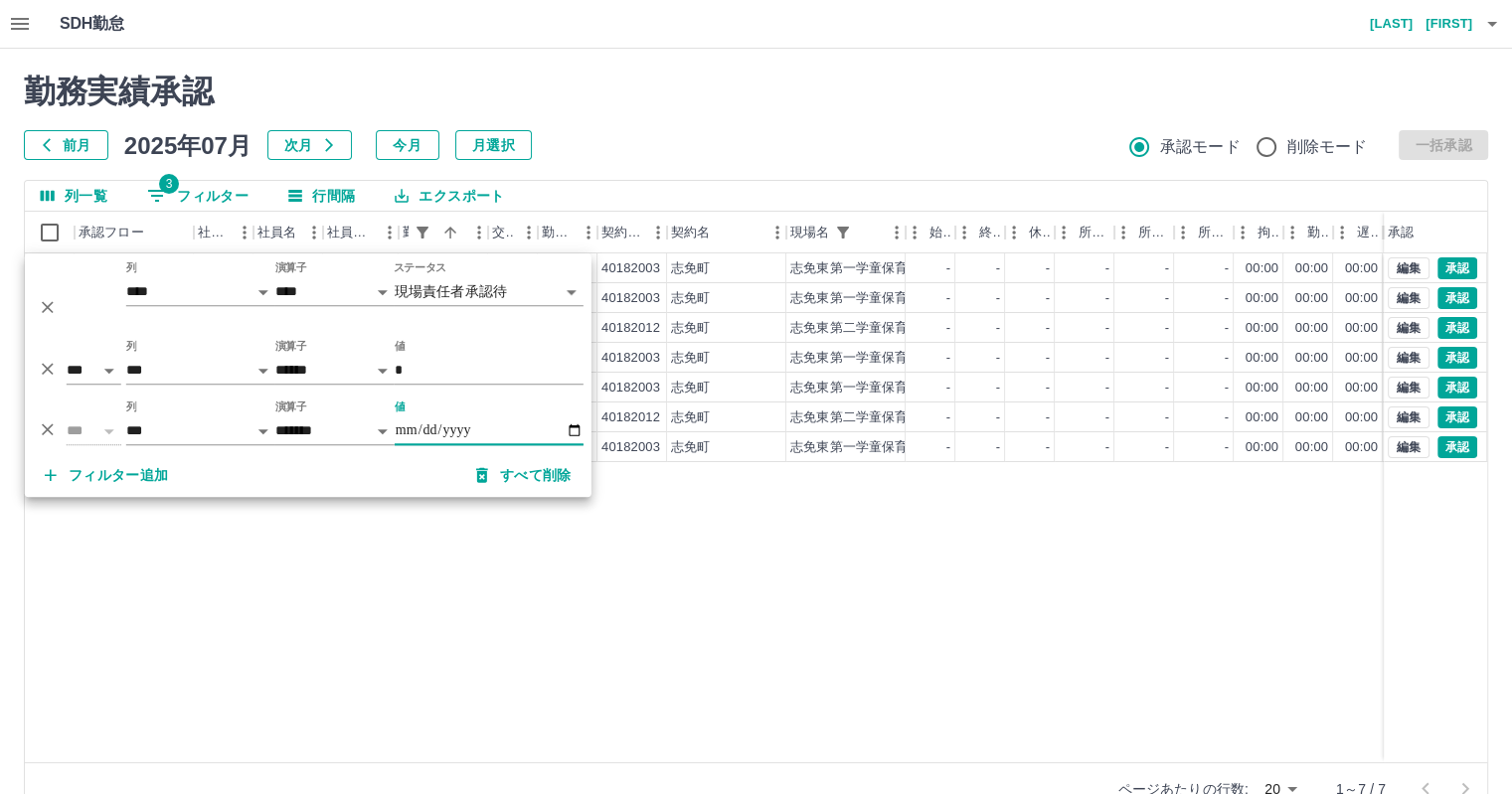 click on "**********" at bounding box center [489, 430] 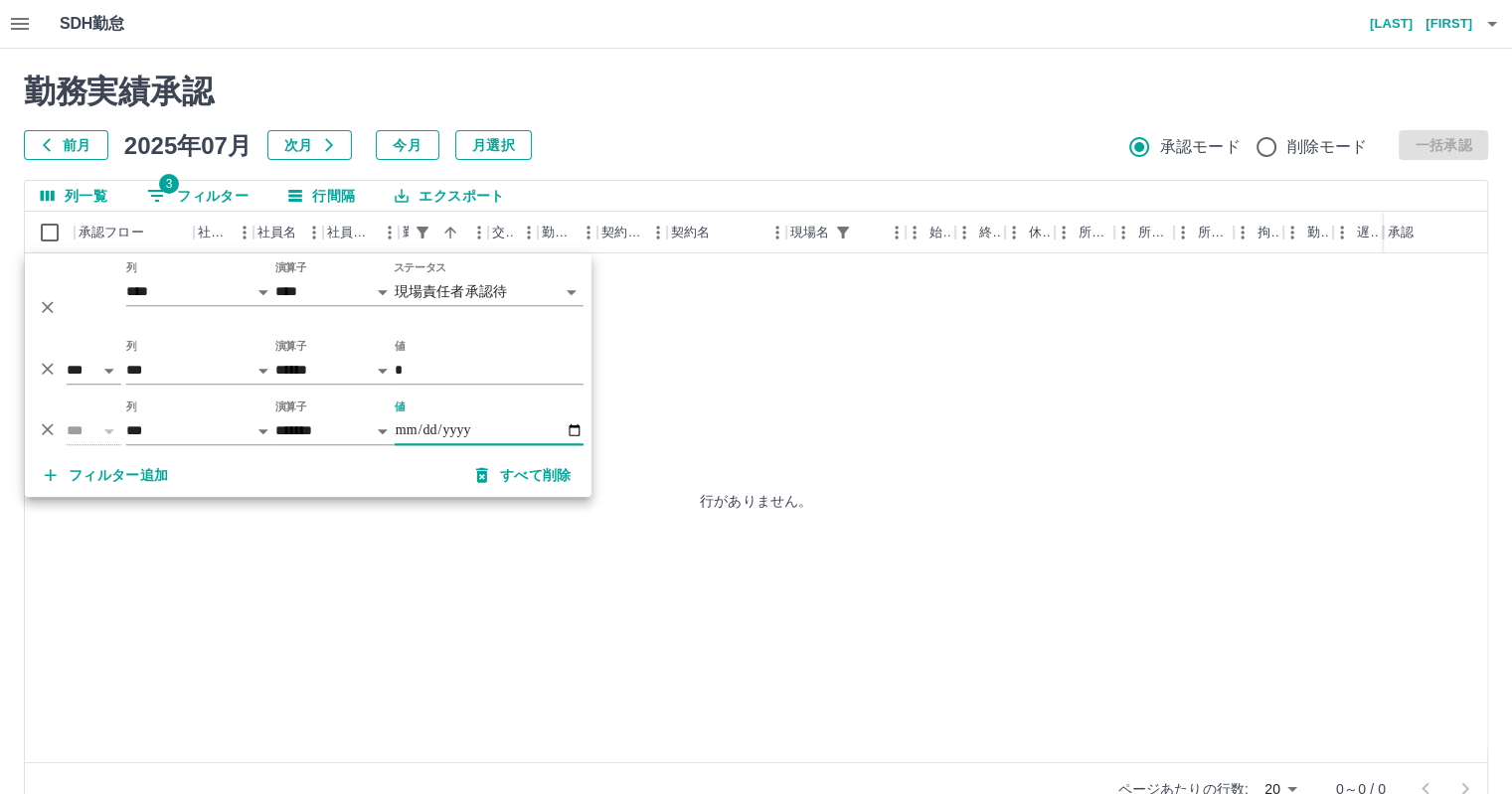 click on "**********" at bounding box center (489, 430) 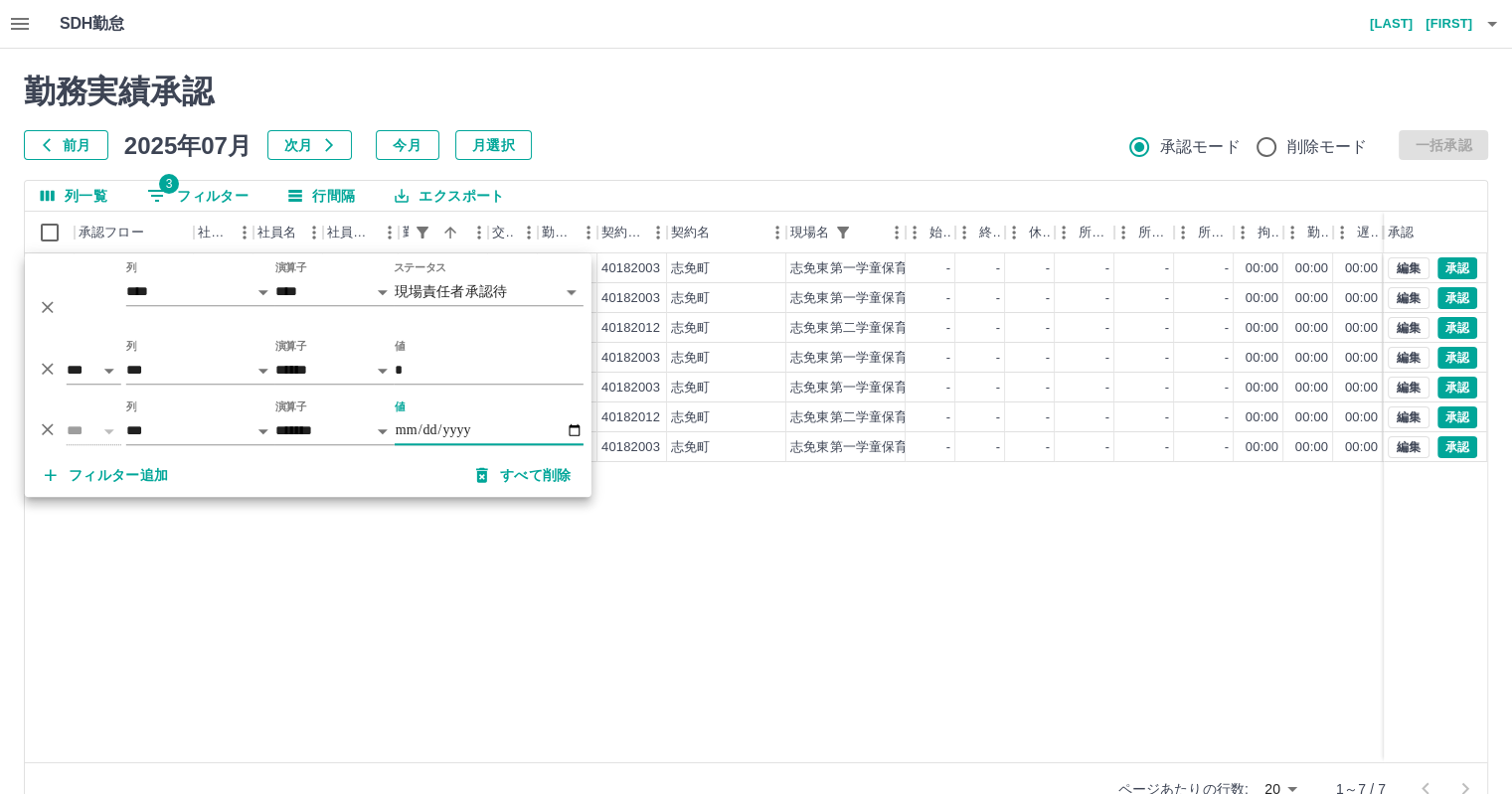 click on "現 事 Ａ 営 0095795 [FIRST] [LAST] 営業社員(PT契約) 2025-07-02  -  休日 40182003 [CITY] [SCHOOL] - - - - - - 00:00 00:00 00:00 現場責任者承認待 現 事 Ａ 営 0048810 [FIRST] [LAST] 営業社員(PT契約) 2025-07-02  -  休日 40182003 [CITY] [SCHOOL] - - - - - - 00:00 00:00 00:00 現場責任者承認待 現 事 Ａ 営 0095796 [FIRST] [LAST] 営業社員(PT契約) 2025-07-02  -  休日 40182012 [CITY] [SCHOOL] - - - - - - 00:00 00:00 00:00 現場責任者承認待 現 事 Ａ 営 0088816 [FIRST] [LAST] 営業社員(PT契約) 2025-07-02  -  休日 40182003 [CITY] [SCHOOL] - - - - - - 00:00 00:00 00:00 現場責任者承認待 現 事 Ａ 営 0089270 [FIRST] [LAST] 営業社員(PT契約) 2025-07-02  -  休日 40182003 [CITY] [SCHOOL] - - - - - - 00:00 00:00 00:00 現場責任者承認待 現 事 Ａ 営 0087367 [FIRST] [LAST] 営業社員(PT契約) -" at bounding box center (893, 508) 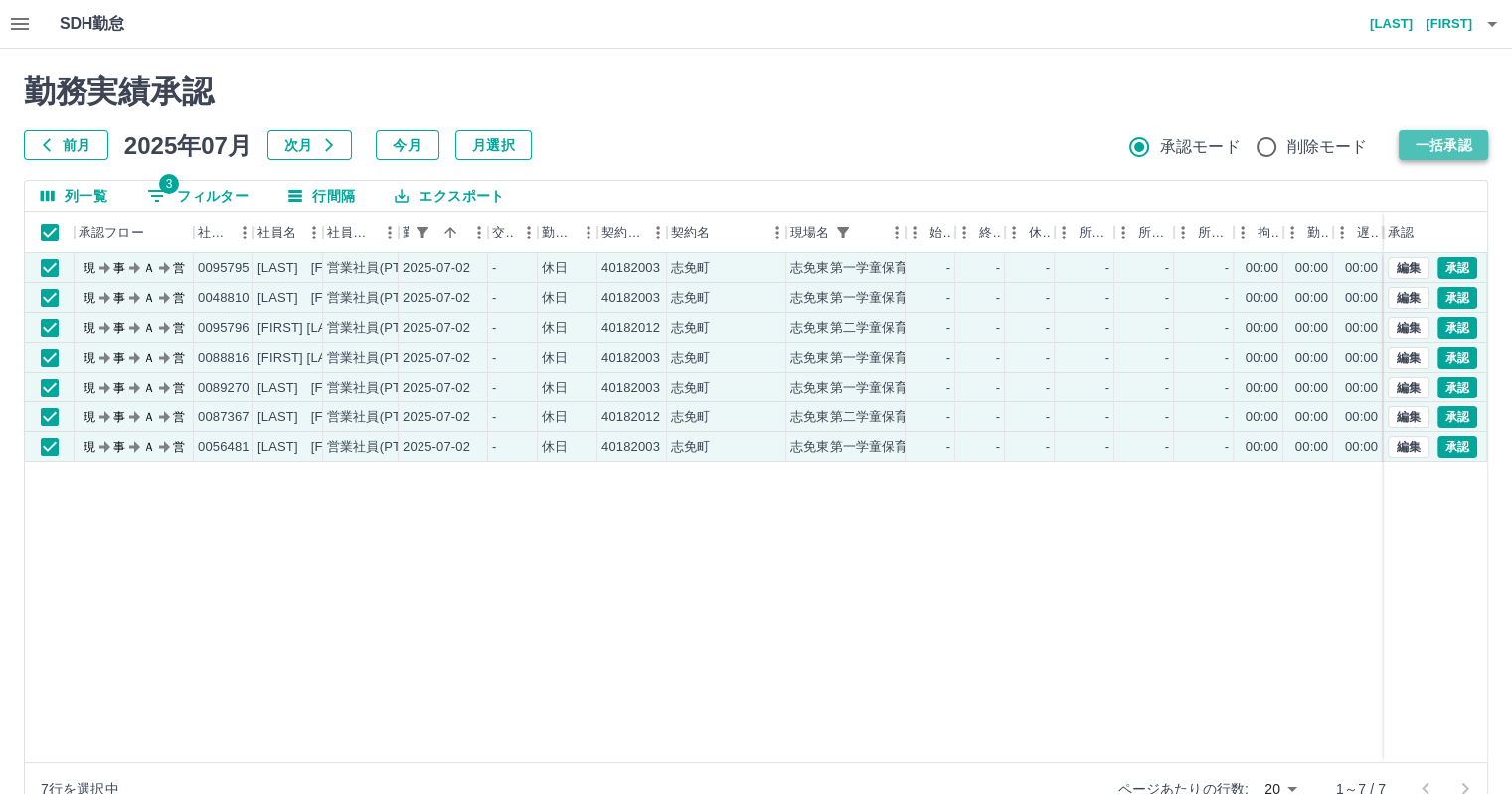 click on "一括承認" at bounding box center [1443, 145] 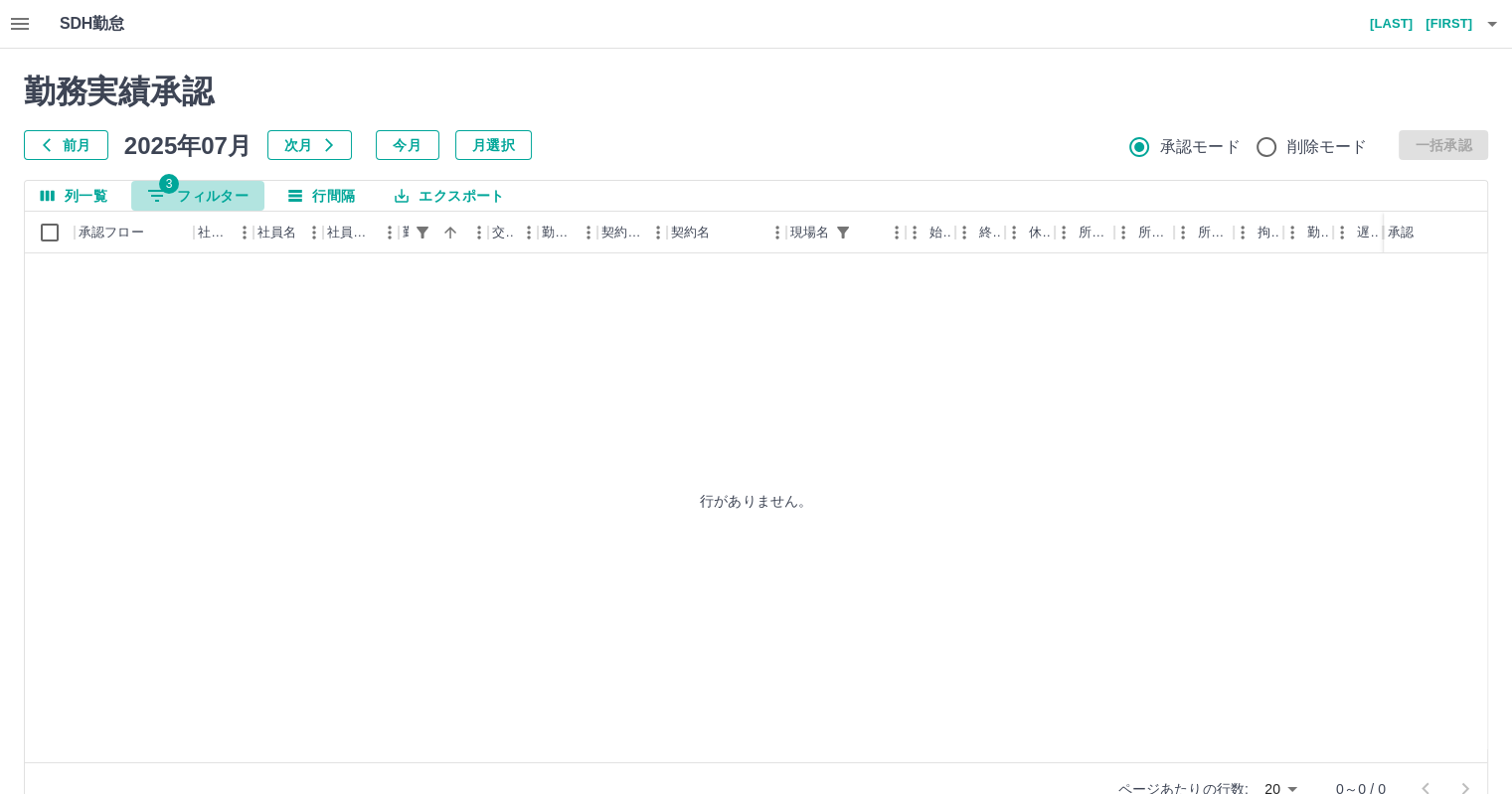 click on "3 フィルター" at bounding box center [198, 196] 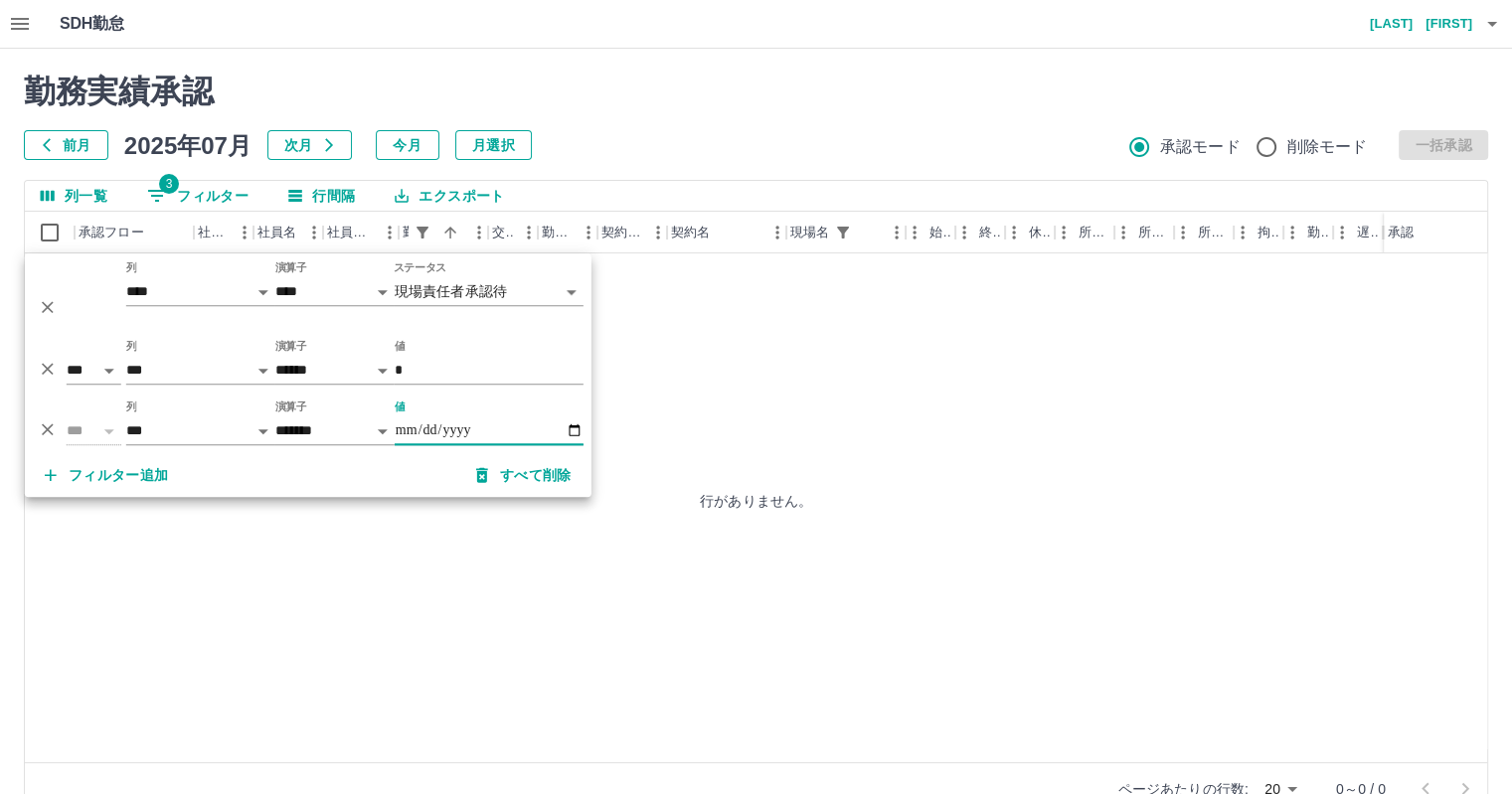 click on "**********" at bounding box center [489, 430] 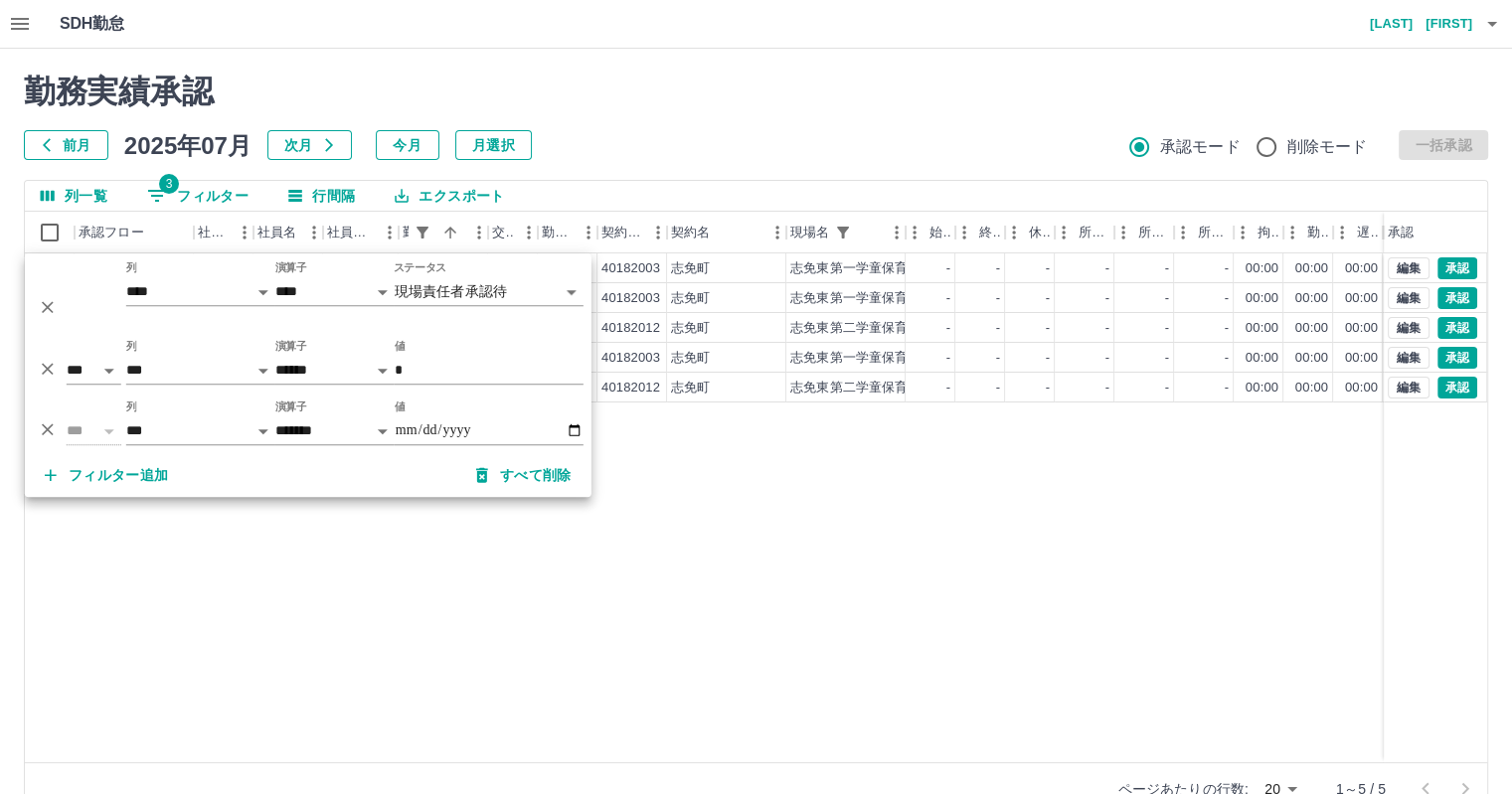 click at bounding box center [756, 397] 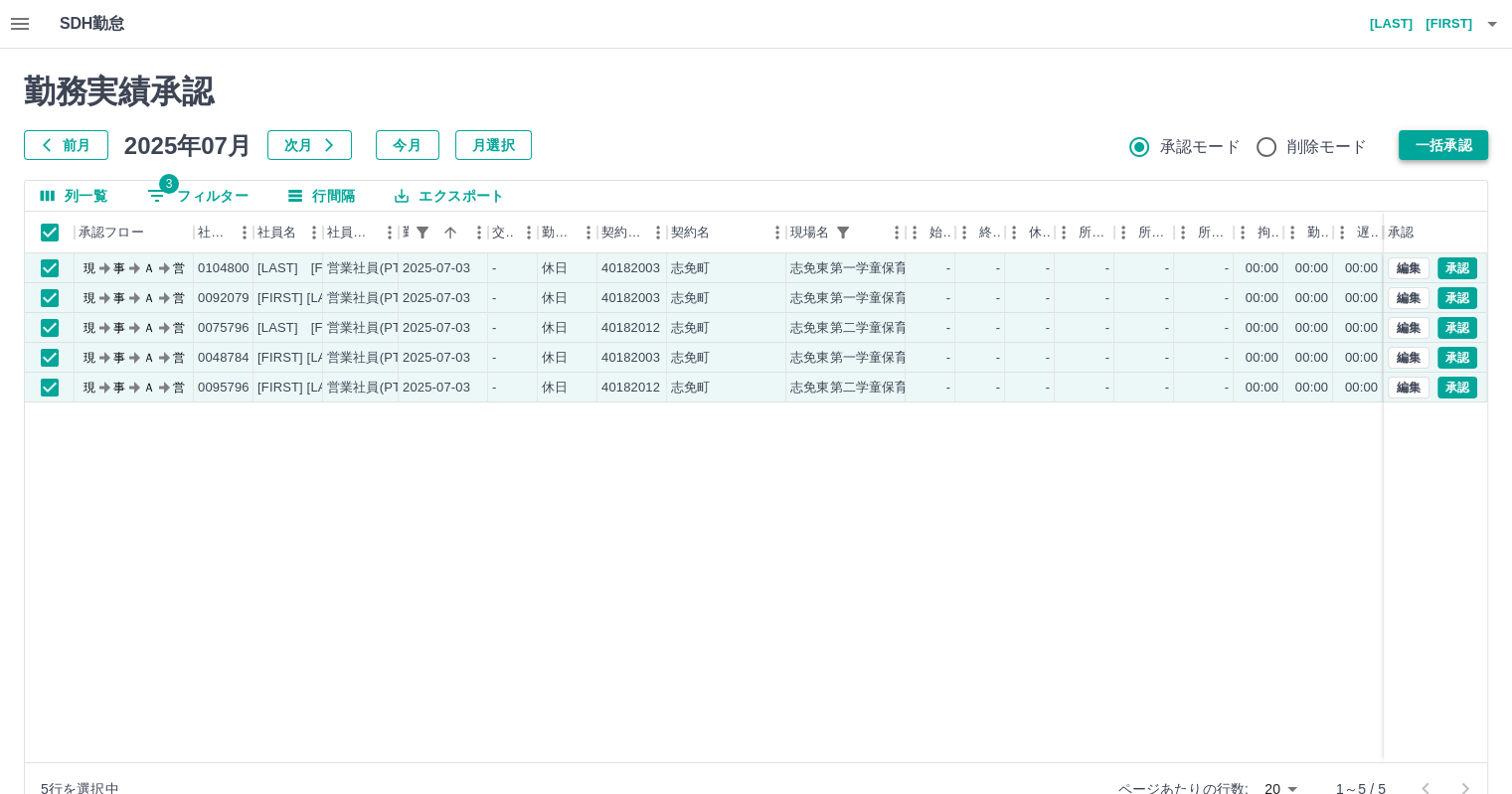 click on "一括承認" at bounding box center [1443, 145] 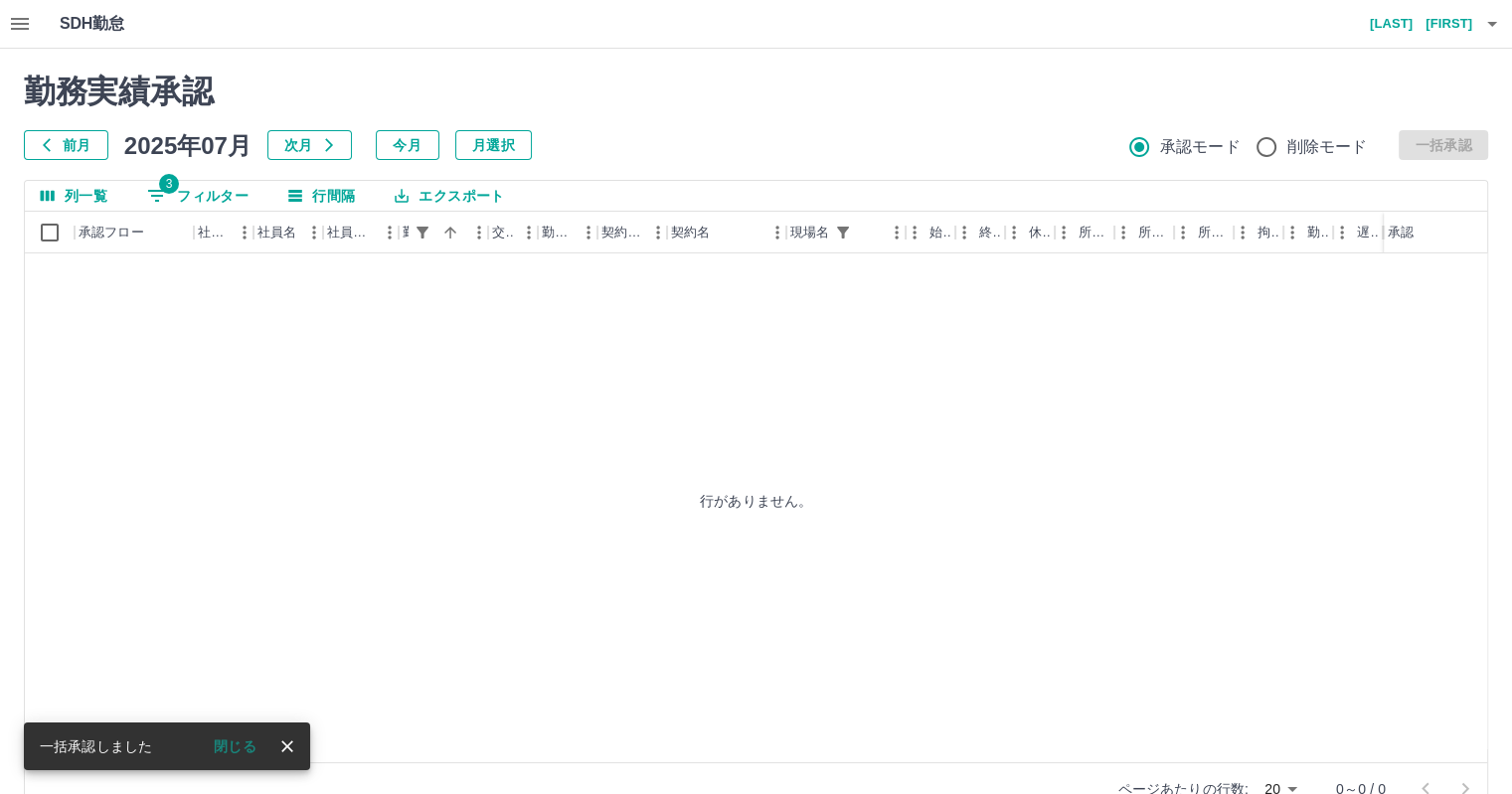 click on "3 フィルター" at bounding box center [198, 196] 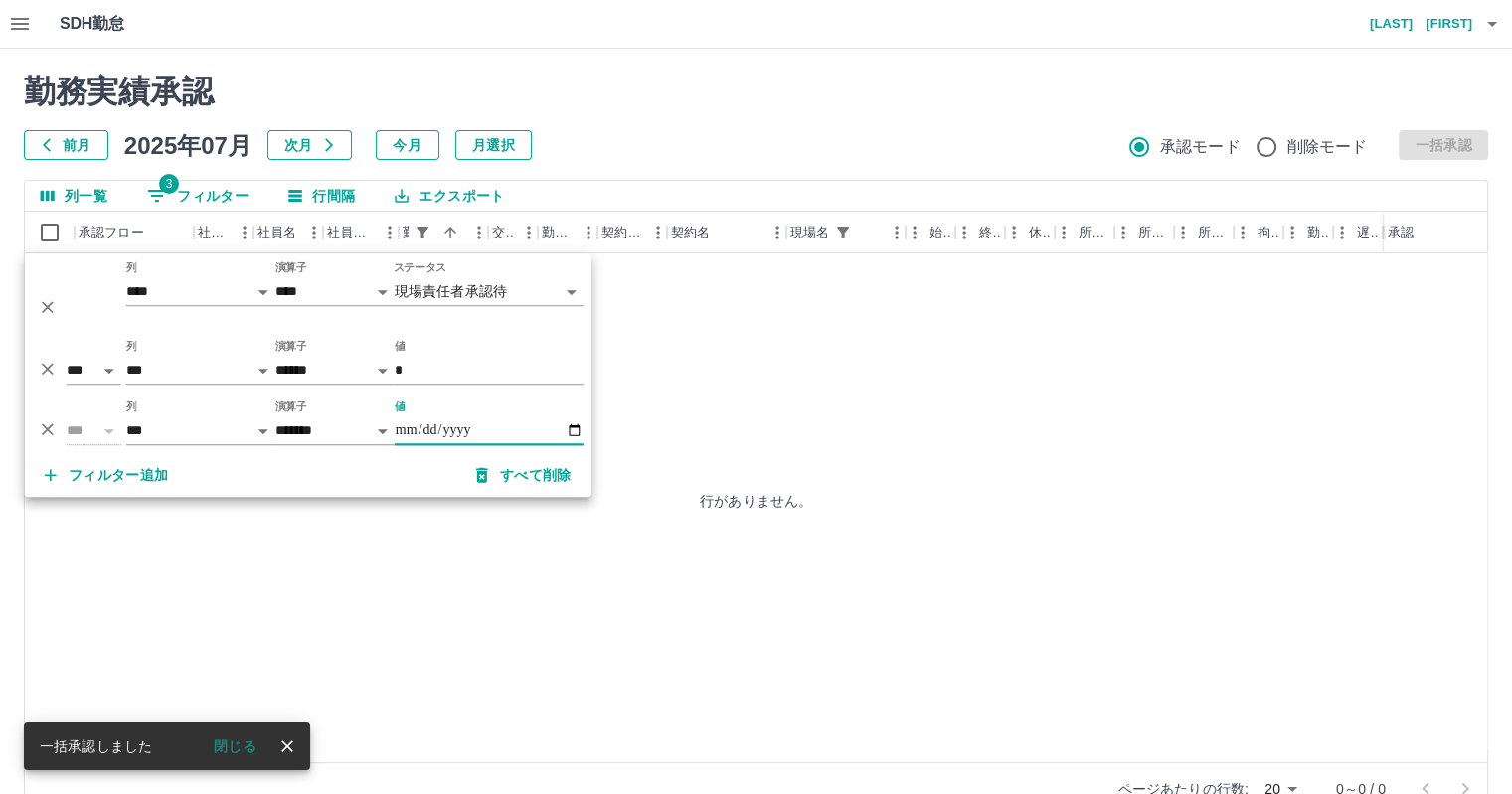 click on "**********" at bounding box center [489, 430] 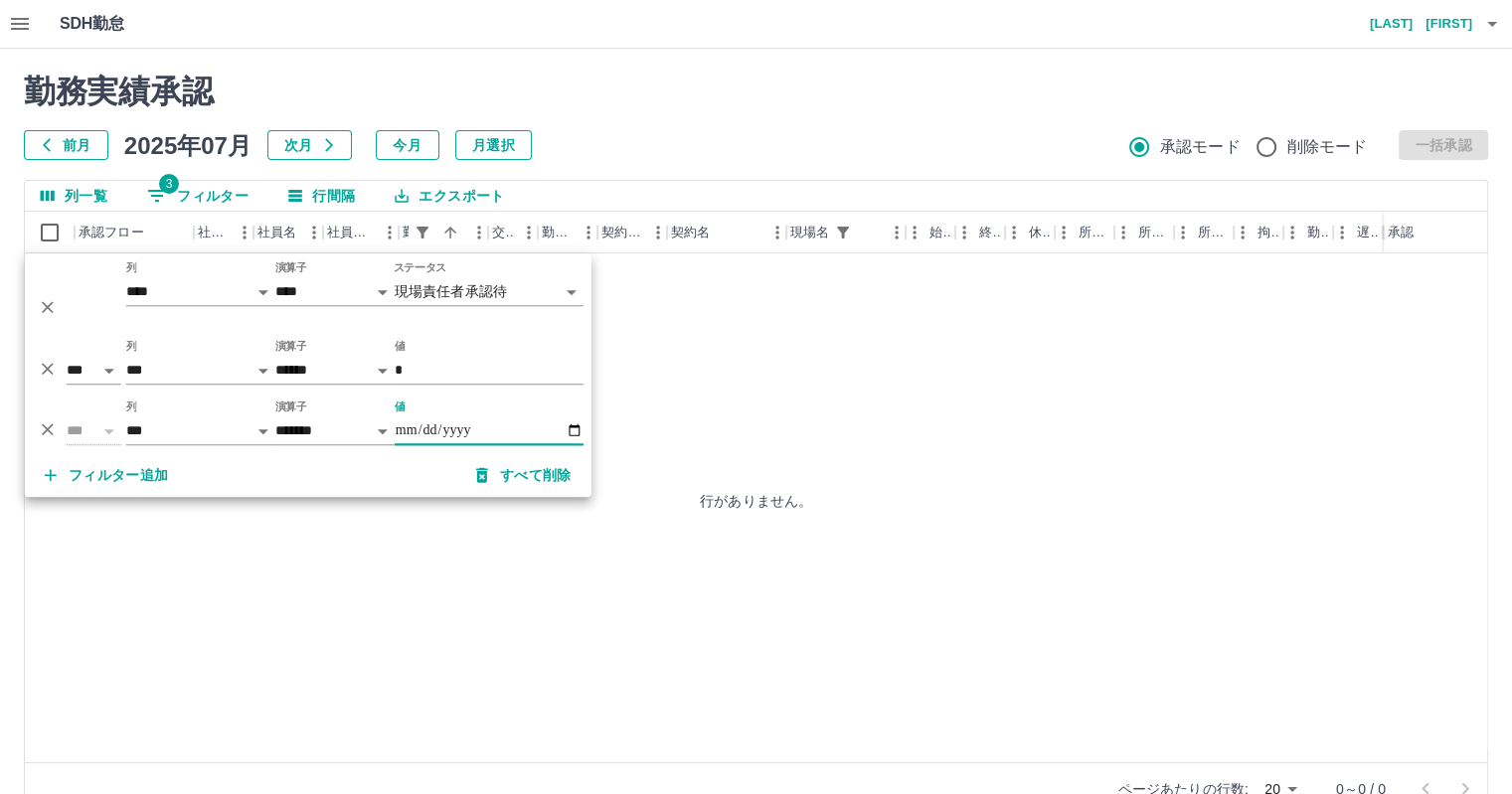 type on "**********" 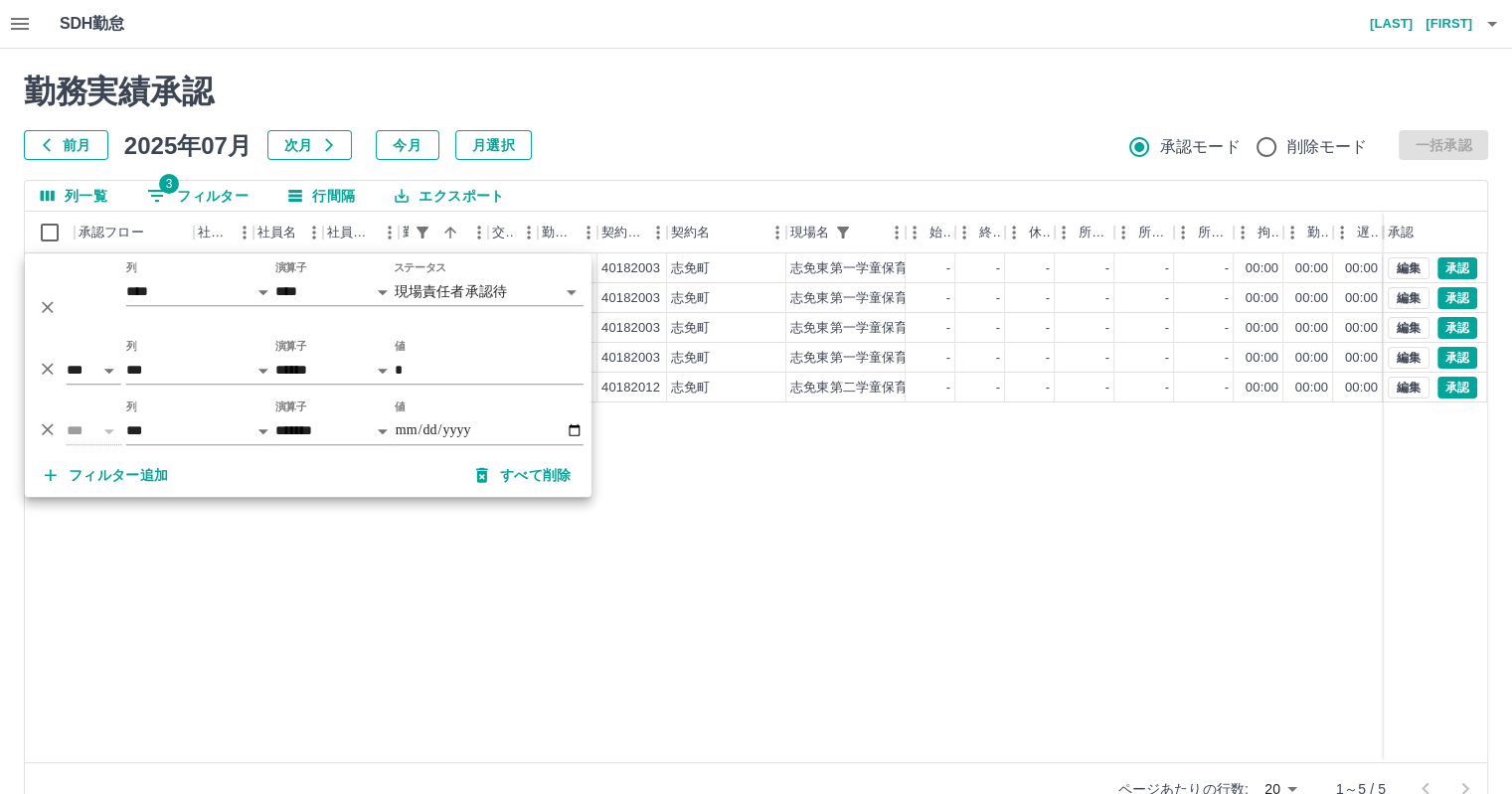 click on "現 事 Ａ 営 0048810 [FIRST] [LAST] 営業社員(PT契約) 2025-07-04  -  休日 40182003 [CITY] [SCHOOL] - - - - - - 00:00 00:00 00:00 現場責任者承認待 現 事 Ａ 営 0092079 [FIRST] [LAST] 営業社員(PT契約) 2025-07-04  -  休日 40182003 [CITY] [SCHOOL] - - - - - - 00:00 00:00 00:00 現場責任者承認待 現 事 Ａ 営 0056481 [FIRST] [LAST] 営業社員(PT契約) 2025-07-04  -  休日 40182003 [CITY] [SCHOOL] - - - - - - 00:00 00:00 00:00 現場責任者承認待 現 事 Ａ 営 0088816 [FIRST] [LAST] 営業社員(PT契約) 2025-07-04  -  休日 40182003 [CITY] [SCHOOL] - - - - - - 00:00 00:00 00:00 現場責任者承認待 現 事 Ａ 営 0095796 [FIRST] [LAST] 営業社員(PT契約) 2025-07-04  -  休日 40182012 [CITY] [SCHOOL] - - - - - - 00:00 00:00 00:00 現場責任者承認待 編集 承認 編集 承認 編集 承認 編集 承認 編集" at bounding box center (893, 508) 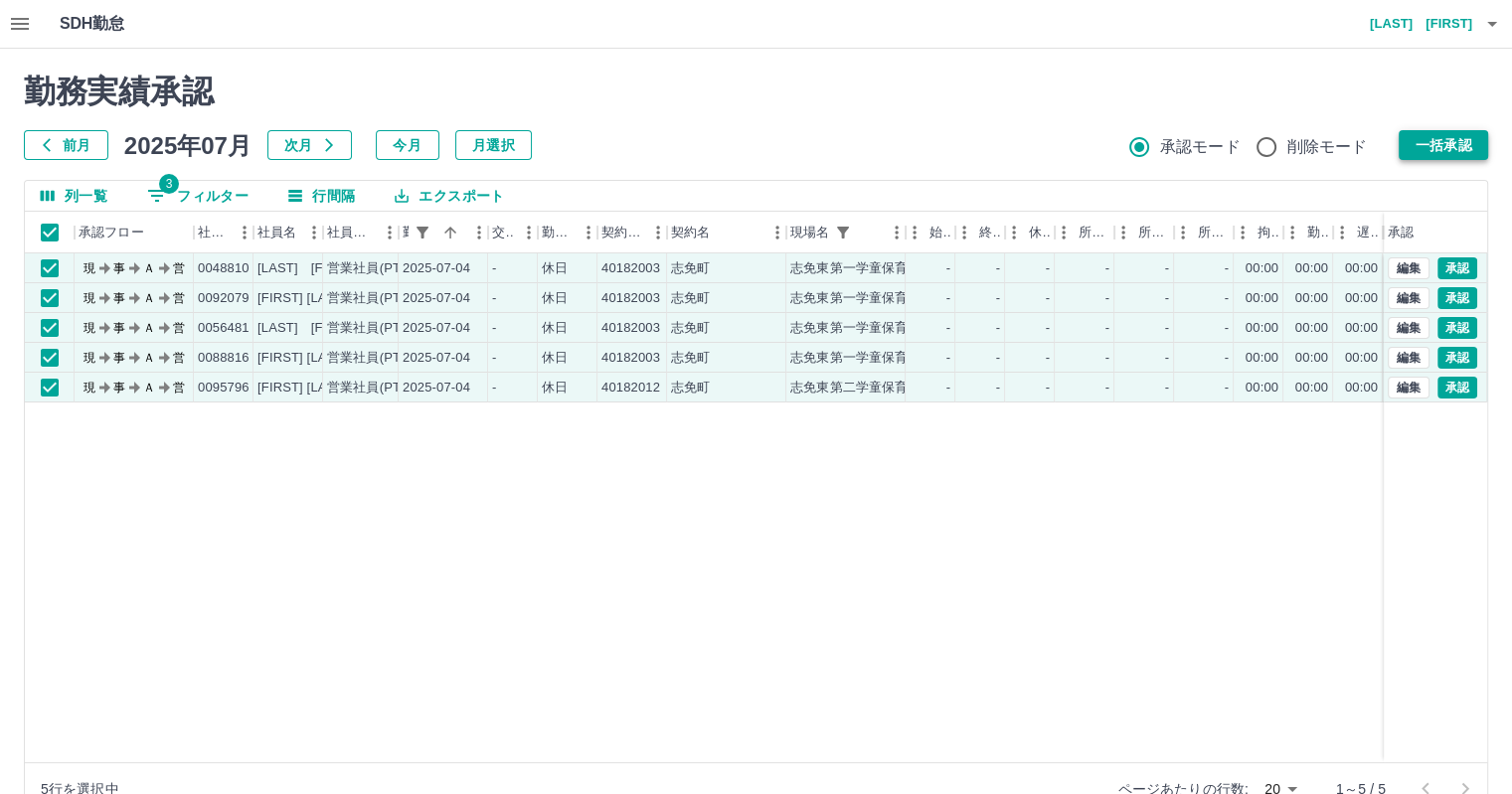 click on "一括承認" at bounding box center (1443, 145) 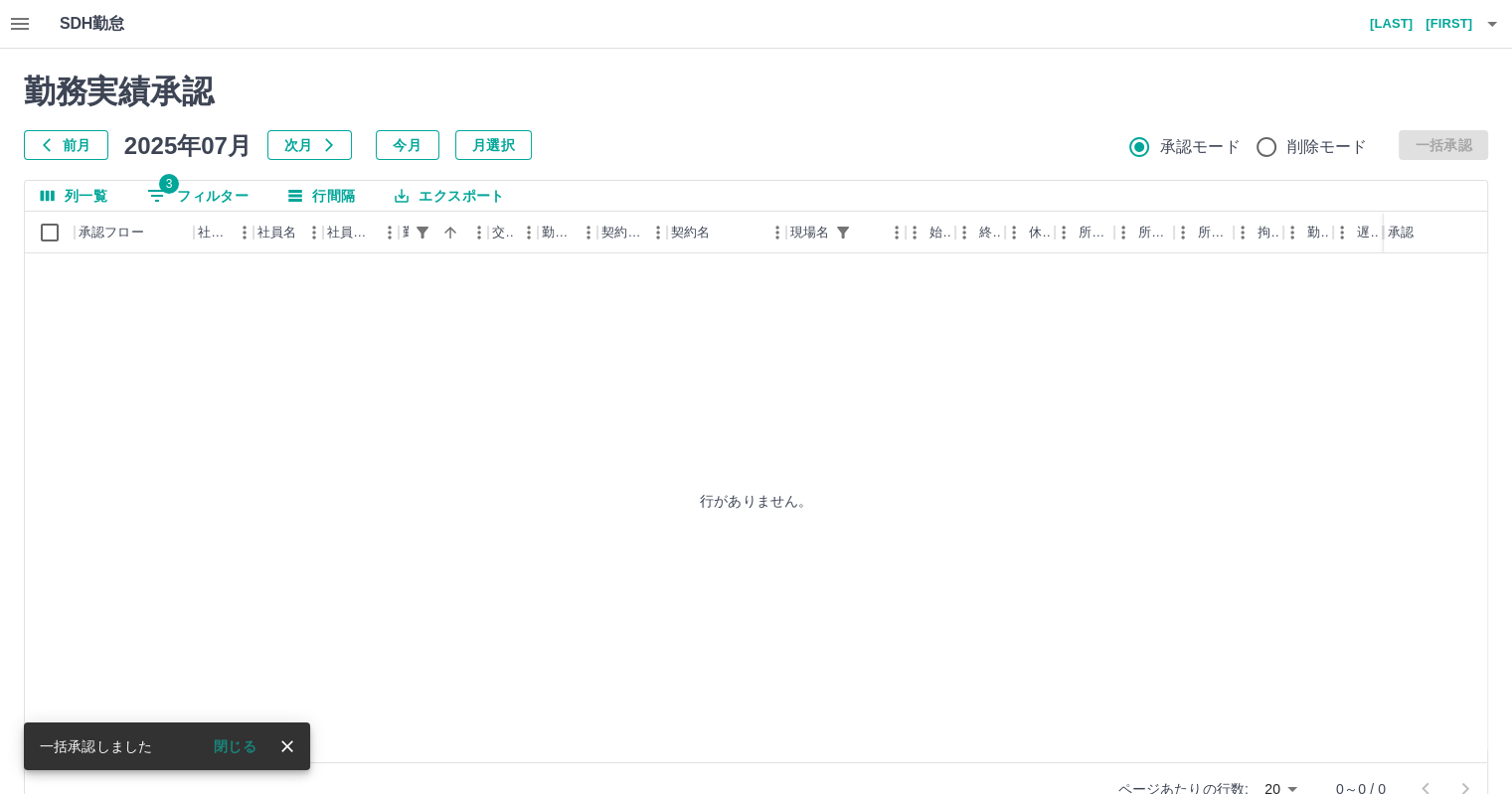 click on "3 フィルター" at bounding box center (198, 196) 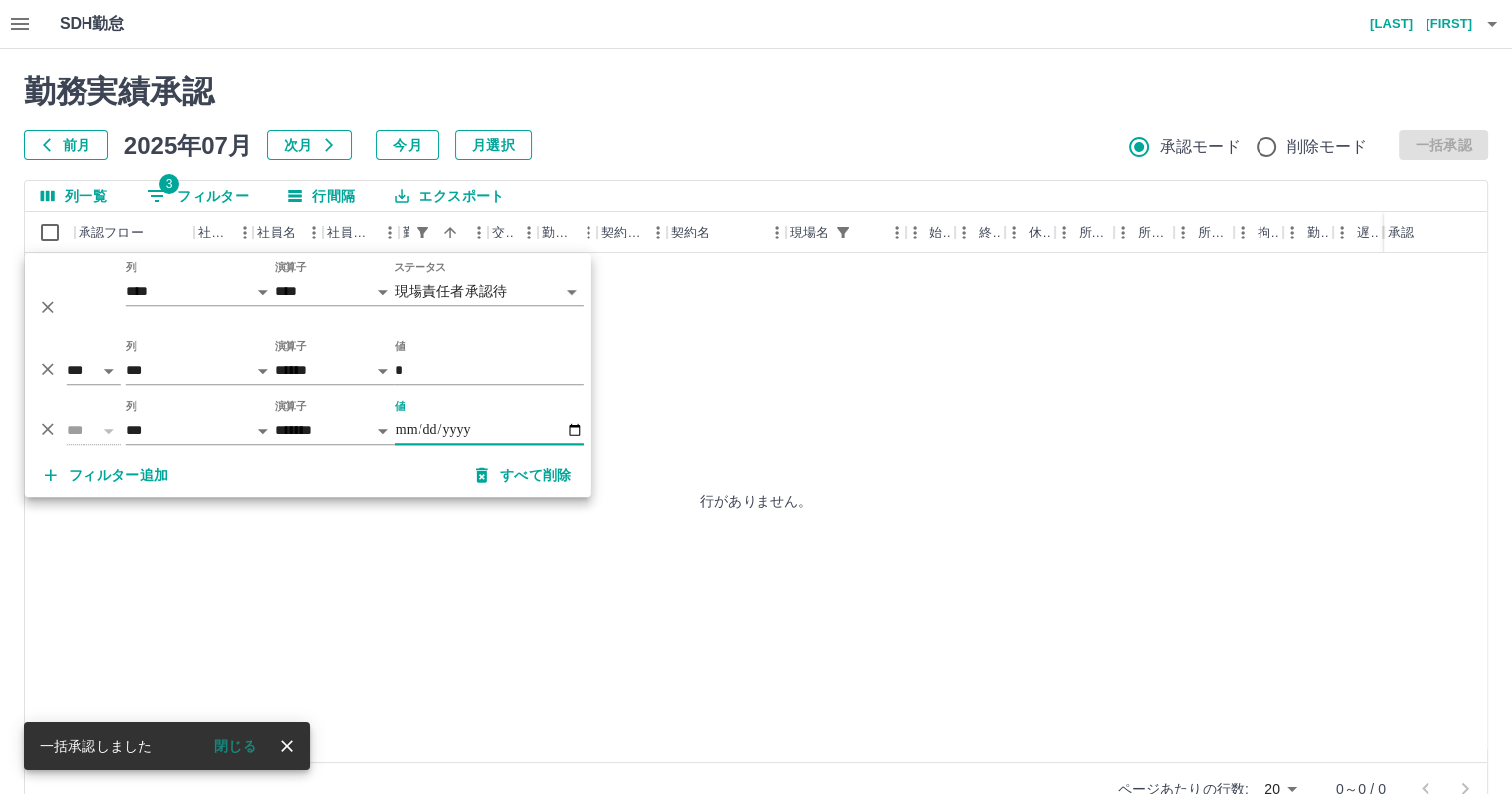 click on "**********" at bounding box center [489, 430] 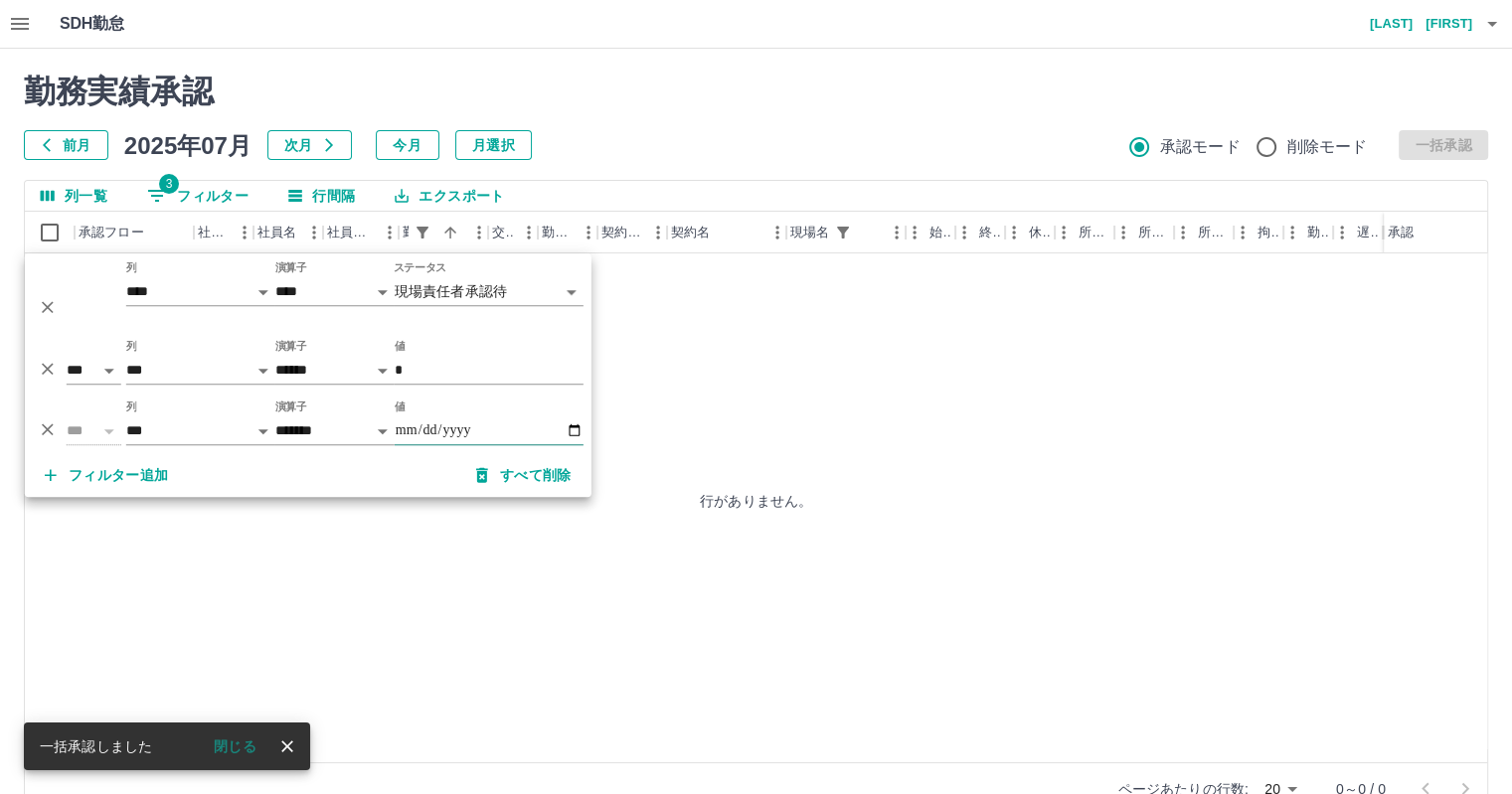 click on "**********" at bounding box center (308, 422) 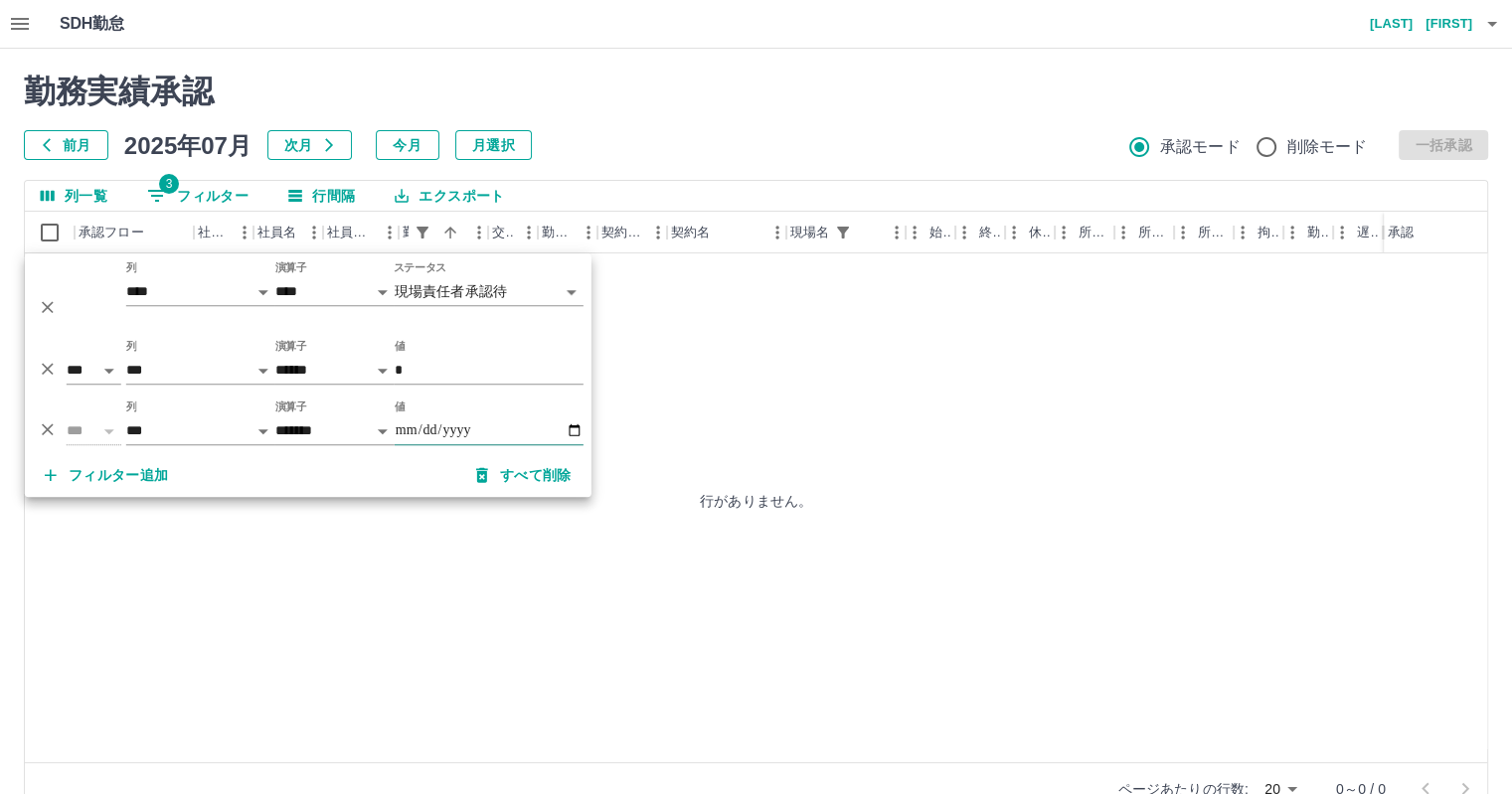 click on "**********" at bounding box center [489, 430] 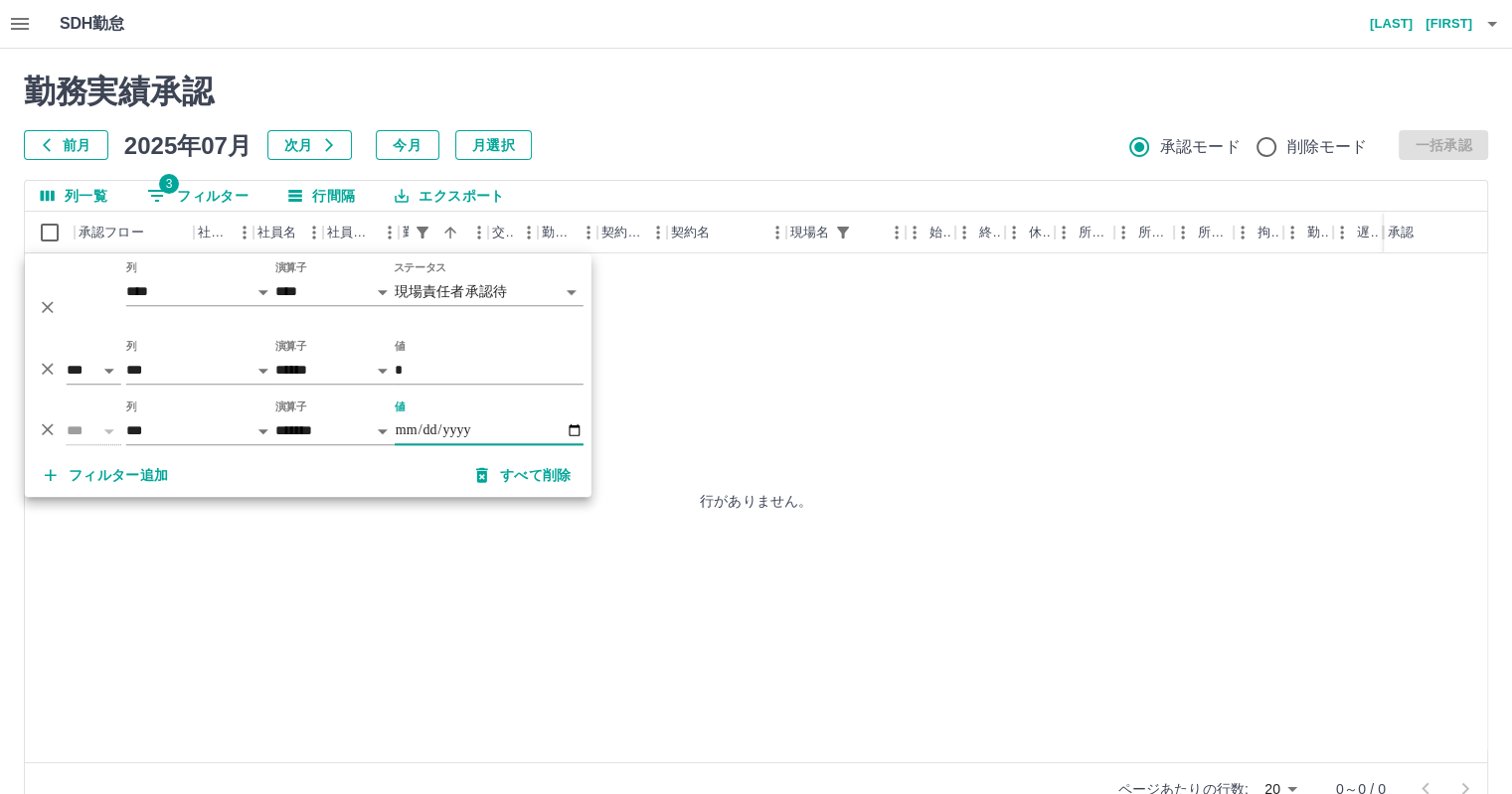 type on "**********" 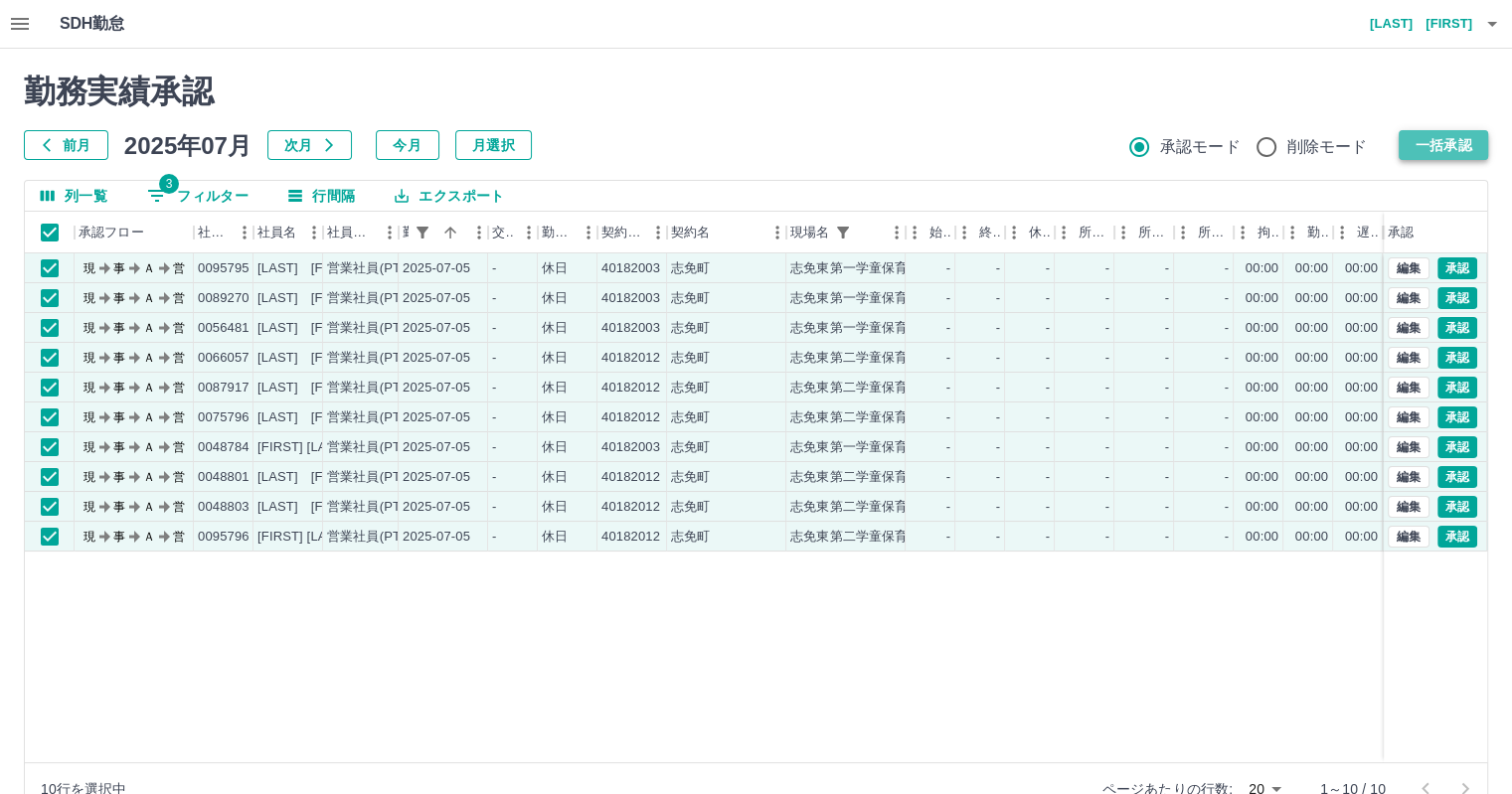 click on "一括承認" at bounding box center (1443, 145) 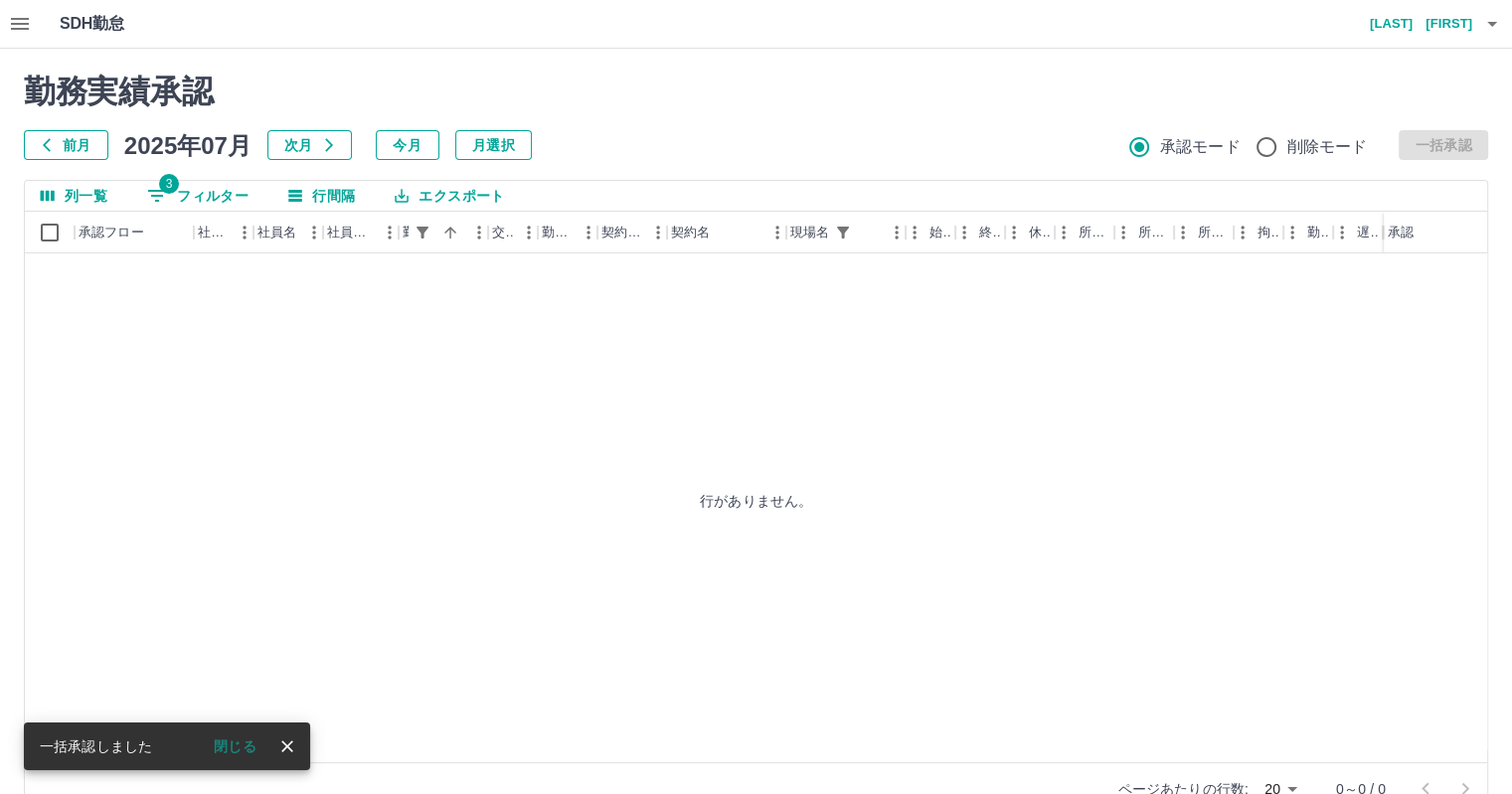 click on "列一覧 3 フィルター 行間隔 エクスポート" at bounding box center [756, 196] 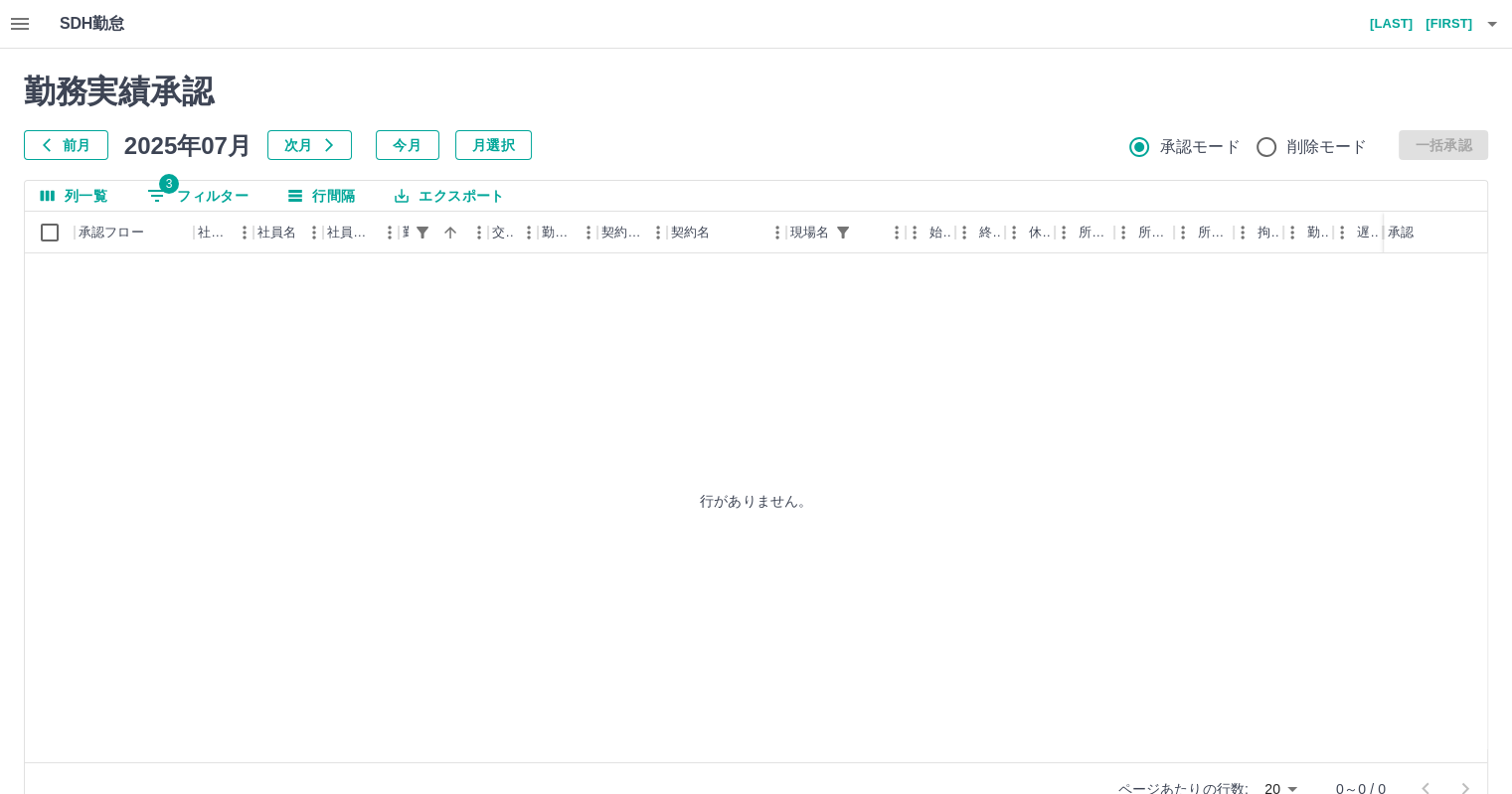 click on "3 フィルター" at bounding box center (198, 196) 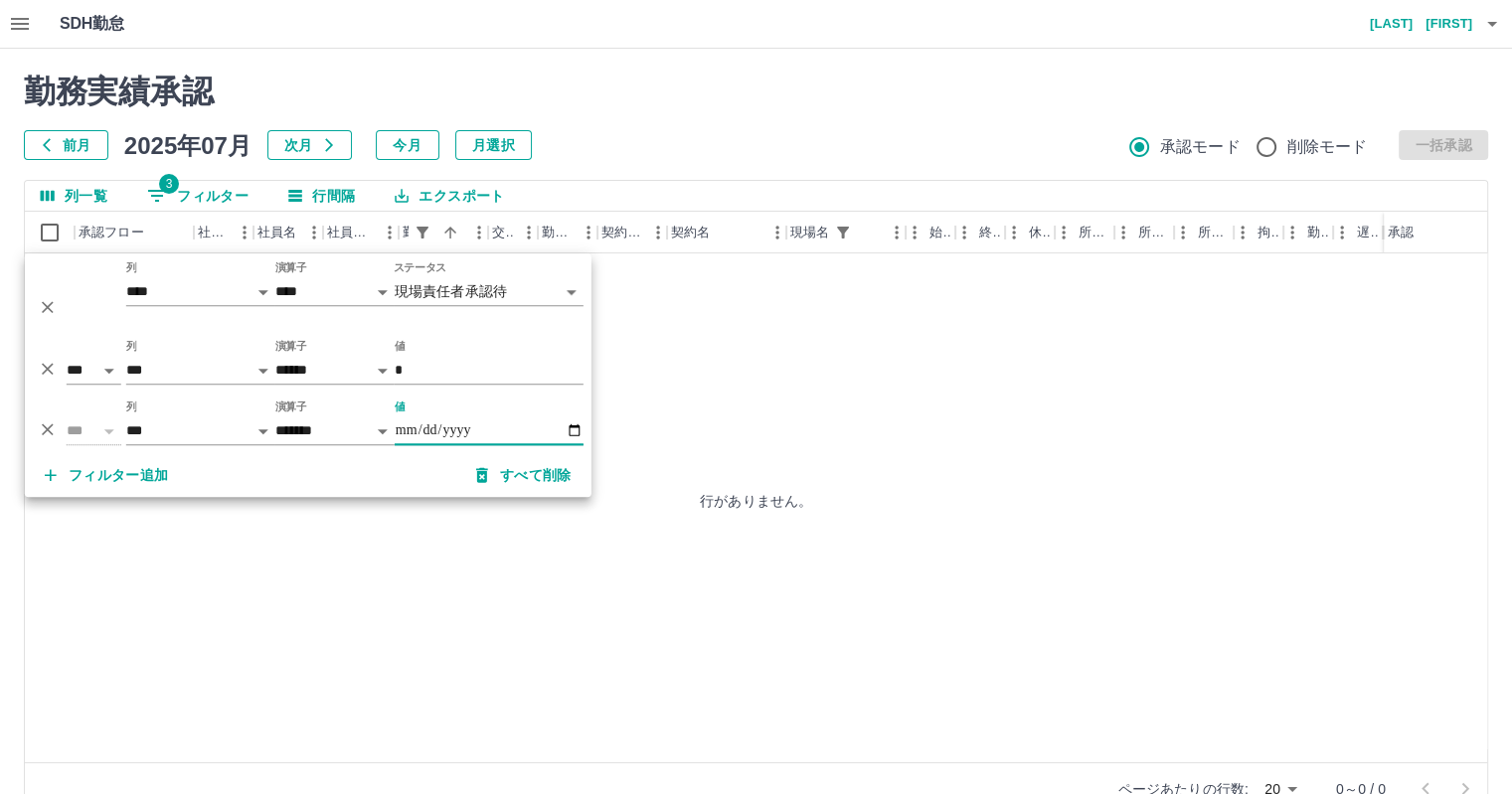 click on "**********" at bounding box center (489, 430) 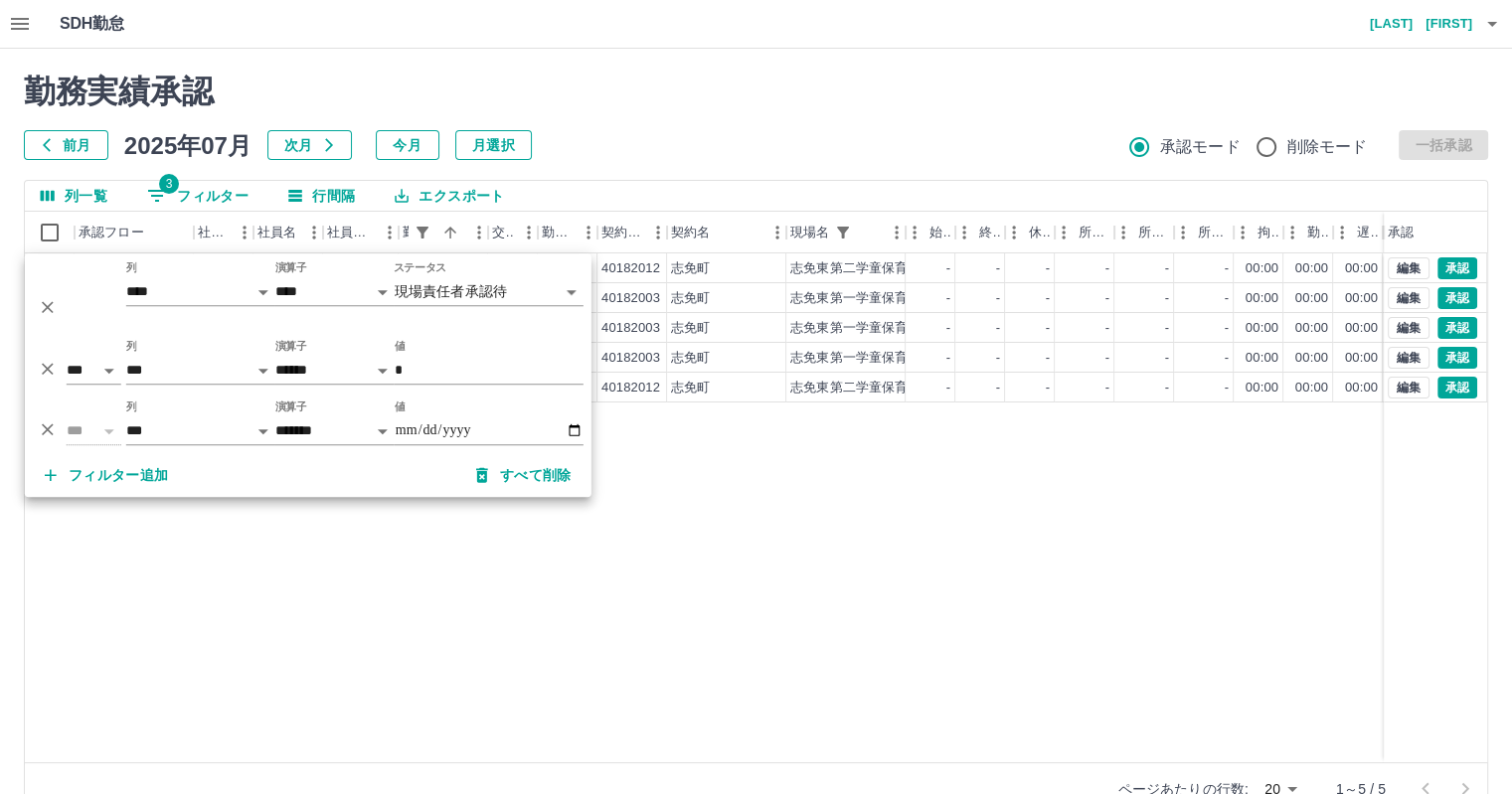 click on "現 事 Ａ 営 0066057 [LAST]　[FIRST] 営業社員(PT契約) 2025-07-07  -  休日 40182012 [CITY] [PLACE] - - - - - - 00:00 00:00 00:00 現場責任者承認待 現 事 Ａ 営 0095795 [LAST]　[FIRST] 営業社員(PT契約) 2025-07-07  -  休日 40182003 [CITY] [PLACE] - - - - - - 00:00 00:00 00:00 現場責任者承認待 現 事 Ａ 営 0089270 [LAST]　[FIRST] 営業社員(PT契約) 2025-07-07  -  休日 40182003 [CITY] [PLACE] - - - - - - 00:00 00:00 00:00 現場責任者承認待 現 事 Ａ 営 0092079 [LAST]　[FIRST] 営業社員(PT契約) 2025-07-07  -  休日 40182003 [CITY] [PLACE] - - - - - - 00:00 00:00 00:00 現場責任者承認待 現 事 Ａ 営 0095796 [LAST]　[FIRST] 営業社員(PT契約) 2025-07-07  -  休日 40182012 [CITY] [PLACE] - - - - - - 00:00 00:00 00:00 現場責任者承認待 編集 承認 編集 承認 編集 承認 編集 承認 編集" at bounding box center (893, 508) 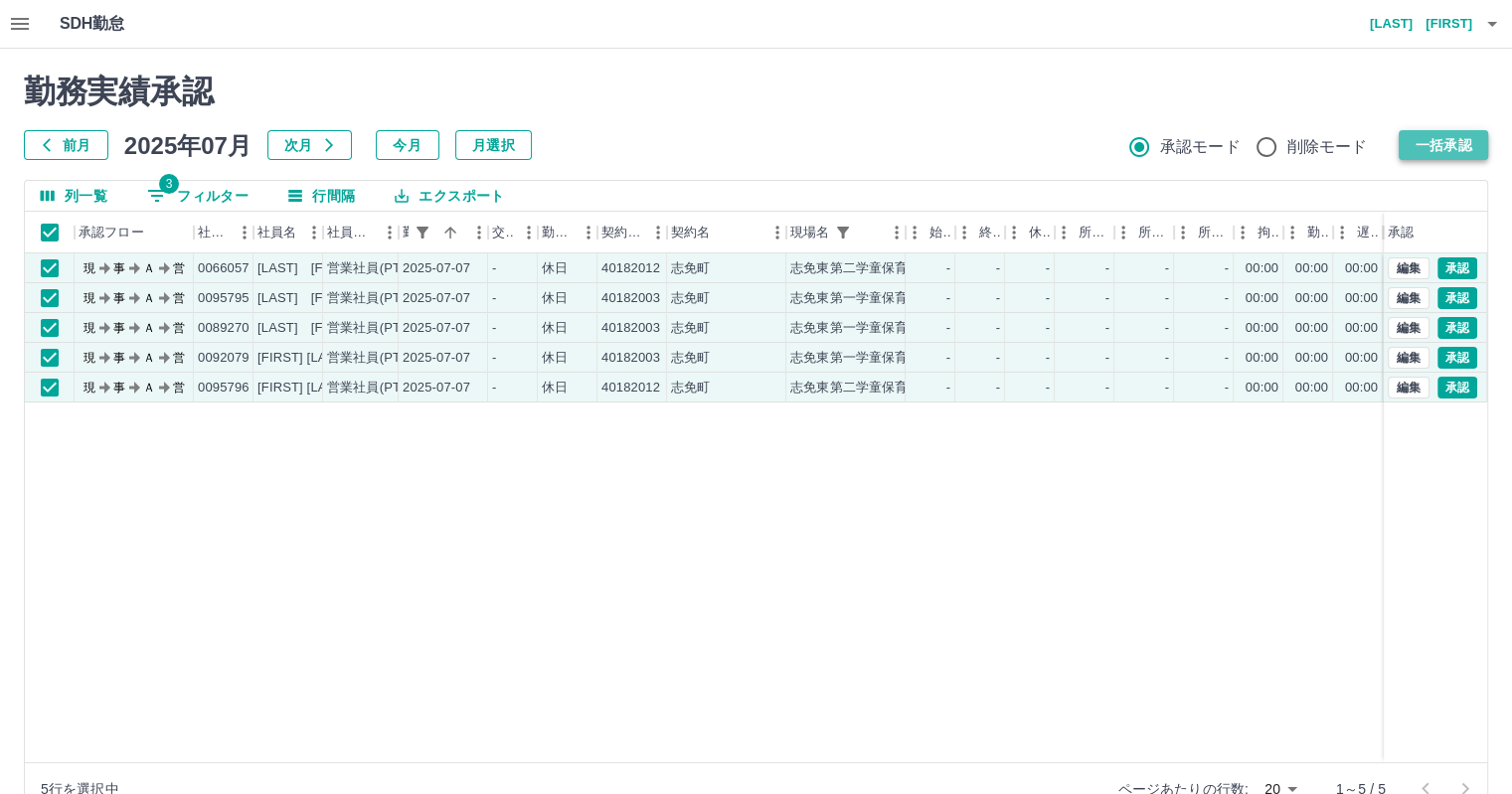 click on "一括承認" at bounding box center [1443, 145] 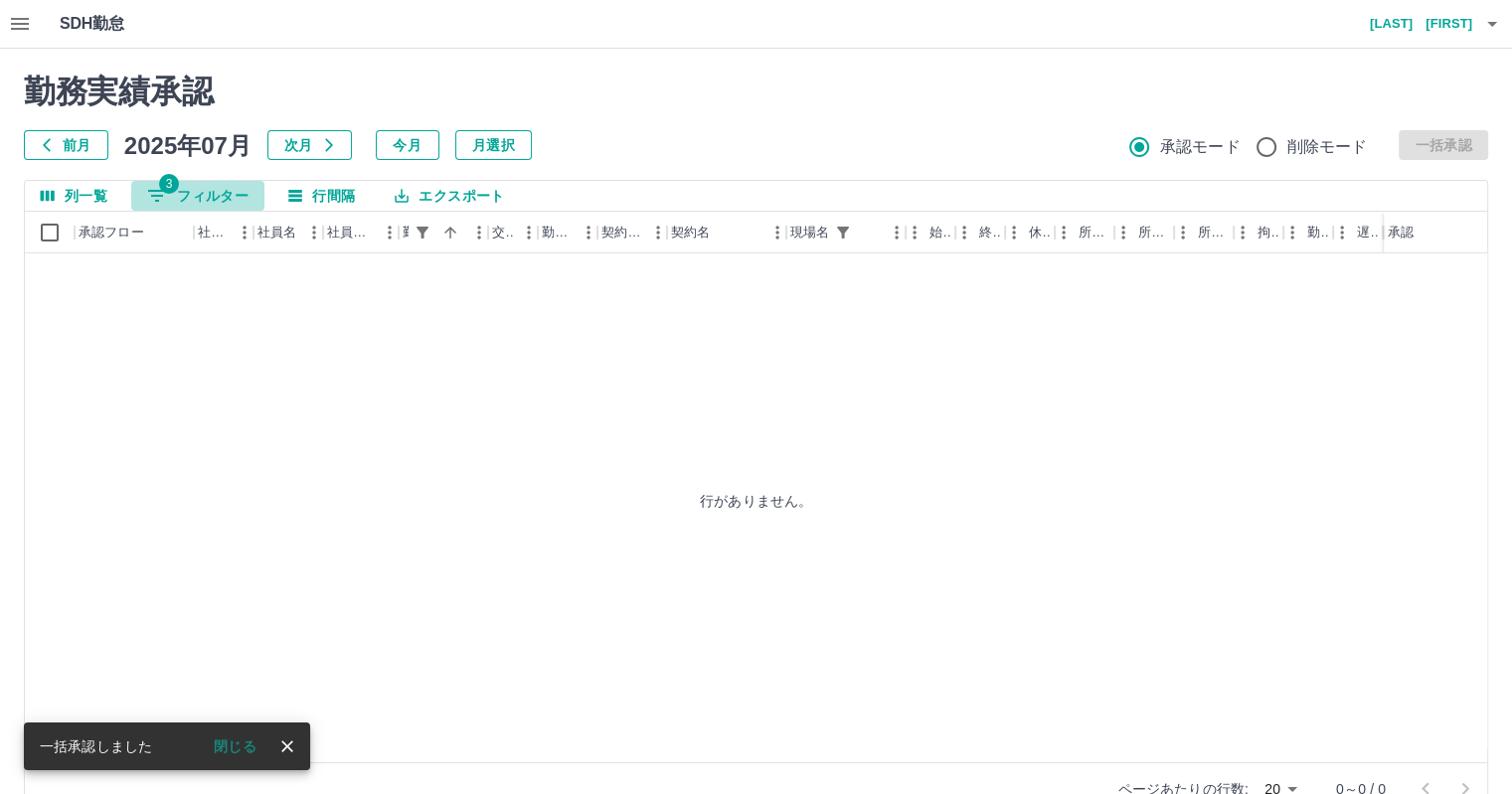 click on "3 フィルター" at bounding box center [198, 196] 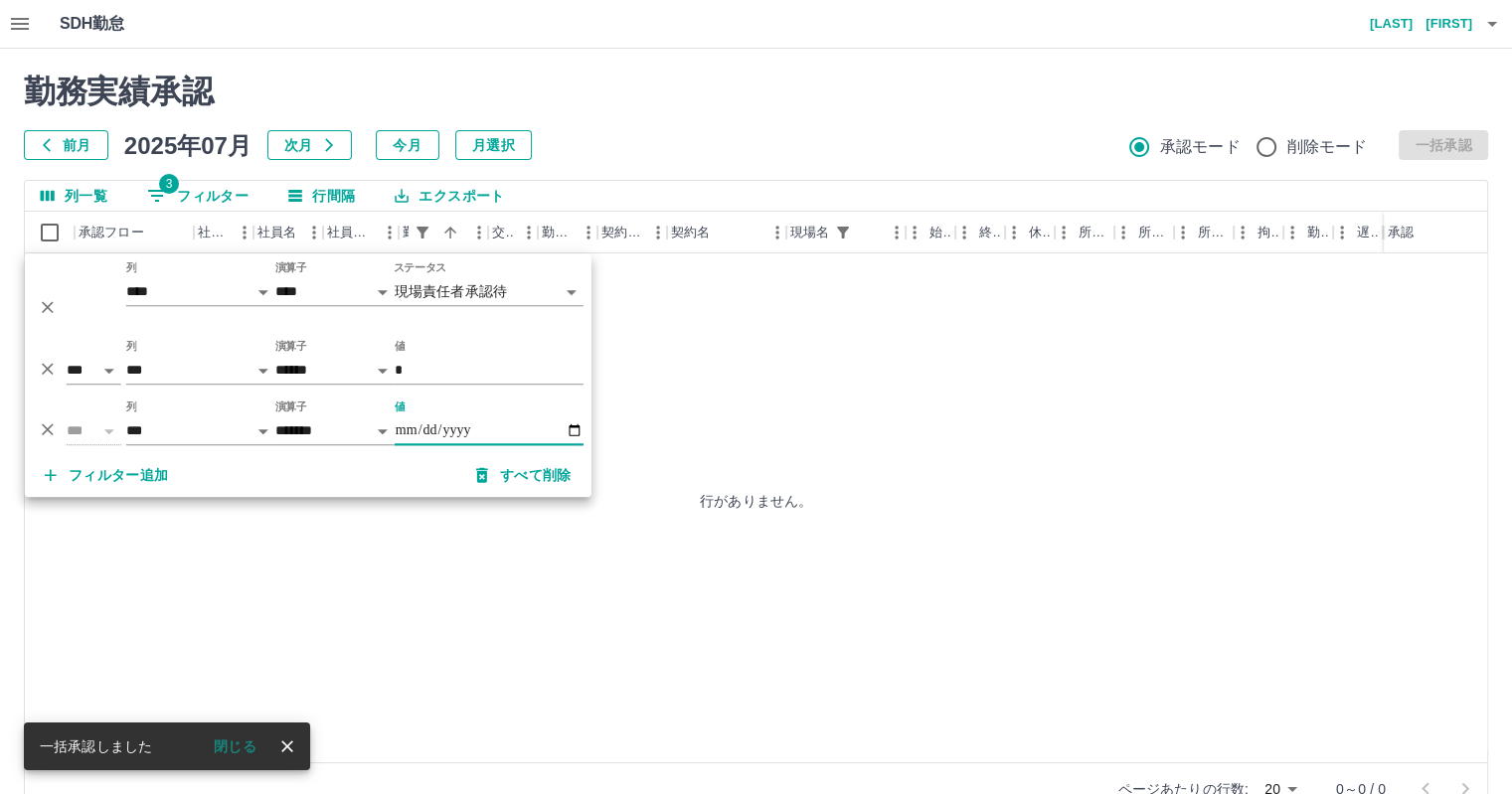 click on "**********" at bounding box center (489, 430) 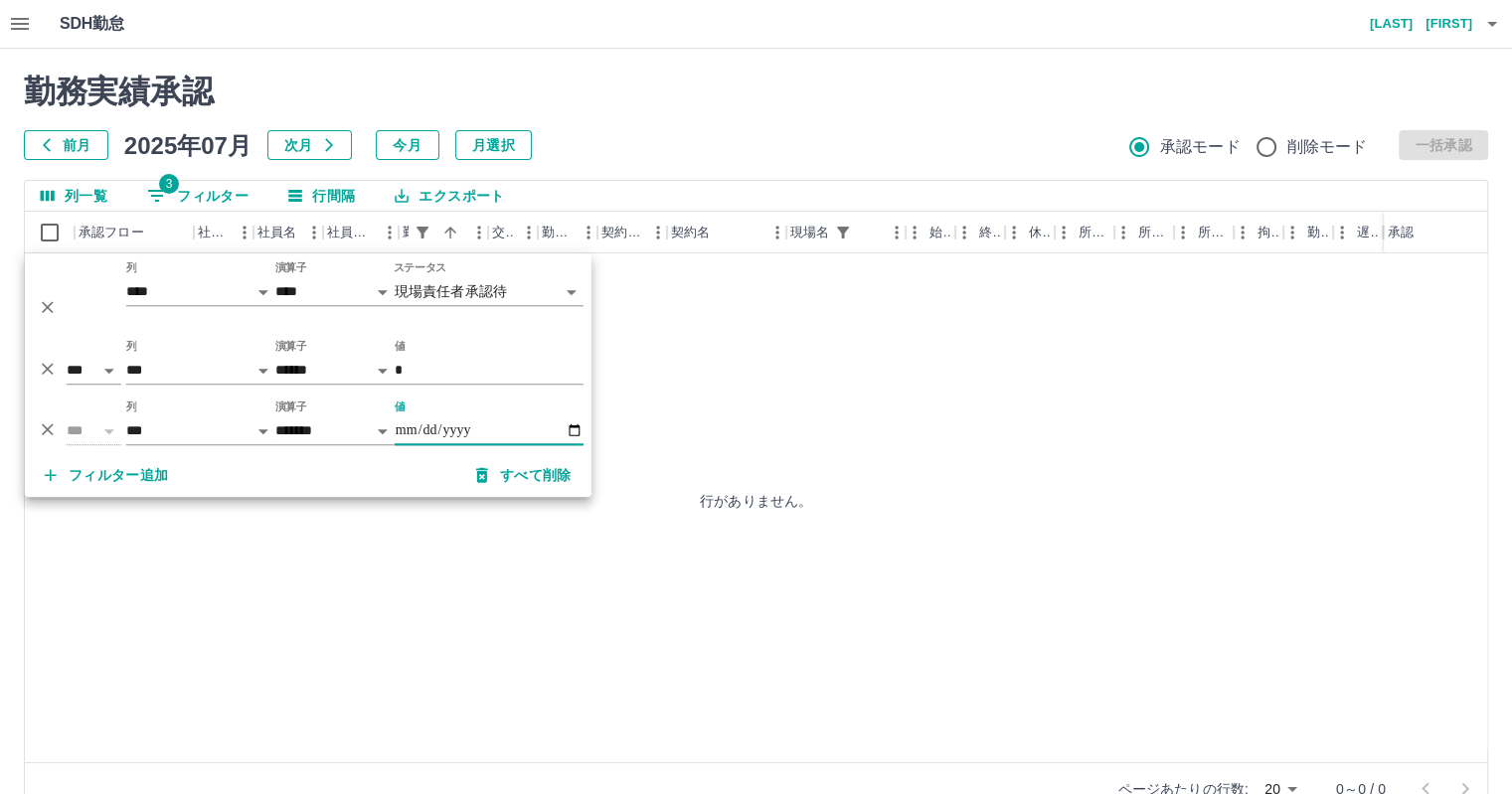 type on "**********" 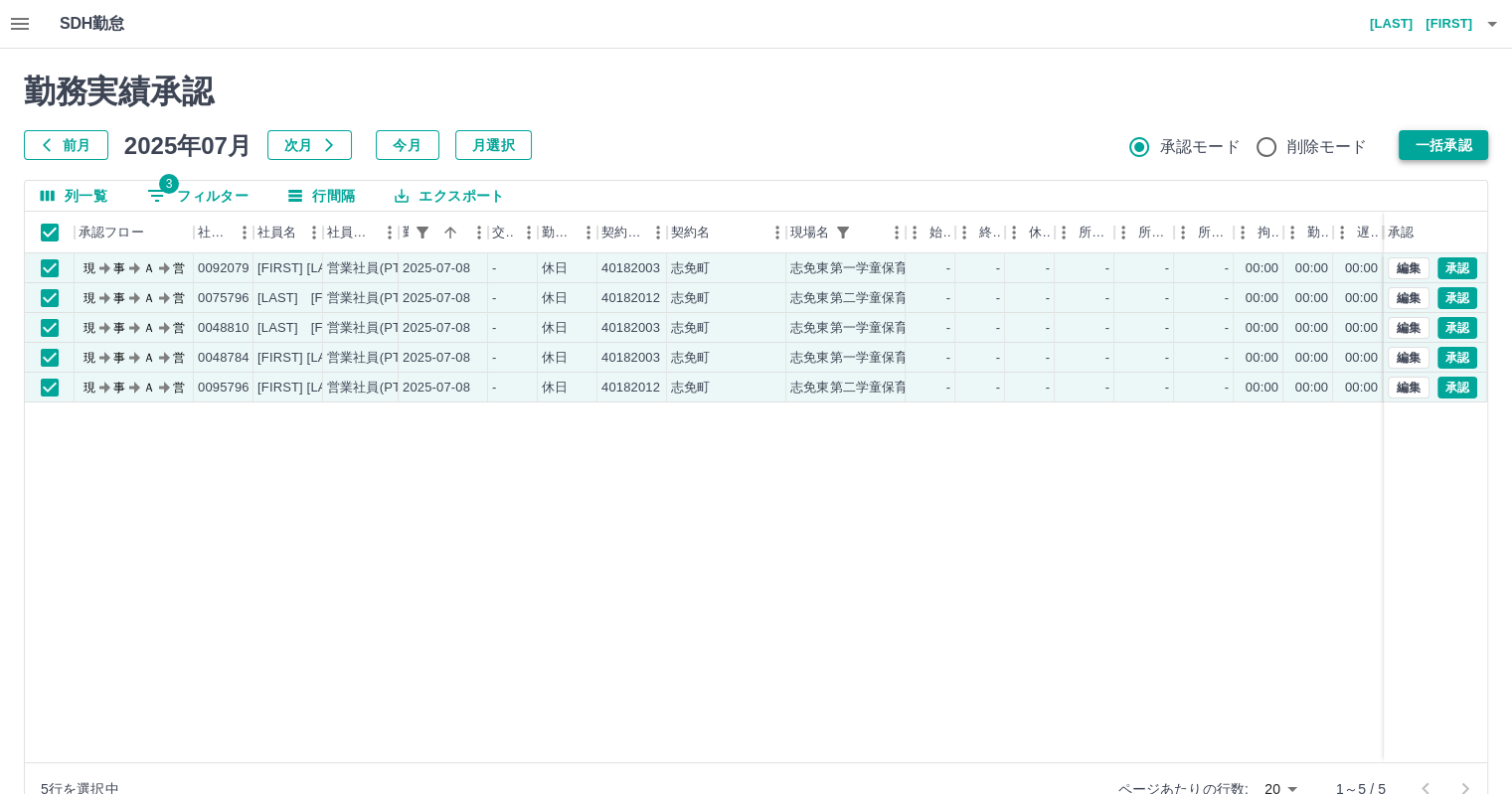 click on "一括承認" at bounding box center (1443, 145) 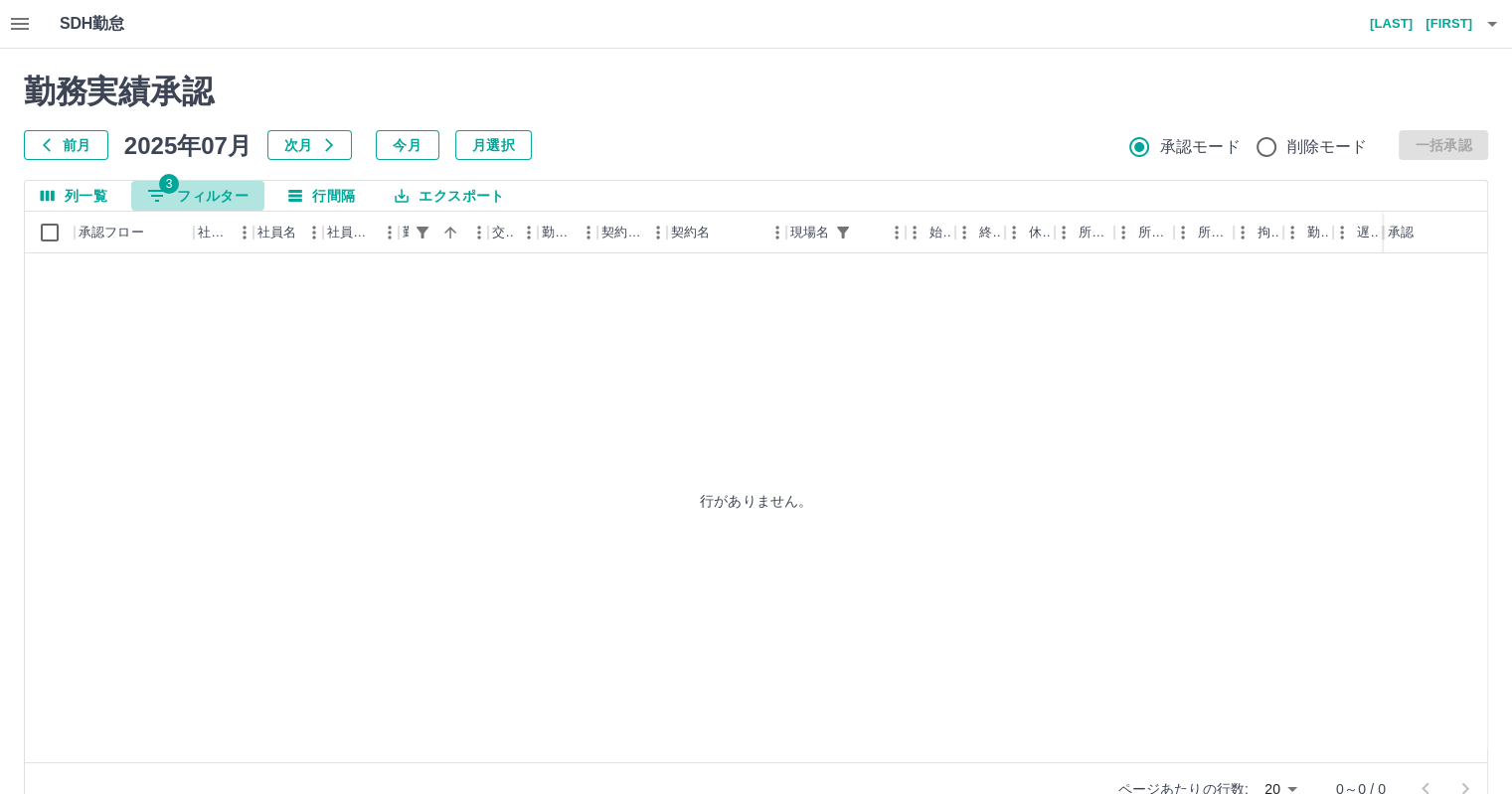 click on "3 フィルター" at bounding box center (198, 196) 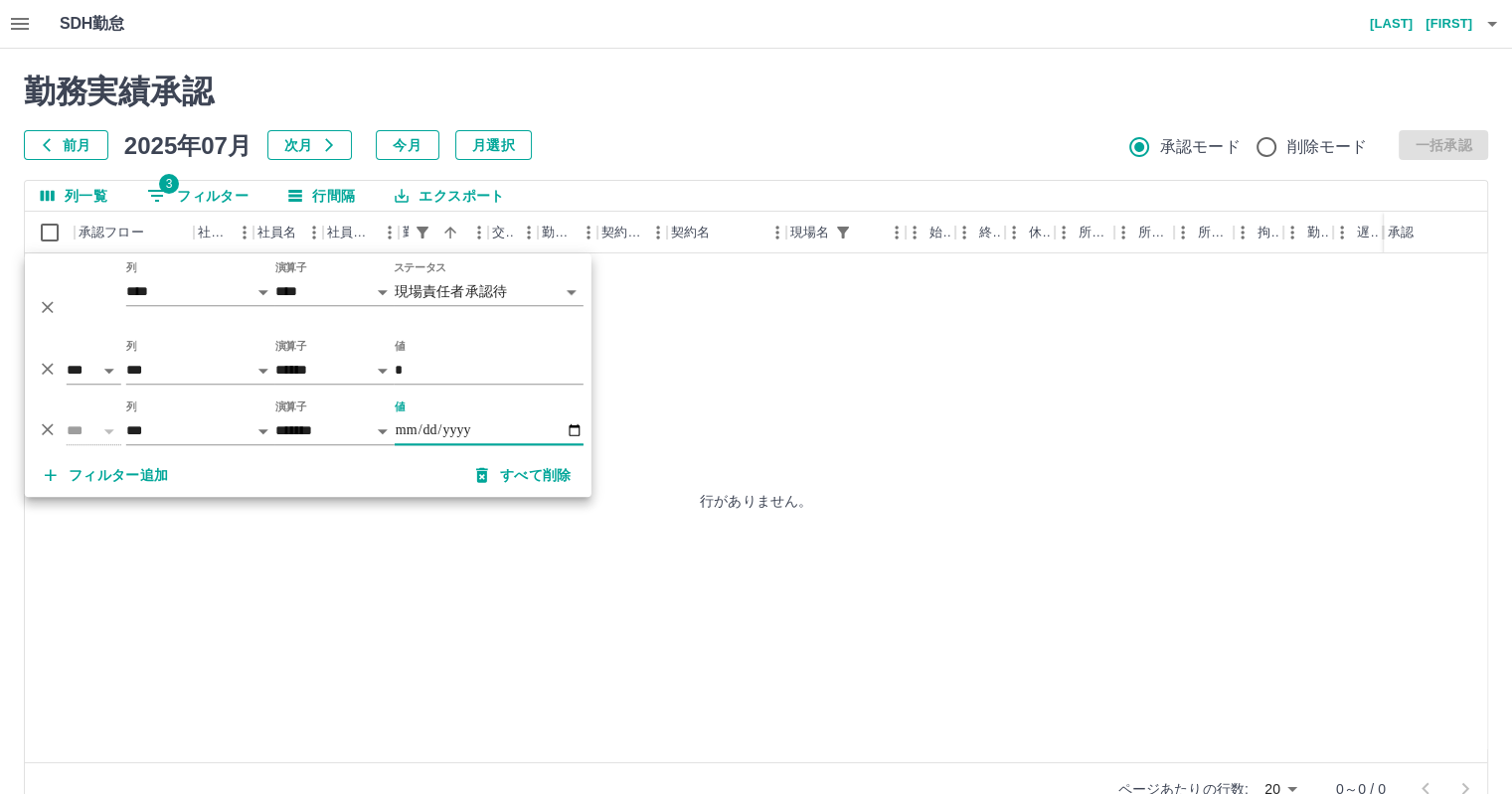 click on "**********" at bounding box center [489, 430] 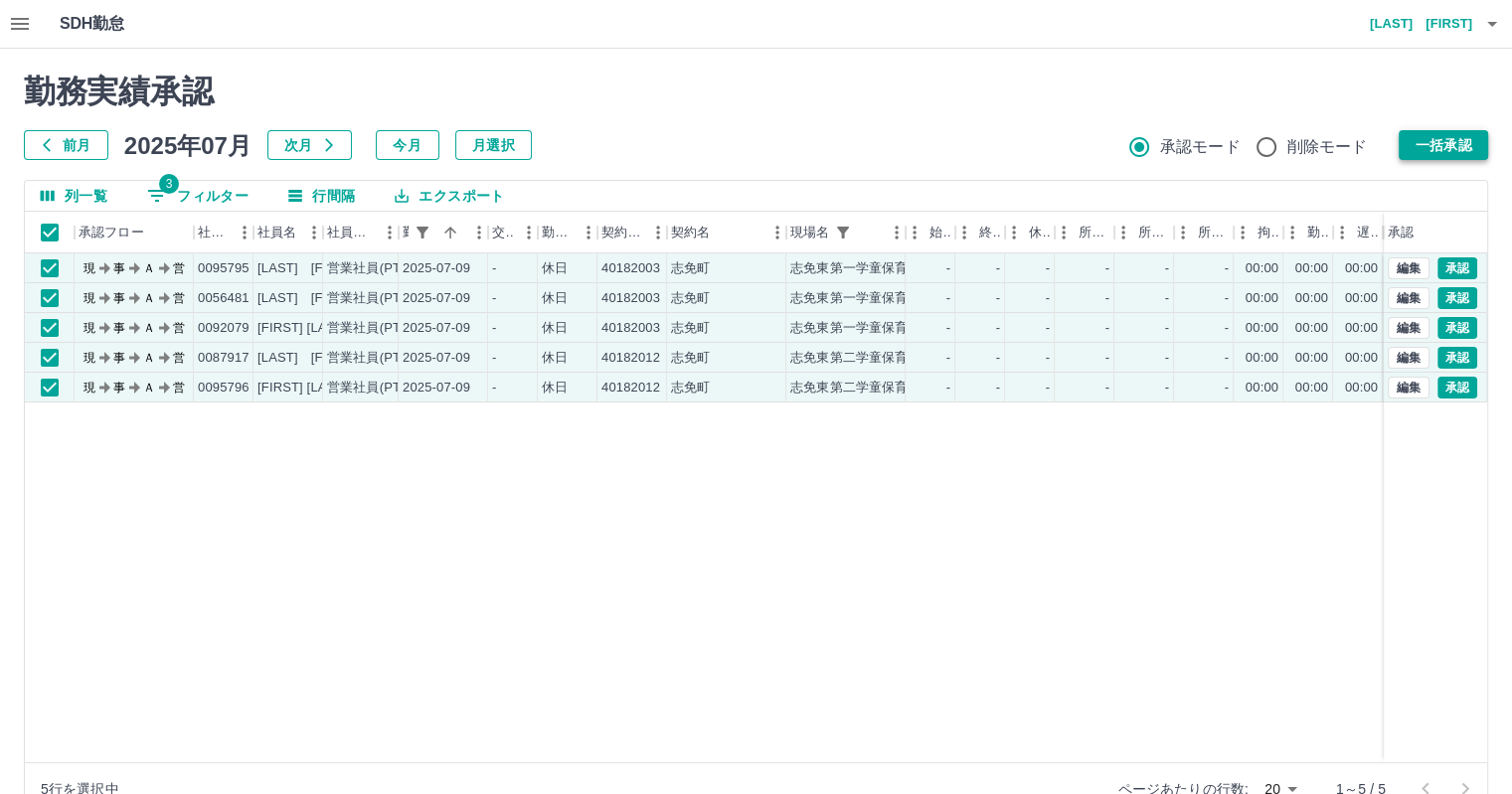 click on "一括承認" at bounding box center (1443, 145) 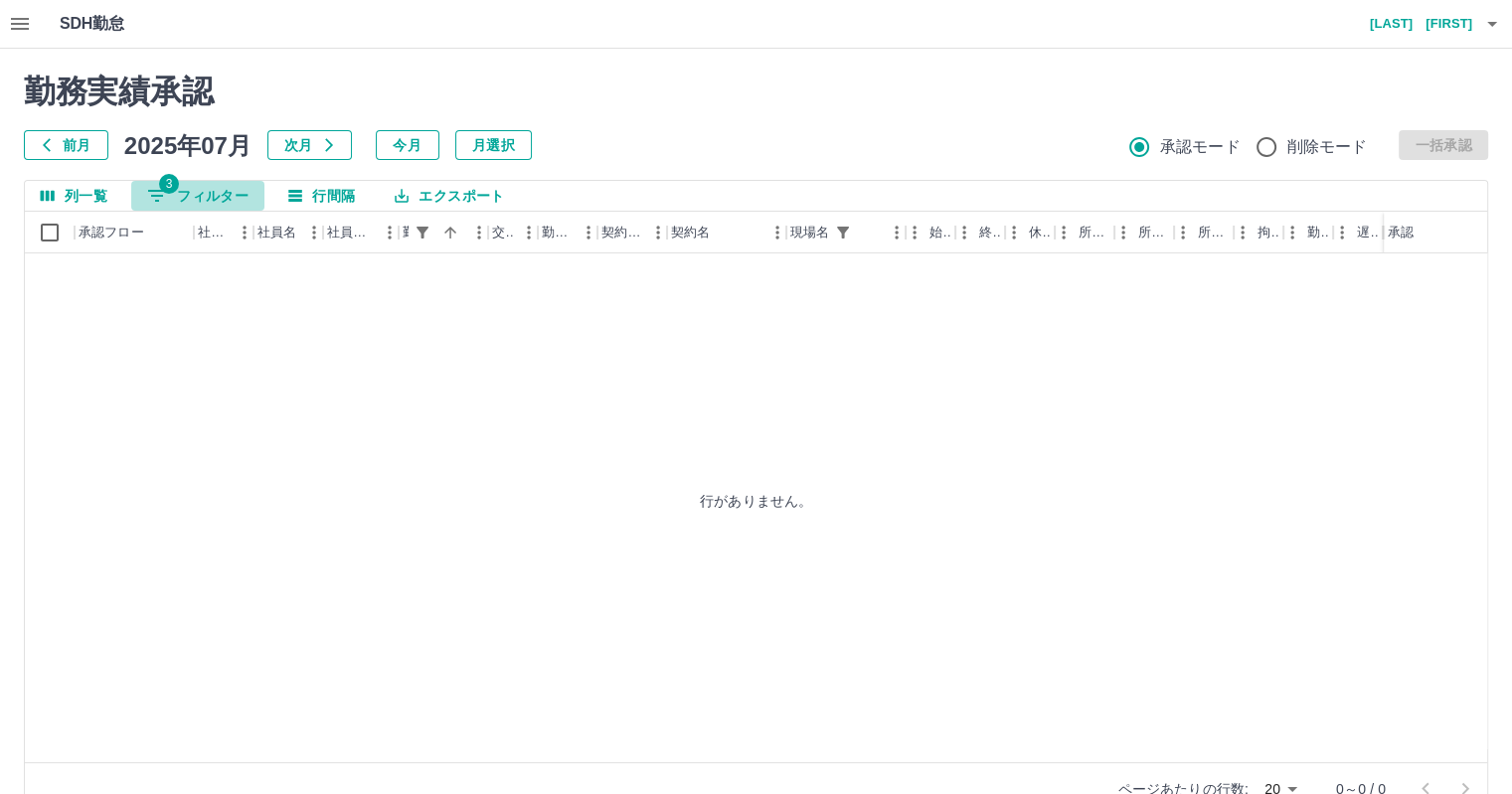 click on "3 フィルター" at bounding box center (198, 196) 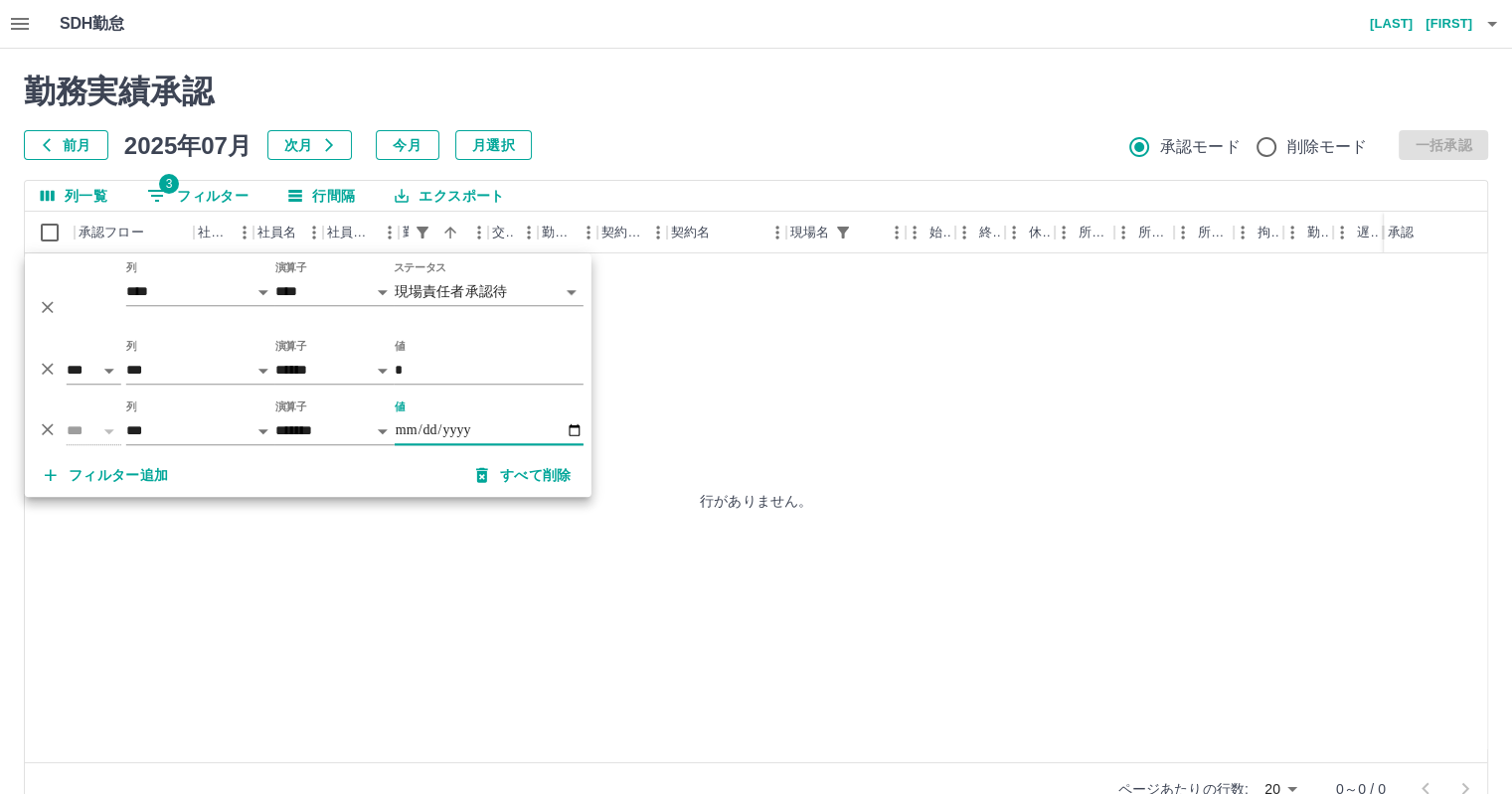 click on "**********" at bounding box center (489, 430) 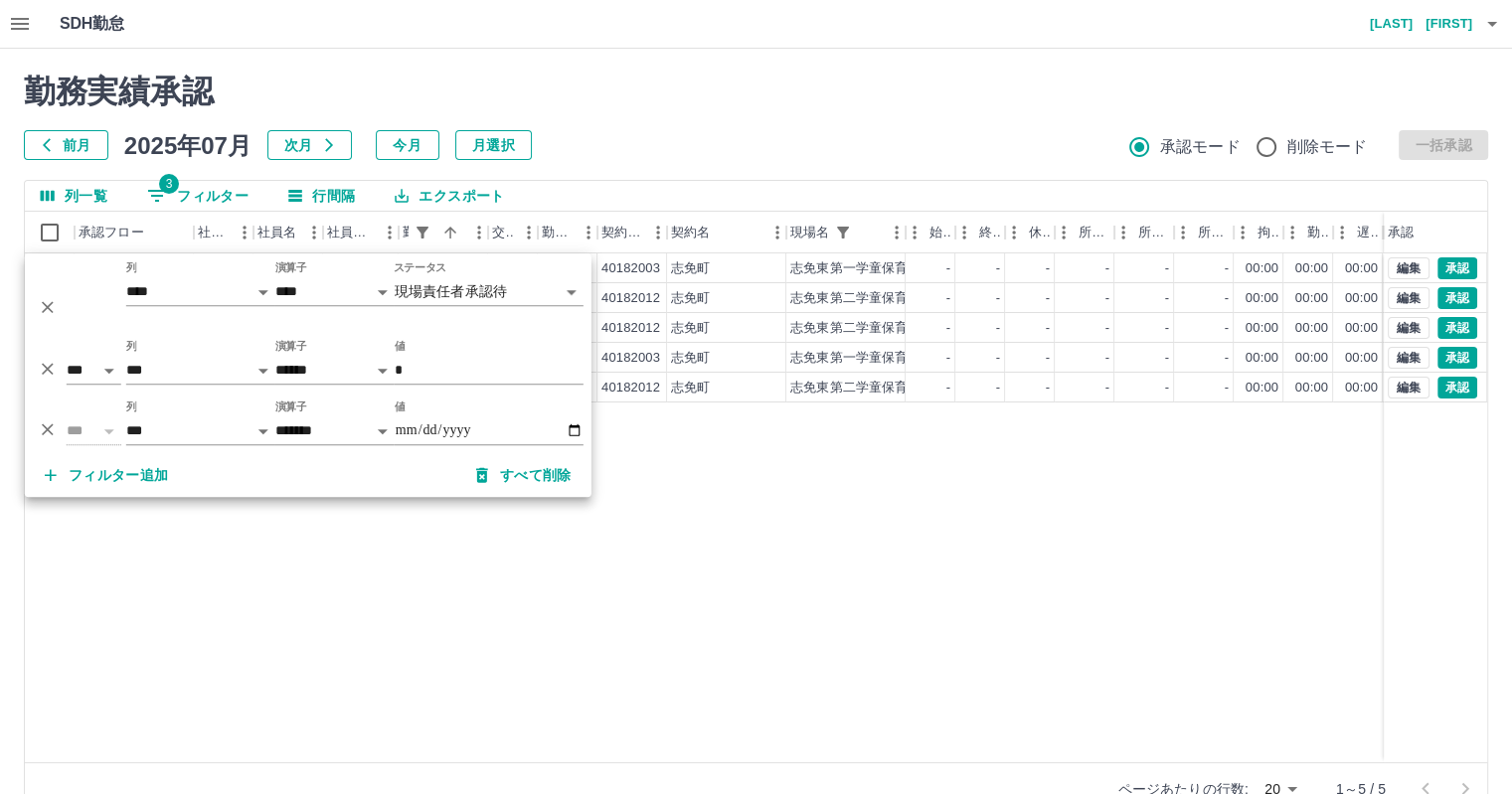 click on "勤務実績承認 前月 2025年07月 次月 今月 月選択 承認モード 削除モード 一括承認 列一覧 3 フィルター 行間隔 エクスポート 承認フロー 社員番号 社員名 社員区分 勤務日 交通費 勤務区分 契約コード 契約名 現場名 始業 終業 休憩 所定開始 所定終業 所定休憩 拘束 勤務 遅刻等 コメント ステータス 承認 現 事 Ａ 営 0089270 [FIRST] [LAST] 営業社員(PT契約) 2025-07-10  -  休日 40182003 [CITY] [SCHOOL] - - - - - - 00:00 00:00 00:00 現場責任者承認待 現 事 Ａ 営 0048803 [FIRST] [LAST] 営業社員(PT契約) 2025-07-10  -  休日 40182012 [CITY] [SCHOOL] - - - - - - 00:00 00:00 00:00 現場責任者承認待 現 事 Ａ 営 0075796 [FIRST] [LAST] 営業社員(PT契約) 2025-07-10  -  休日 40182012 [CITY] [SCHOOL] - - - - - - 00:00 00:00 00:00 現場責任者承認待 現 事 Ａ 営 0092079 [FIRST] [LAST] -" at bounding box center (756, 444) 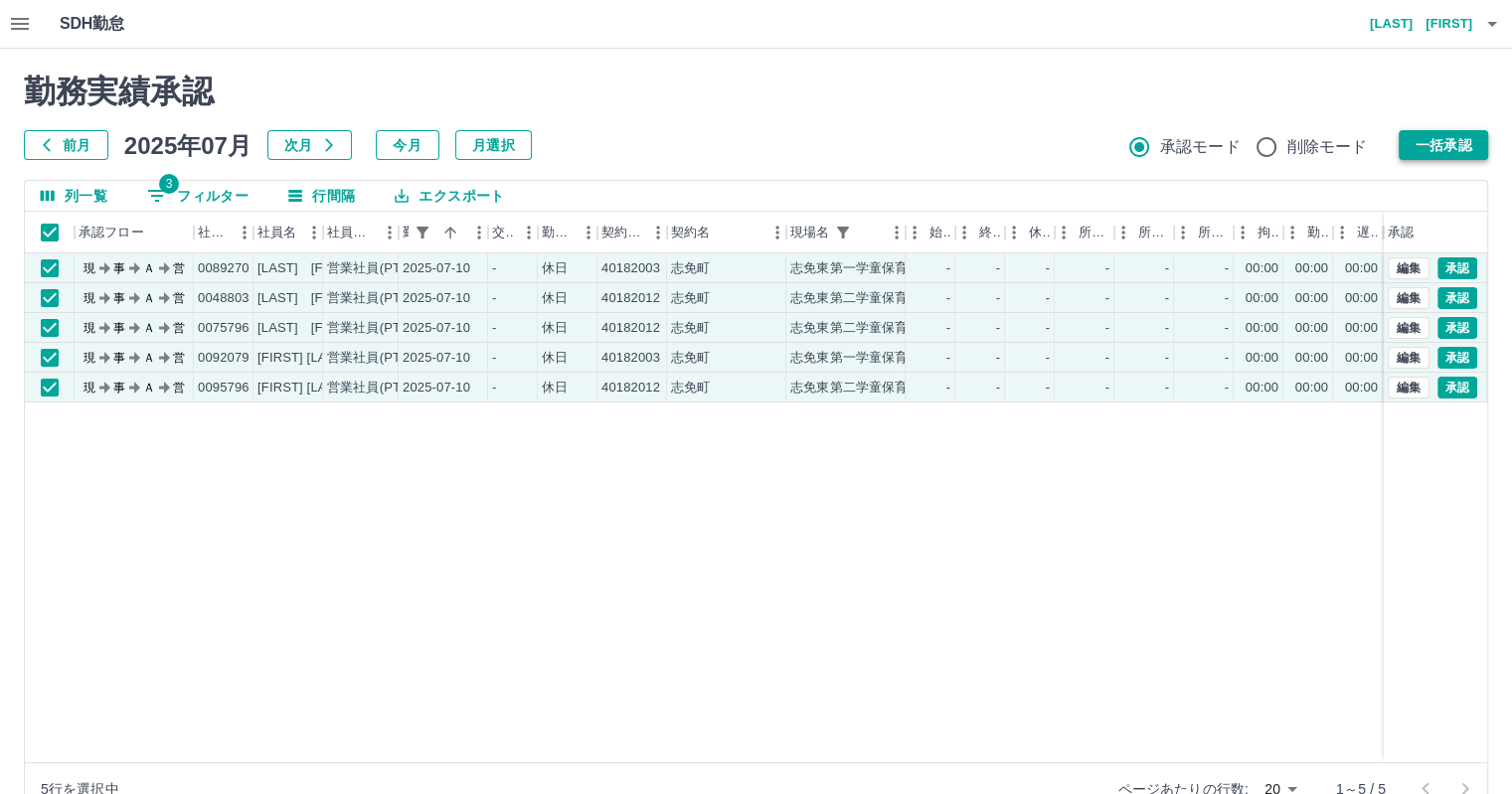 click on "一括承認" at bounding box center [1443, 145] 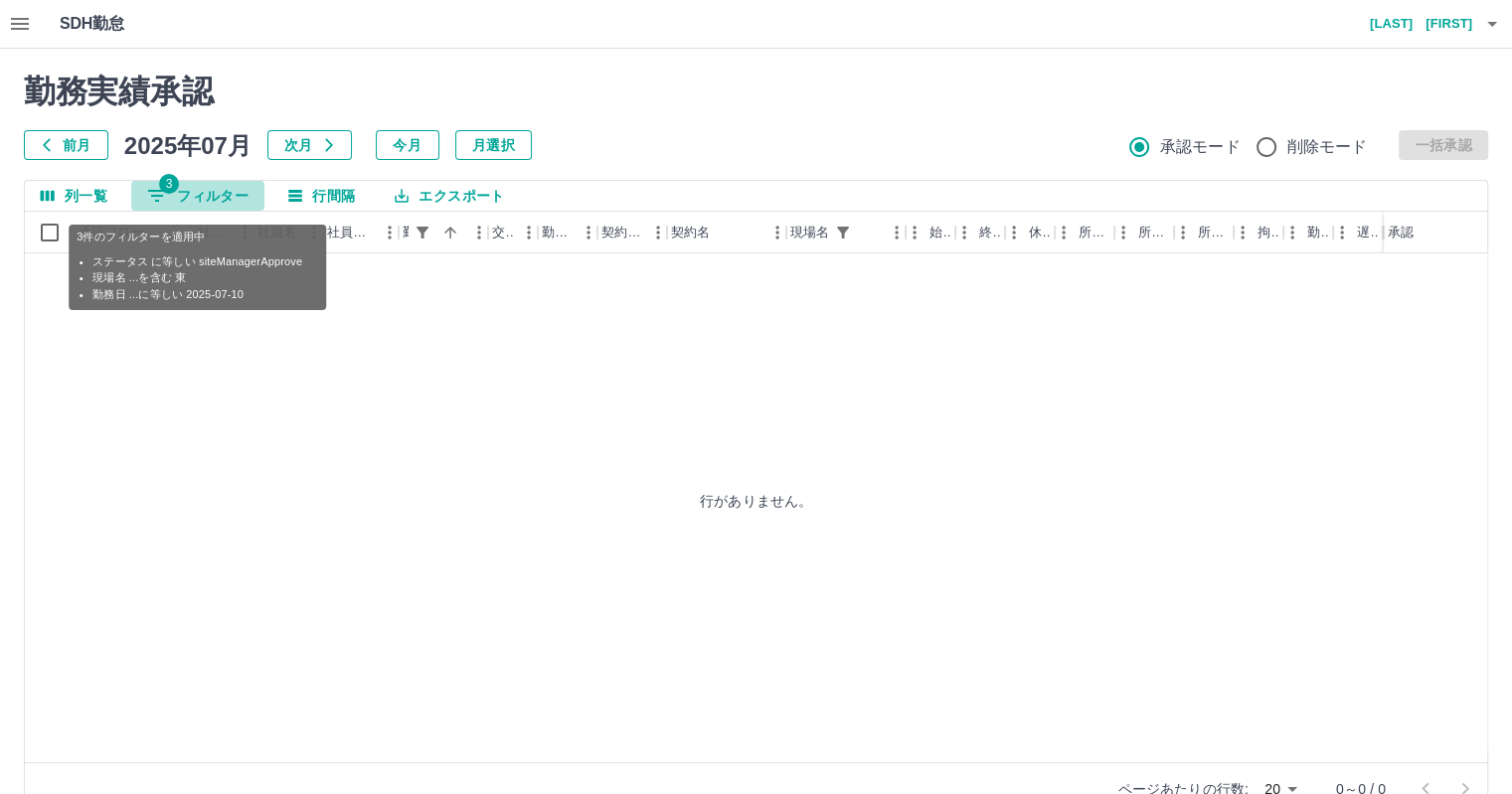 click on "3 フィルター" at bounding box center (198, 196) 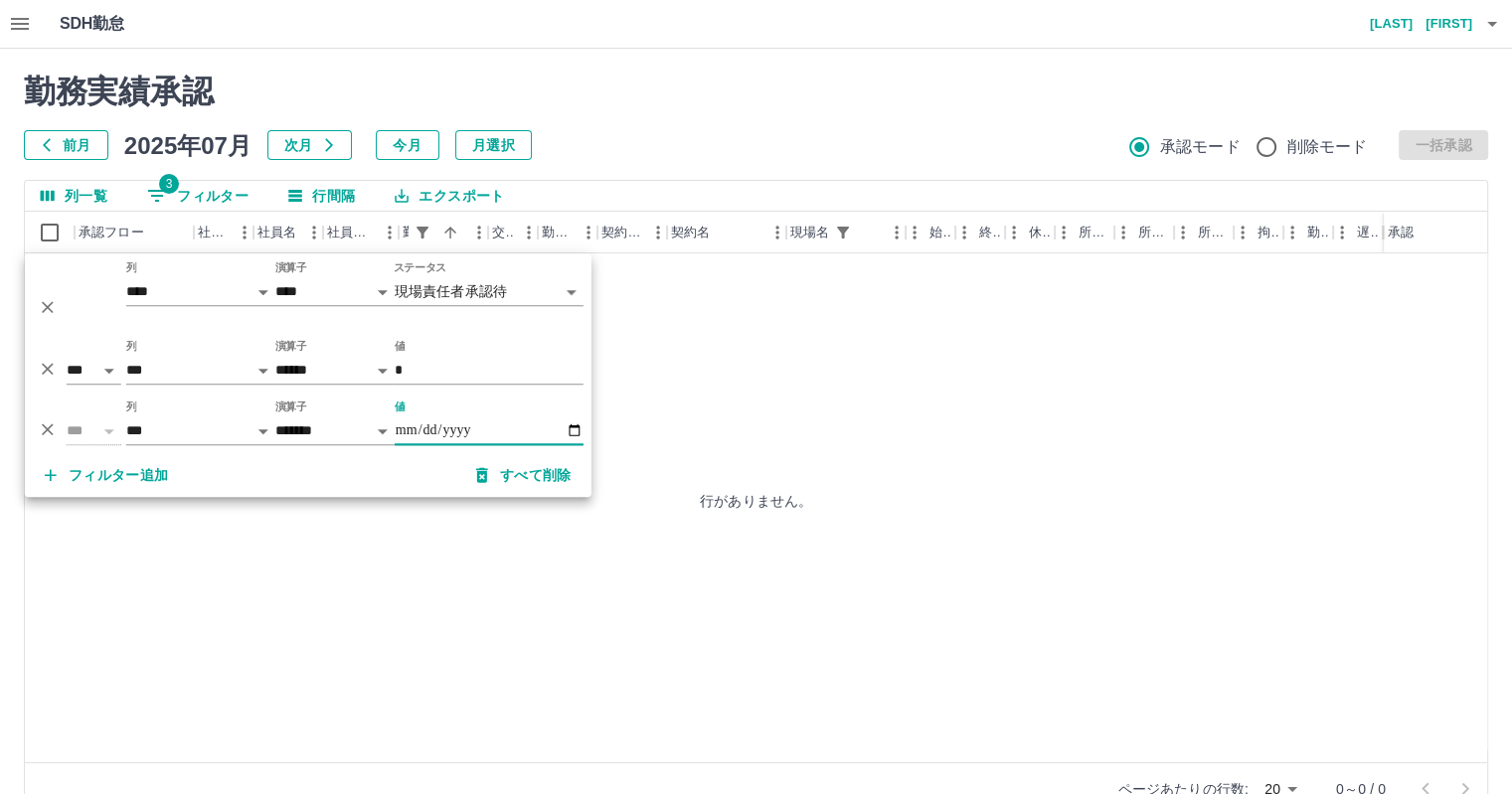 click on "**********" at bounding box center [489, 430] 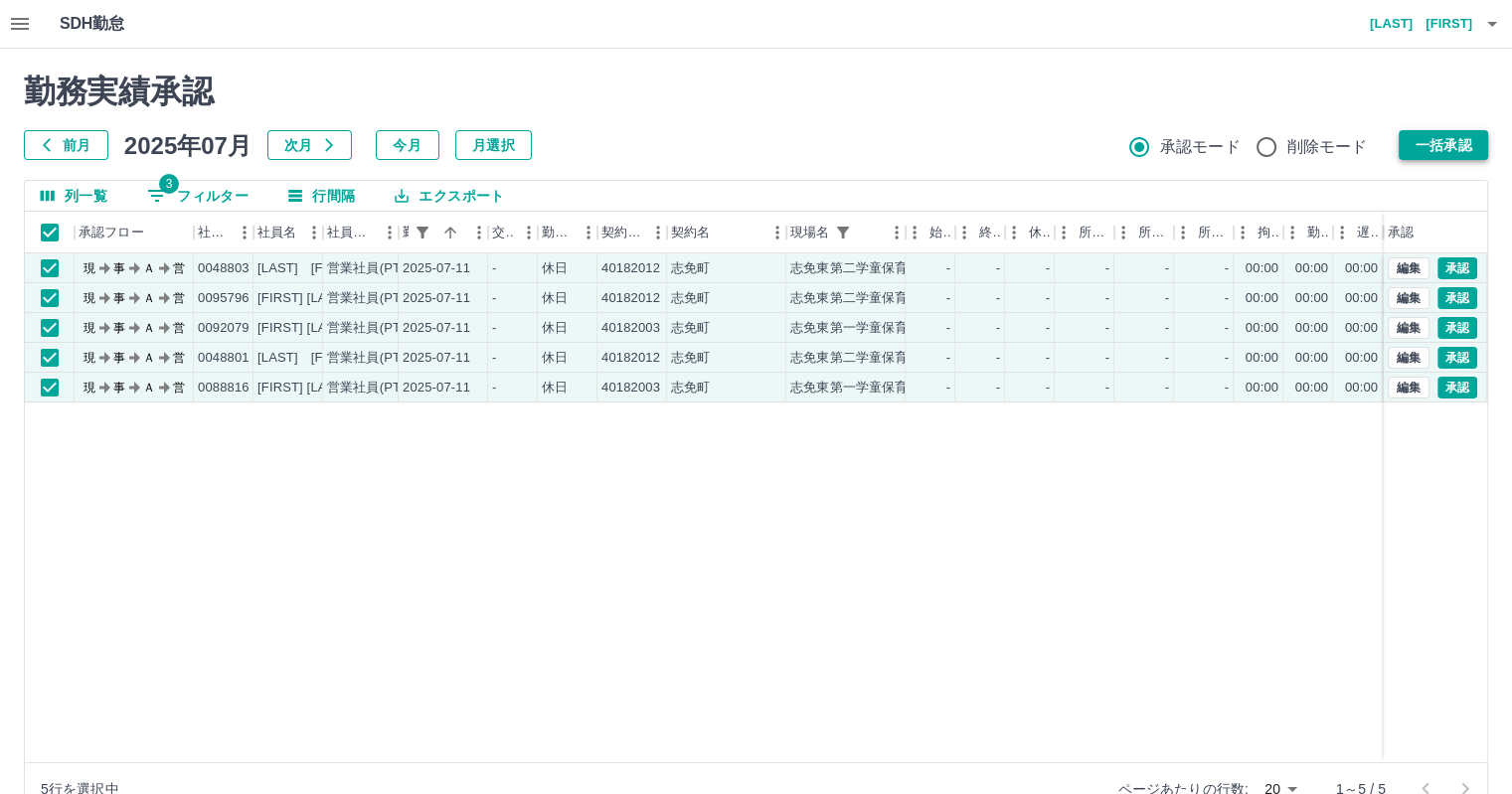 click on "一括承認" at bounding box center (1443, 145) 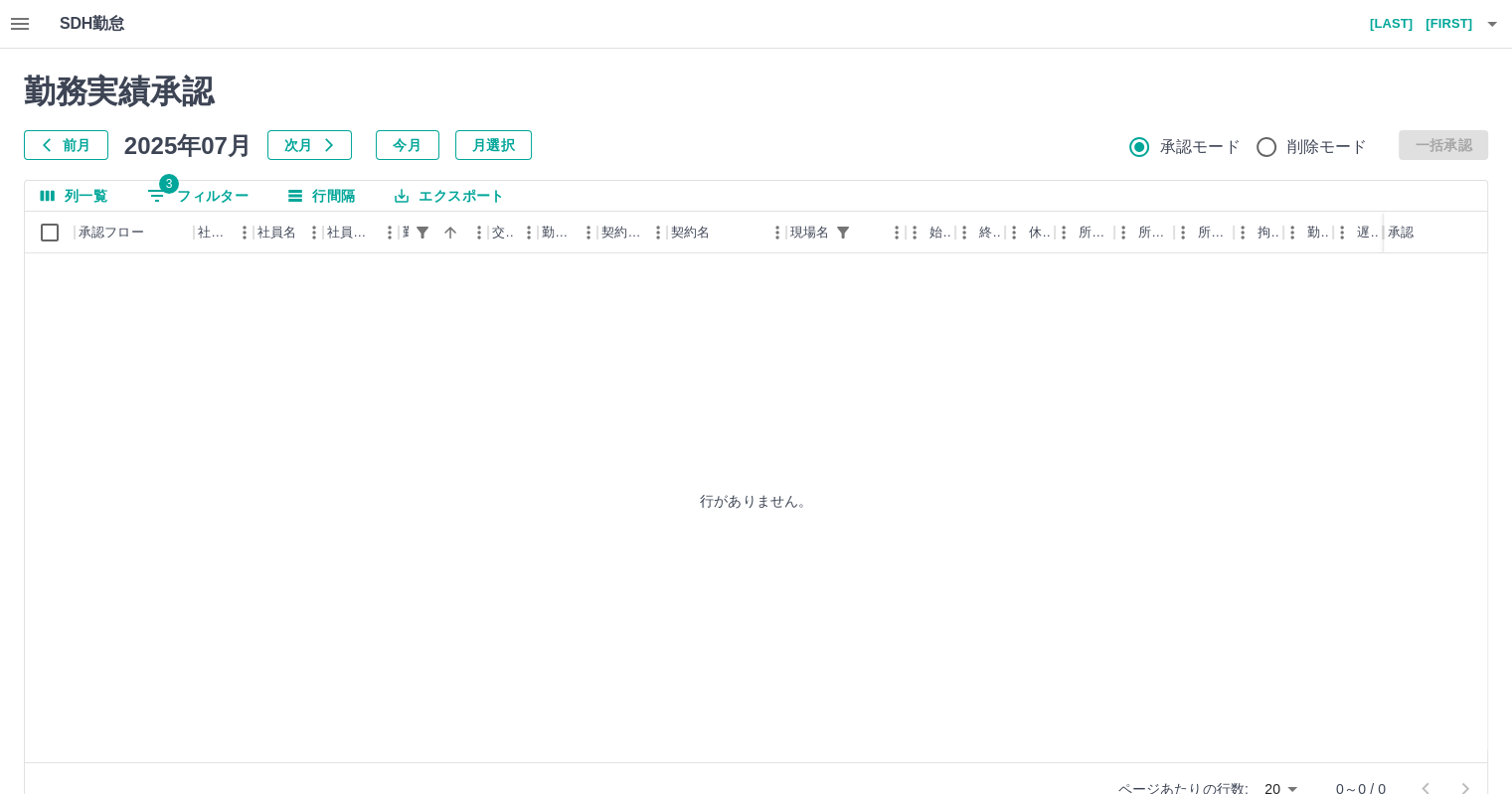click on "3 フィルター" at bounding box center [198, 196] 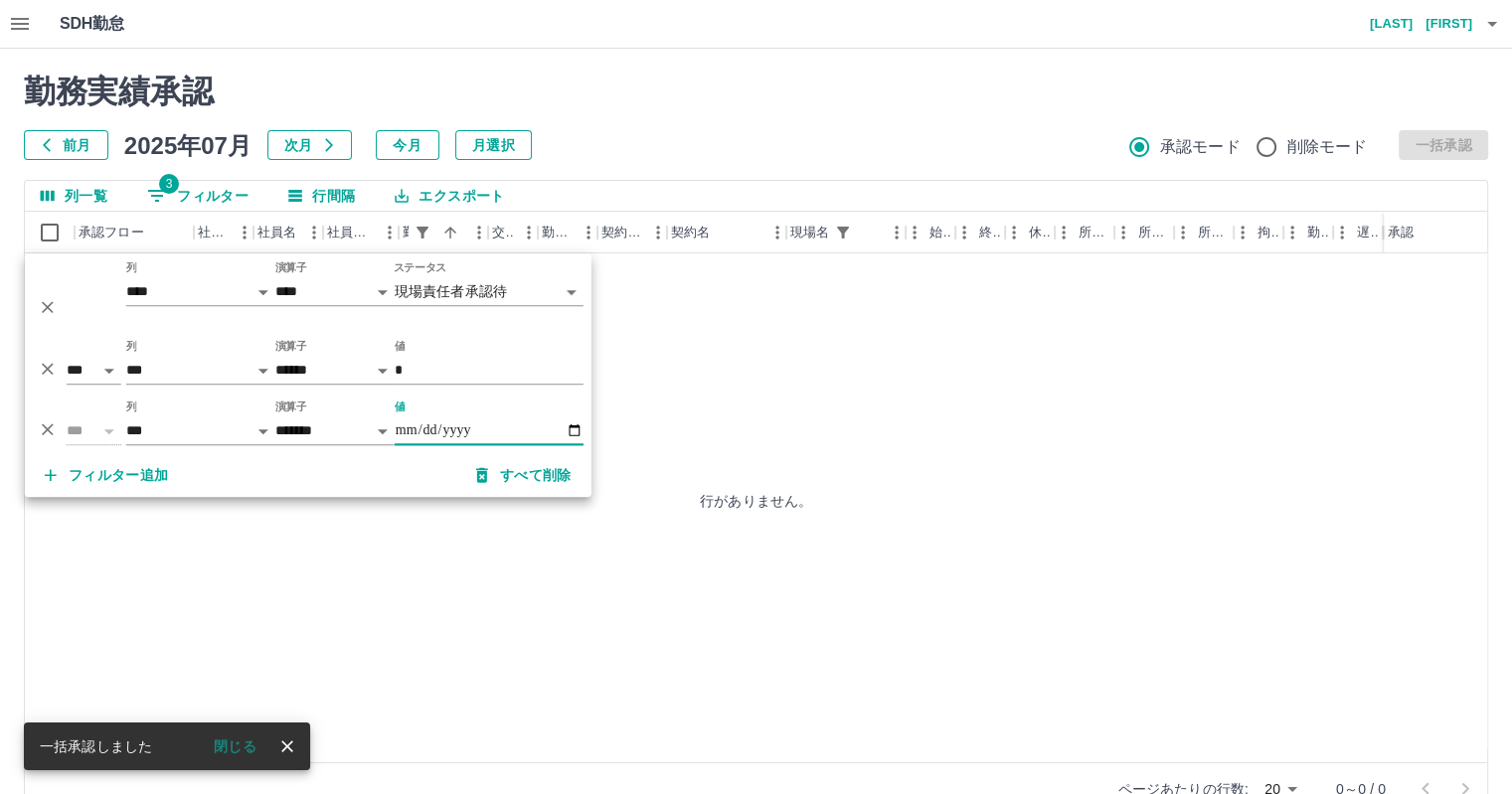 click on "**********" at bounding box center [489, 430] 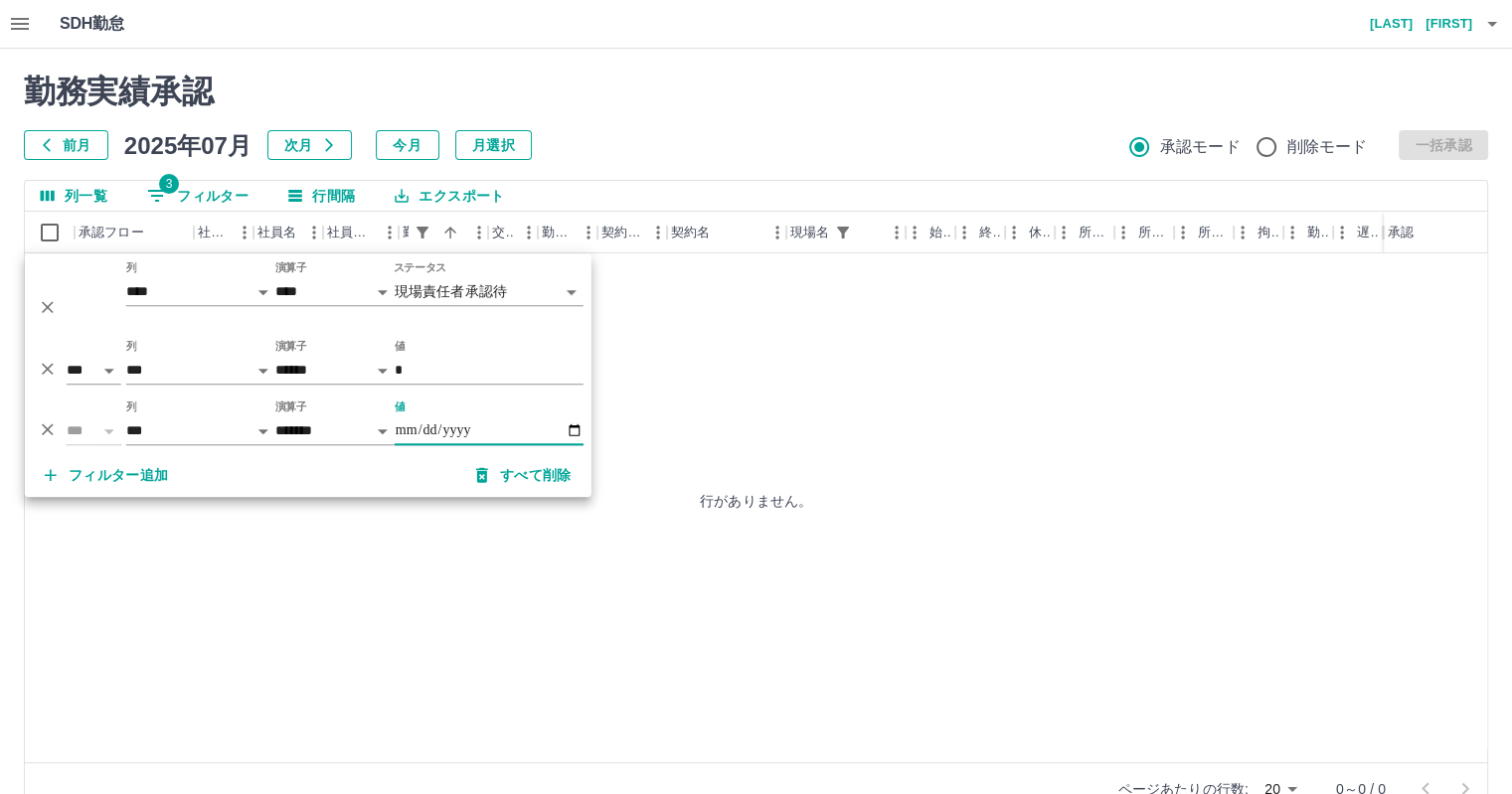 type on "**********" 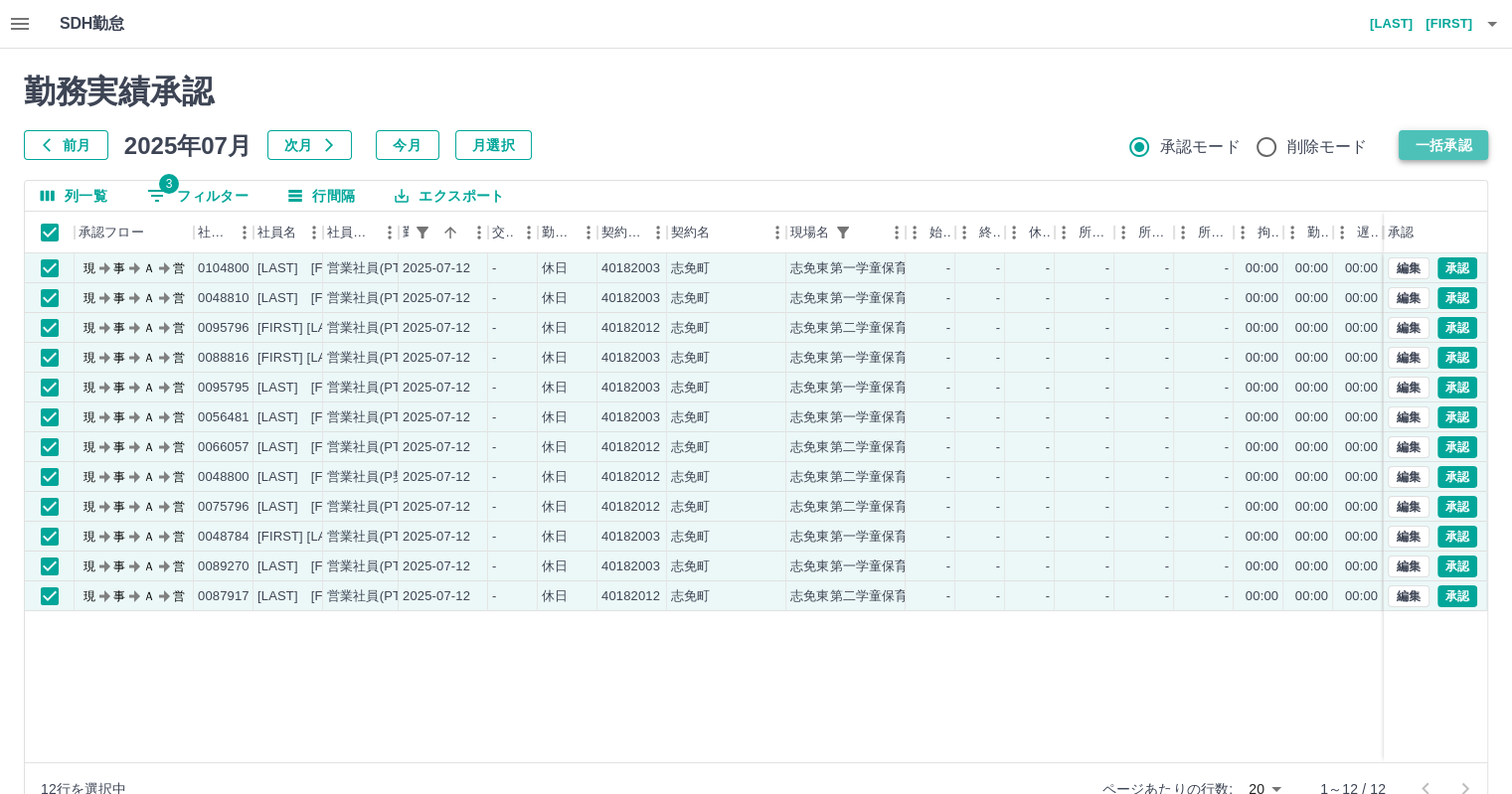 click on "一括承認" at bounding box center (1443, 145) 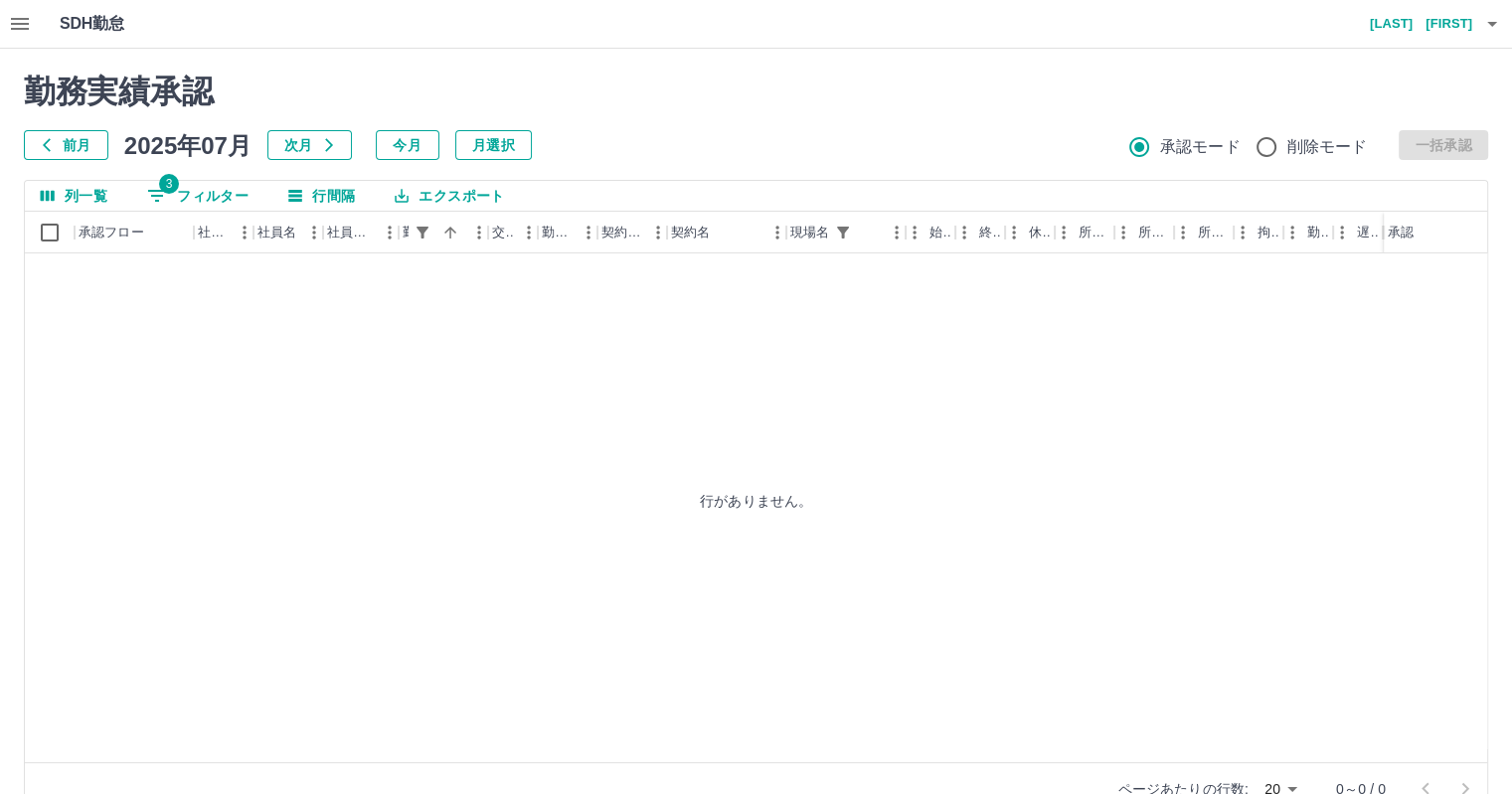 click on "3 フィルター" at bounding box center (198, 196) 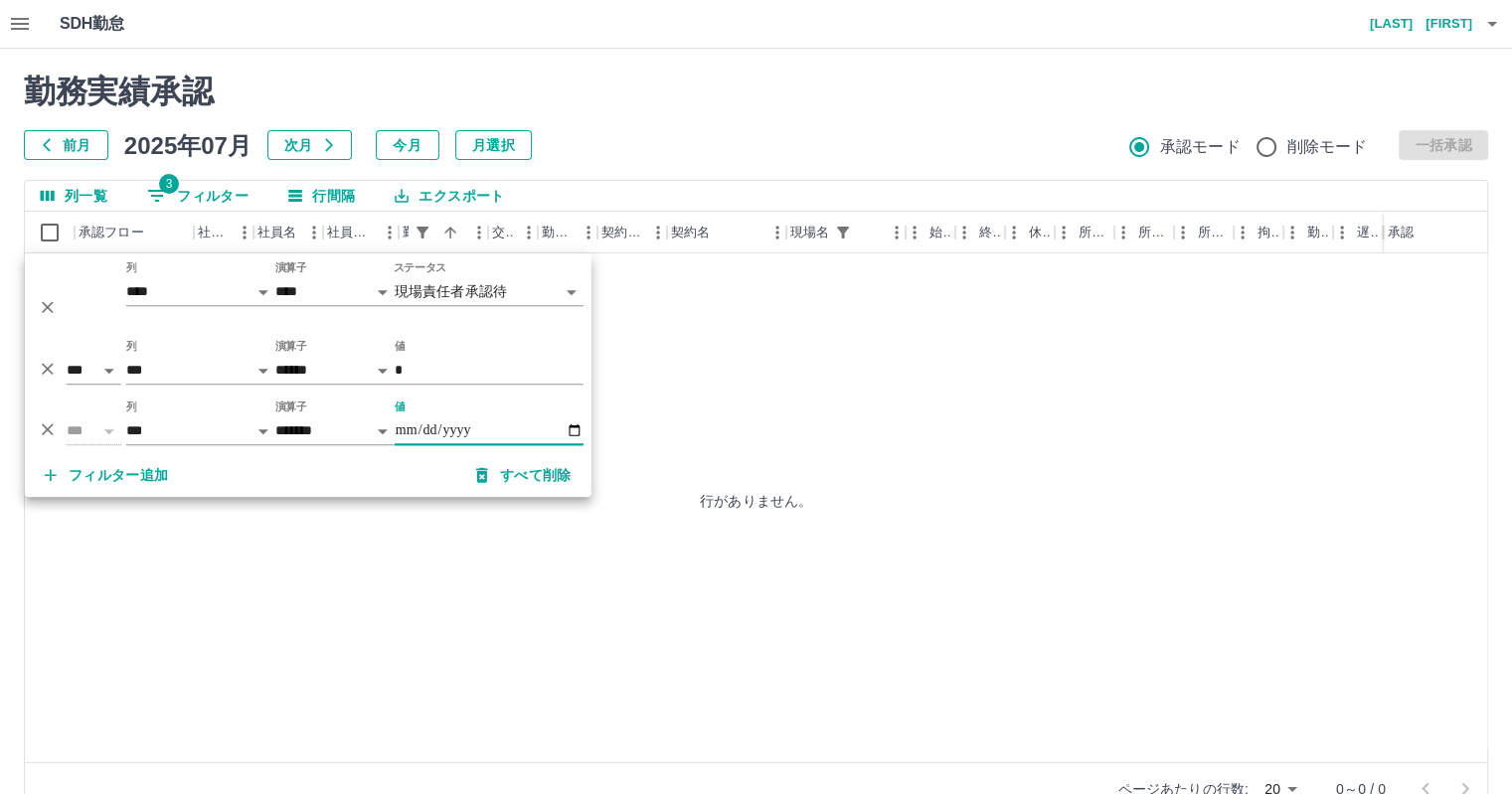 click on "**********" at bounding box center [489, 430] 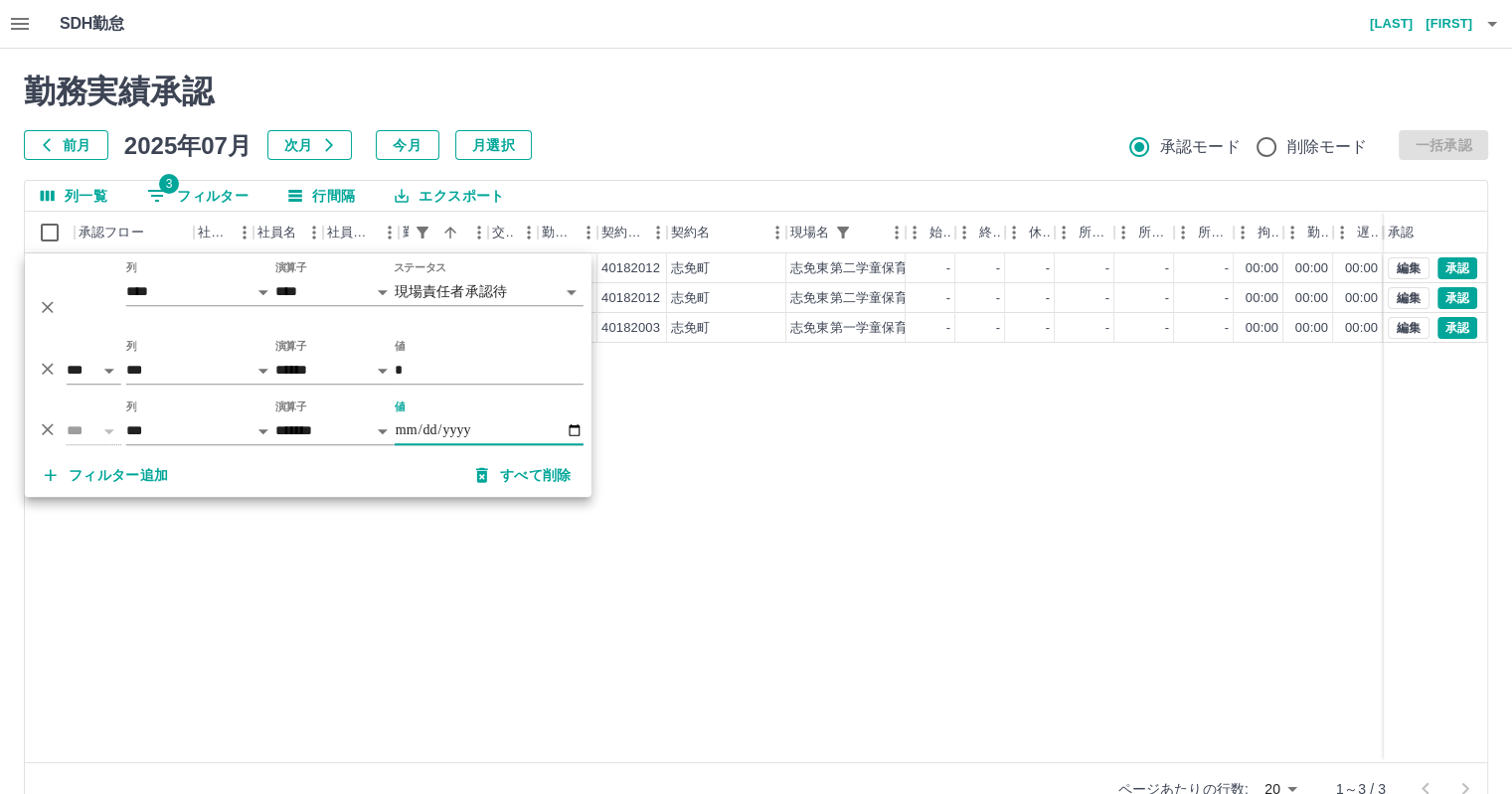 click on "勤務実績承認 前月 2025年07月 次月 今月 月選択 承認モード 削除モード 一括承認 列一覧 3 フィルター 行間隔 エクスポート 承認フロー 社員番号 社員名 社員区分 勤務日 交通費 勤務区分 契約コード 契約名 現場名 始業 終業 休憩 所定開始 所定終業 所定休憩 拘束 勤務 遅刻等 コメント ステータス 承認 現 事 Ａ 営 0048801 [LAST]　[FIRST] 営業社員(PT契約) 2025-07-14  -  休日 40182012 [CITY] [PLACE] - - - - - - 00:00 00:00 00:00 現場責任者承認待 現 事 Ａ 営 0095796 [LAST]　[FIRST] 営業社員(PT契約) 2025-07-14  -  休日 40182012 [CITY] [PLACE] - - - - - - 00:00 00:00 00:00 現場責任者承認待 現 事 Ａ 営 0092079 [LAST]　[FIRST] 営業社員(PT契約) 2025-07-14  -  休日 40182003 [CITY] [PLACE] - - - - - - 00:00 00:00 00:00 現場責任者承認待 編集 承認 編集 承認 編集 承認 20 **" at bounding box center [756, 444] 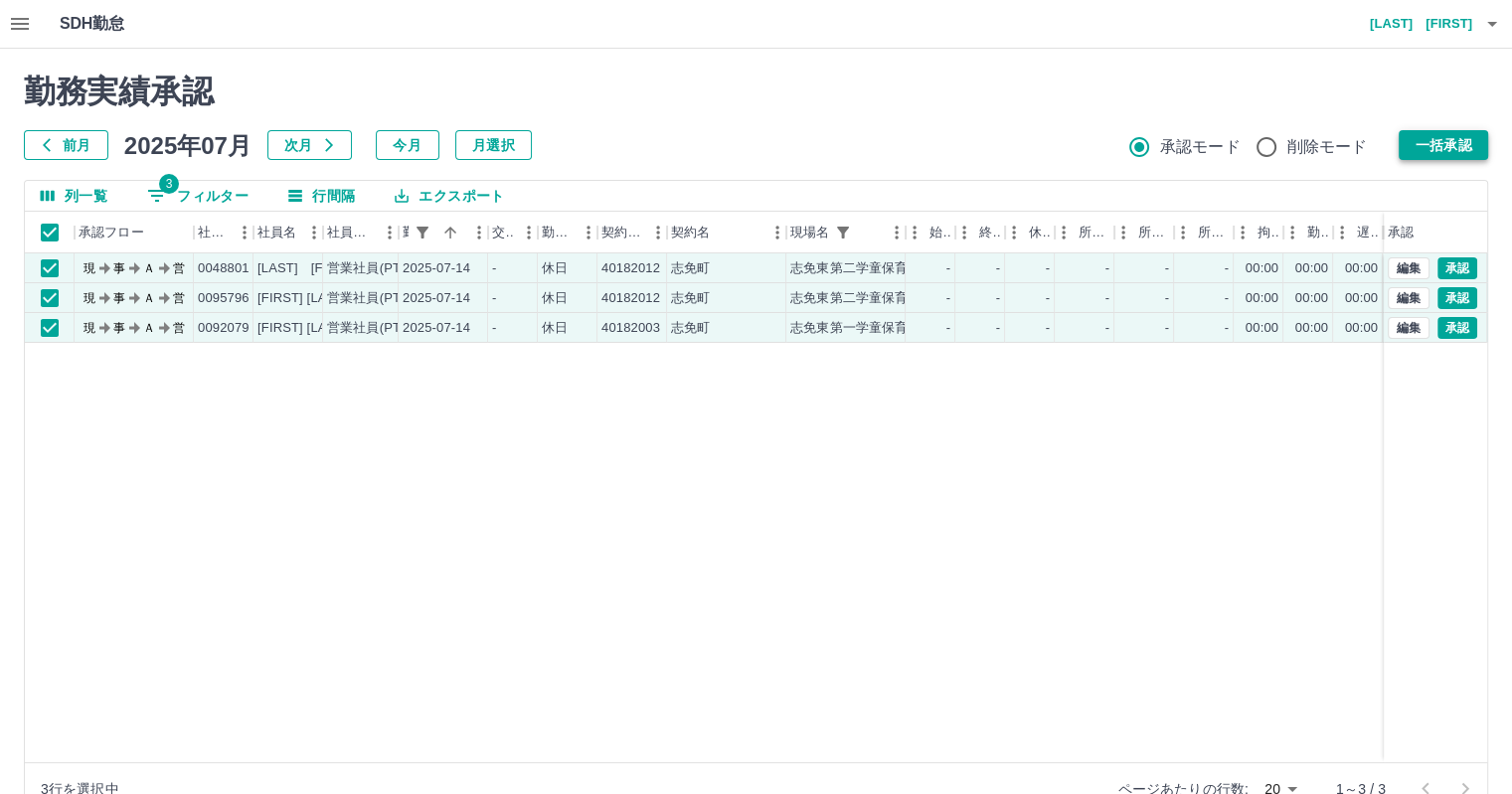 click on "一括承認" at bounding box center [1443, 145] 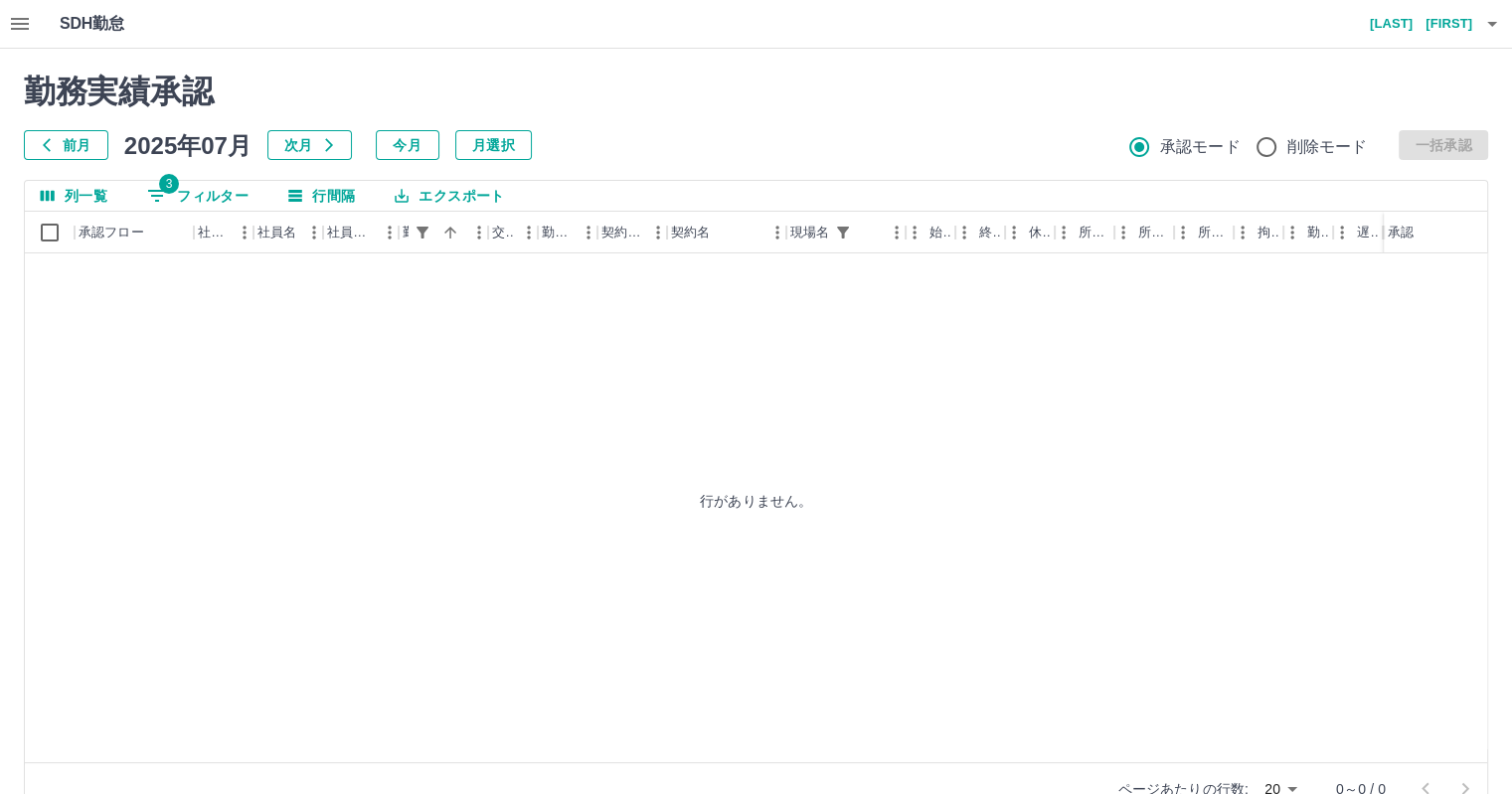 click on "3 フィルター" at bounding box center (198, 196) 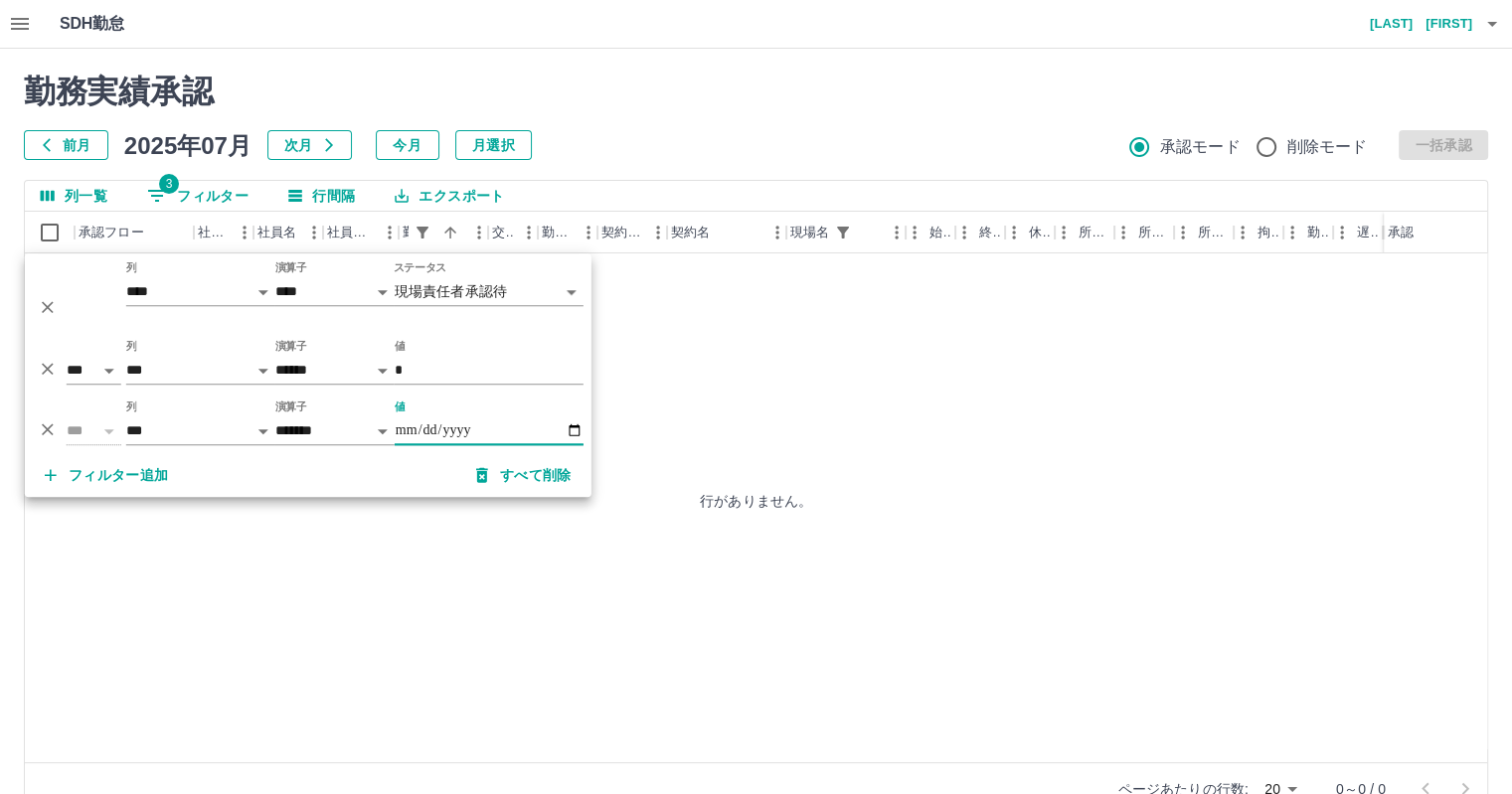 click on "**********" at bounding box center (489, 430) 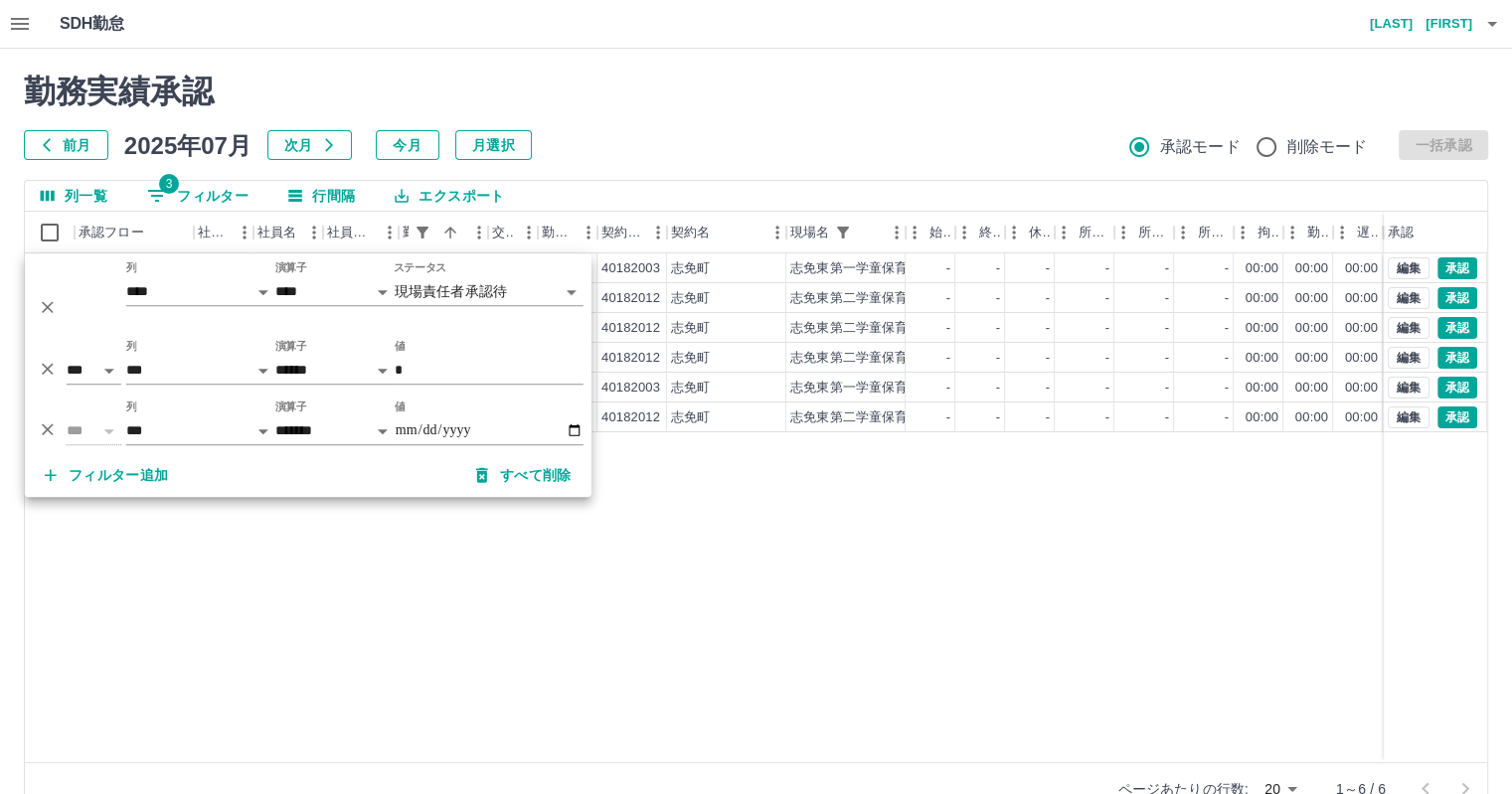 click on "現 事 Ａ 営 0092079 [FIRST] [LAST] 営業社員(PT契約) 2025-07-15  -  休日 40182003 [CITY] [CITY]第一学童保育所 - - - - - - 00:00 00:00 00:00 現場責任者承認待 現 事 Ａ 営 0048803 [FIRST] [LAST] 営業社員(PT契約) 2025-07-15  -  休日 40182012 [CITY] [CITY]第二学童保育所 - - - - - - 00:00 00:00 00:00 現場責任者承認待 現 事 Ａ 営 0087917 [FIRST] [LAST] 営業社員(PT契約) 2025-07-15  -  休日 40182012 [CITY] [CITY]第二学童保育所 - - - - - - 00:00 00:00 00:00 現場責任者承認待 現 事 Ａ 営 0075796 [FIRST] [LAST] 営業社員(PT契約) 2025-07-15  -  休日 40182012 [CITY] [CITY]第二学童保育所 - - - - - - 00:00 00:00 00:00 現場責任者承認待 現 事 Ａ 営 0048784 [FIRST] [LAST] 営業社員(PT契約) 2025-07-15  -  休日 40182003 [CITY] [CITY]第一学童保育所 - - - - - - 00:00 00:00 00:00 現場責任者承認待 現 事 Ａ 営 0095796 [FIRST] [LAST] 営業社員(PT契約)  -  -" at bounding box center (893, 508) 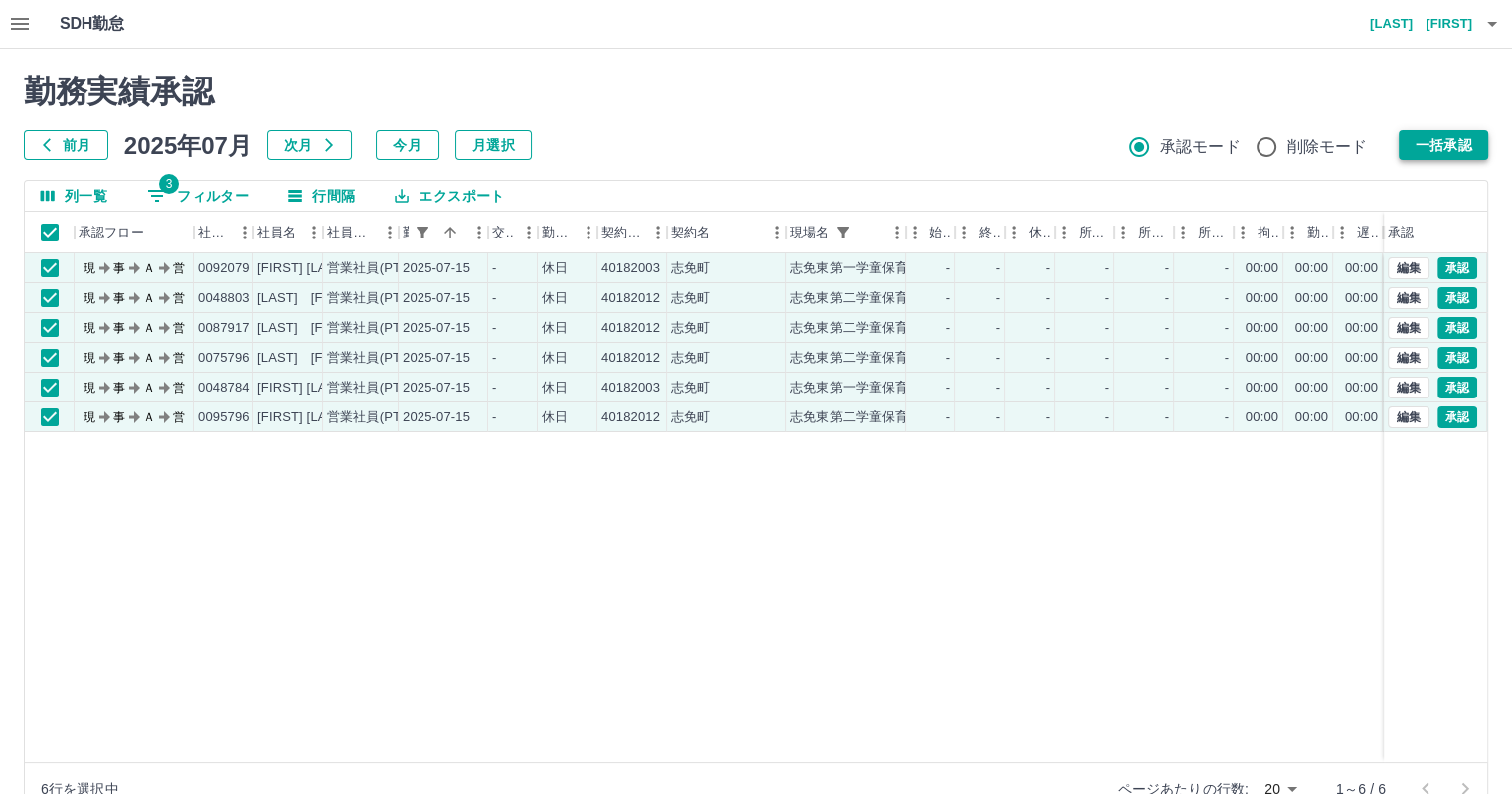 click on "一括承認" at bounding box center [1443, 145] 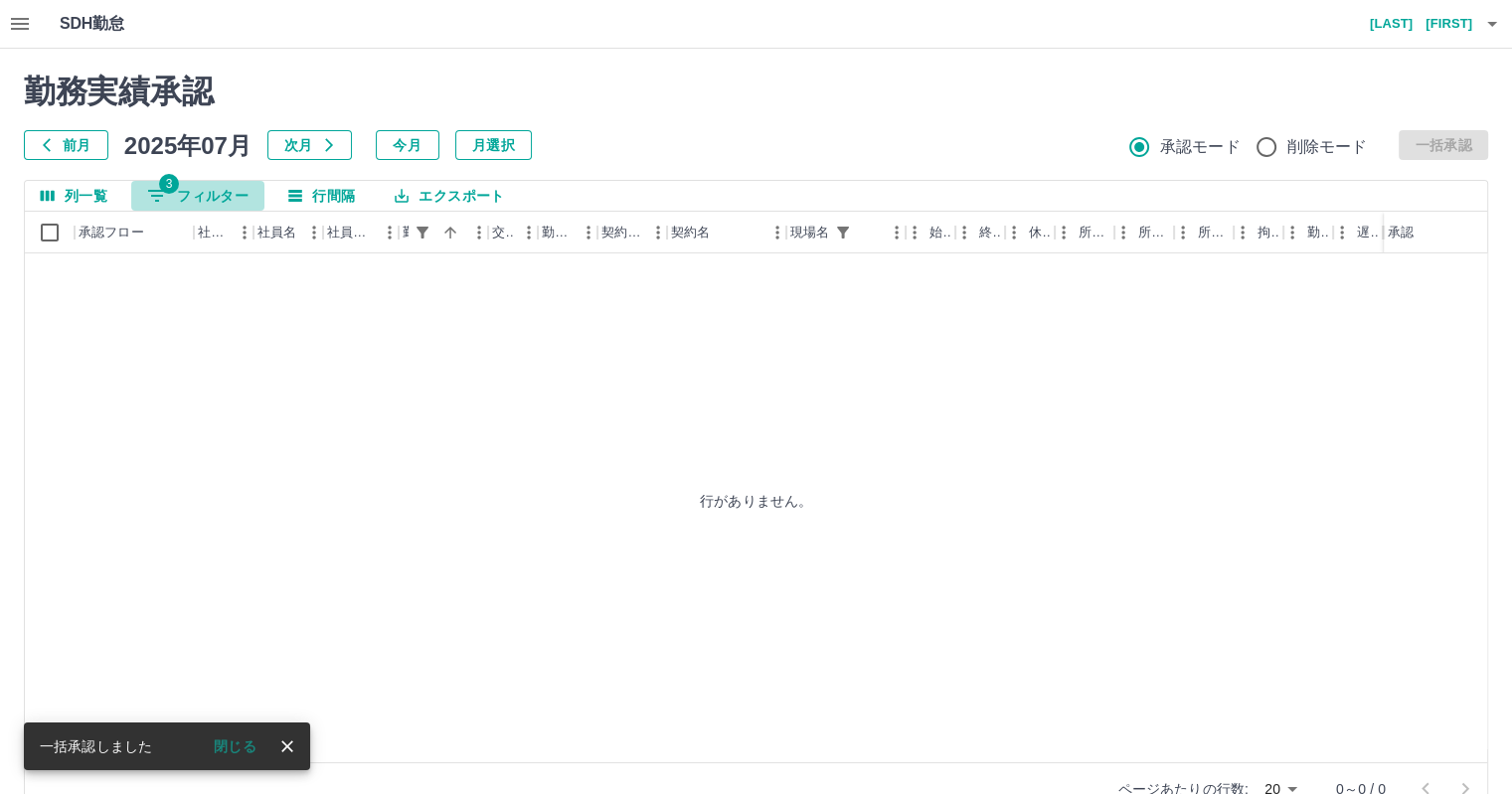 click on "3 フィルター" at bounding box center (198, 196) 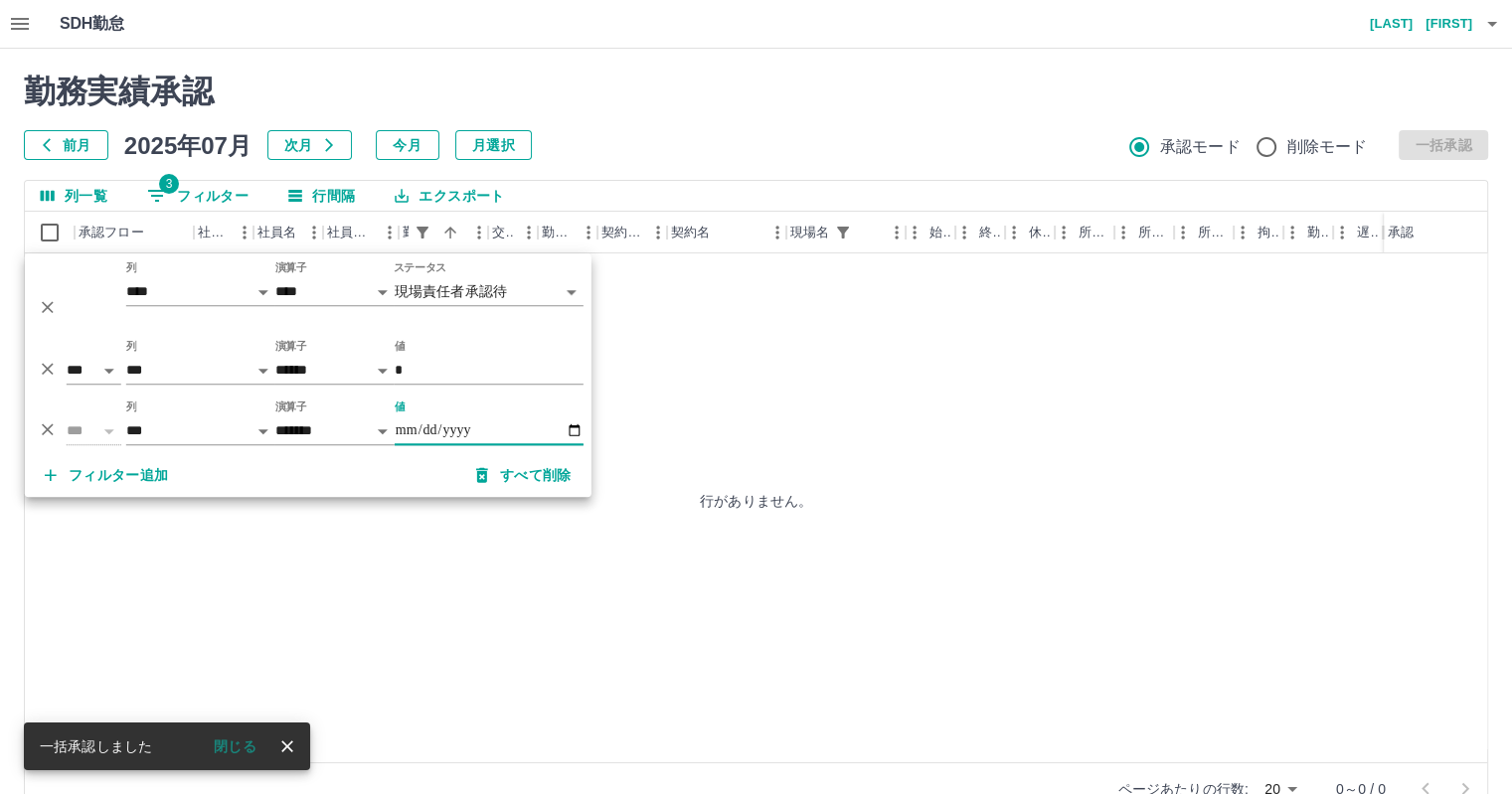 click on "**********" at bounding box center [489, 430] 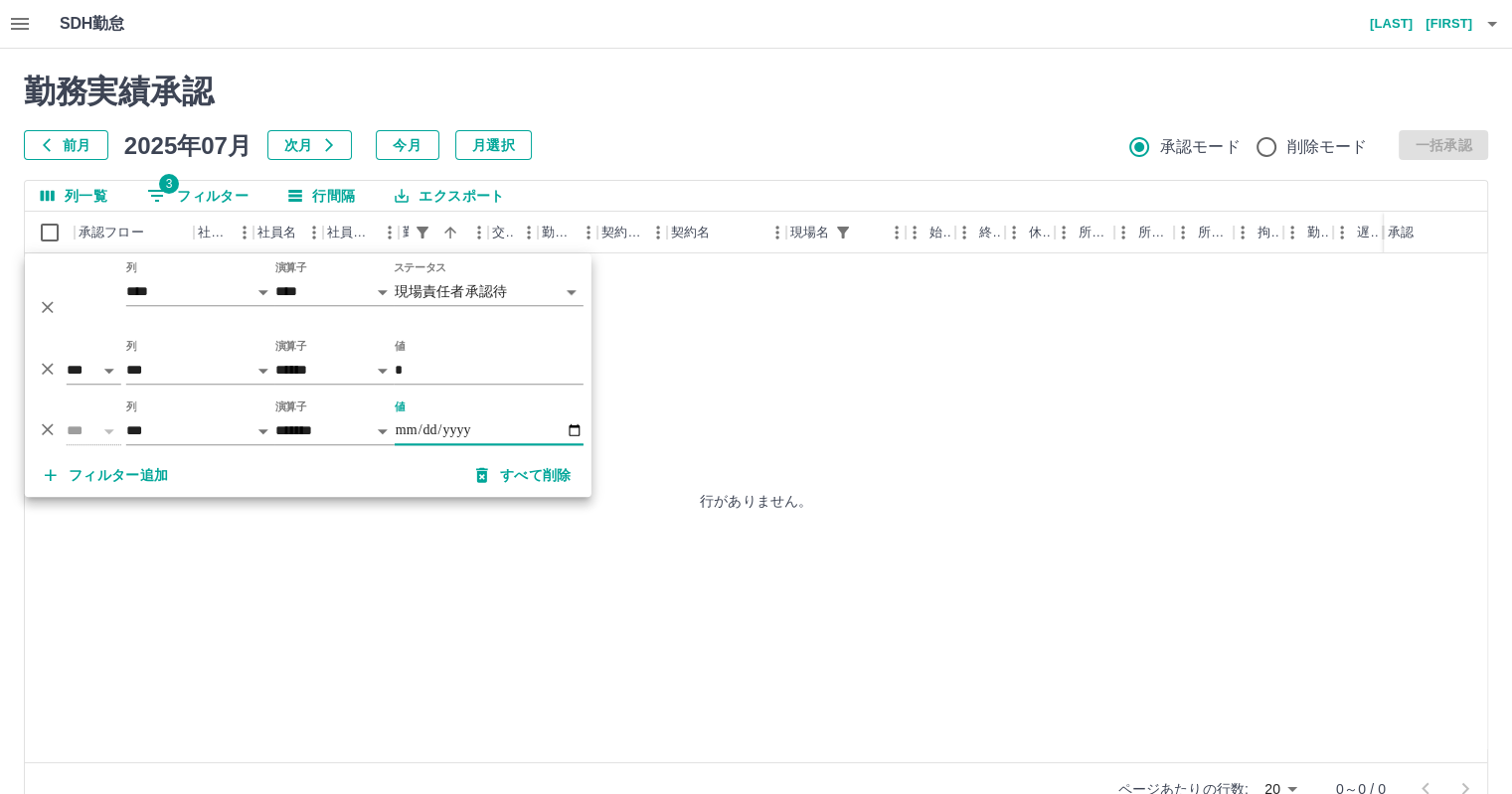 type on "**********" 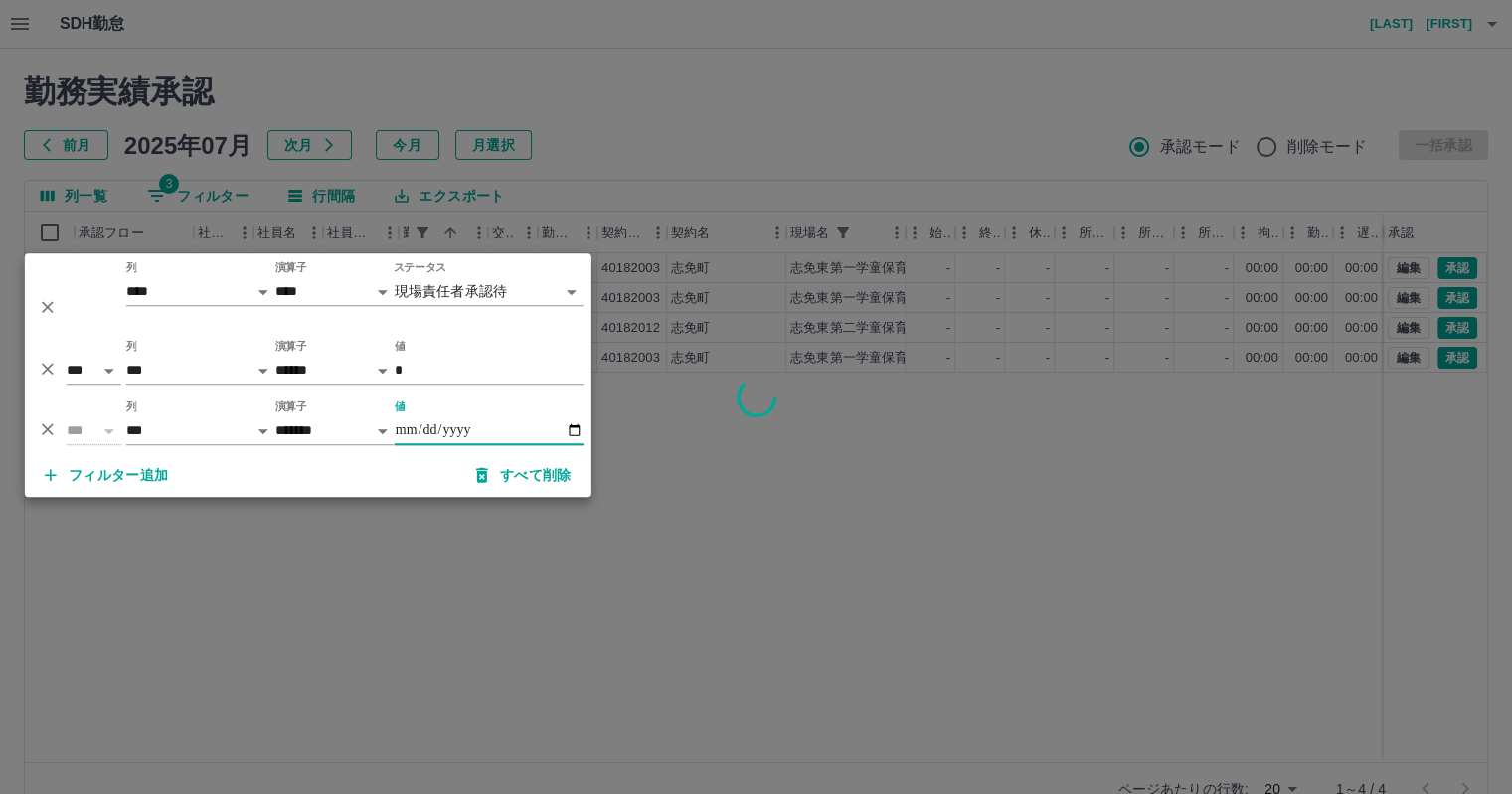click at bounding box center (756, 397) 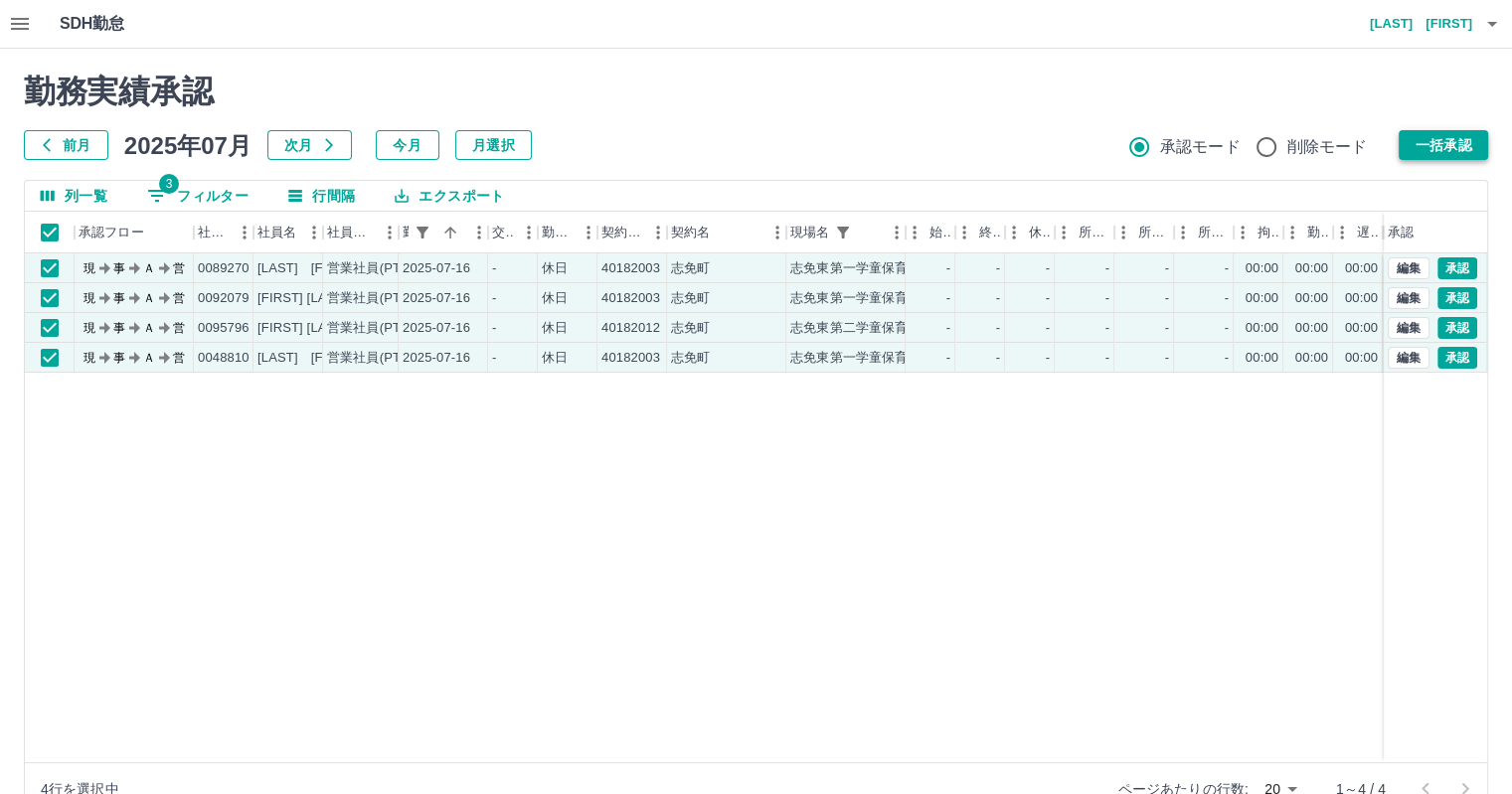 click on "一括承認" at bounding box center (1443, 145) 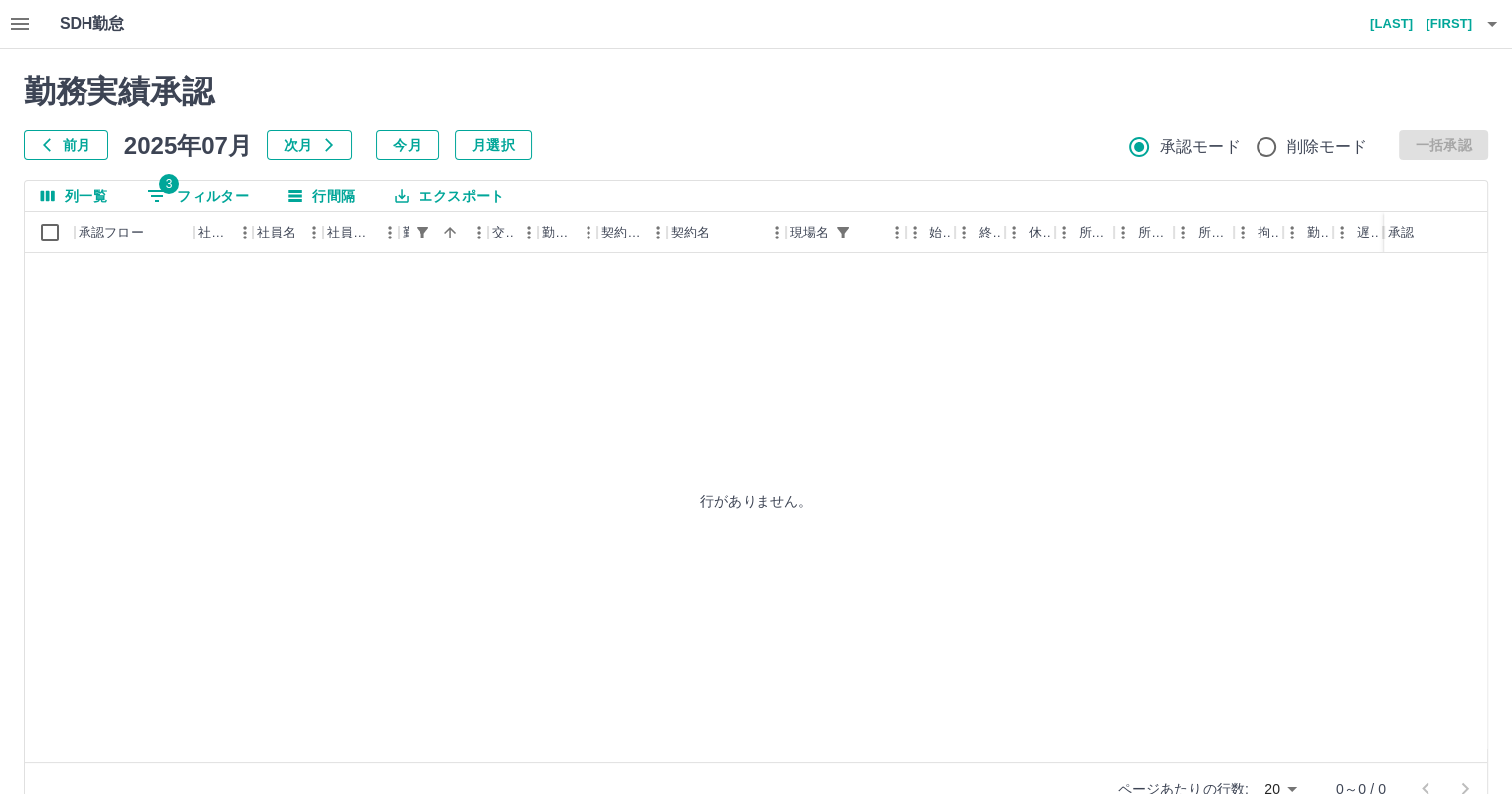 click on "3" at bounding box center [169, 184] 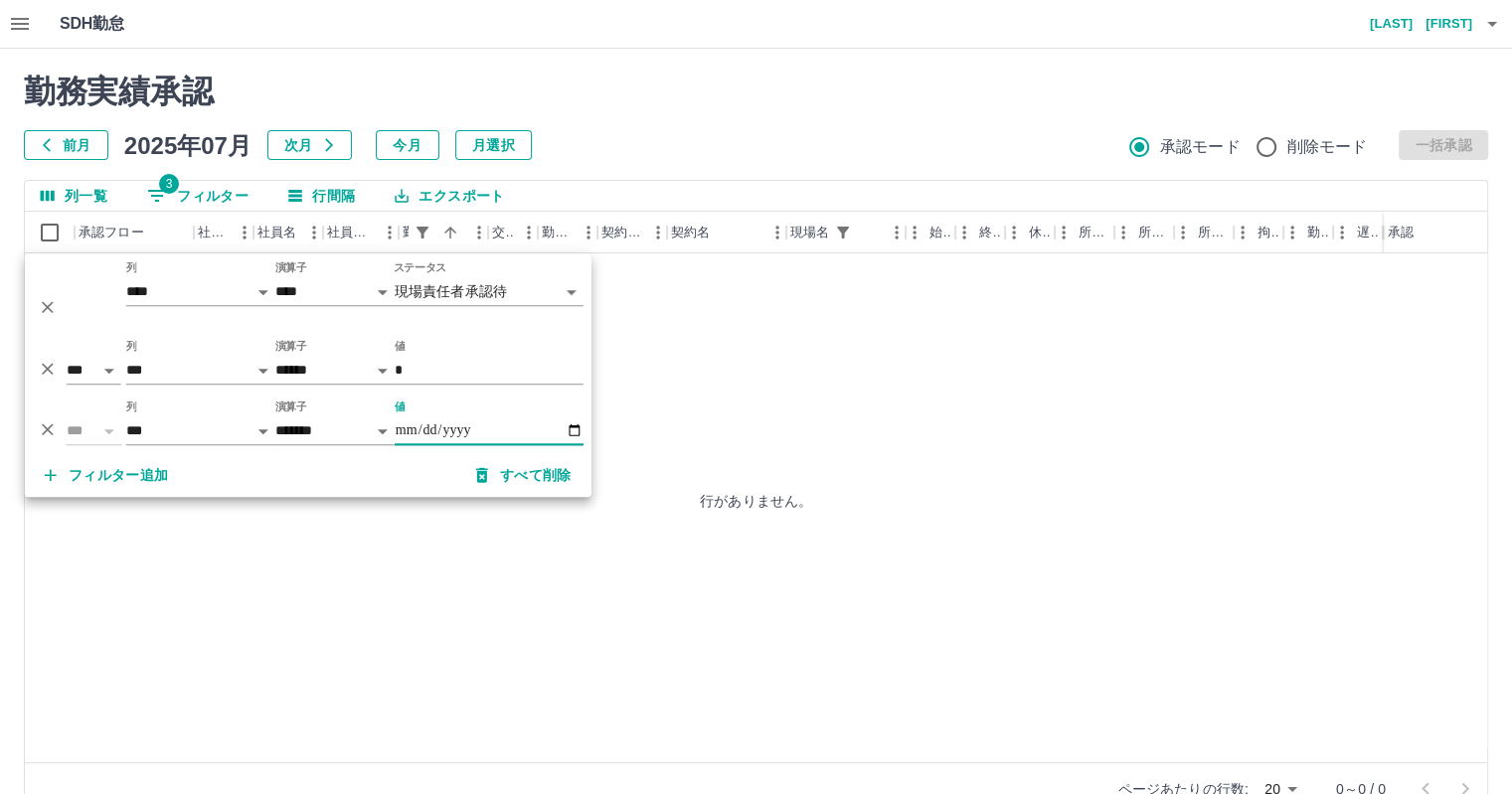 click on "**********" at bounding box center [489, 430] 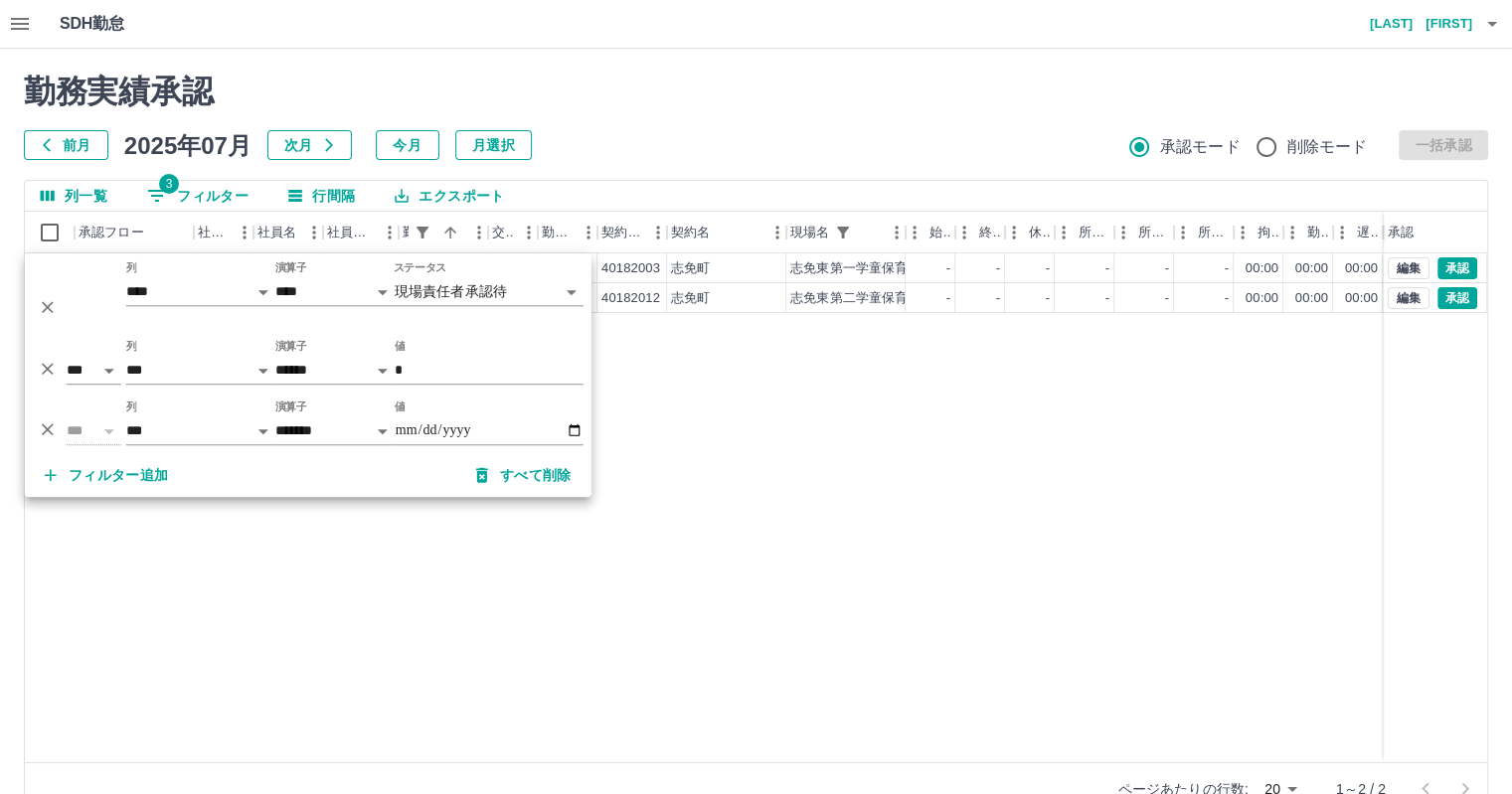 click at bounding box center [756, 397] 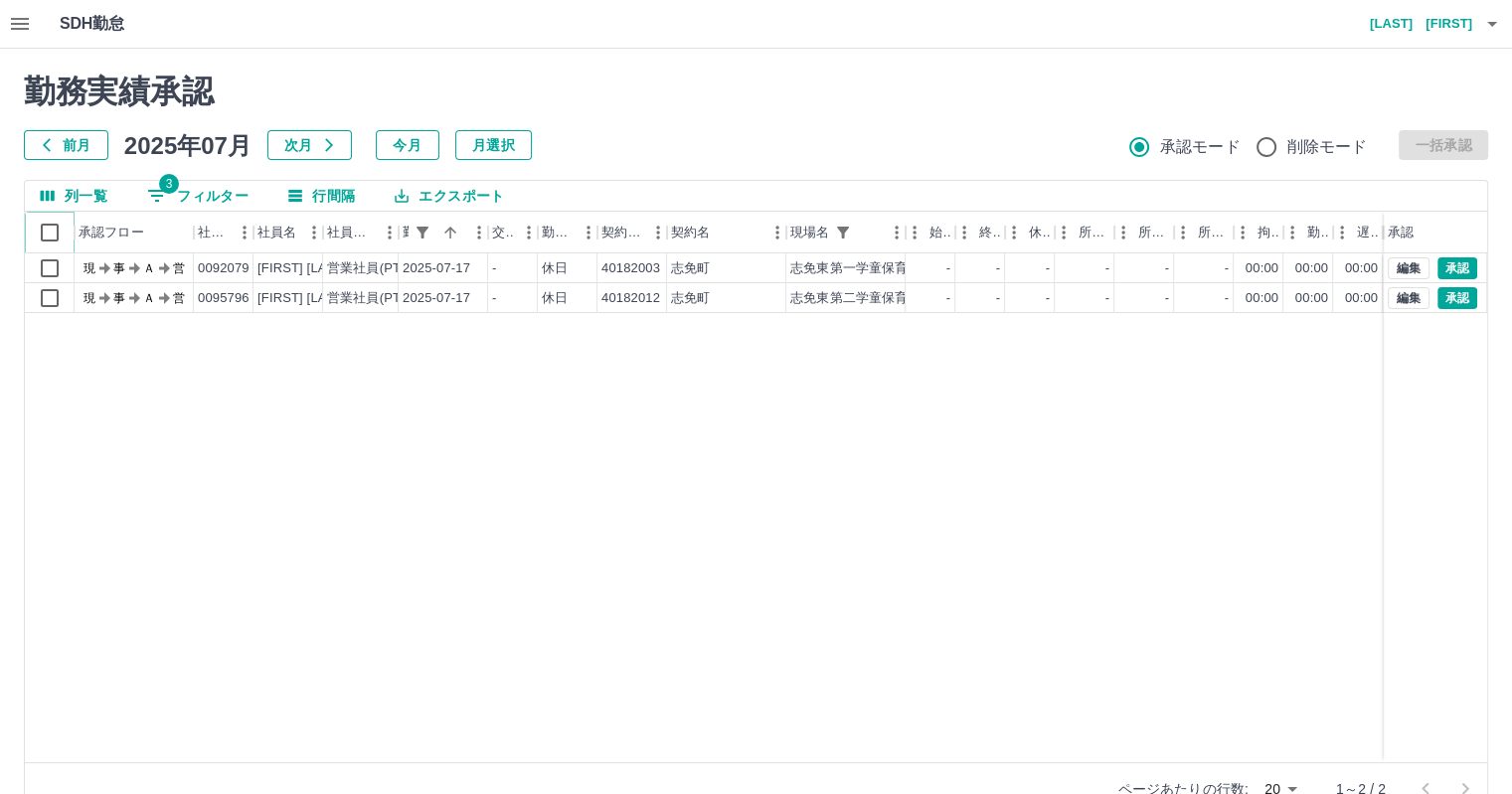 click 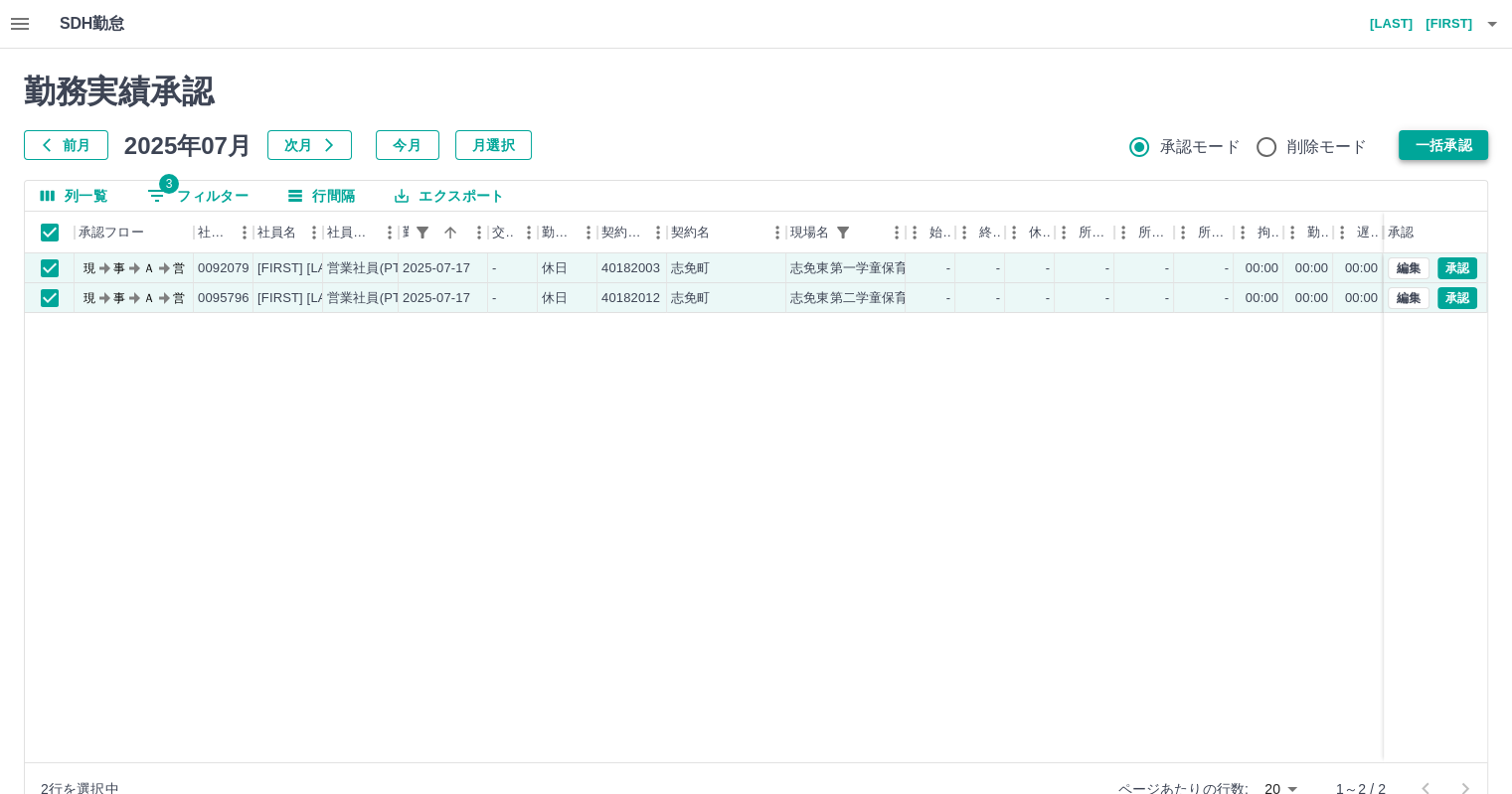 click on "一括承認" at bounding box center [1443, 145] 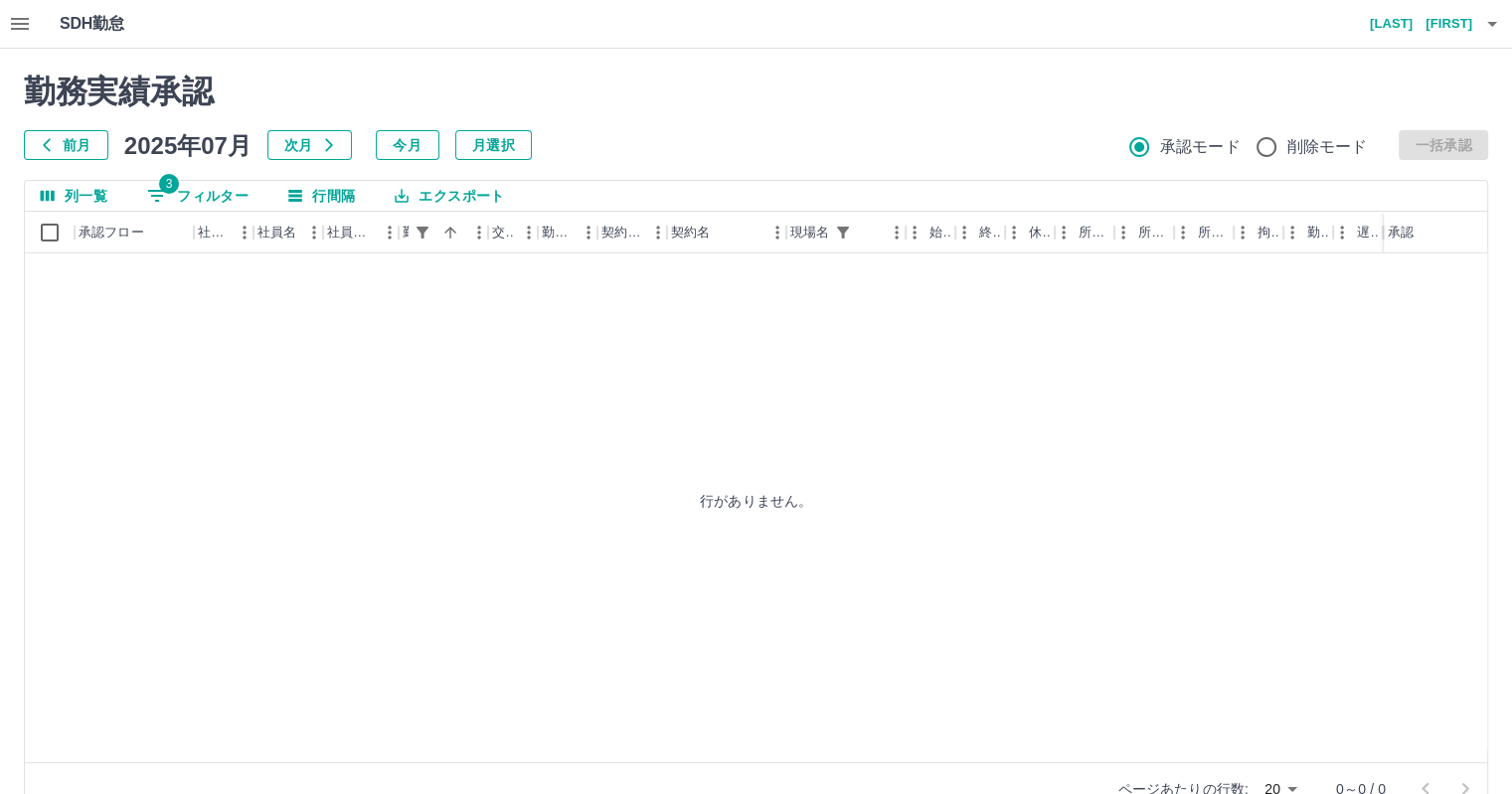 click on "3 フィルター" at bounding box center [198, 196] 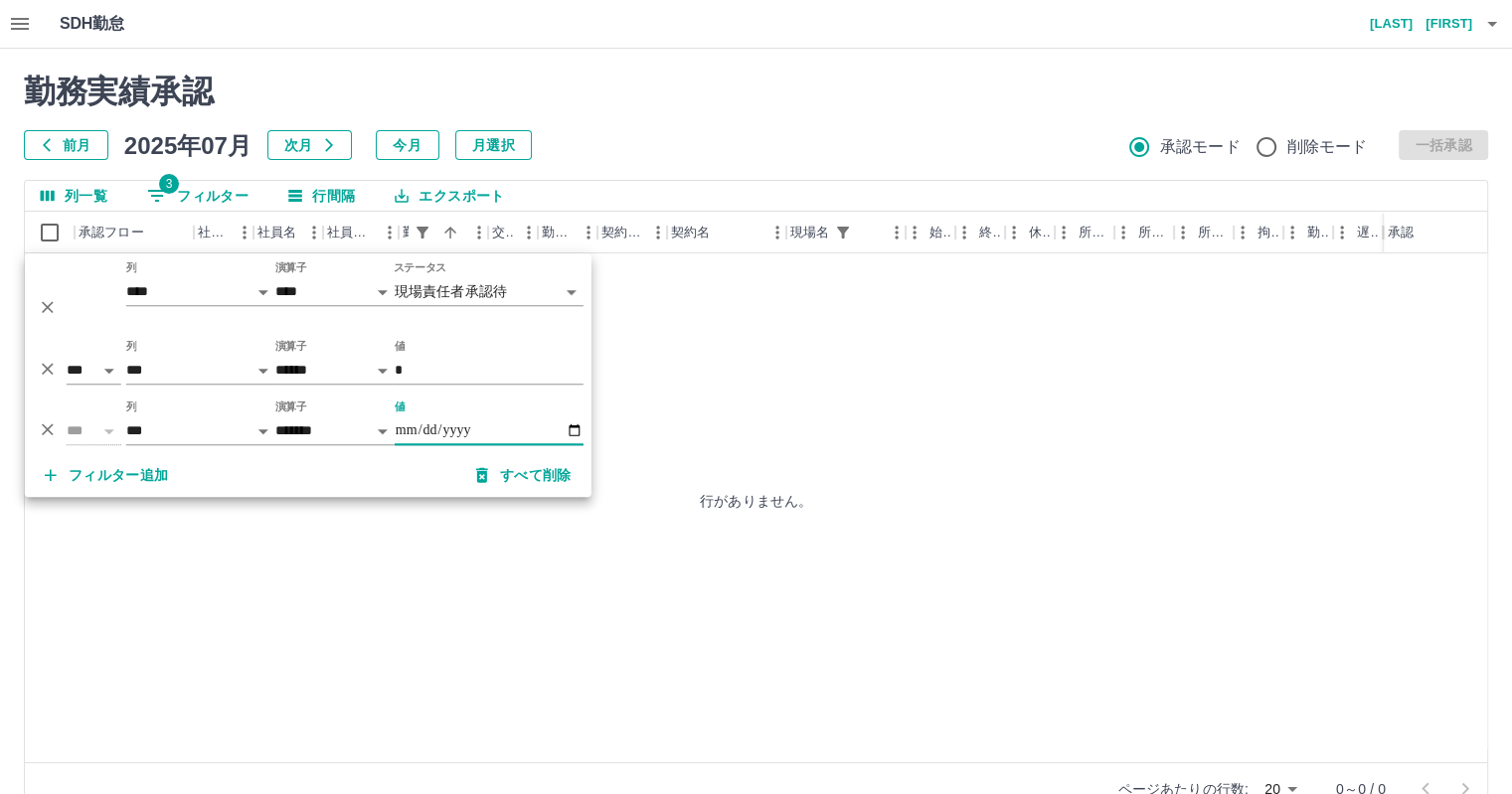 click on "**********" at bounding box center [489, 430] 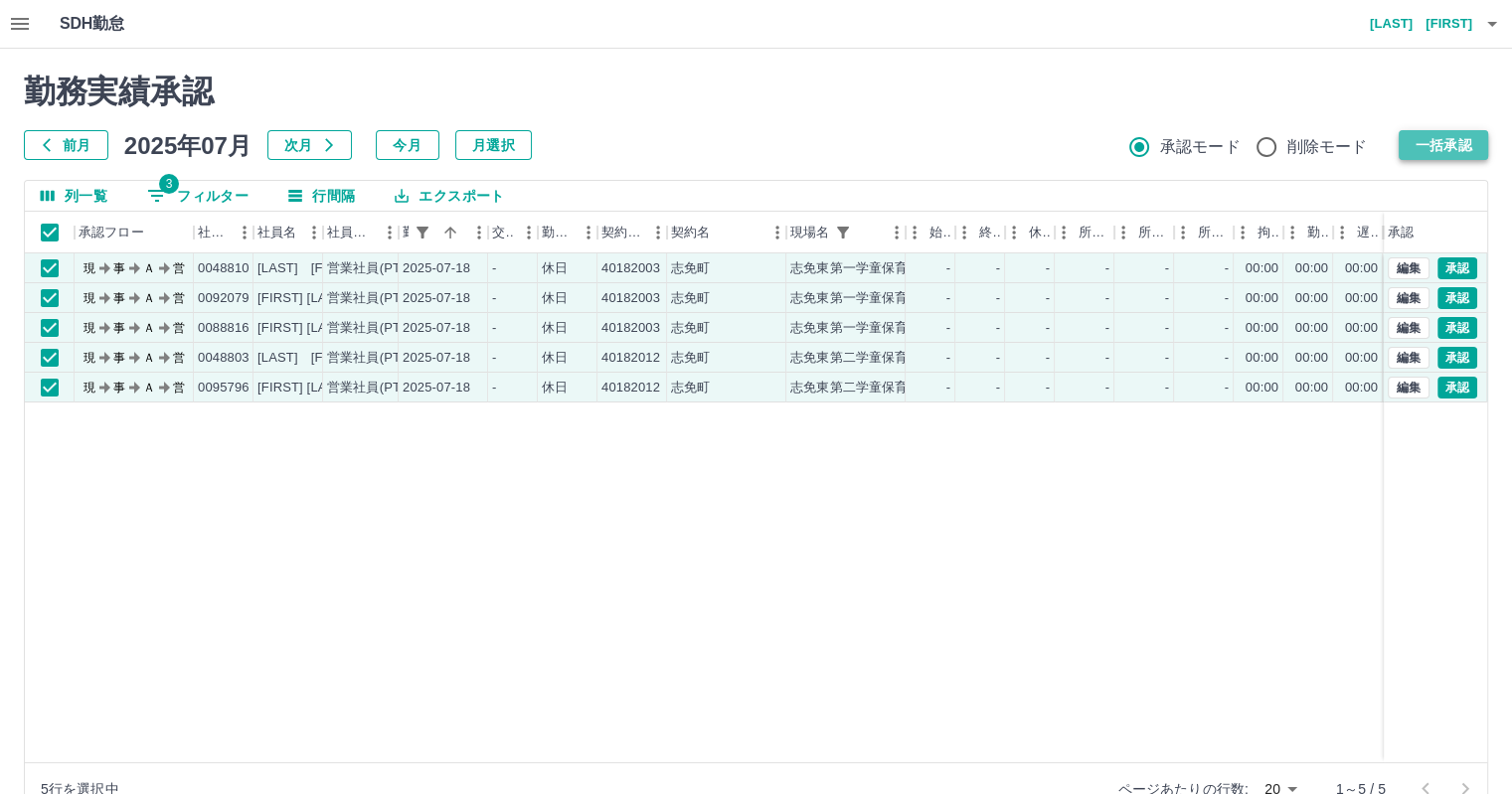 click on "一括承認" at bounding box center [1443, 145] 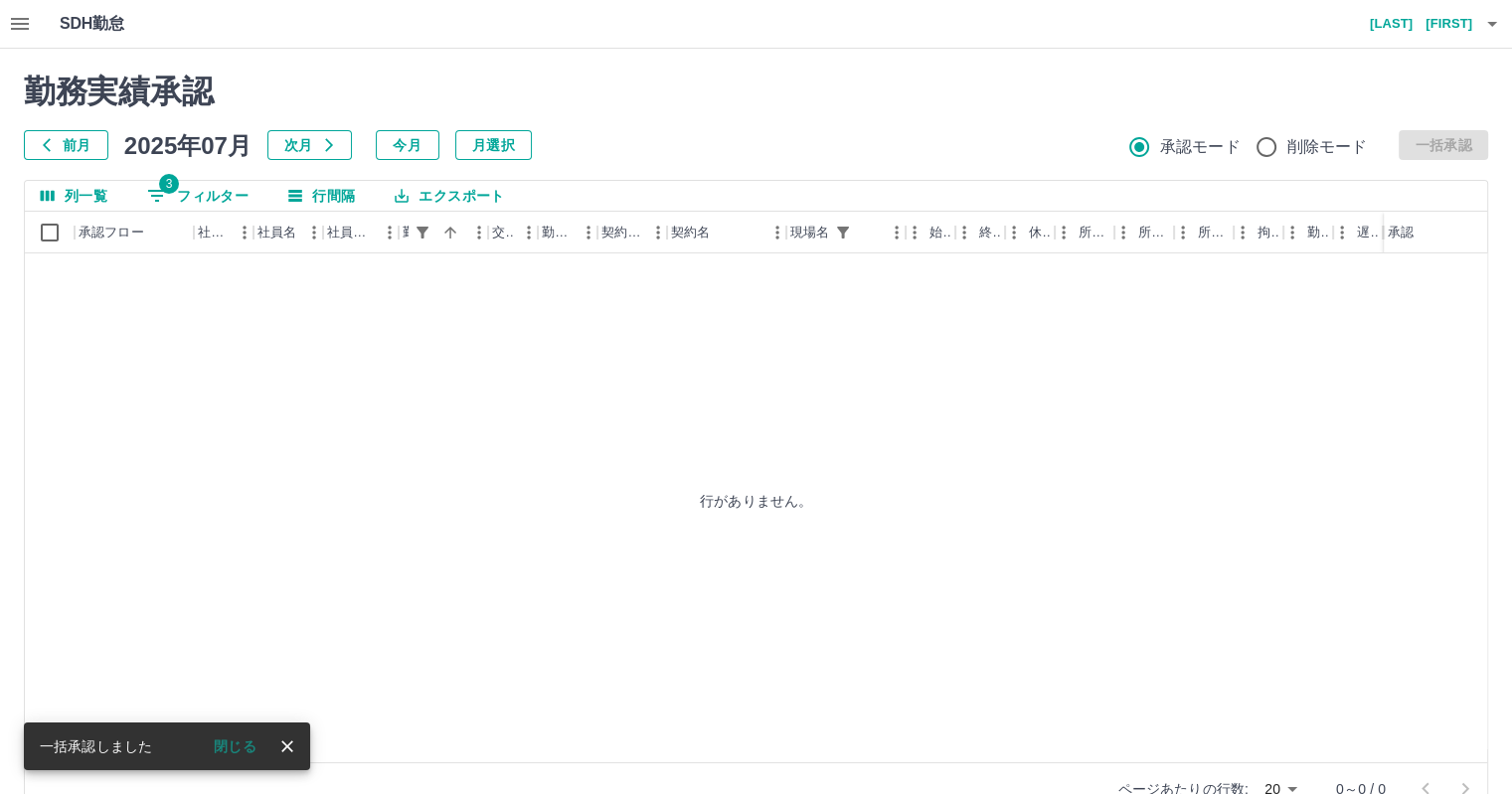 click on "勤務実績承認 前月 2025年07月 次月 今月 月選択 承認モード 削除モード 一括承認 列一覧 3 フィルター 行間隔 エクスポート 承認フロー 社員番号 社員名 社員区分 勤務日 交通費 勤務区分 契約コード 契約名 現場名 始業 終業 休憩 所定開始 所定終業 所定休憩 拘束 勤務 遅刻等 コメント ステータス 承認 行がありません。 ページあたりの行数: 20 ** 0～0 / 0 一括承認しました 閉じる" at bounding box center [756, 444] 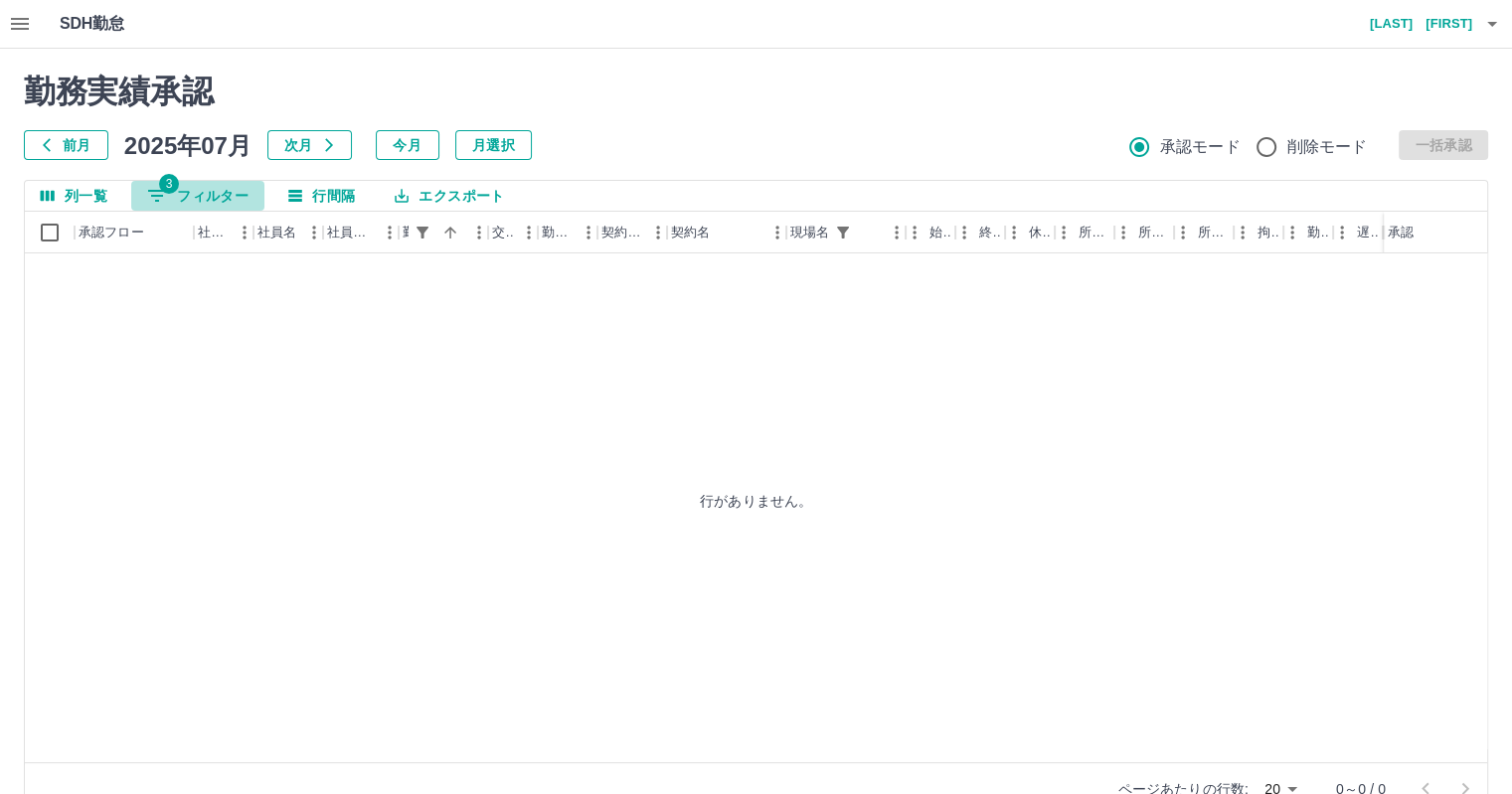 click 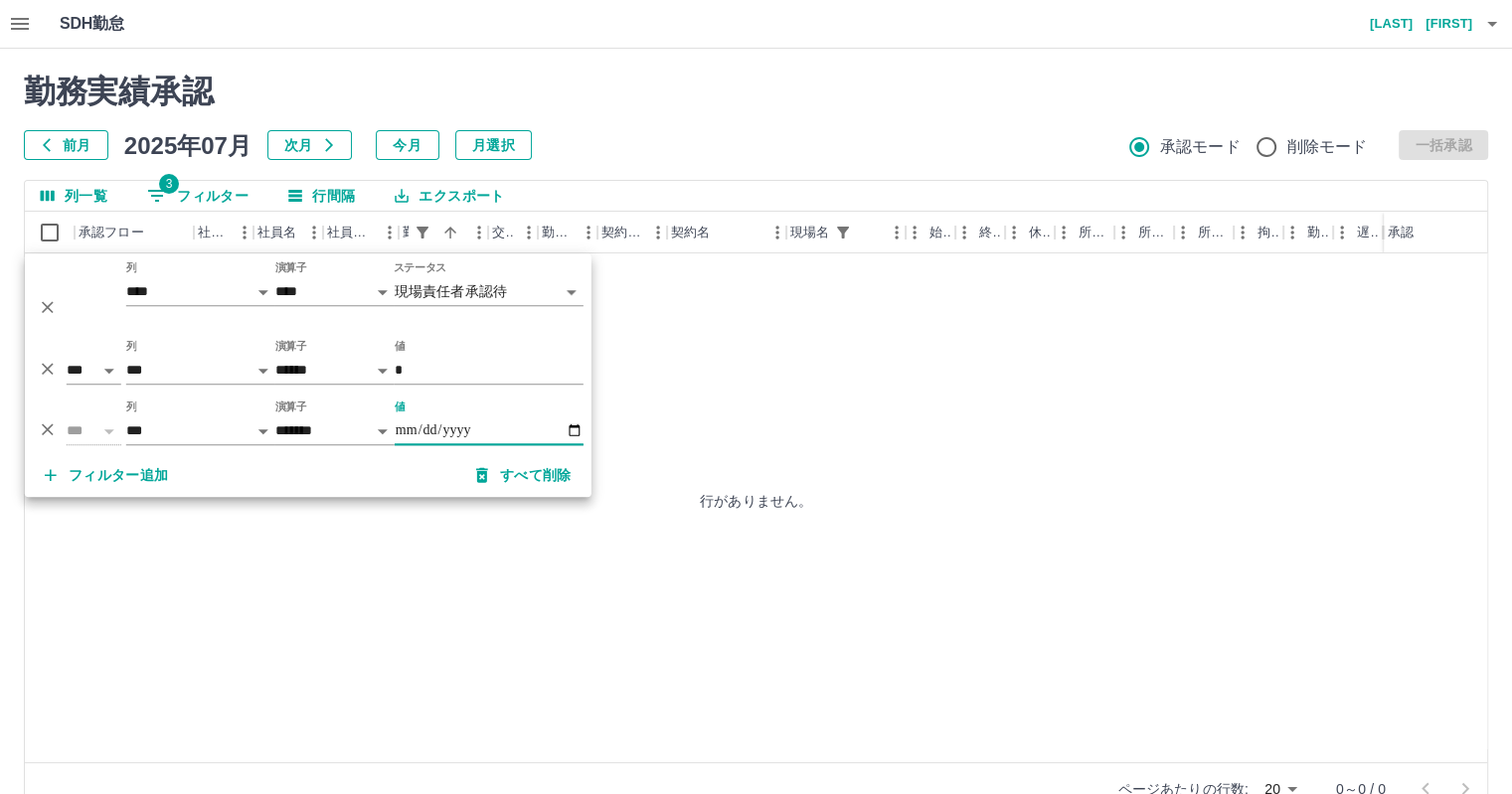 click on "**********" at bounding box center (489, 430) 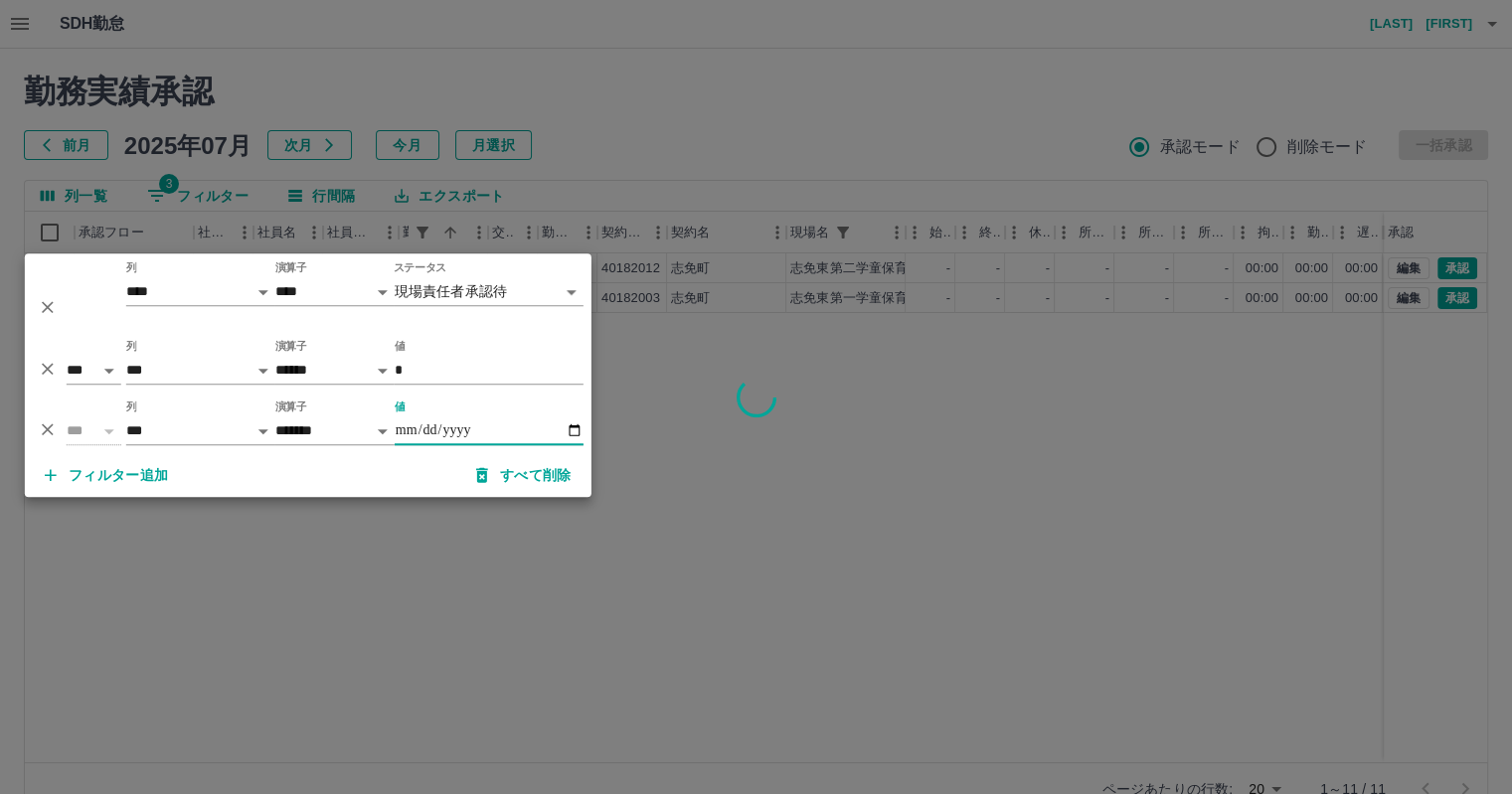 click at bounding box center (756, 397) 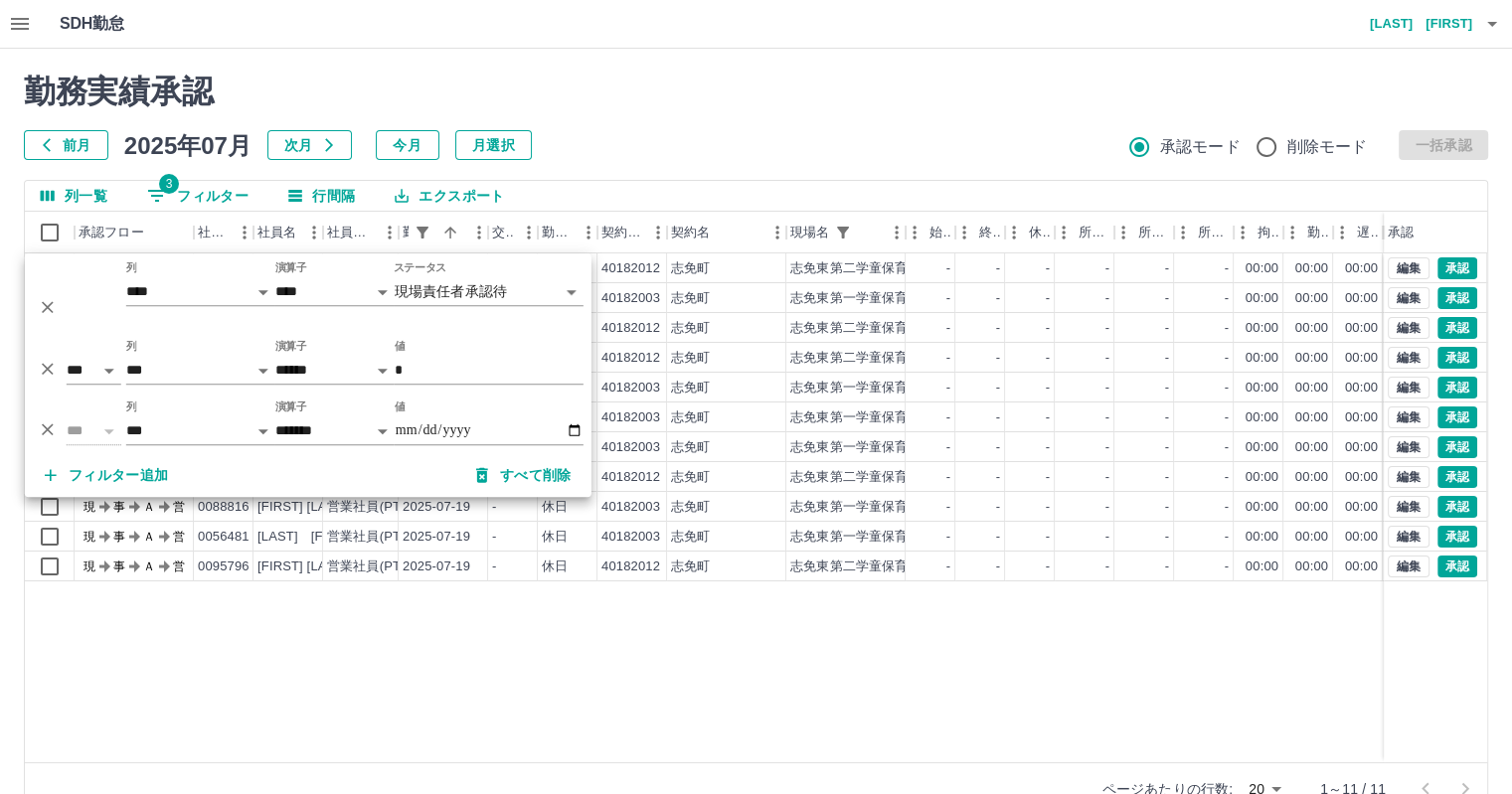 click on "勤務実績承認 前月 2025年07月 次月 今月 月選択 承認モード 削除モード 一括承認 列一覧 3 フィルター 行間隔 エクスポート 承認フロー 社員番号 社員名 社員区分 勤務日 交通費 勤務区分 契約コード 契約名 現場名 始業 終業 休憩 所定開始 所定終業 所定休憩 拘束 勤務 遅刻等 コメント ステータス 承認 現 事 Ａ 営 0087917 [LAST]　[FIRST] 営業社員(PT契約) 2025-07-19  -  休日 40182012 [CITY] [STATE] 志免東第二学童保育所 - - - - - - 00:00 00:00 00:00 現場責任者承認待 現 事 Ａ 営 0048784 [LAST]　[FIRST] 営業社員(PT契約) 2025-07-19  -  休日 40182003 [CITY] [STATE] 志免東第一学童保育所 - - - - - - 00:00 00:00 00:00 現場責任者承認待 現 事 Ａ 営 0075796 [LAST]　[FIRST] 営業社員(PT契約) 2025-07-19  -  休日 40182012 [CITY] [STATE] 志免東第二学童保育所 - - - - - - 00:00 00:00 00:00 現場責任者承認待 現 事 Ａ 営 0066057 [LAST]　[FIRST]  -  -" at bounding box center (756, 444) 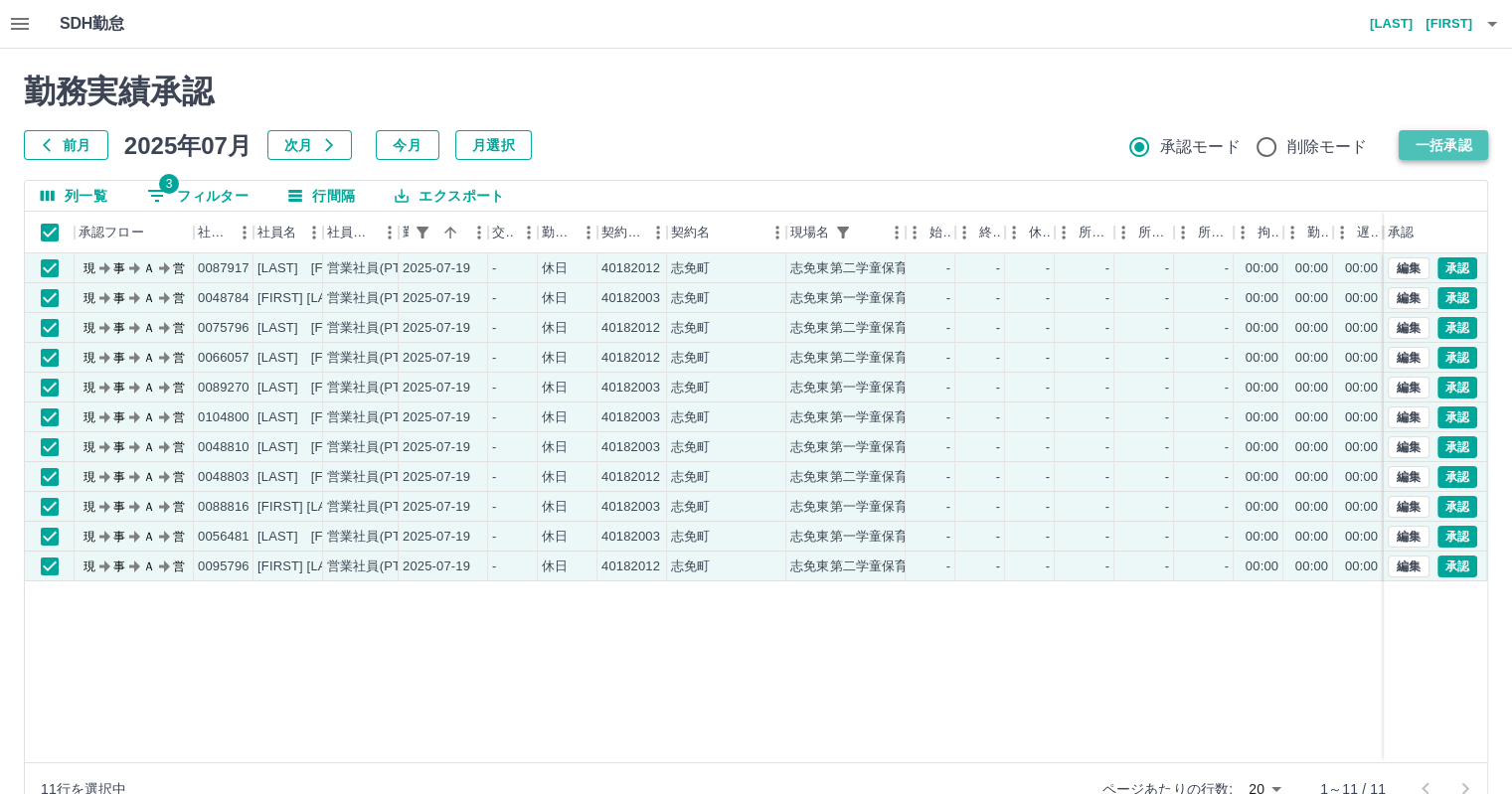 click on "一括承認" at bounding box center [1443, 145] 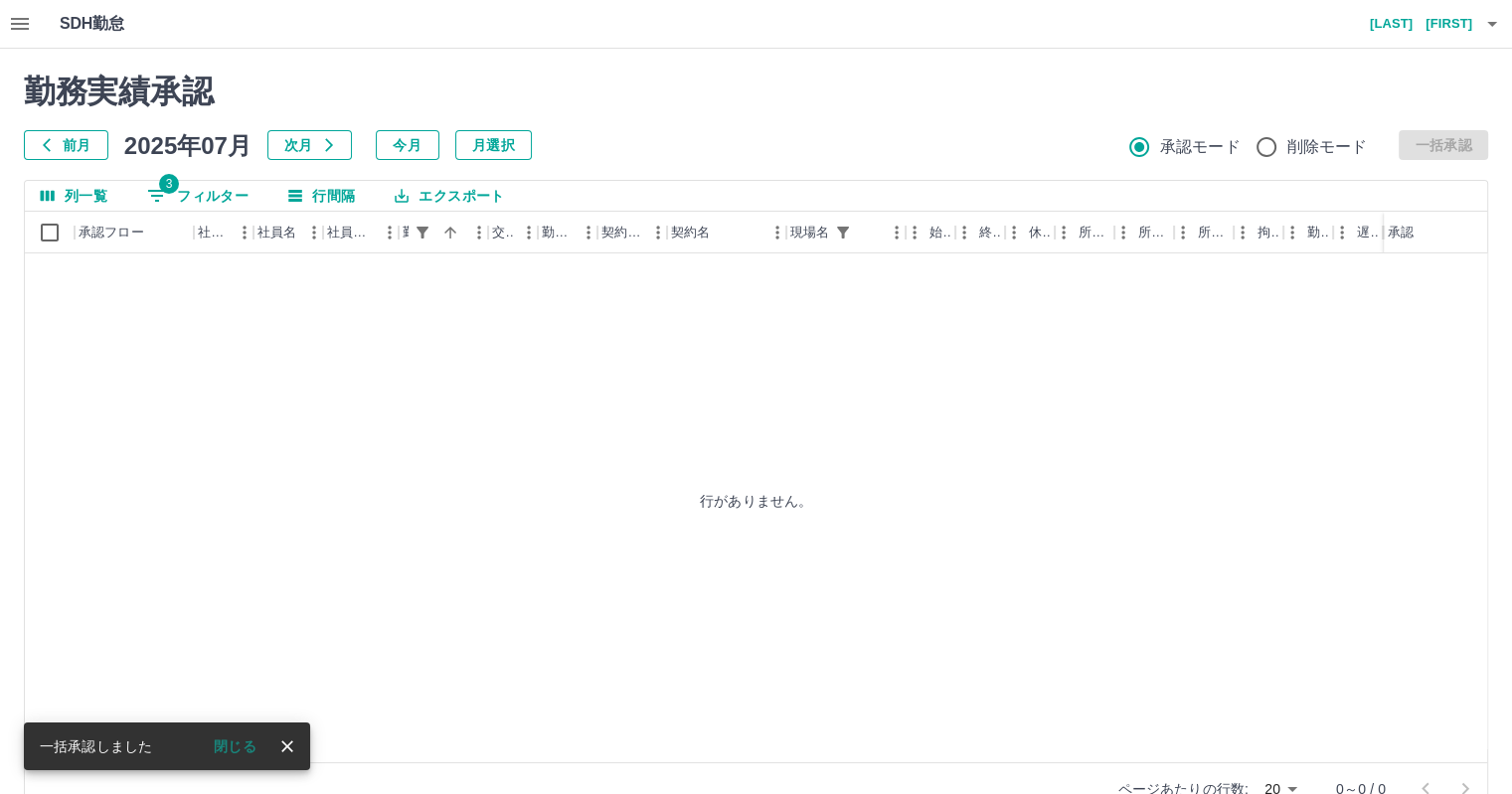 click on "3" at bounding box center (169, 184) 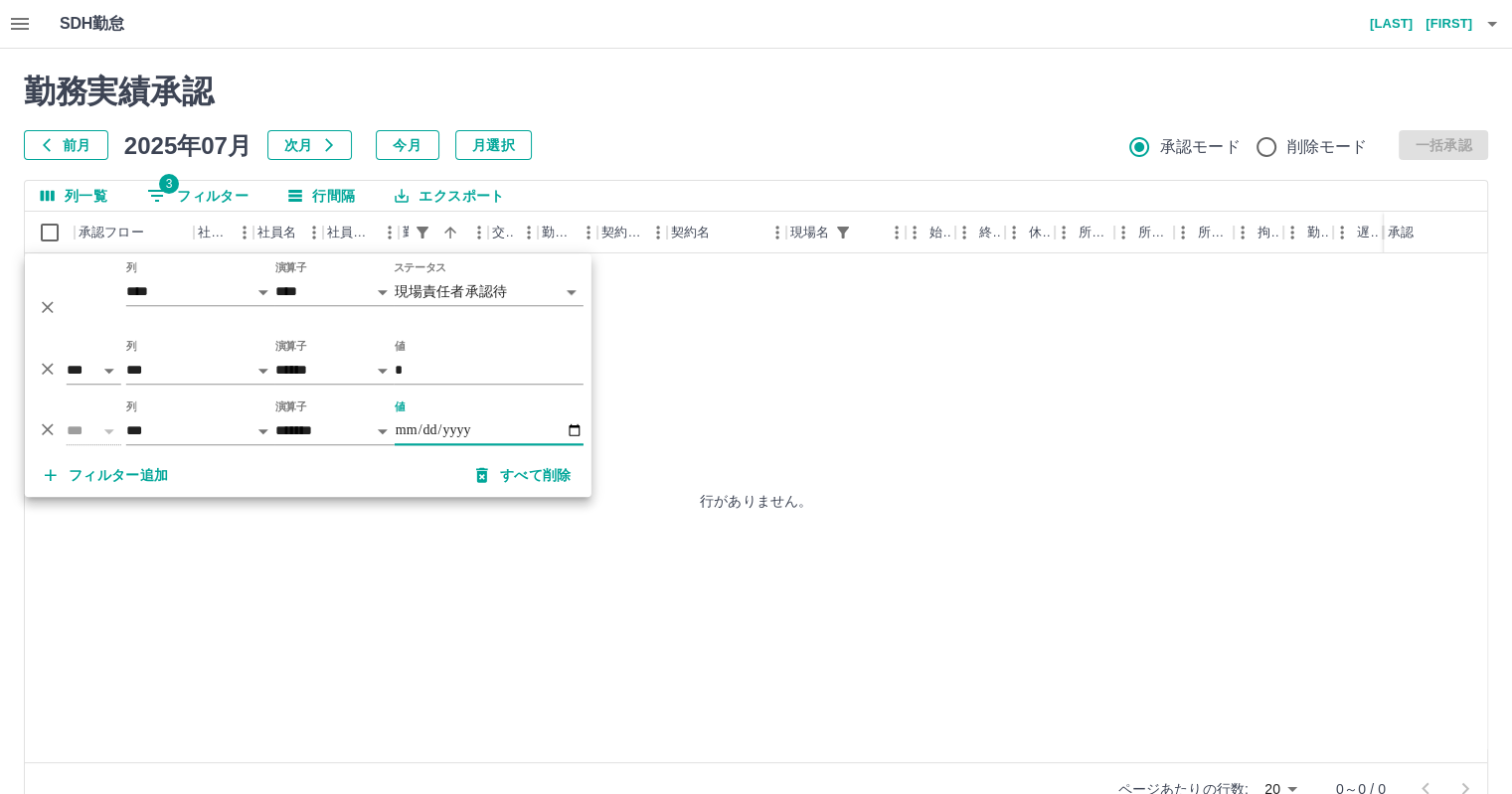 click on "**********" at bounding box center (489, 430) 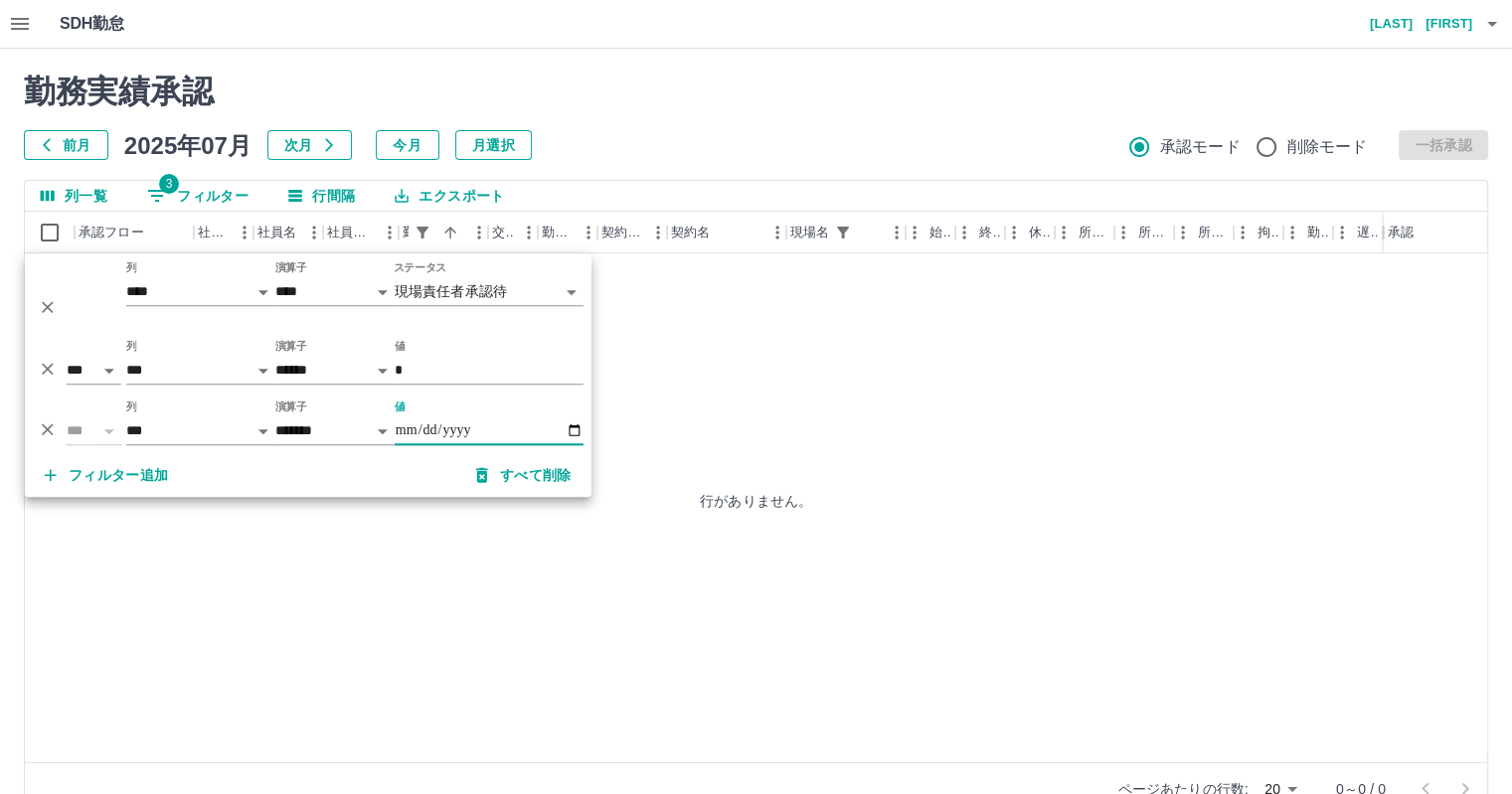 type on "**********" 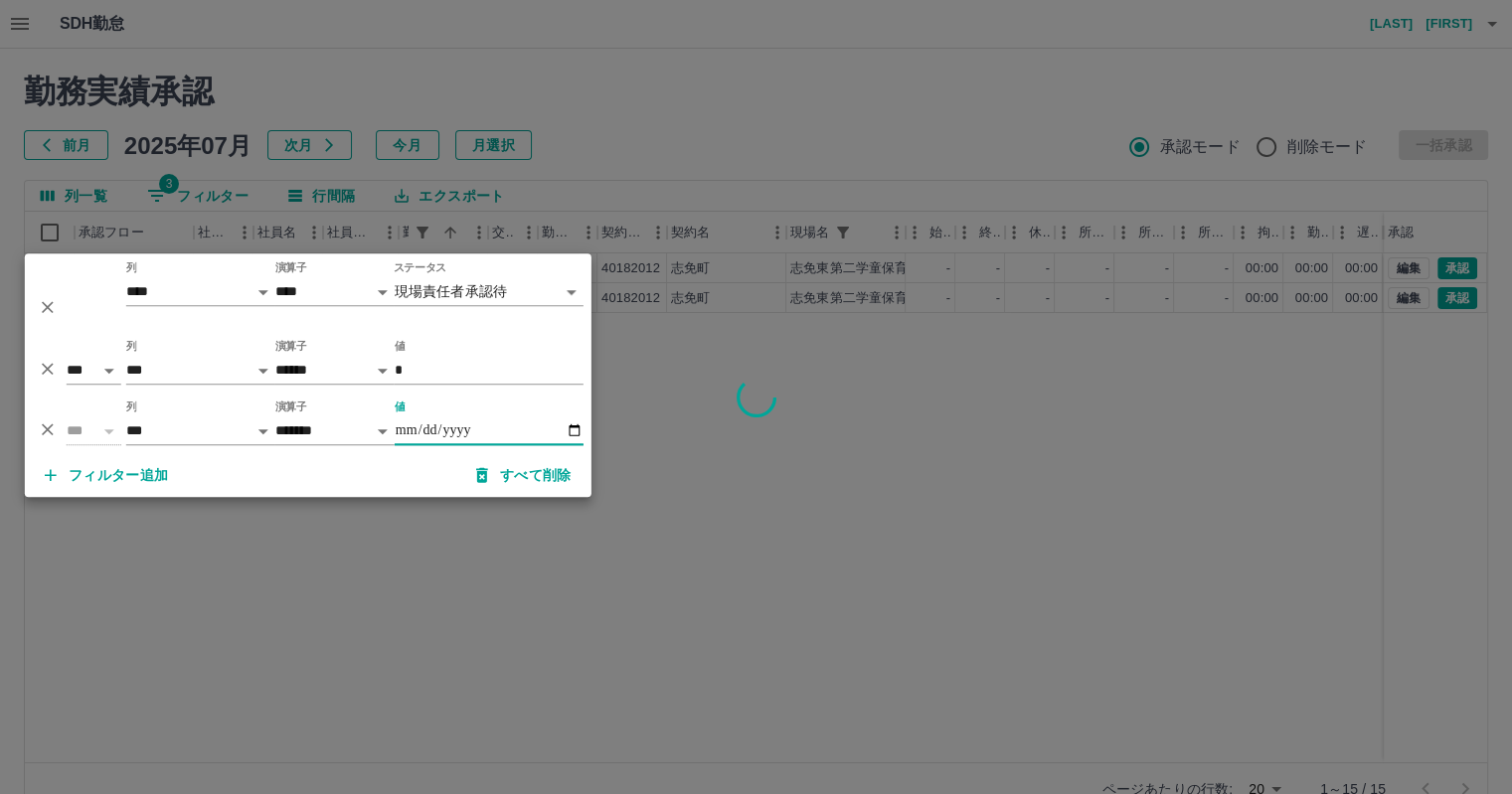 click on "**********" at bounding box center (489, 430) 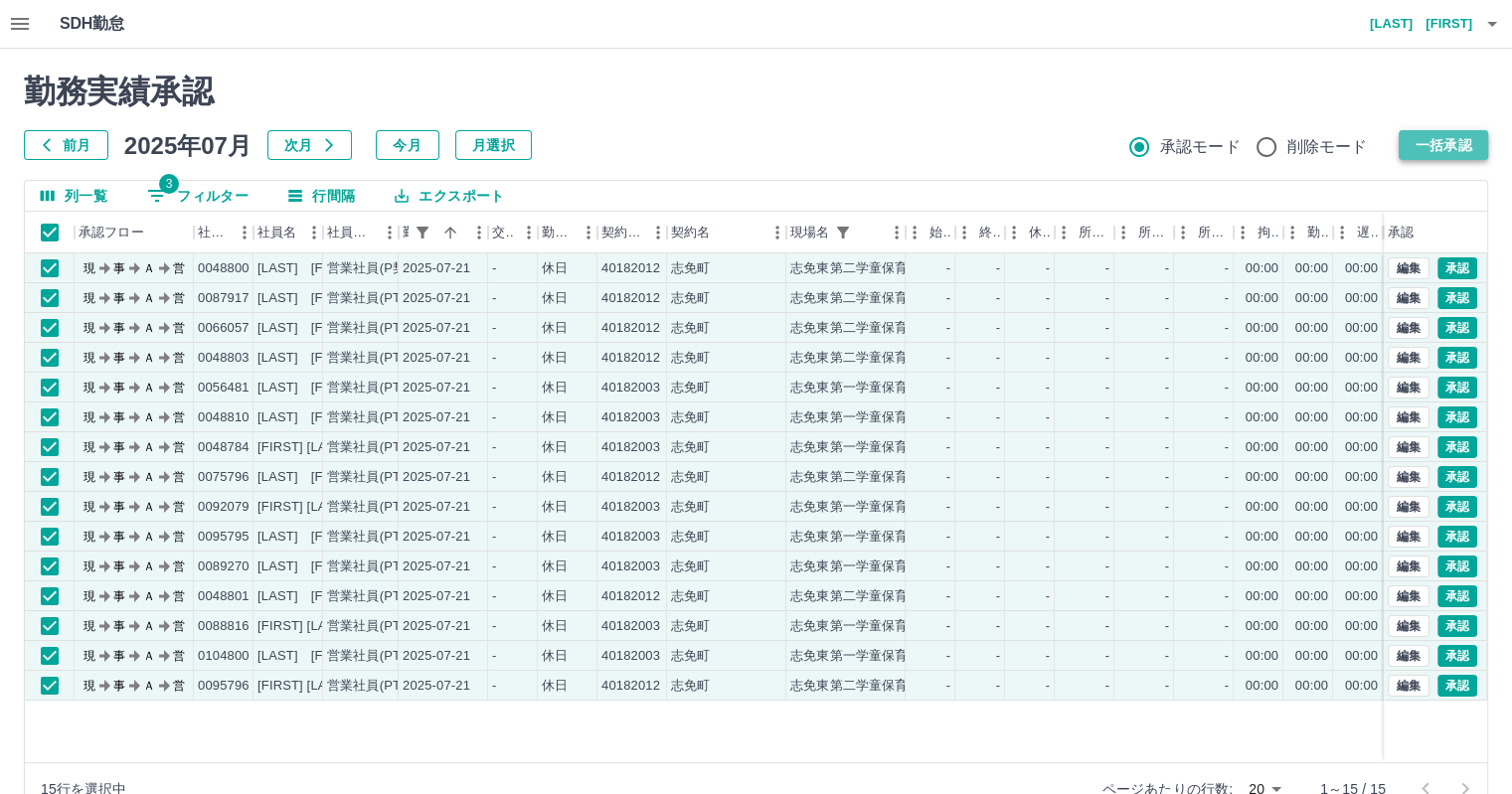 click on "一括承認" at bounding box center (1443, 145) 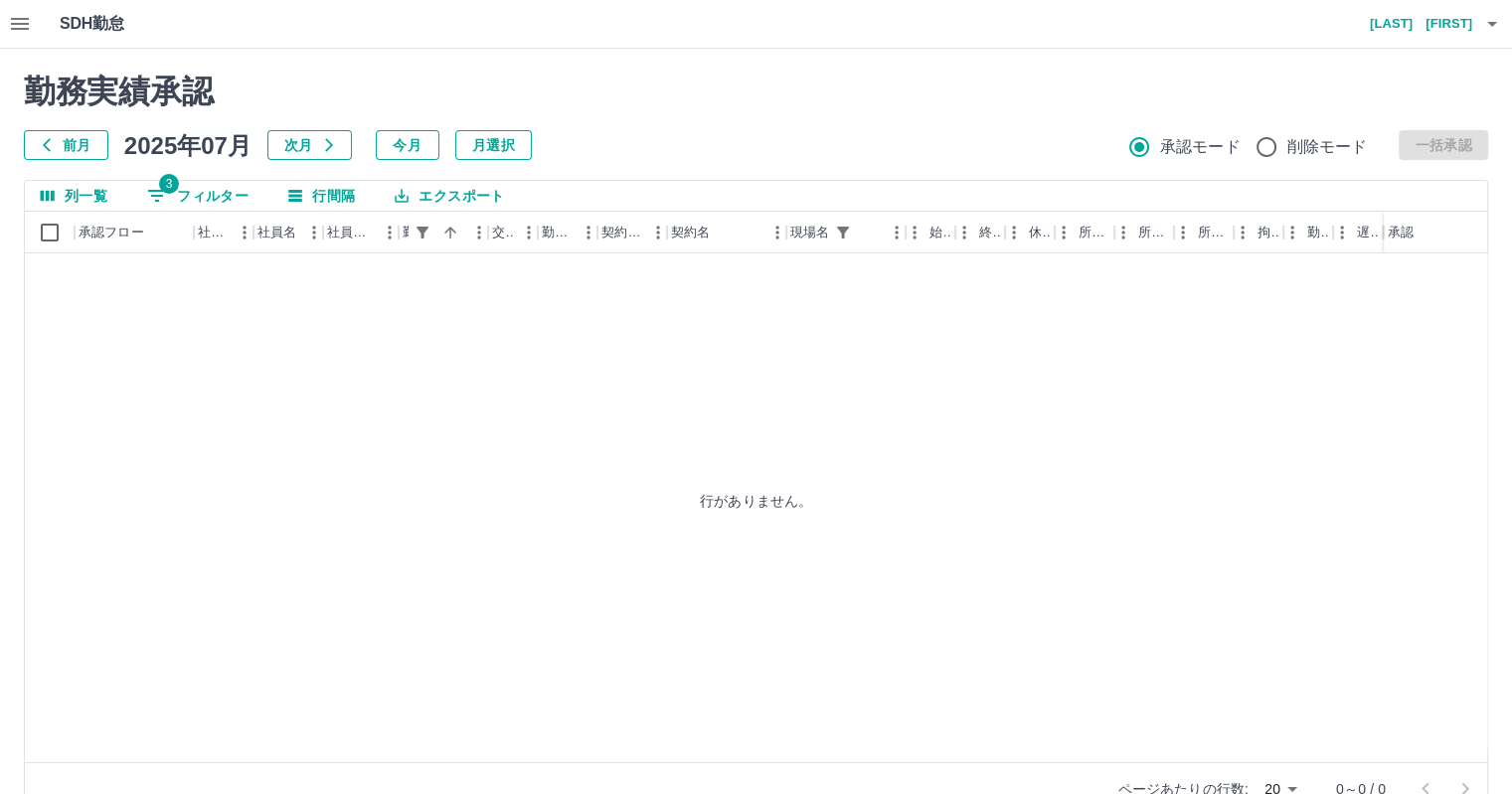 click on "3 フィルター" at bounding box center (198, 196) 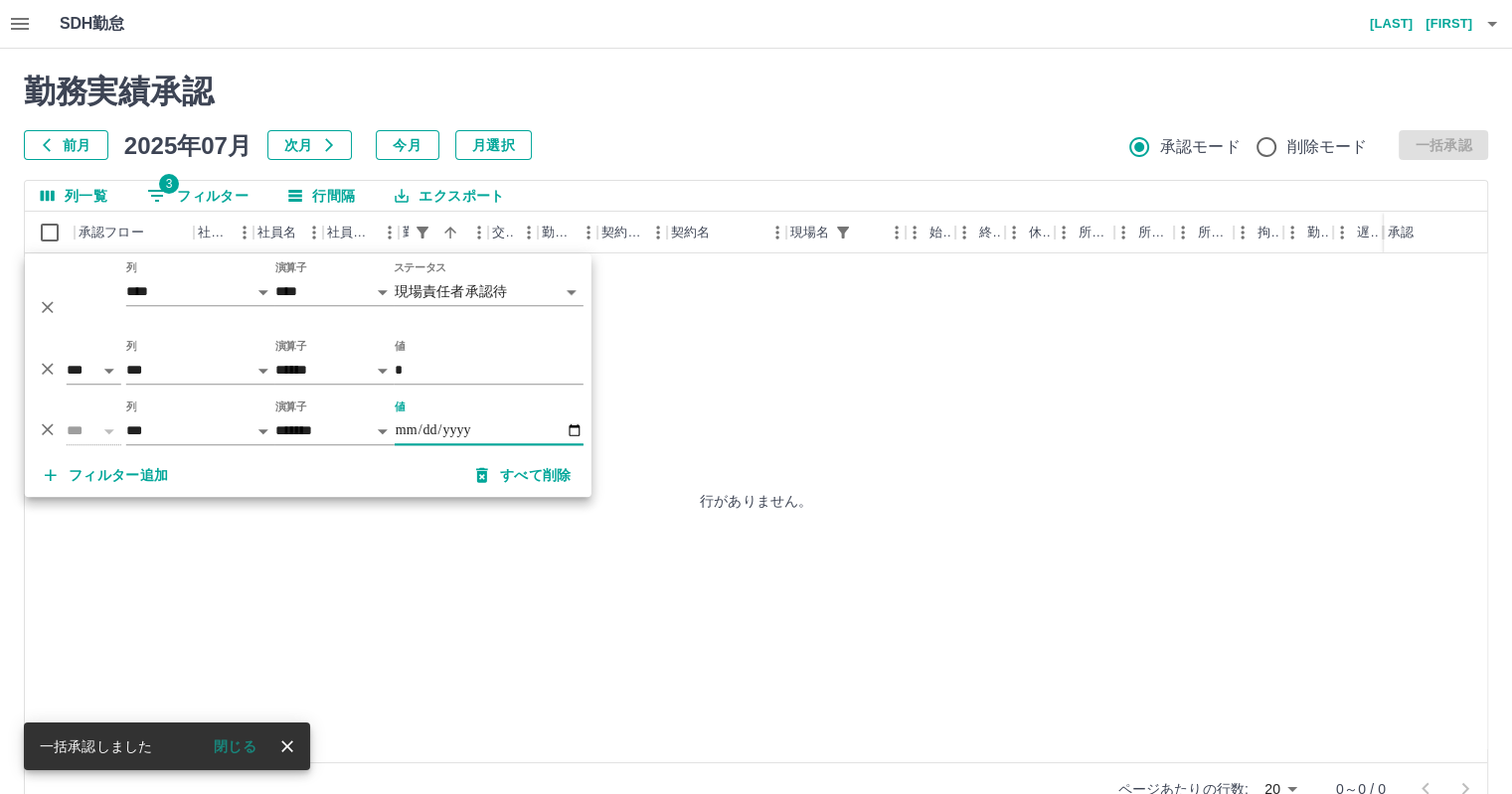 click on "**********" at bounding box center (489, 430) 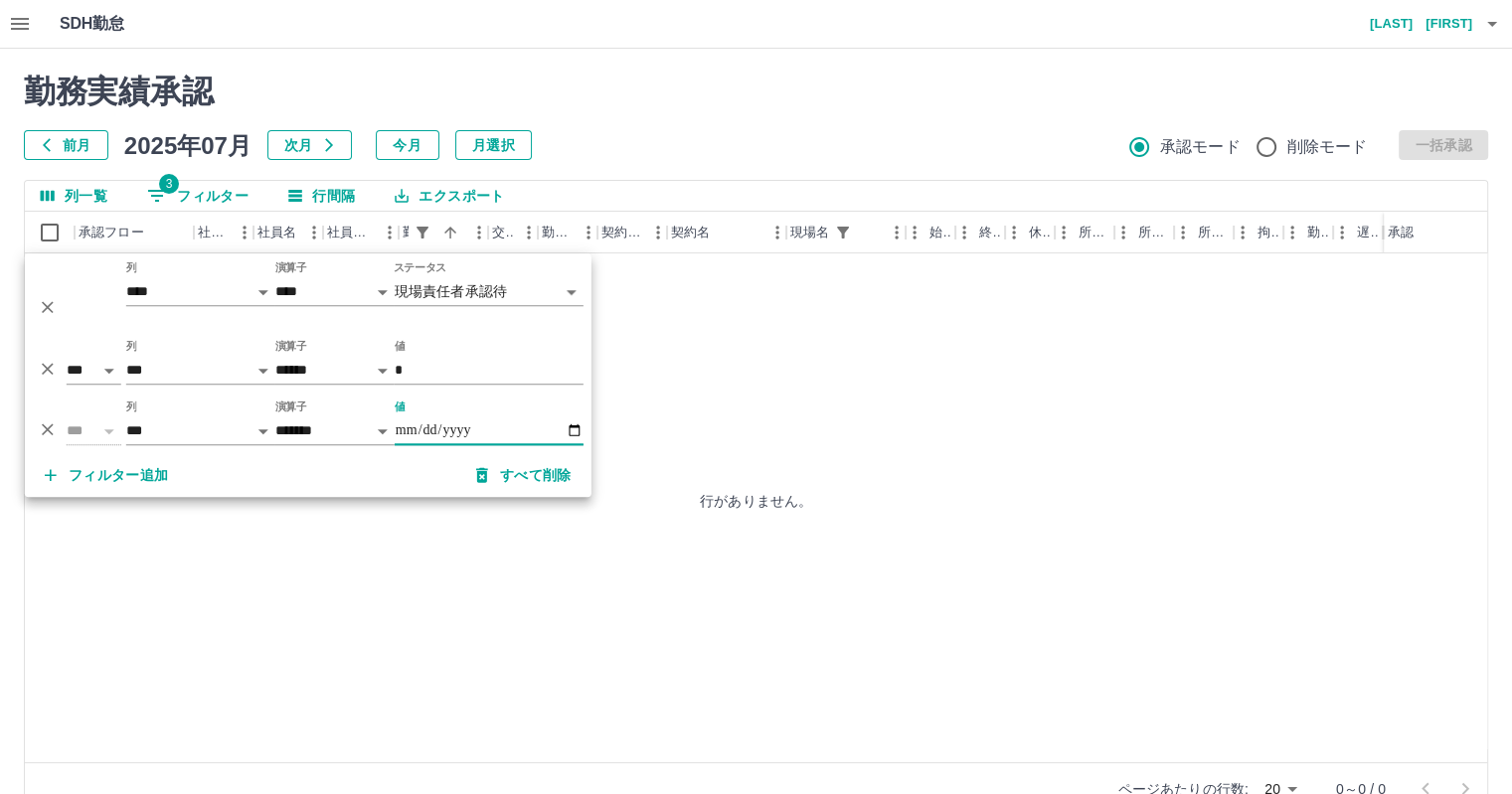 type on "**********" 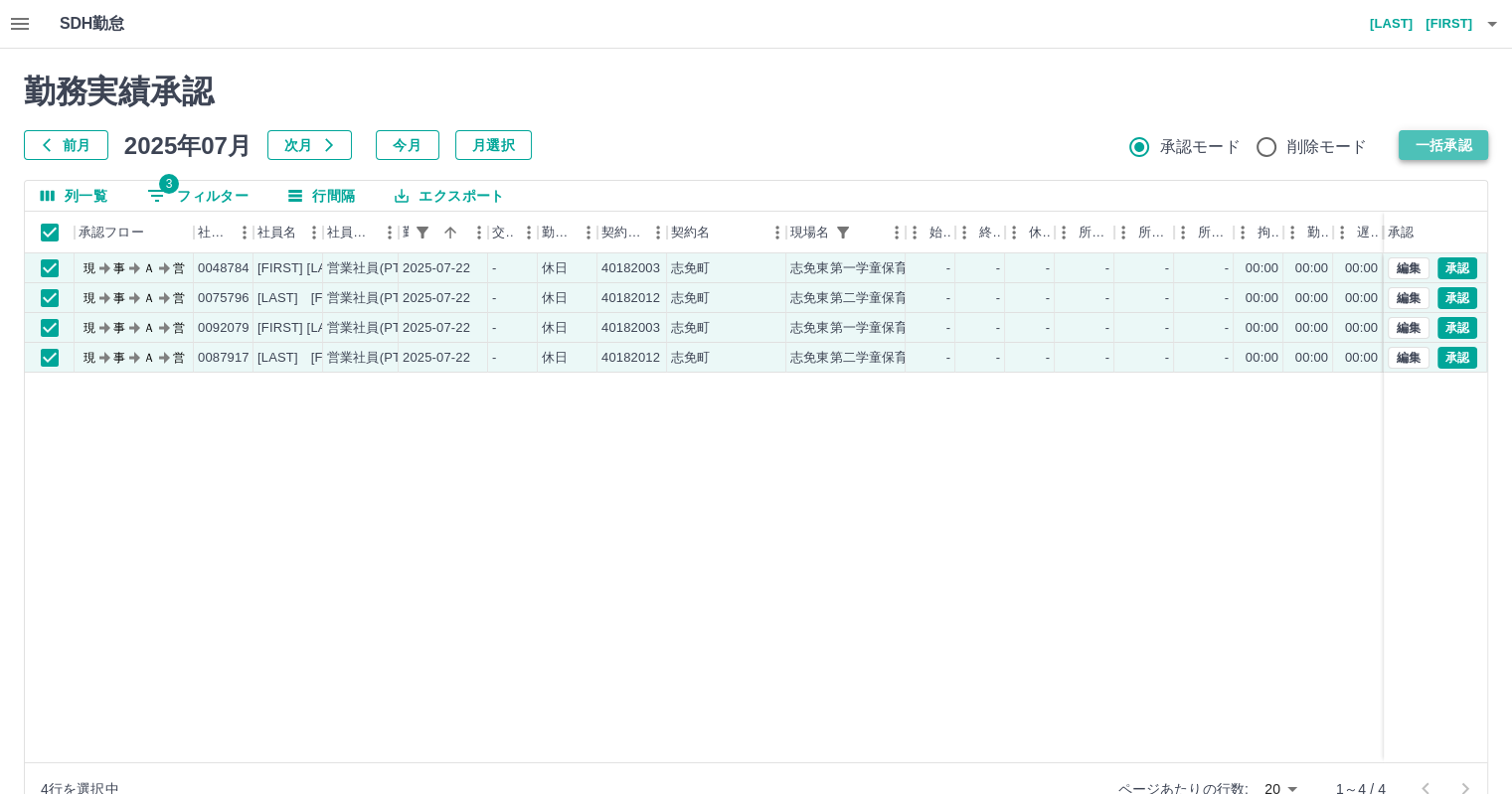 click on "一括承認" at bounding box center [1443, 145] 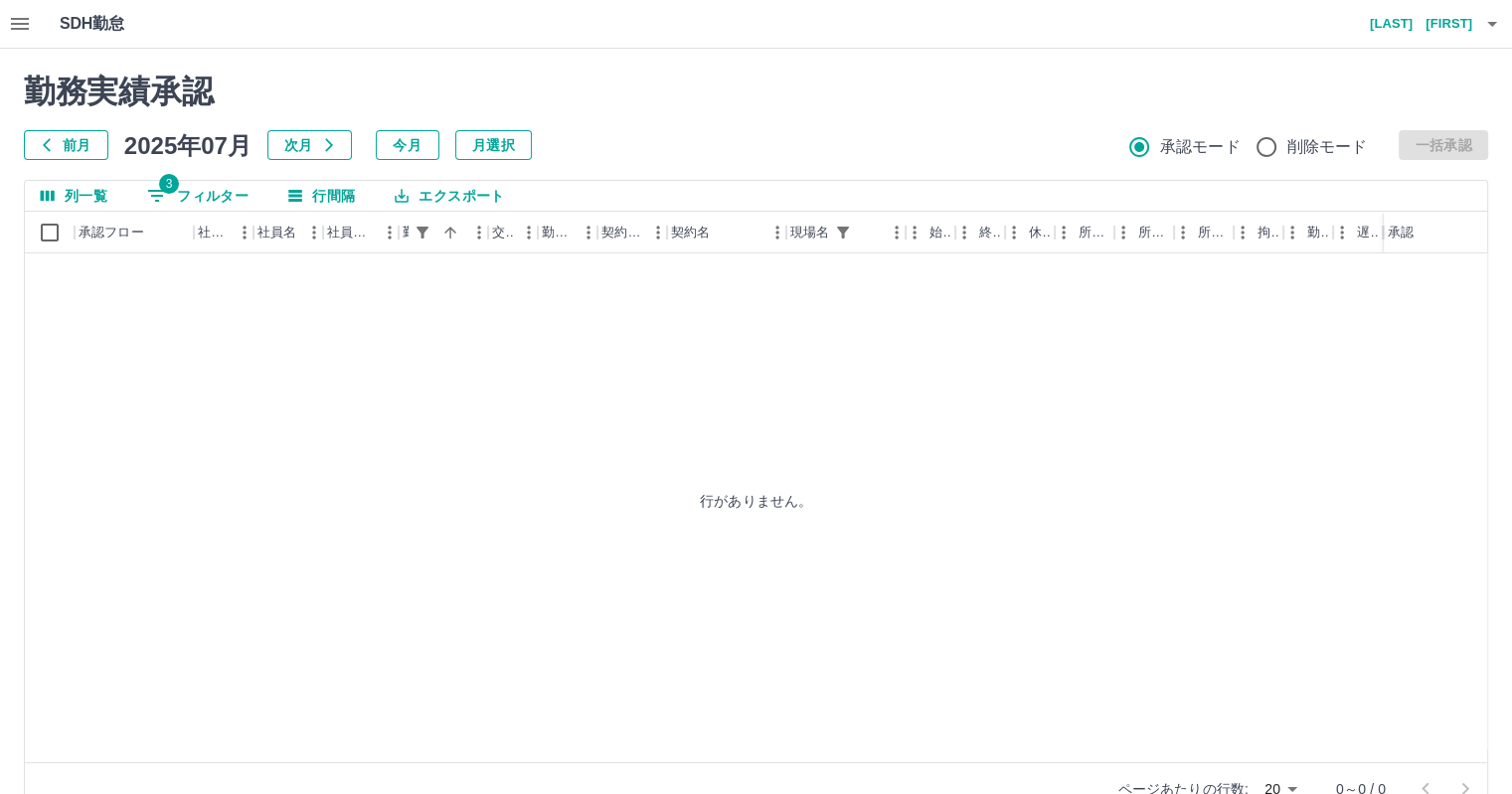 click on "3 フィルター" at bounding box center [198, 196] 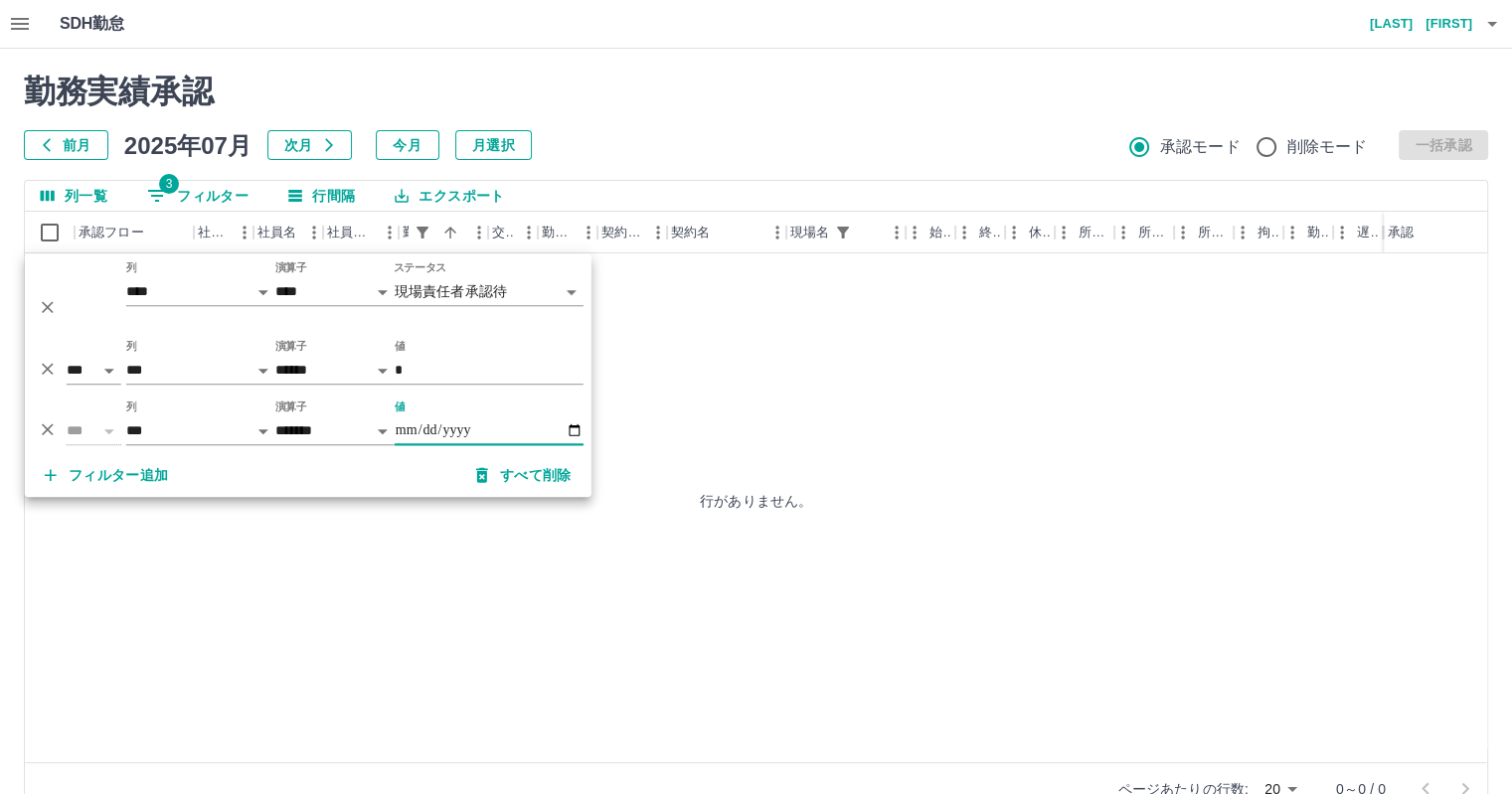 click on "**********" at bounding box center (489, 430) 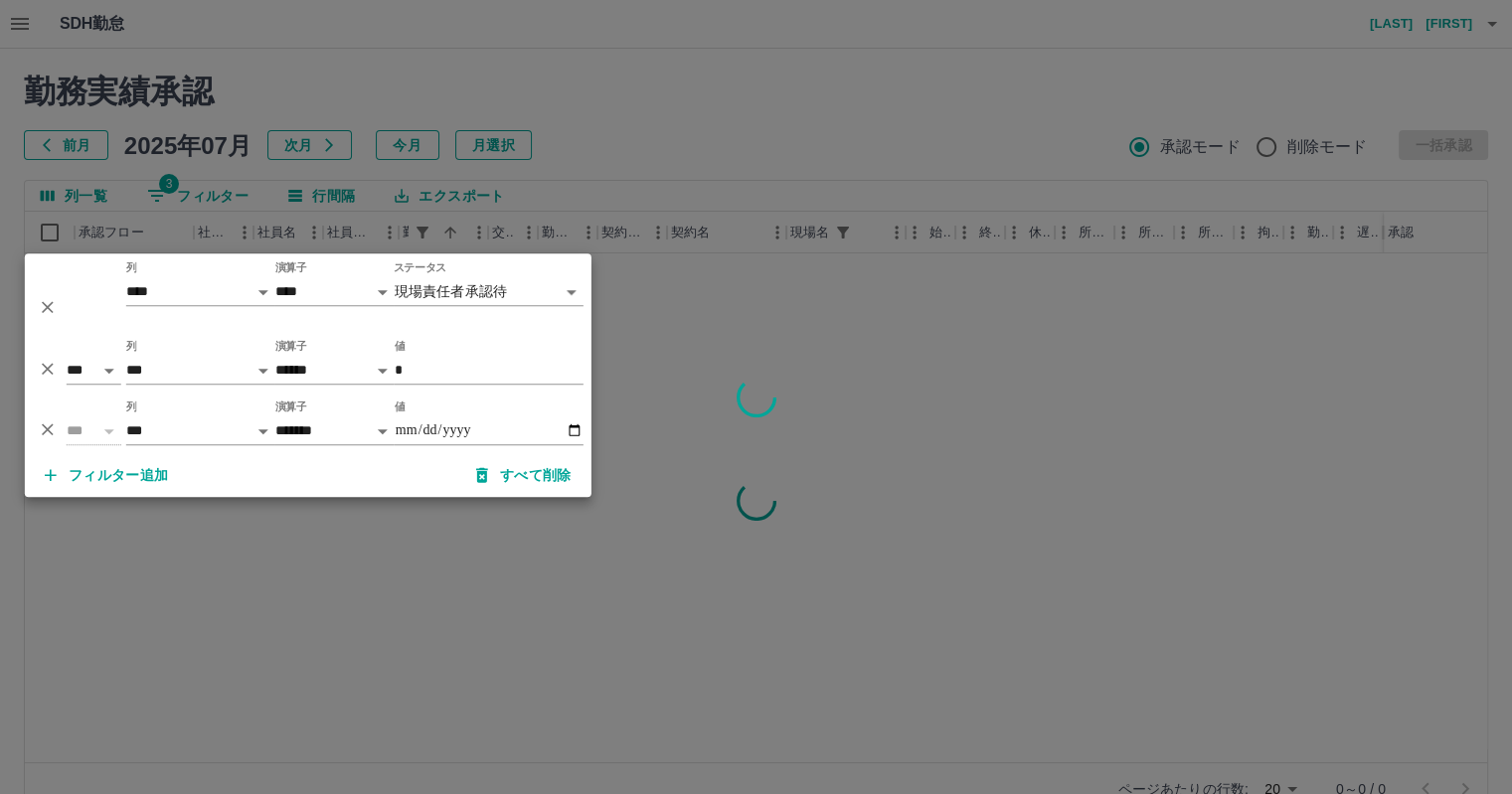 click at bounding box center (756, 397) 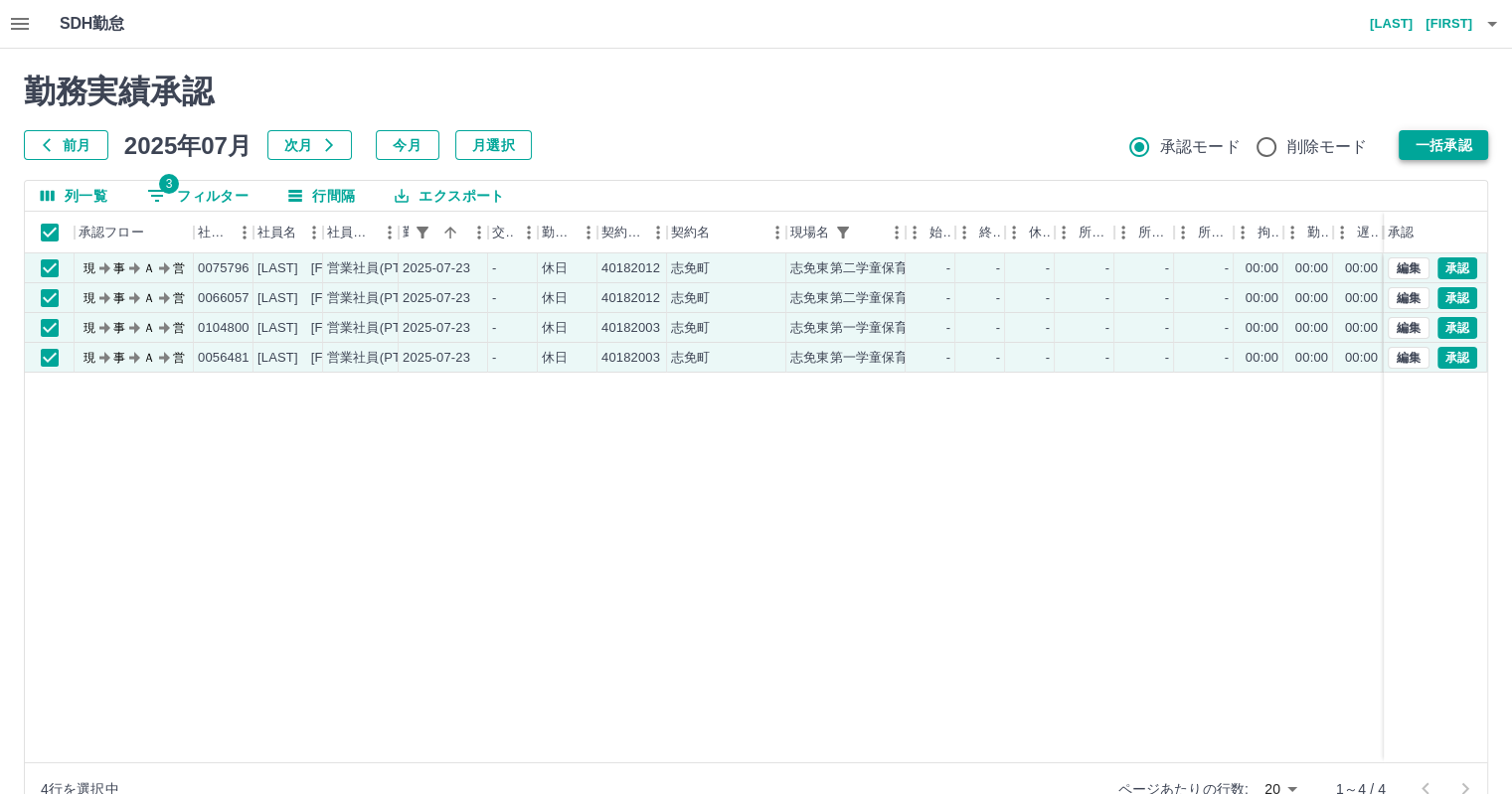 click on "一括承認" at bounding box center [1443, 145] 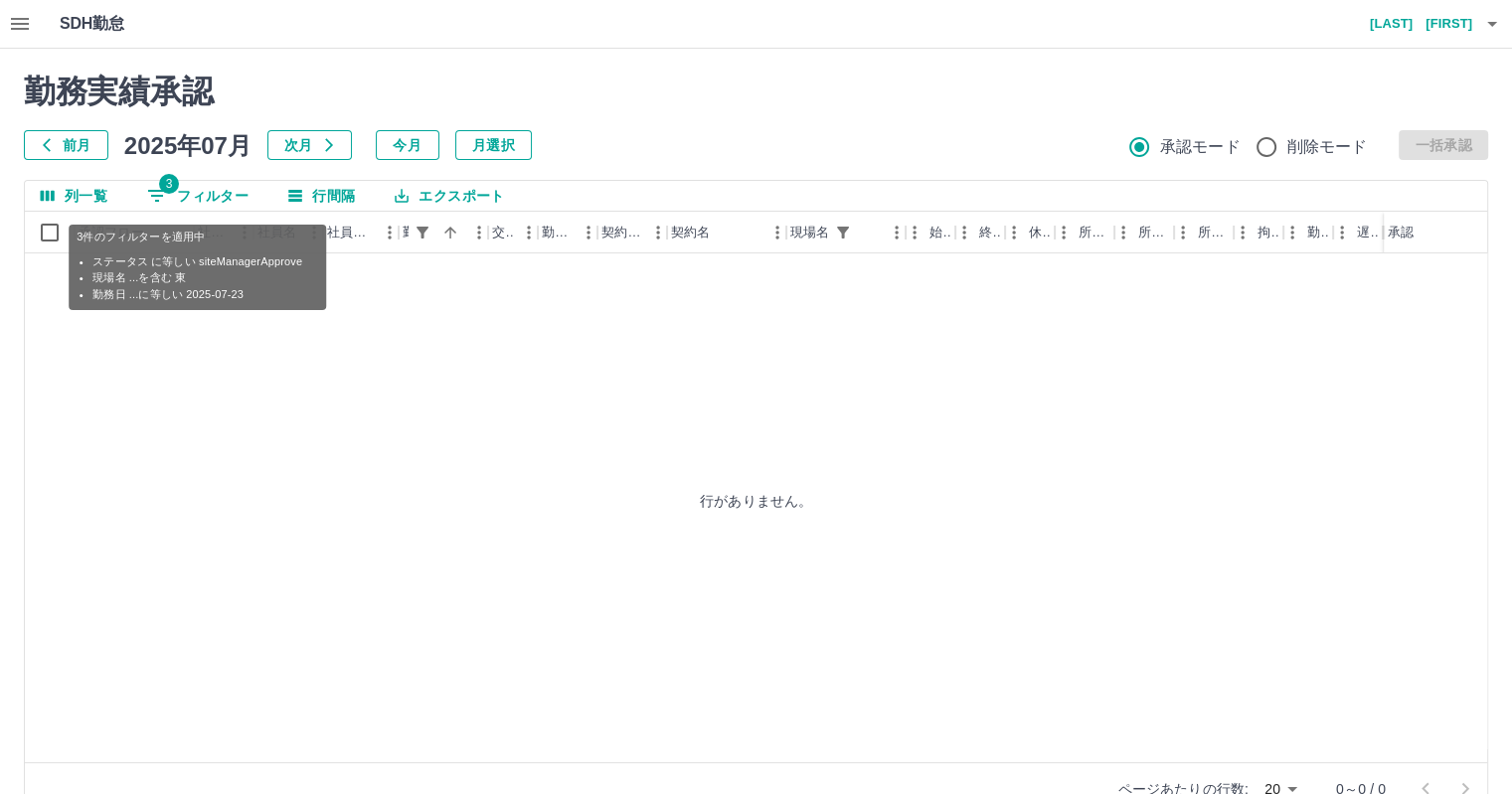 click on "3" at bounding box center (169, 184) 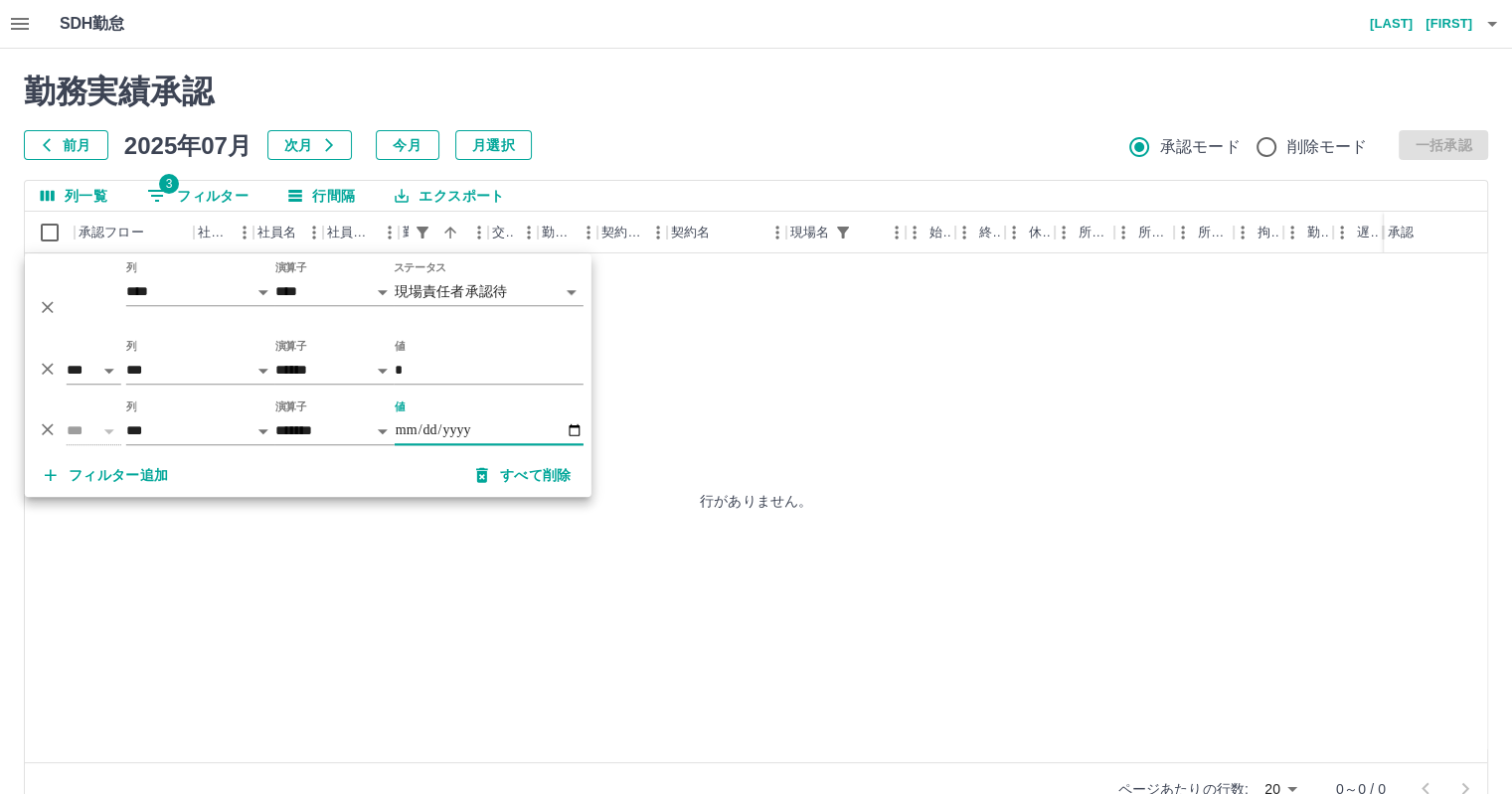 click on "**********" at bounding box center (489, 430) 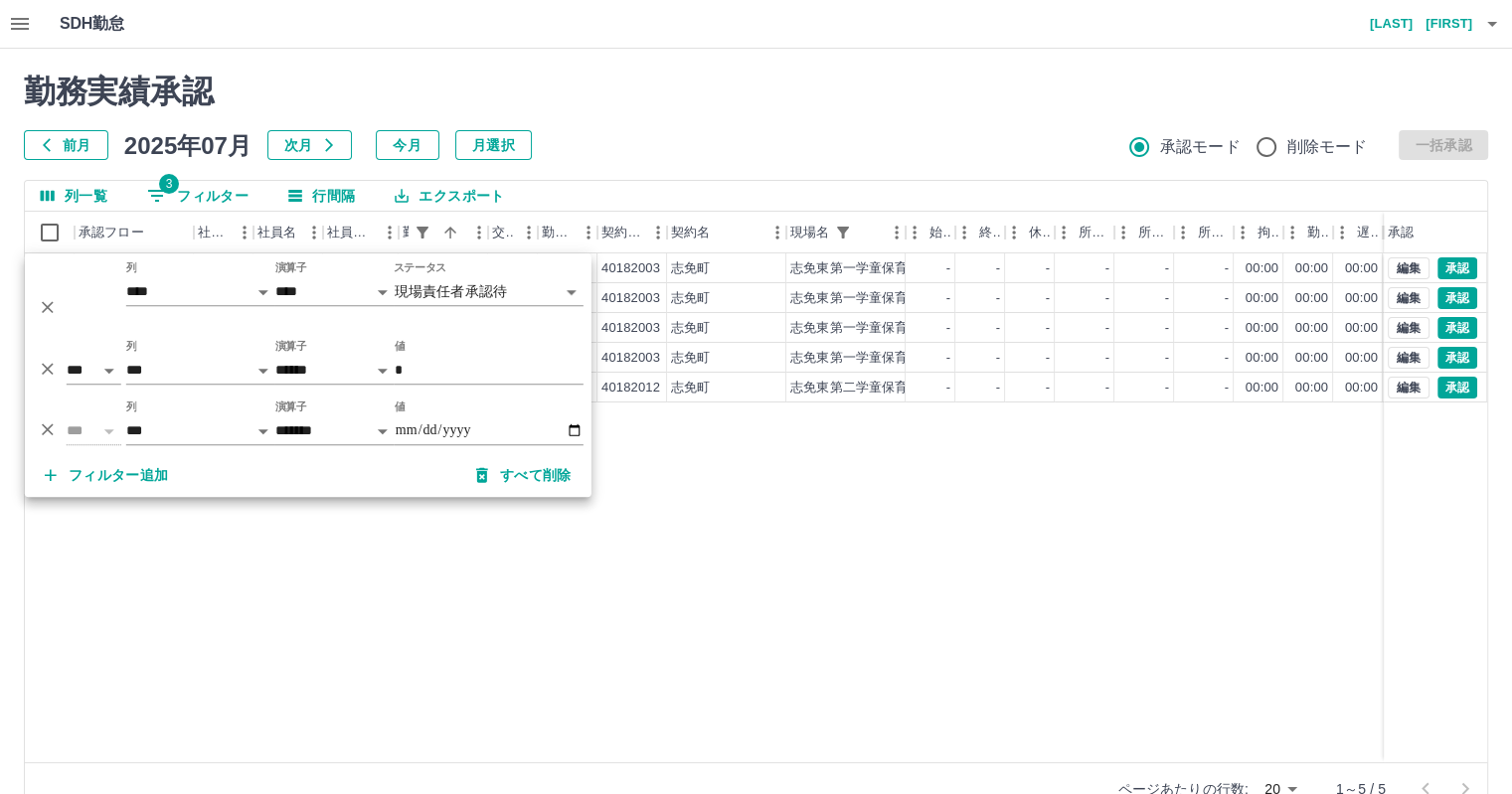 click on "現 事 Ａ 営 0092079 [LAST]　[FIRST] 営業社員(PT契約) 2025-07-24  -  休日 40182003 [CITY] [PLACE] - - - - - - 00:00 00:00 00:00 現場責任者承認待 現 事 Ａ 営 0048784 [LAST]　[FIRST] 営業社員(PT契約) 2025-07-24  -  休日 40182003 [CITY] [PLACE] - - - - - - 00:00 00:00 00:00 現場責任者承認待 現 事 Ａ 営 0048810 [LAST]　[FIRST] 営業社員(PT契約) 2025-07-24  -  休日 40182003 [CITY] [PLACE] - - - - - - 00:00 00:00 00:00 現場責任者承認待 現 事 Ａ 営 0088816 [LAST]　[FIRST] 営業社員(PT契約) 2025-07-24  -  休日 40182003 [CITY] [PLACE] - - - - - - 00:00 00:00 00:00 現場責任者承認待 現 事 Ａ 営 0087917 [LAST]　[FIRST] 営業社員(PT契約) 2025-07-24  -  休日 40182012 [CITY] [PLACE] - - - - - - 00:00 00:00 00:00 現場責任者承認待 編集 承認 編集 承認 編集 承認 編集 承認 編集 承認" at bounding box center [893, 508] 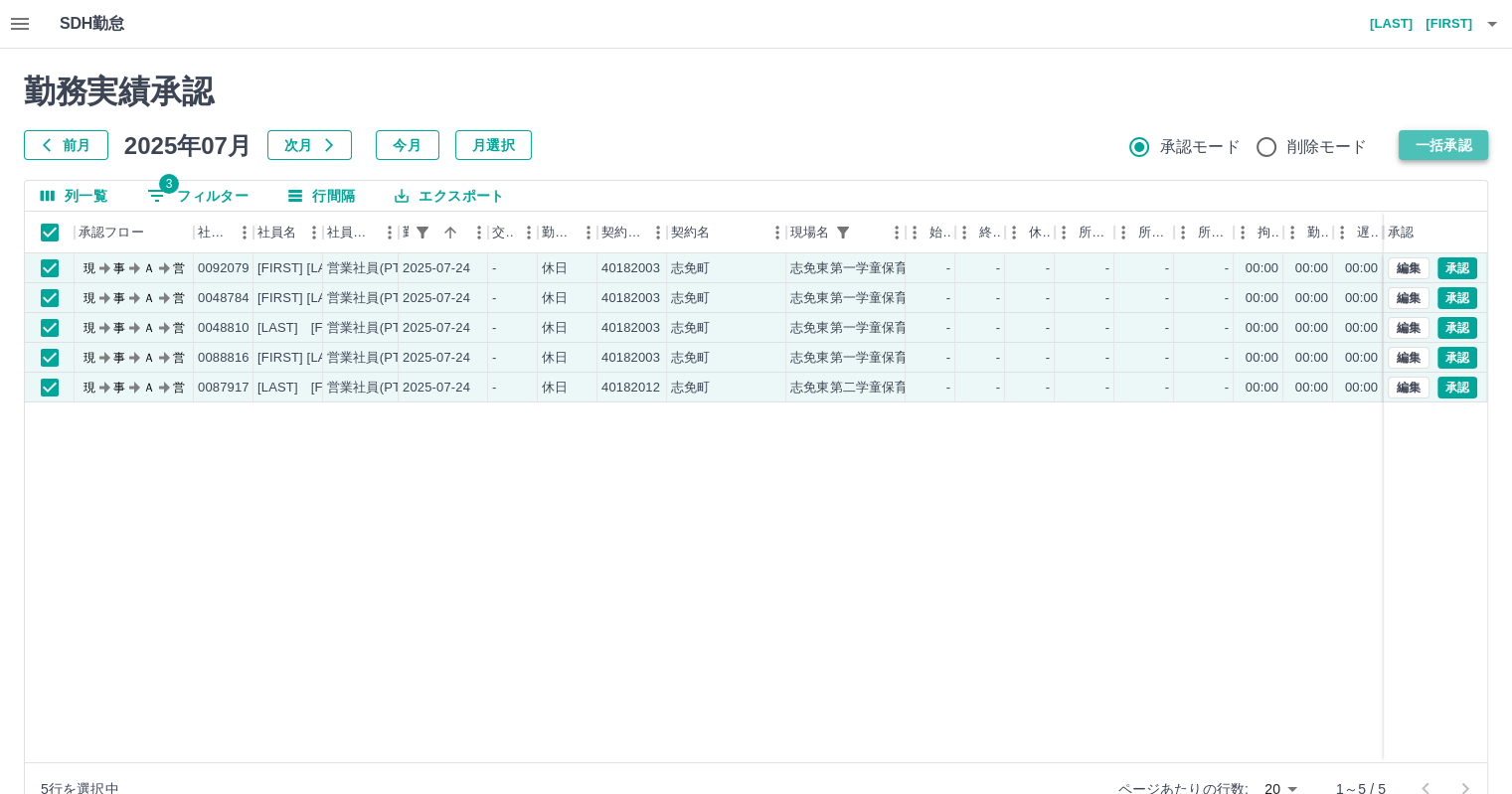 click on "一括承認" at bounding box center (1443, 145) 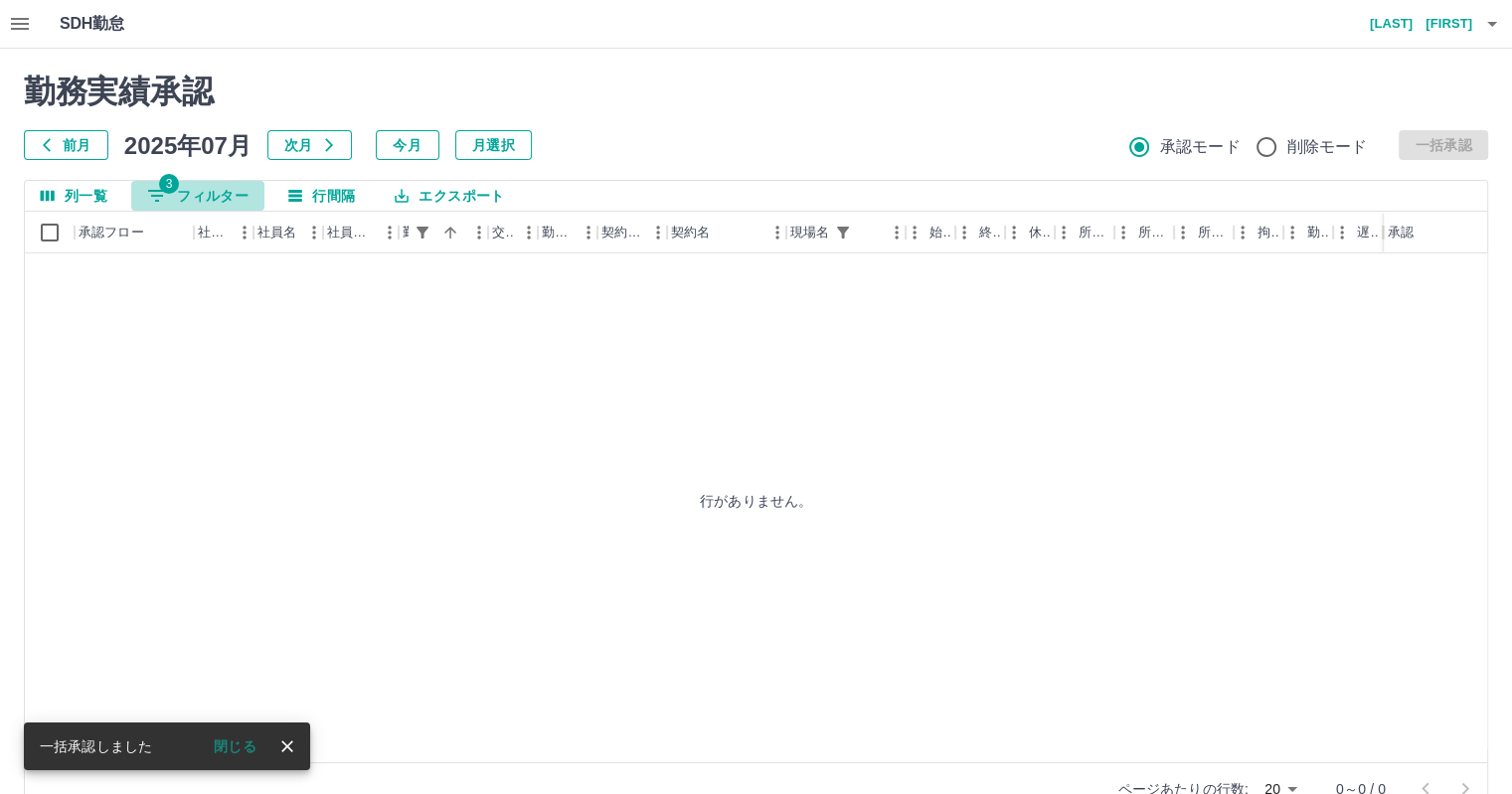 click 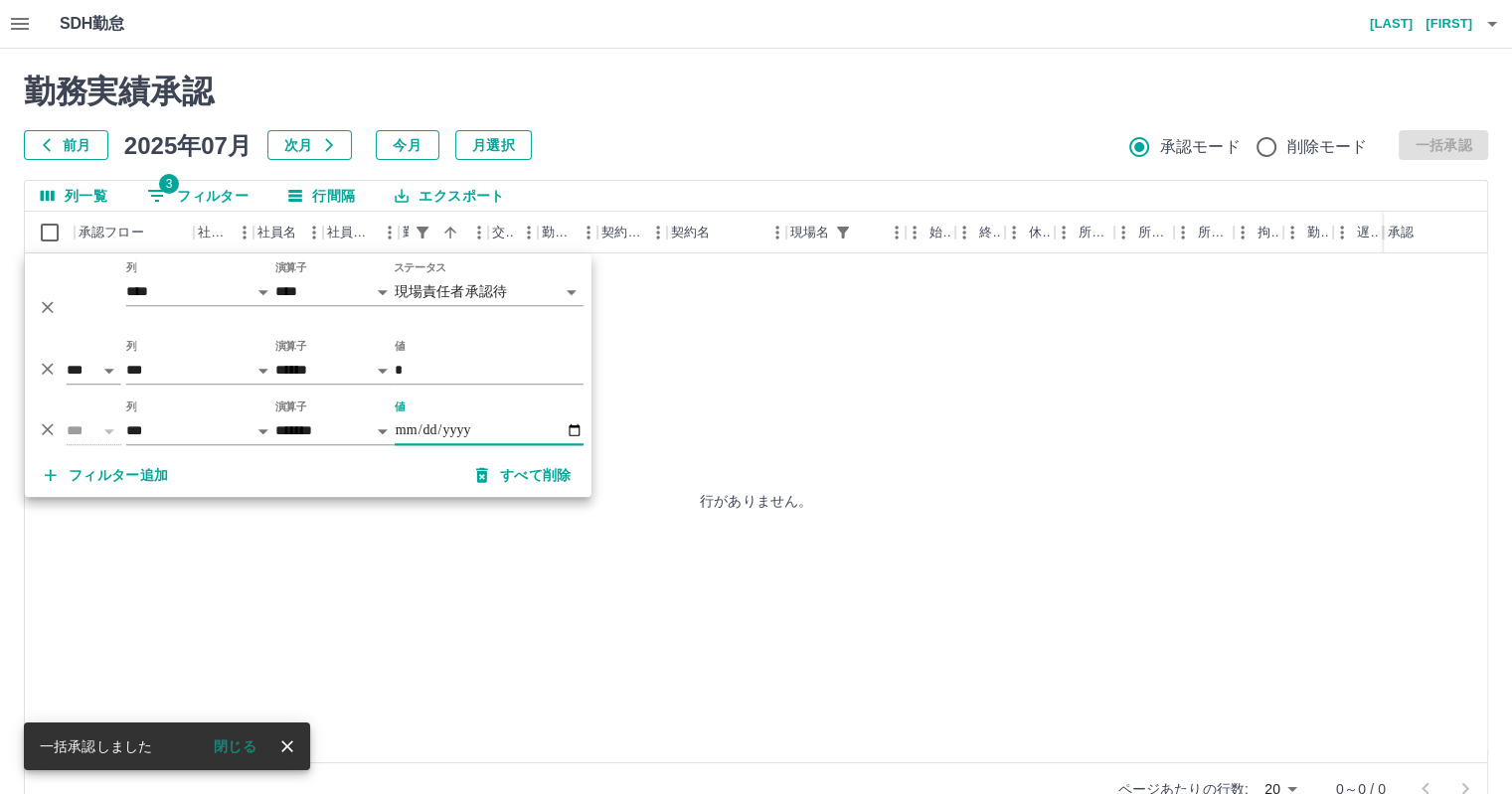 click on "**********" at bounding box center [489, 430] 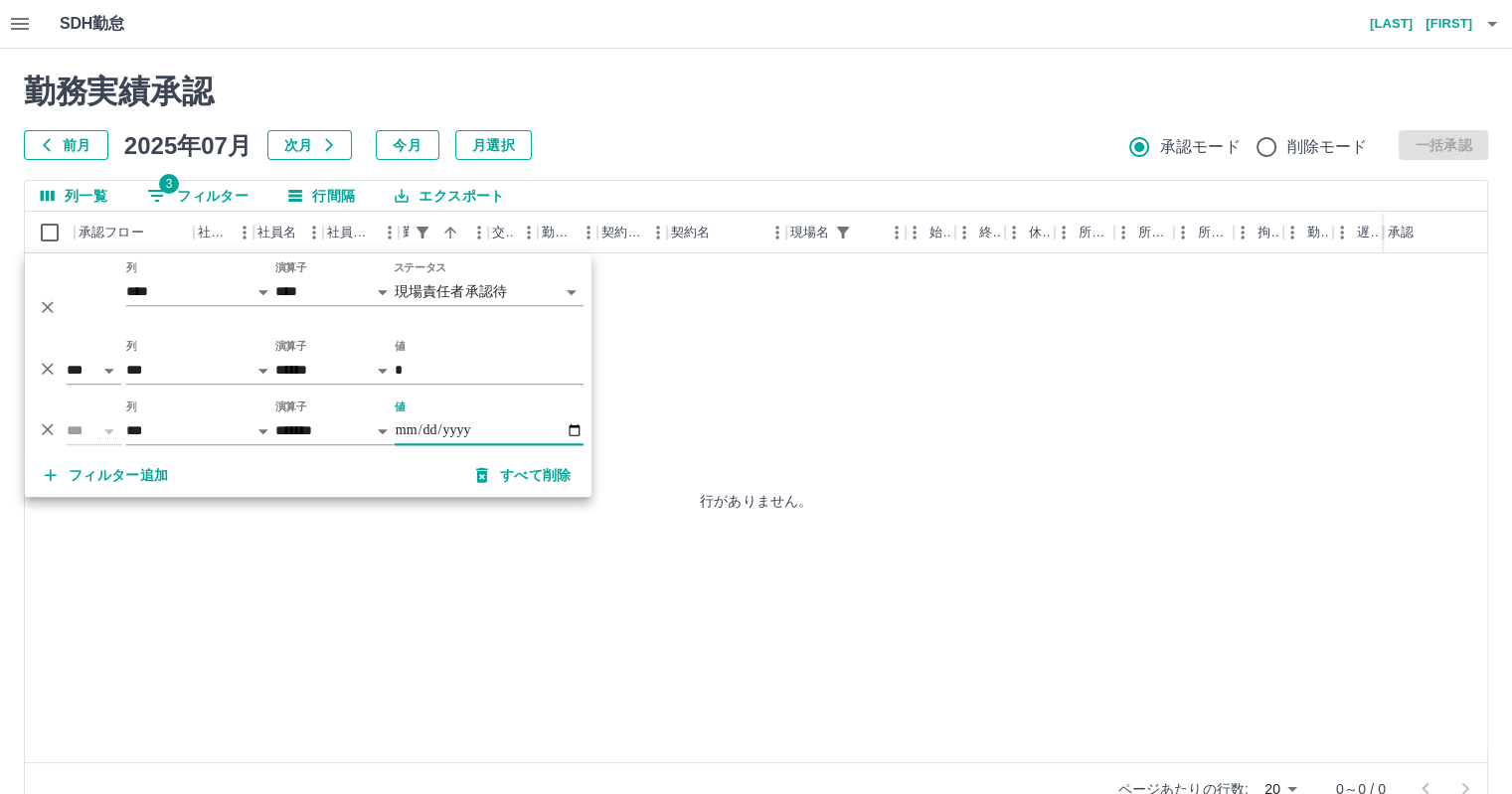 type on "**********" 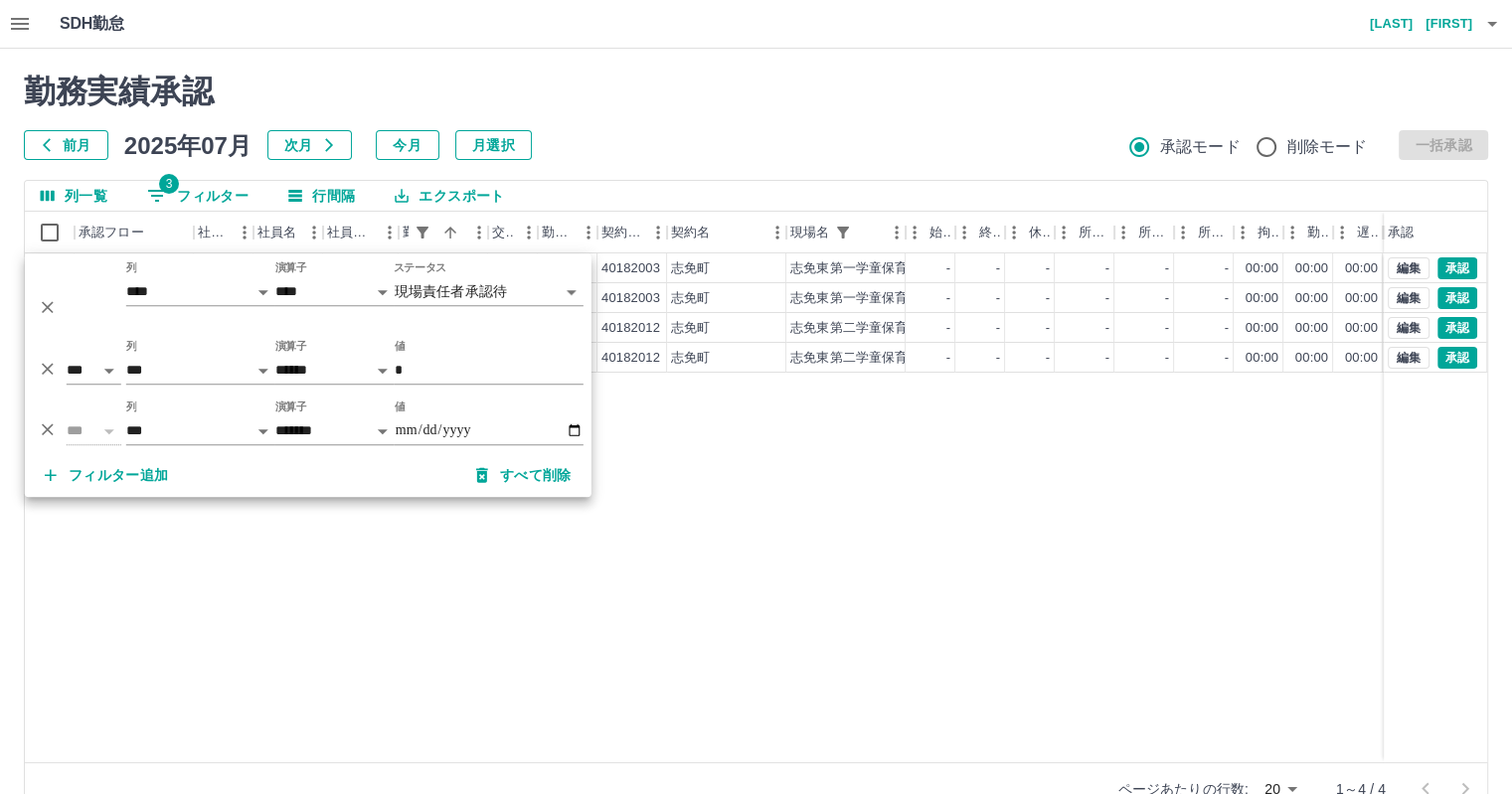 click on "現 事 Ａ 営 0092079 [LAST]　[FIRST] 営業社員(PT契約) 2025-07-25  -  休日 40182003 [CITY] [STATE] 志免東第一学童保育所 - - - - - - 00:00 00:00 00:00 現場責任者承認待 現 事 Ａ 営 0095795 [LAST]　[FIRST] 営業社員(PT契約) 2025-07-25  -  休日 40182003 [CITY] [STATE] 志免東第一学童保育所 - - - - - - 00:00 00:00 00:00 現場責任者承認待 現 事 Ａ 営 0095796 [LAST]　[FIRST] 営業社員(PT契約) 2025-07-25  -  休日 40182012 [CITY] [STATE] 志免東第二学童保育所 - - - - - - 00:00 00:00 00:00 現場責任者承認待 現 事 Ａ 営 0048803 [LAST]　[FIRST] 営業社員(PT契約) 2025-07-25  -  休日 40182012 [CITY] [STATE] 志免東第二学童保育所 - - - - - - 00:00 00:00 00:00 現場責任者承認待 編集 承認 編集 承認 編集 承認 編集 承認" at bounding box center [893, 508] 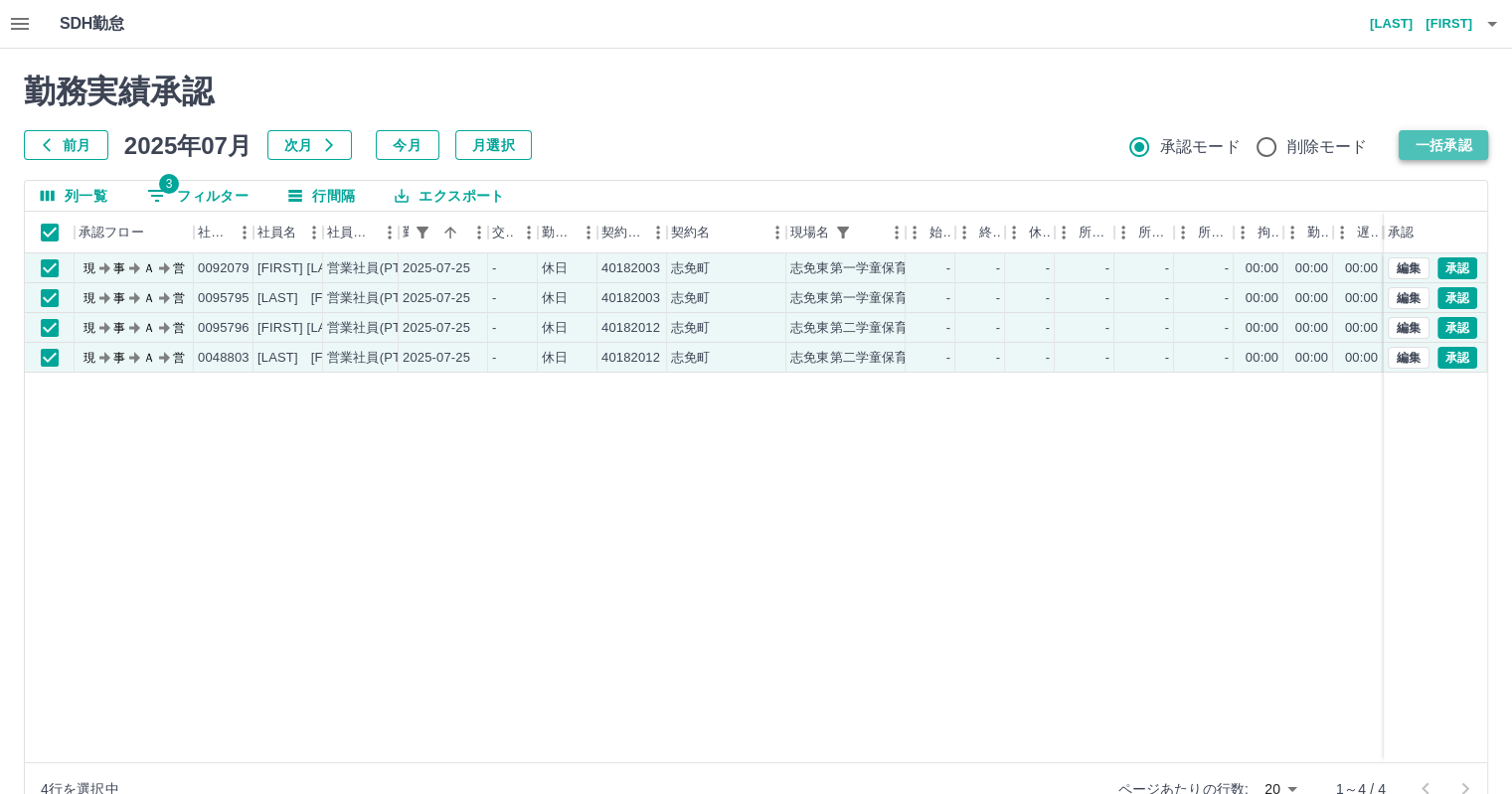 click on "一括承認" at bounding box center [1443, 145] 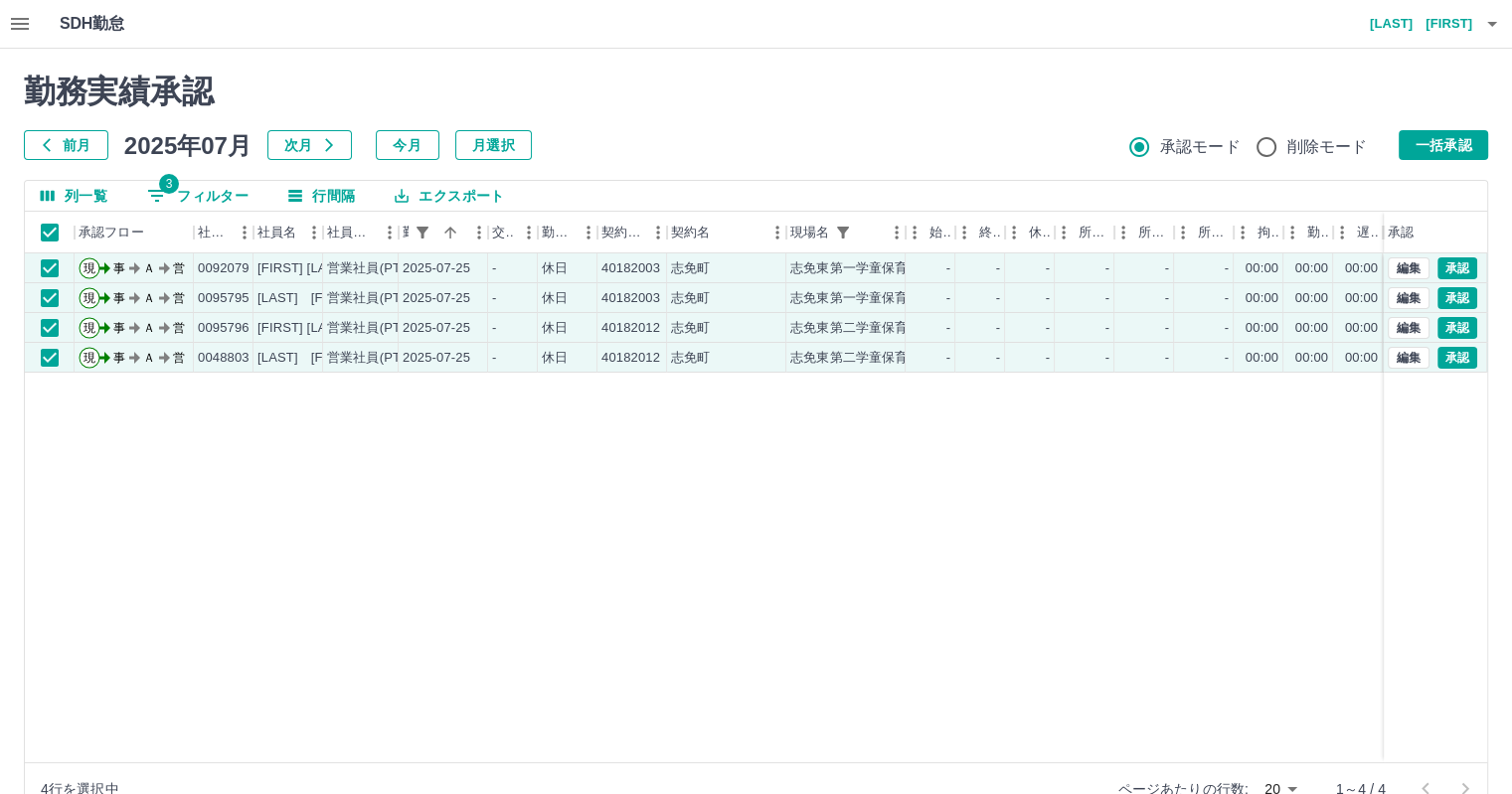 select on "**********" 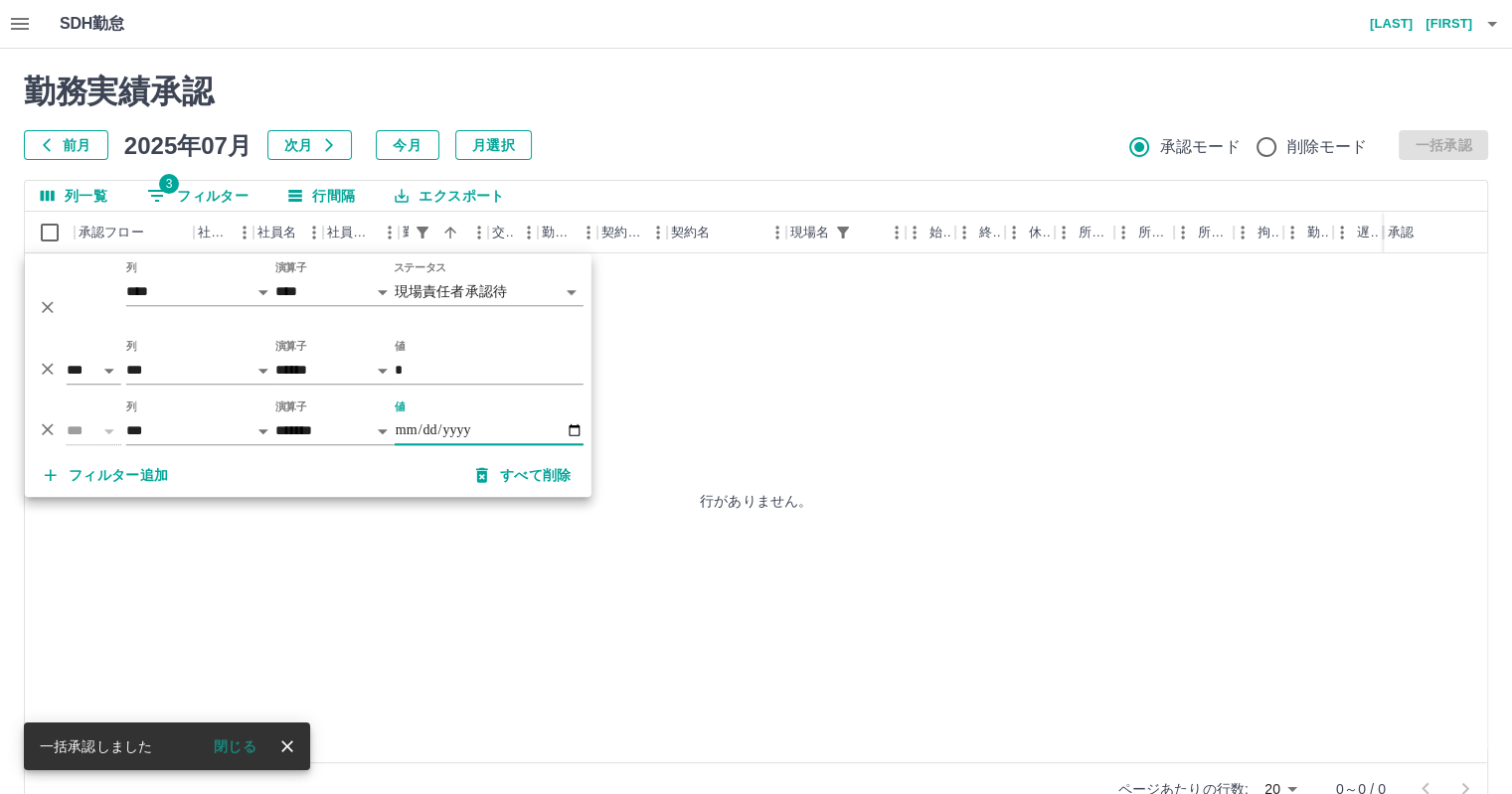 click on "3 フィルター" at bounding box center (198, 196) 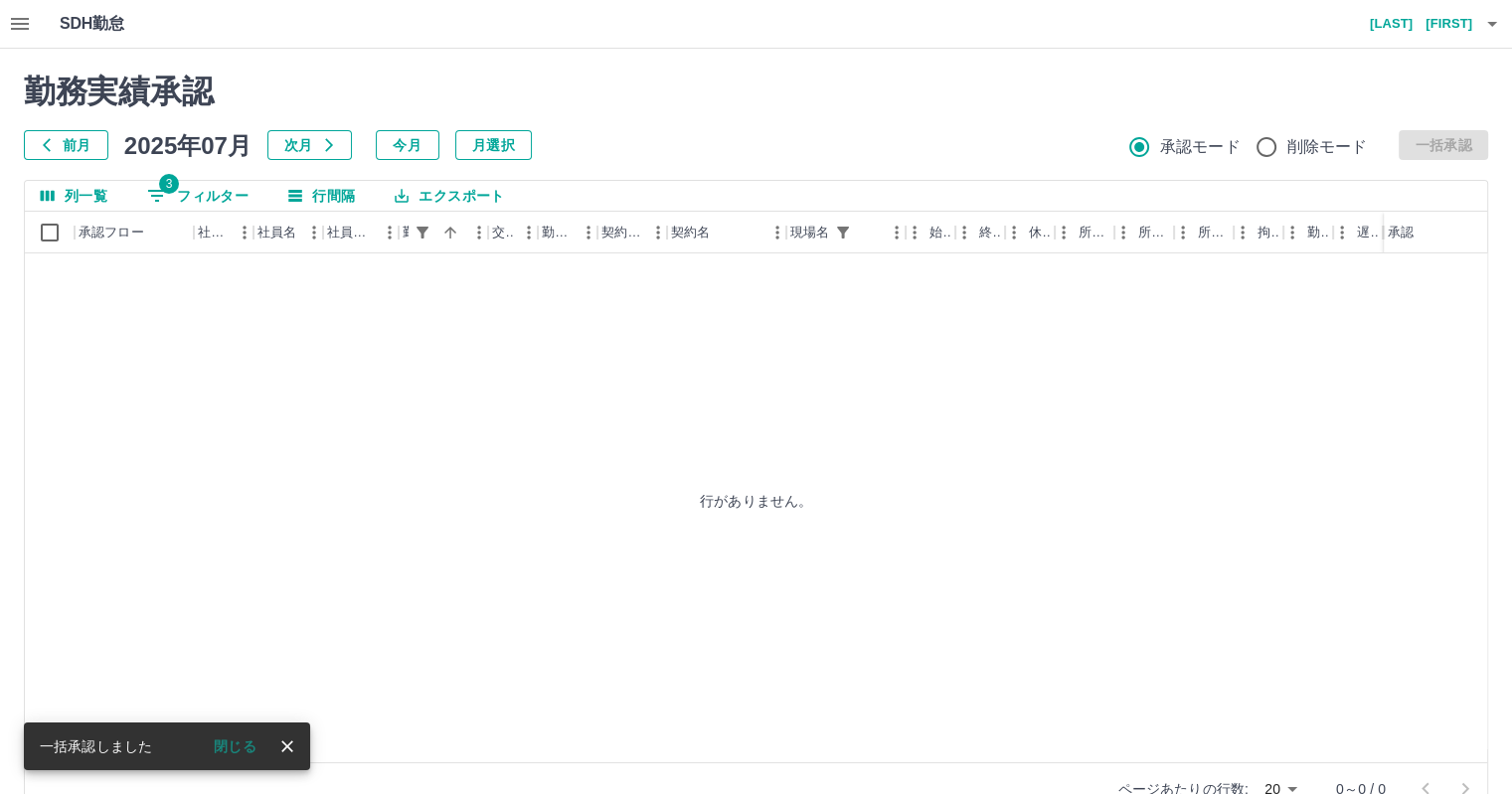 click on "3 フィルター" at bounding box center [198, 196] 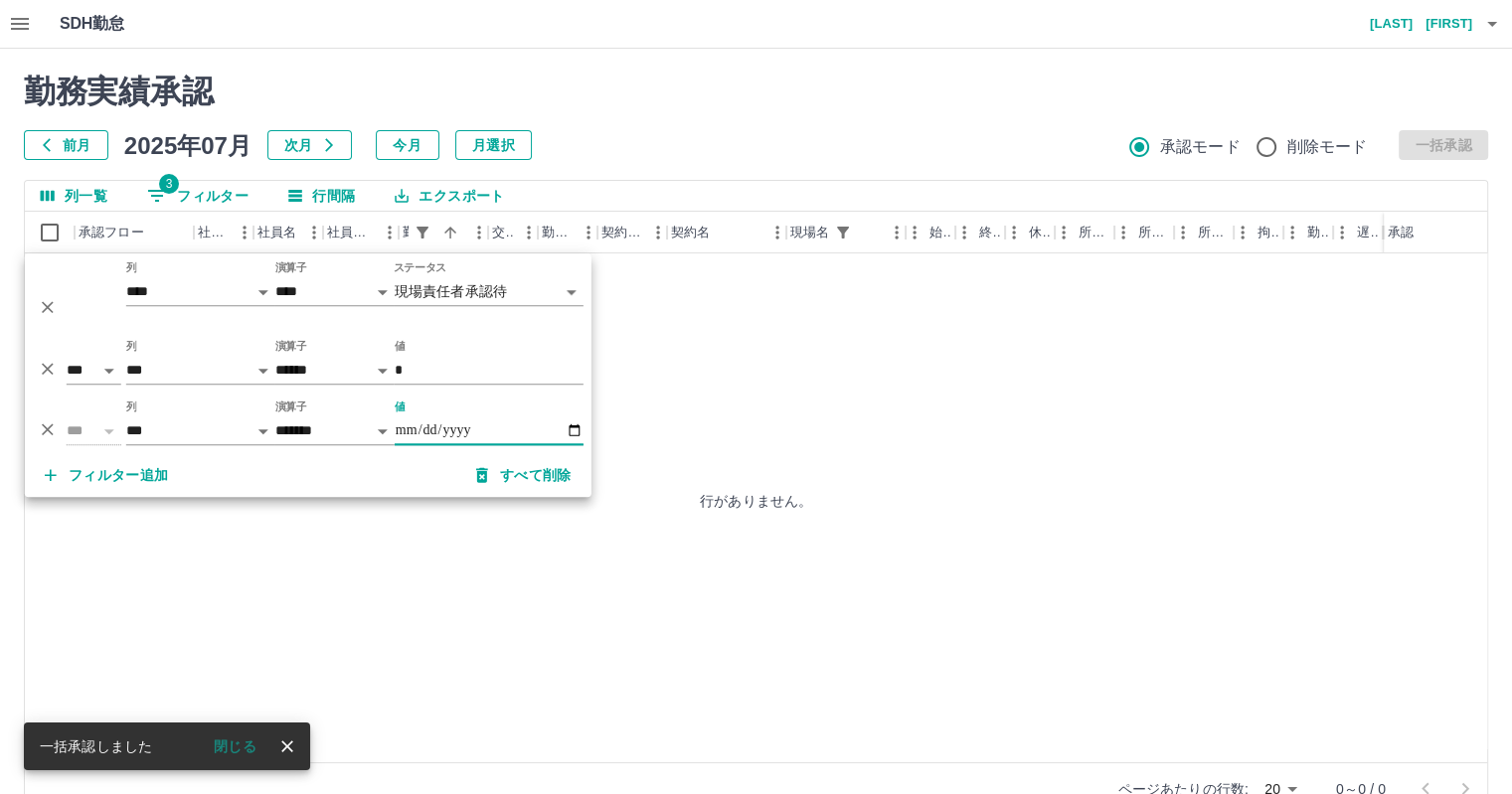 click on "**********" at bounding box center (489, 430) 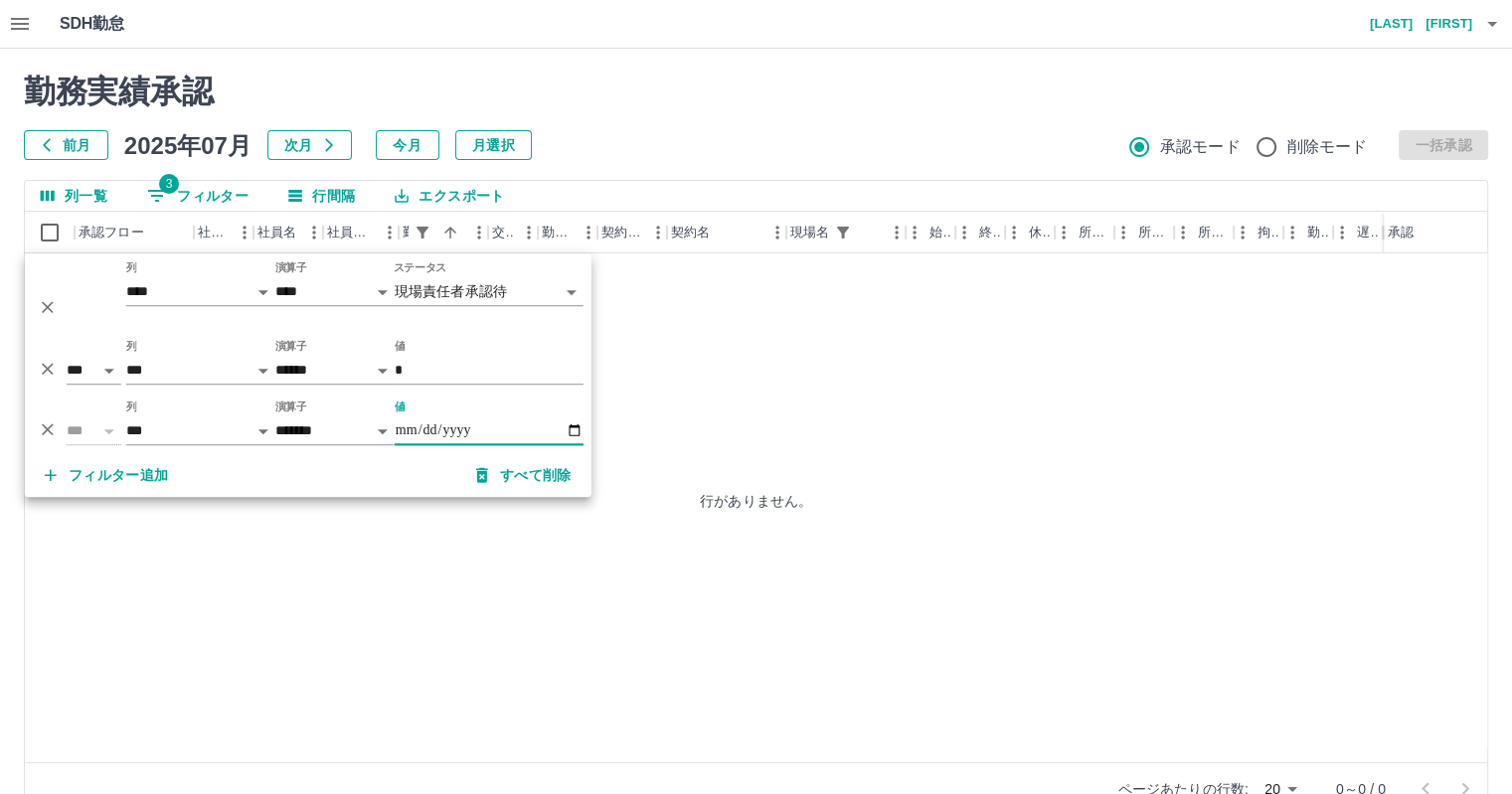 type on "**********" 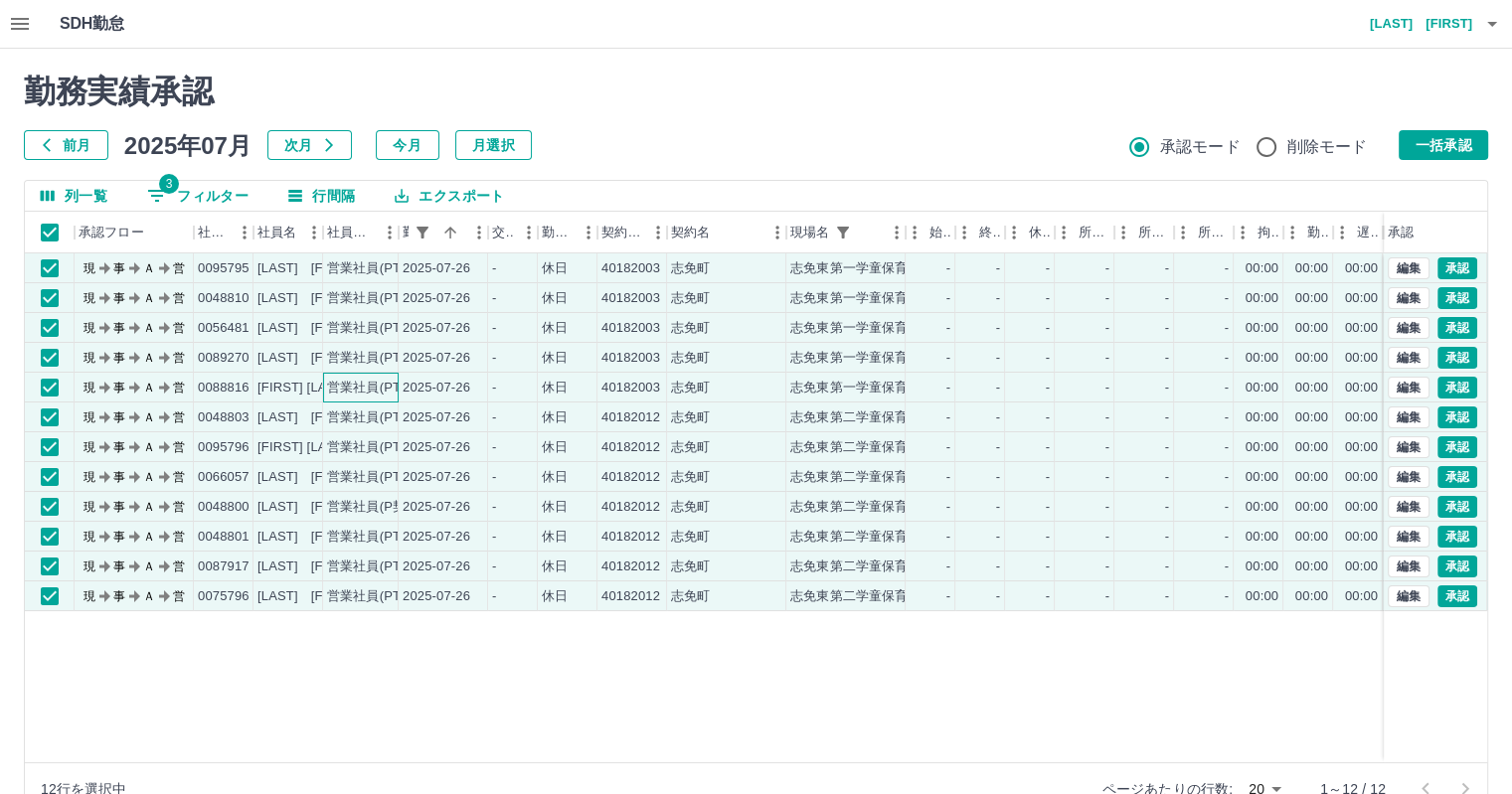 click on "営業社員(PT契約)" at bounding box center [379, 388] 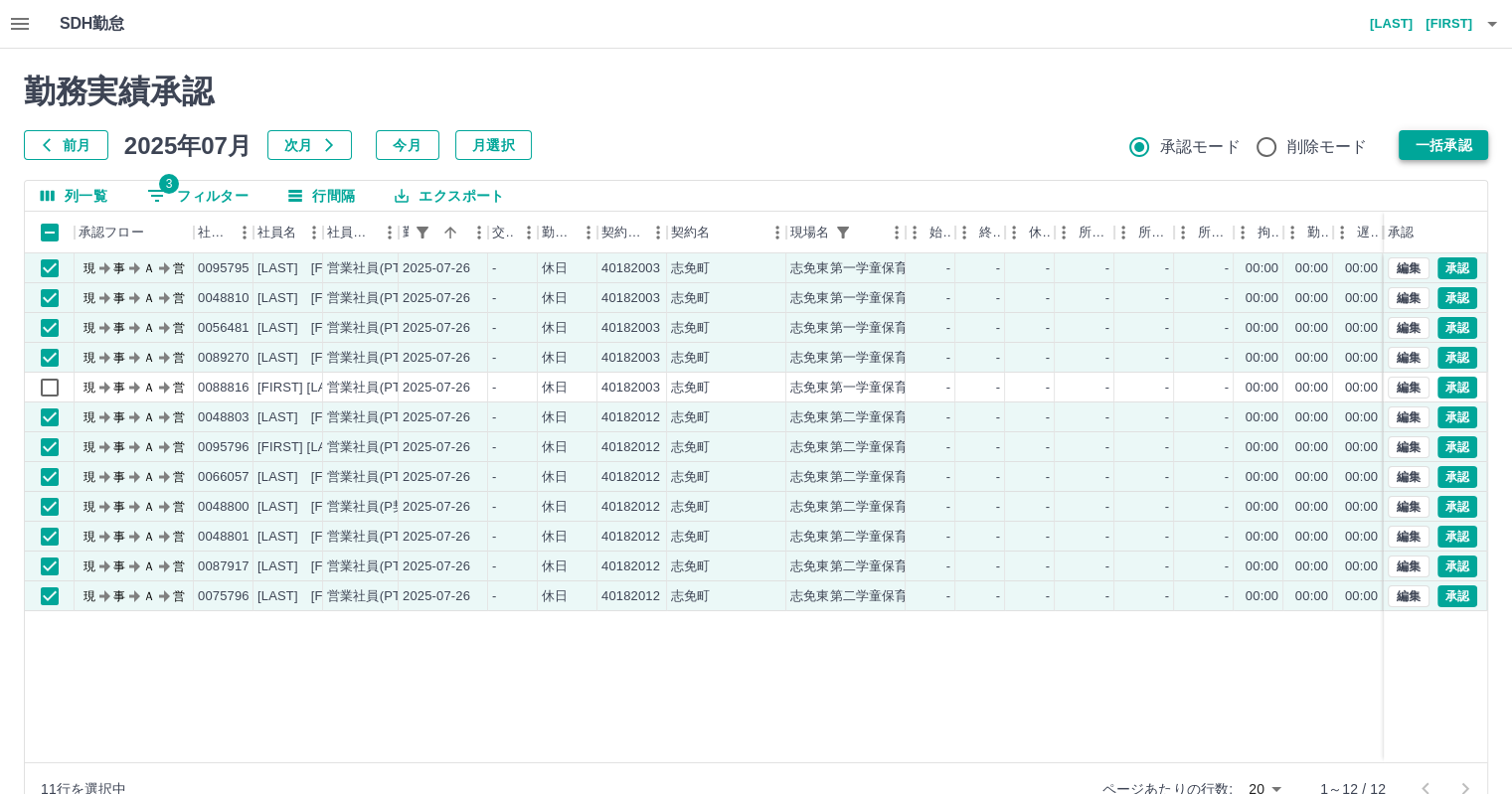 click on "一括承認" at bounding box center (1443, 145) 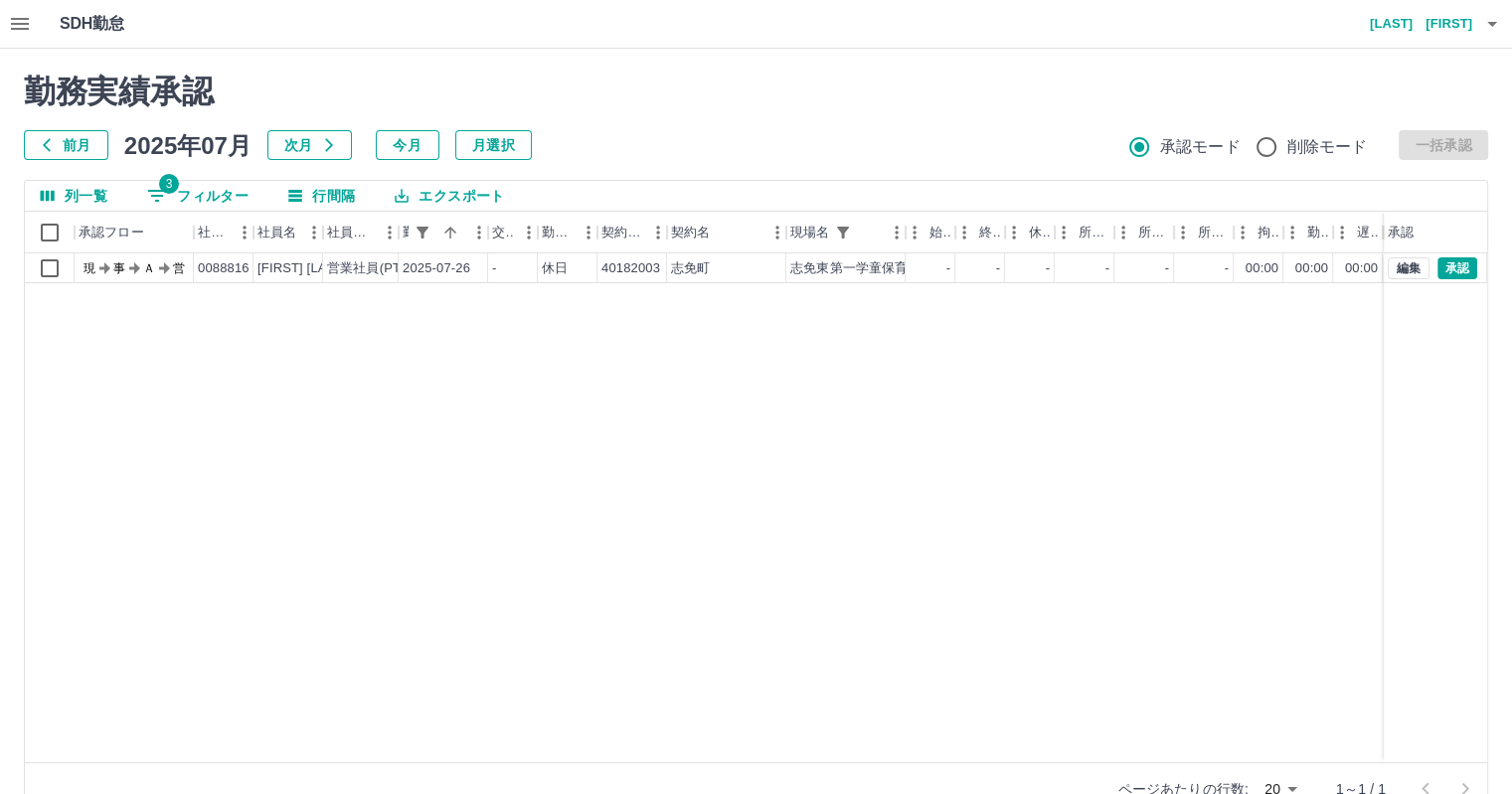 click on "現 事 Ａ 営 0088816 [LAST]　[FIRST] 営業社員(PT契約) 2025-07-26  -  休日 40182003 [CITY] [STATE] 志免東第一学童保育所 - - - - - - 00:00 00:00 00:00 現場責任者承認待 編集 承認" at bounding box center [893, 508] 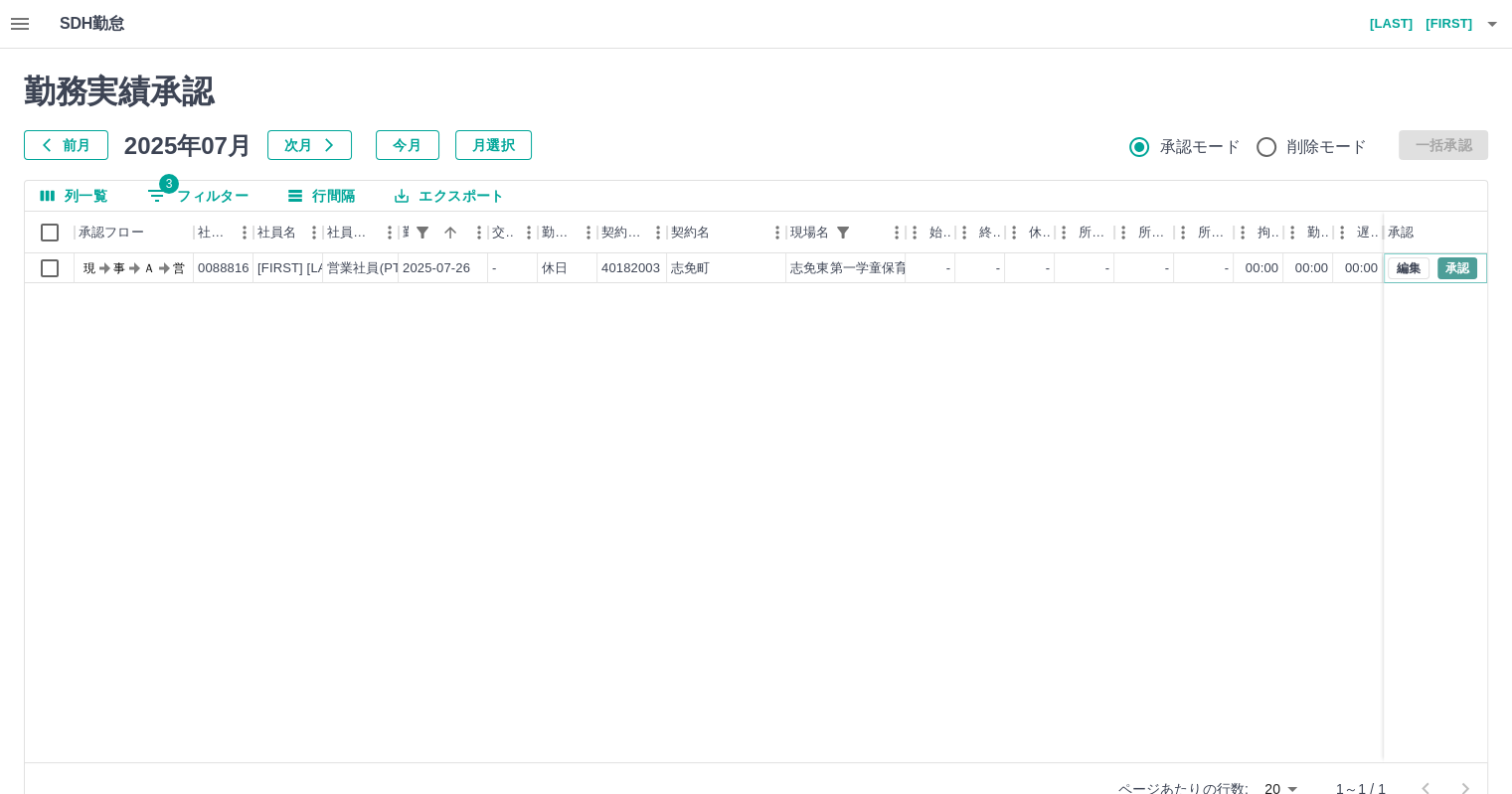 click on "承認" at bounding box center (1457, 268) 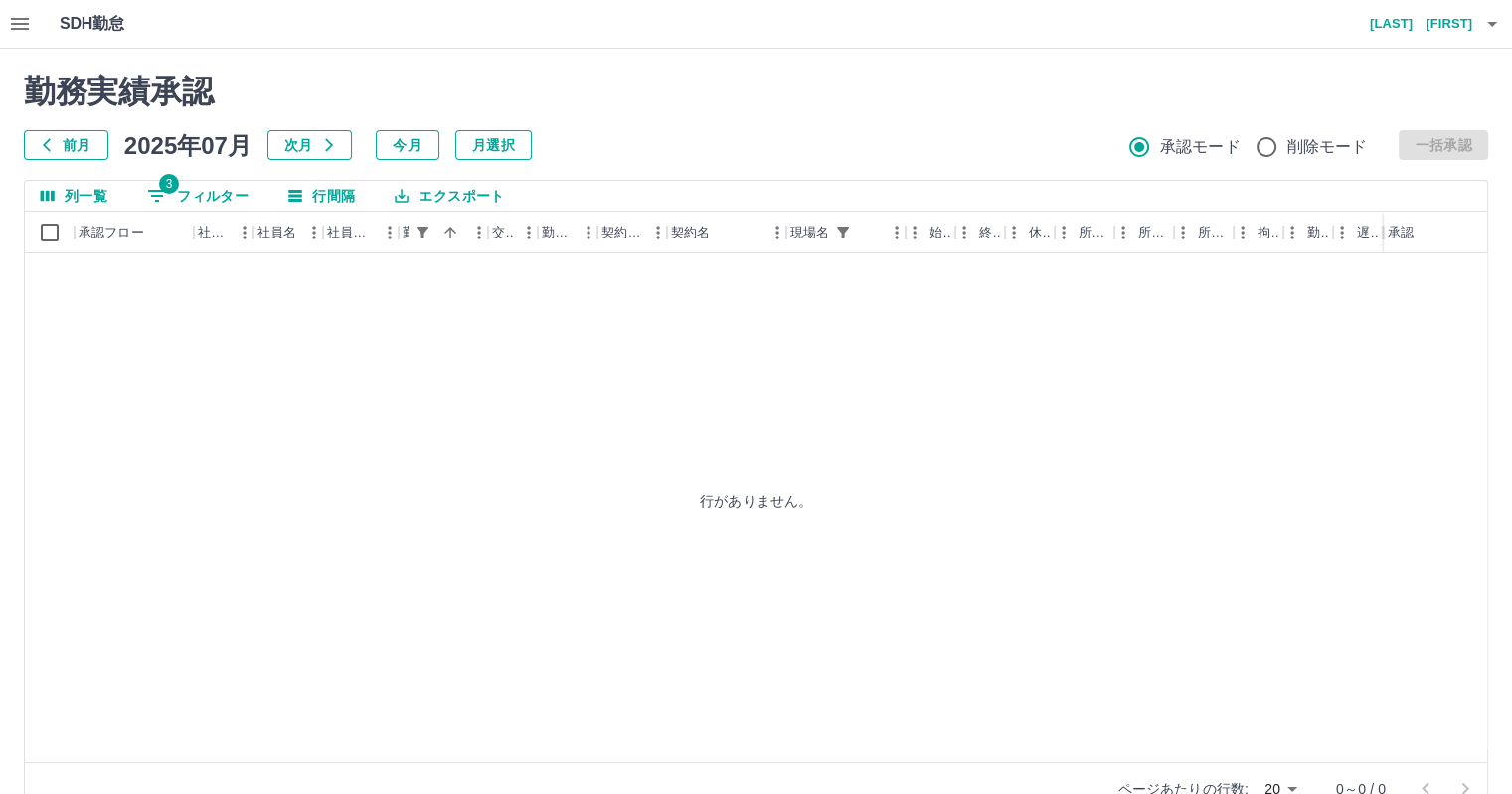 click on "3" at bounding box center (169, 184) 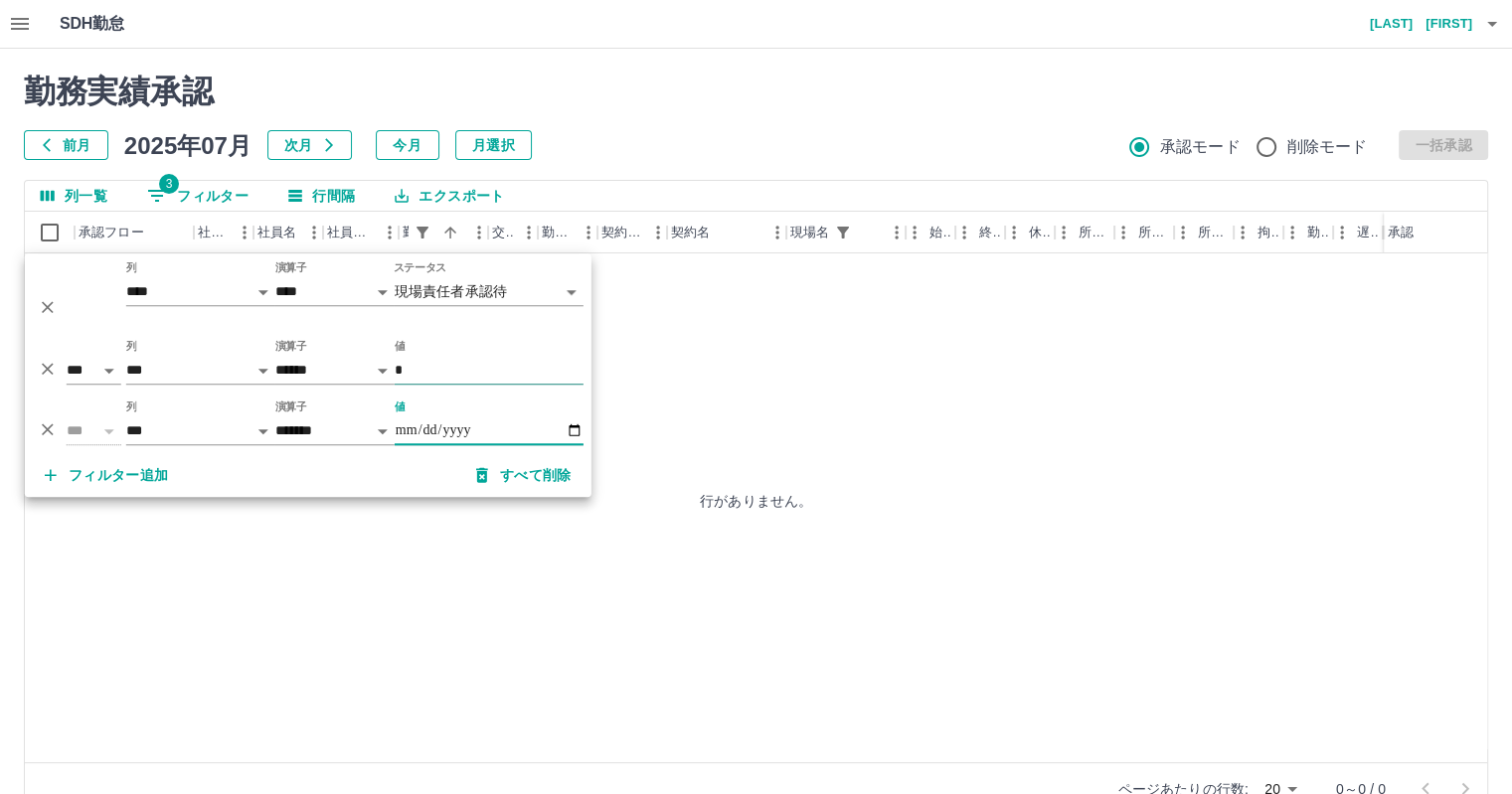 click on "*" at bounding box center (489, 370) 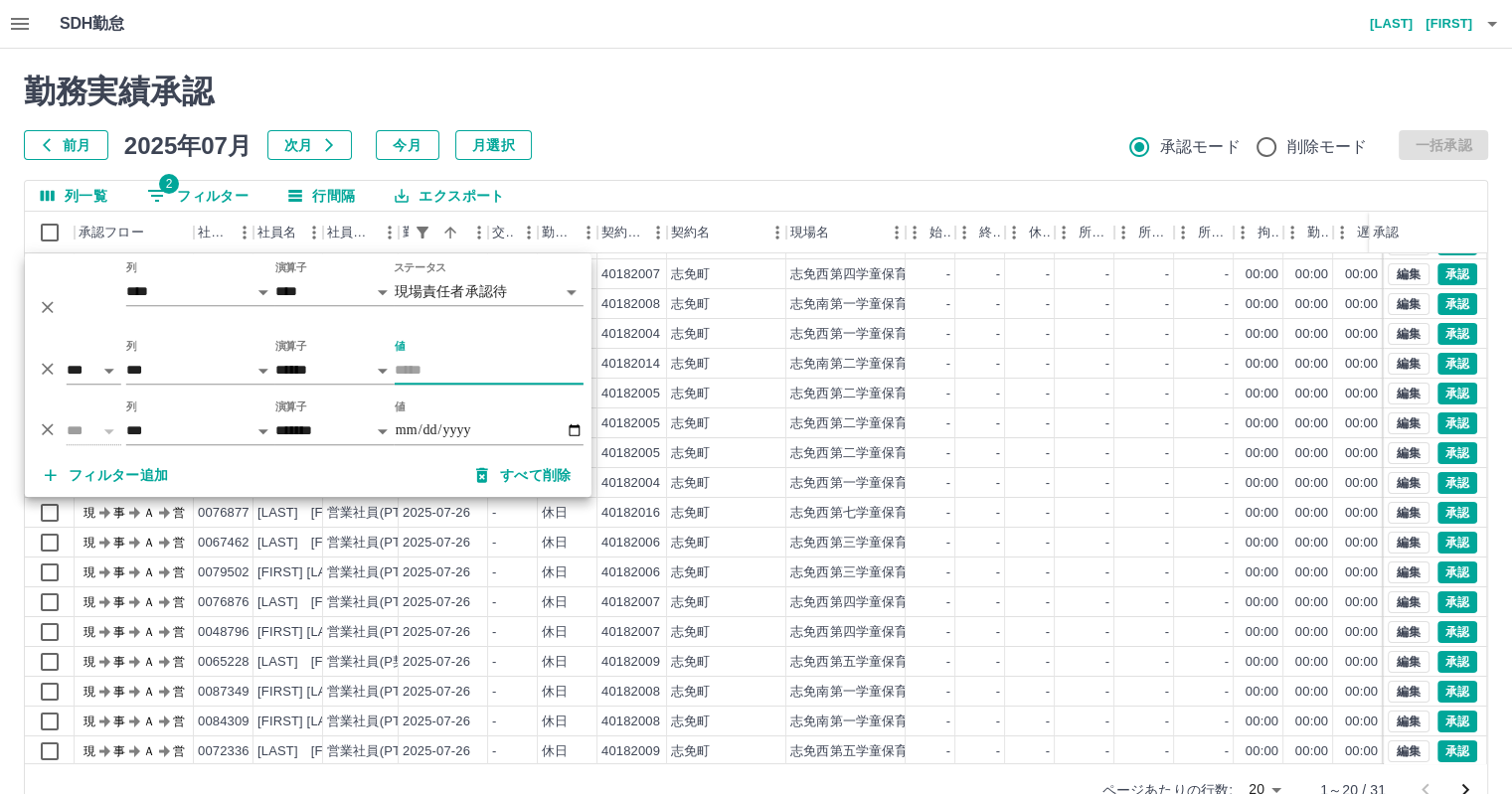 scroll, scrollTop: 100, scrollLeft: 0, axis: vertical 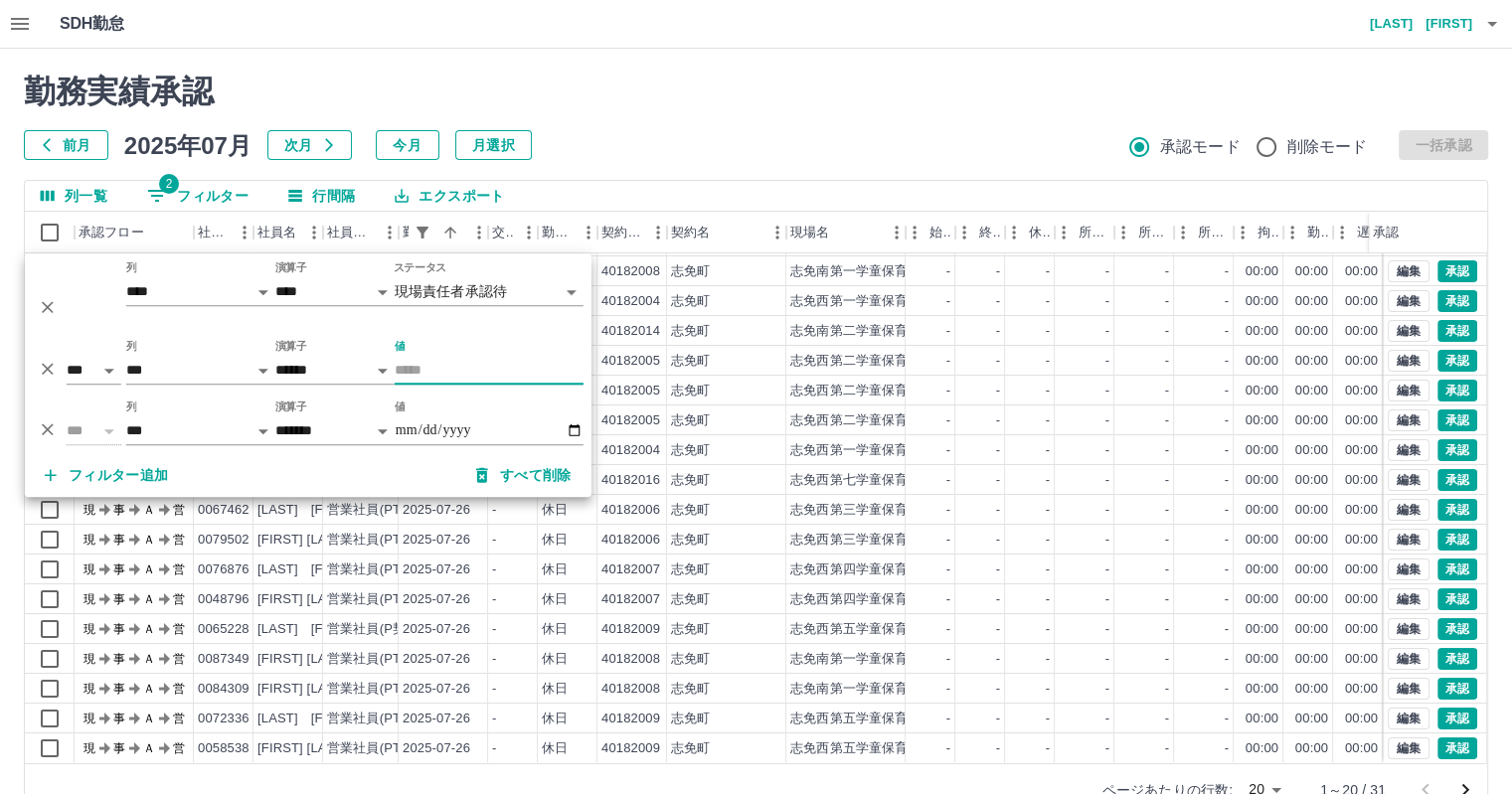 type 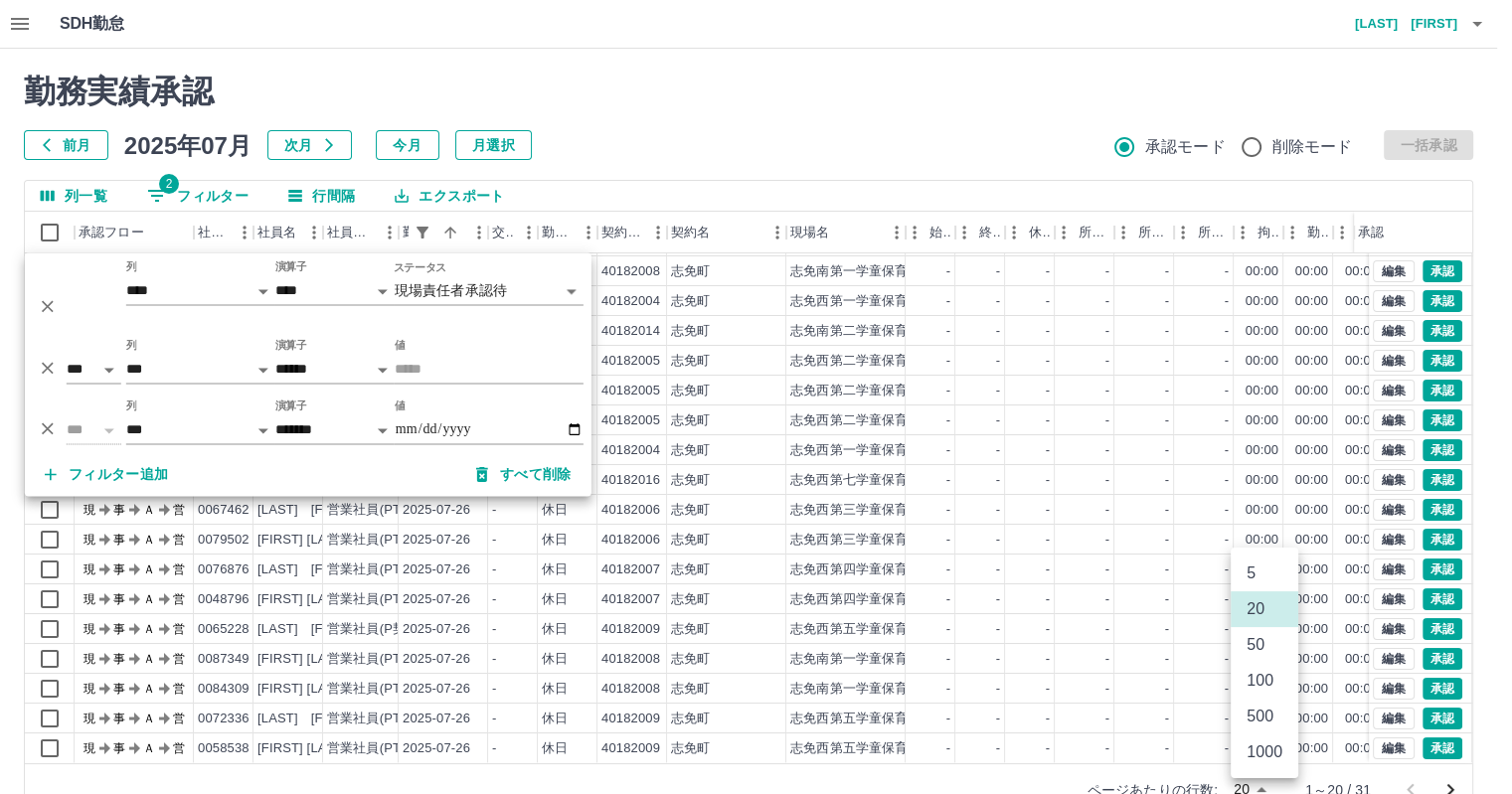 scroll, scrollTop: 9, scrollLeft: 0, axis: vertical 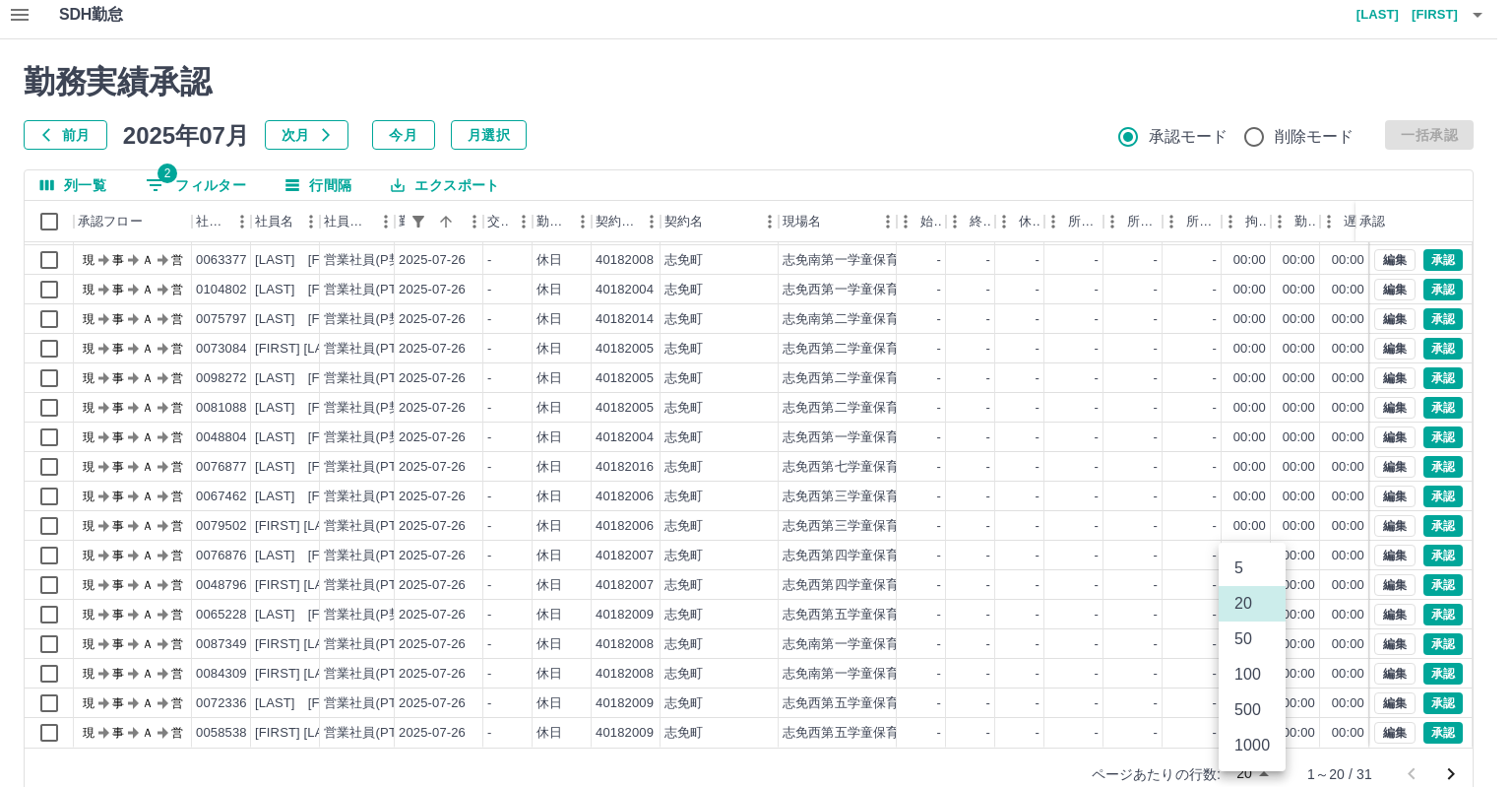 click on "50" at bounding box center (1252, 639) 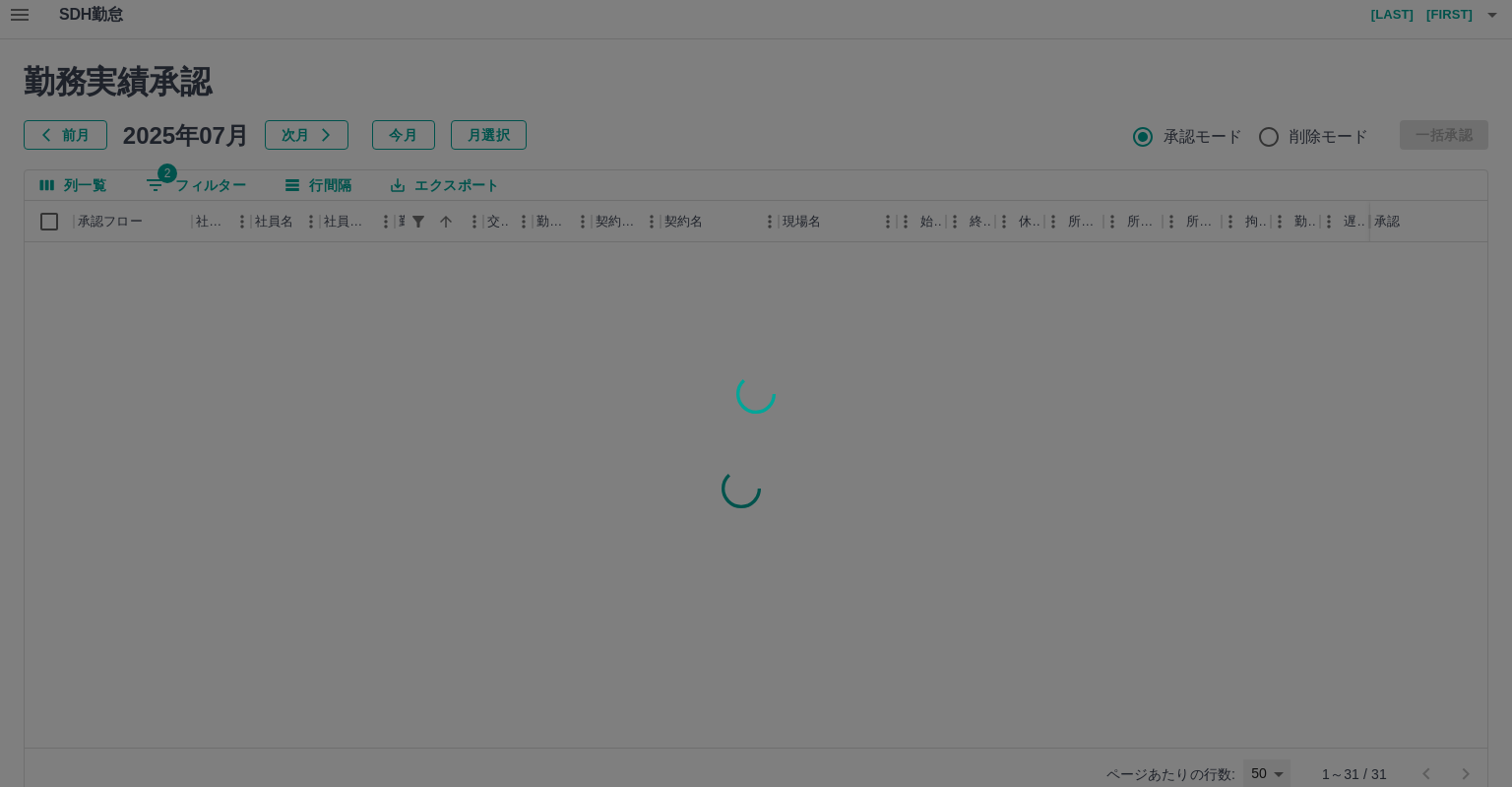 type on "**" 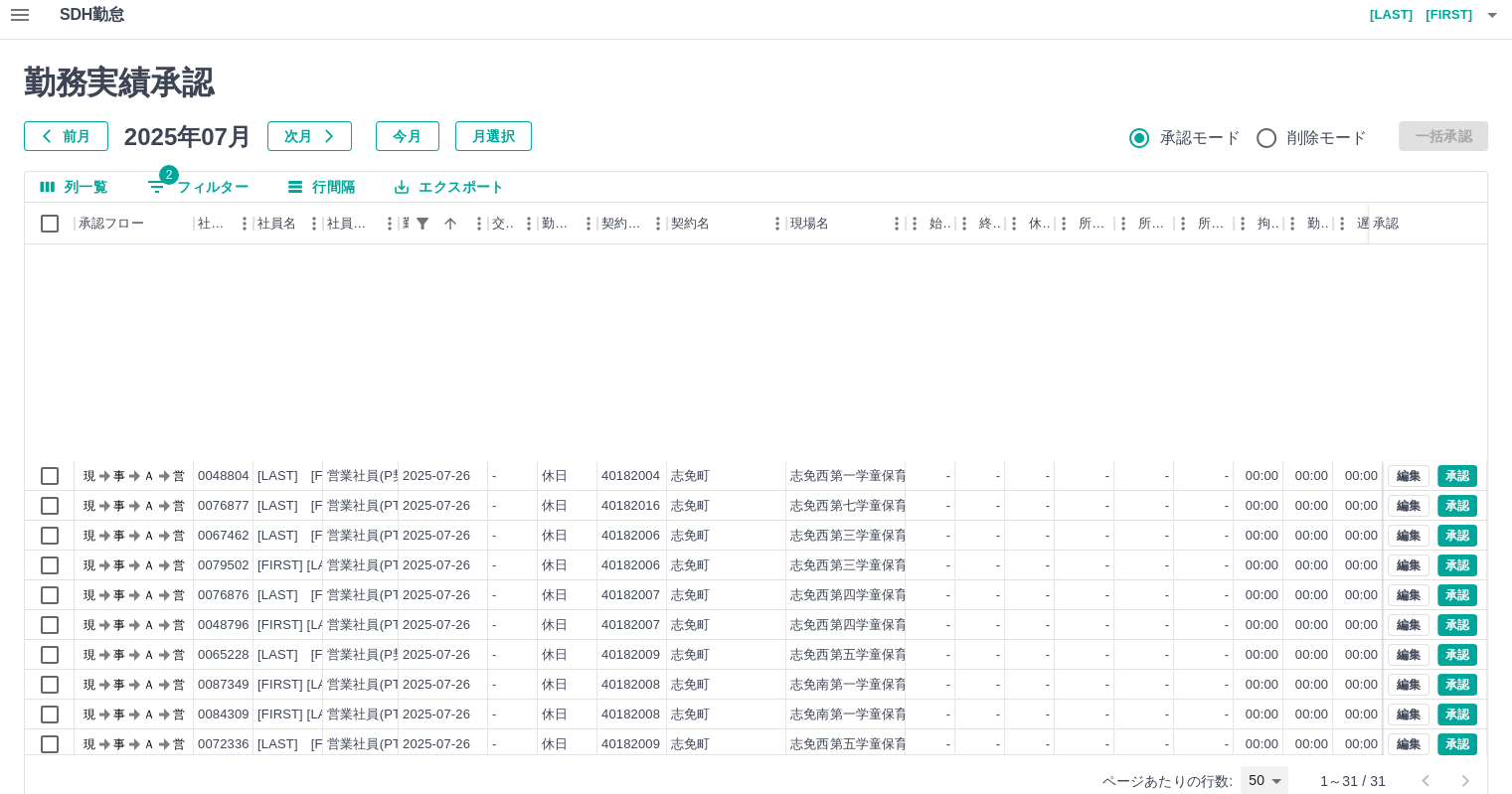 scroll, scrollTop: 428, scrollLeft: 0, axis: vertical 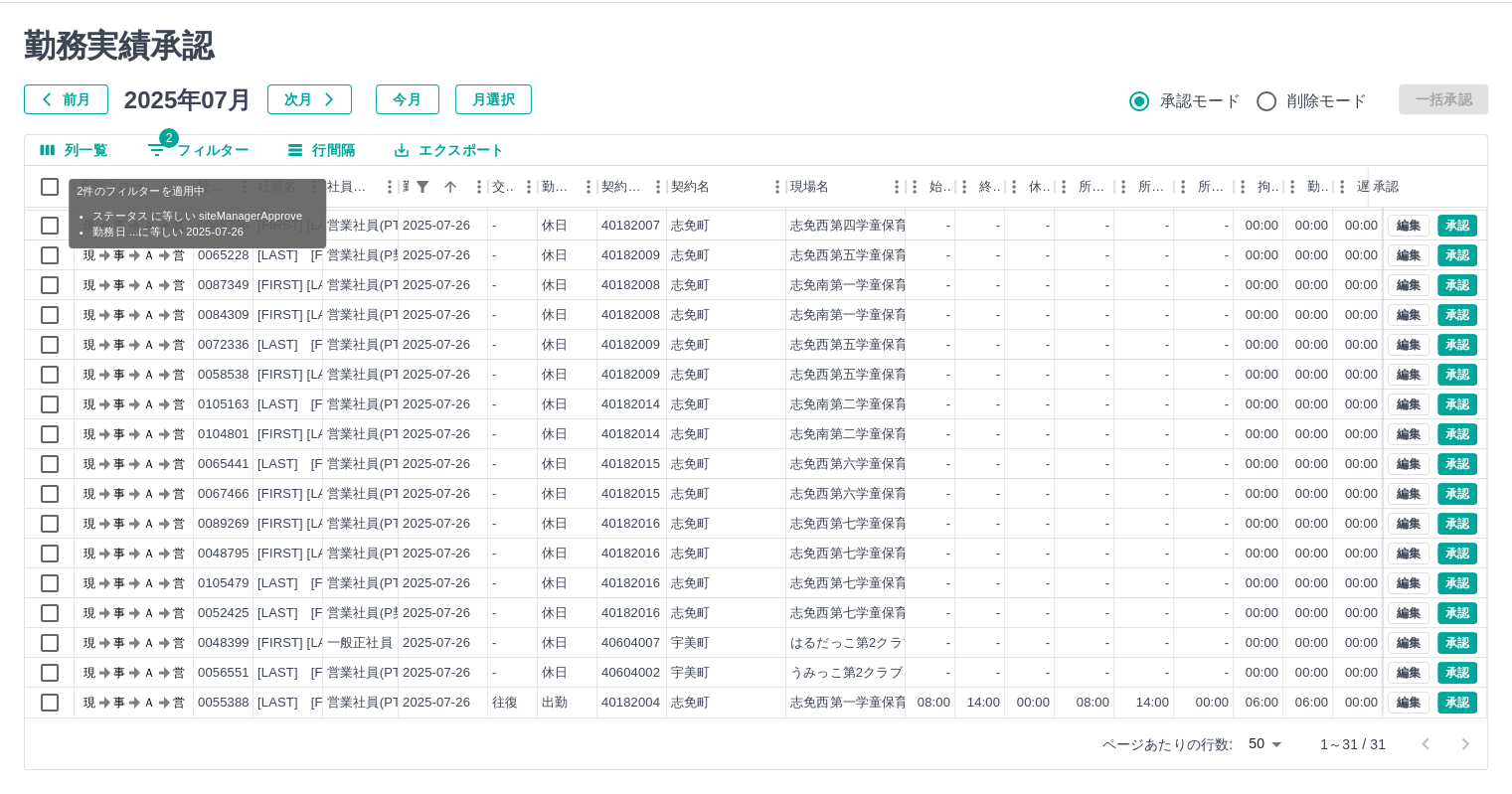 click on "2" at bounding box center [169, 138] 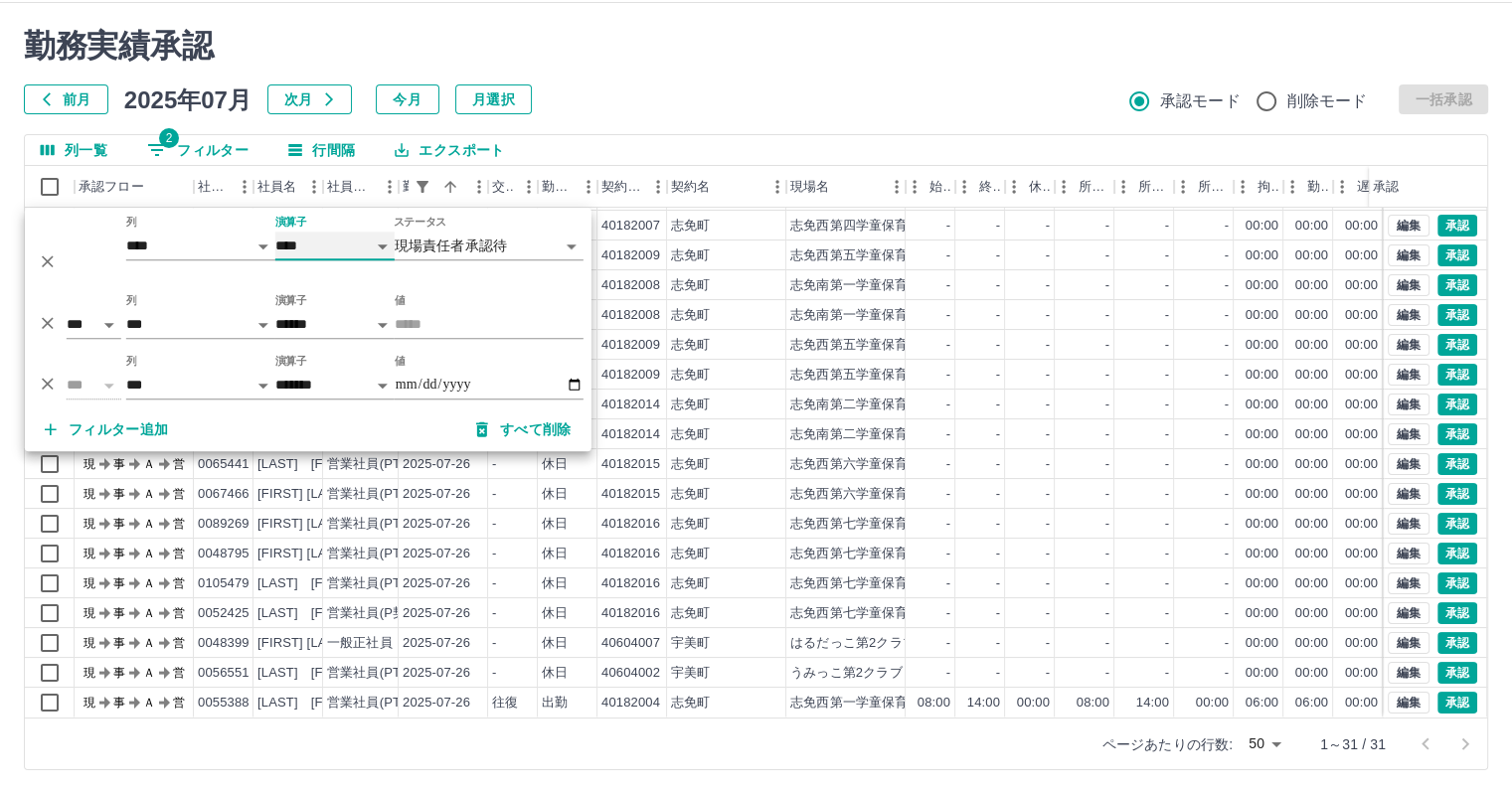 click on "**** ******" at bounding box center (335, 245) 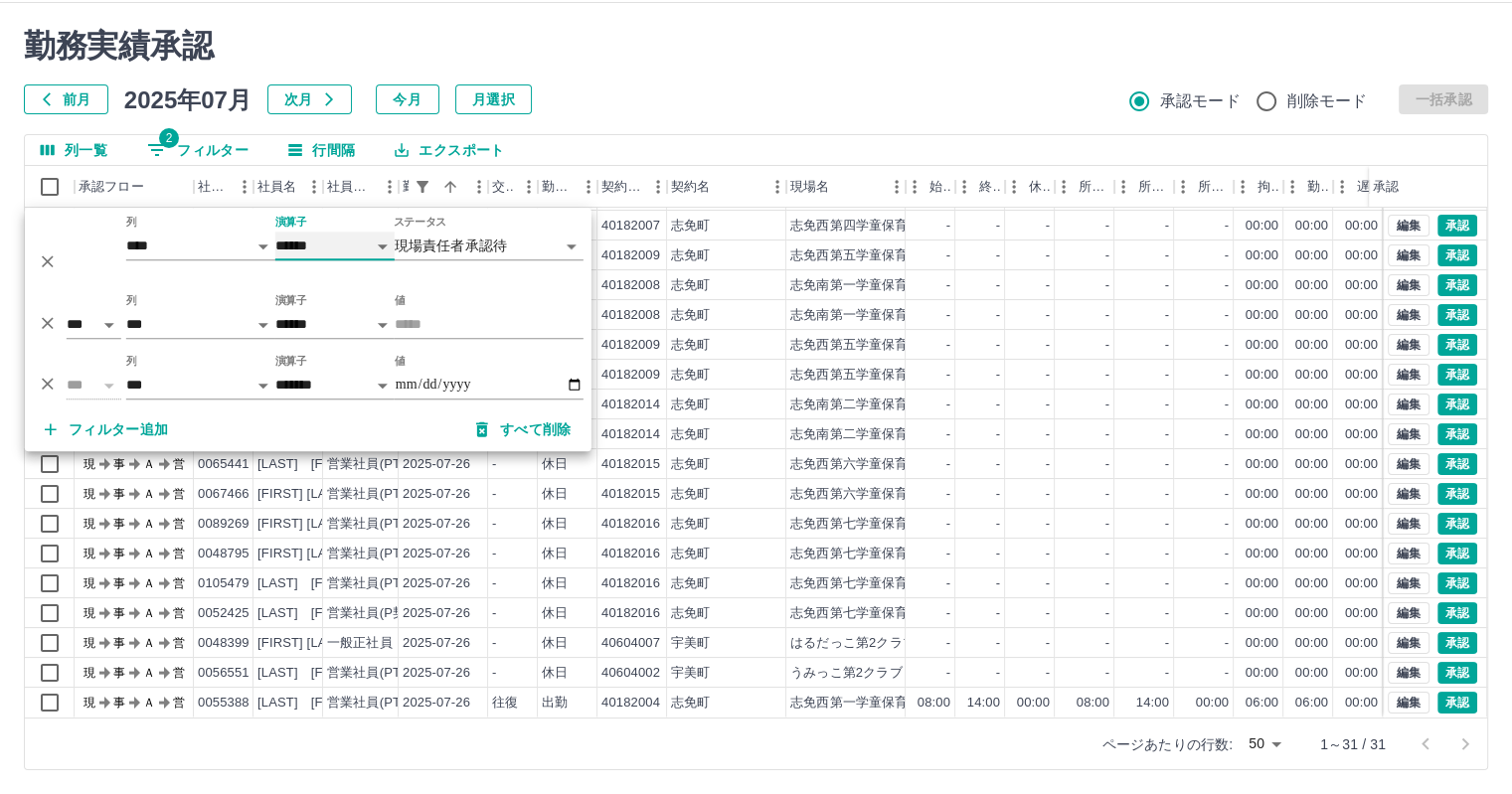 click on "**** ******" at bounding box center [335, 245] 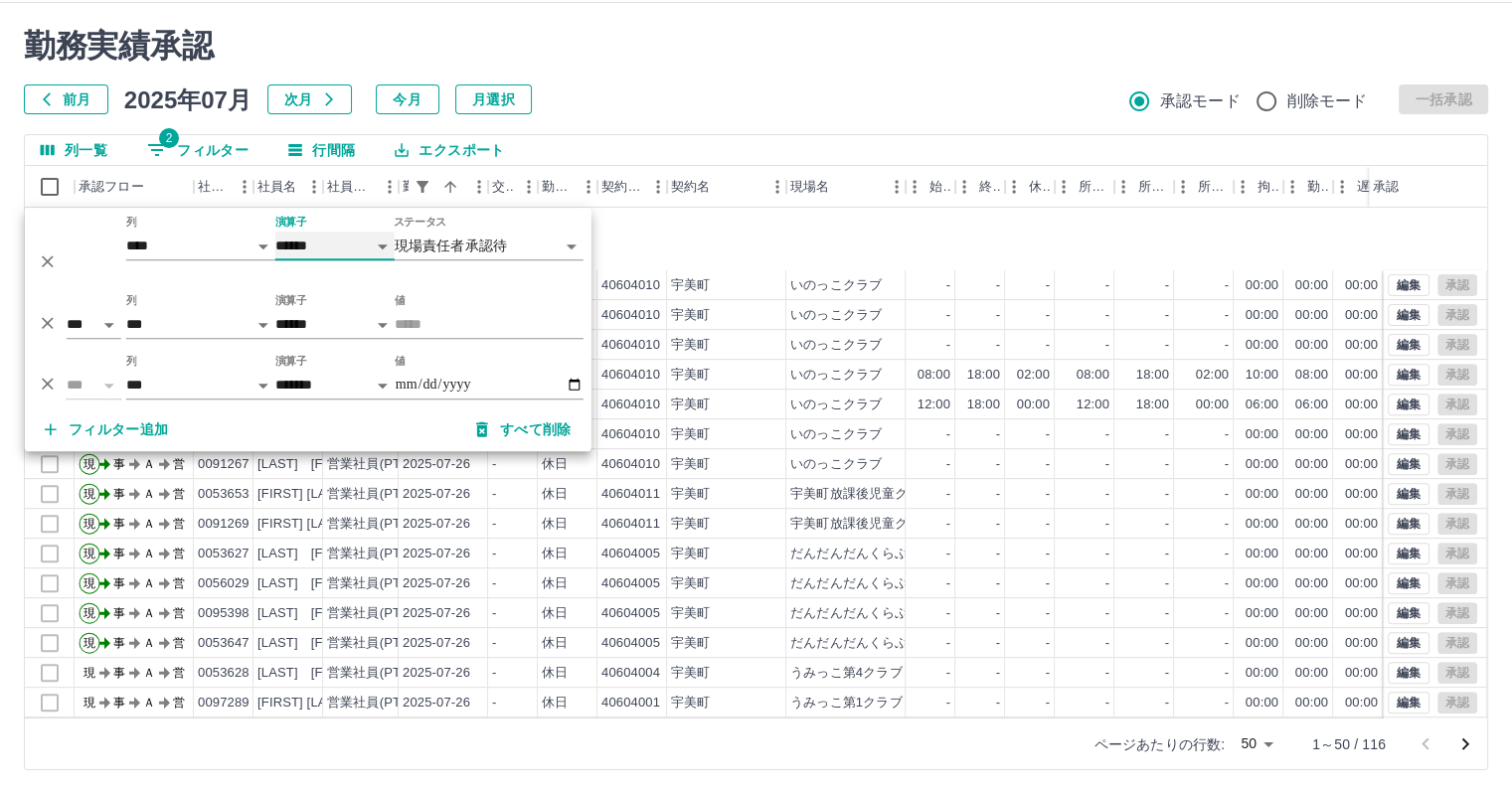 scroll, scrollTop: 995, scrollLeft: 0, axis: vertical 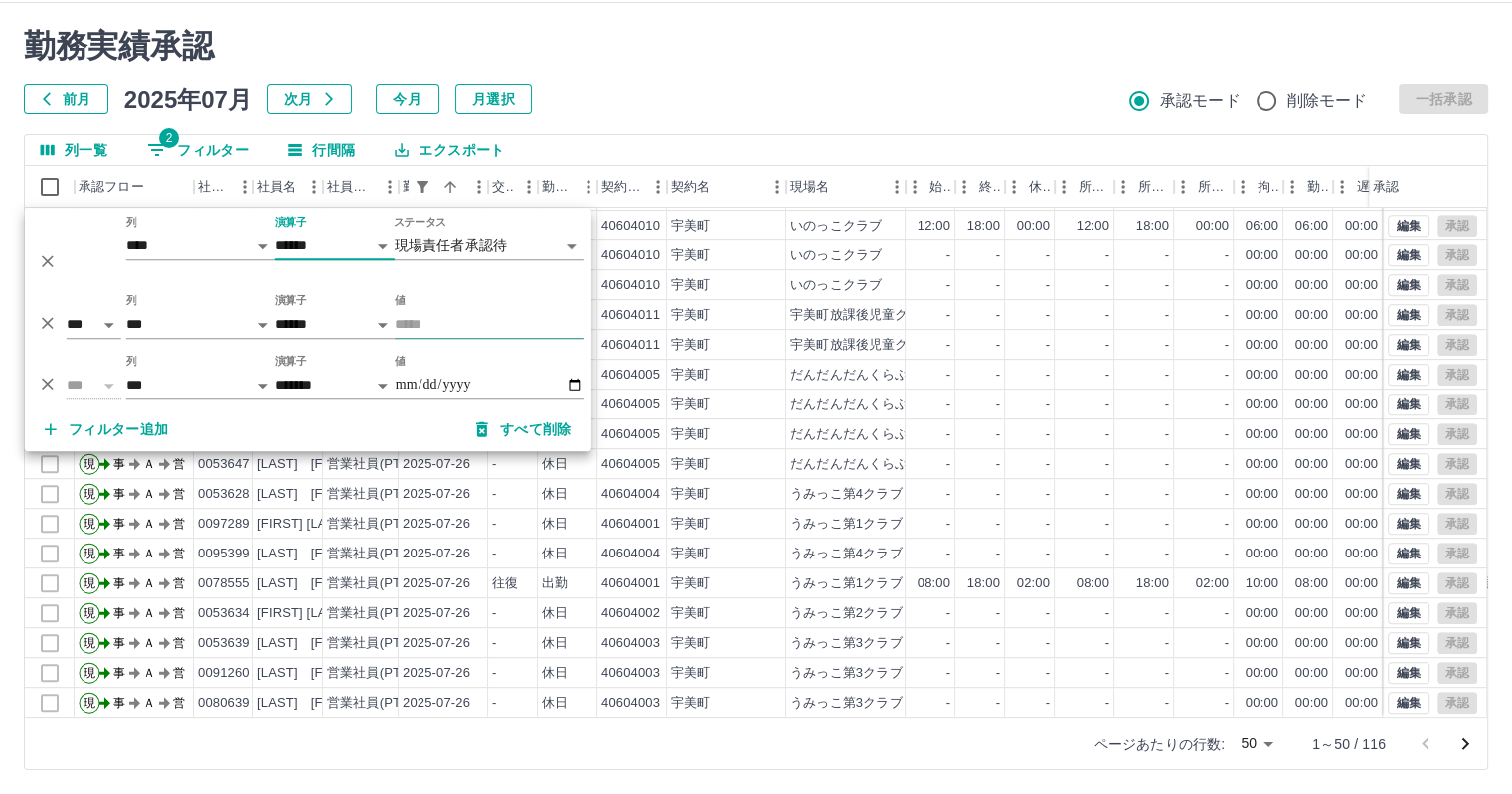 click on "値" at bounding box center (489, 324) 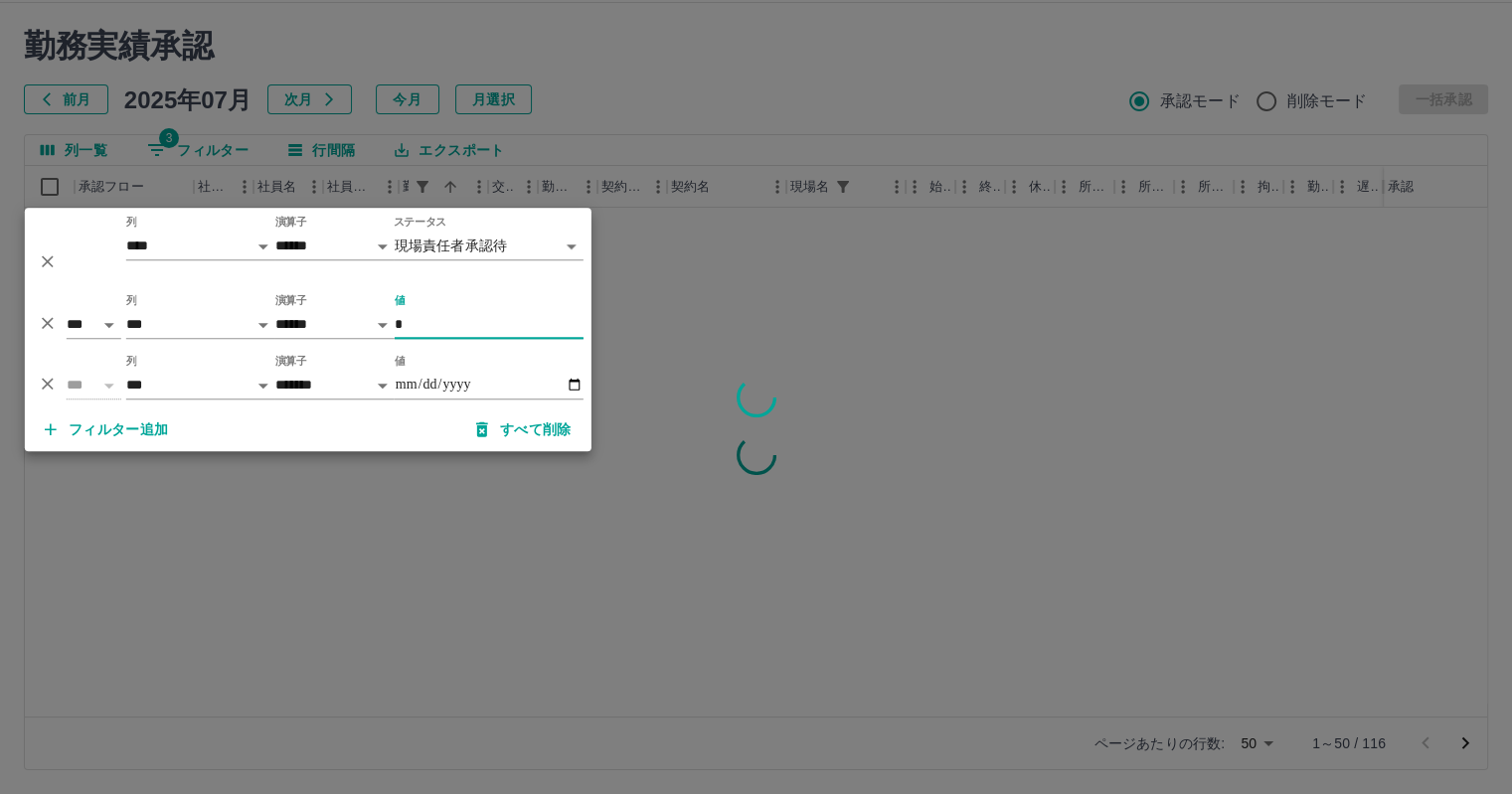 scroll, scrollTop: 0, scrollLeft: 0, axis: both 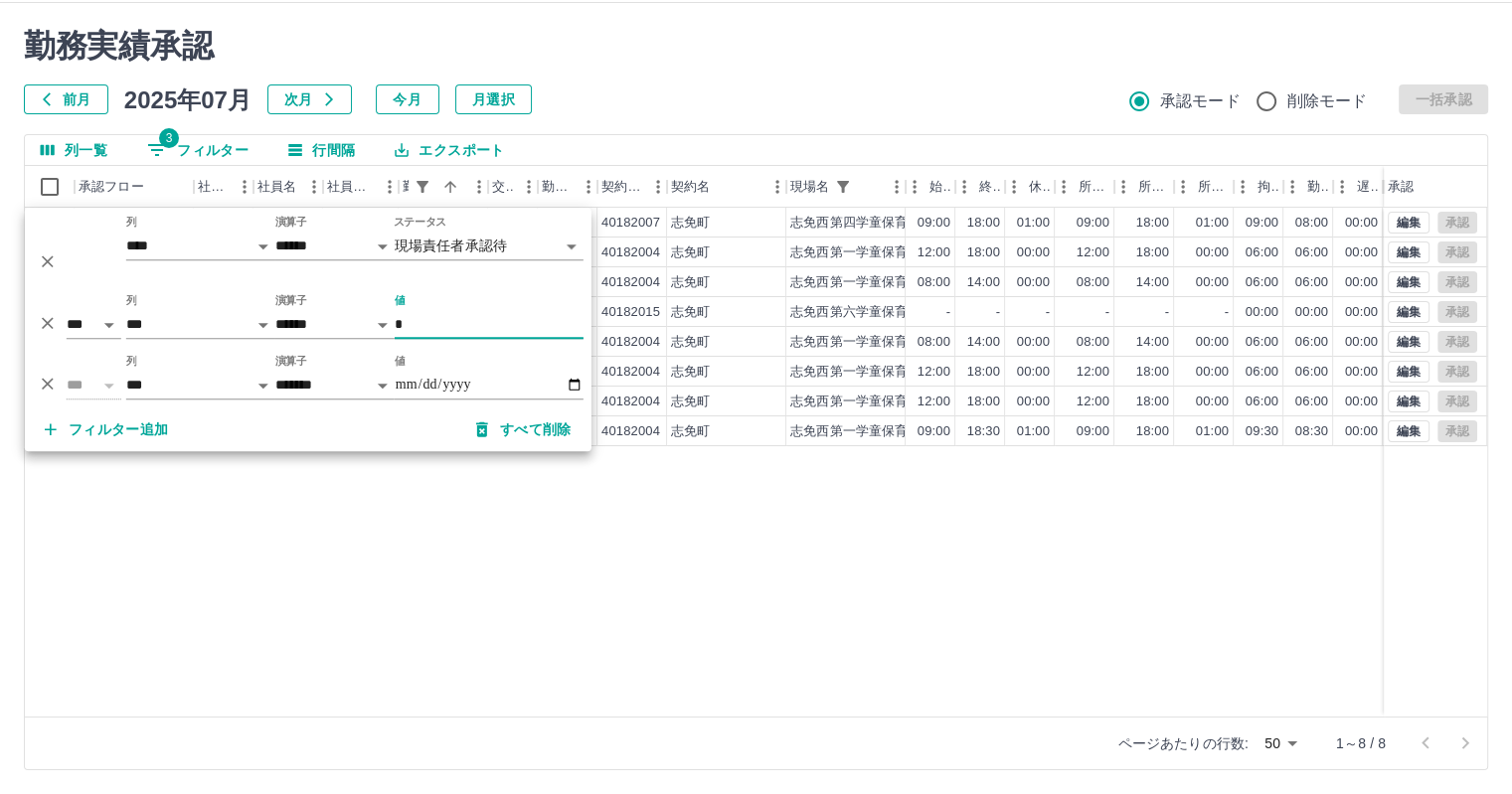 type on "*" 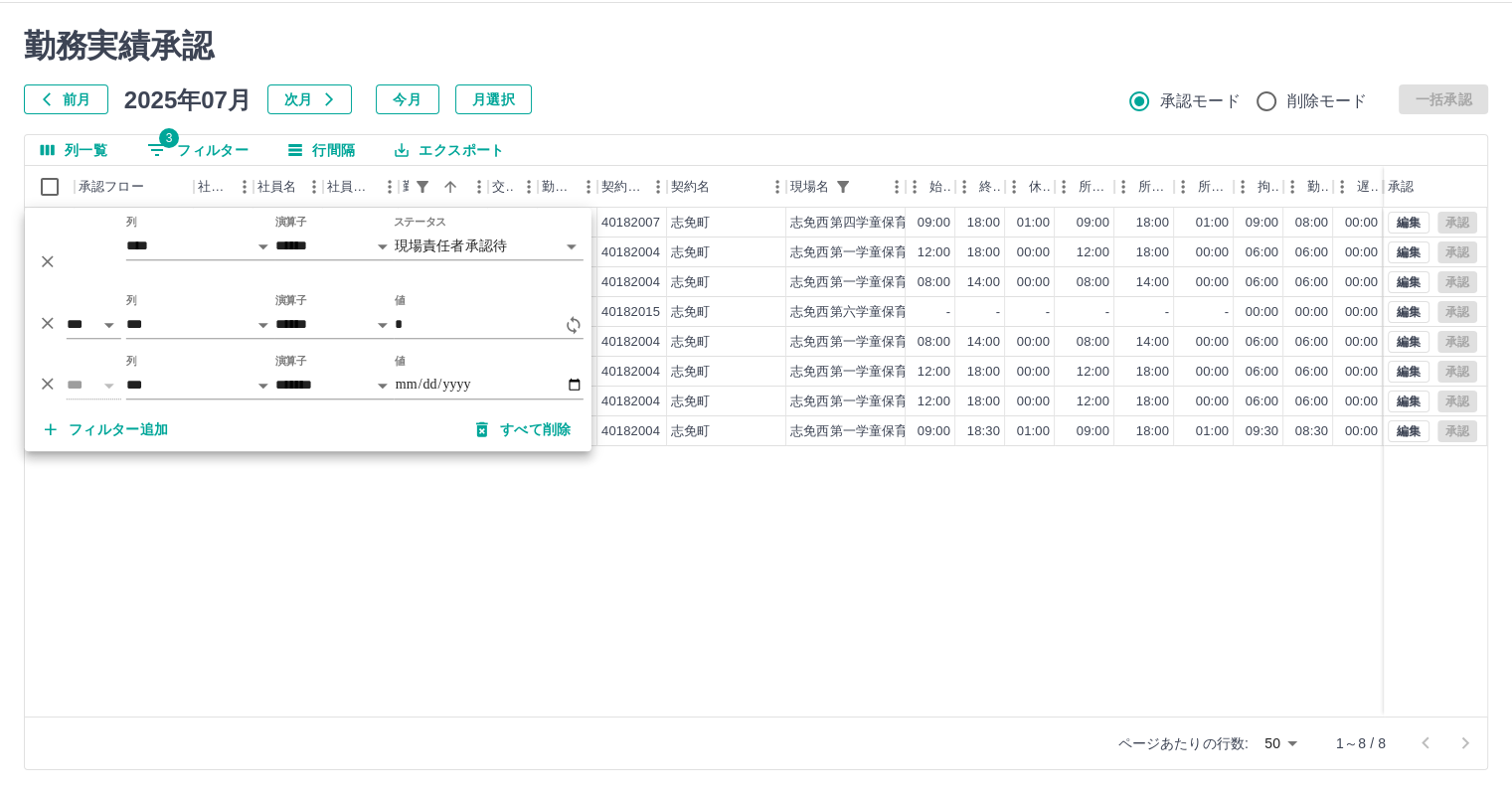 click on "現 事 Ａ 営 0093894 [FIRST] [LAST] 営業社員(P契約) 2025-07-26 往復 振出 40182007 [CITY] [SCHOOL] 09:00 18:00 01:00 09:00 18:00 01:00 09:00 08:00 00:00 7/3分 事務担当者承認待 現 事 Ａ 営 0087678 [FIRST] [LAST] 営業社員(PT契約) 2025-07-26 往復 出勤 40182004 [CITY] [SCHOOL] 12:00 18:00 00:00 12:00 18:00 00:00 06:00 06:00 00:00 事務担当者承認待 現 事 Ａ 営 0048785 [FIRST] [LAST] 営業社員(PT契約) 2025-07-26 往復 出勤 40182004 [CITY] [SCHOOL] 08:00 14:00 00:00 08:00 14:00 00:00 06:00 06:00 00:00 事務担当者承認待 現 事 Ａ 営 0092077 [FIRST] [LAST] 営業社員(P契約) 2025-07-26  -  休日 40182015 [CITY] [SCHOOL] - - - - - - 00:00 00:00 00:00 事務担当者承認待 現 事 Ａ 営 0087350 [FIRST] [LAST] 営業社員(PT契約) 2025-07-26 往復 出勤 40182004 [CITY] [SCHOOL] 08:00 14:00 00:00 08:00 14:00 00:00" at bounding box center (893, 462) 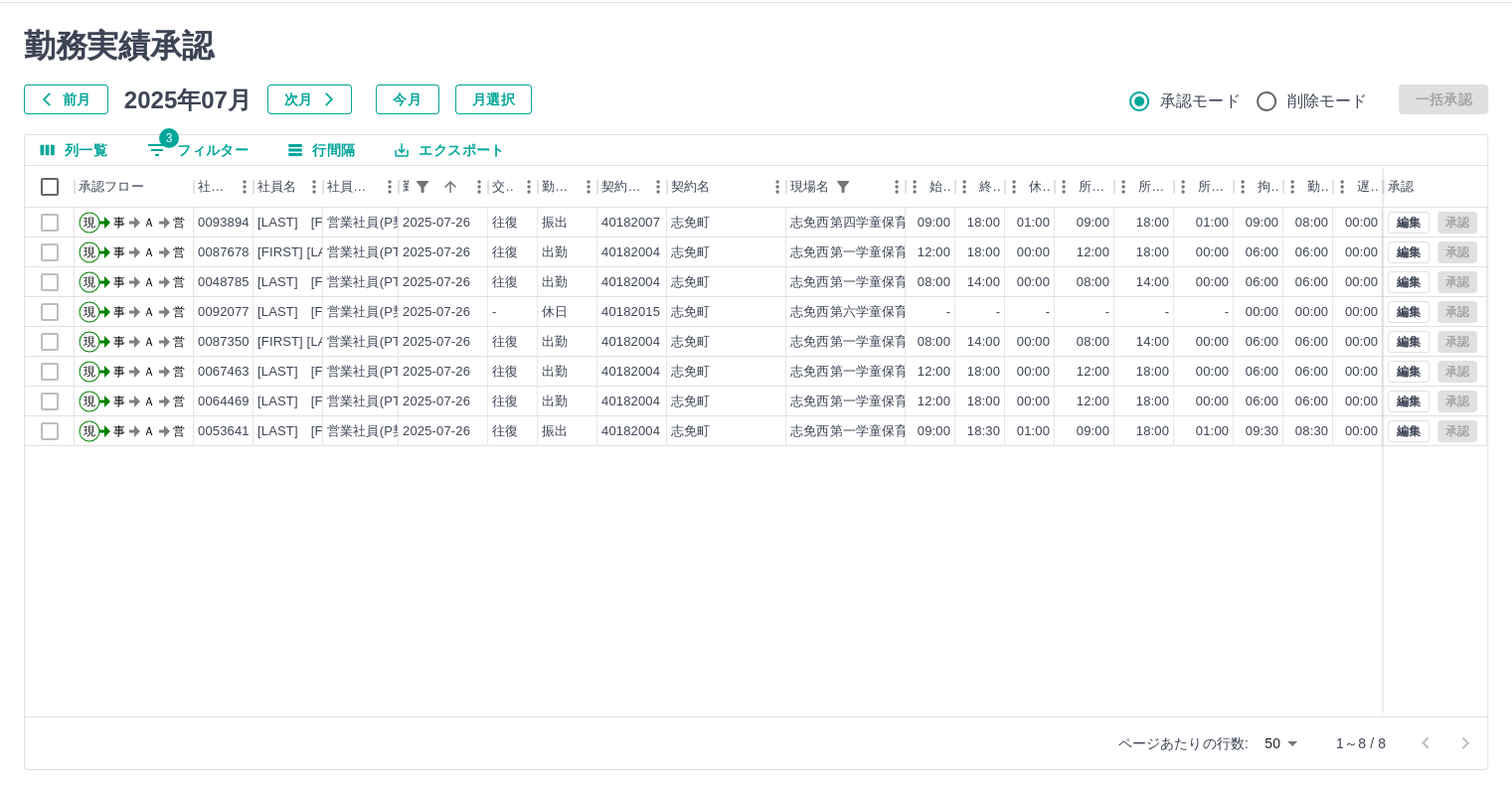 click on "3" at bounding box center (169, 138) 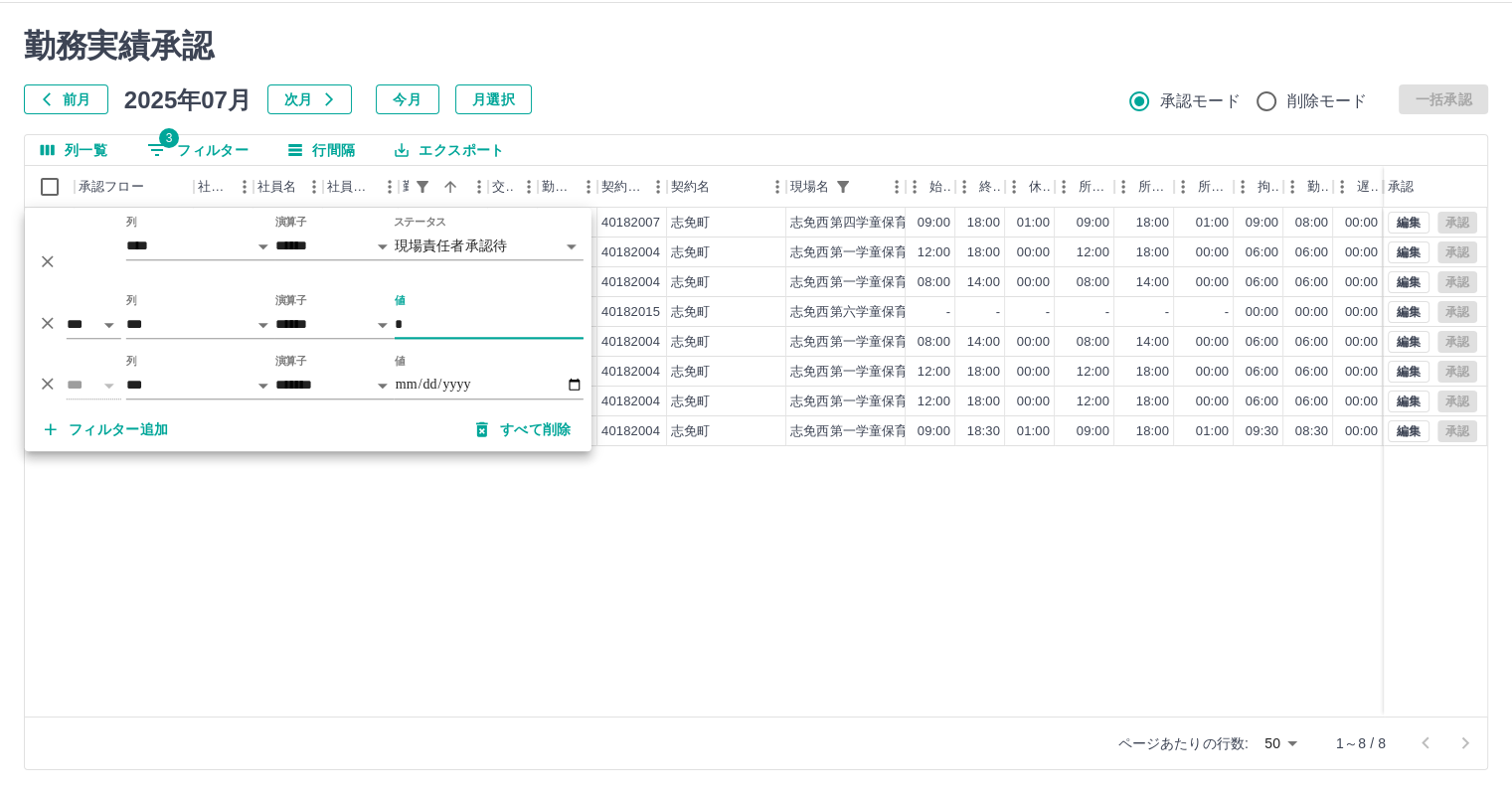 click on "*" at bounding box center (489, 324) 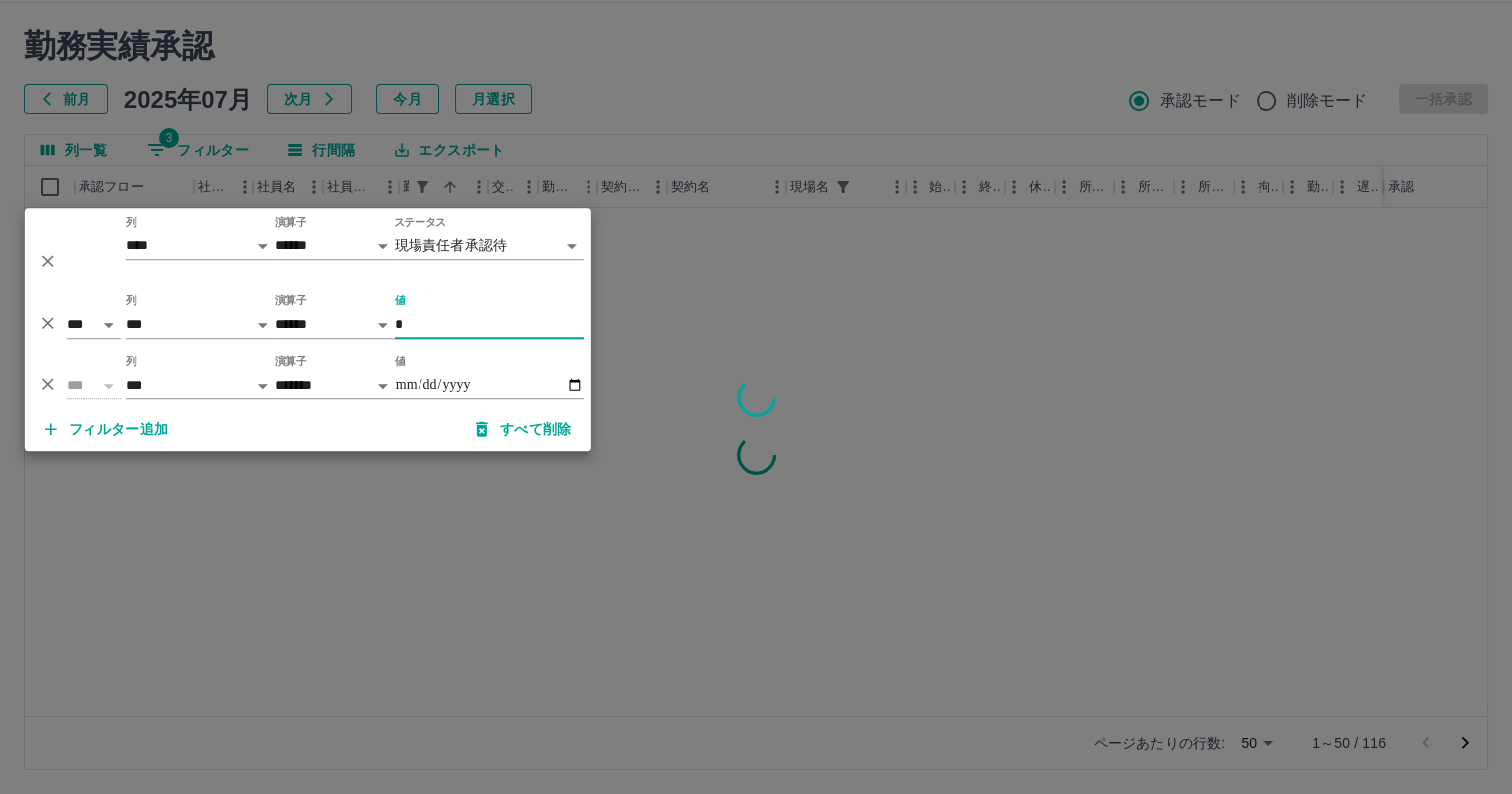 type on "*" 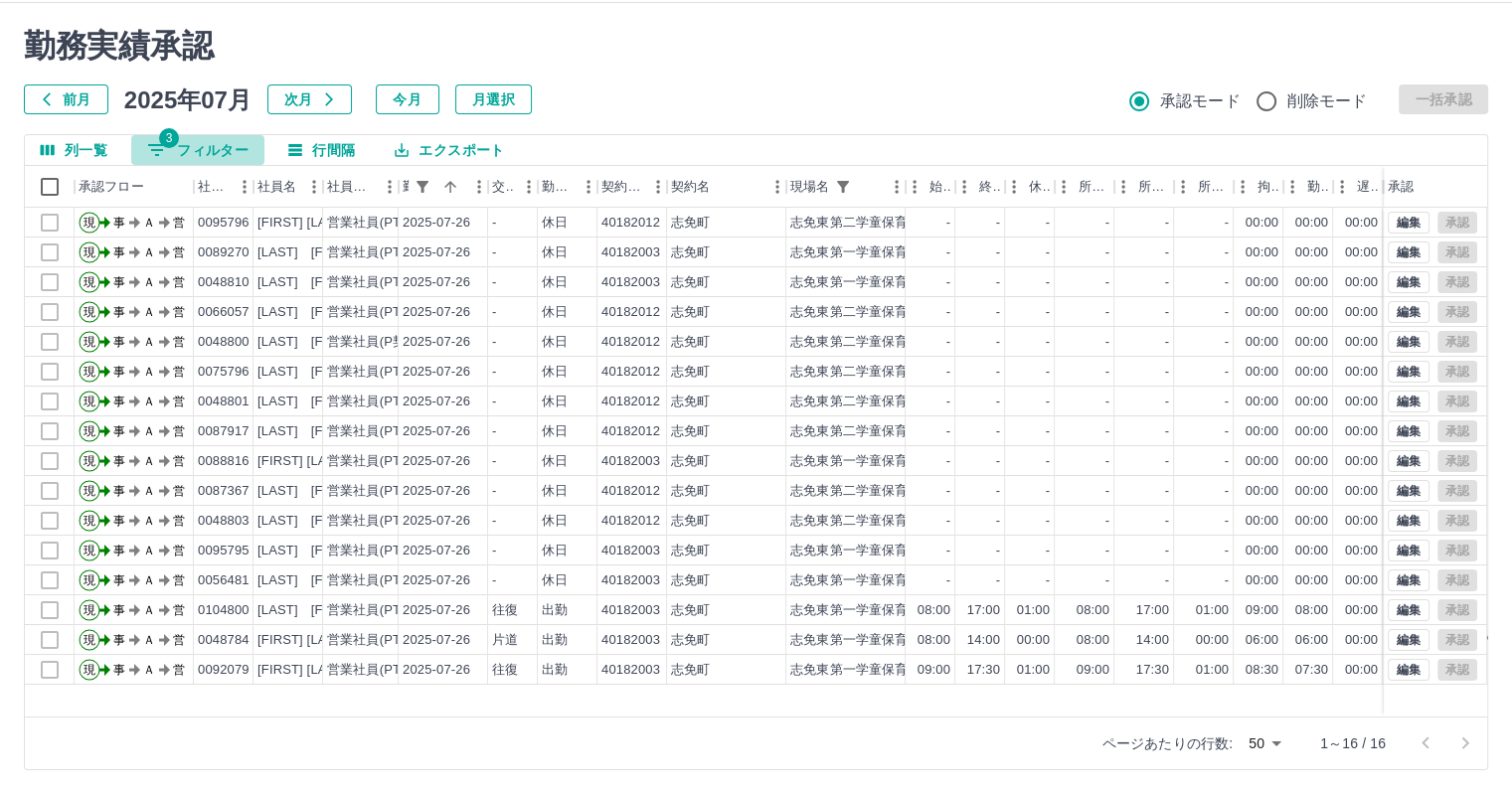 click on "3 フィルター" at bounding box center (198, 150) 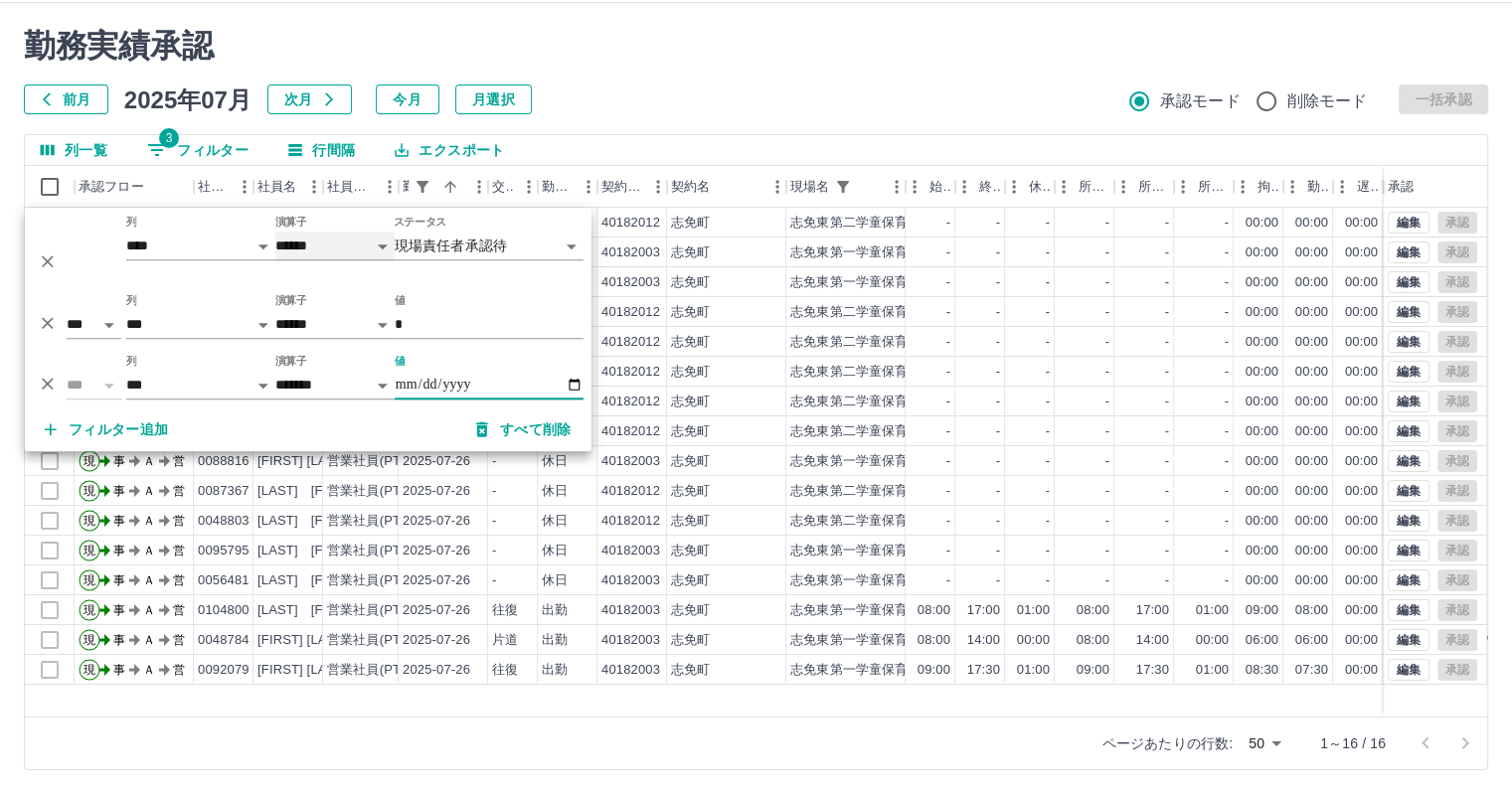 click on "**** ******" at bounding box center (335, 245) 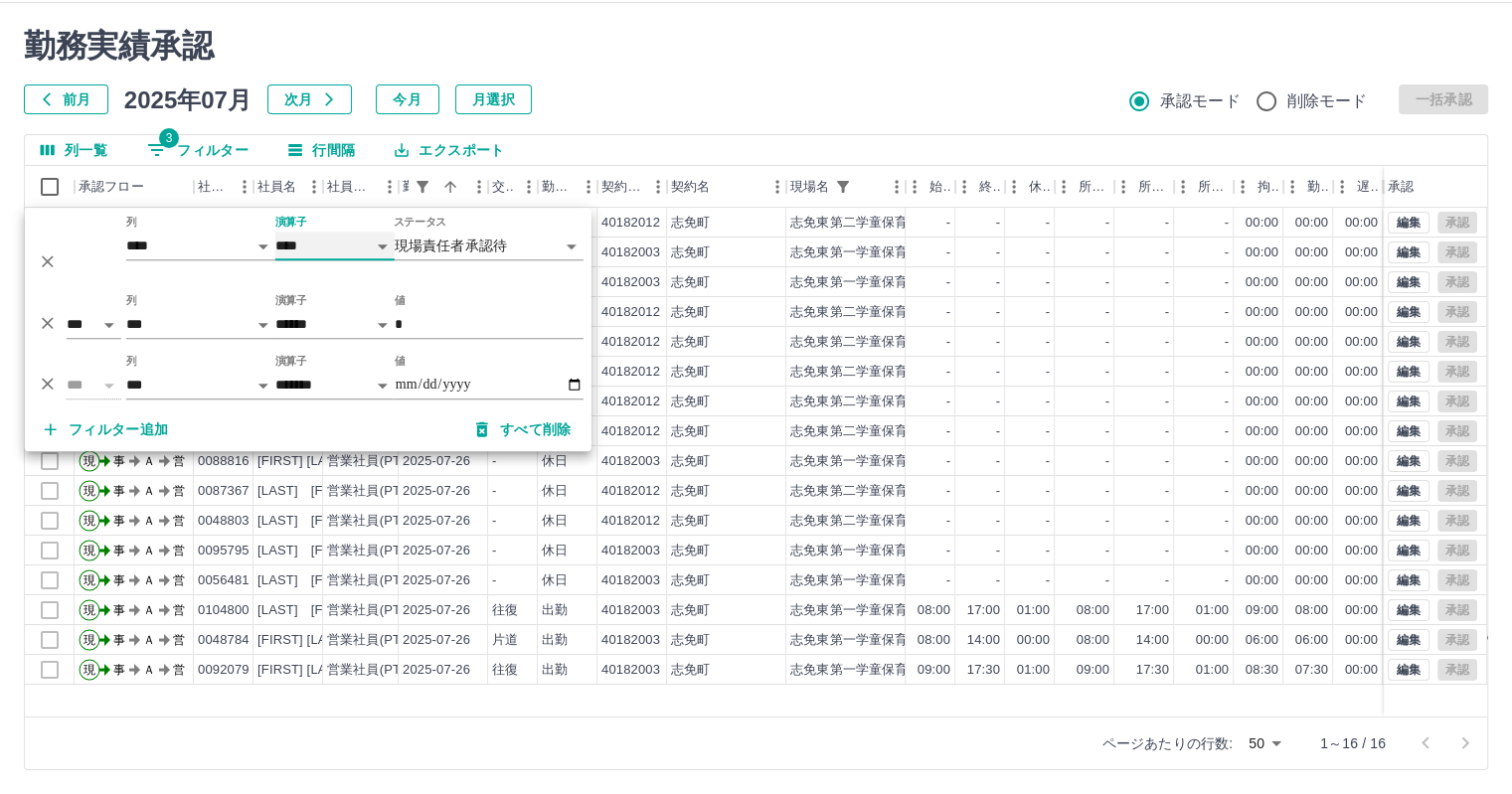 click on "**** ******" at bounding box center [335, 245] 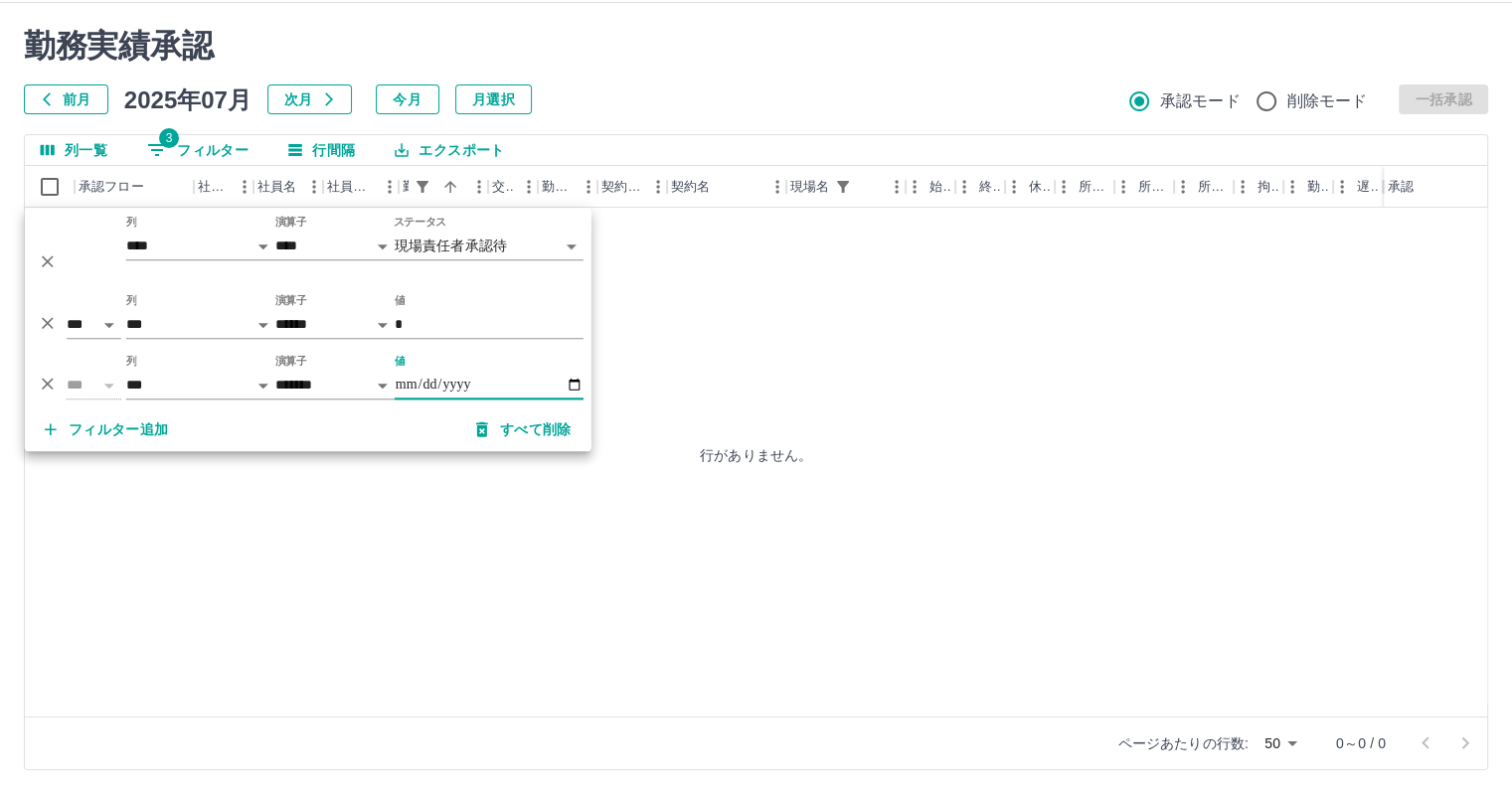 click on "**********" at bounding box center [489, 385] 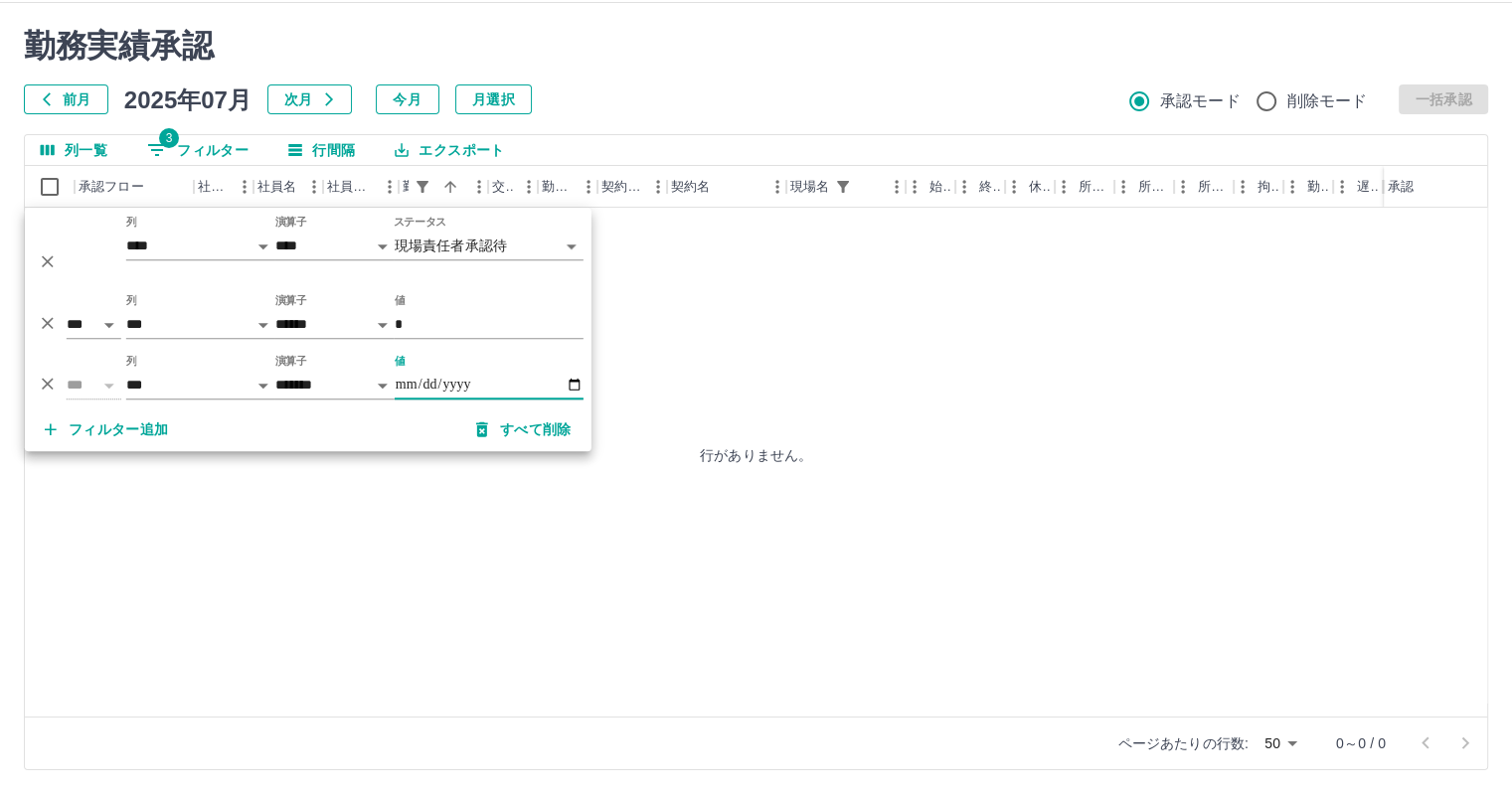 type on "**********" 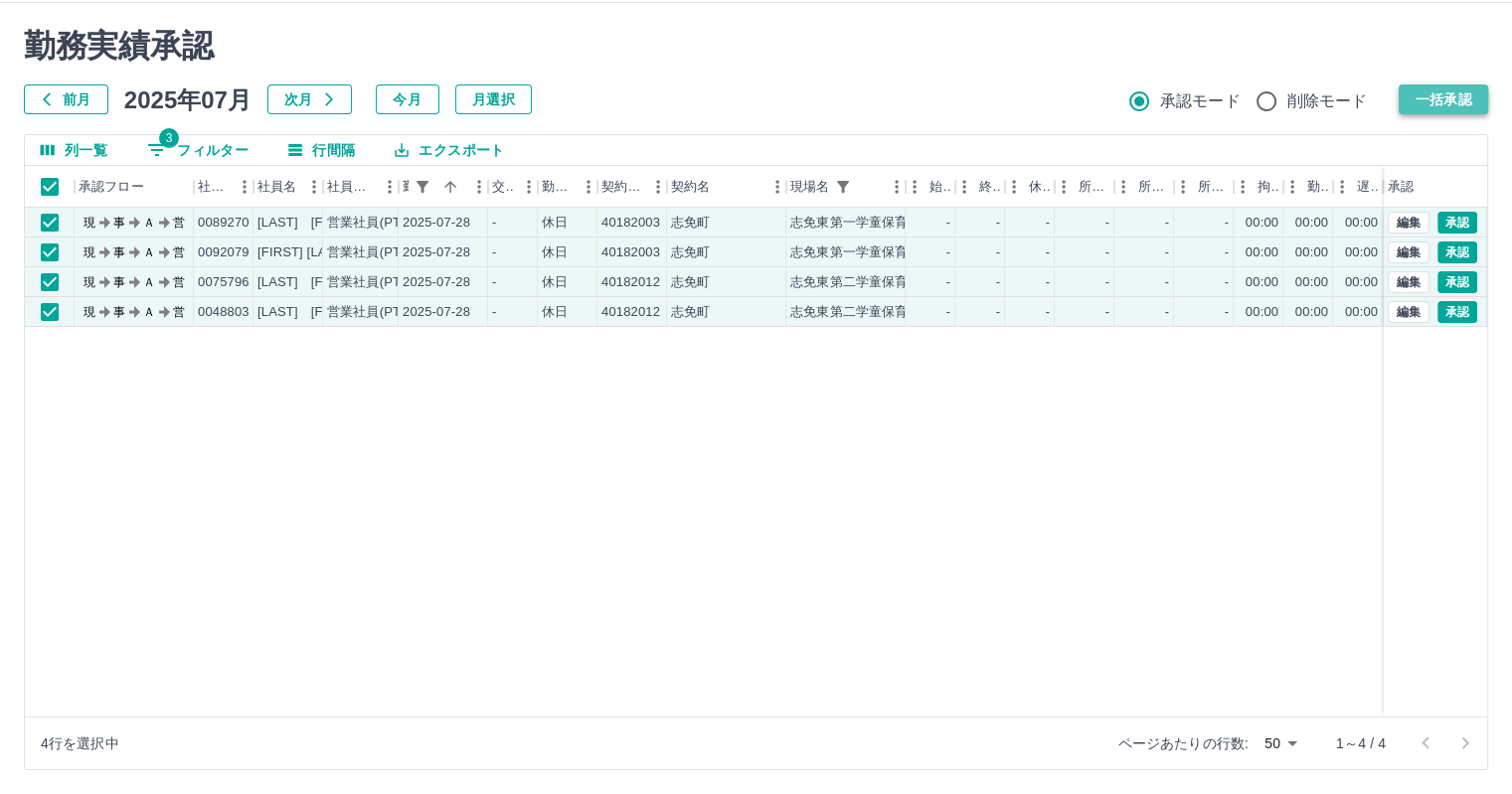 click on "一括承認" at bounding box center [1443, 99] 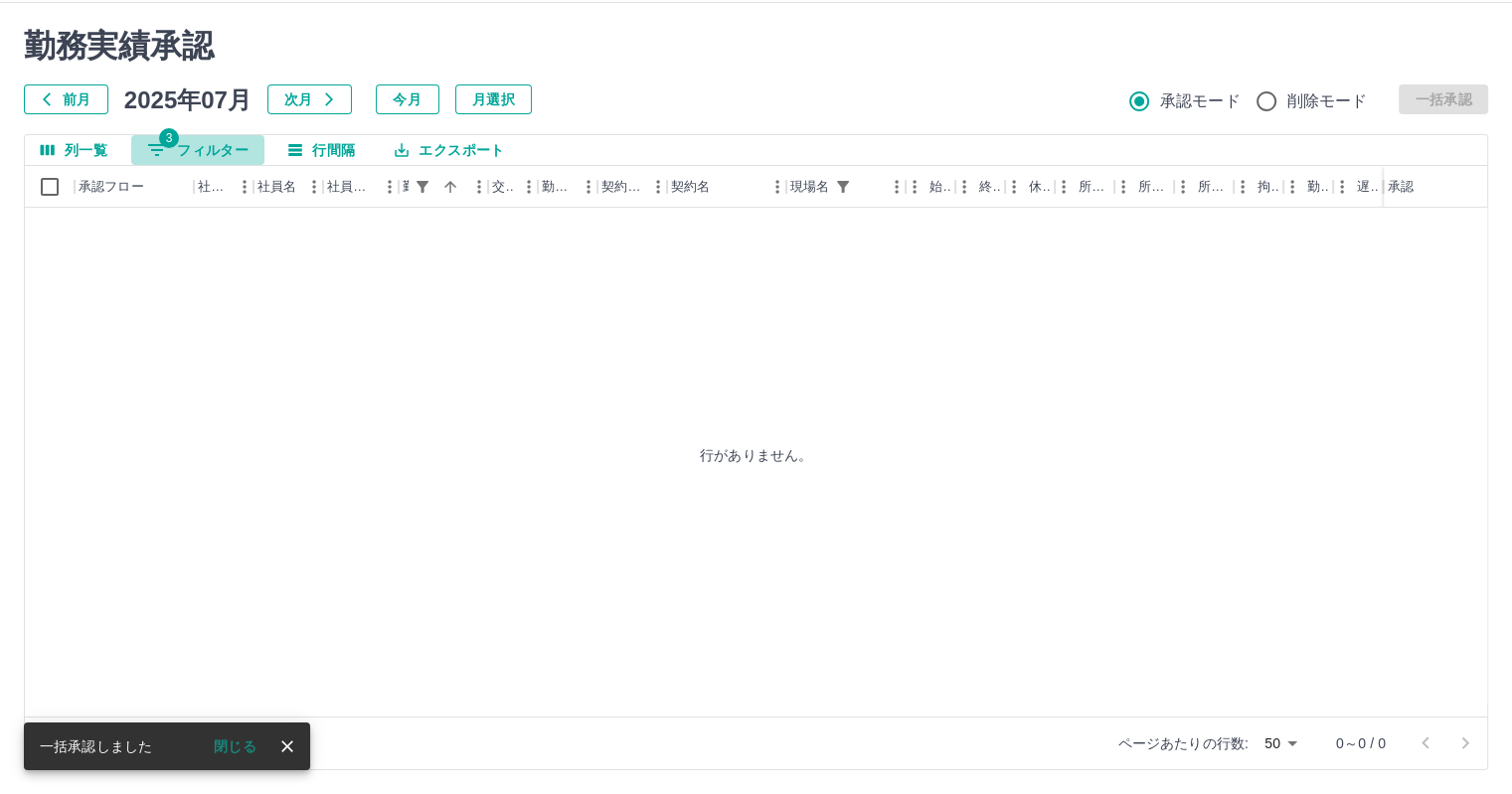 click on "3 フィルター" at bounding box center (198, 150) 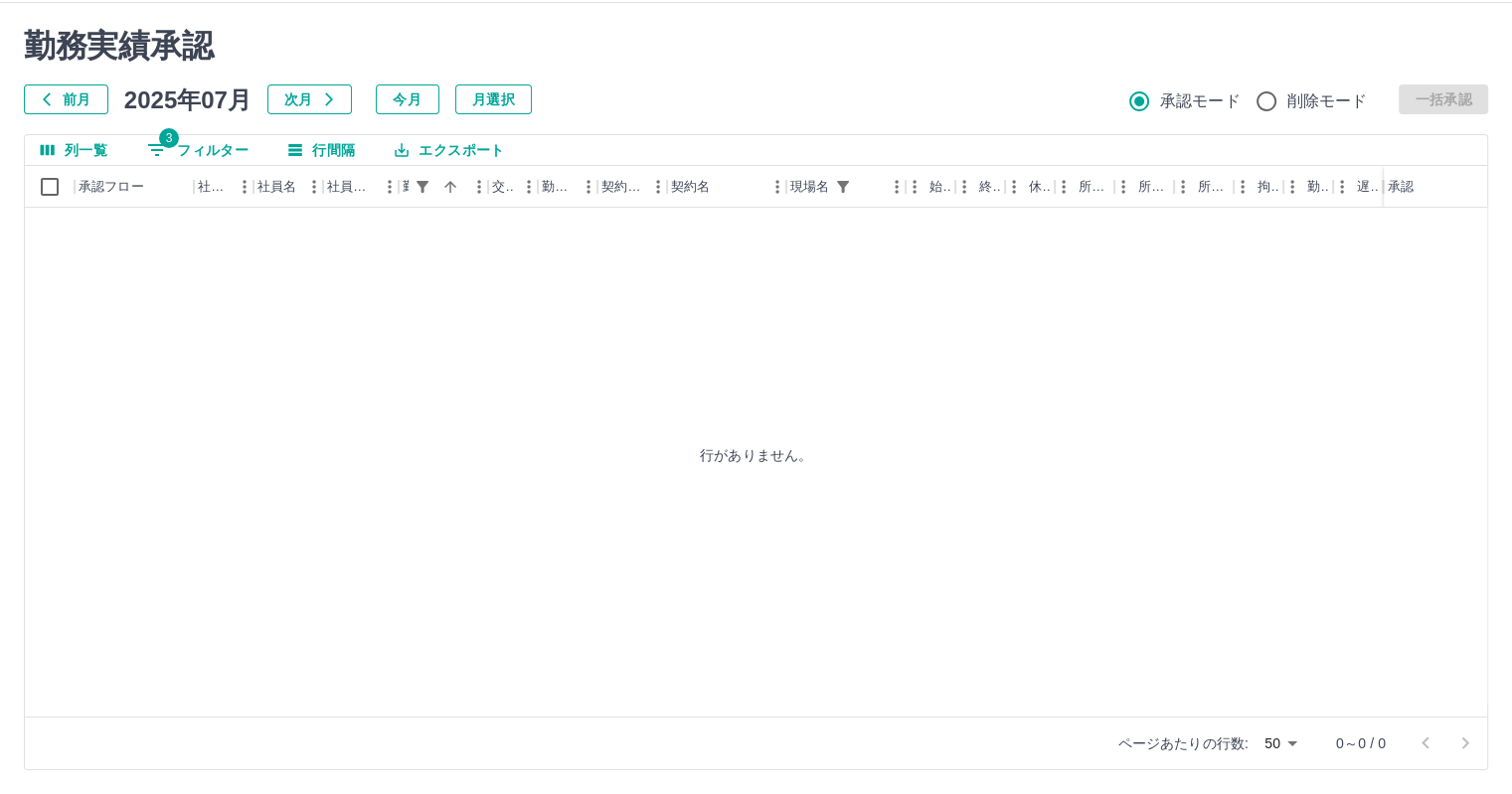 click on "3 フィルター" at bounding box center [198, 150] 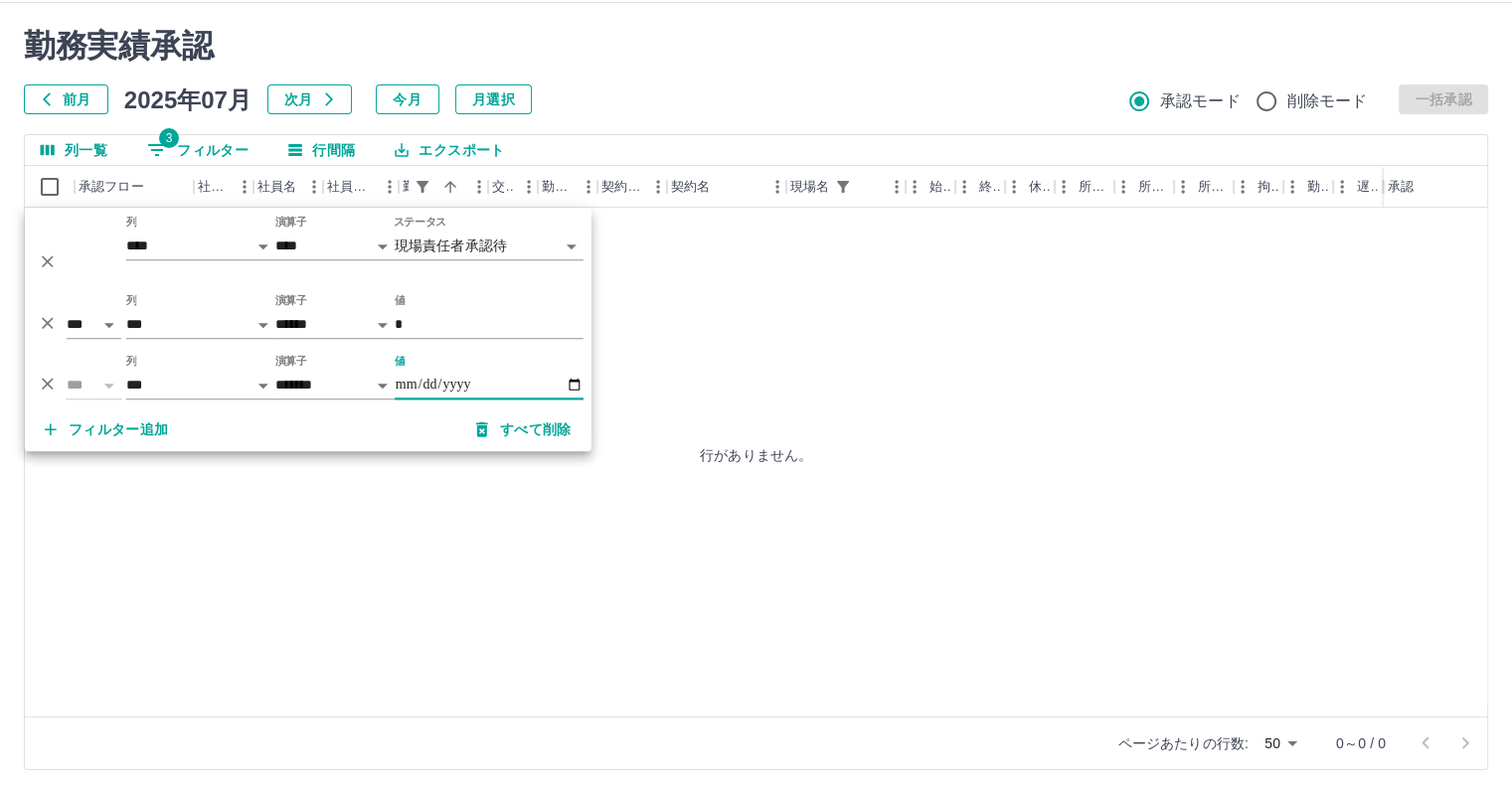 click on "**********" at bounding box center [489, 385] 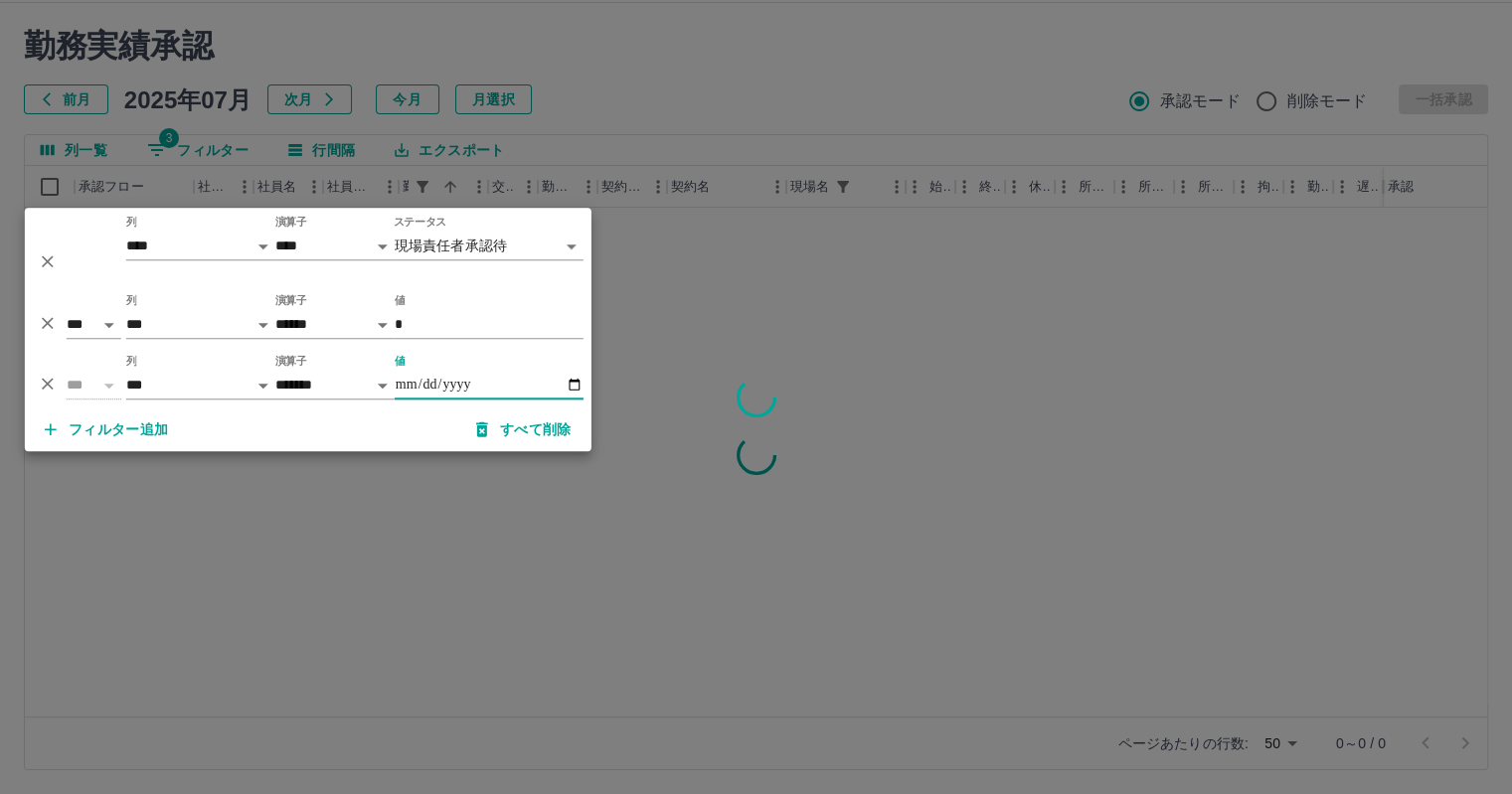 click at bounding box center (756, 397) 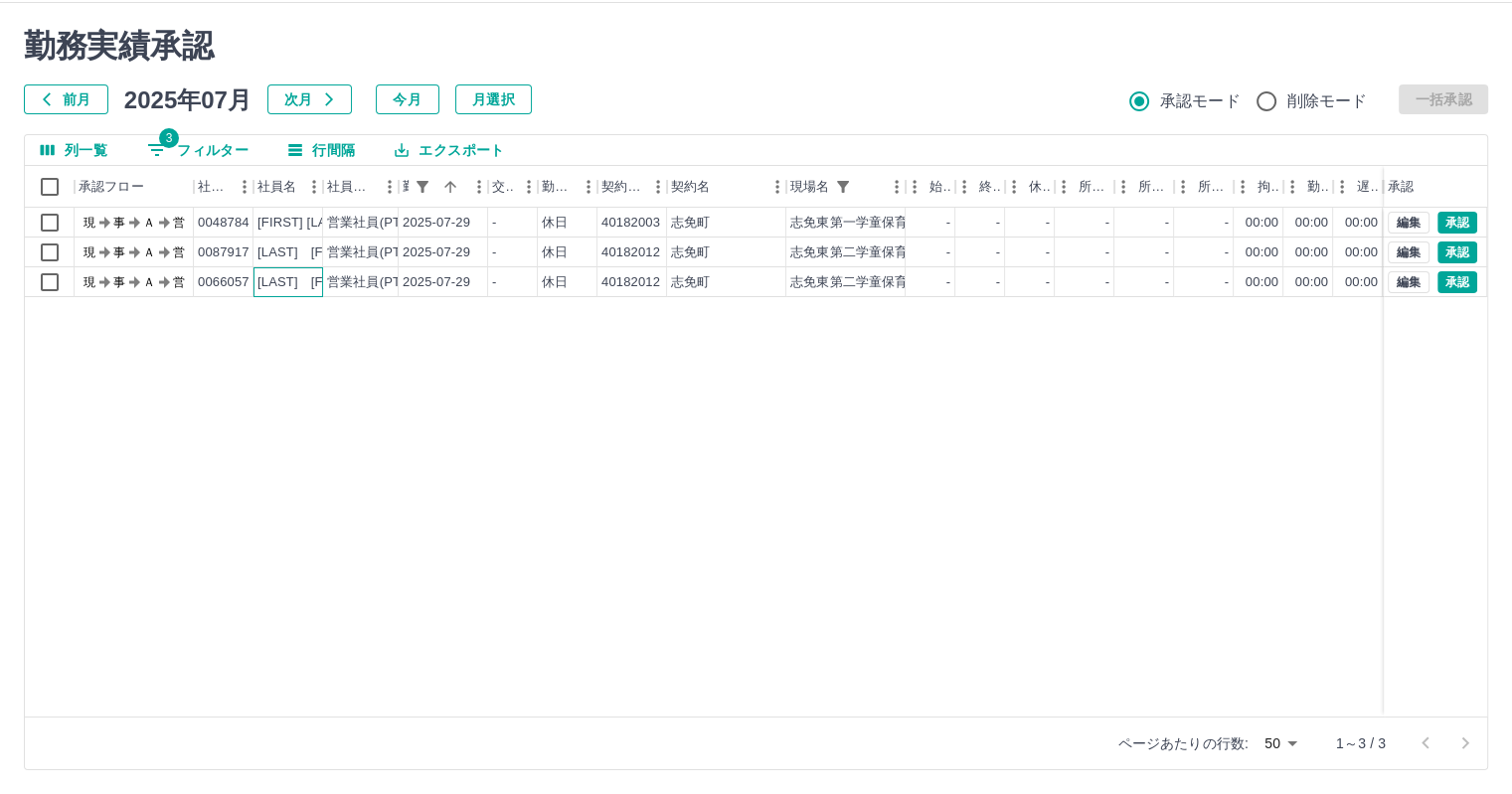 click on "[LAST]　[FIRST]" at bounding box center [307, 282] 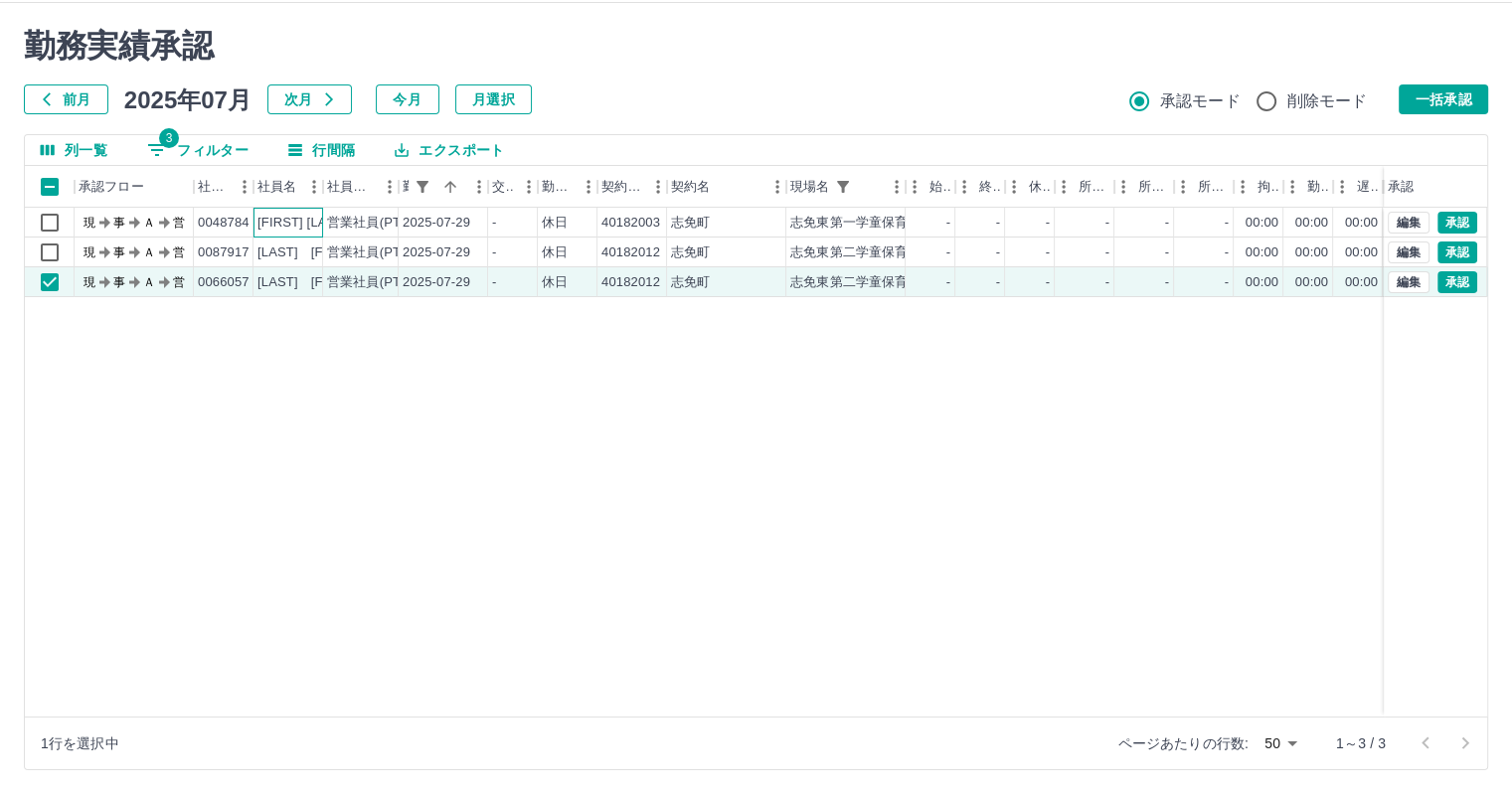 click on "[FIRST] [LAST]" at bounding box center (302, 223) 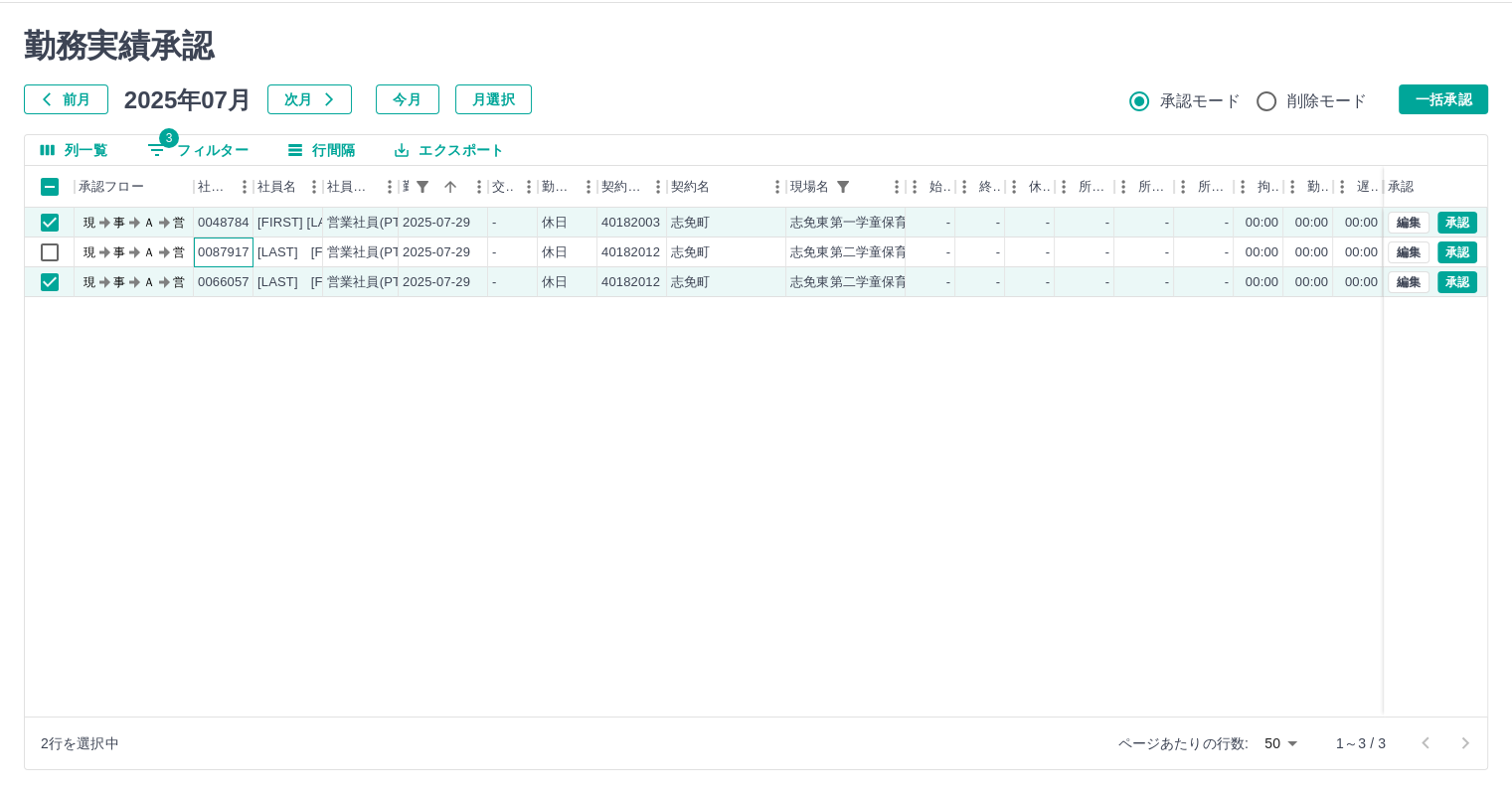 click on "0087917" at bounding box center [224, 252] 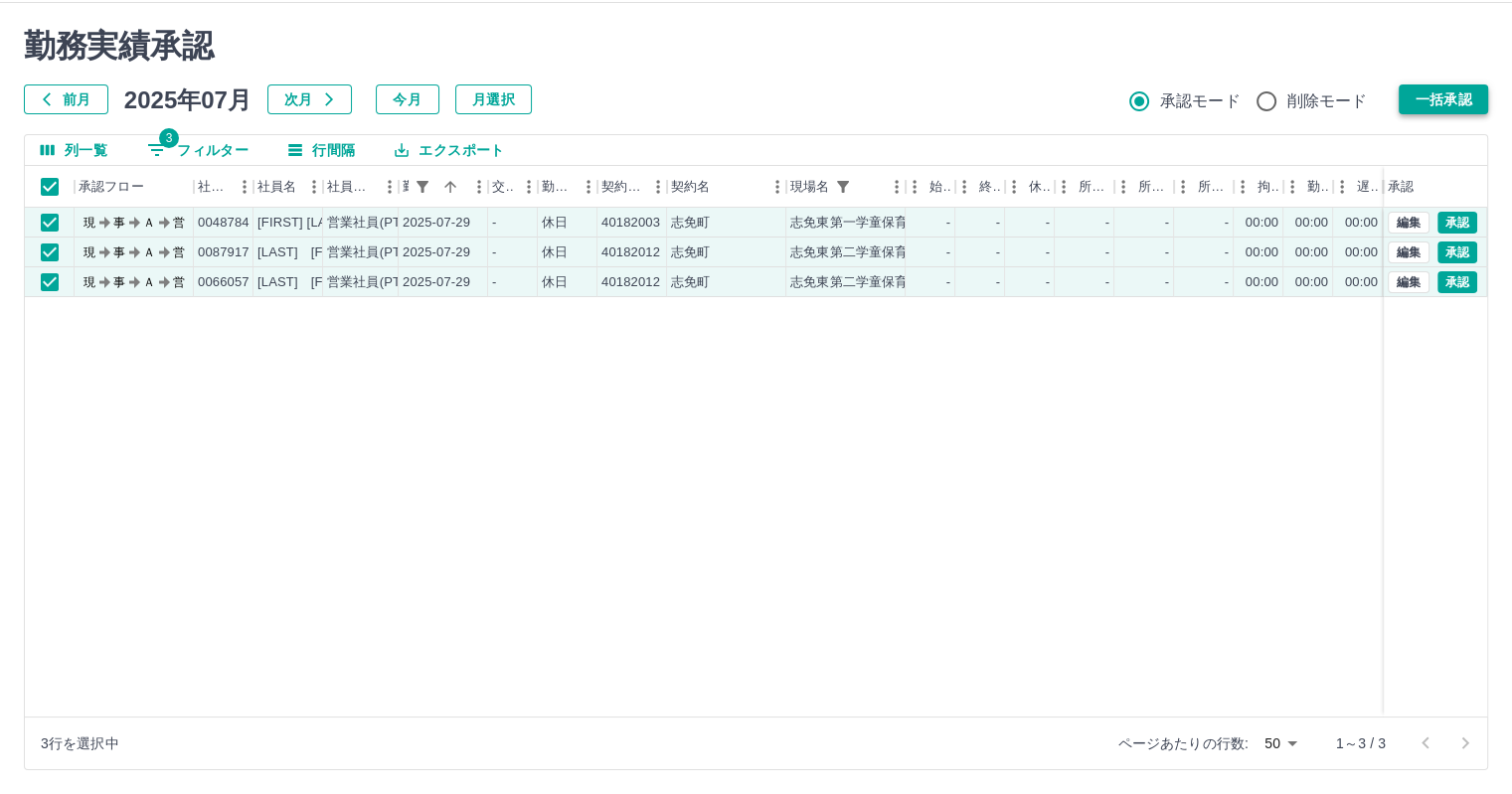 click on "一括承認" at bounding box center (1443, 99) 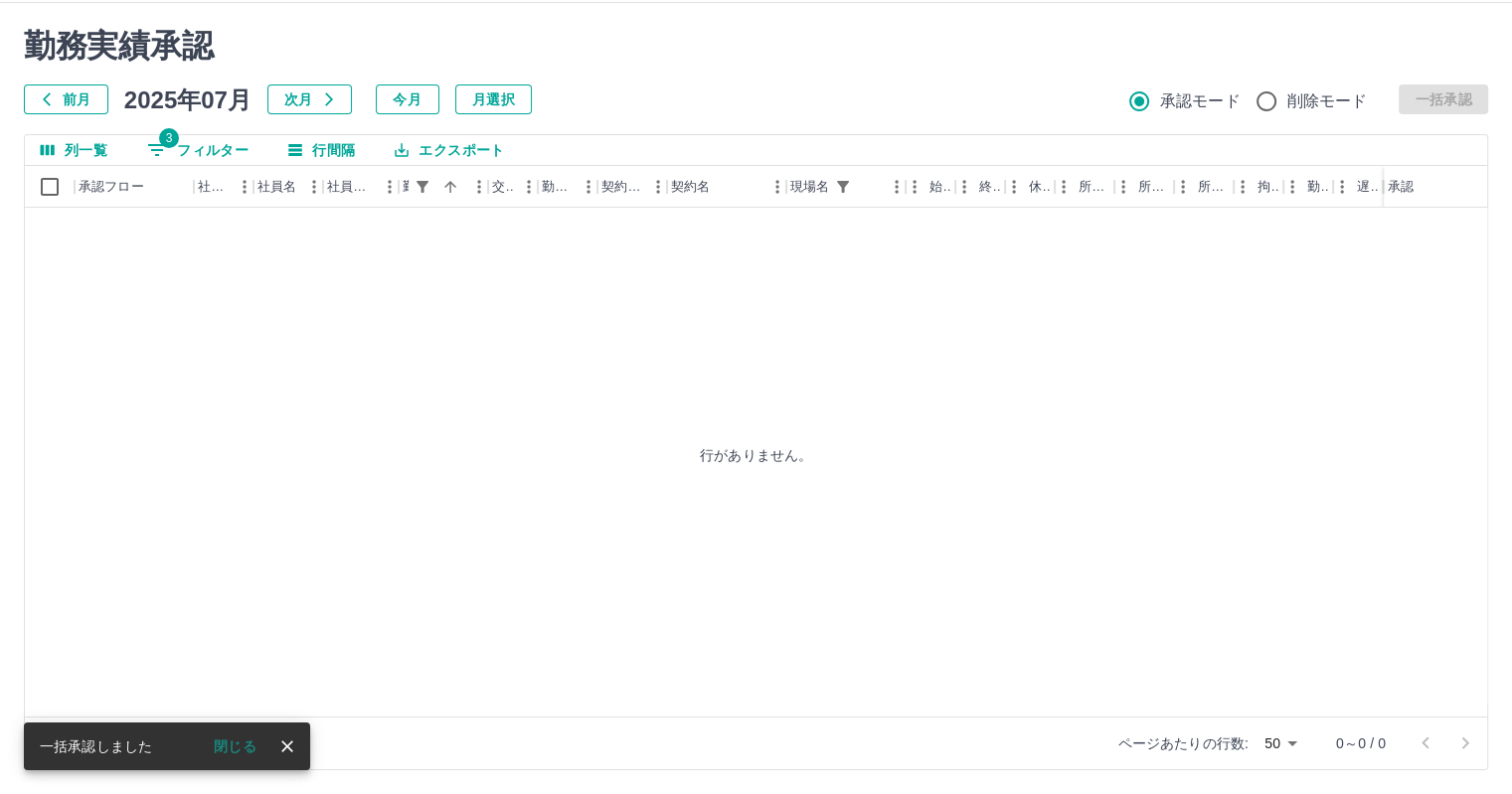 click on "3 フィルター" at bounding box center [198, 150] 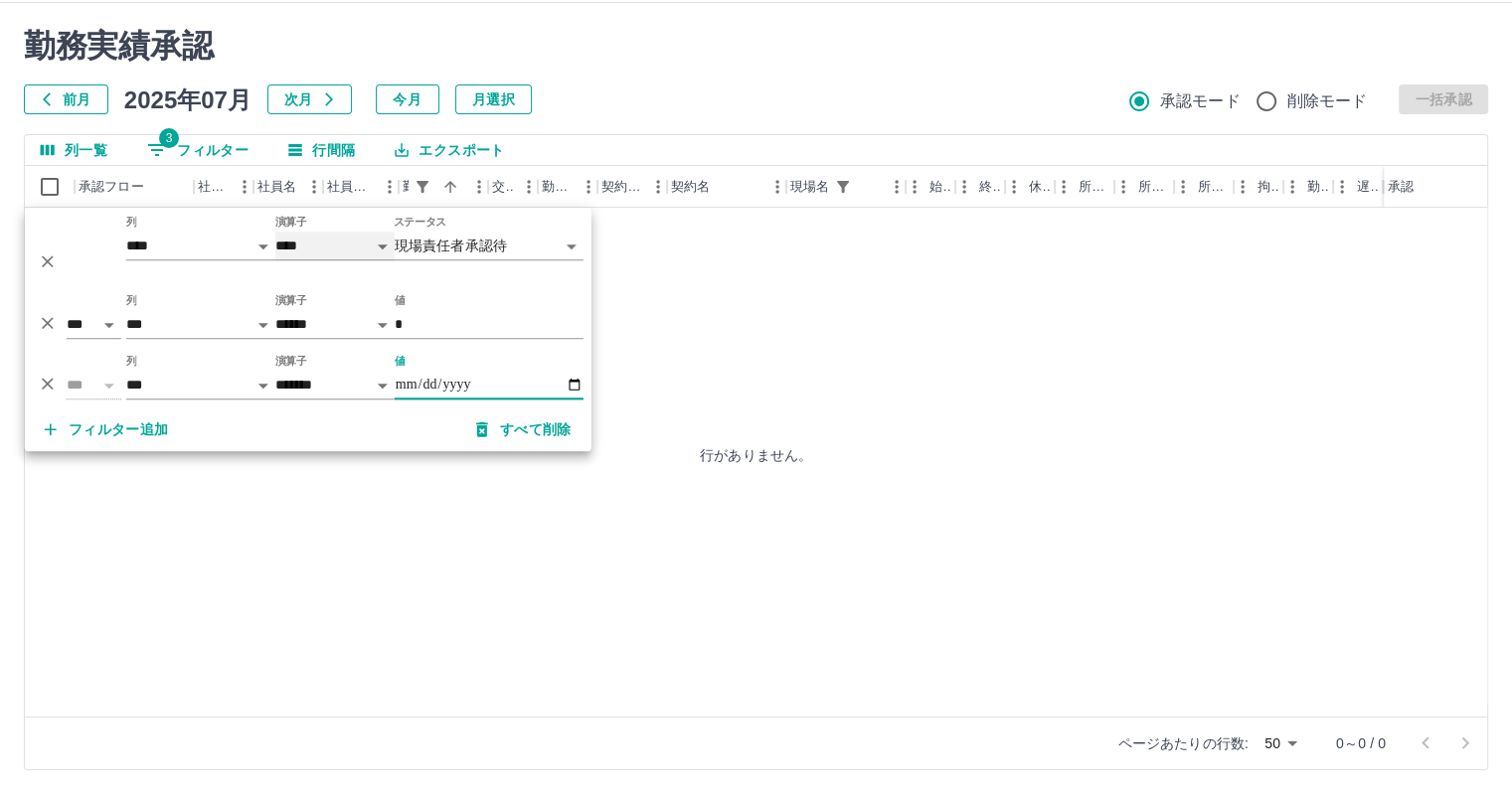 click on "**** ******" at bounding box center [335, 245] 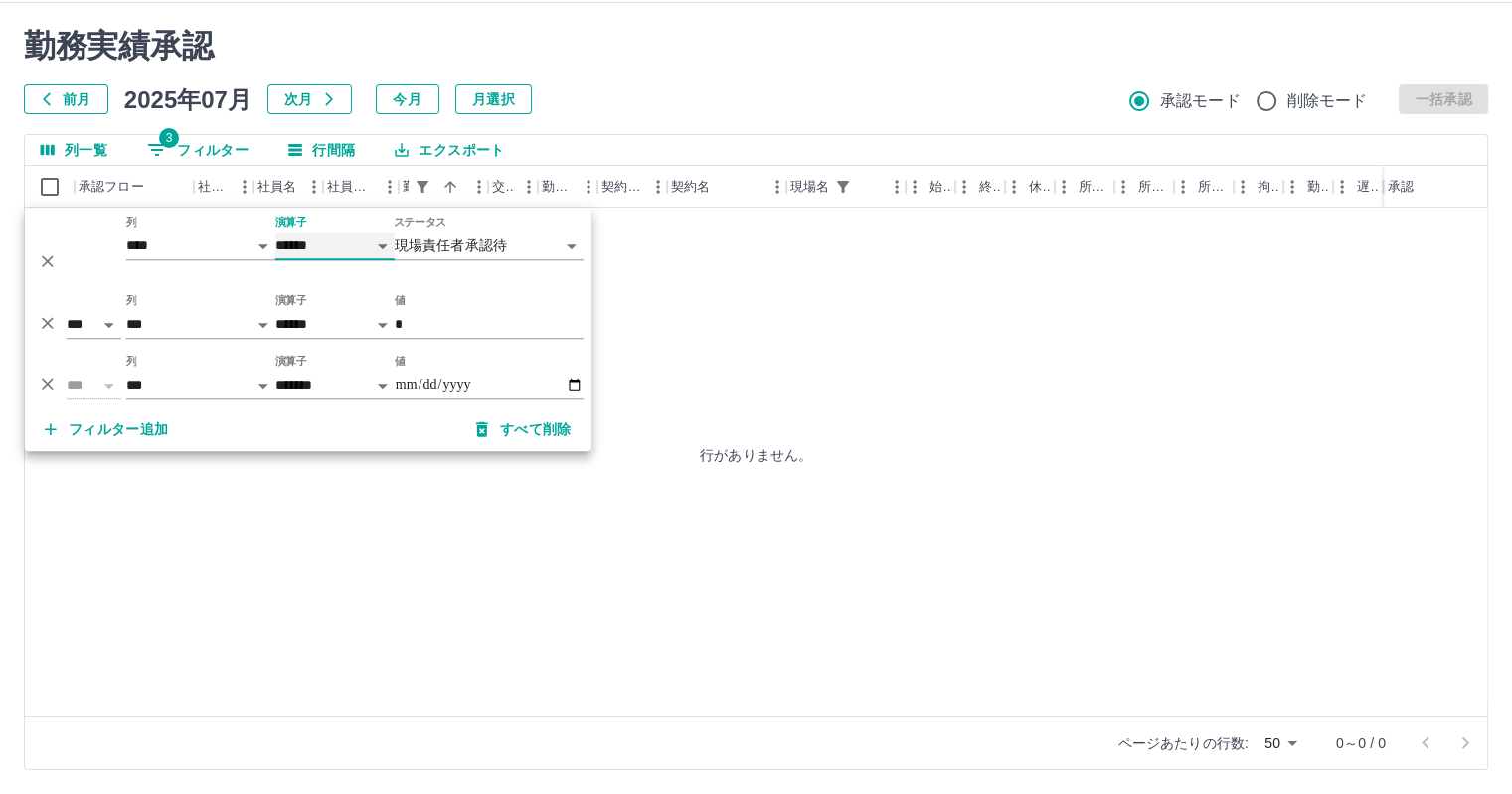 click on "**** ******" at bounding box center (335, 245) 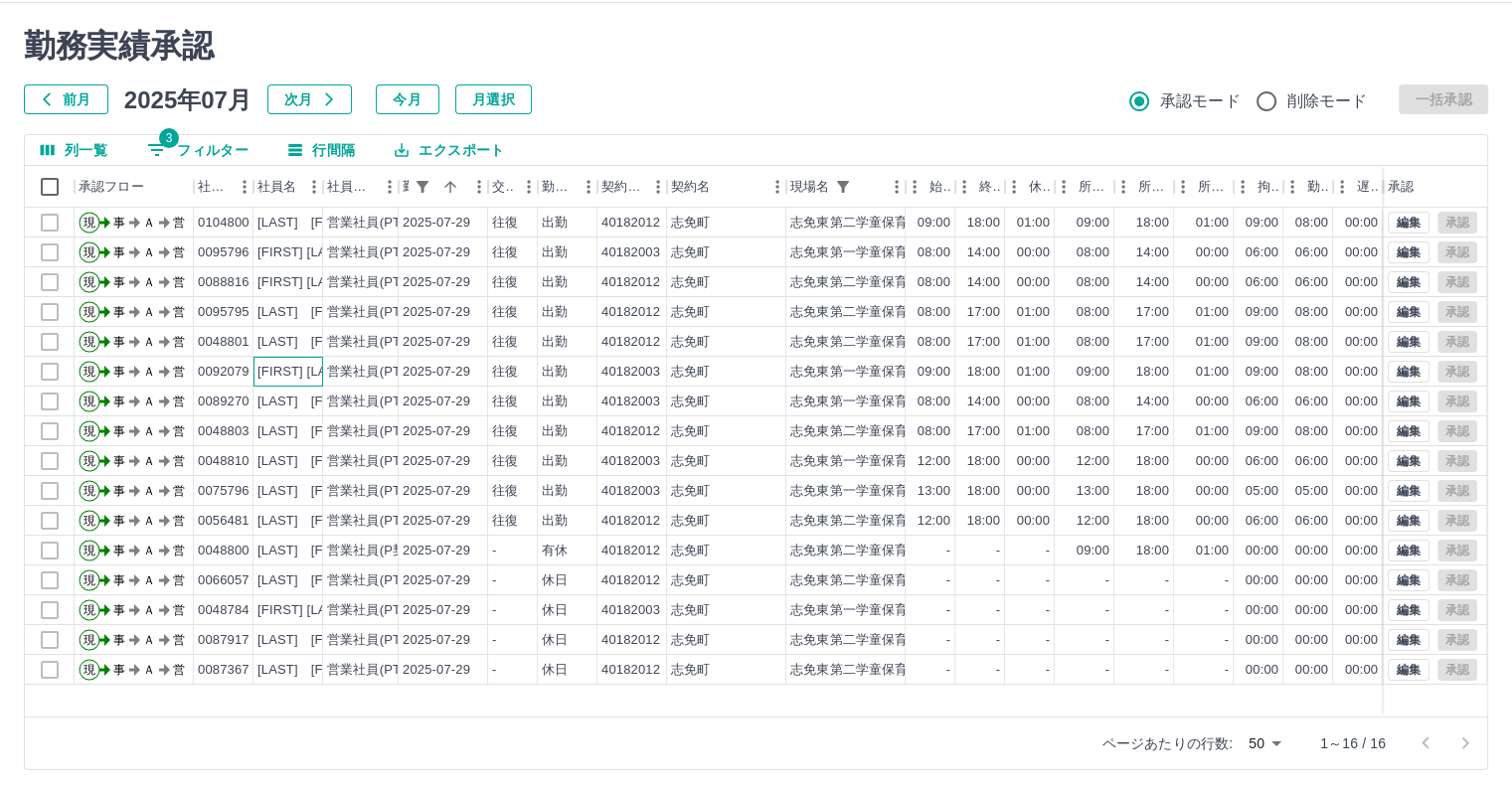 drag, startPoint x: 373, startPoint y: 566, endPoint x: 307, endPoint y: 364, distance: 212.50882 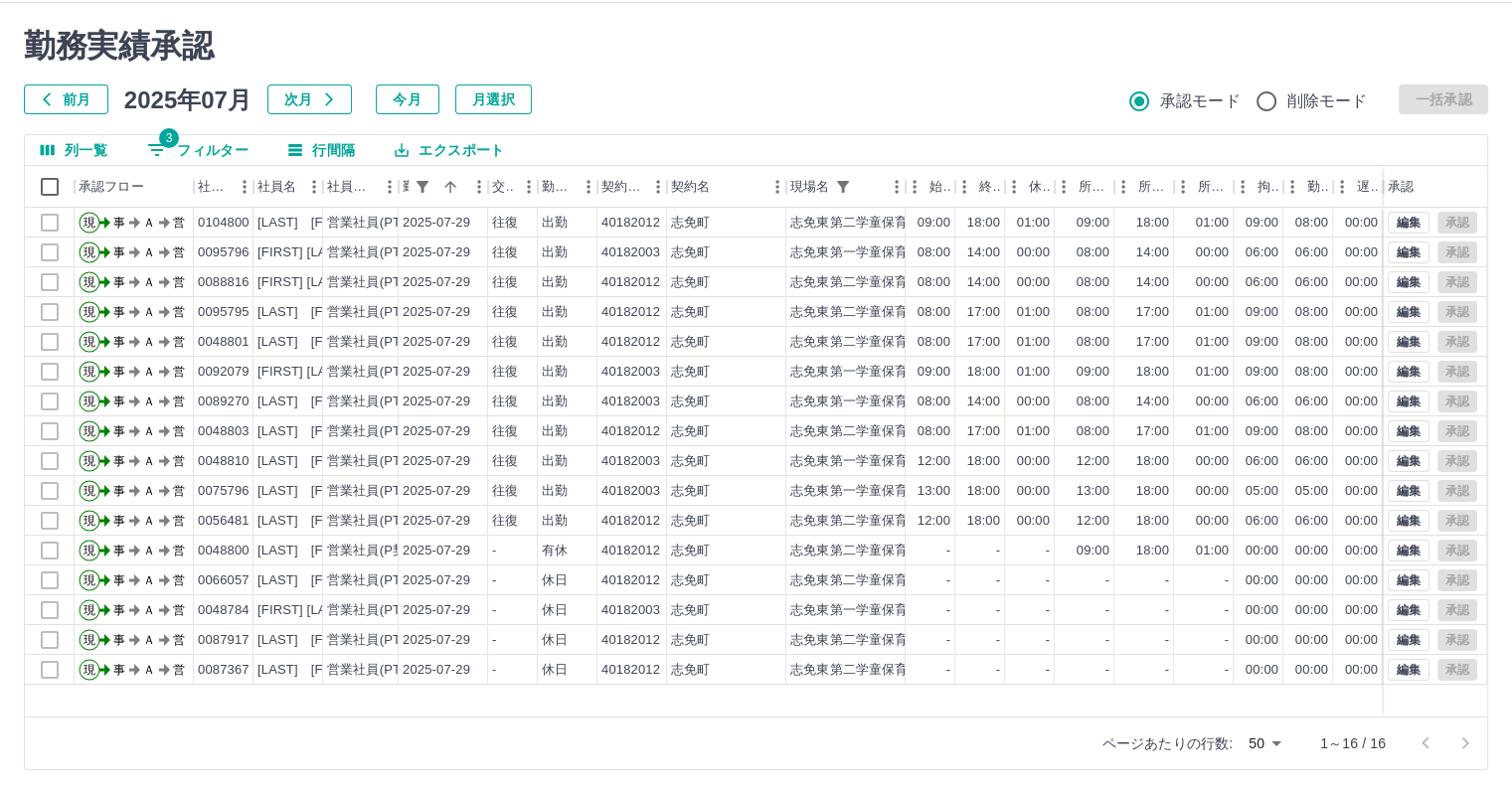 click on "3 フィルター" at bounding box center [198, 150] 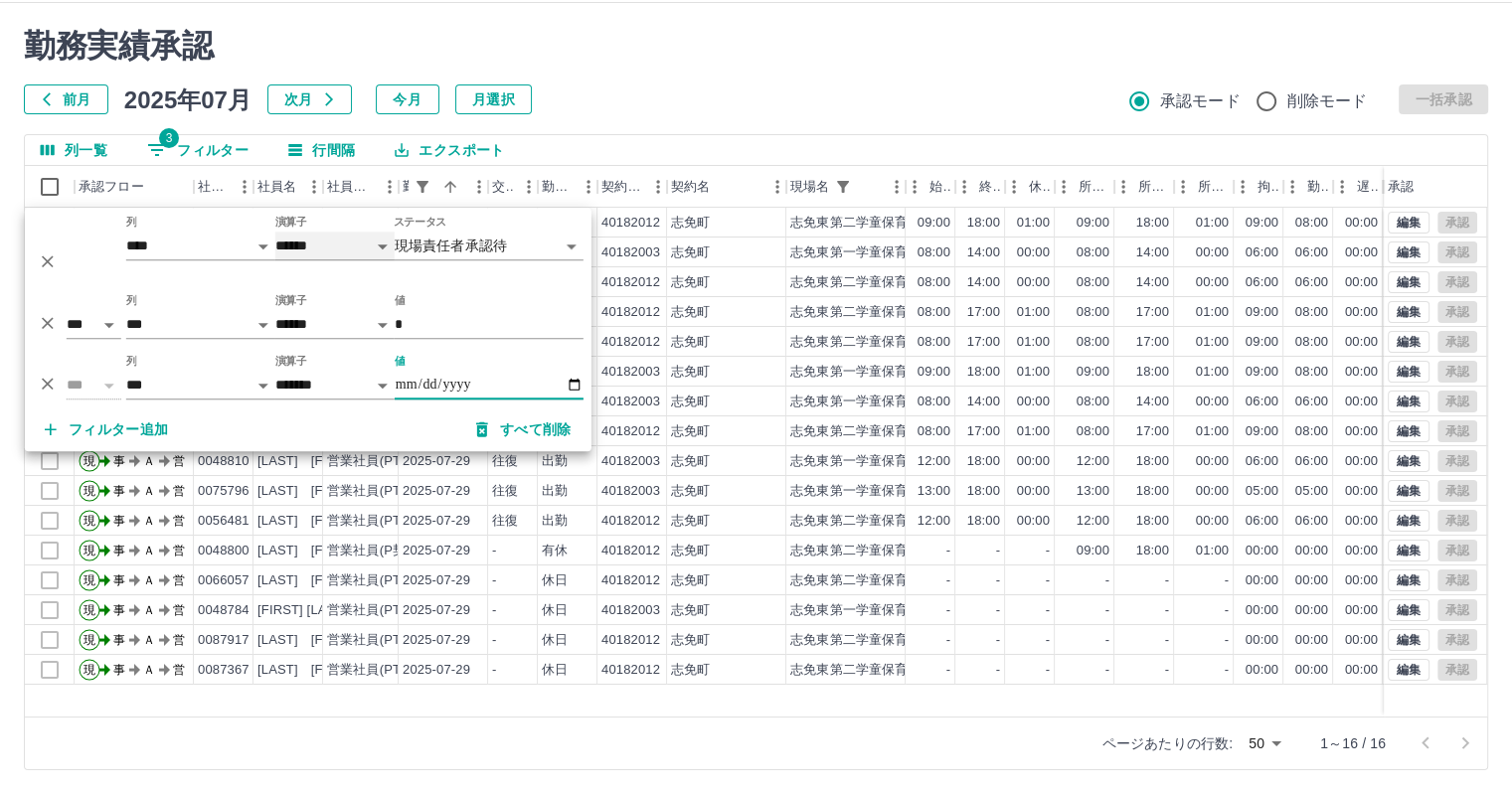 click on "**** ******" at bounding box center (335, 245) 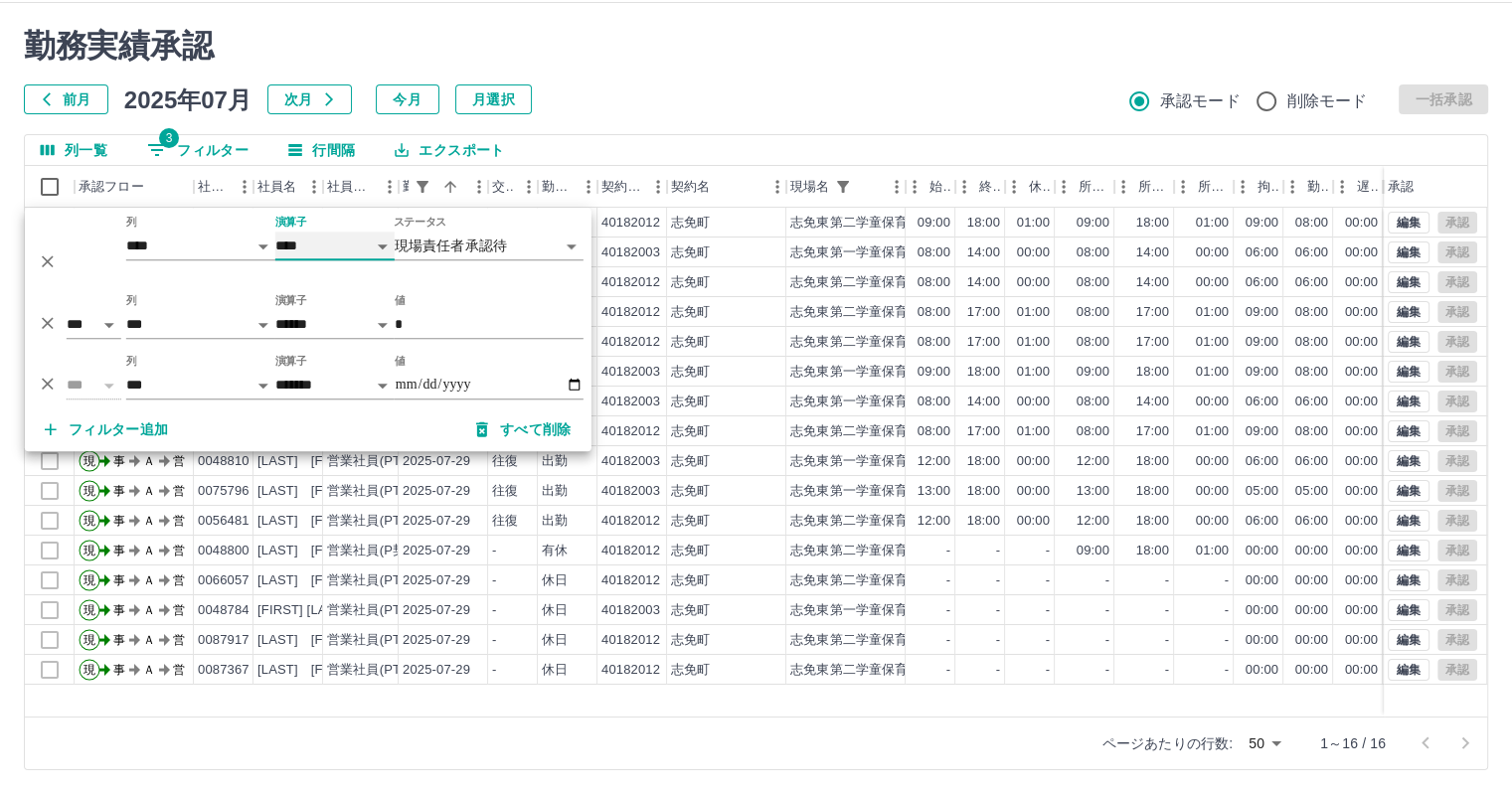 click on "**** ******" at bounding box center [335, 245] 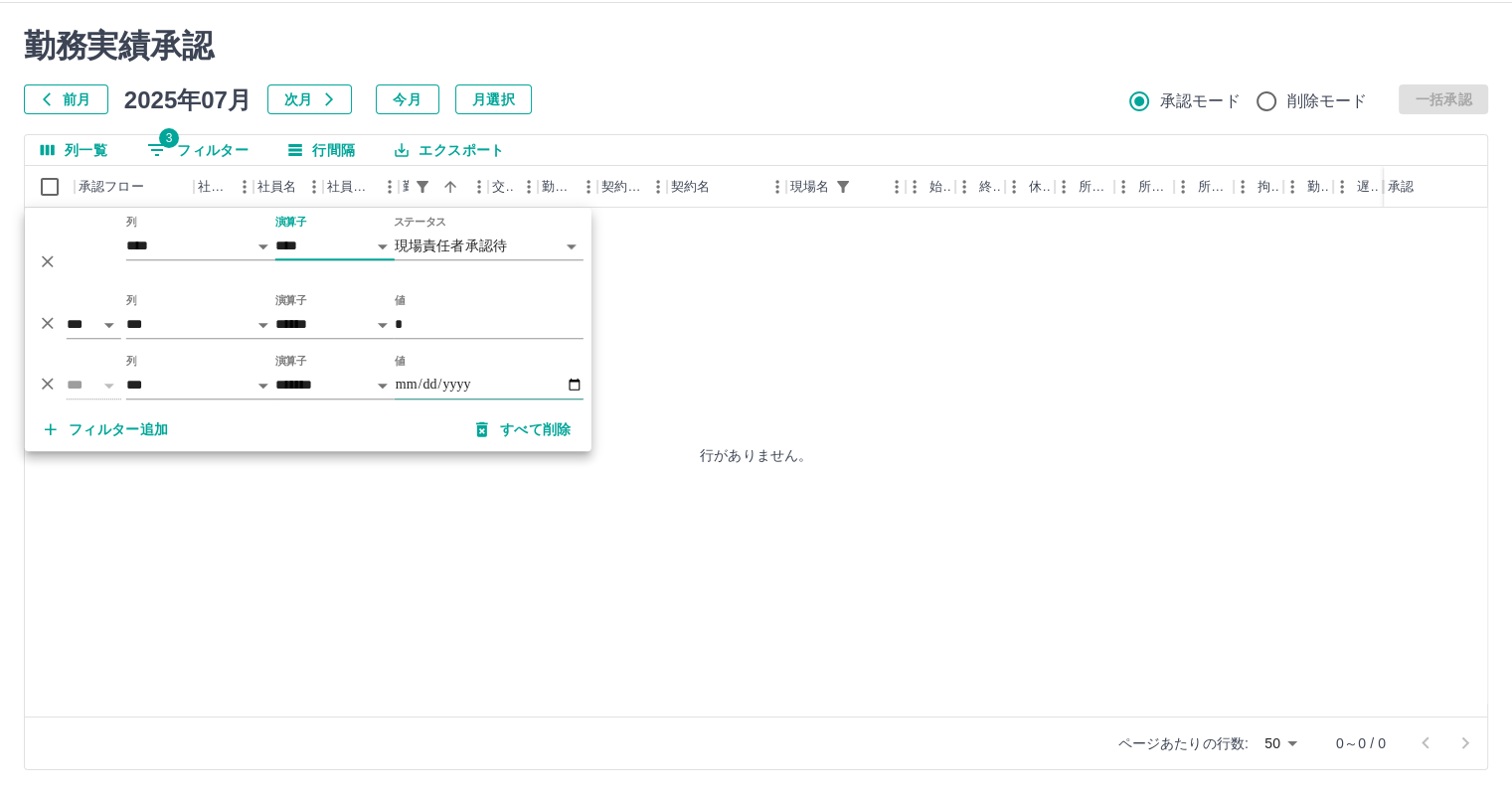 click on "**********" at bounding box center (489, 385) 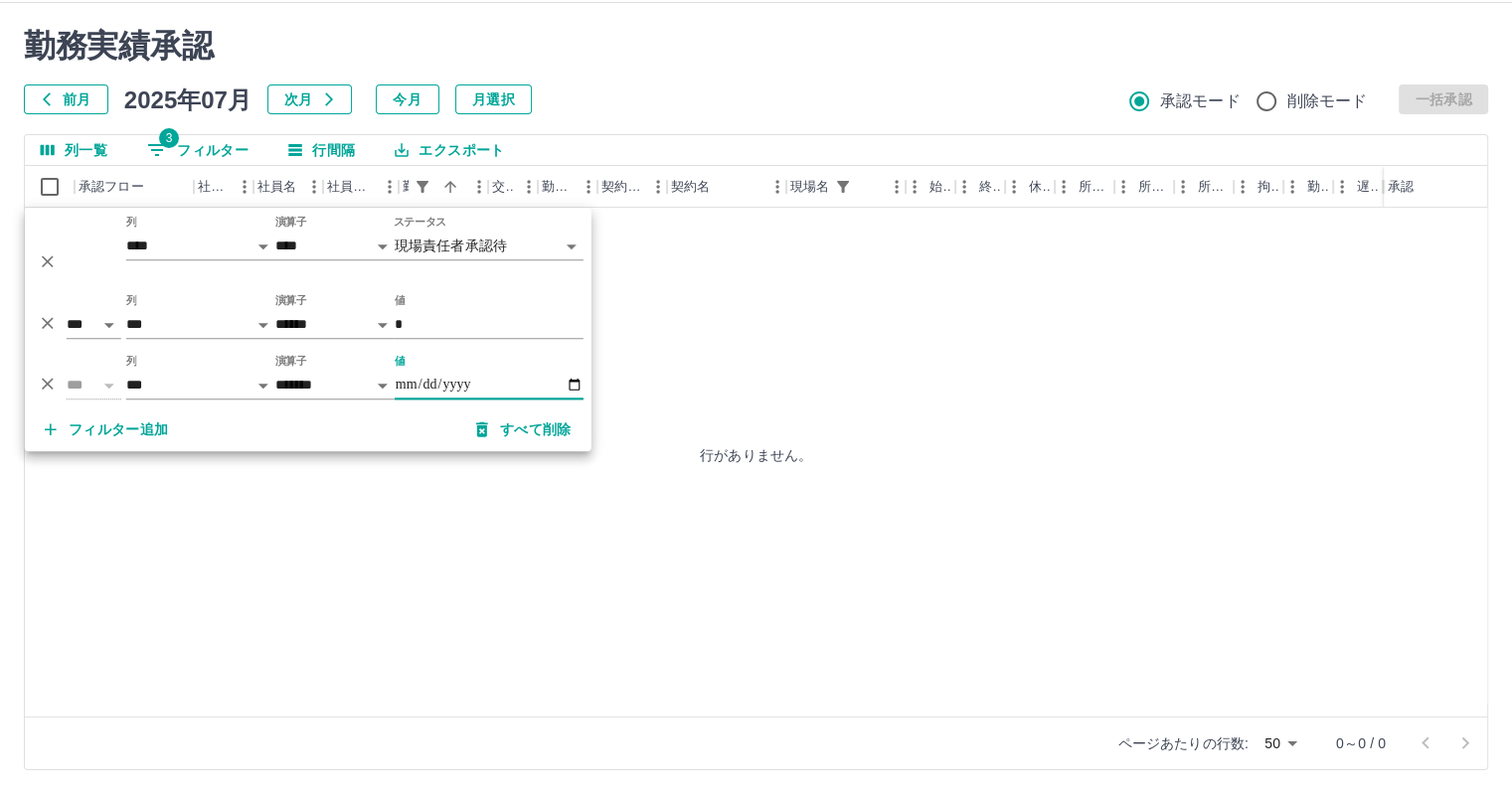 type on "**********" 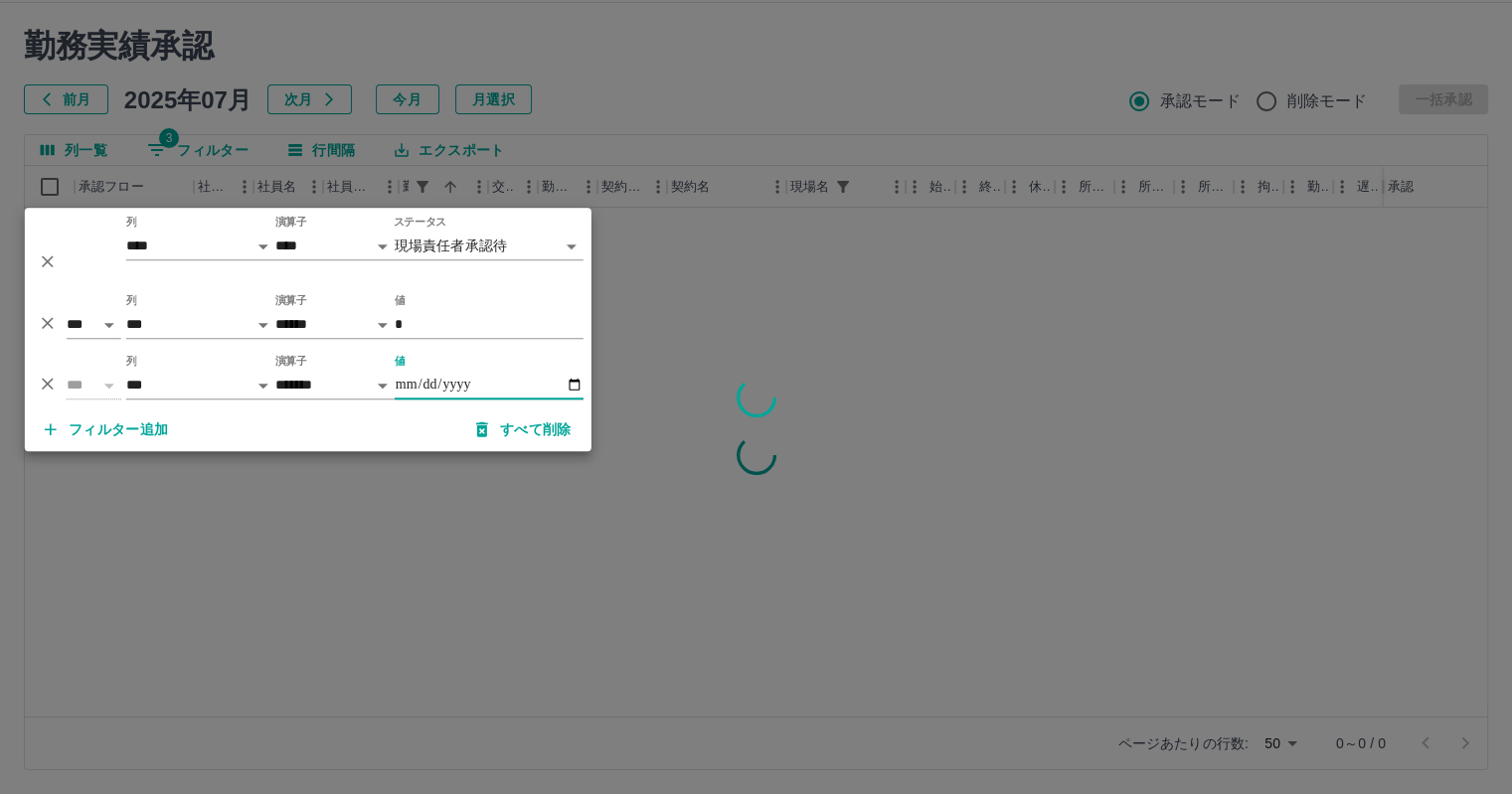 click at bounding box center [756, 397] 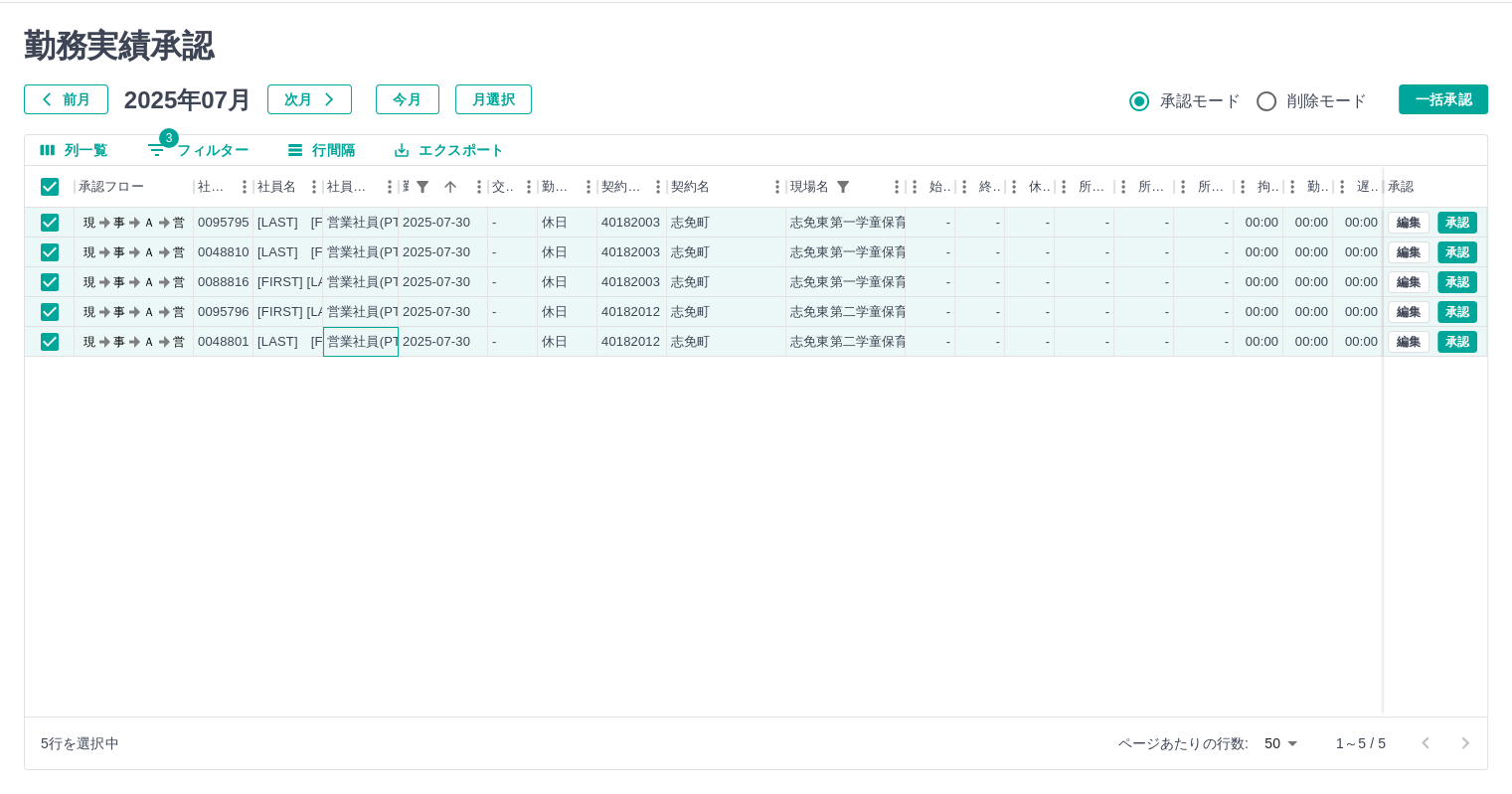 click on "営業社員(PT契約)" at bounding box center (379, 342) 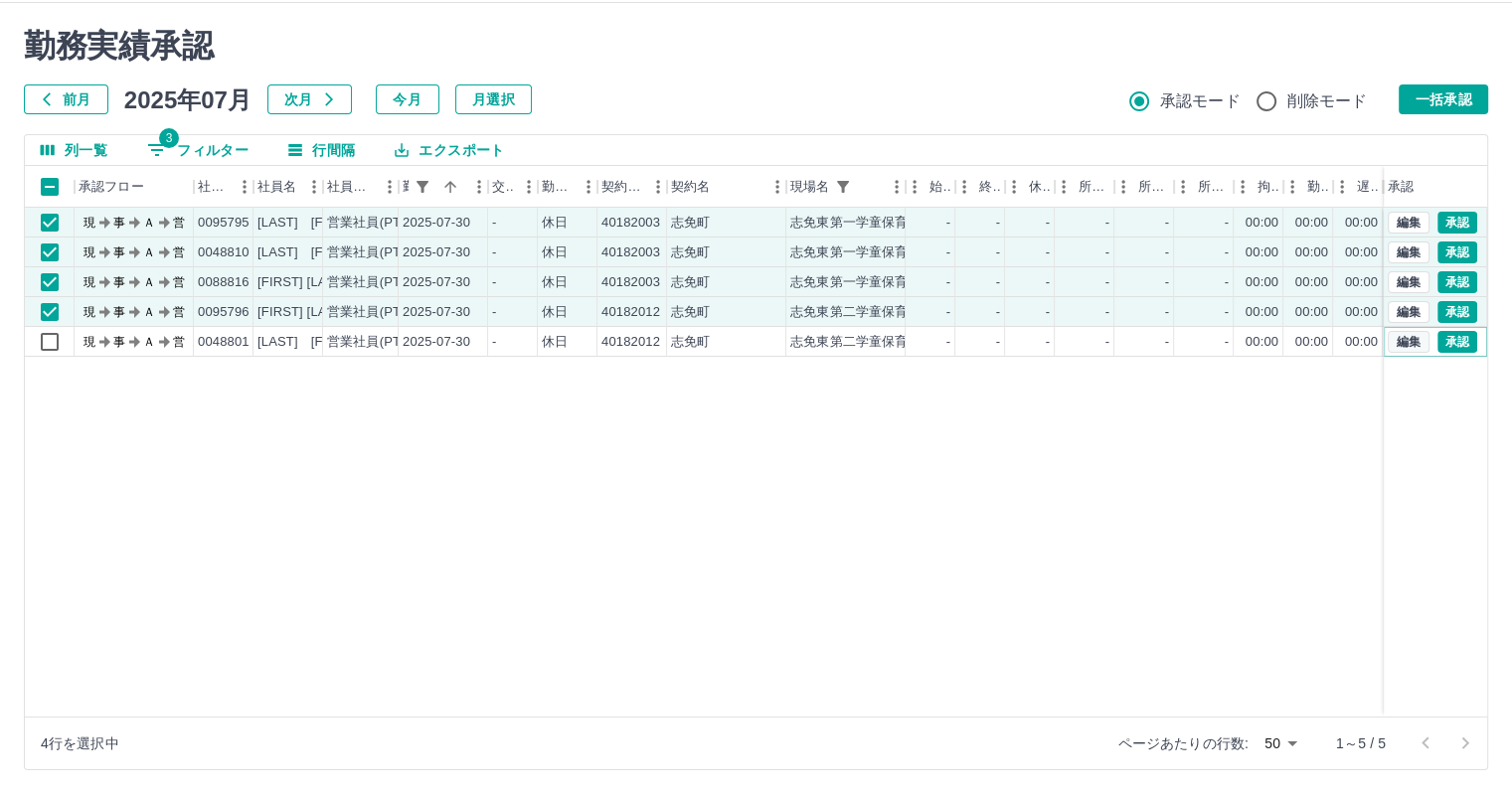click on "編集" at bounding box center (1409, 342) 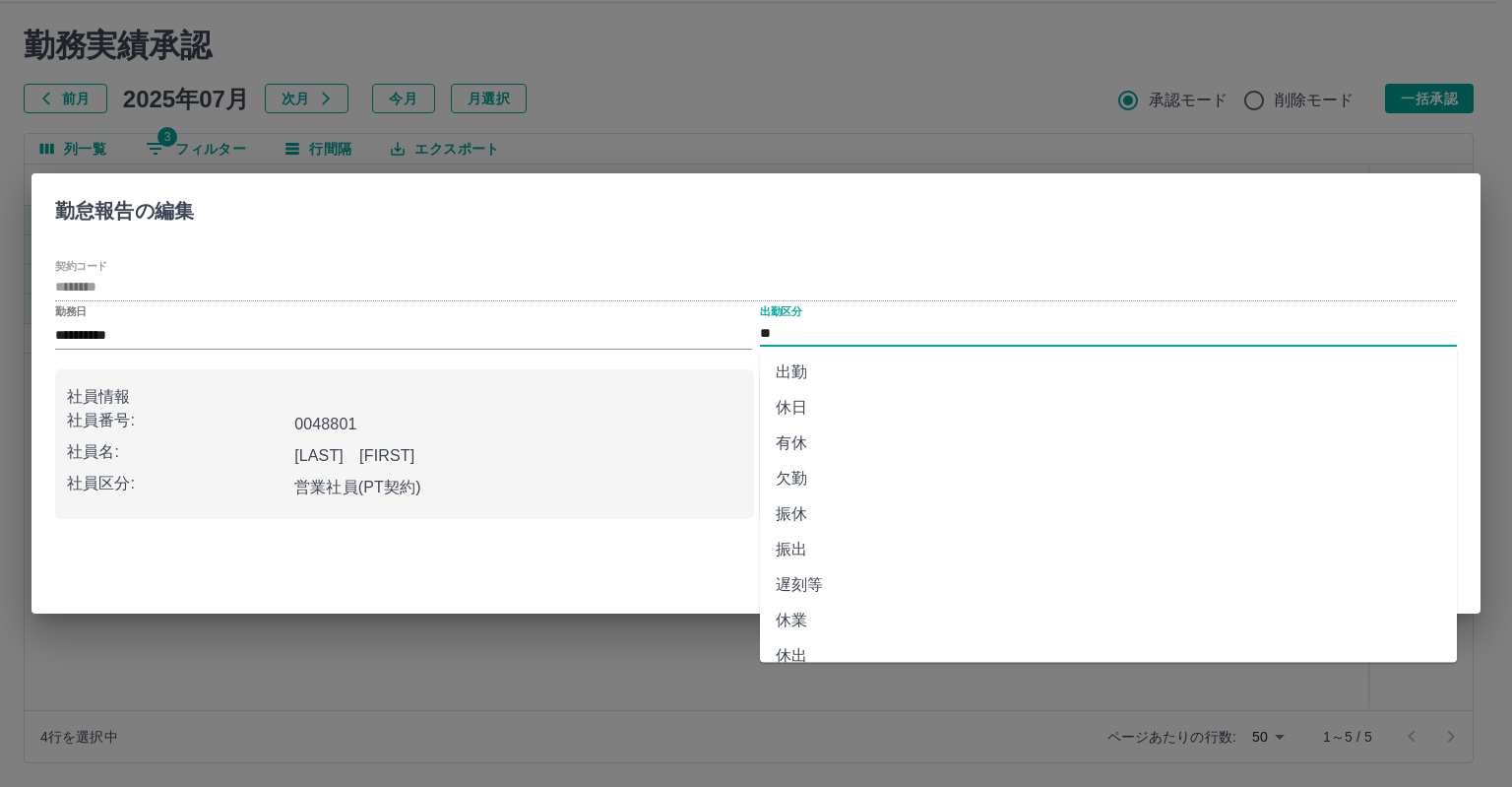 click on "**" at bounding box center [1108, 333] 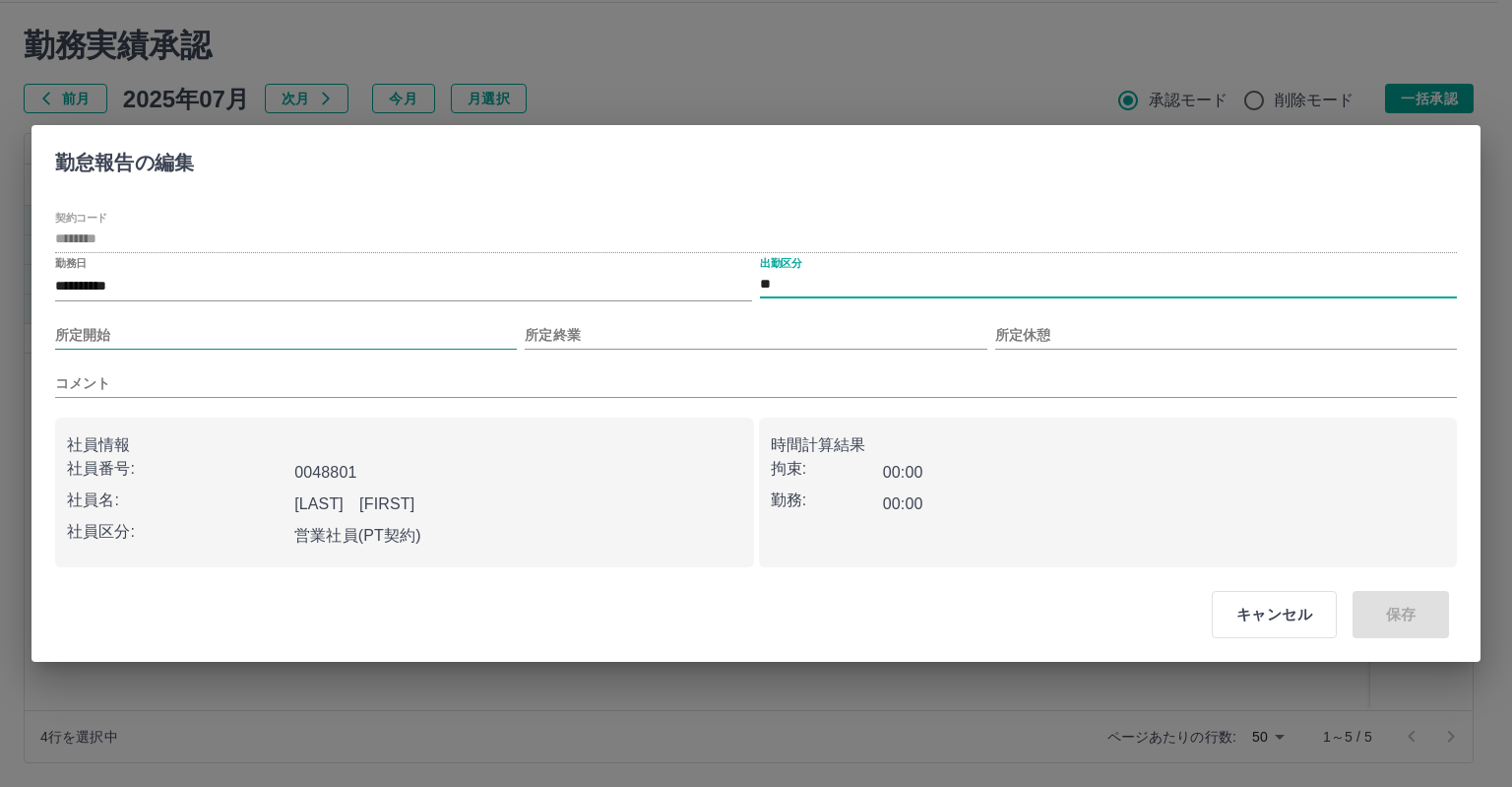 click on "所定開始" at bounding box center [285, 335] 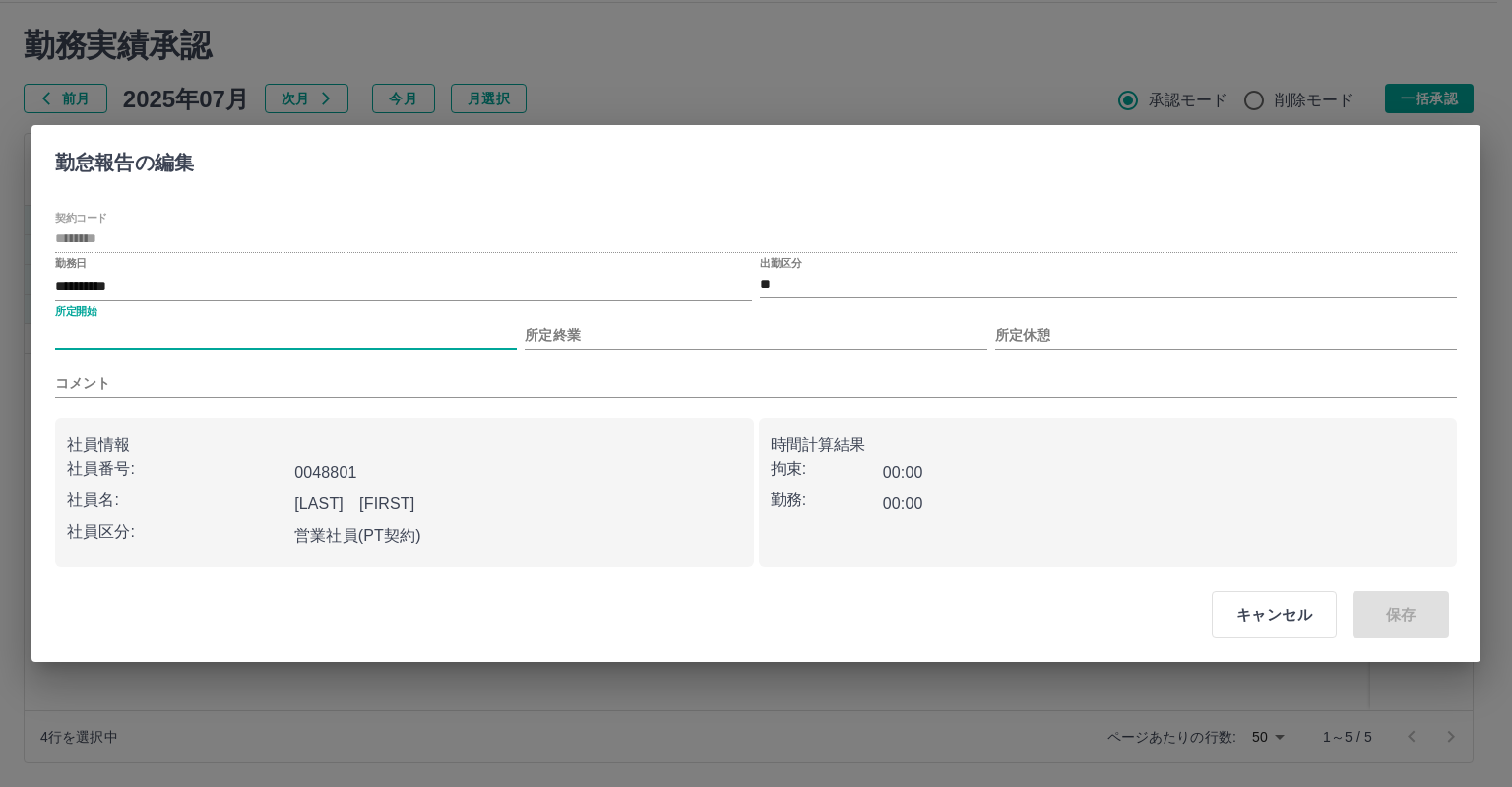 type on "****" 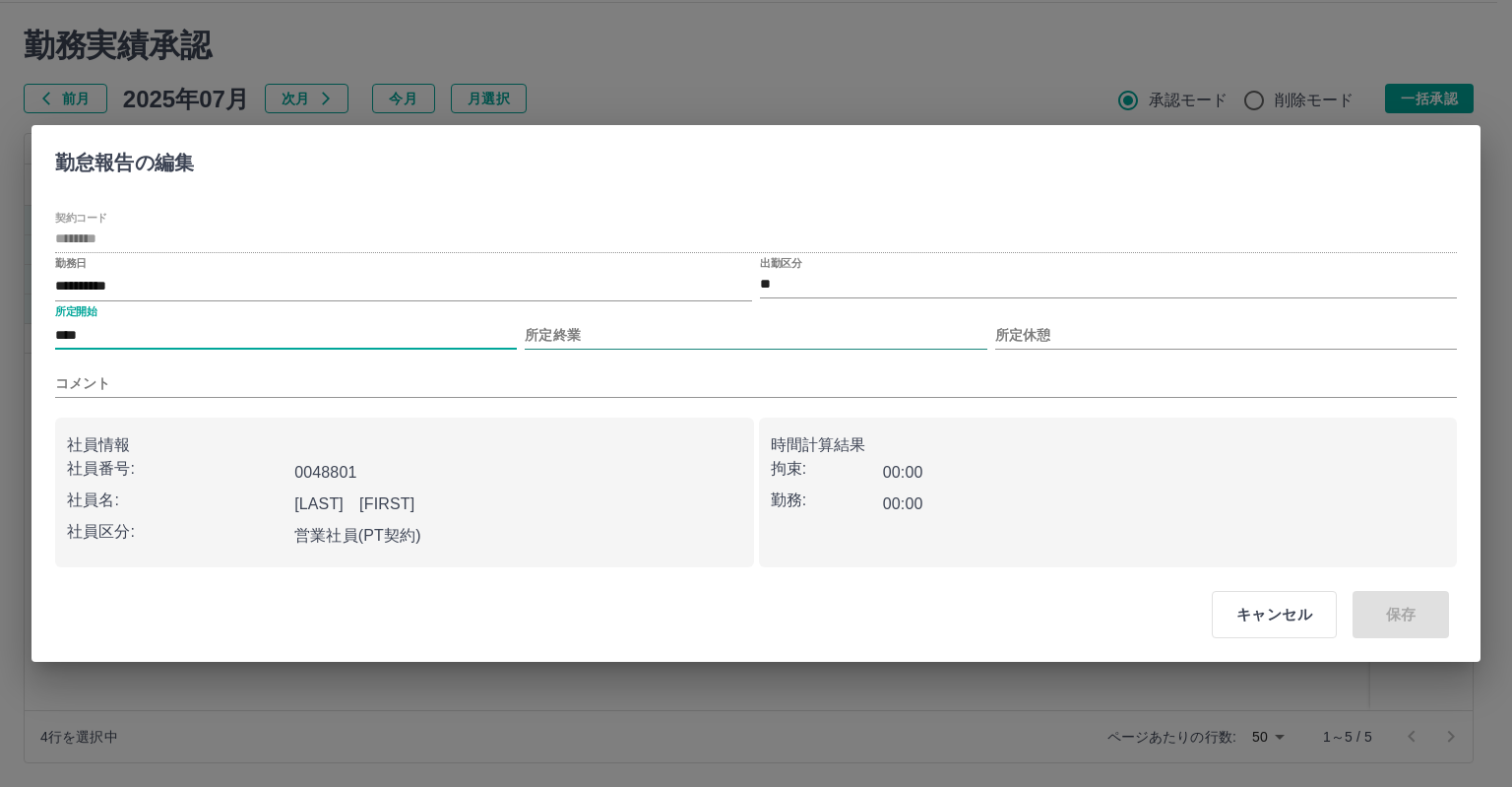 click on "所定終業" at bounding box center (755, 335) 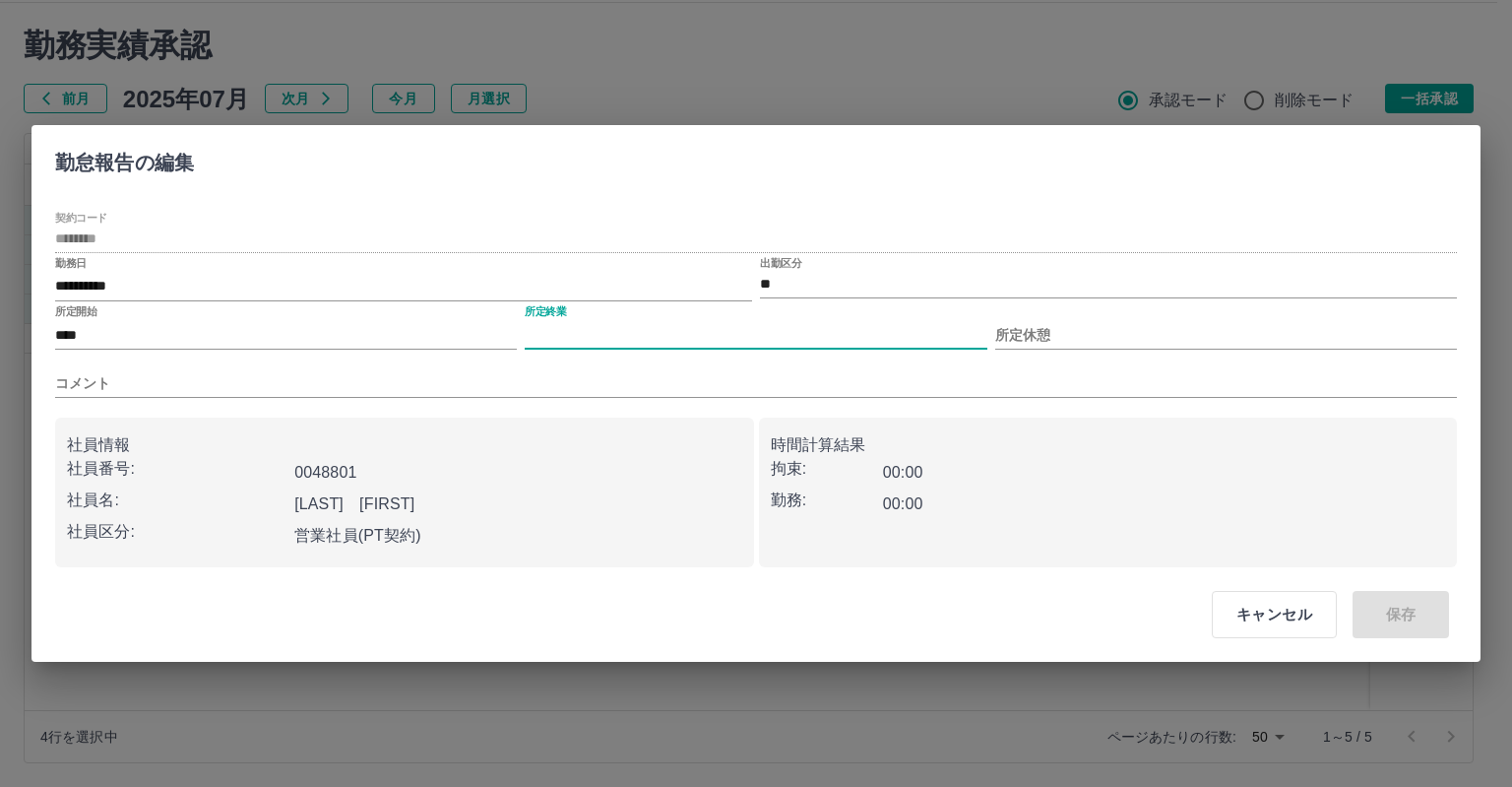 type on "****" 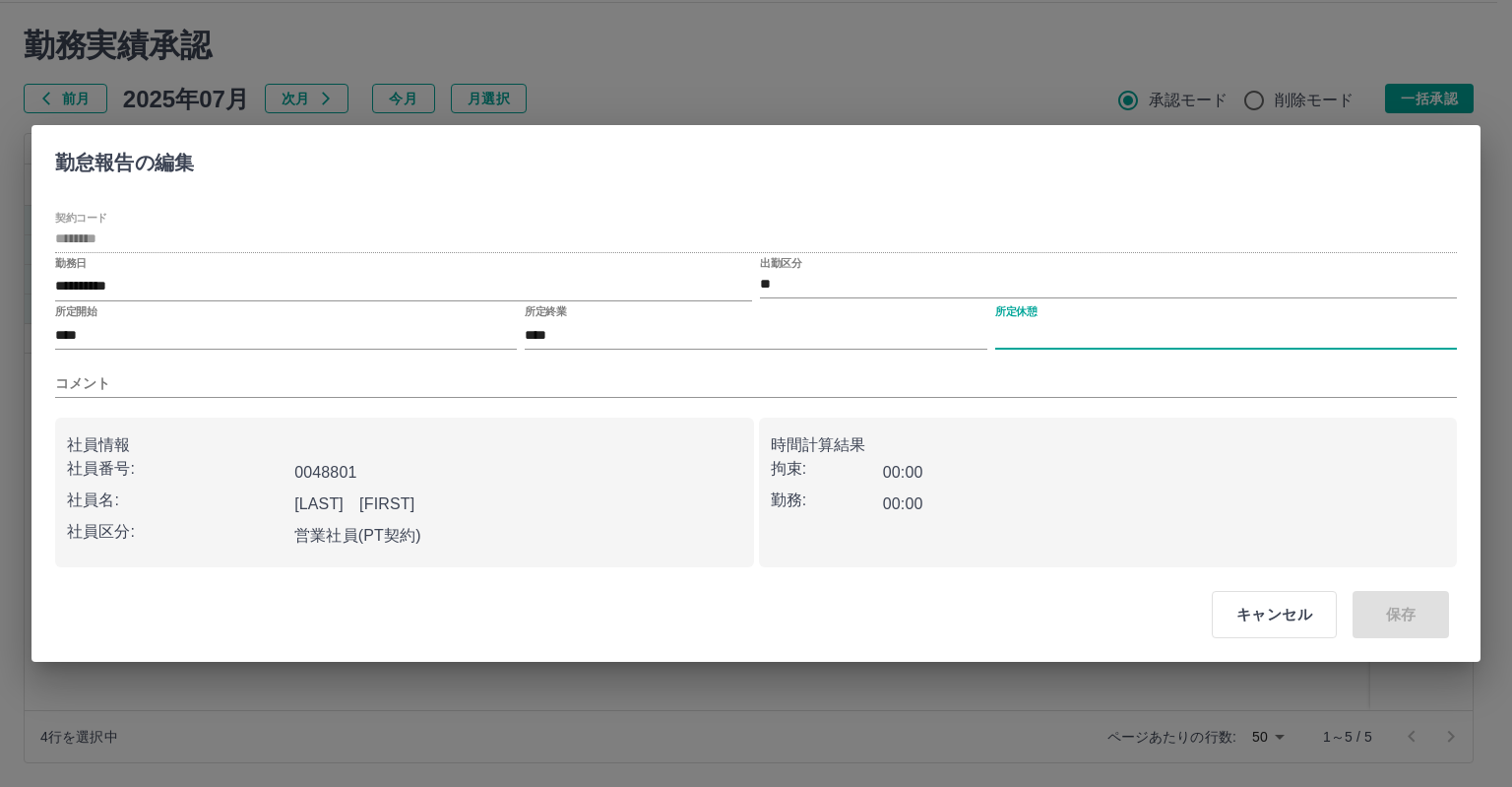 click on "所定休憩" at bounding box center (1226, 335) 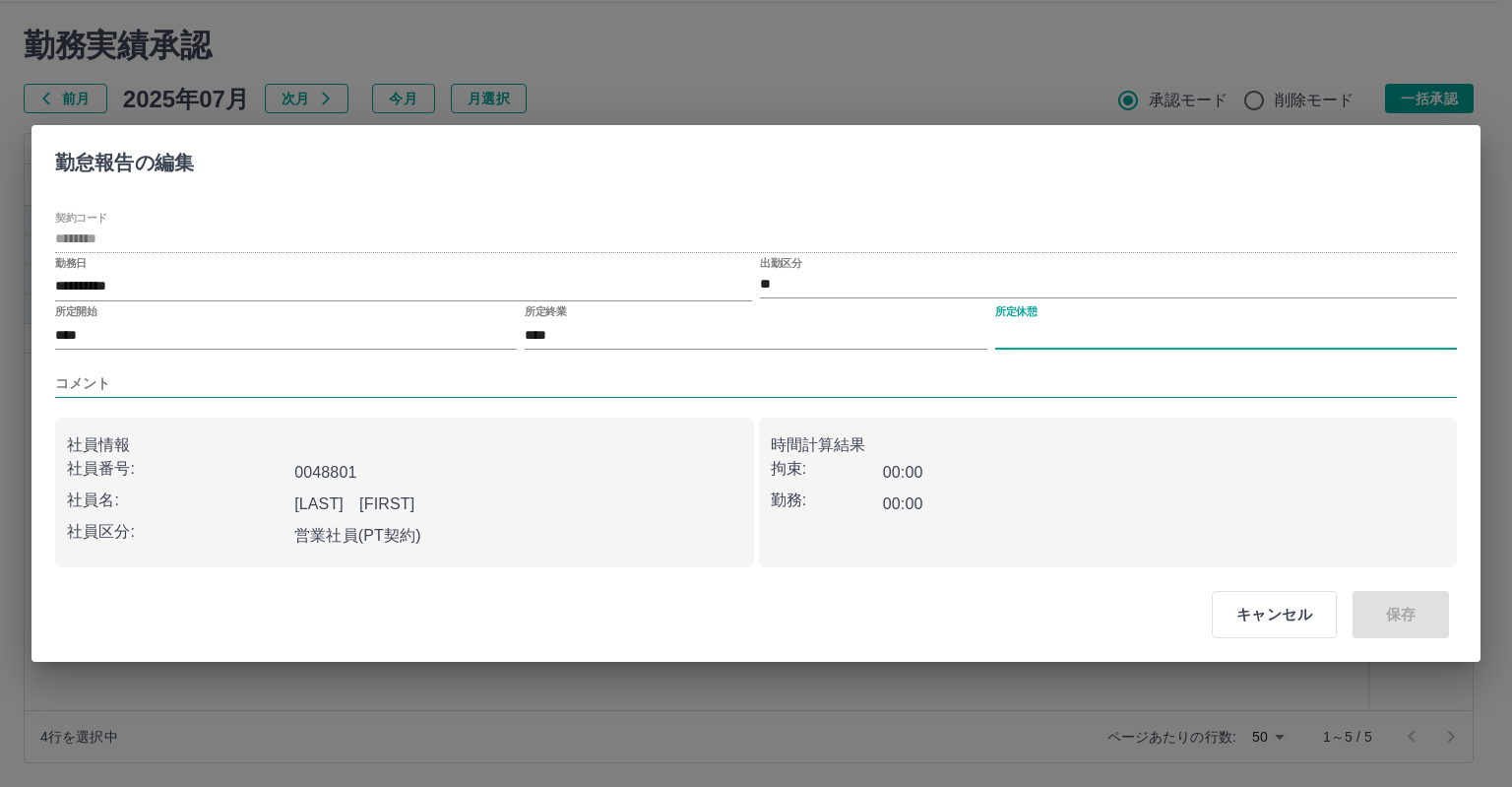 type on "****" 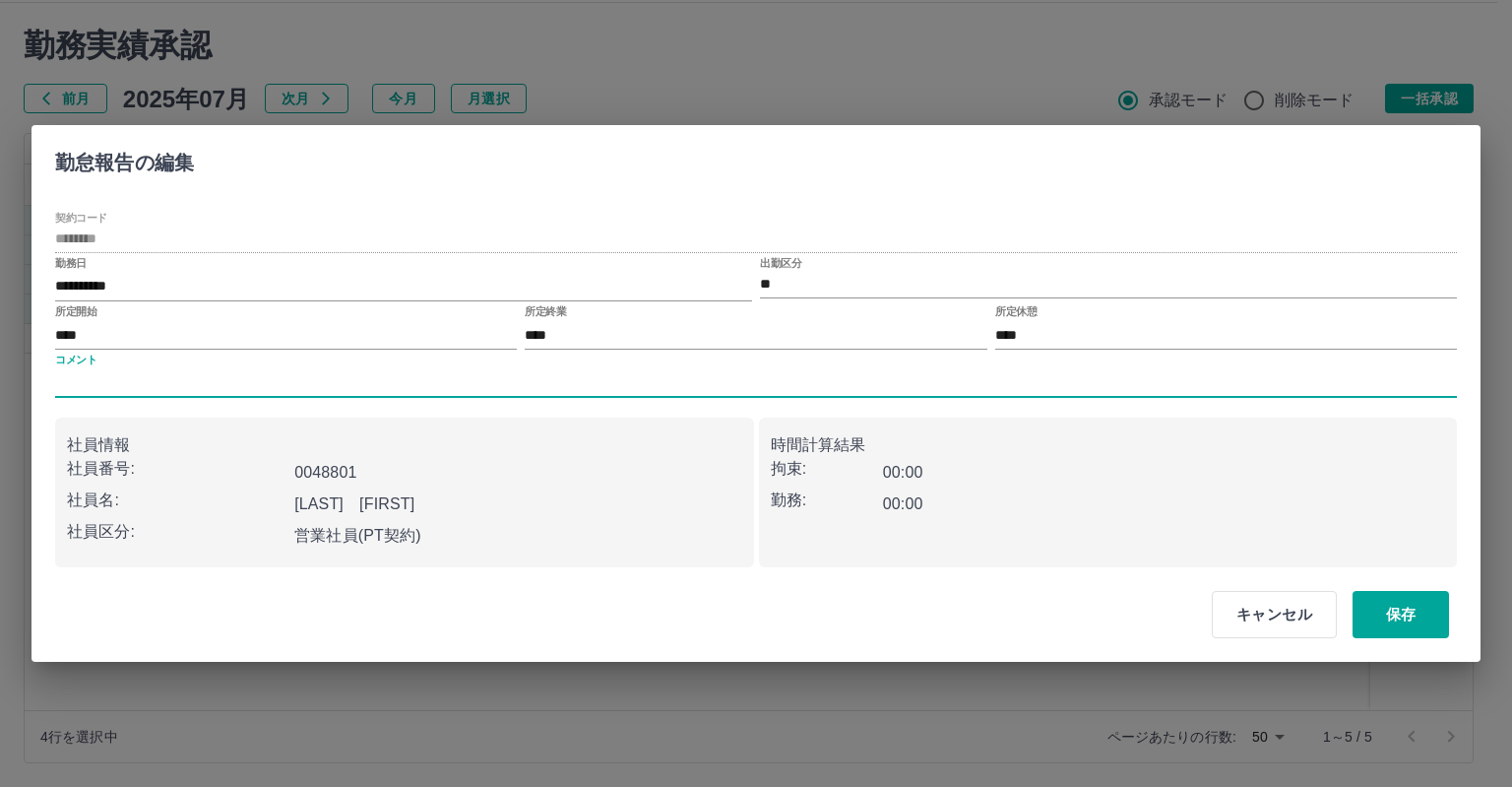 click on "コメント" at bounding box center (756, 383) 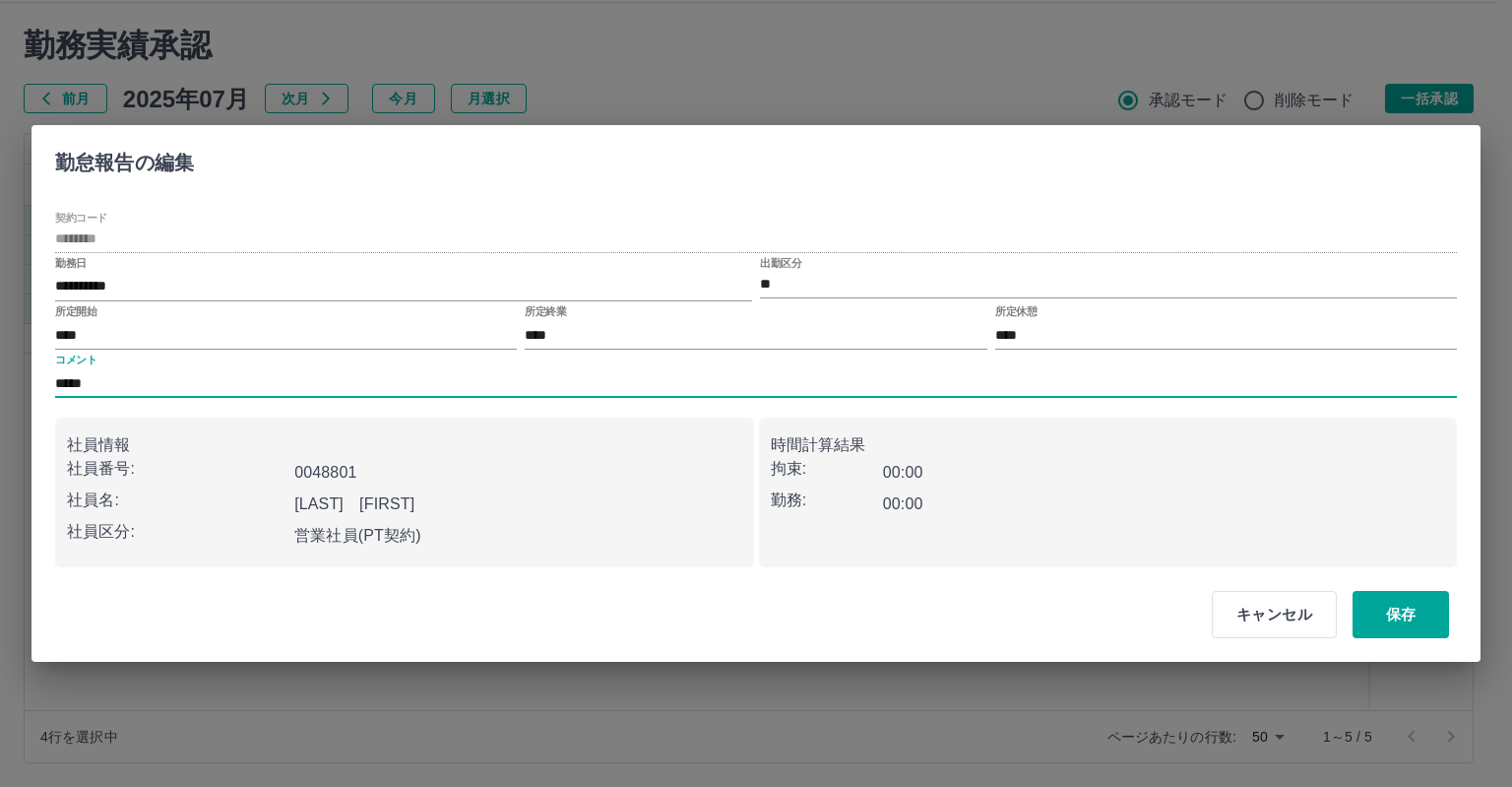 type on "*********" 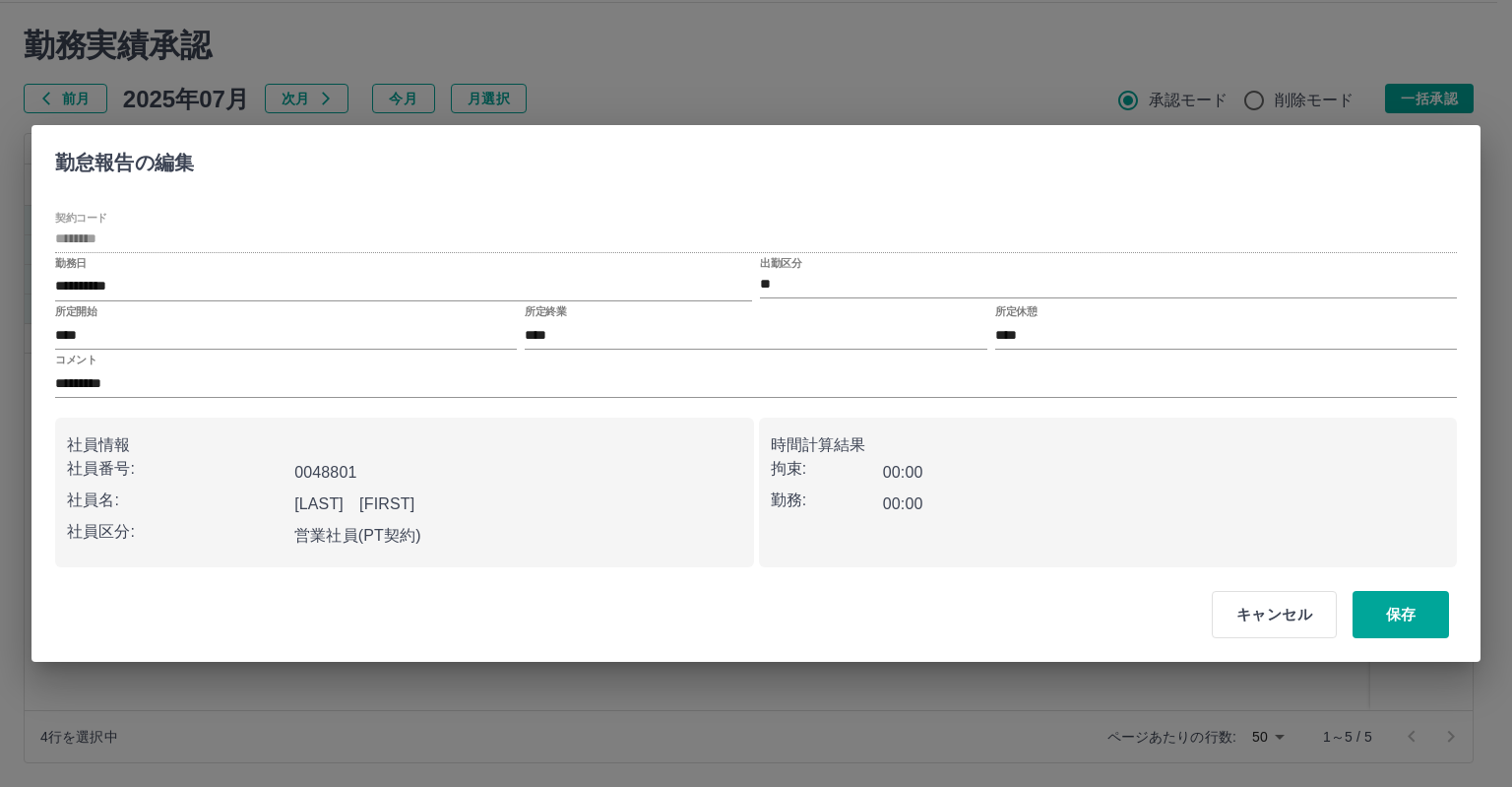 click on "社員区分:" at bounding box center (176, 532) 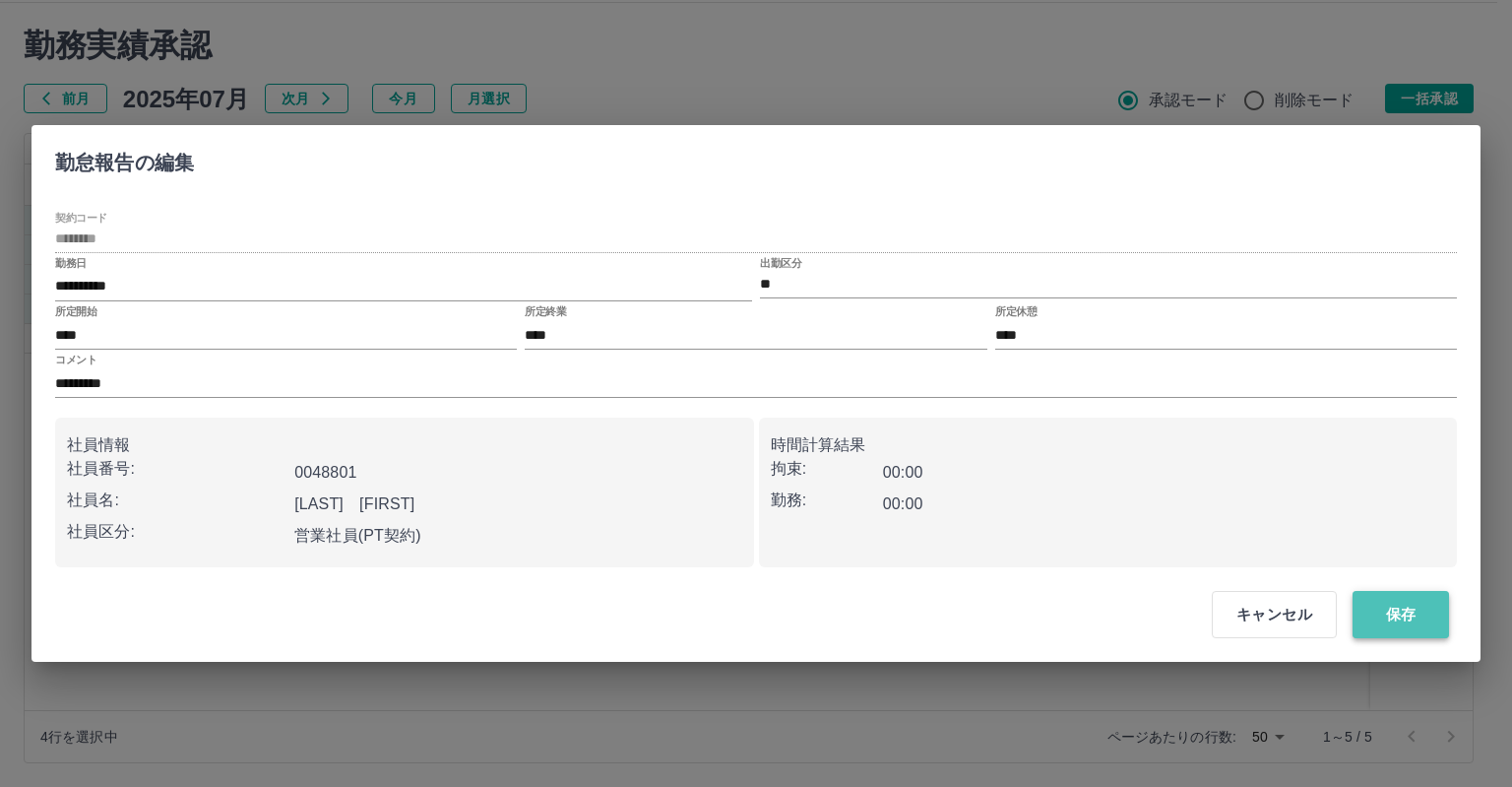 click on "保存" at bounding box center (1401, 615) 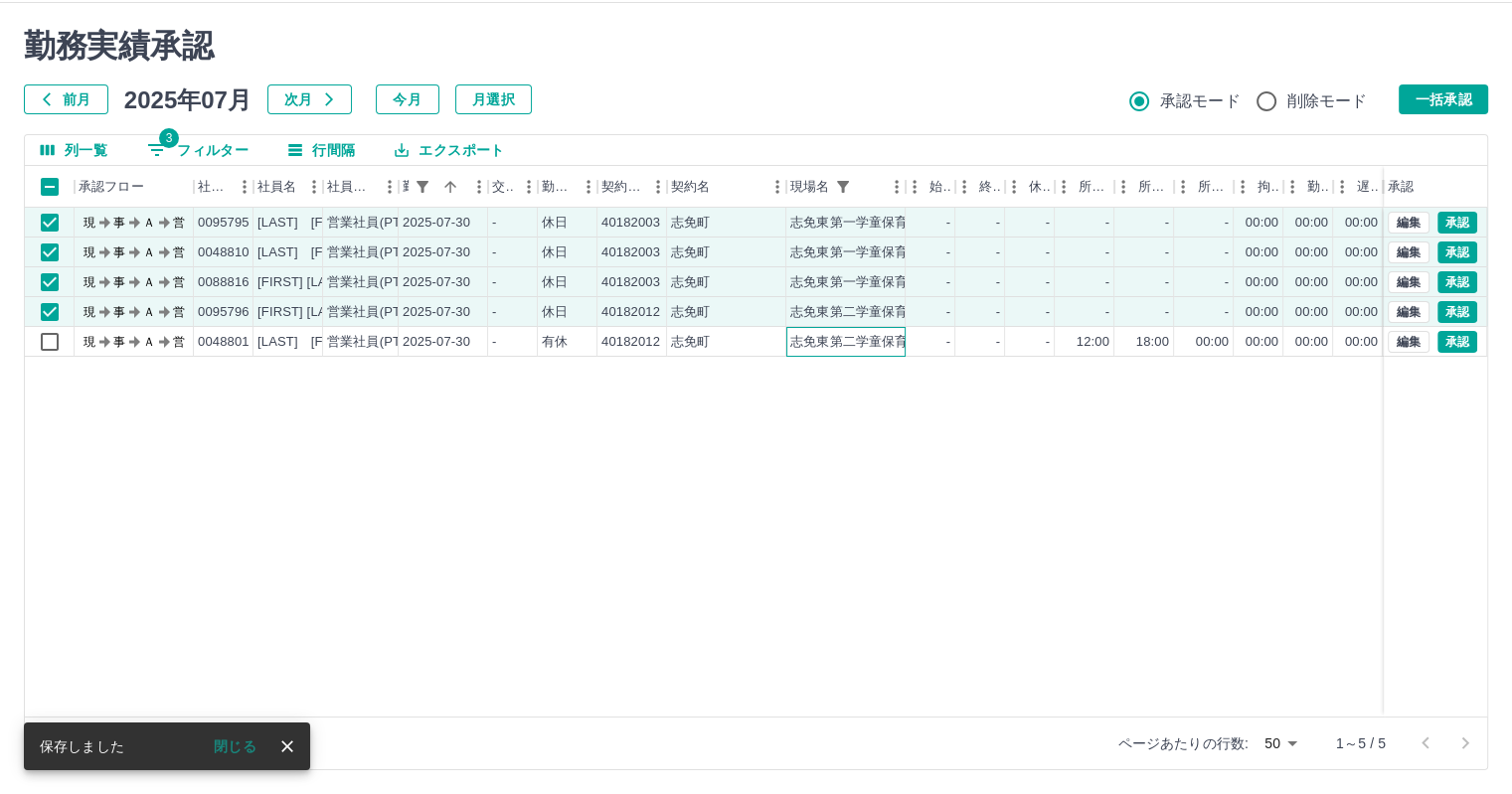 click on "志免東第二学童保育所" at bounding box center (856, 342) 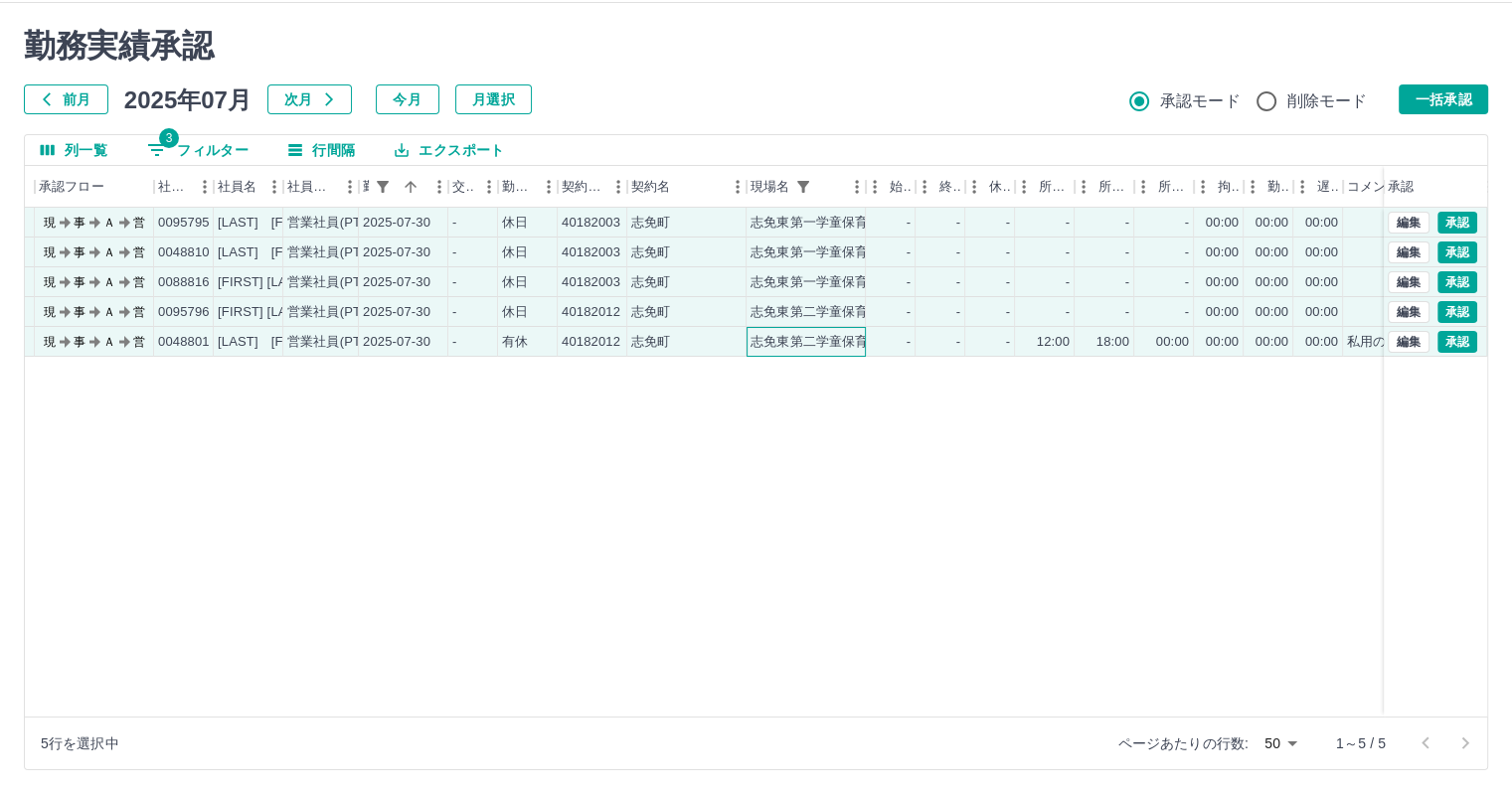 scroll, scrollTop: 0, scrollLeft: 40, axis: horizontal 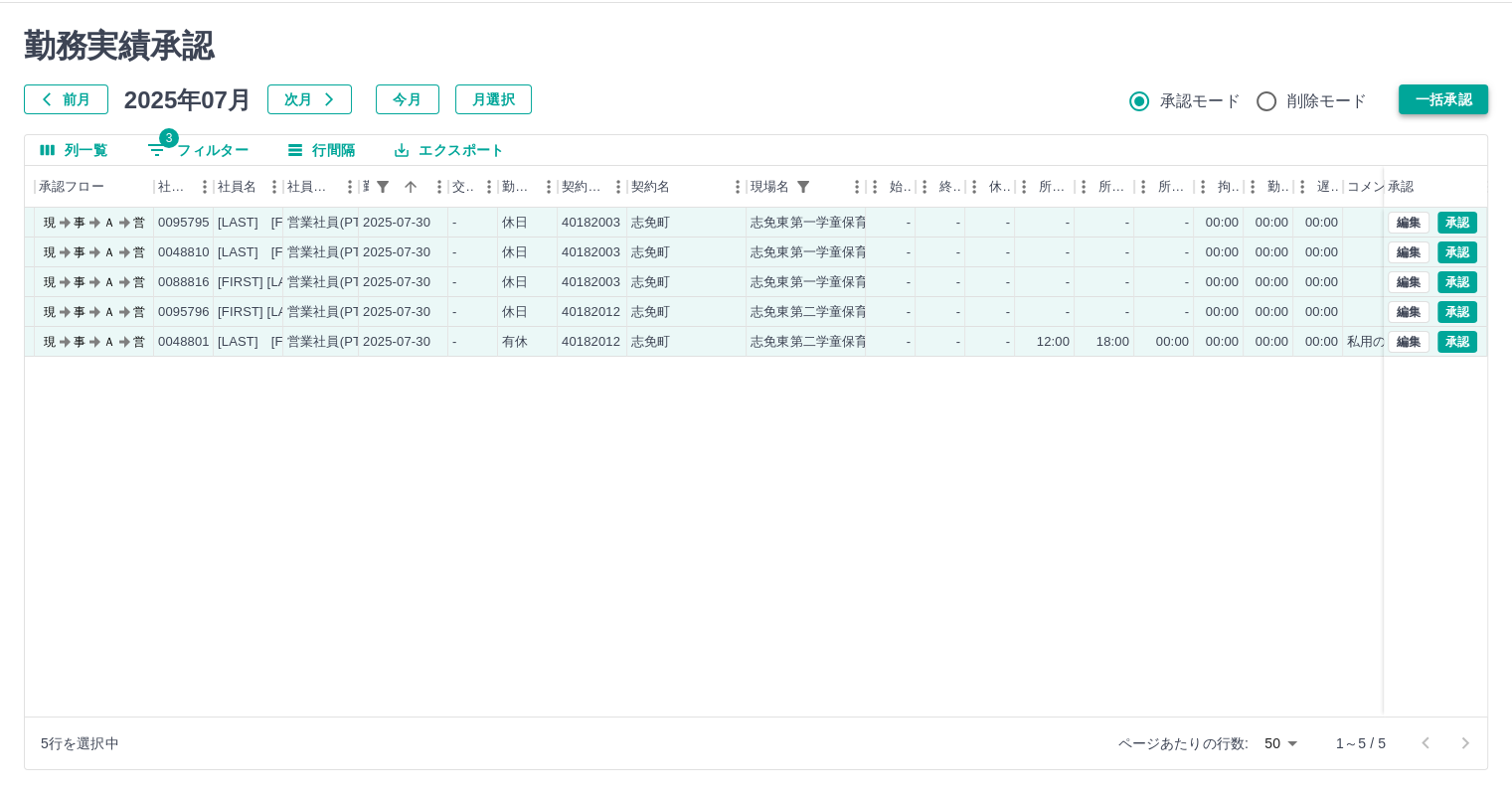 click on "一括承認" at bounding box center (1443, 99) 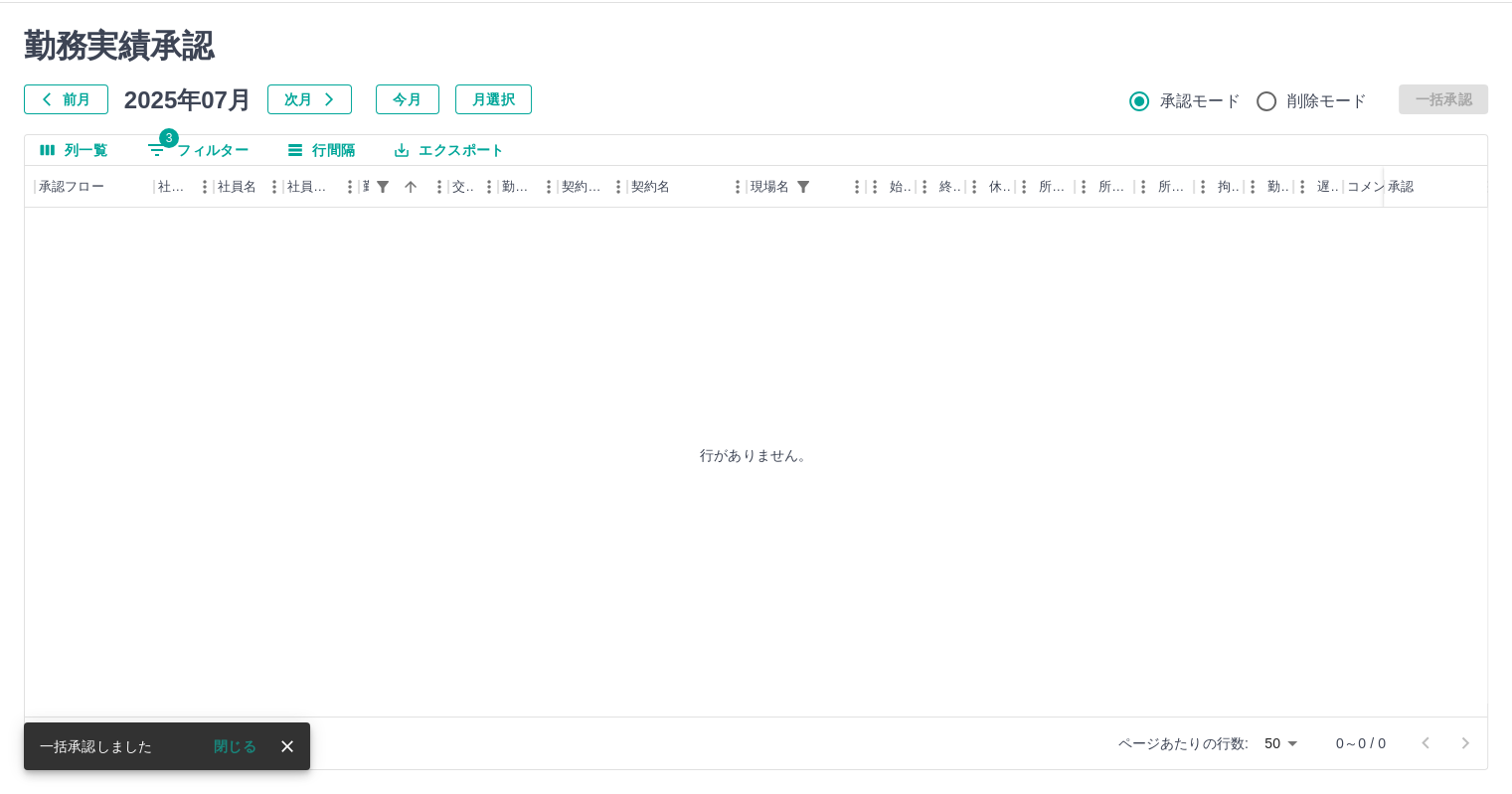 click on "3 フィルター" at bounding box center (198, 150) 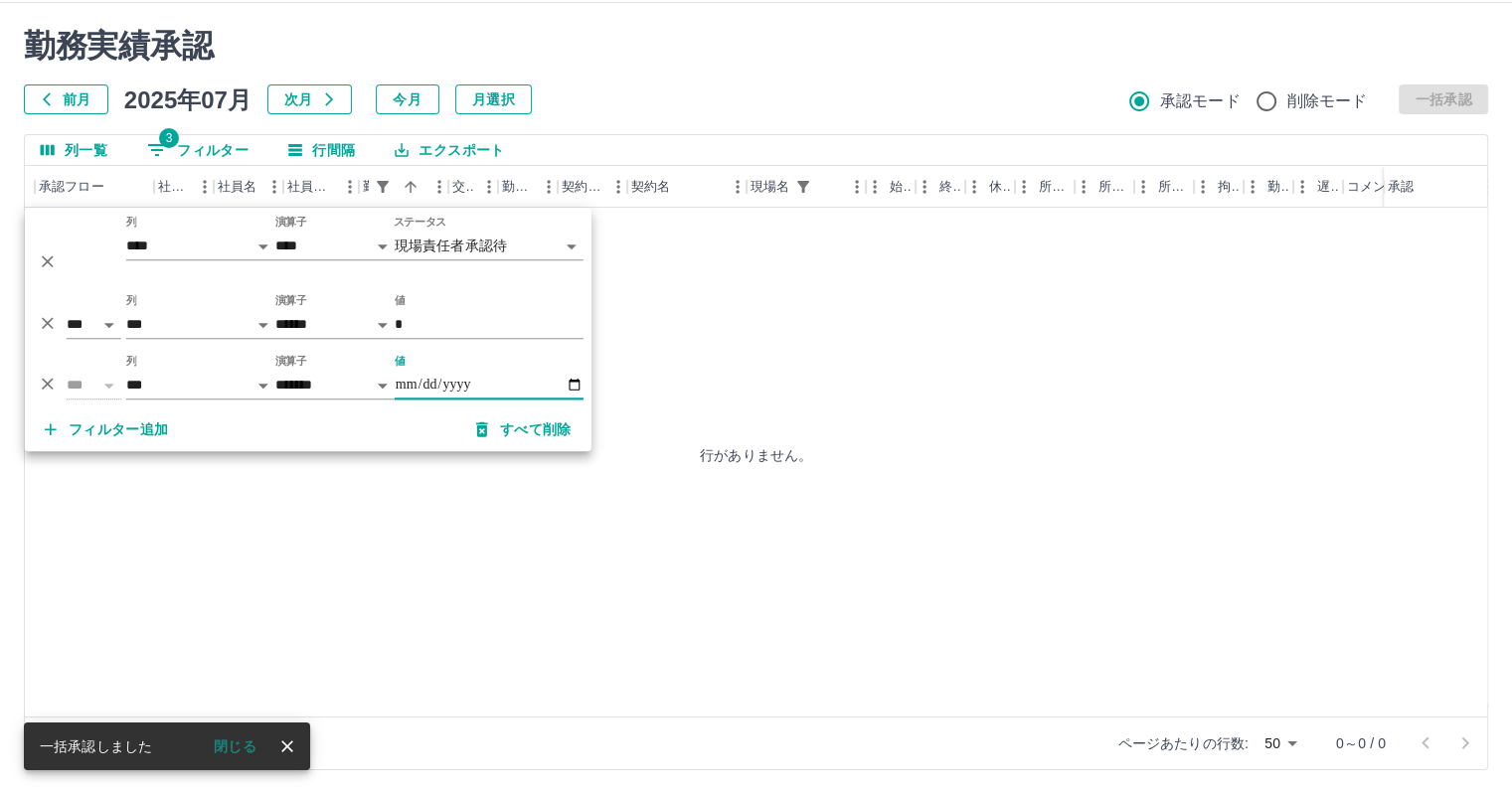 click on "**********" at bounding box center [489, 385] 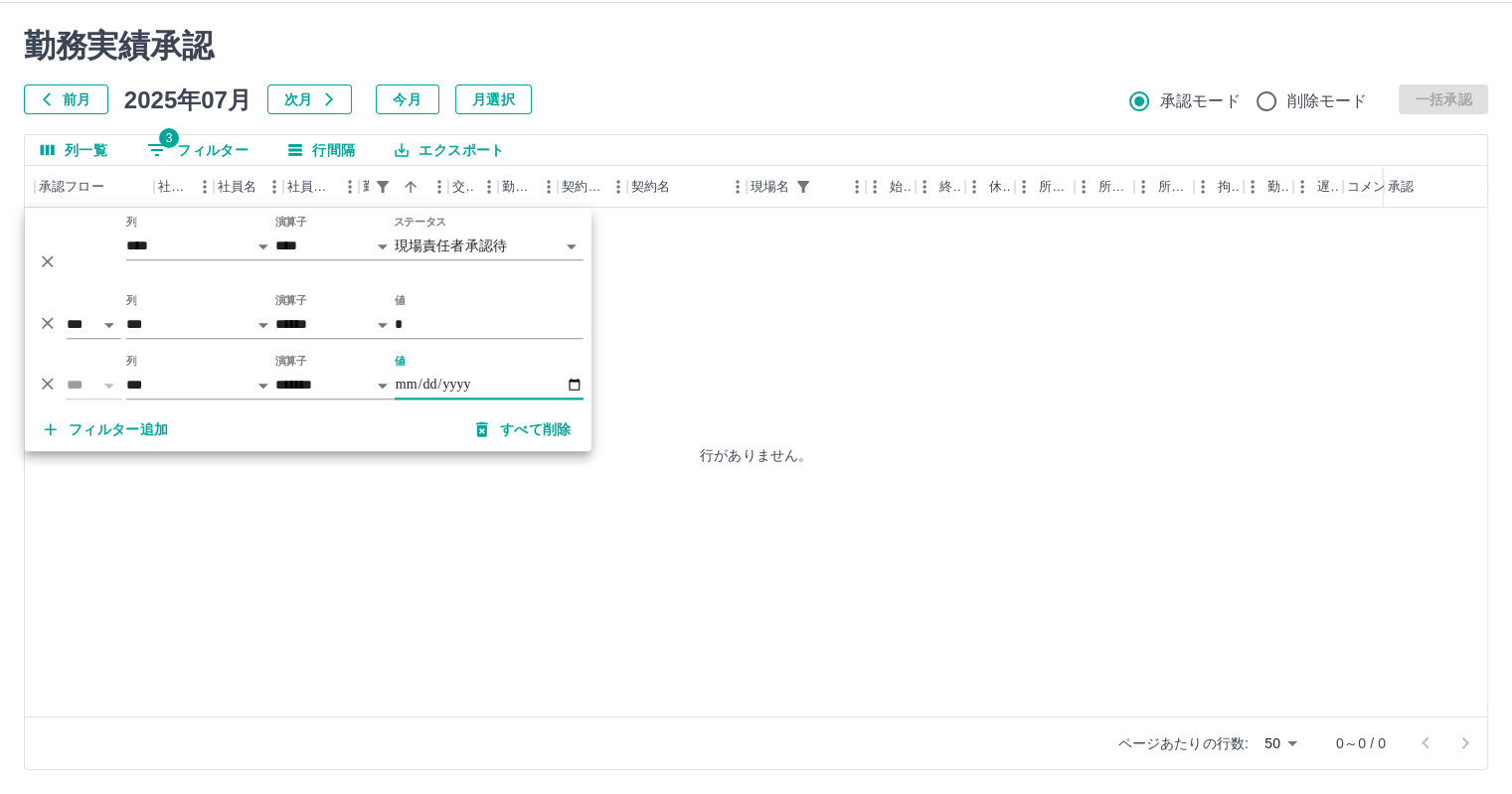 type on "**********" 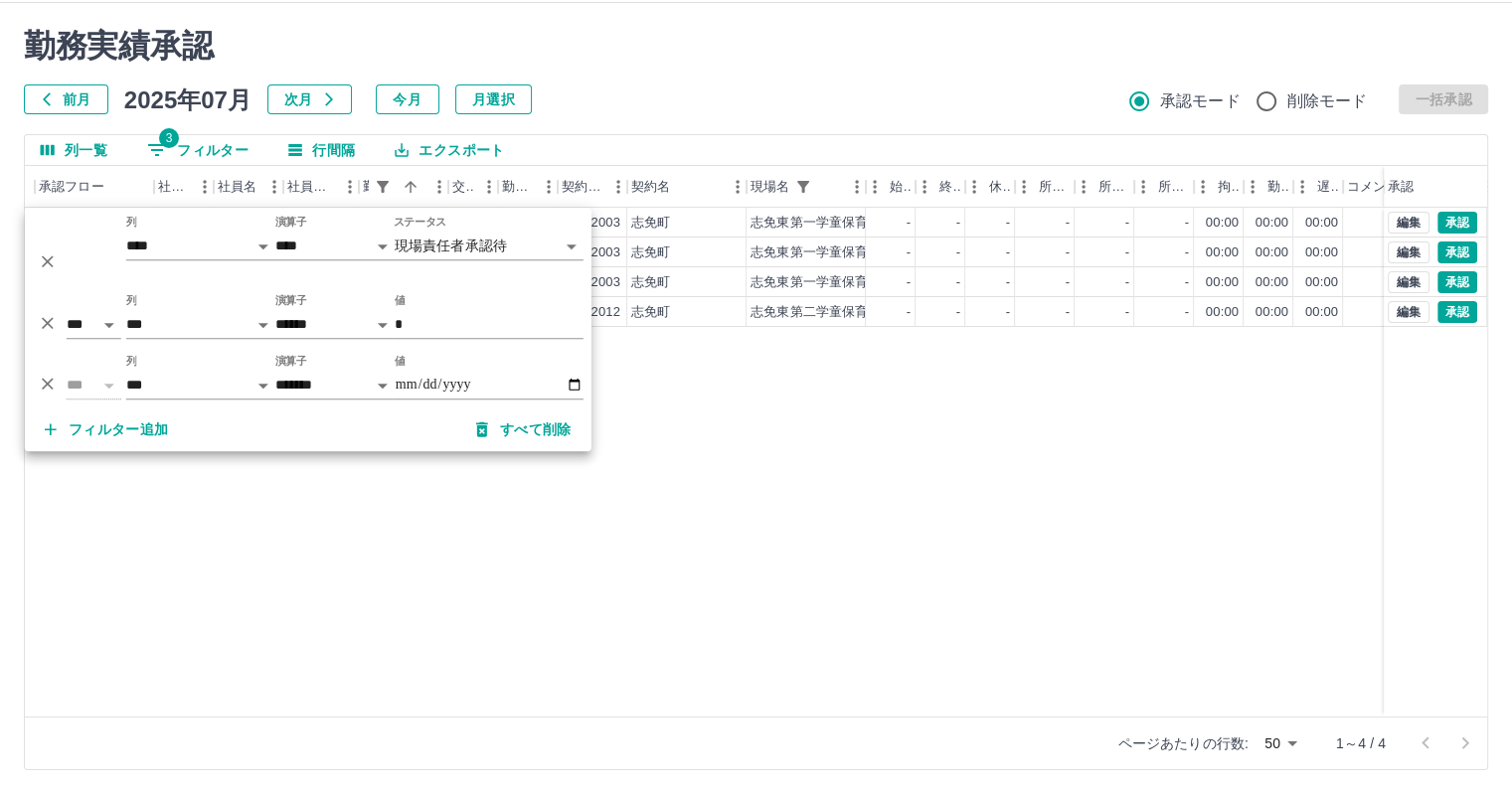 click on "現 事 Ａ 営 0089270 [LAST]　[FIRST] 営業社員(PT契約) 2025-07-31  -  休日 40182003 [CITY] [STATE] 志免東第一学童保育所 - - - - - - 00:00 00:00 00:00 現場責任者承認待 現 事 Ａ 営 0048784 [LAST]　[FIRST] 営業社員(PT契約) 2025-07-31  -  休日 40182003 [CITY] [STATE] 志免東第一学童保育所 - - - - - - 00:00 00:00 00:00 現場責任者承認待 現 事 Ａ 営 0056481 [LAST]　[FIRST] 営業社員(PT契約) 2025-07-31  -  休日 40182003 [CITY] [STATE] 志免東第一学童保育所 - - - - - - 00:00 00:00 00:00 現場責任者承認待 現 事 Ａ 営 0075796 [LAST]　[FIRST] 営業社員(PT契約) 2025-07-31  -  休日 40182012 [CITY] [STATE] 志免東第二学童保育所 - - - - - - 00:00 00:00 00:00 現場責任者承認待 編集 承認 編集 承認 編集 承認 編集 承認" at bounding box center (853, 462) 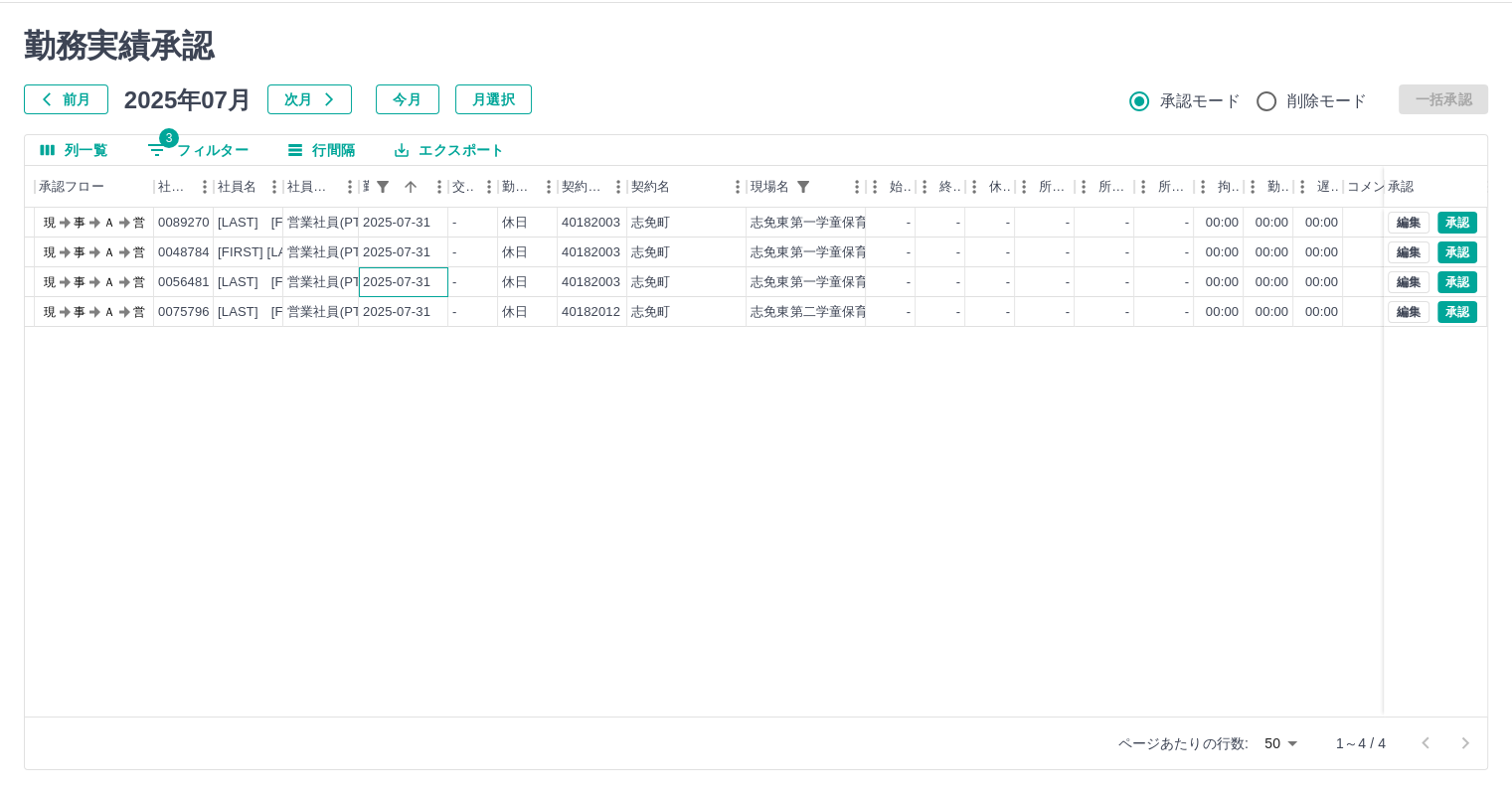 click on "2025-07-31" at bounding box center [397, 282] 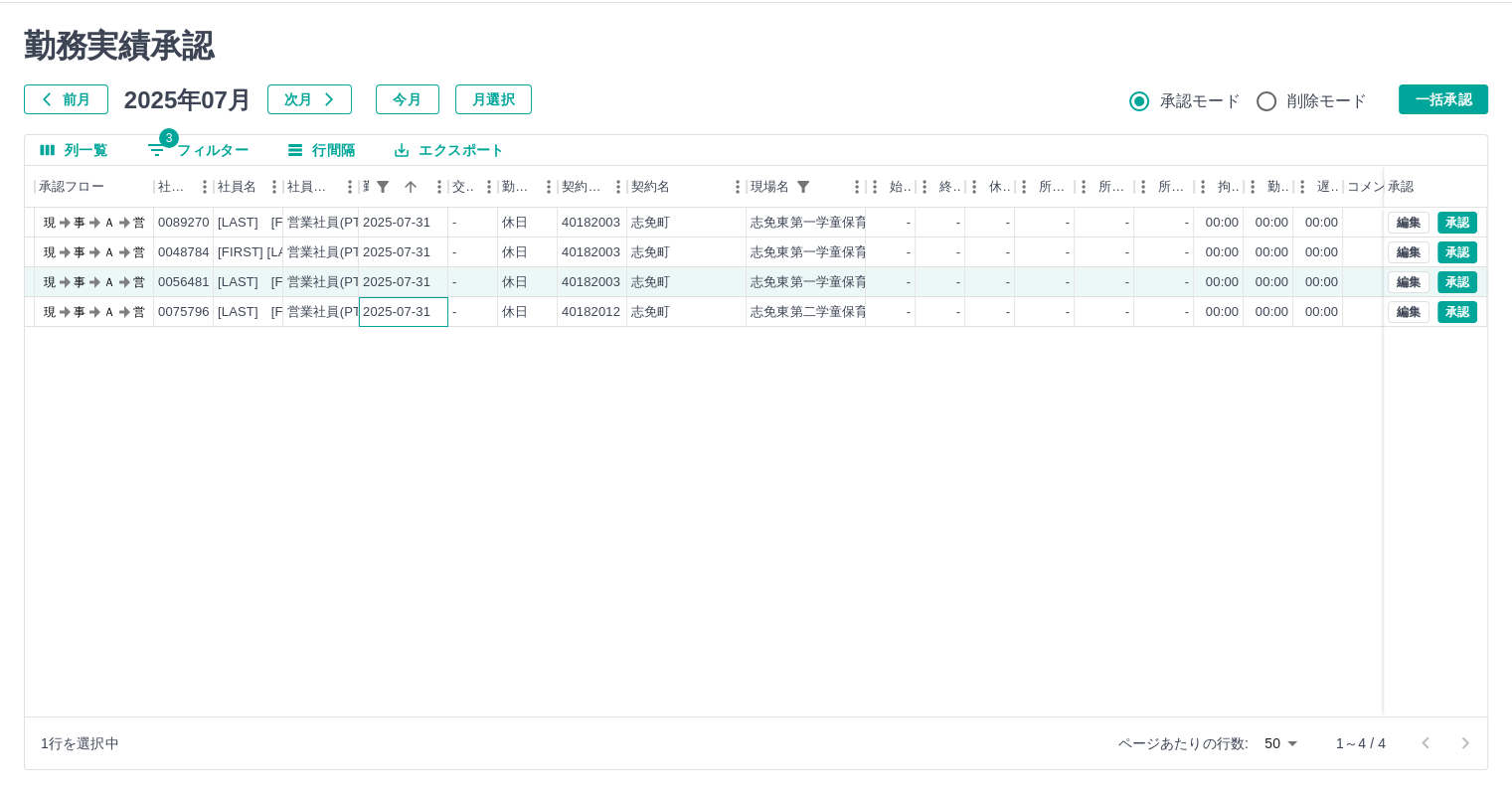 click on "2025-07-31" at bounding box center [397, 312] 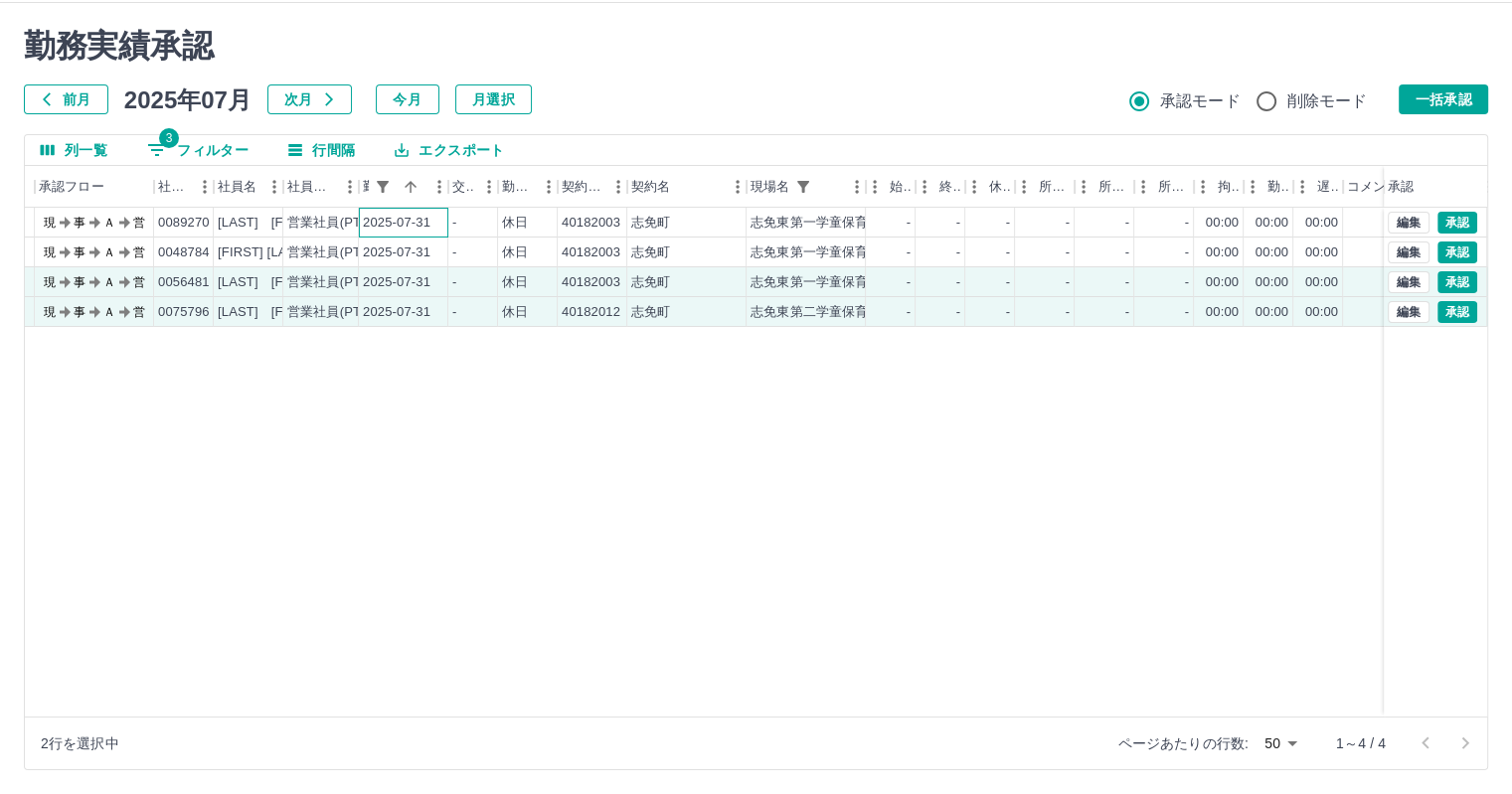 click on "2025-07-31" at bounding box center (404, 223) 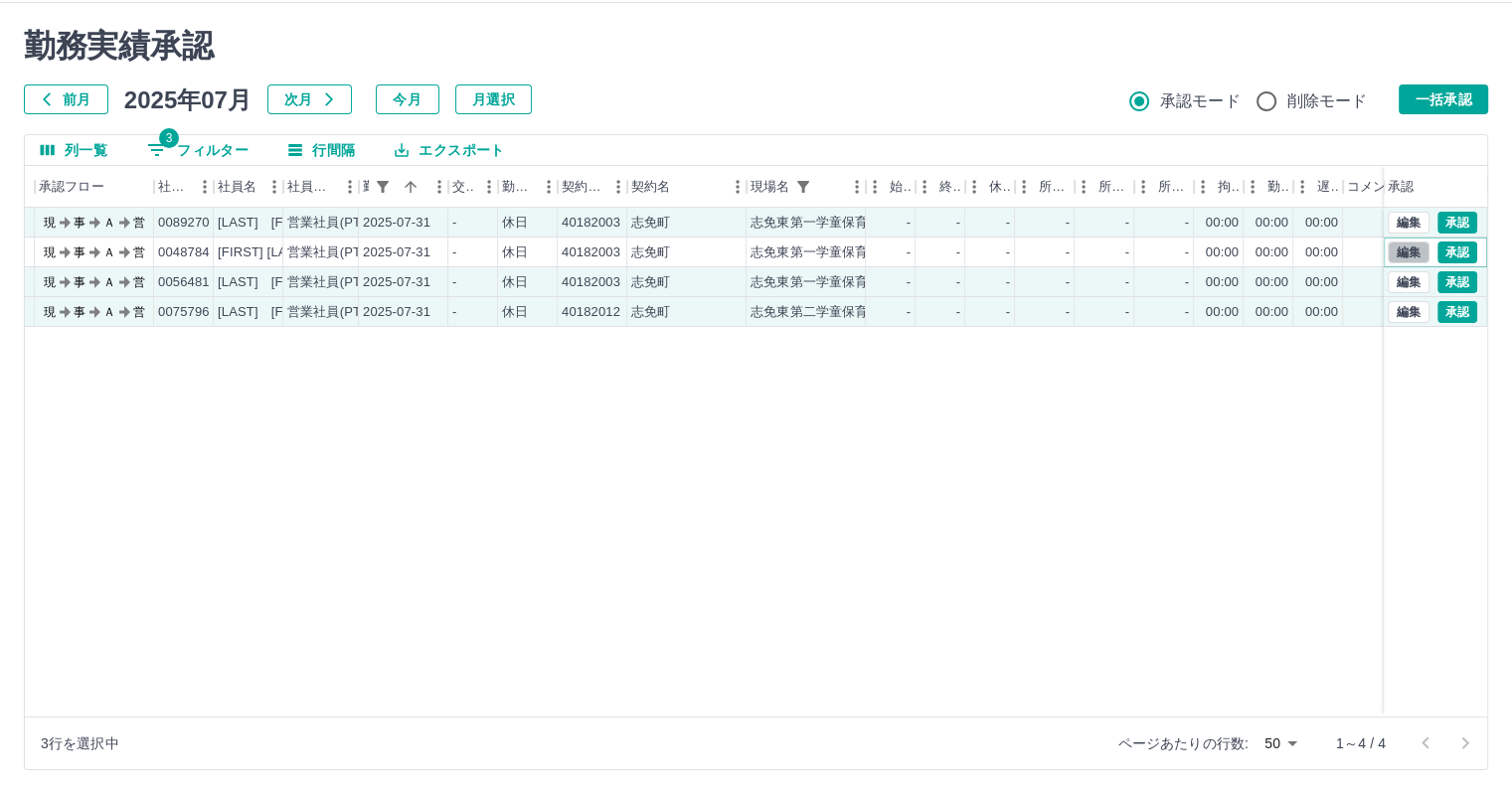 click on "編集" at bounding box center [1409, 252] 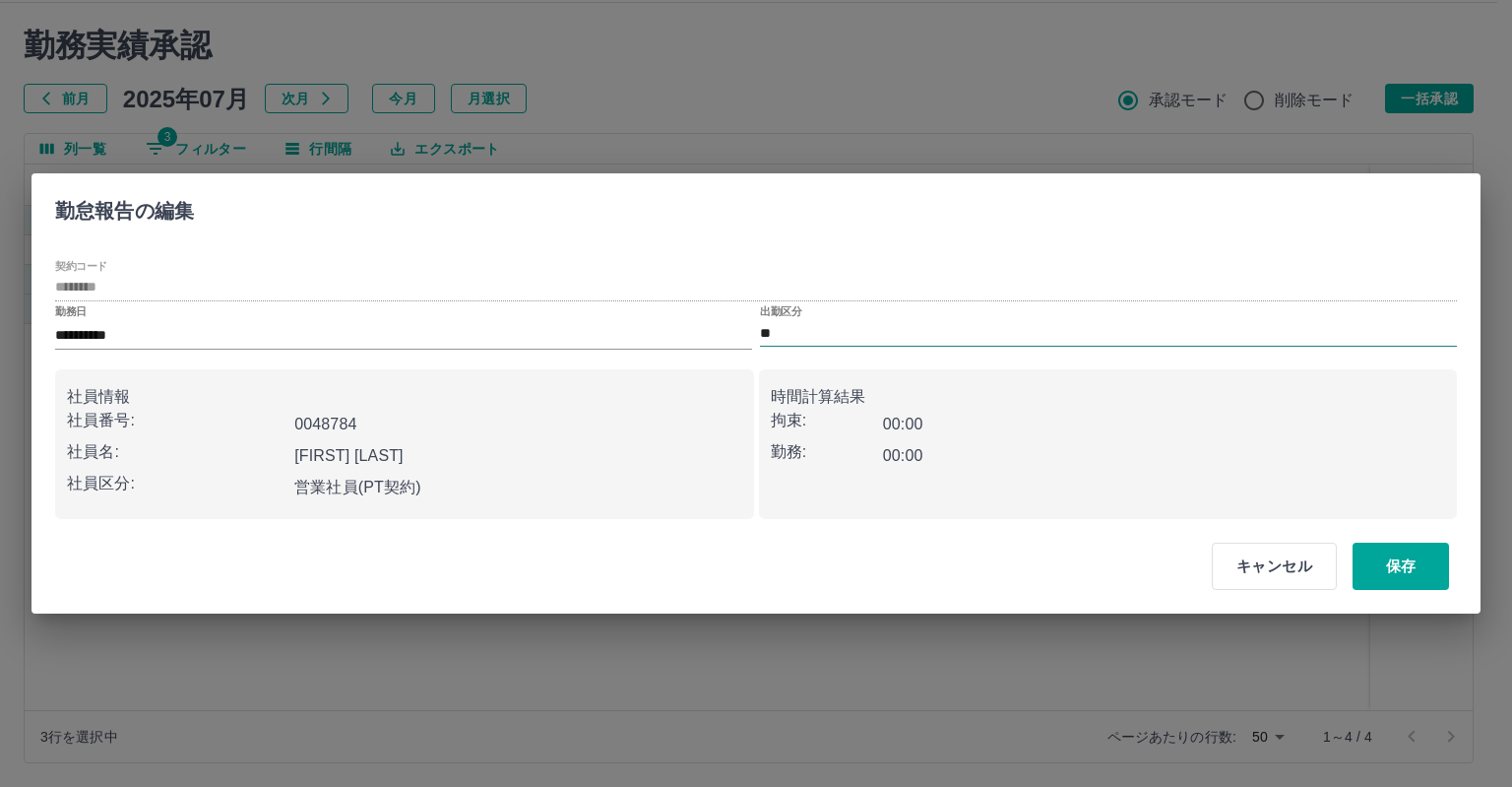 click on "**" at bounding box center [1108, 333] 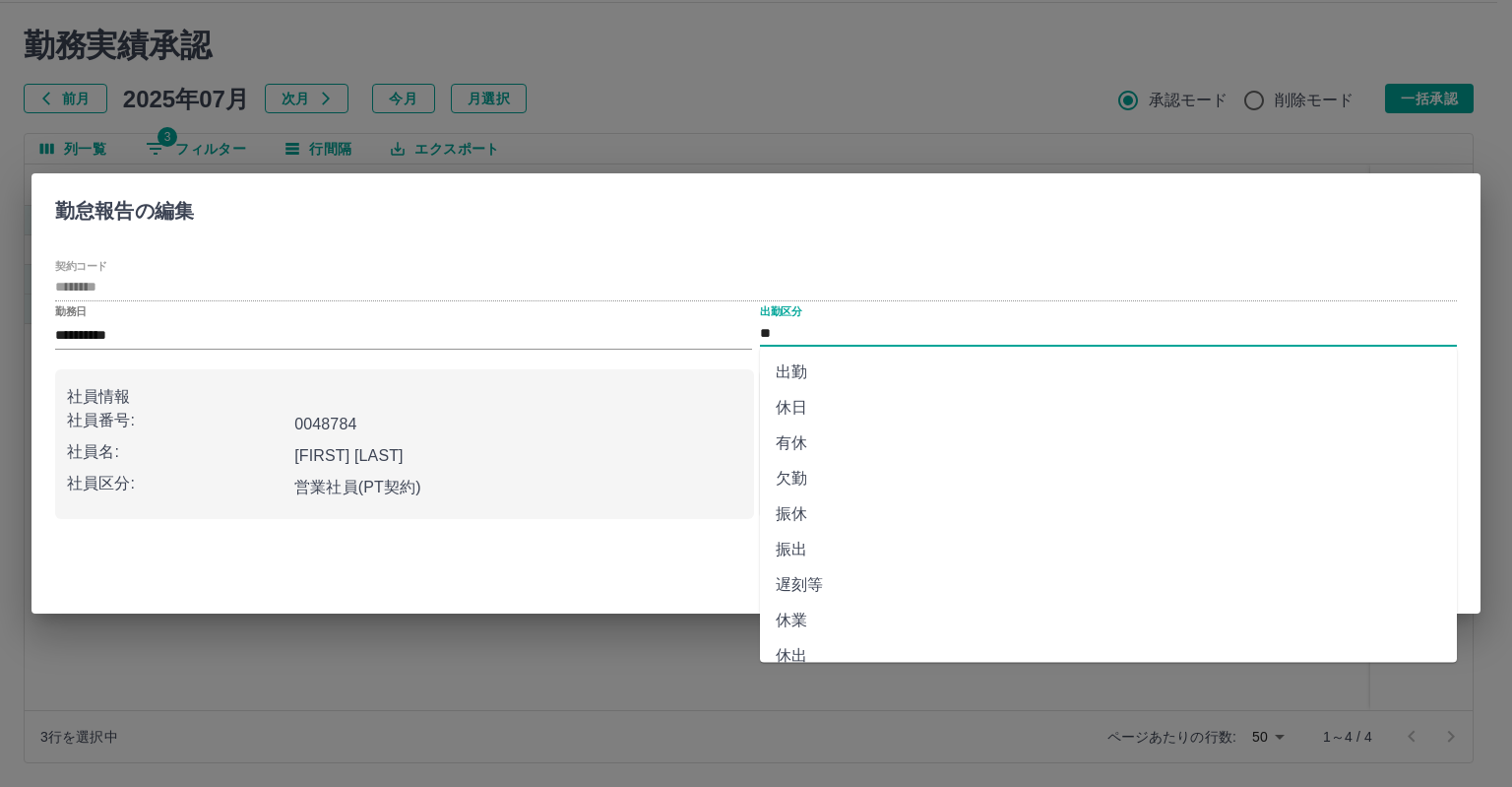 click on "有休" at bounding box center [1108, 443] 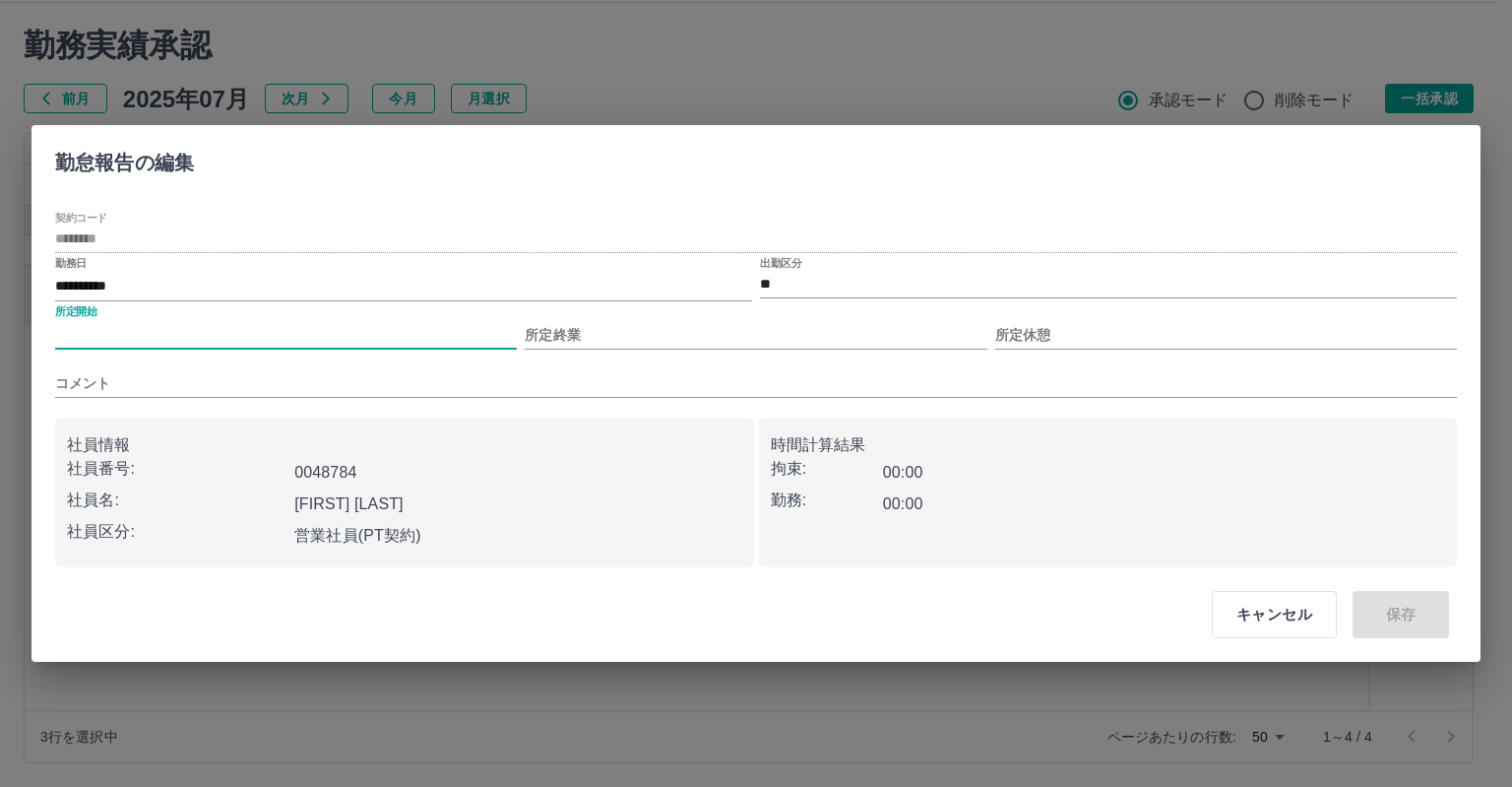 click on "所定開始" at bounding box center (285, 335) 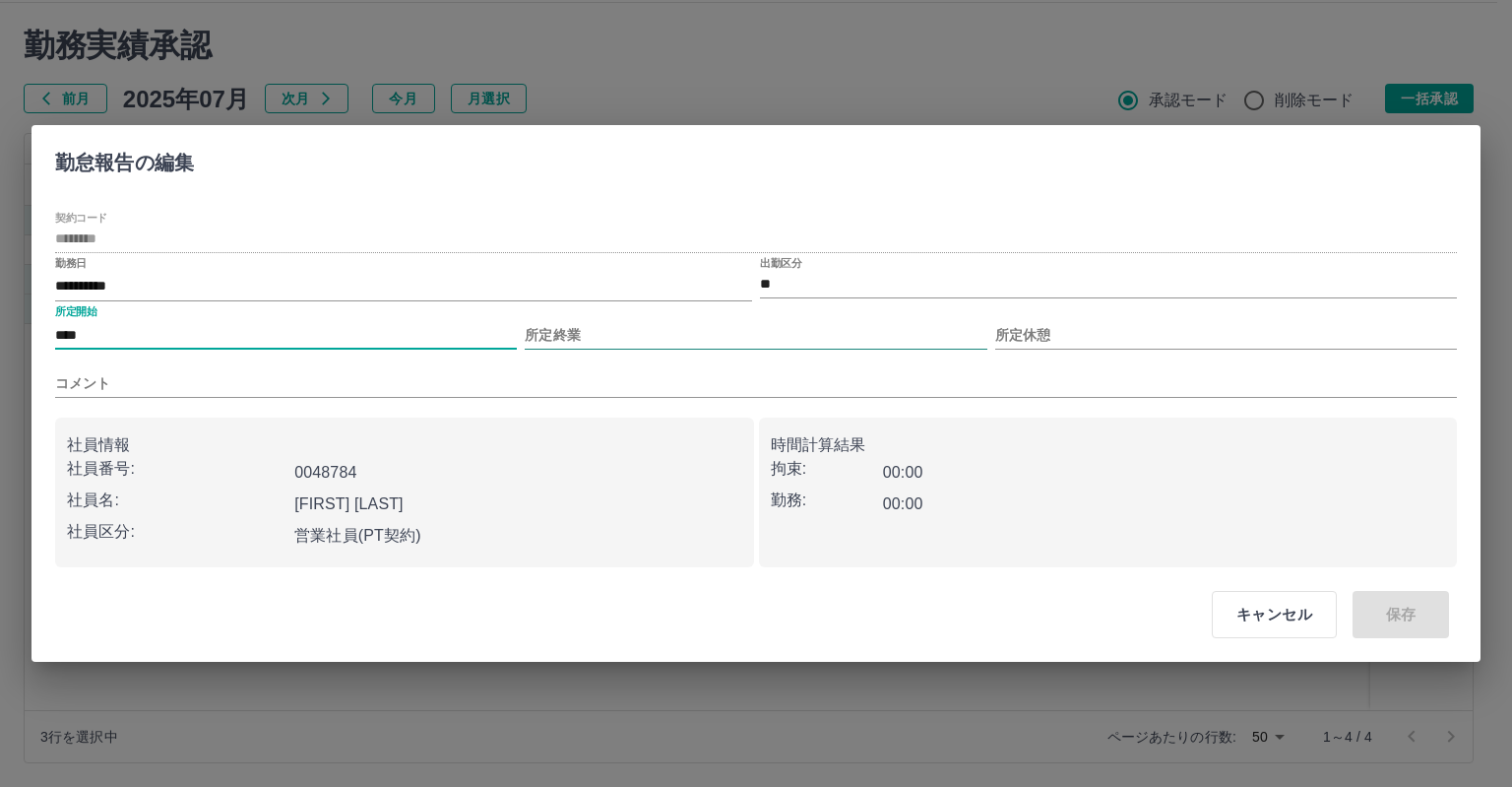 click on "所定終業" at bounding box center [755, 335] 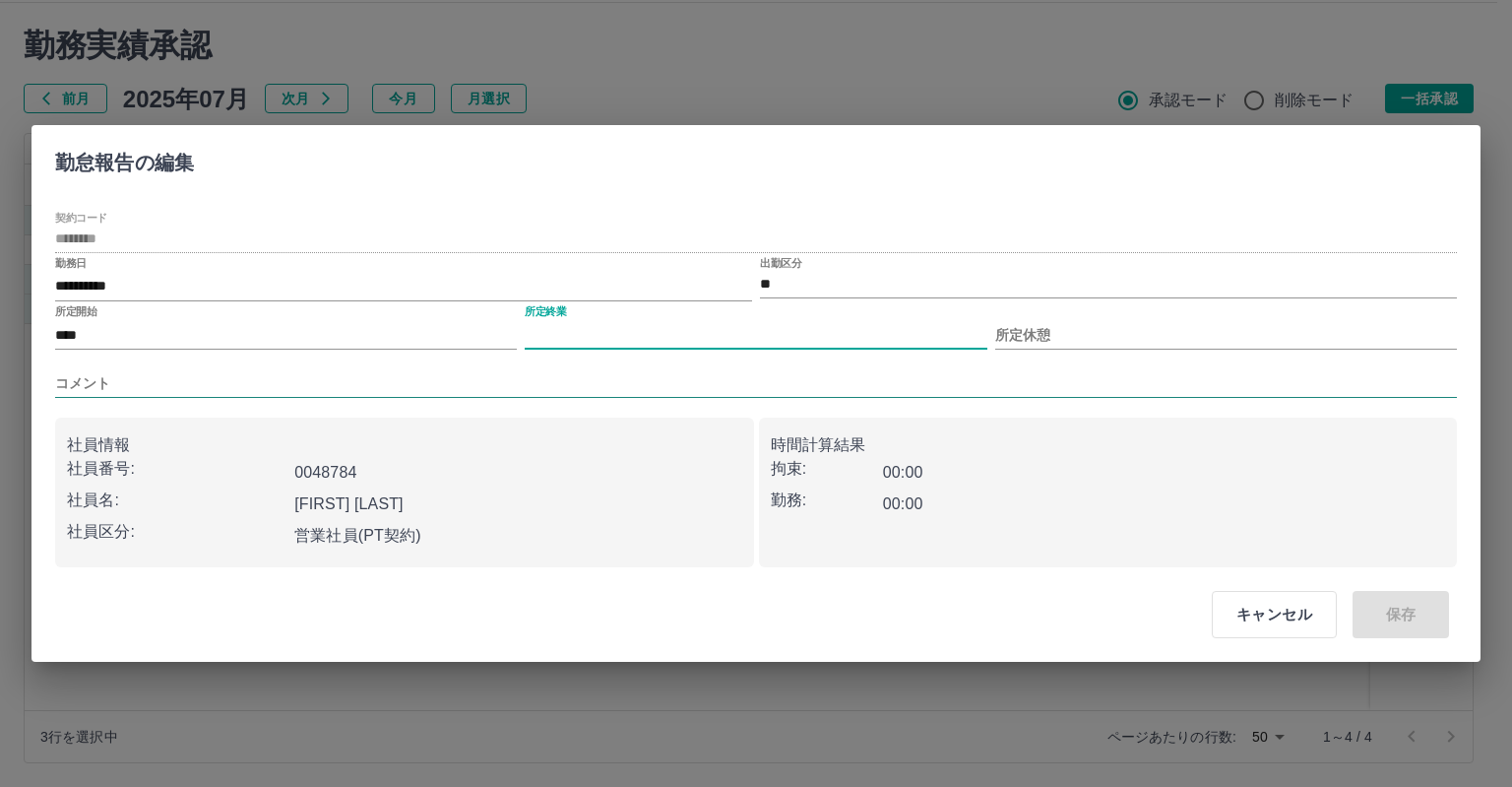 type on "****" 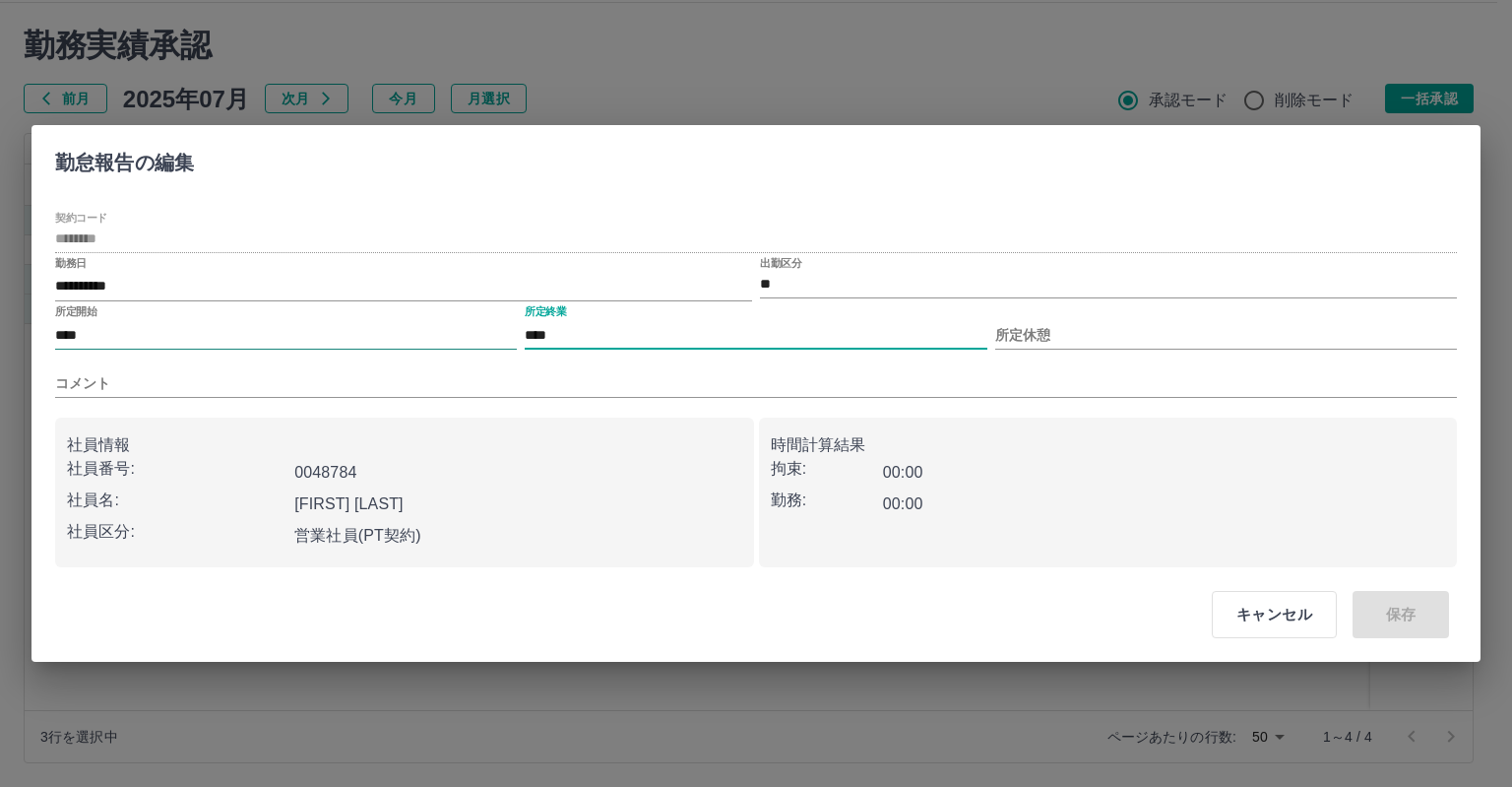 click on "****" at bounding box center [285, 335] 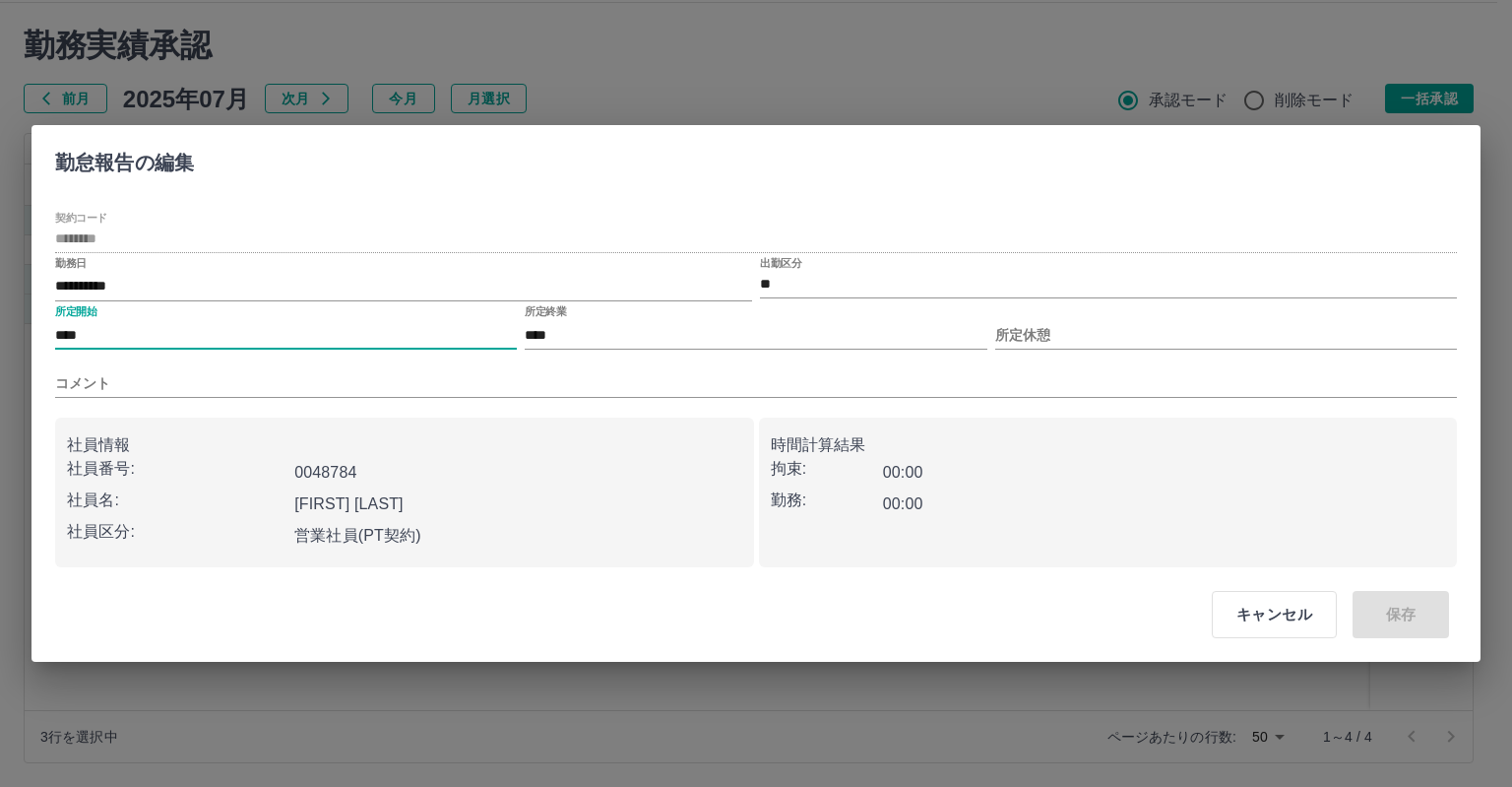 click on "****" at bounding box center (285, 335) 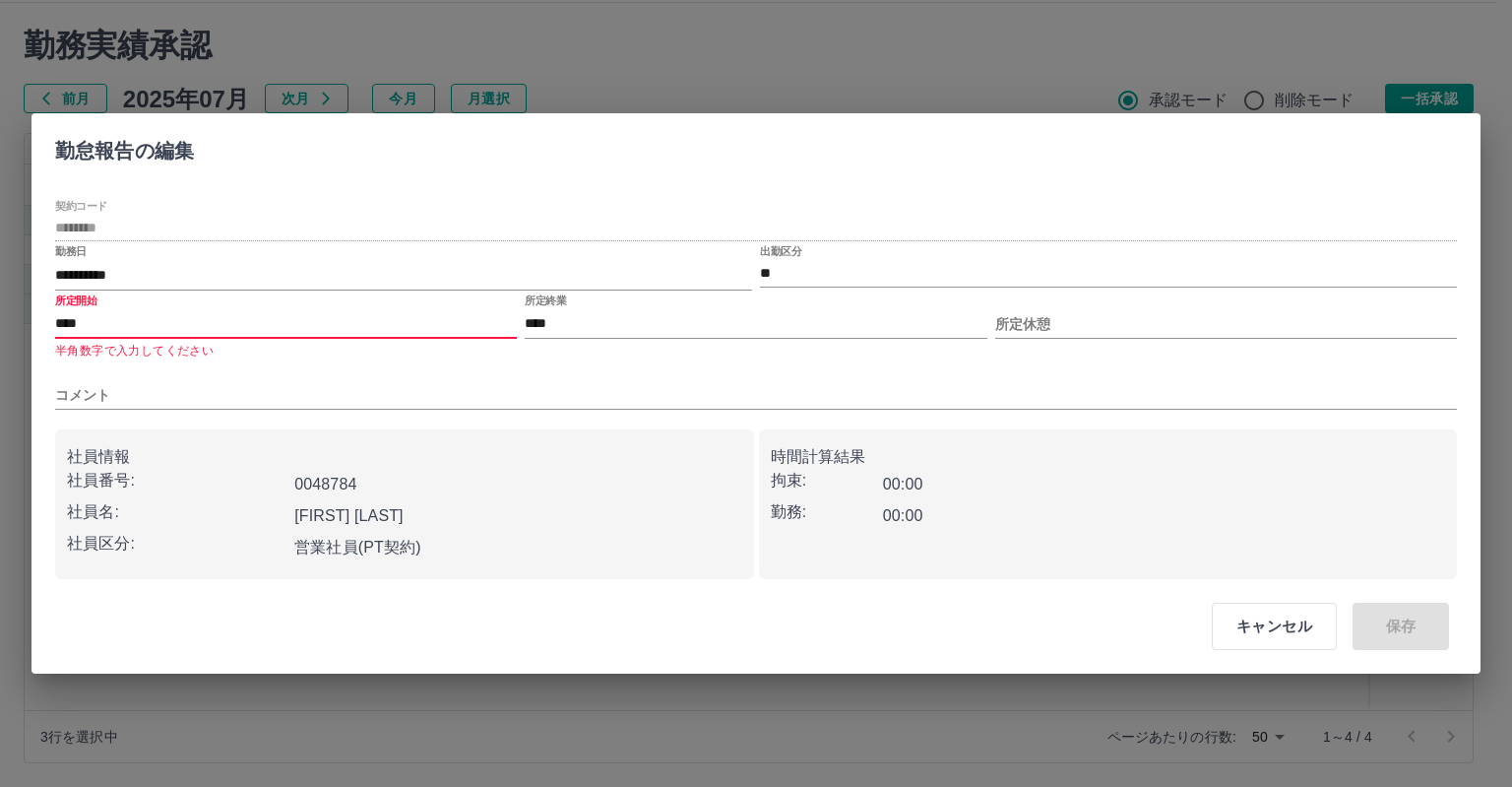 click on "****" at bounding box center [285, 324] 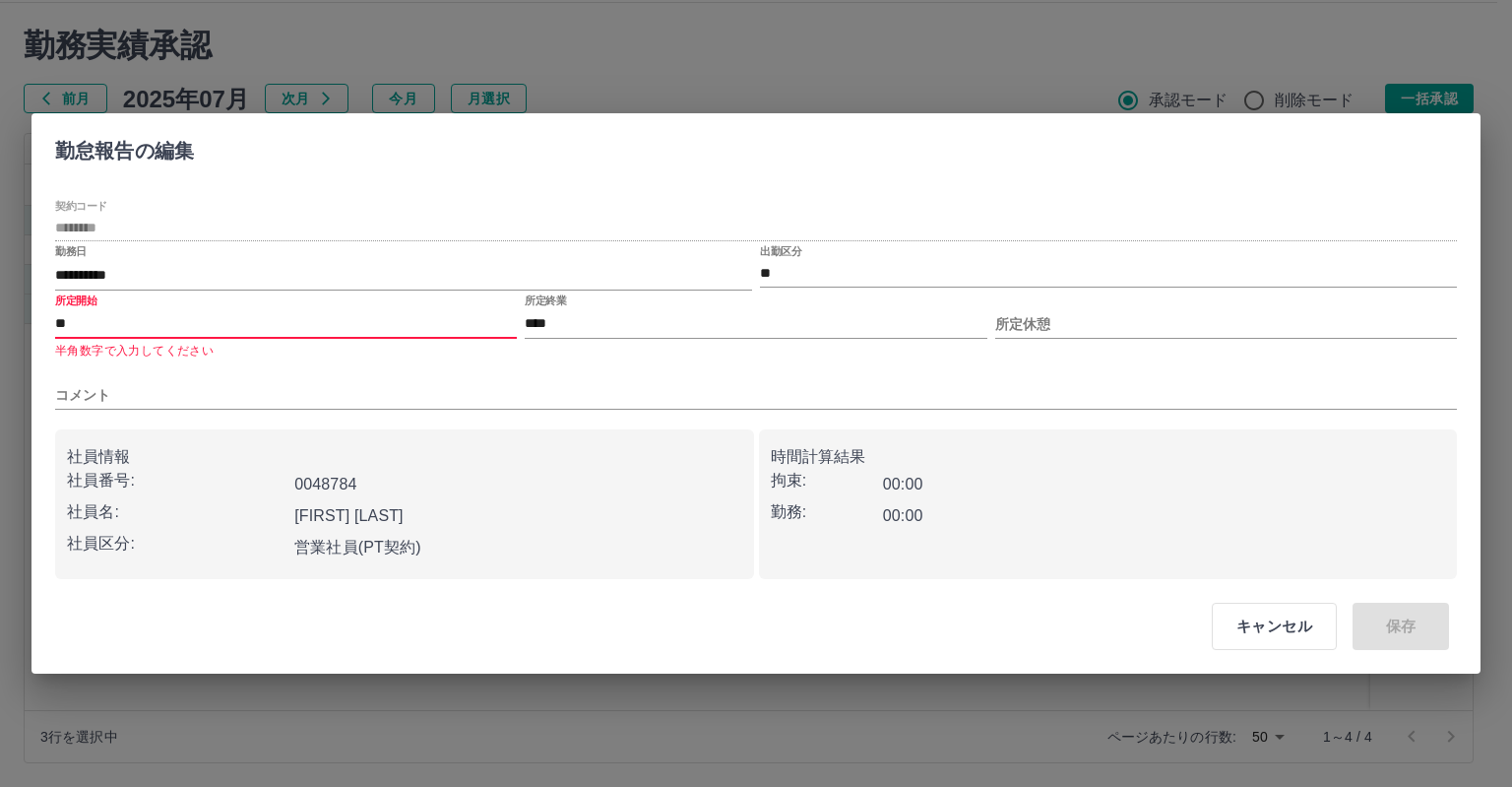 type on "*" 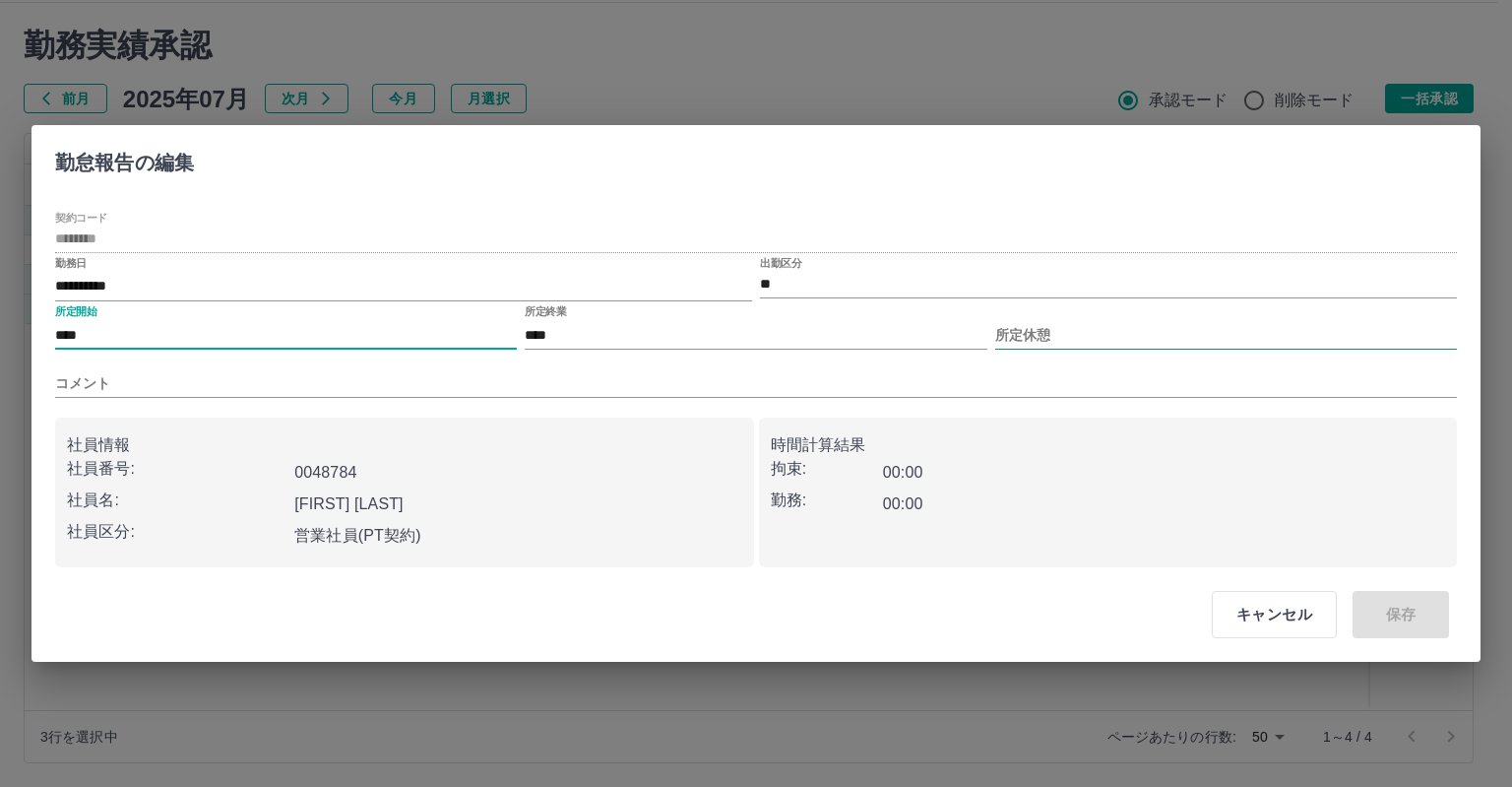 type on "****" 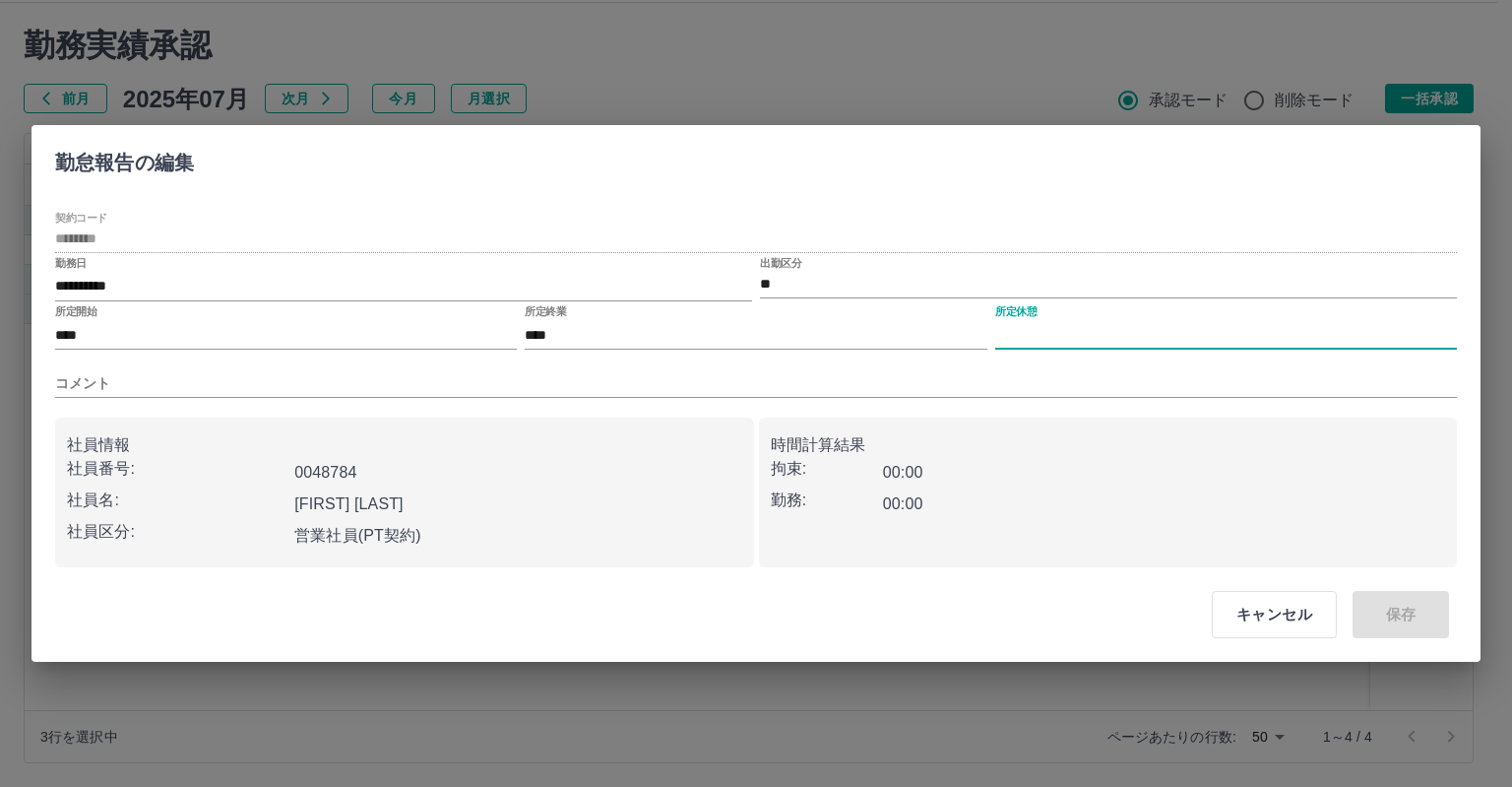 click on "所定休憩" at bounding box center (1226, 335) 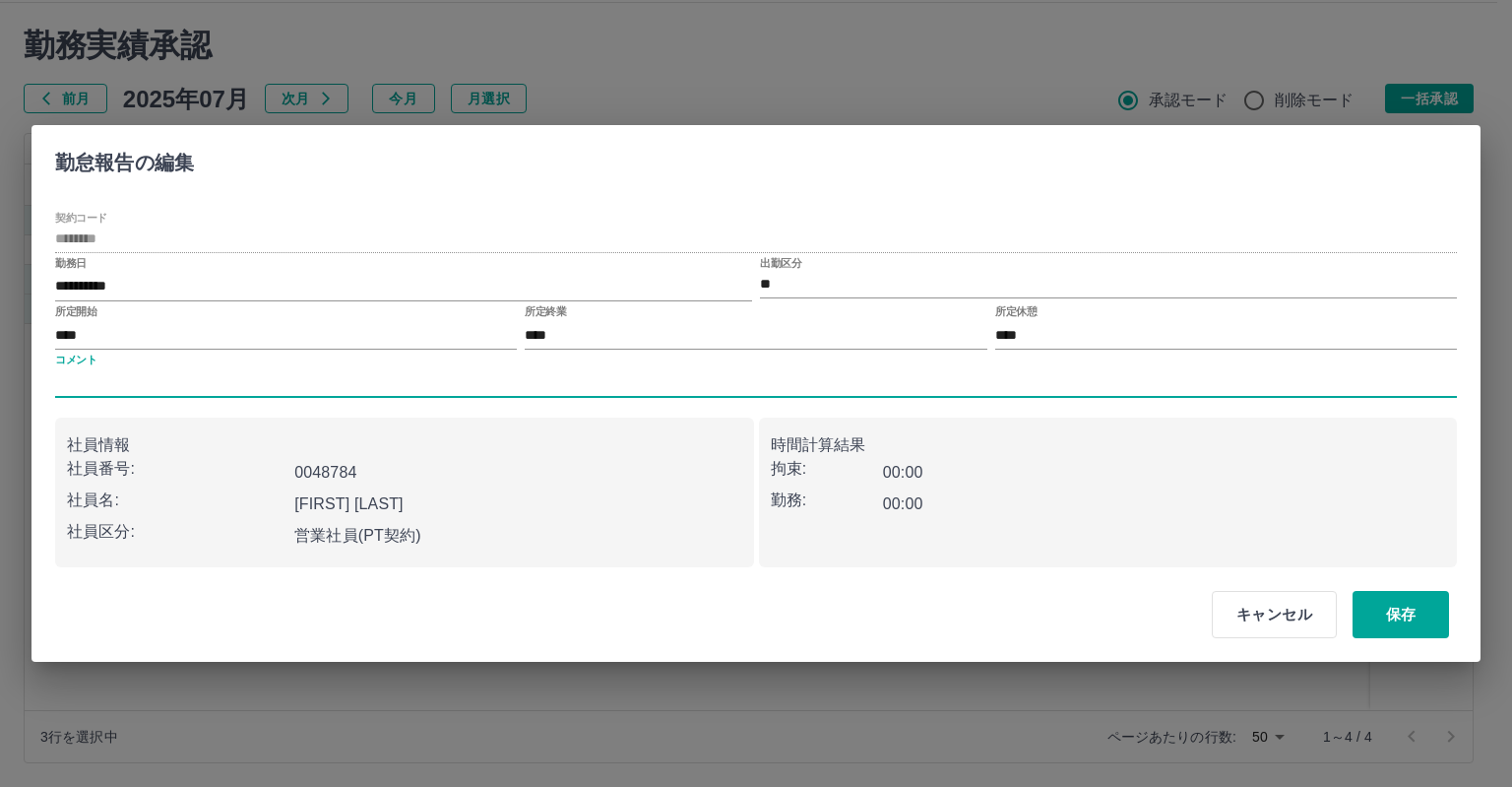 click on "コメント" at bounding box center [756, 383] 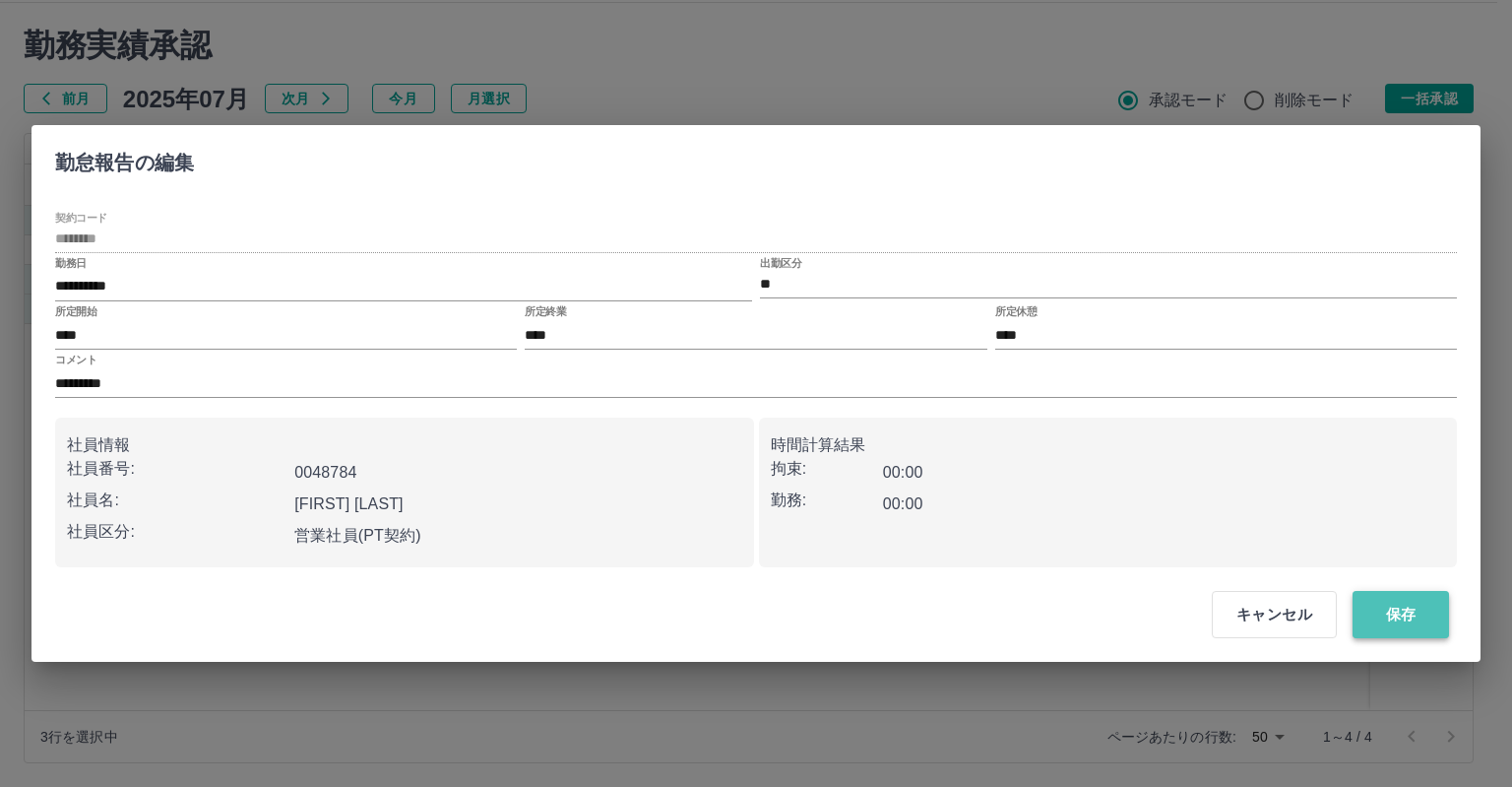 click on "保存" at bounding box center (1401, 615) 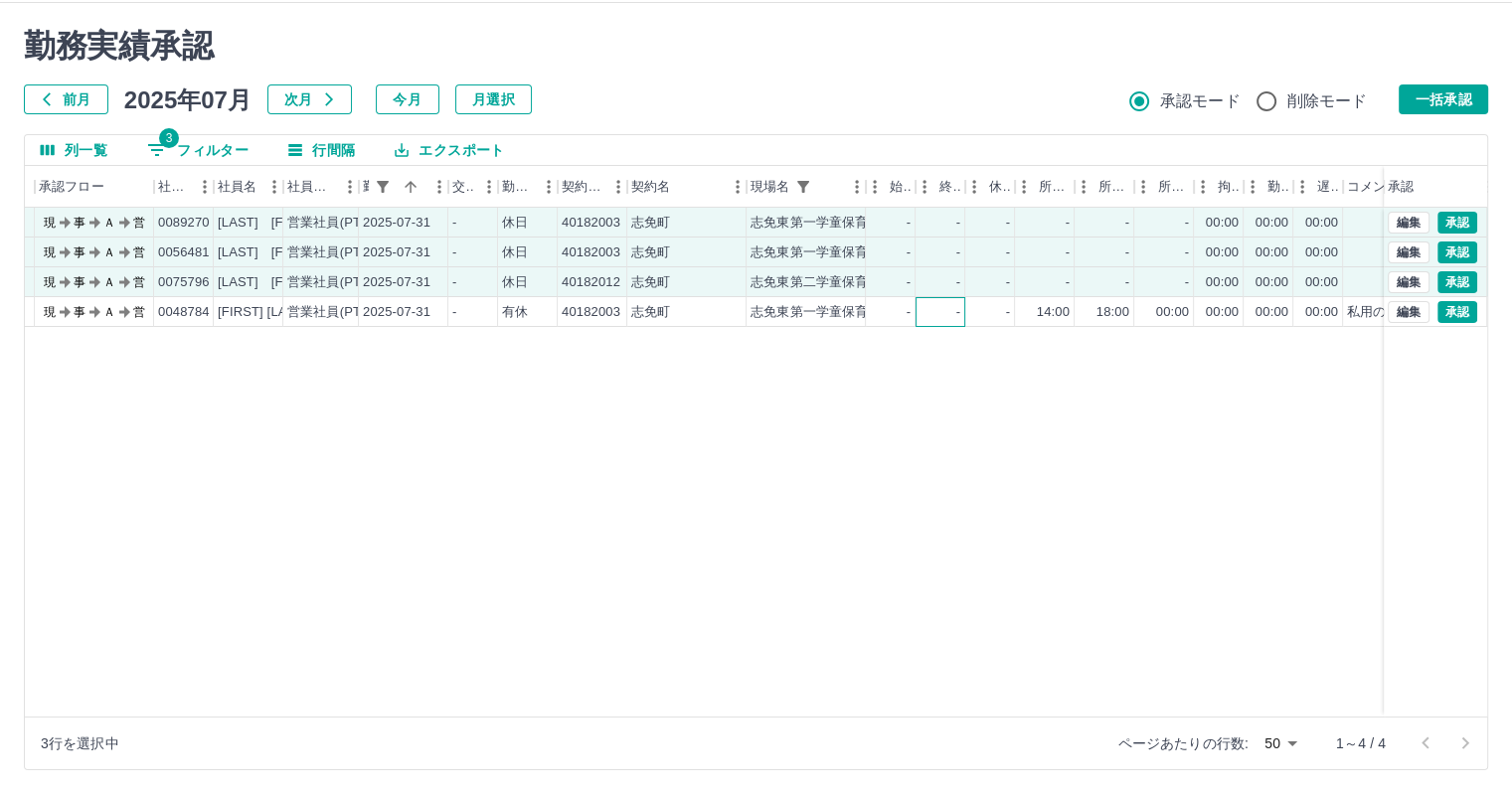 click on "-" at bounding box center (940, 312) 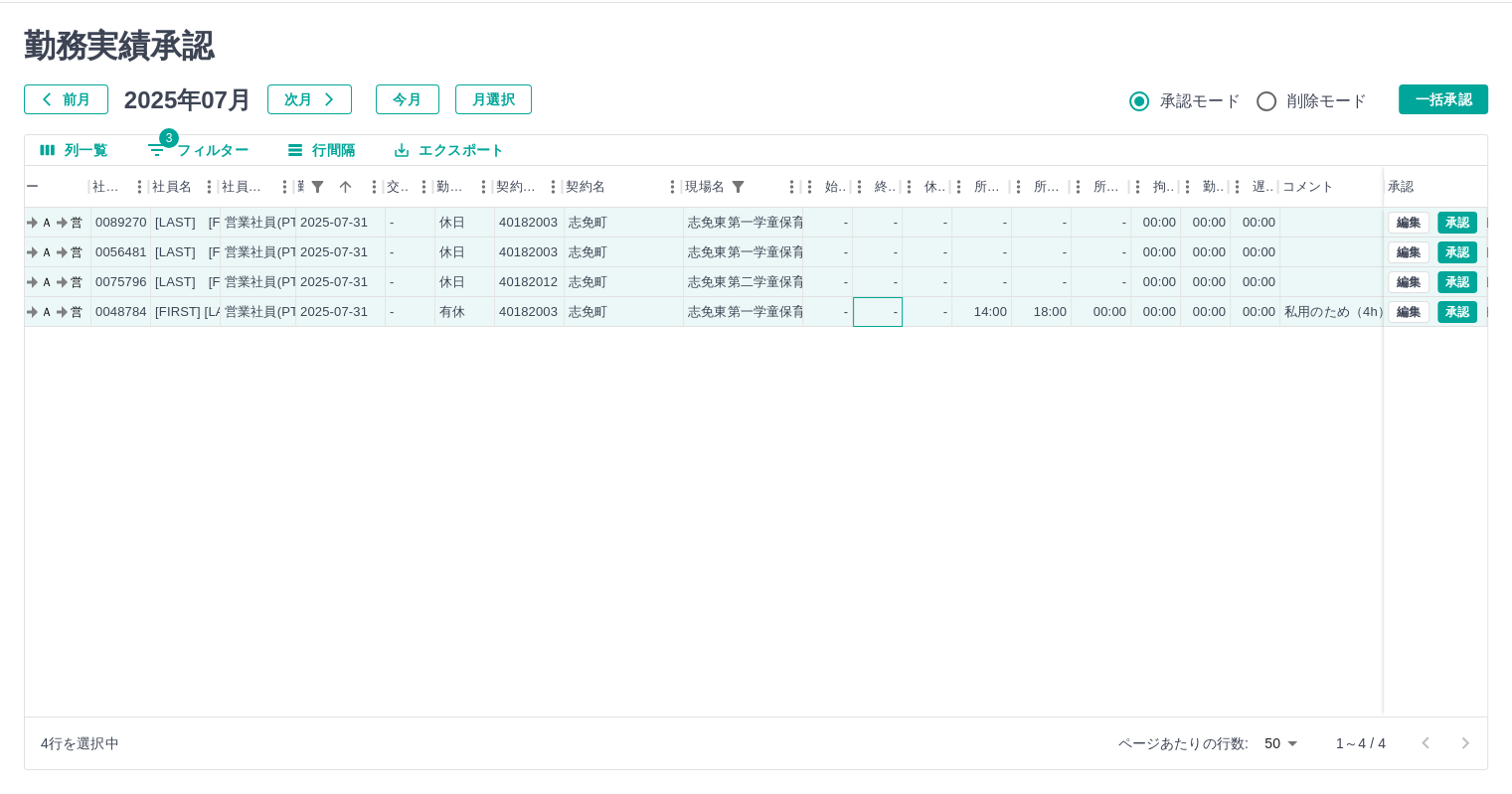 scroll, scrollTop: 0, scrollLeft: 120, axis: horizontal 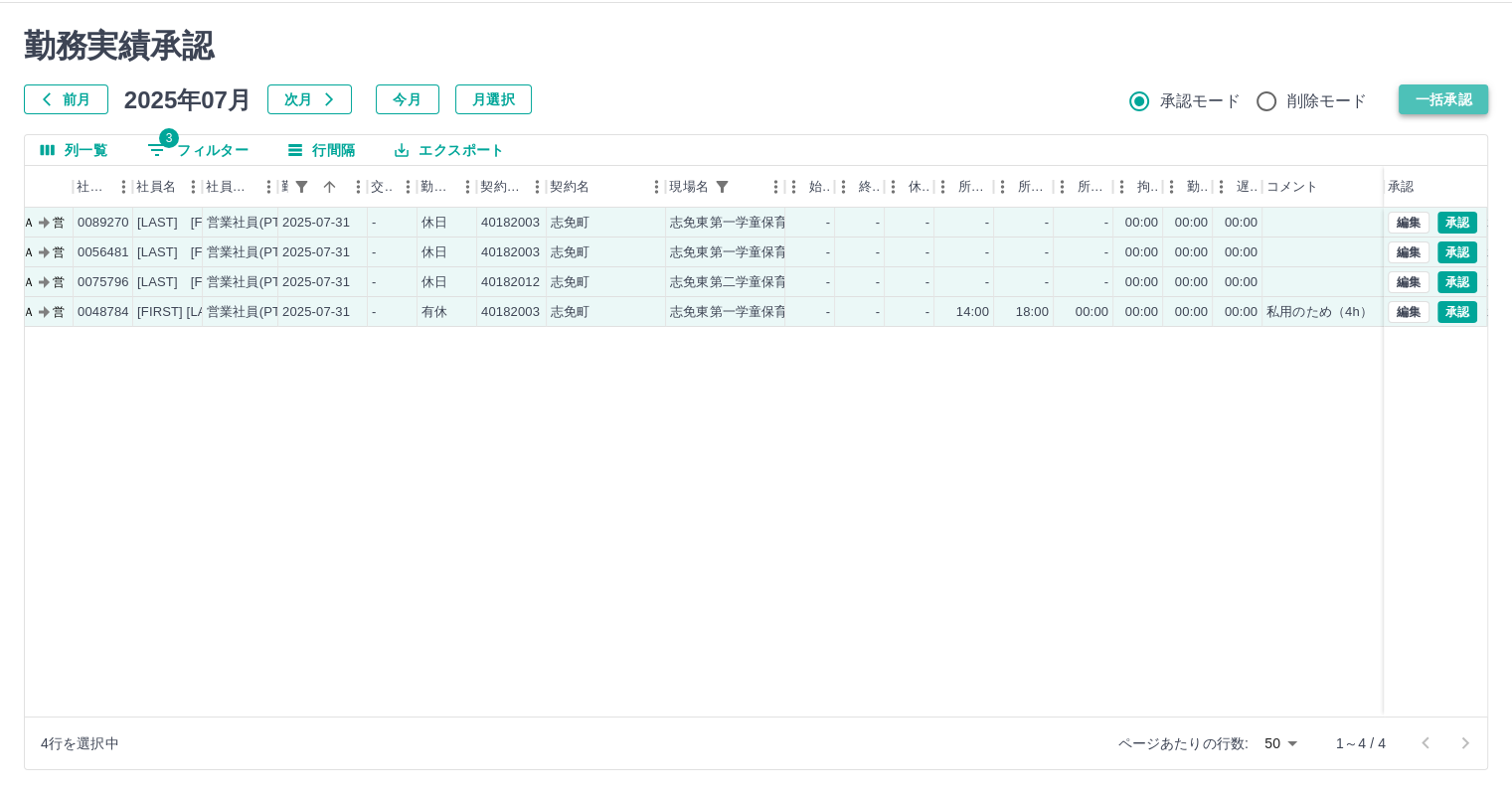 click on "一括承認" at bounding box center [1443, 99] 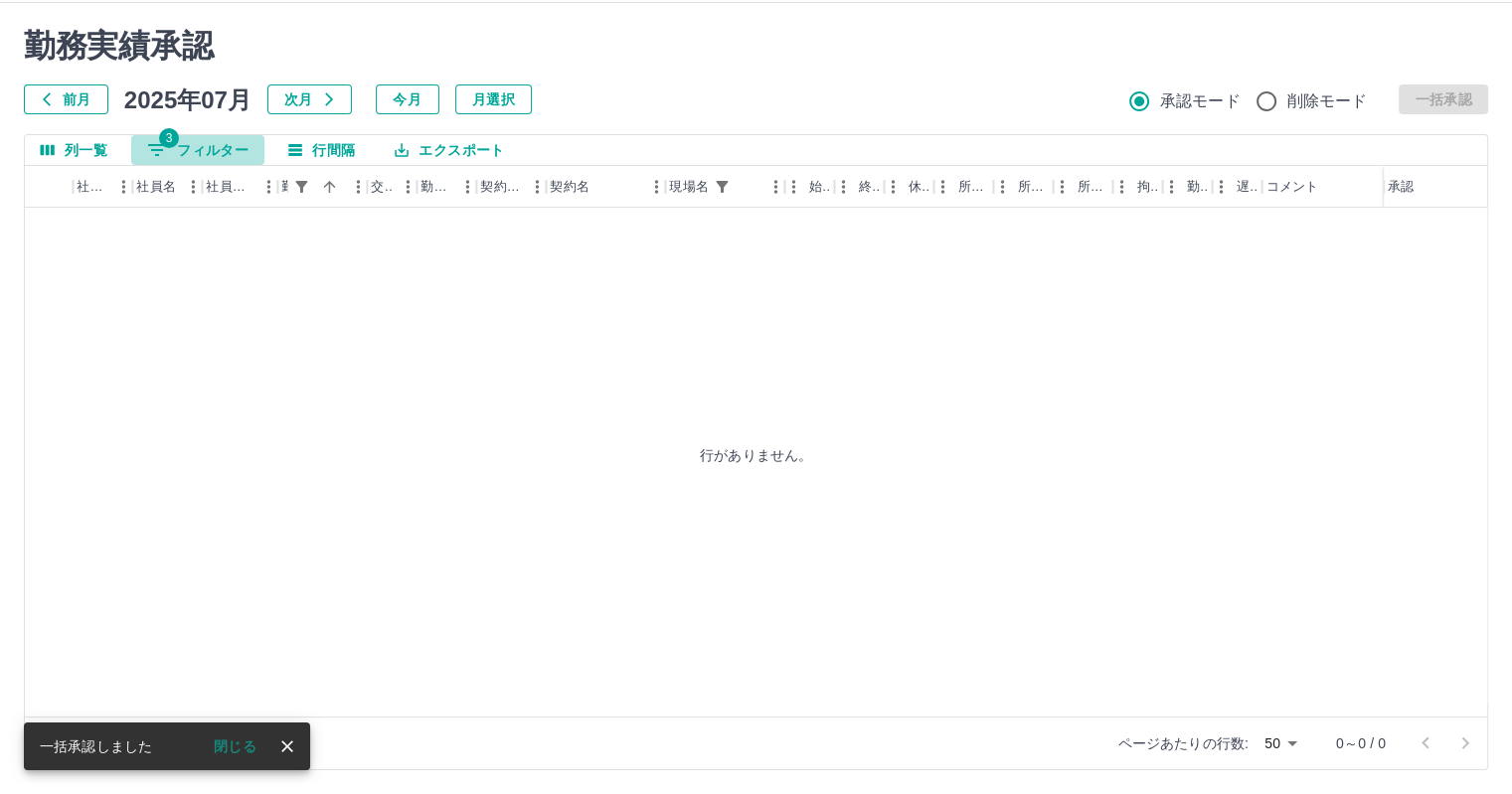 click on "3 フィルター" at bounding box center [198, 150] 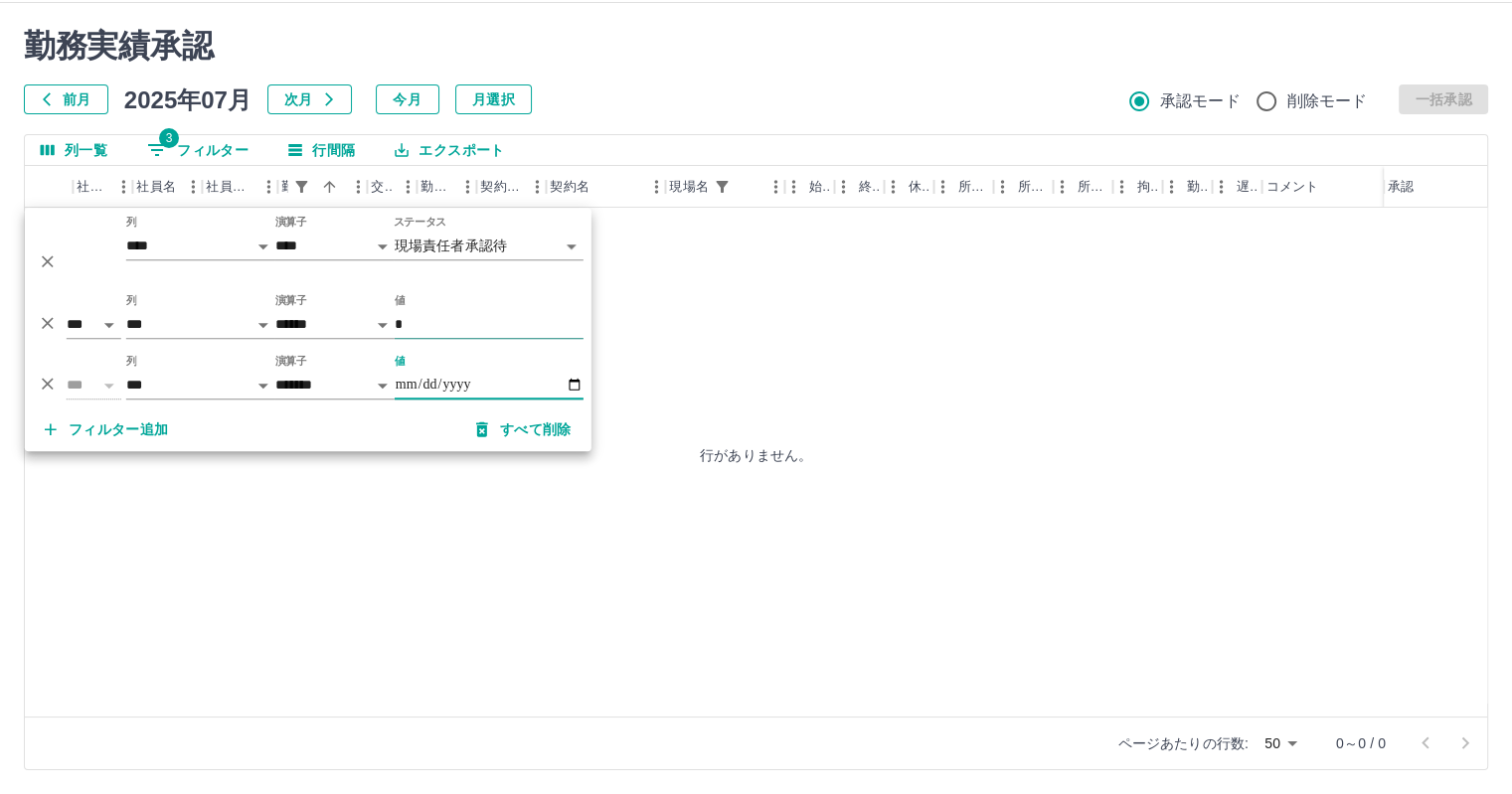 click on "*" at bounding box center (489, 324) 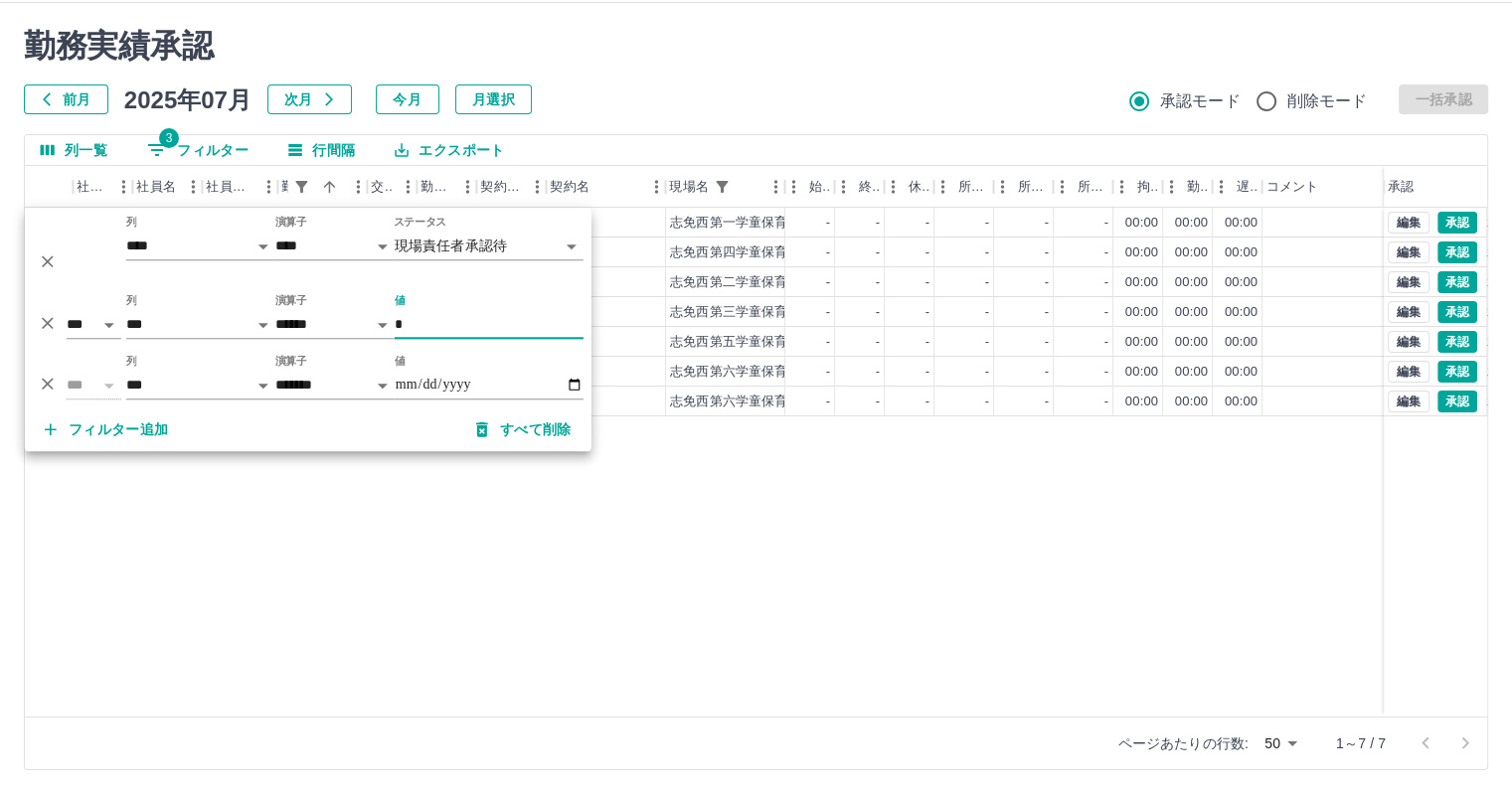 type on "*" 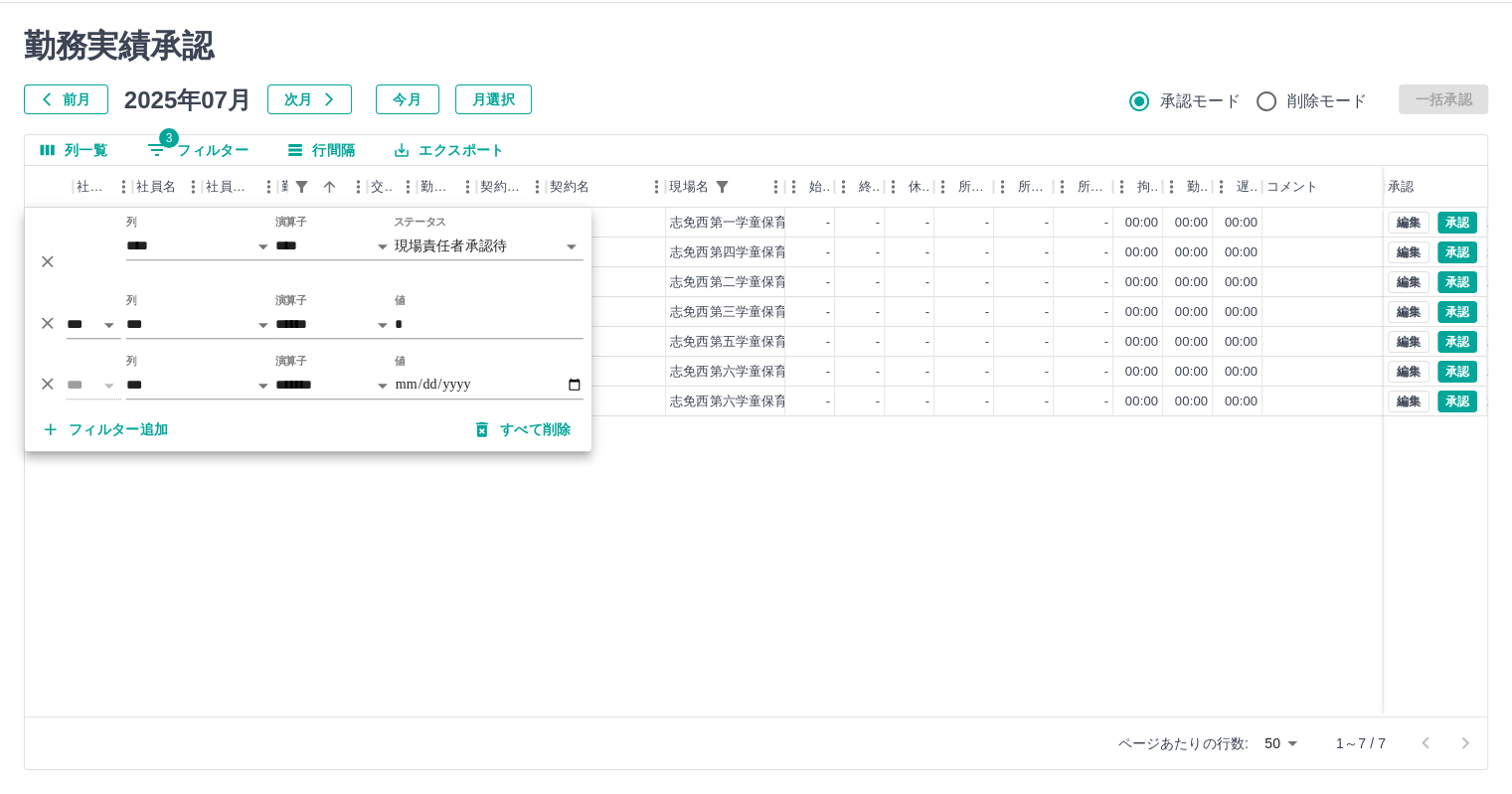 click on "現 事 Ａ 営 0067463 [FIRST] [LAST] 営業社員(PT契約) 2025-07-31  -  休日 40182004 [CITY] [SCHOOL] - - - - - - 00:00 00:00 00:00 現場責任者承認待 現 事 Ａ 営 0057968 [FIRST] [LAST] 営業社員(PT契約) 2025-07-31  -  休日 40182007 [CITY] [SCHOOL] - - - - - - 00:00 00:00 00:00 現場責任者承認待 現 事 Ａ 営 0098272 [FIRST] [LAST] 営業社員(PT契約) 2025-07-31  -  休日 40182005 [CITY] [SCHOOL] - - - - - - 00:00 00:00 00:00 現場責任者承認待 現 事 Ａ 営 0079502 [FIRST] [LAST] 営業社員(PT契約) 2025-07-31  -  休日 40182006 [CITY] [SCHOOL] - - - - - - 00:00 00:00 00:00 現場責任者承認待 現 事 Ａ 営 0058538 [FIRST] [LAST] 営業社員(PT契約) 2025-07-31  -  休日 40182009 [CITY] [SCHOOL] - - - - - - 00:00 00:00 00:00 現場責任者承認待 現 事 Ａ 営 0065441 [FIRST] [LAST] 営業社員(PT契約)  -  -" at bounding box center [772, 462] 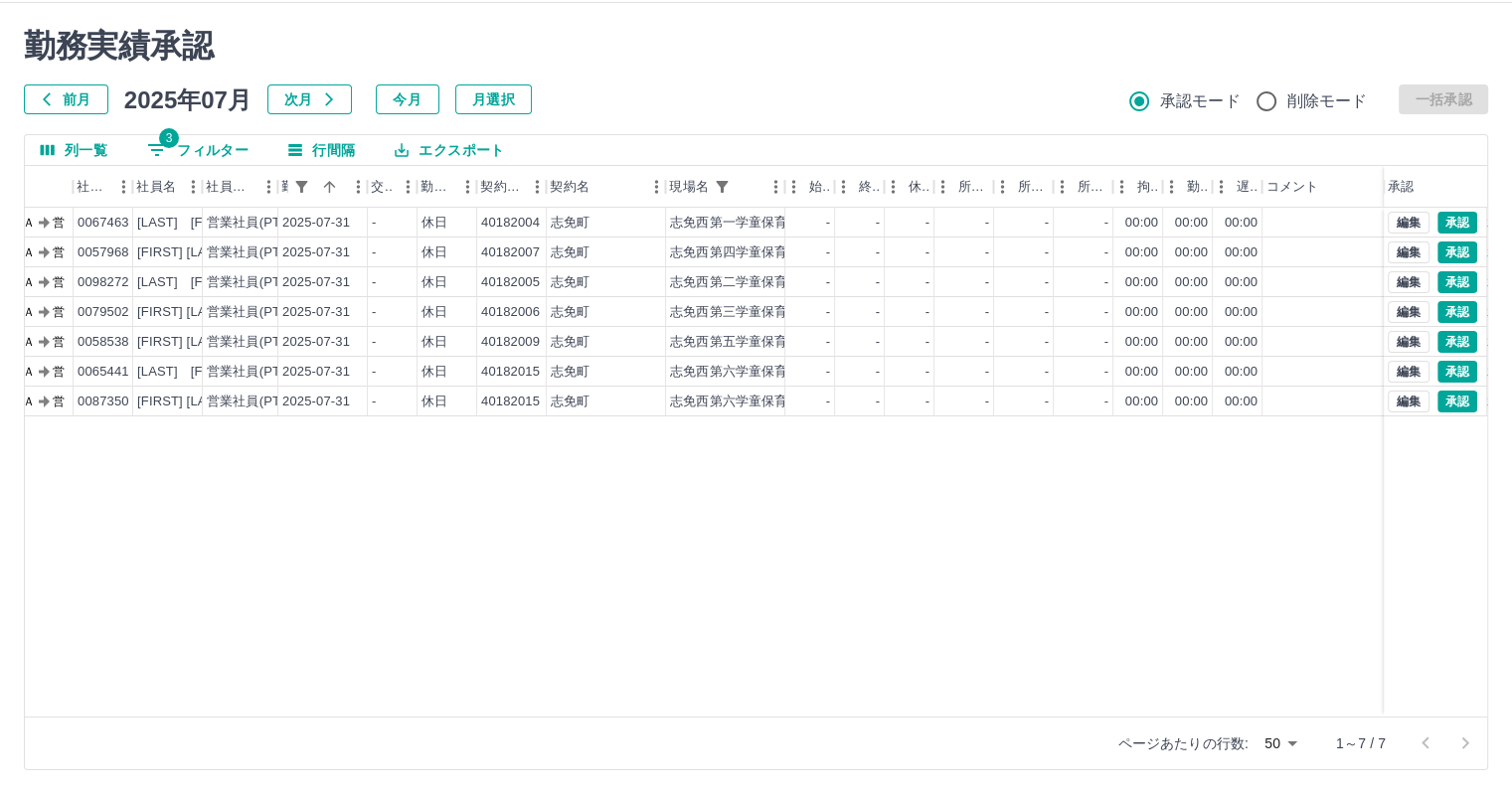 click 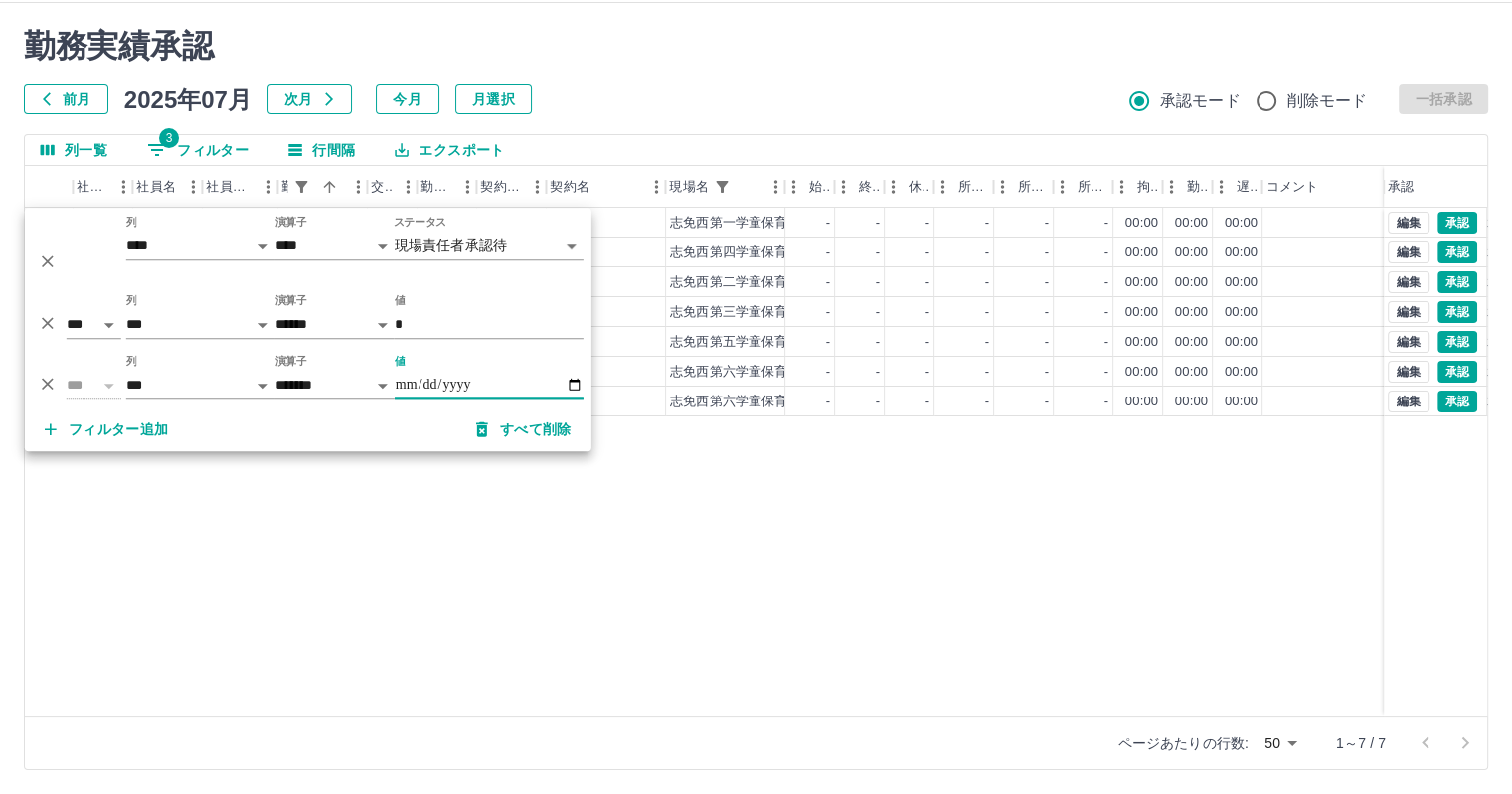 click on "**********" at bounding box center (489, 385) 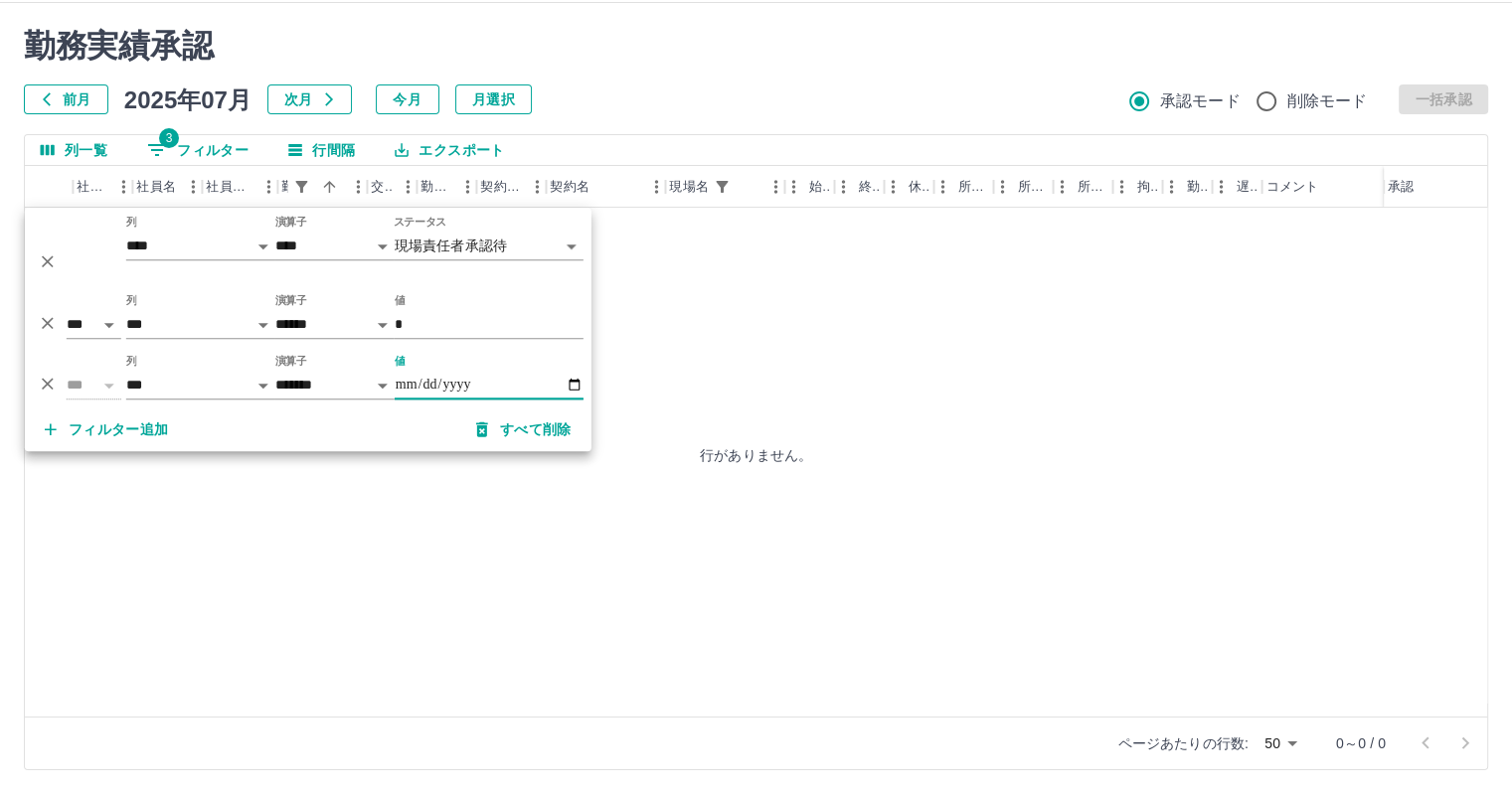 click on "**********" at bounding box center [489, 385] 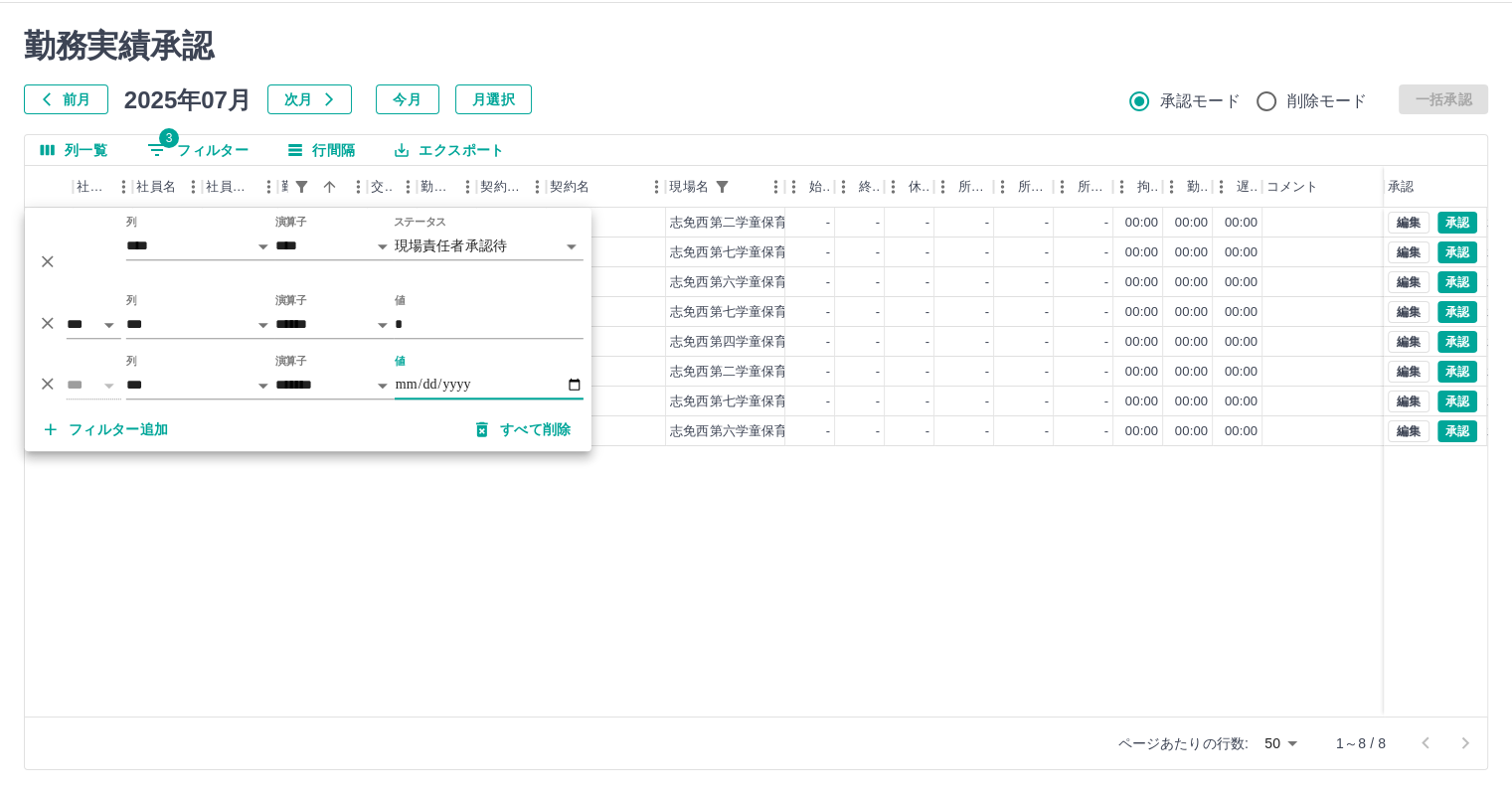 click on "現 事 Ａ 営 0048785 [FIRST] [LAST] 営業社員(PT契約) 2025-07-02  -  休日 40182005 [CITY] [CITY]第二学童保育所 - - - - - - 00:00 00:00 00:00 現場責任者承認待 現 事 Ａ 営 0048795 [FIRST] [LAST] 営業社員(PT契約) 2025-07-02  -  休日 40182016 [CITY] [CITY]第七学童保育所 - - - - - - 00:00 00:00 00:00 現場責任者承認待 現 事 Ａ 営 0067466 [FIRST] [LAST] 営業社員(PT契約) 2025-07-02  -  休日 40182015 [CITY] [CITY]第六学童保育所 - - - - - - 00:00 00:00 00:00 現場責任者承認待 現 事 Ａ 営 0089269 [FIRST] [LAST] 営業社員(PT契約) 2025-07-02  -  休日 40182016 [CITY] [CITY]第七学童保育所 - - - - - - 00:00 00:00 00:00 現場責任者承認待 現 事 Ａ 営 0048796 [FIRST] [LAST] 営業社員(PT契約) 2025-07-02  -  休日 40182007 [CITY] [CITY]第四学童保育所 - - - - - - 00:00 00:00 00:00 現場責任者承認待 現 事 Ａ 営 0073084 [FIRST] [LAST] 営業社員(PT契約)  -  -" at bounding box center (772, 462) 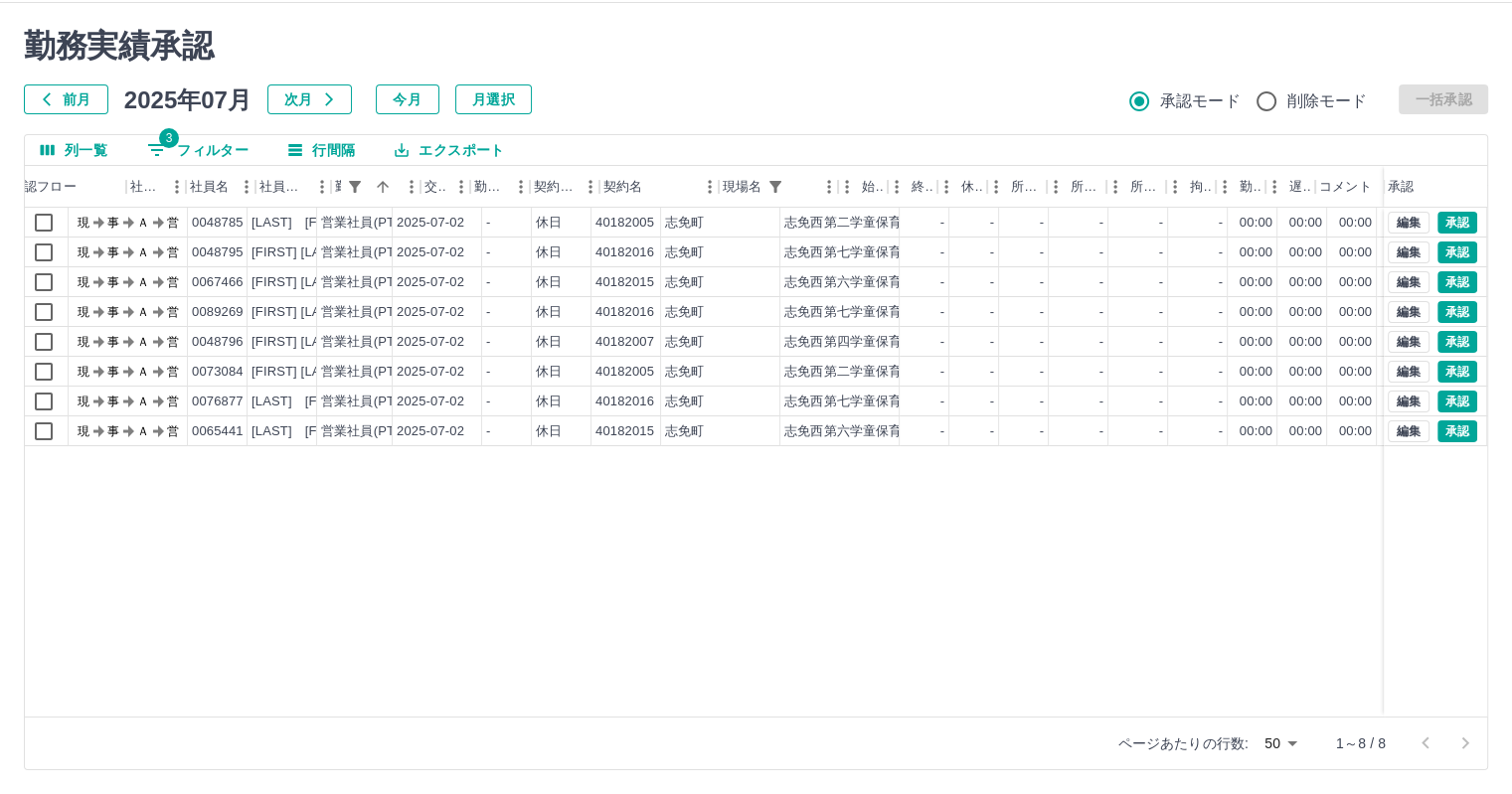 scroll, scrollTop: 0, scrollLeft: 0, axis: both 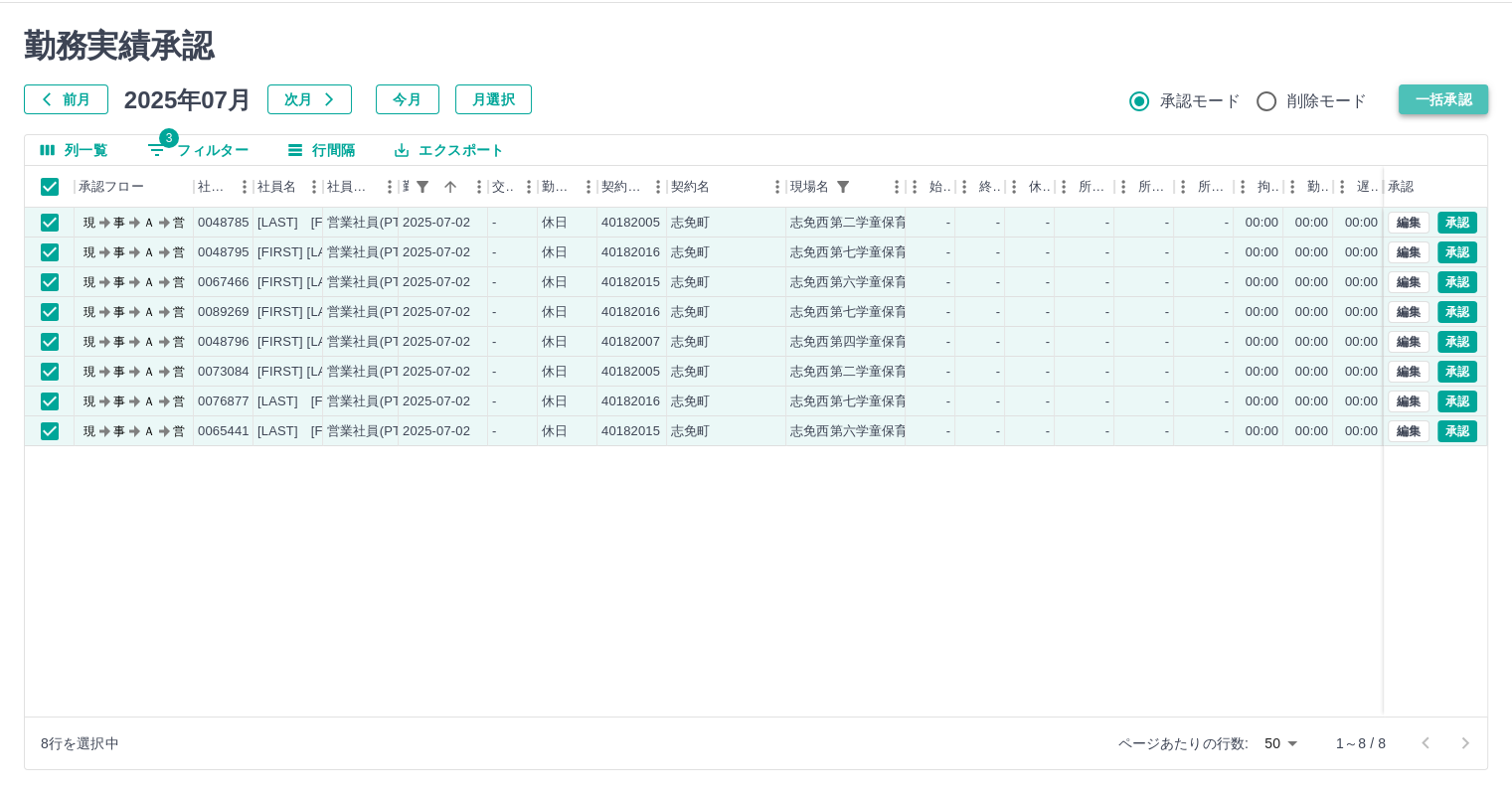 click on "一括承認" at bounding box center (1443, 99) 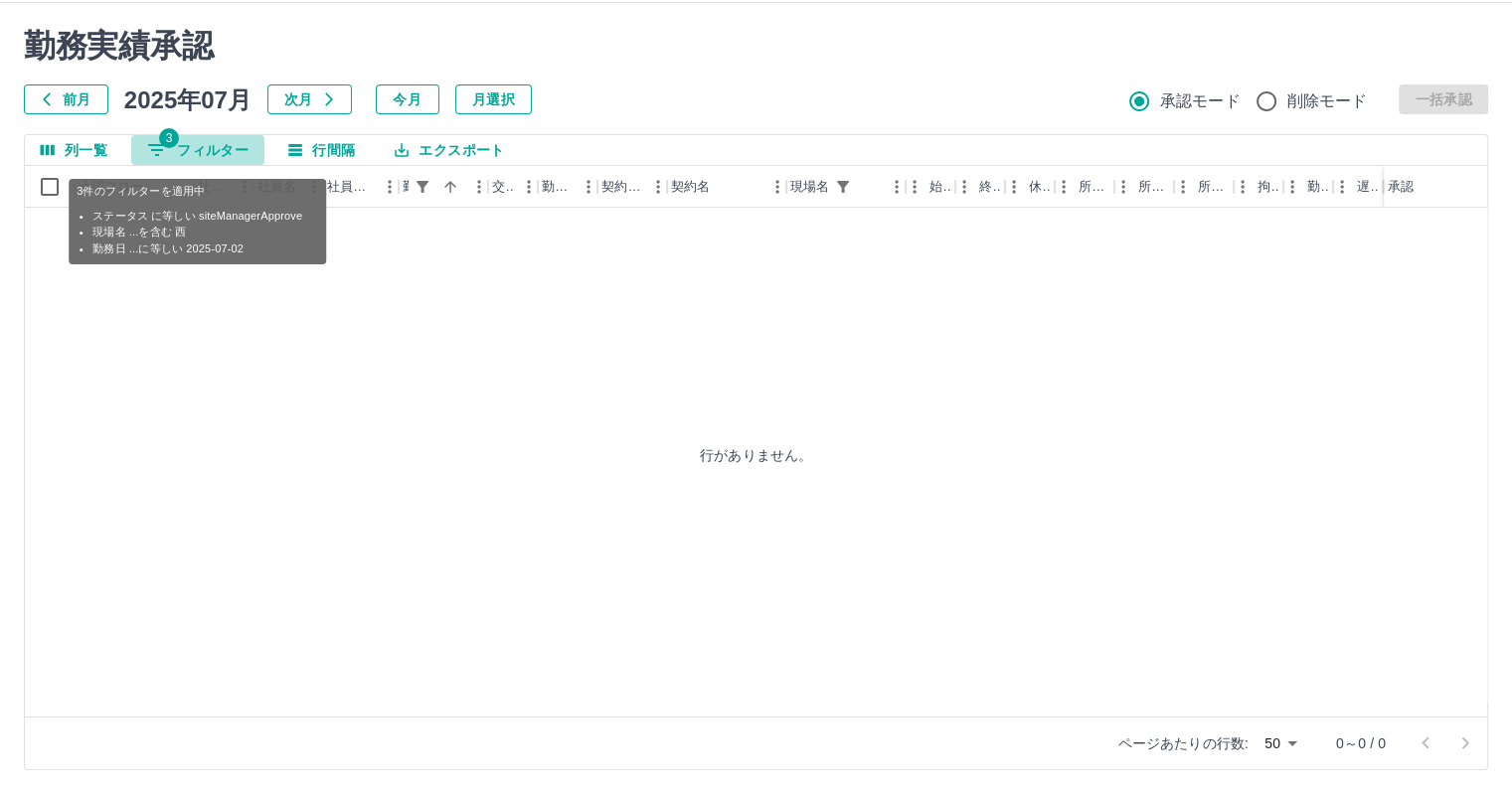 click on "3 フィルター" at bounding box center [198, 150] 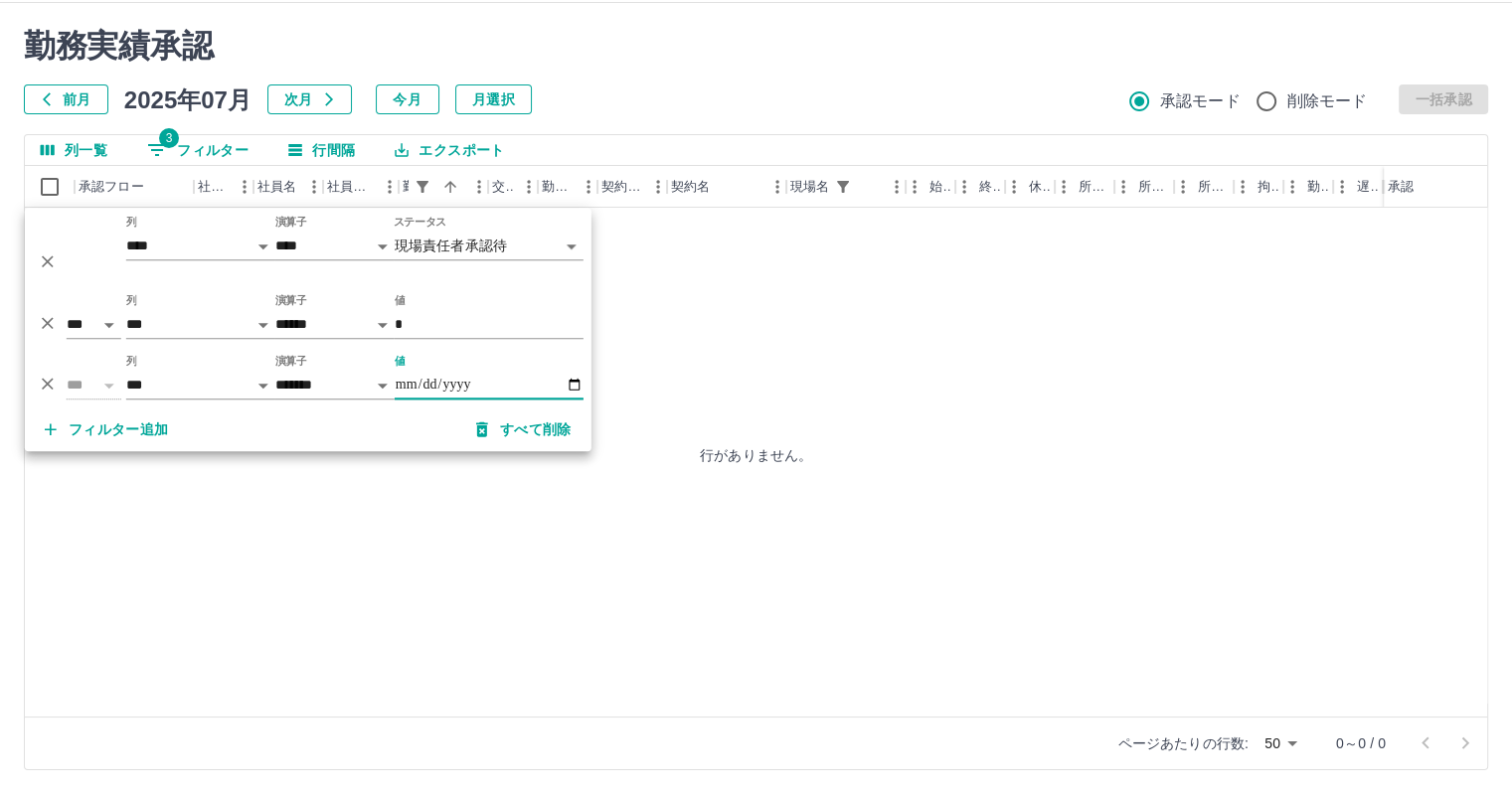 click on "**********" at bounding box center [489, 385] 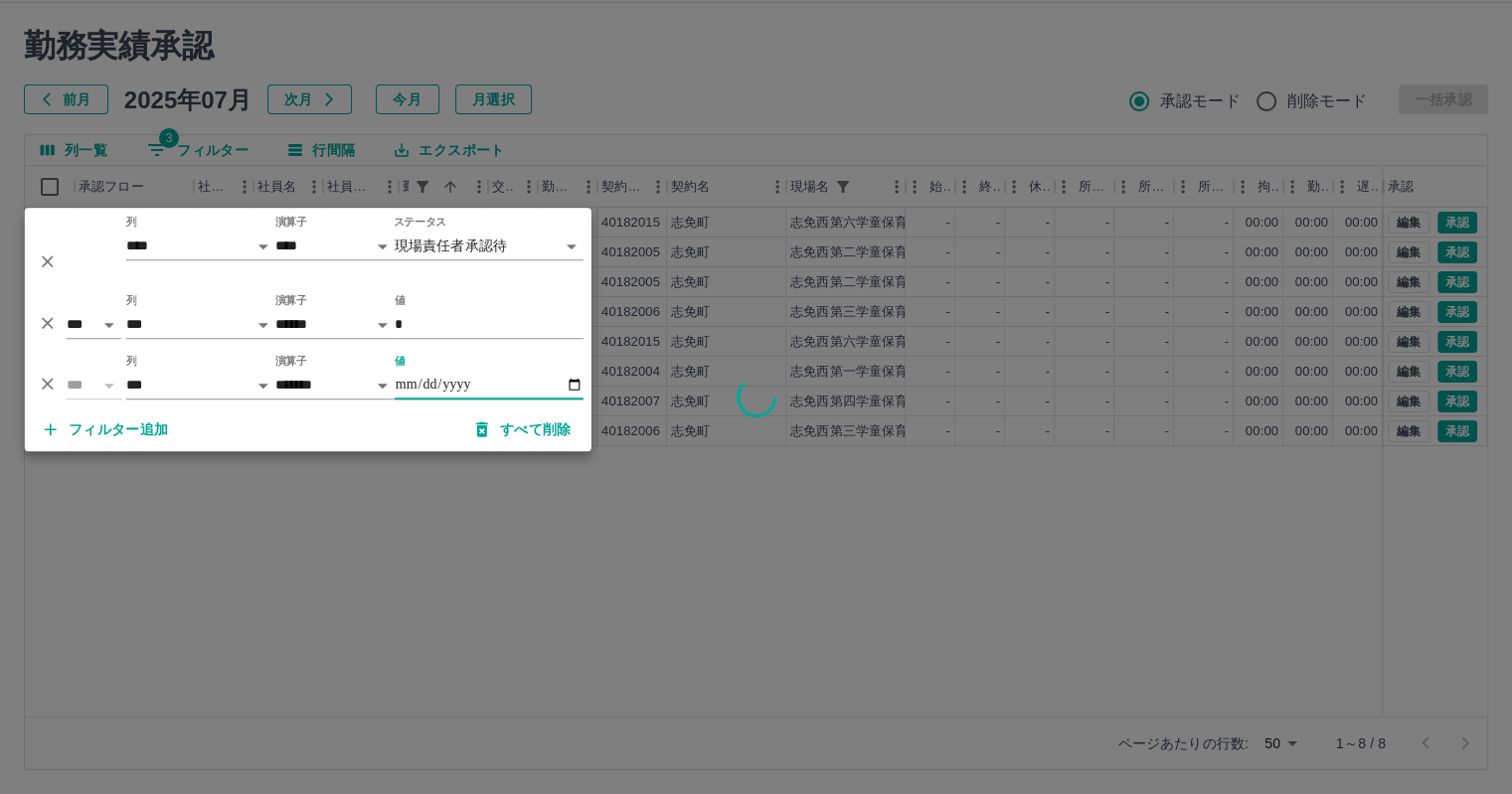 click at bounding box center [756, 397] 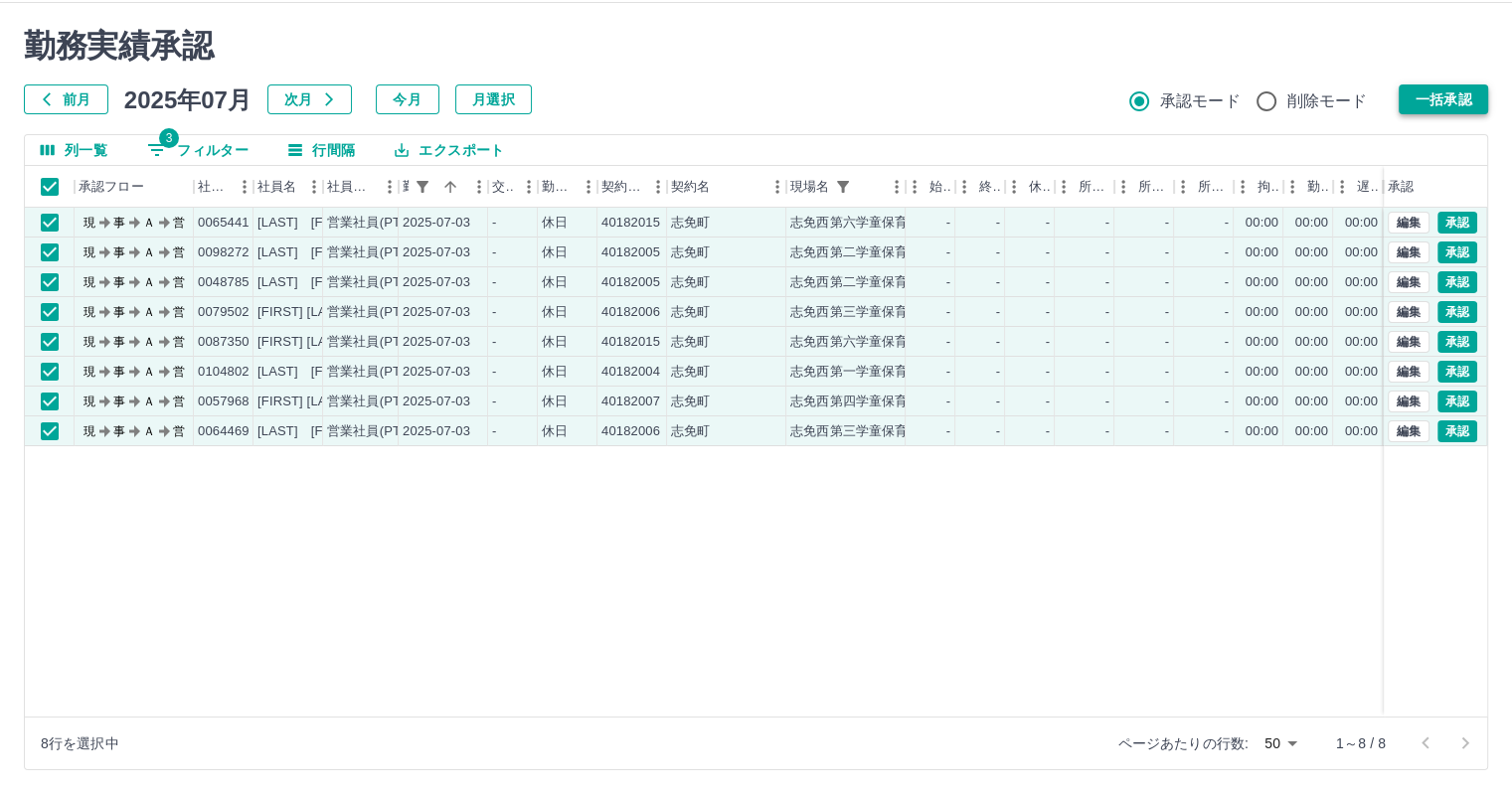 click on "一括承認" at bounding box center [1443, 99] 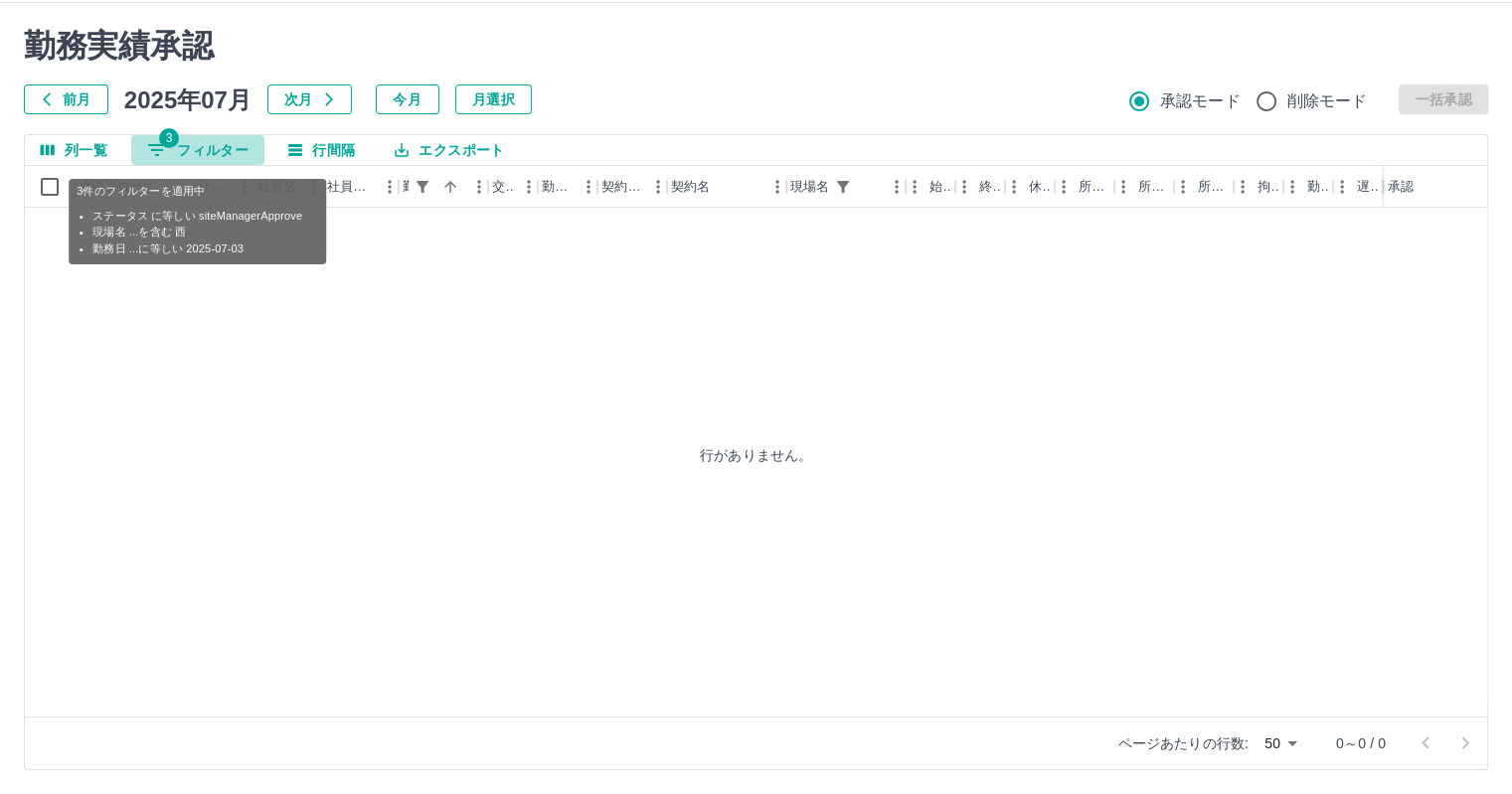 click on "3" at bounding box center [169, 138] 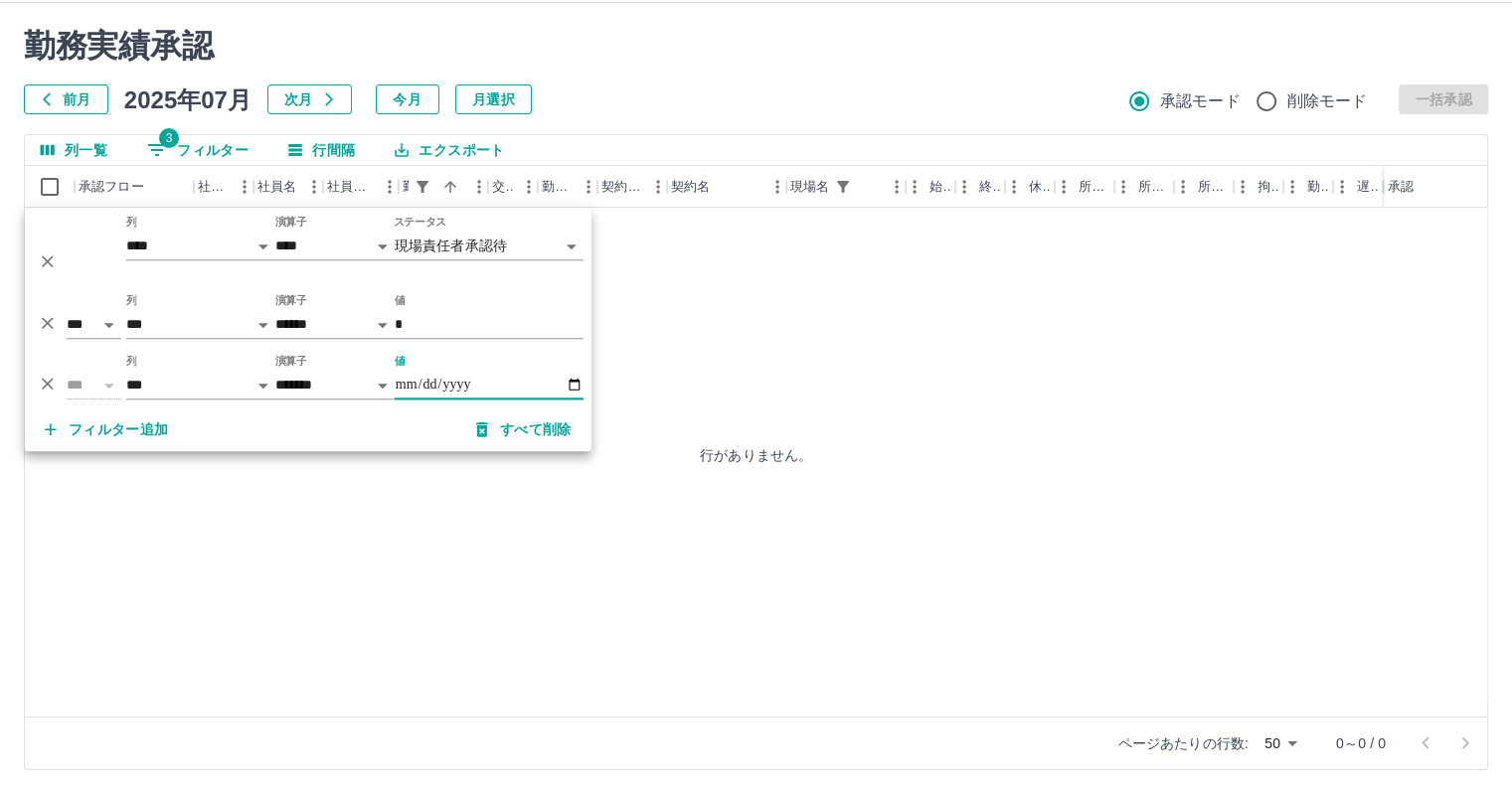click on "**********" at bounding box center [489, 385] 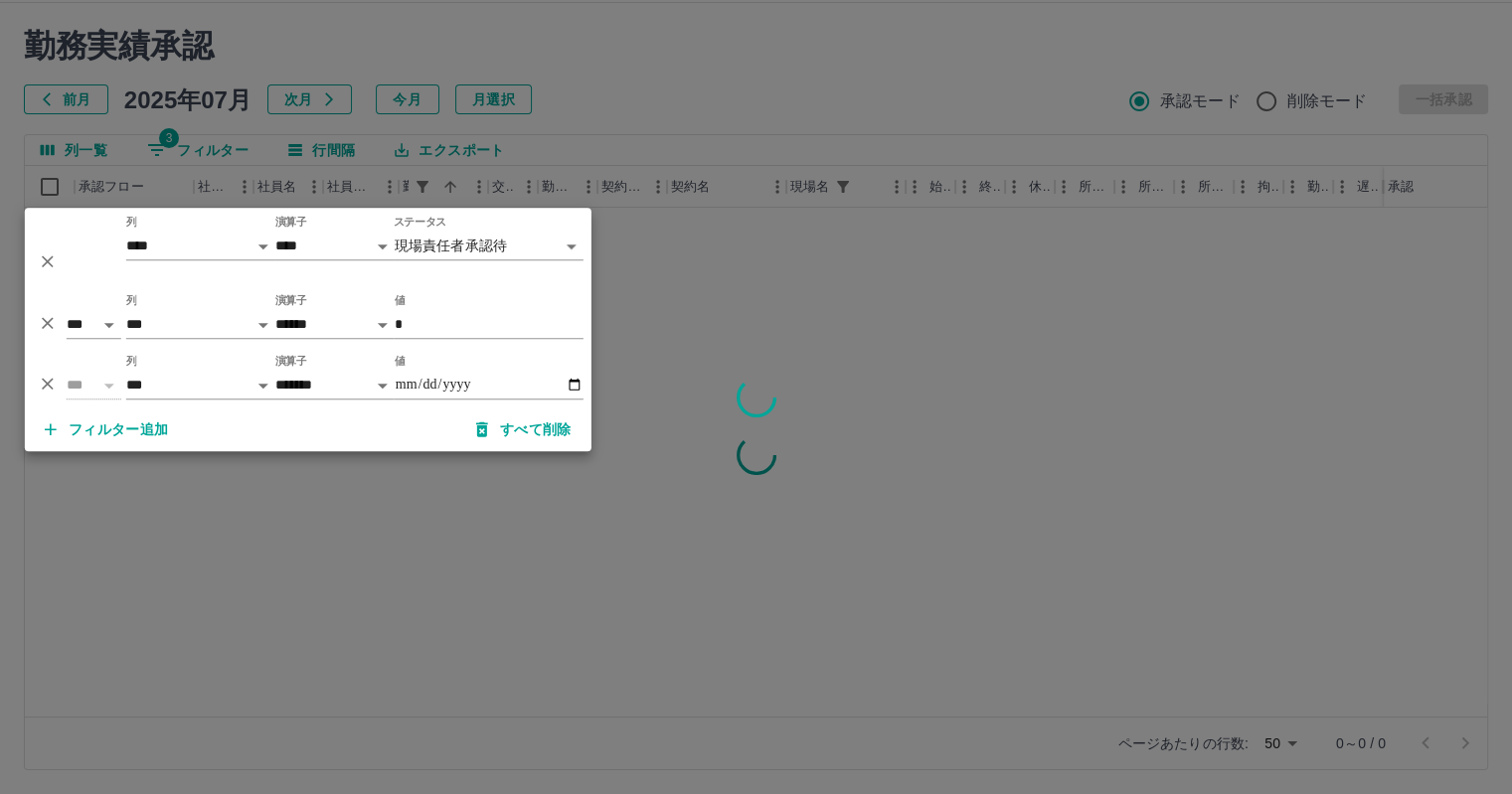 click at bounding box center [756, 397] 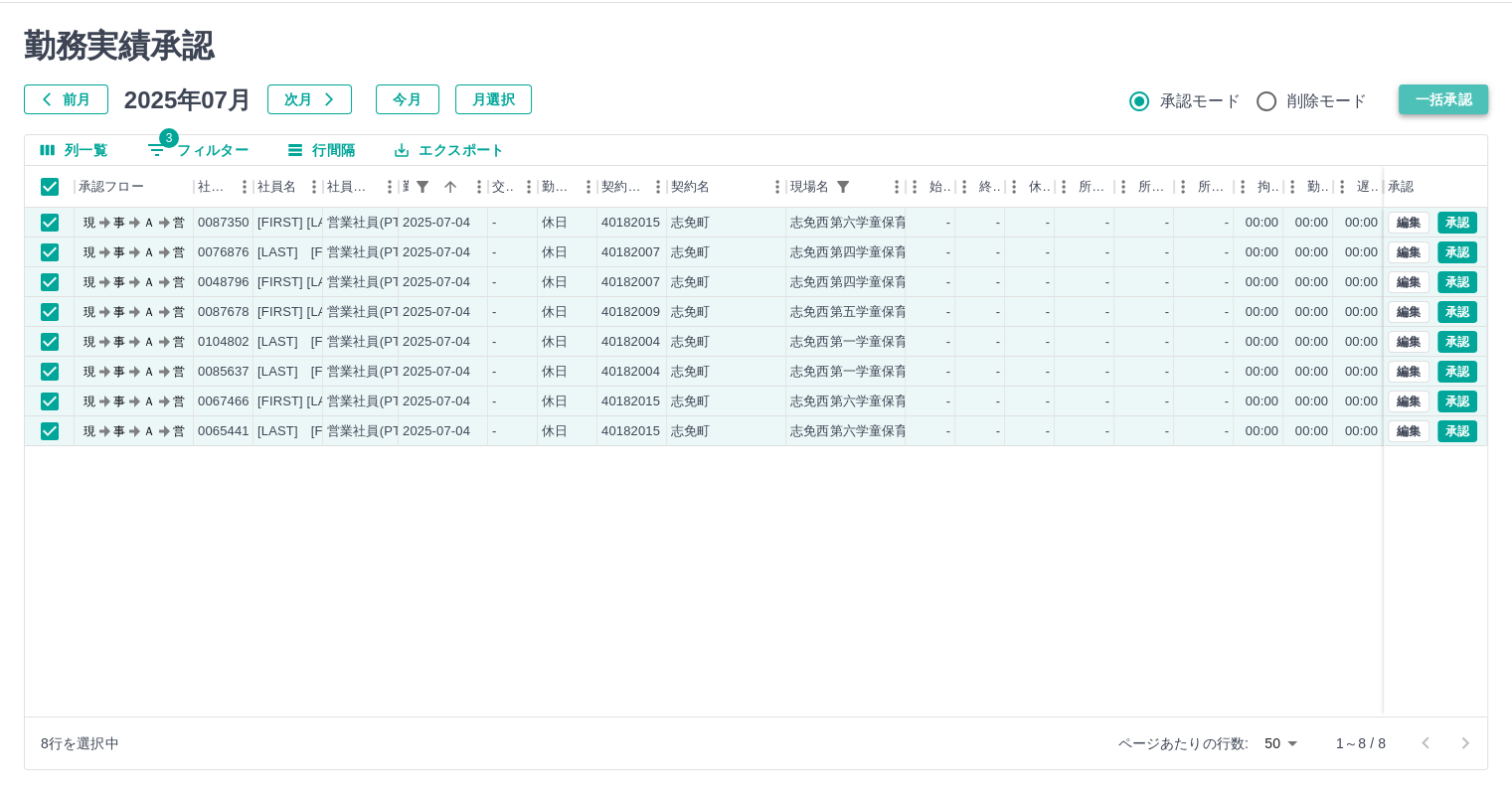 click on "一括承認" at bounding box center [1443, 99] 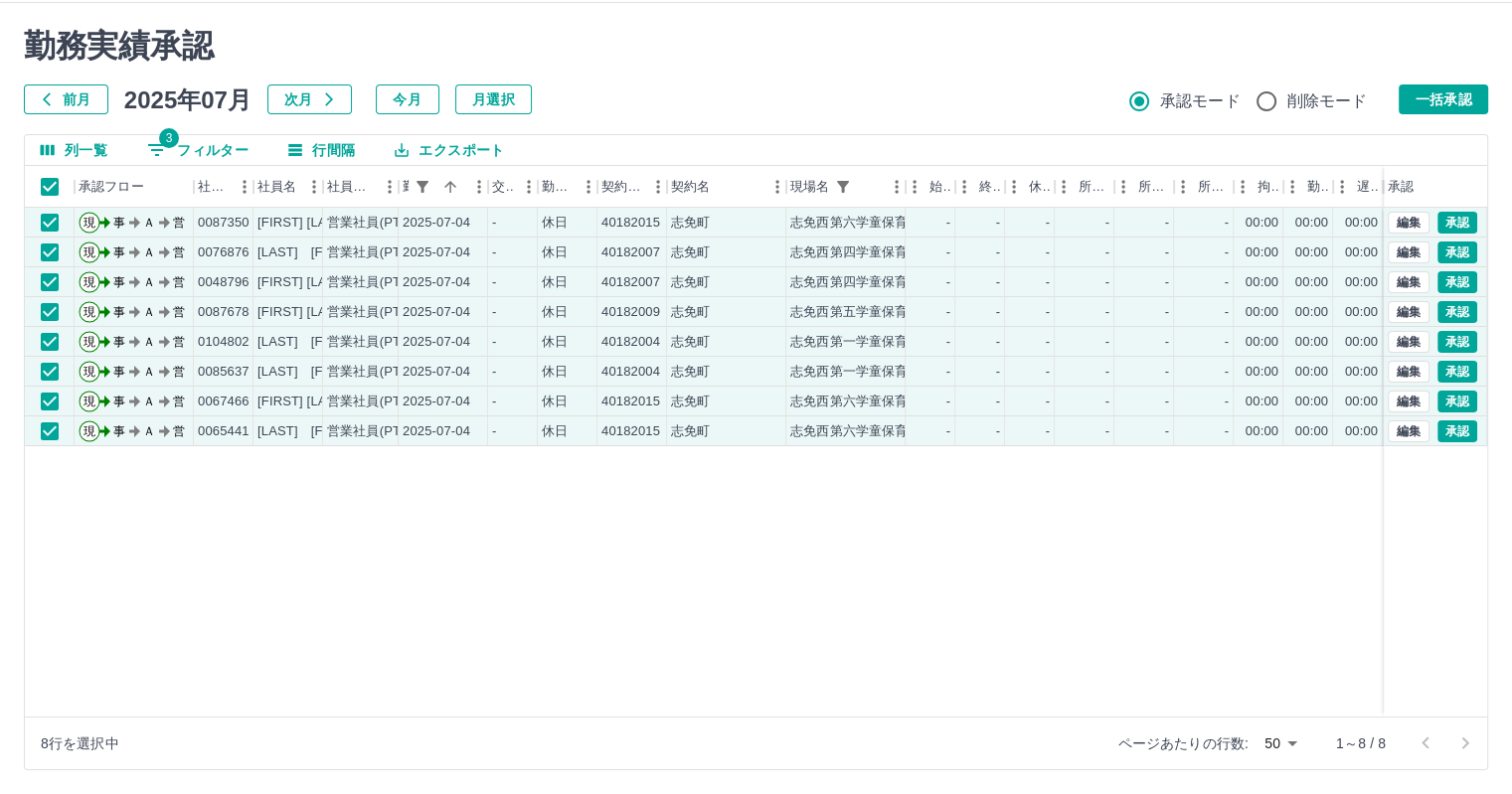 click at bounding box center (756, 397) 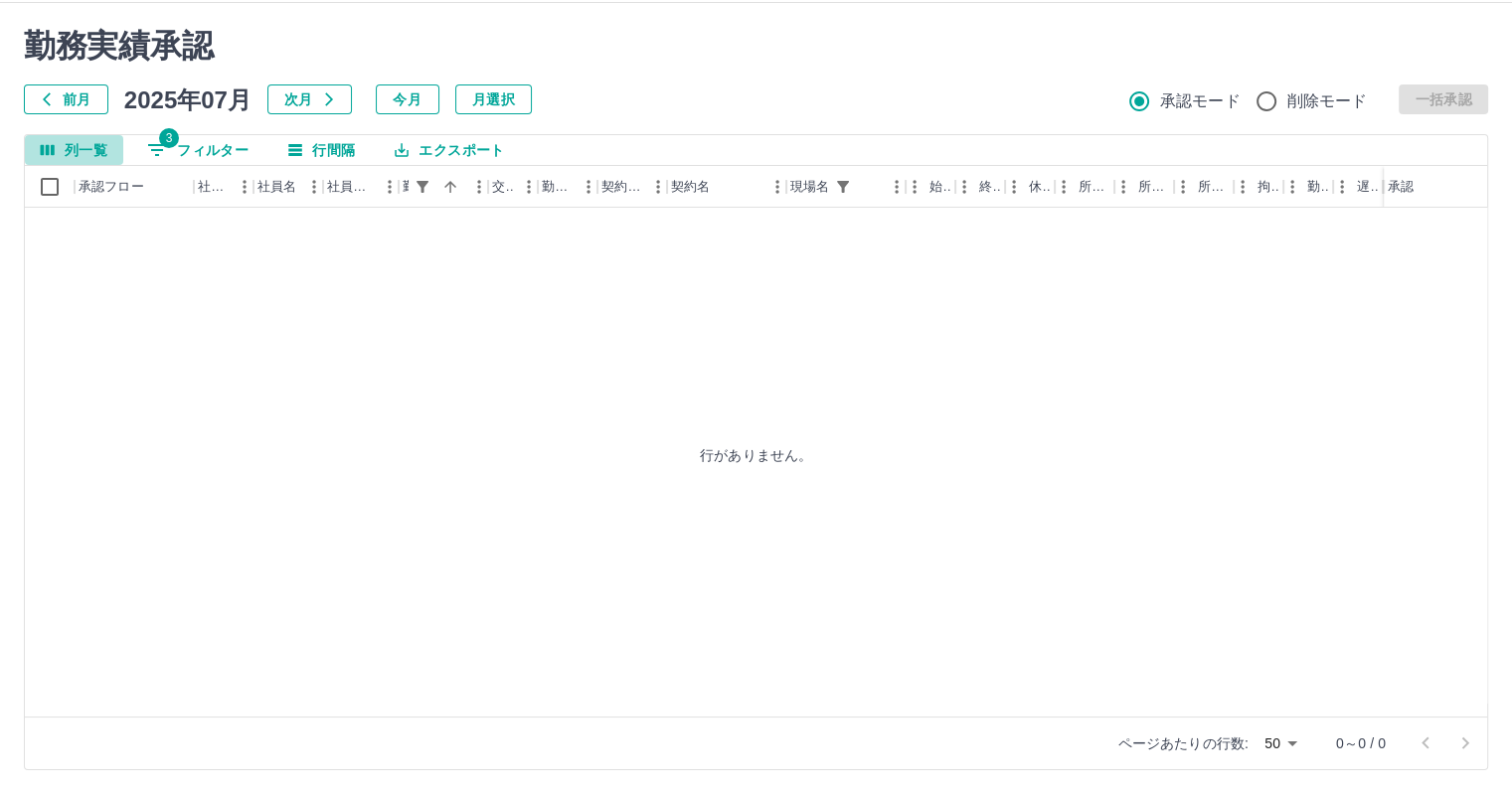 click on "列一覧" at bounding box center (74, 150) 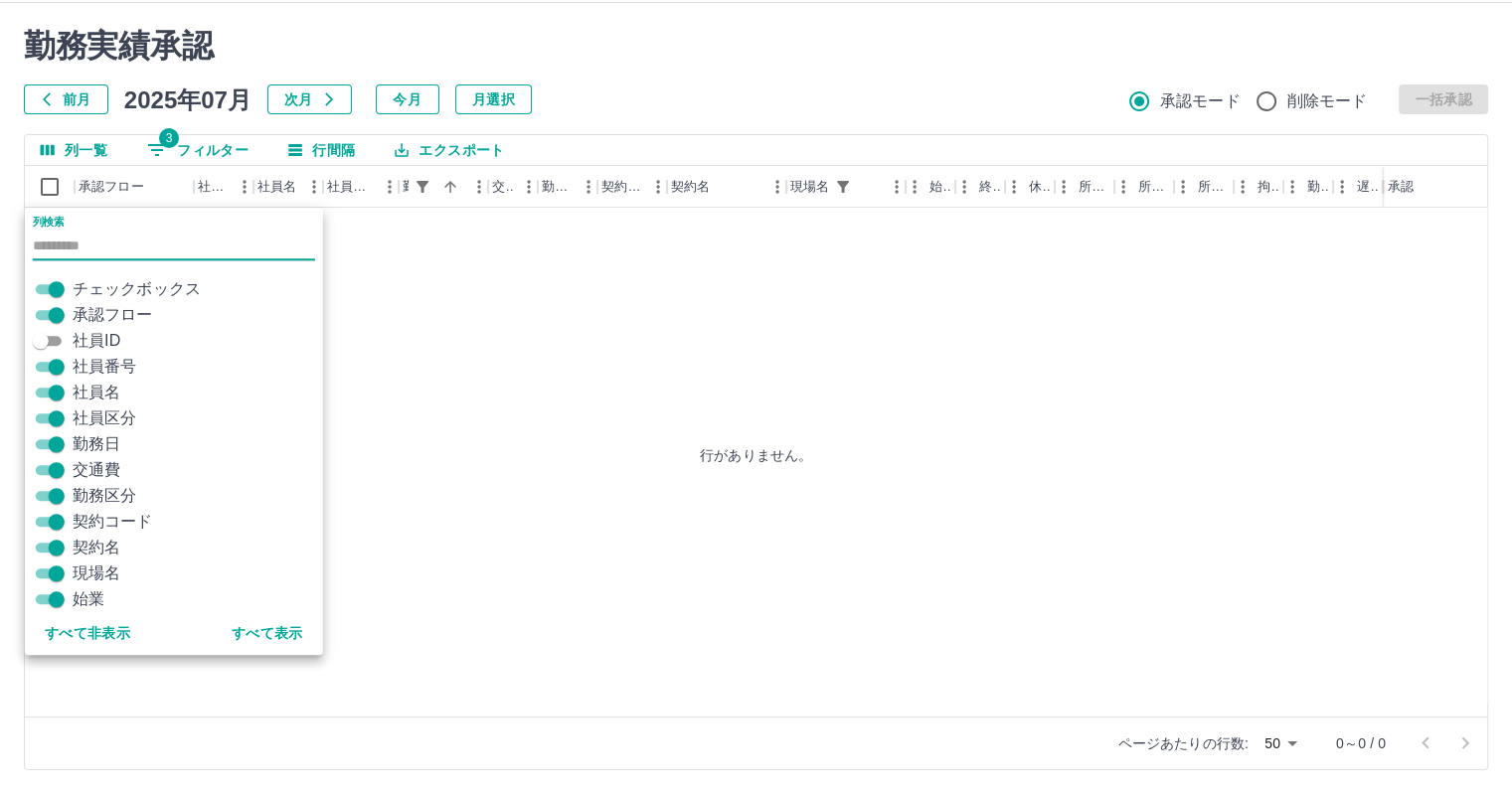 click on "3" at bounding box center [169, 138] 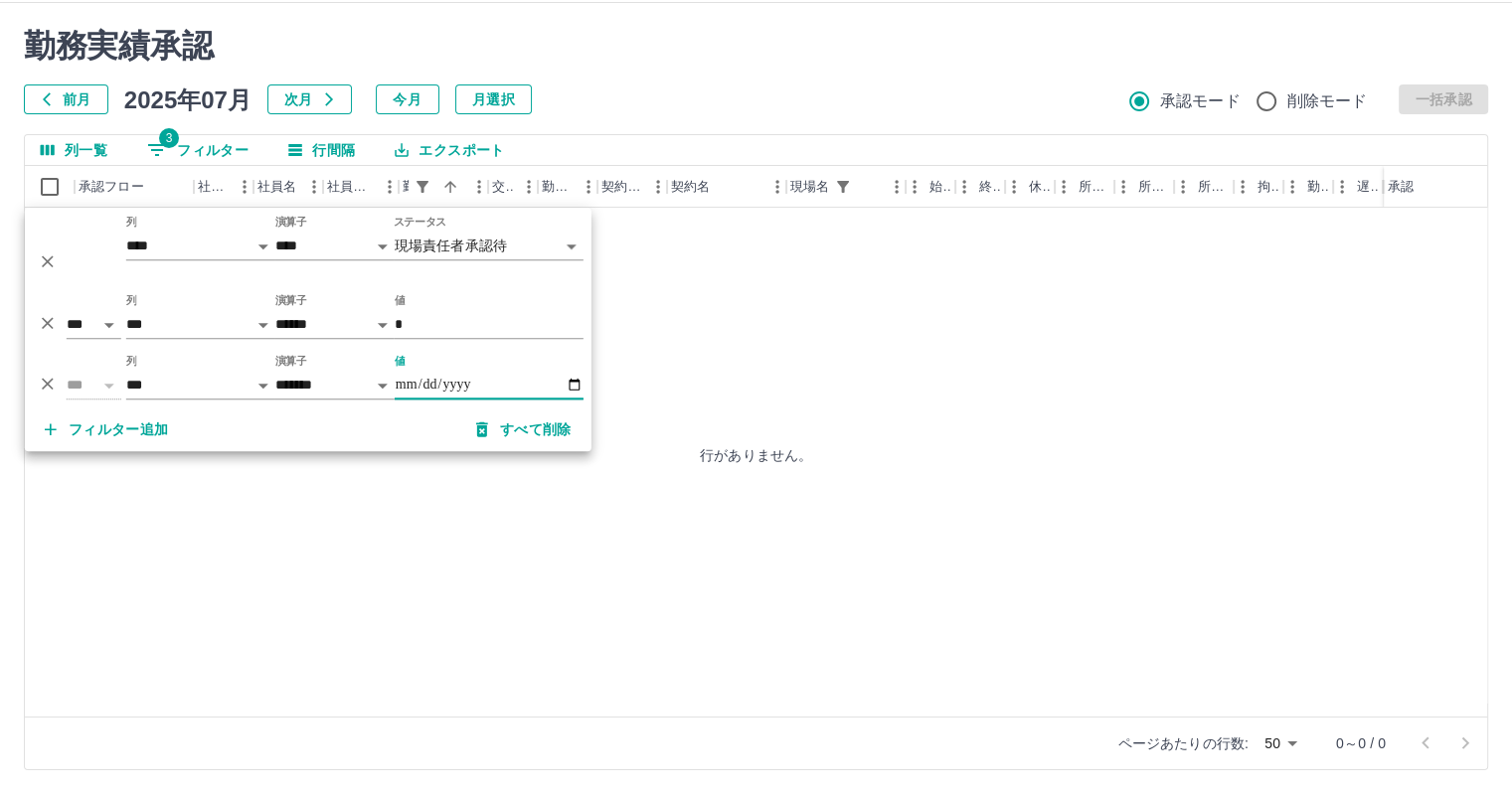 click on "**********" at bounding box center [489, 385] 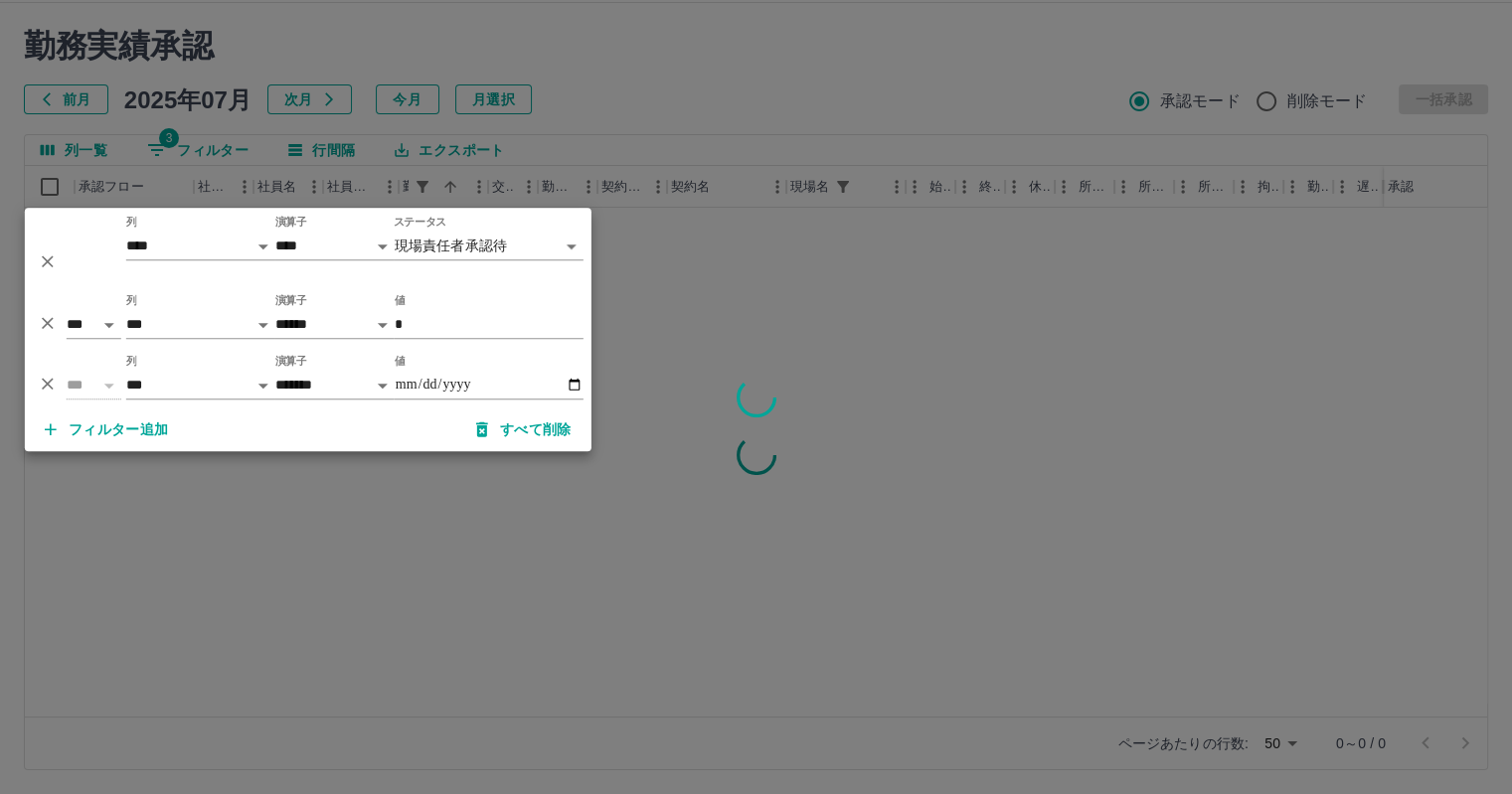click at bounding box center (756, 397) 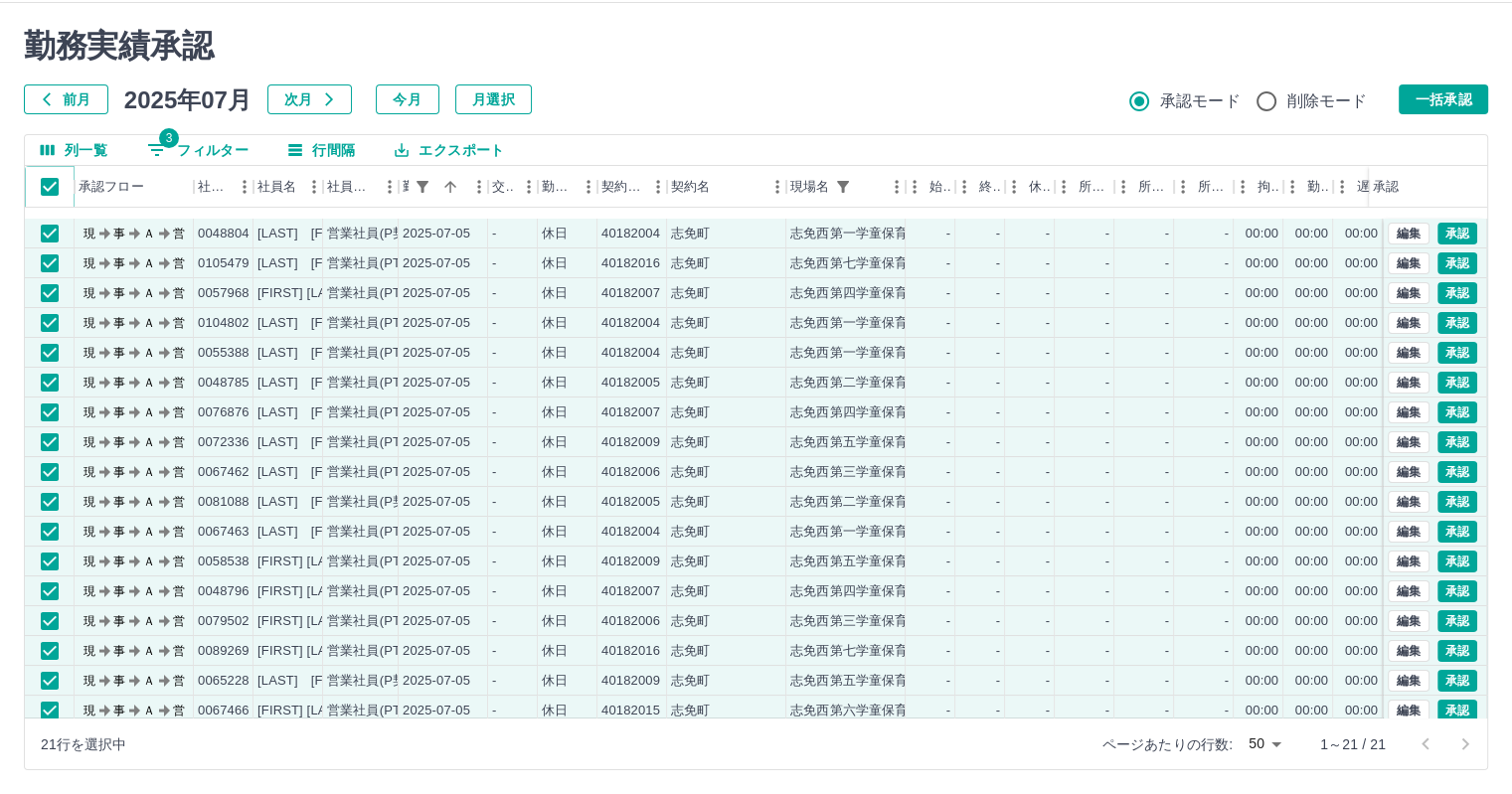 scroll, scrollTop: 130, scrollLeft: 0, axis: vertical 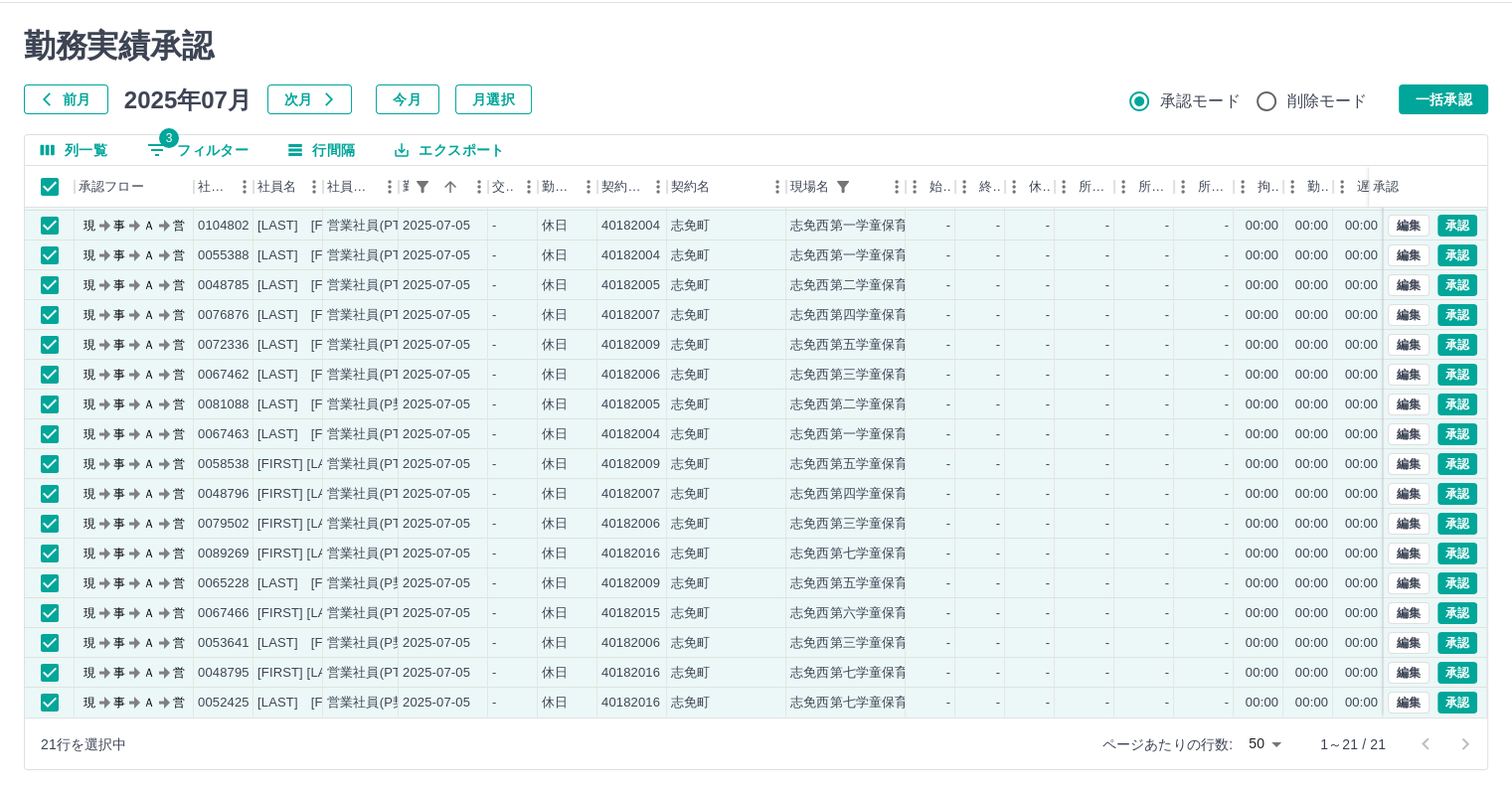 click on "3 フィルター" at bounding box center (198, 150) 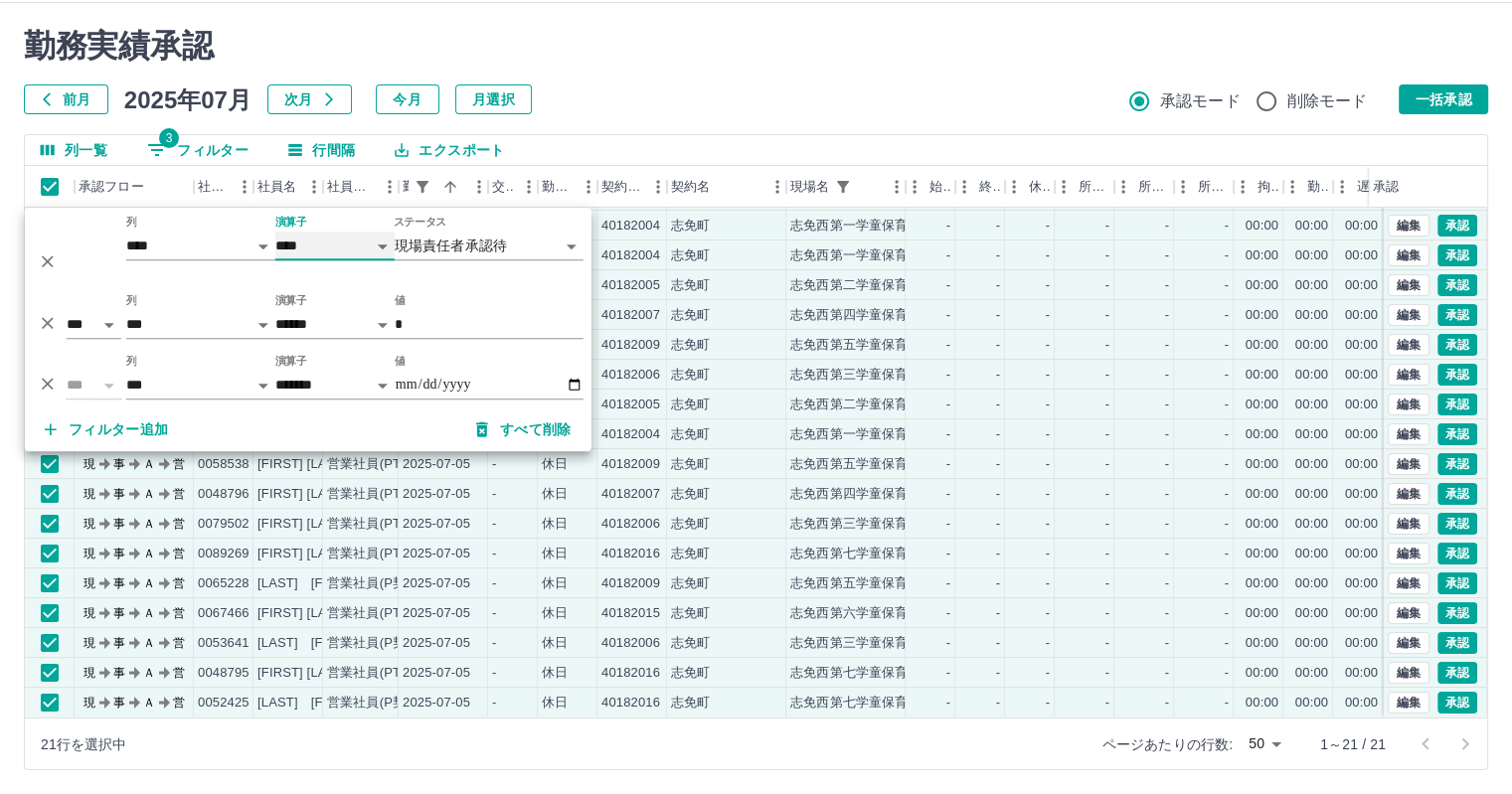 click on "**** ******" at bounding box center (335, 245) 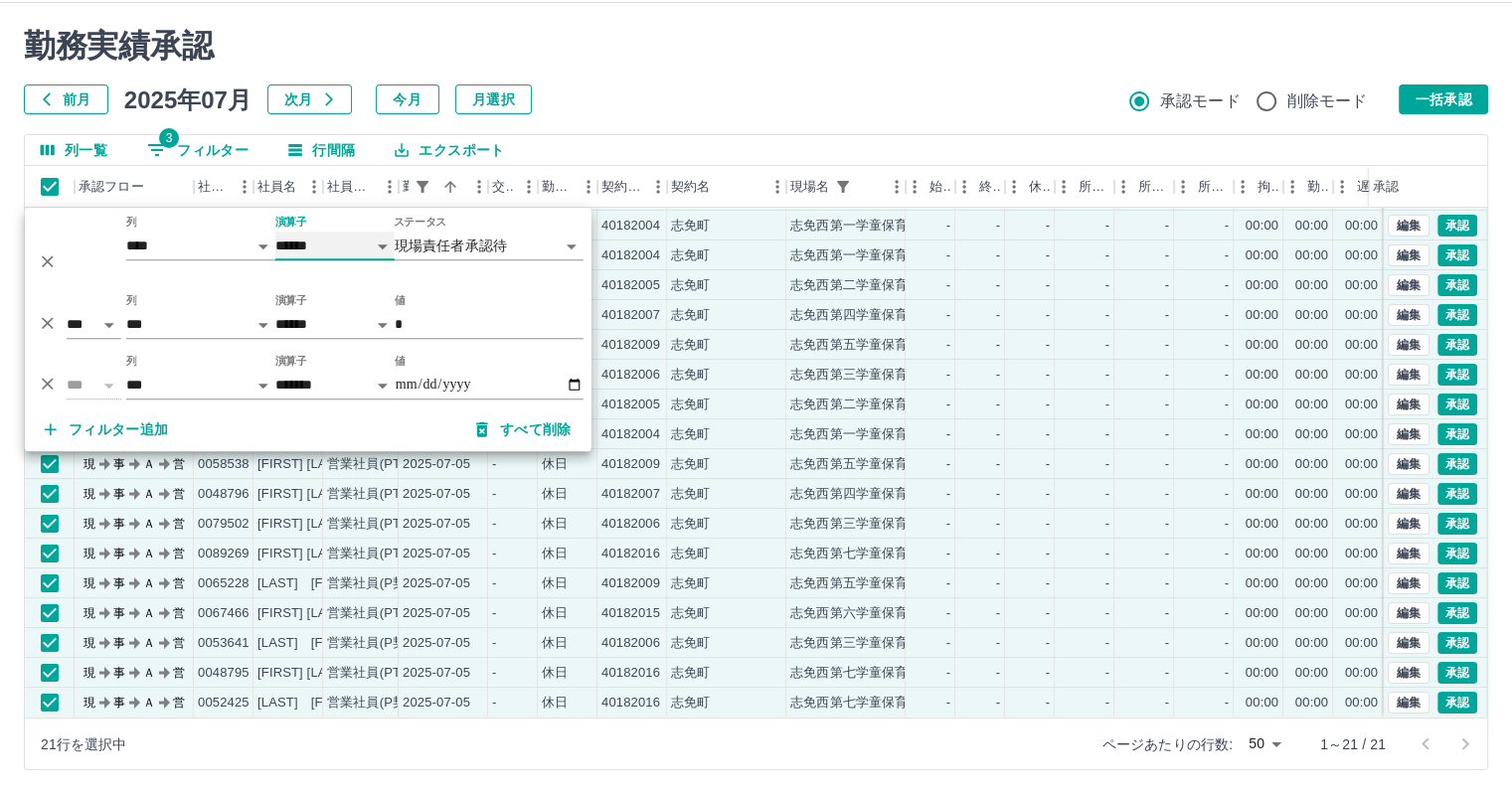 click on "**** ******" at bounding box center [335, 245] 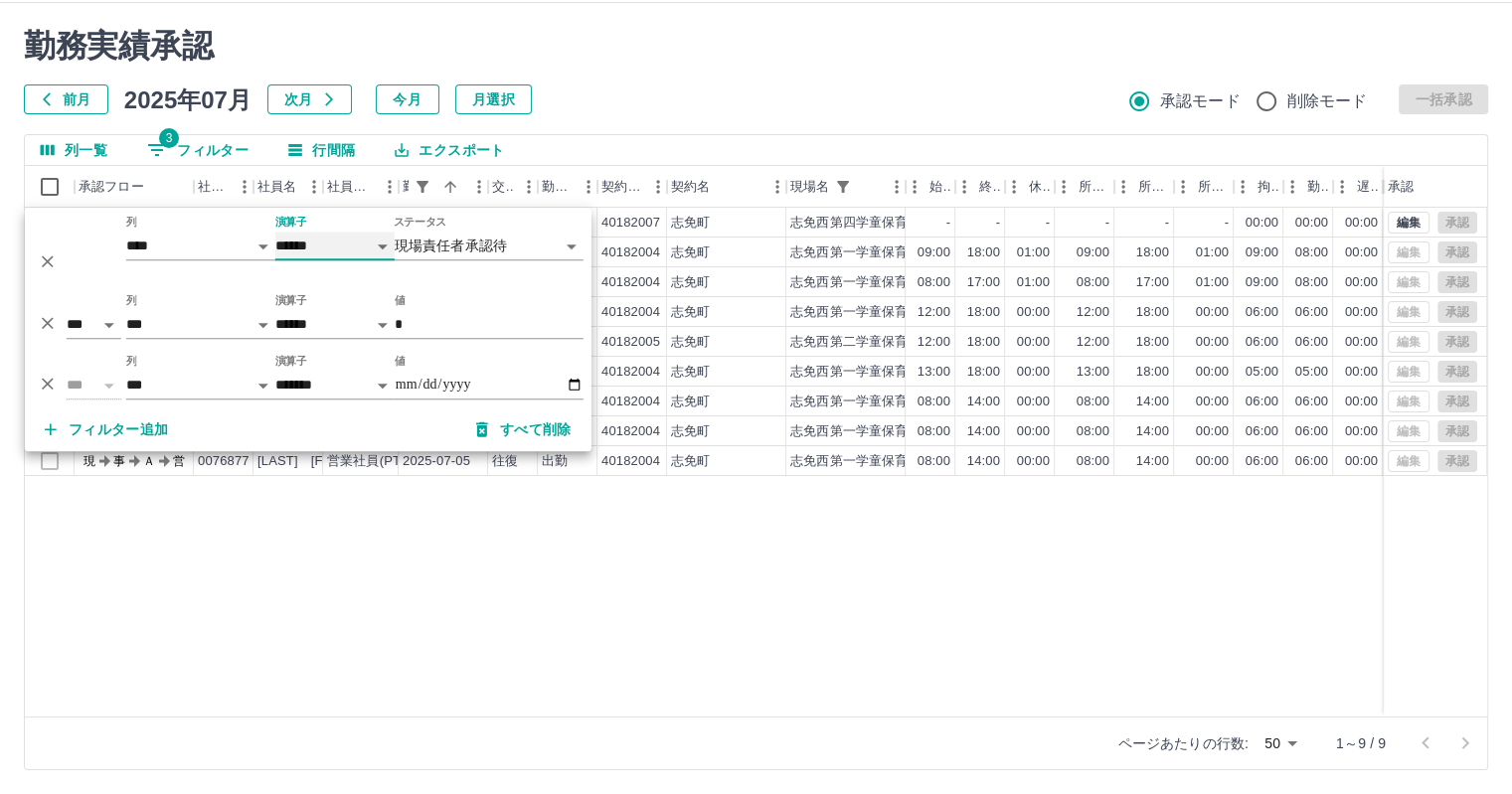 scroll, scrollTop: 0, scrollLeft: 0, axis: both 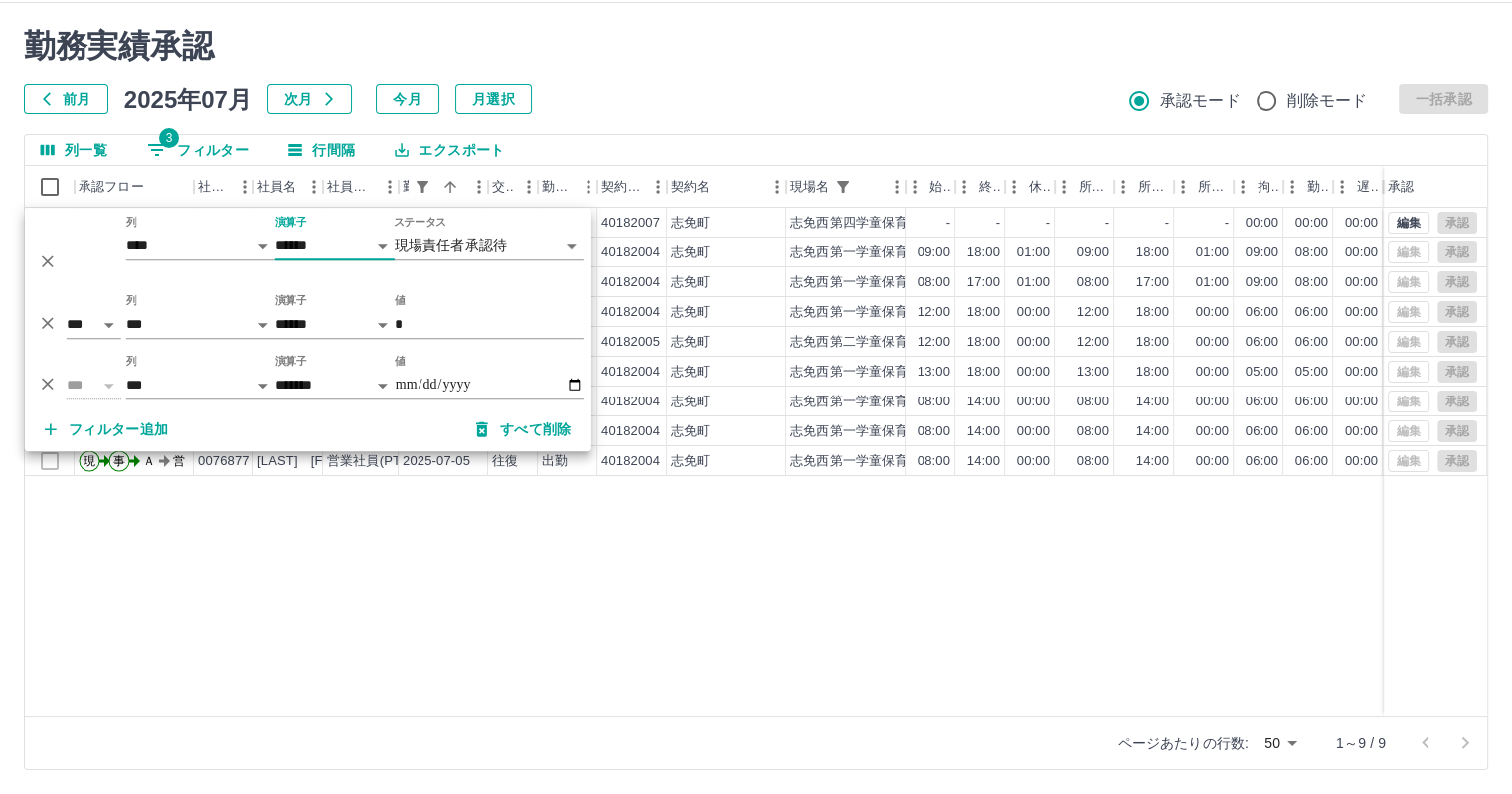 click on "現 事 Ａ 営 0093894 [LAST]　[FIRST] 営業社員(P契約) 2025-07-05  -  休日 40182007 [CITY] [STATE] 志免西第四学童保育所 - - - - - - 00:00 00:00 00:00 事務担当者承認待 現 事 Ａ 営 0092077 [LAST]　[FIRST] 営業社員(P契約) 2025-07-05 往復 振出 40182004 [CITY] [STATE] 志免西第一学童保育所 09:00 18:00 01:00 09:00 18:00 01:00 09:00 08:00 00:00 7/3分 AM承認待 現 事 Ａ 営 0064469 [LAST]　[FIRST] 営業社員(PT契約) 2025-07-05 往復 出勤 40182004 [CITY] [STATE] 志免西第一学童保育所 08:00 17:00 01:00 08:00 17:00 01:00 09:00 08:00 00:00 AM承認待 現 事 Ａ 営 0087678 [LAST]　[FIRST] 営業社員(PT契約) 2025-07-05 往復 出勤 40182004 [CITY] [STATE] 志免西第一学童保育所 12:00 18:00 00:00 12:00 18:00 00:00 06:00 06:00 00:00 AM承認待 現 事 Ａ 営 0087350 [LAST]　[FIRST] 営業社員(PT契約) 2025-07-05 往復 出勤 40182005 [CITY] [STATE] 志免西第二学童保育所 12:00 18:00 00:00 12:00 18:00 00:00 06:00 06:00 00:00 AM承認待 現 事 Ａ" at bounding box center [893, 462] 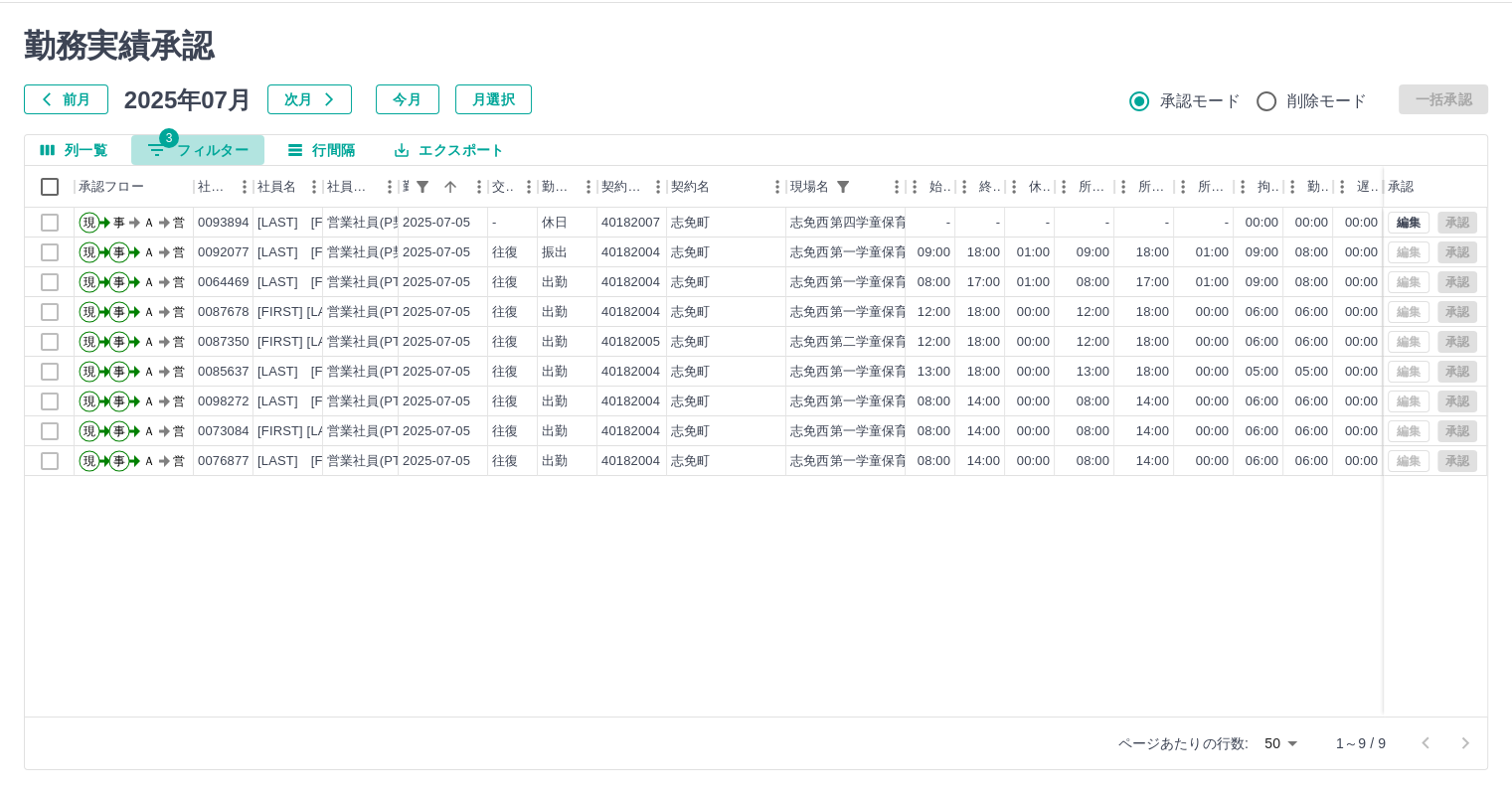 click on "3 フィルター" at bounding box center (198, 150) 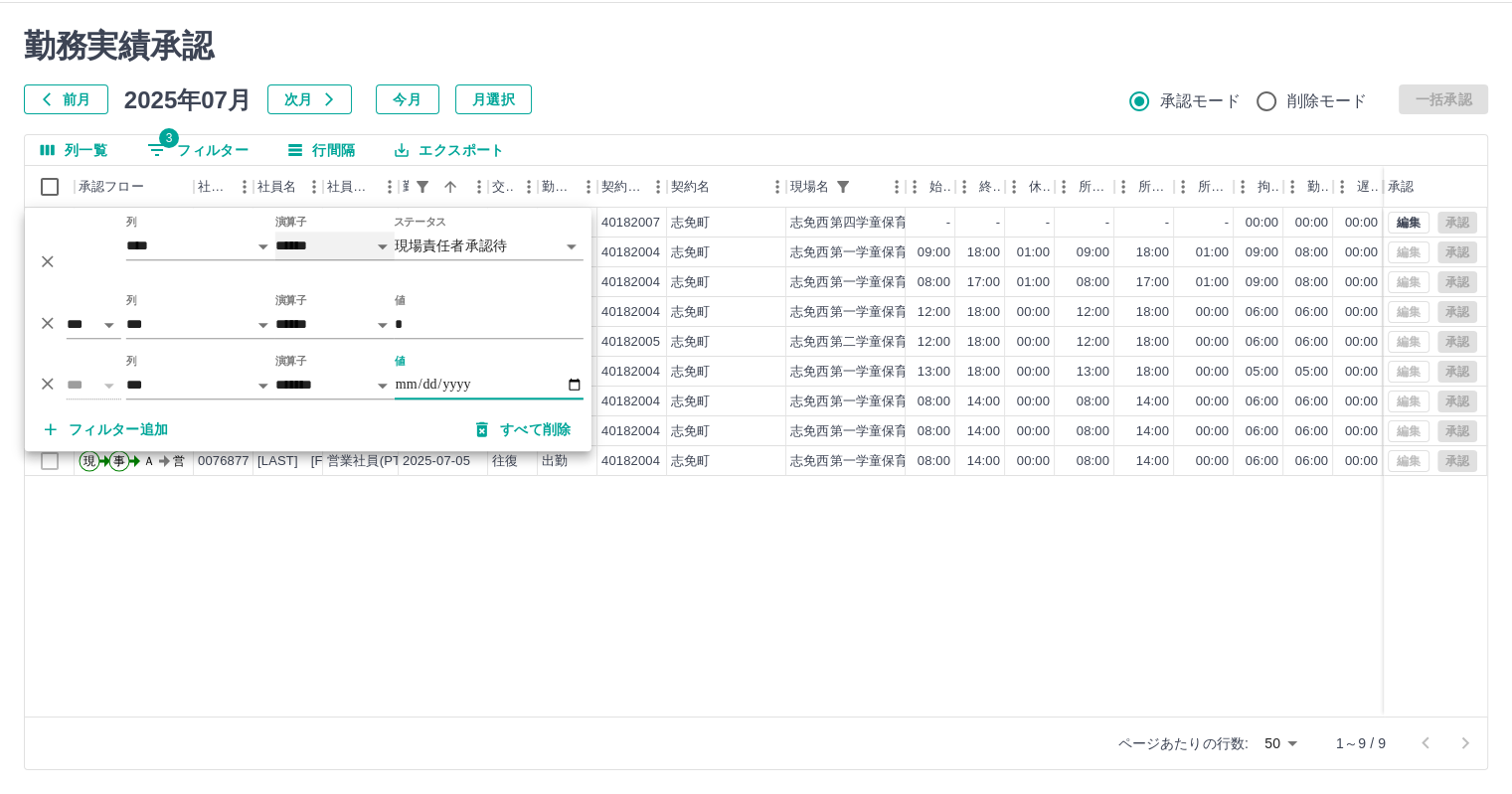 click on "**** ******" at bounding box center [335, 245] 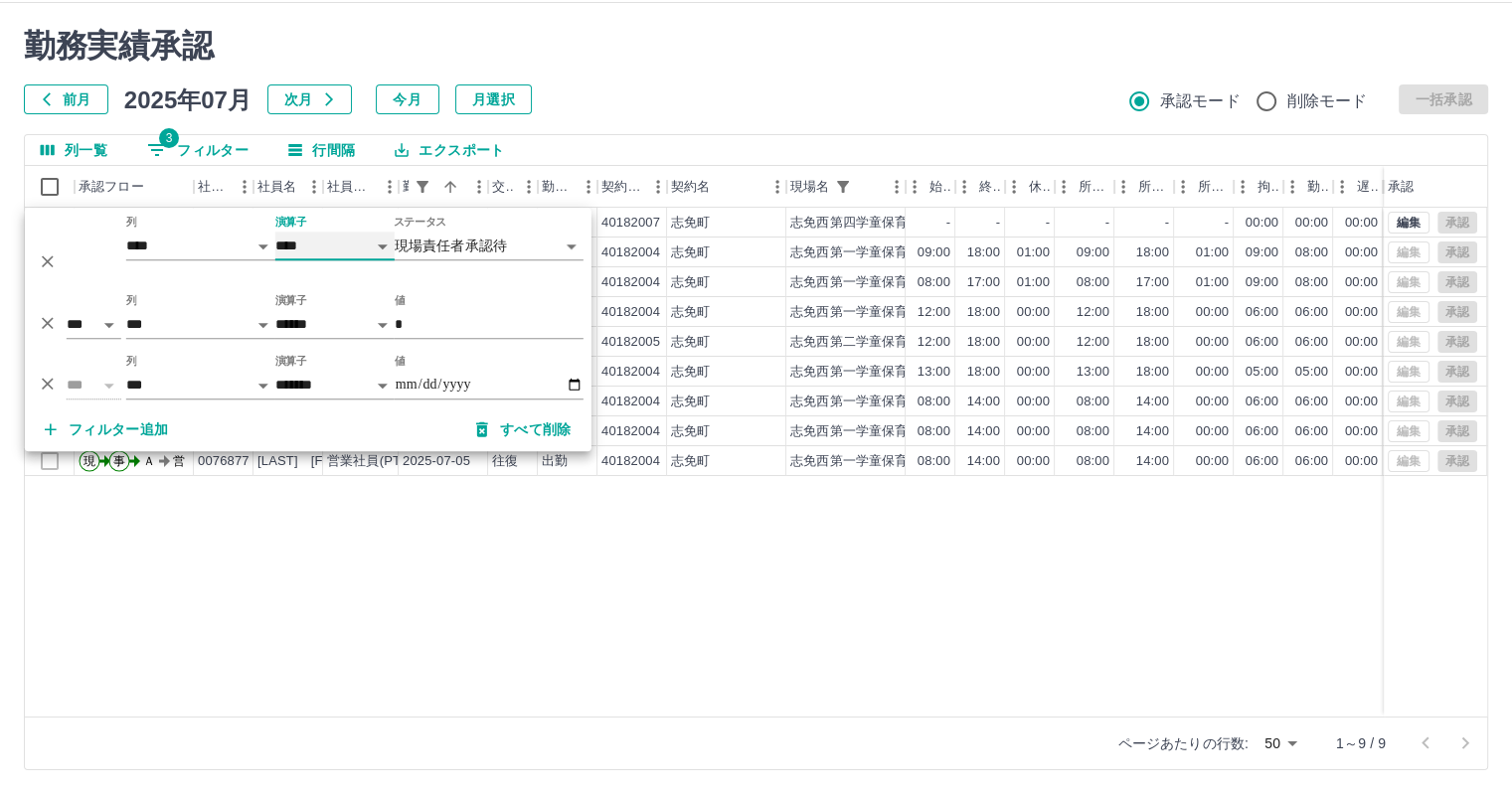 click on "**** ******" at bounding box center [335, 245] 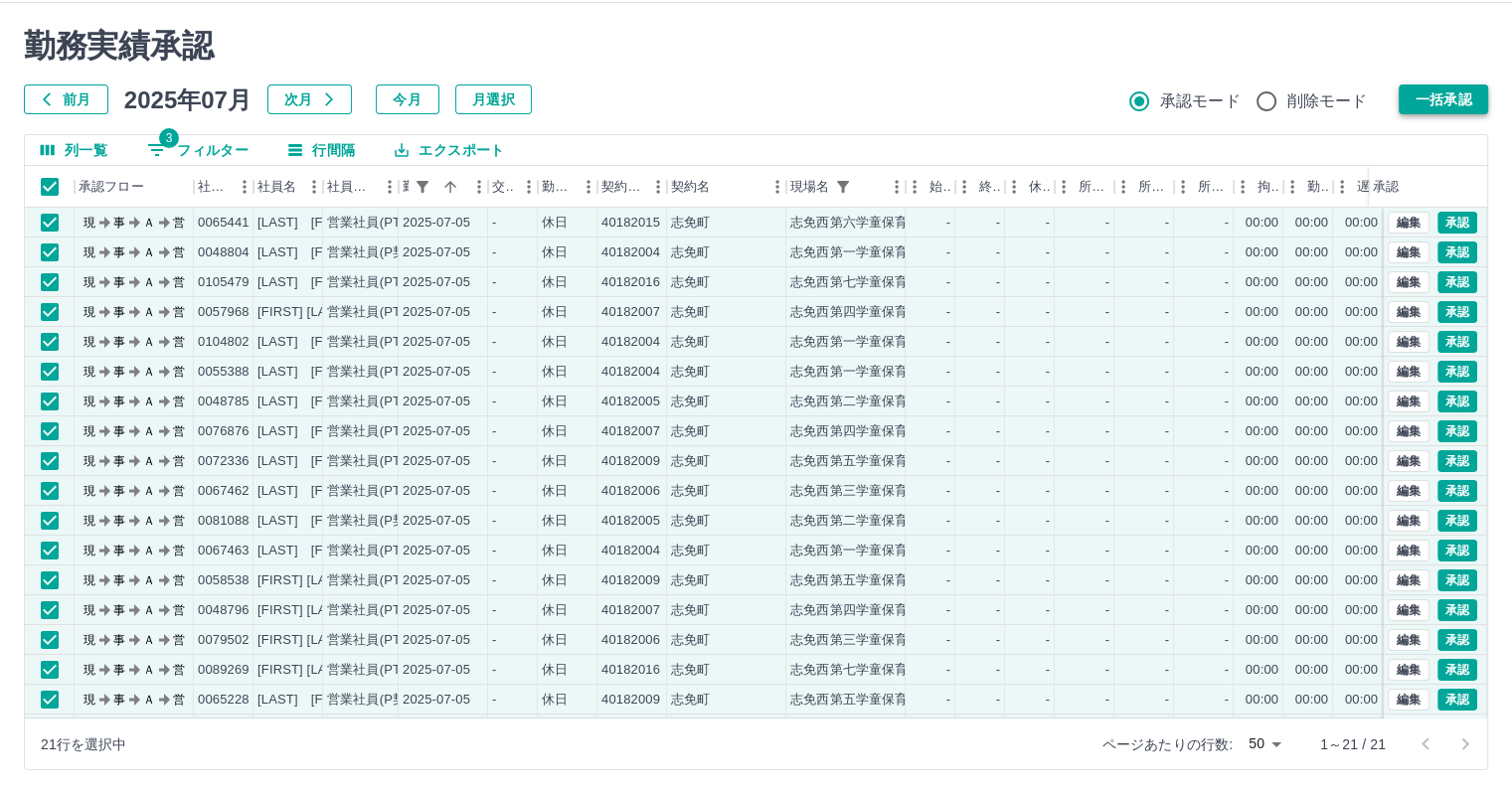 click on "一括承認" at bounding box center (1443, 99) 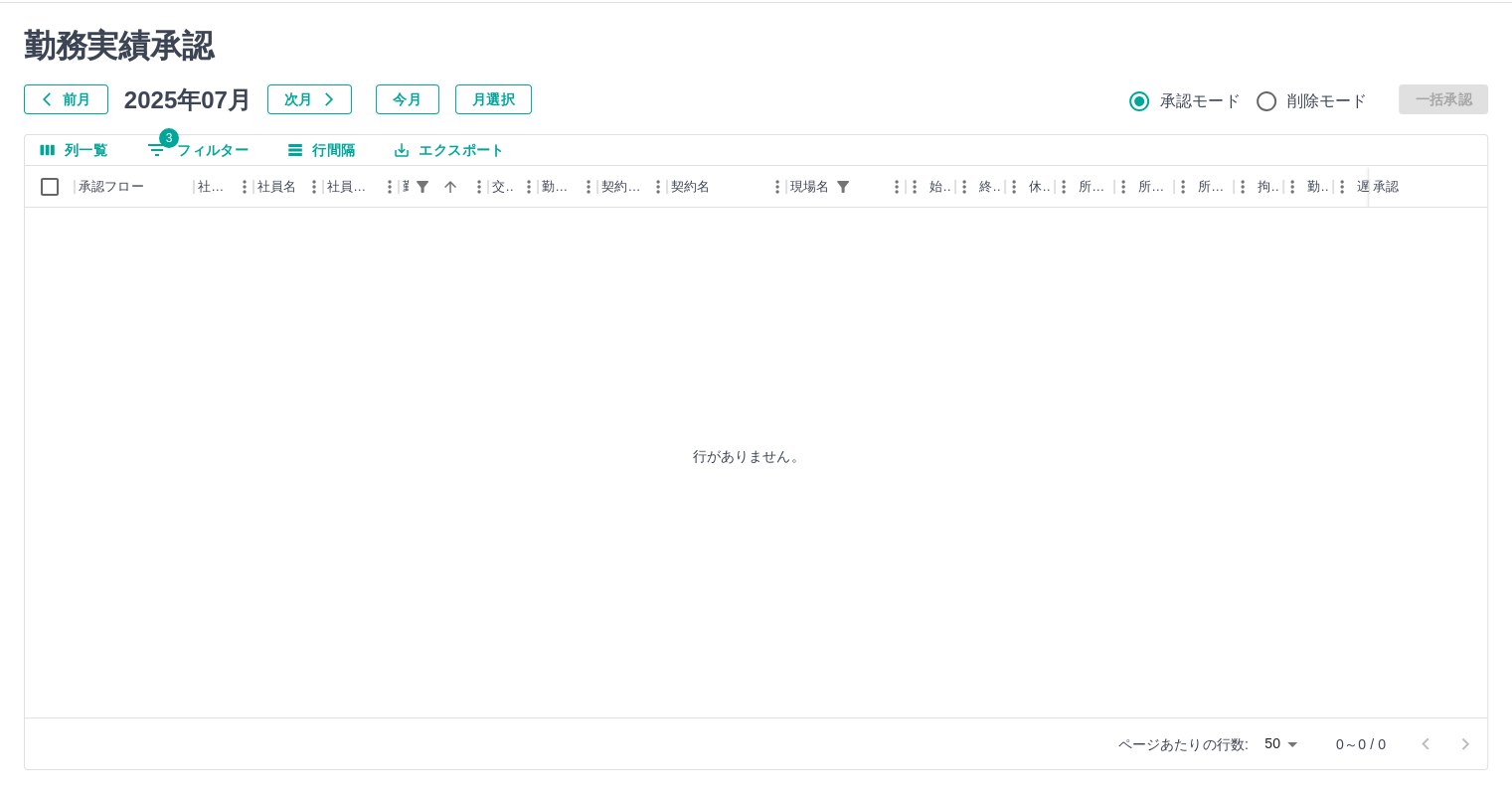 click on "3 フィルター" at bounding box center (198, 150) 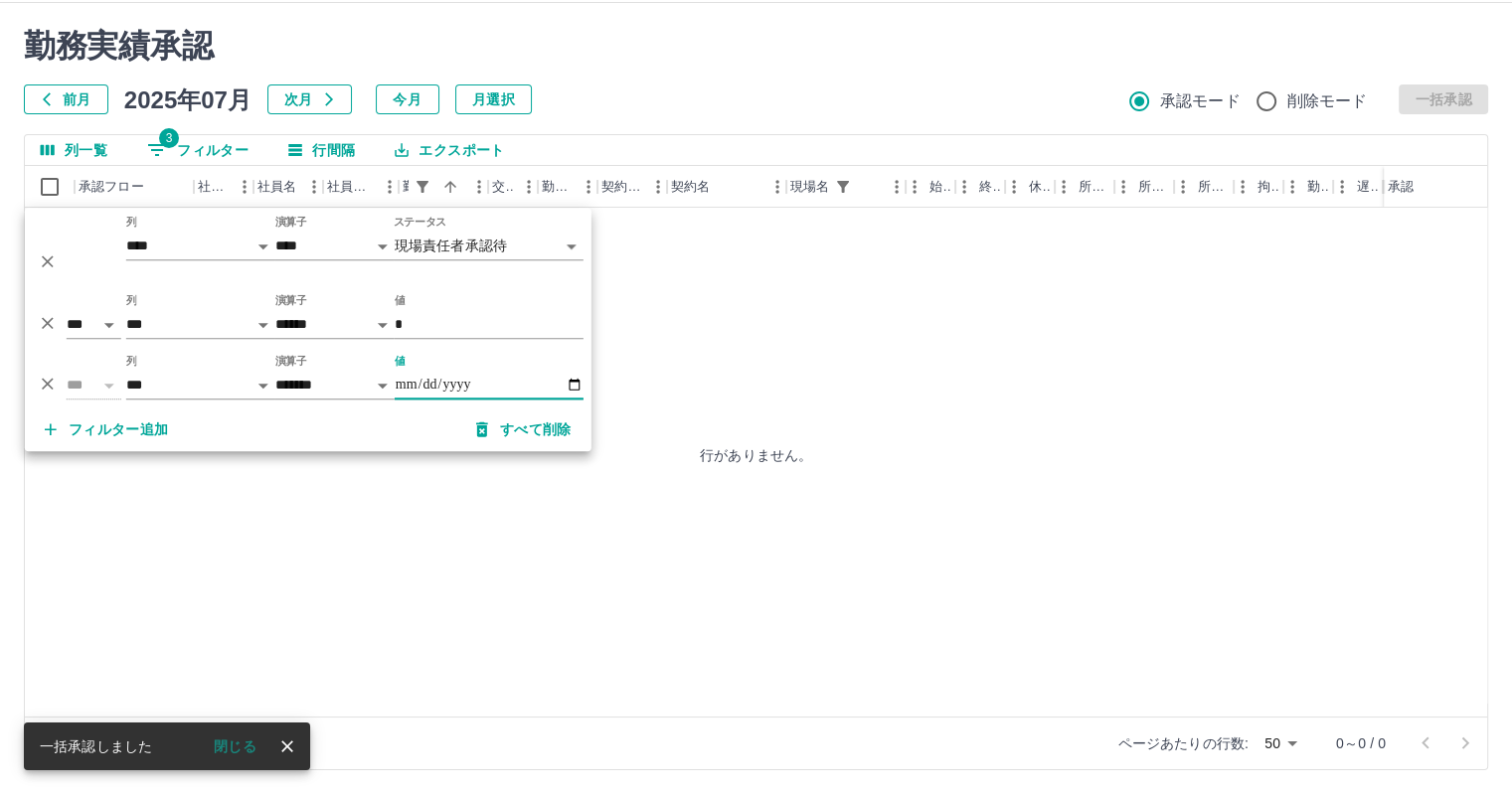 click on "**********" at bounding box center [489, 385] 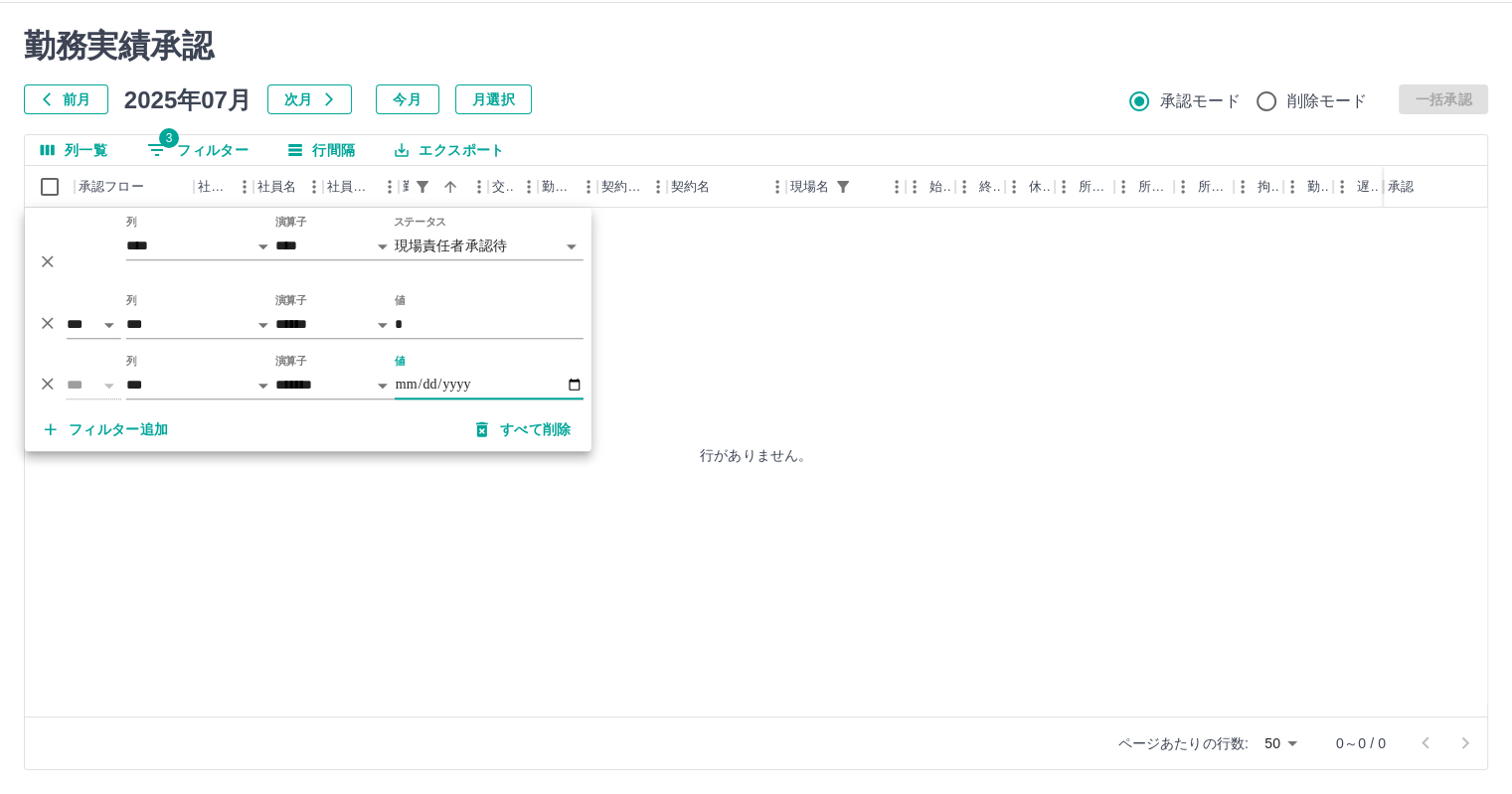 type on "**********" 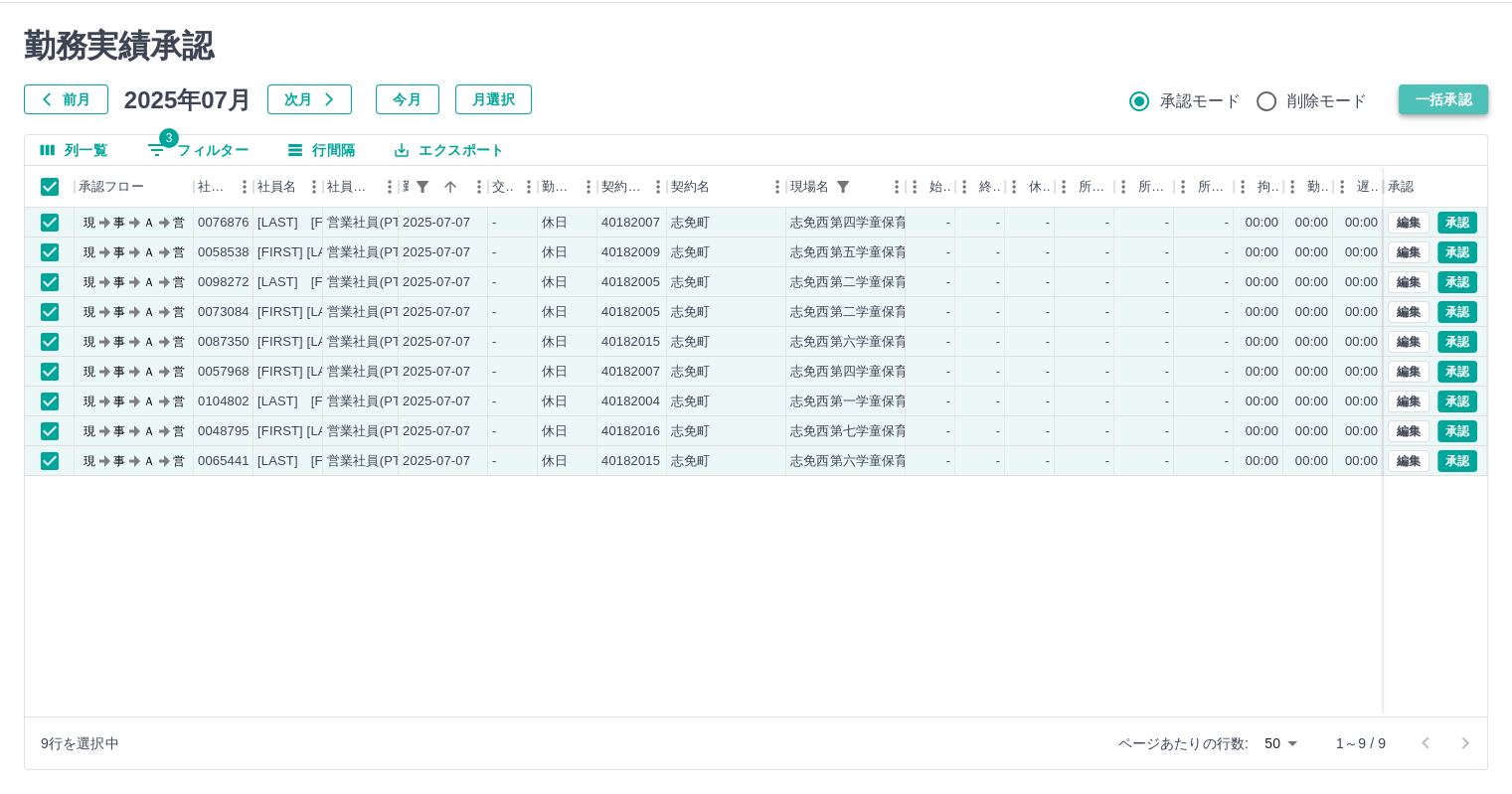click on "一括承認" at bounding box center [1443, 99] 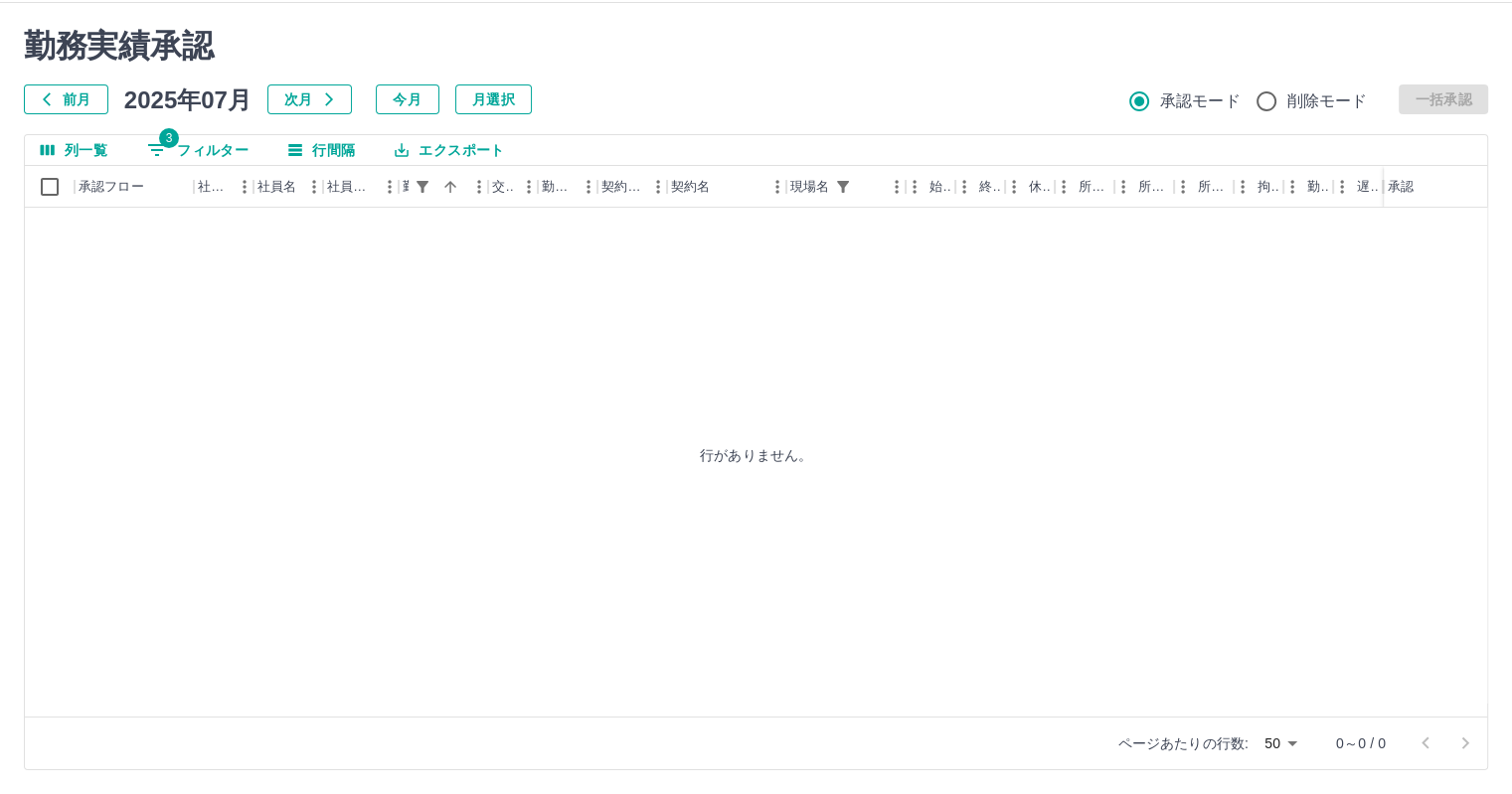click at bounding box center (194, 187) 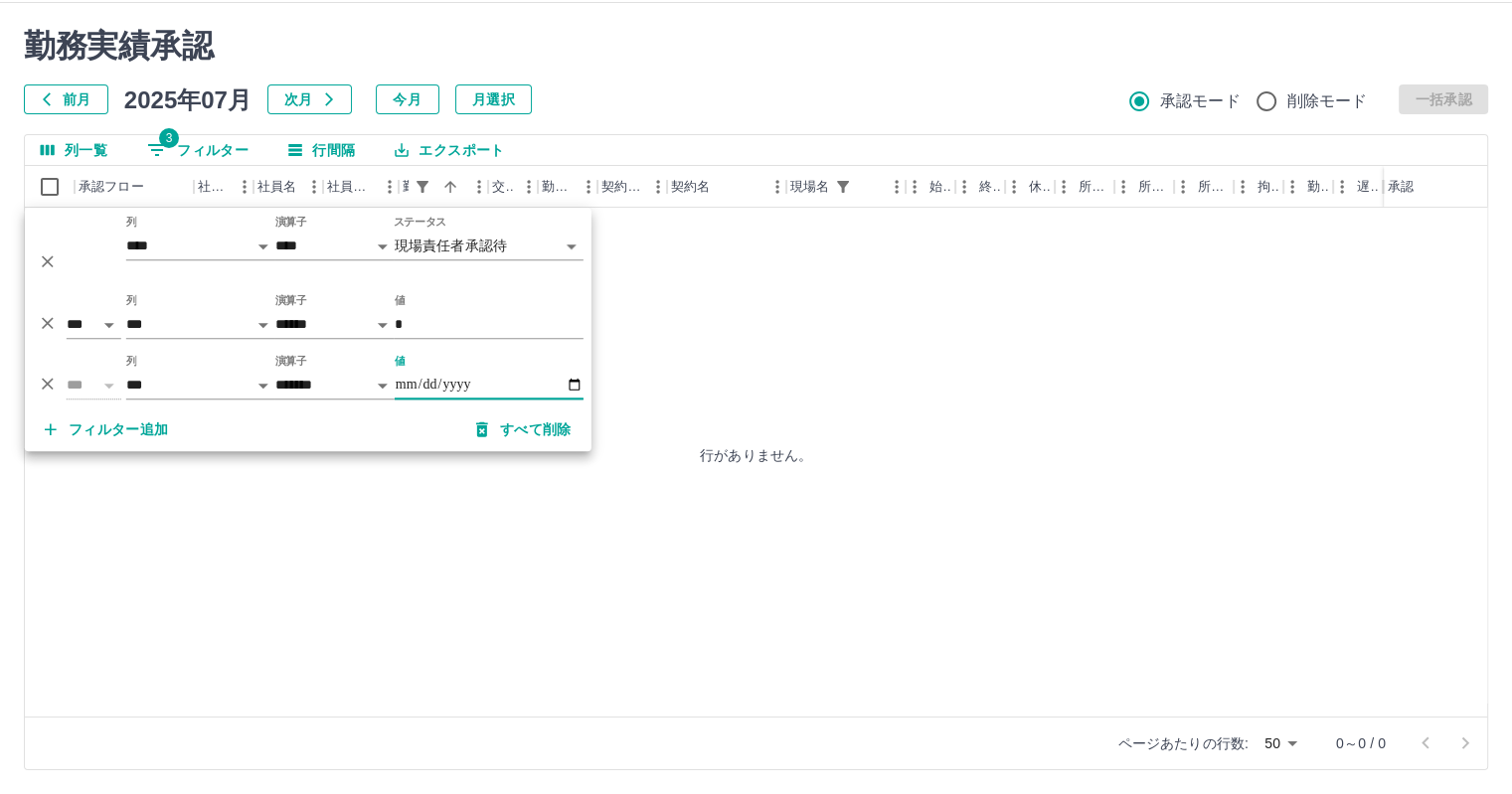 click on "**********" at bounding box center (489, 385) 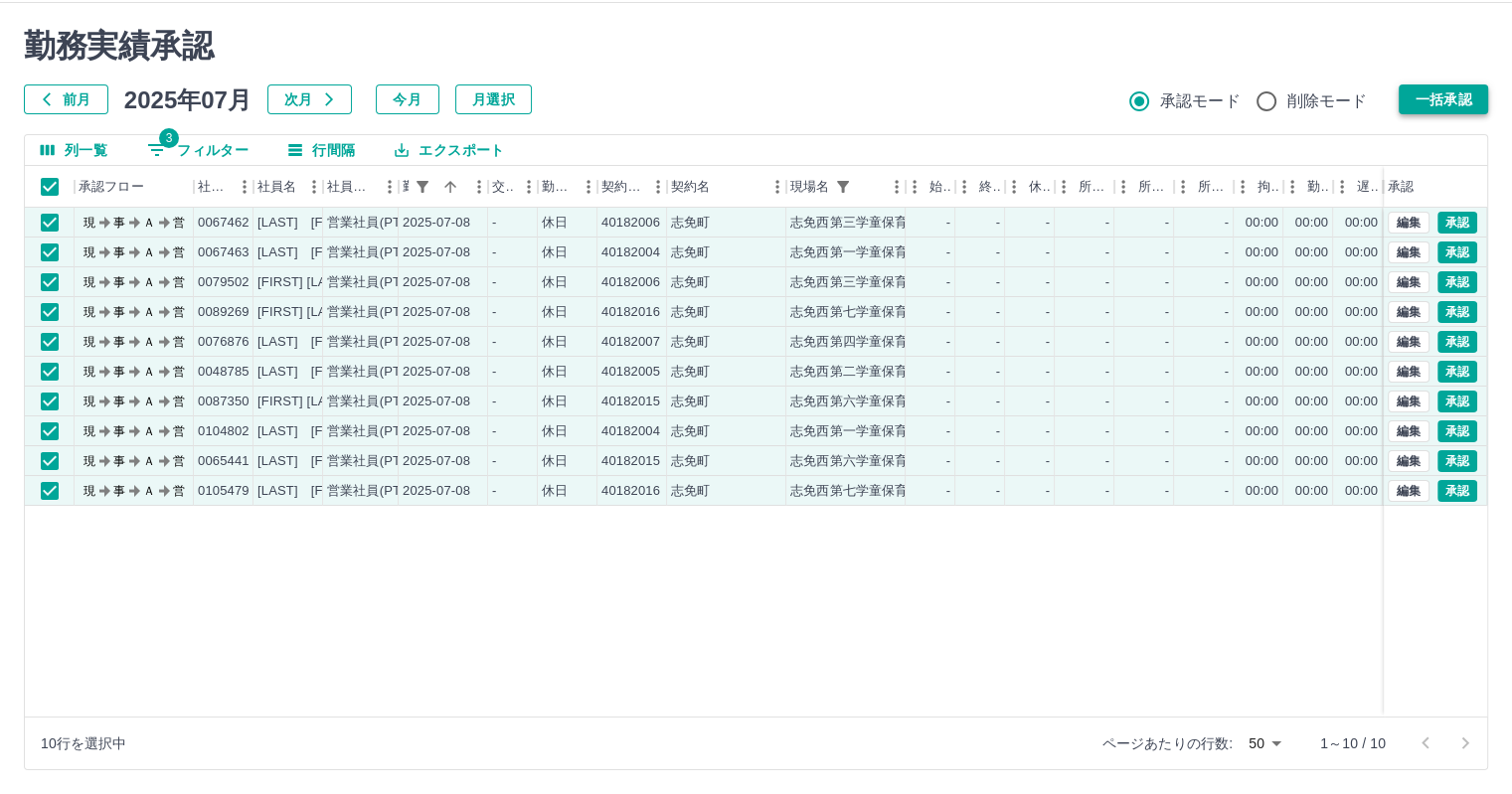 click on "一括承認" at bounding box center (1443, 99) 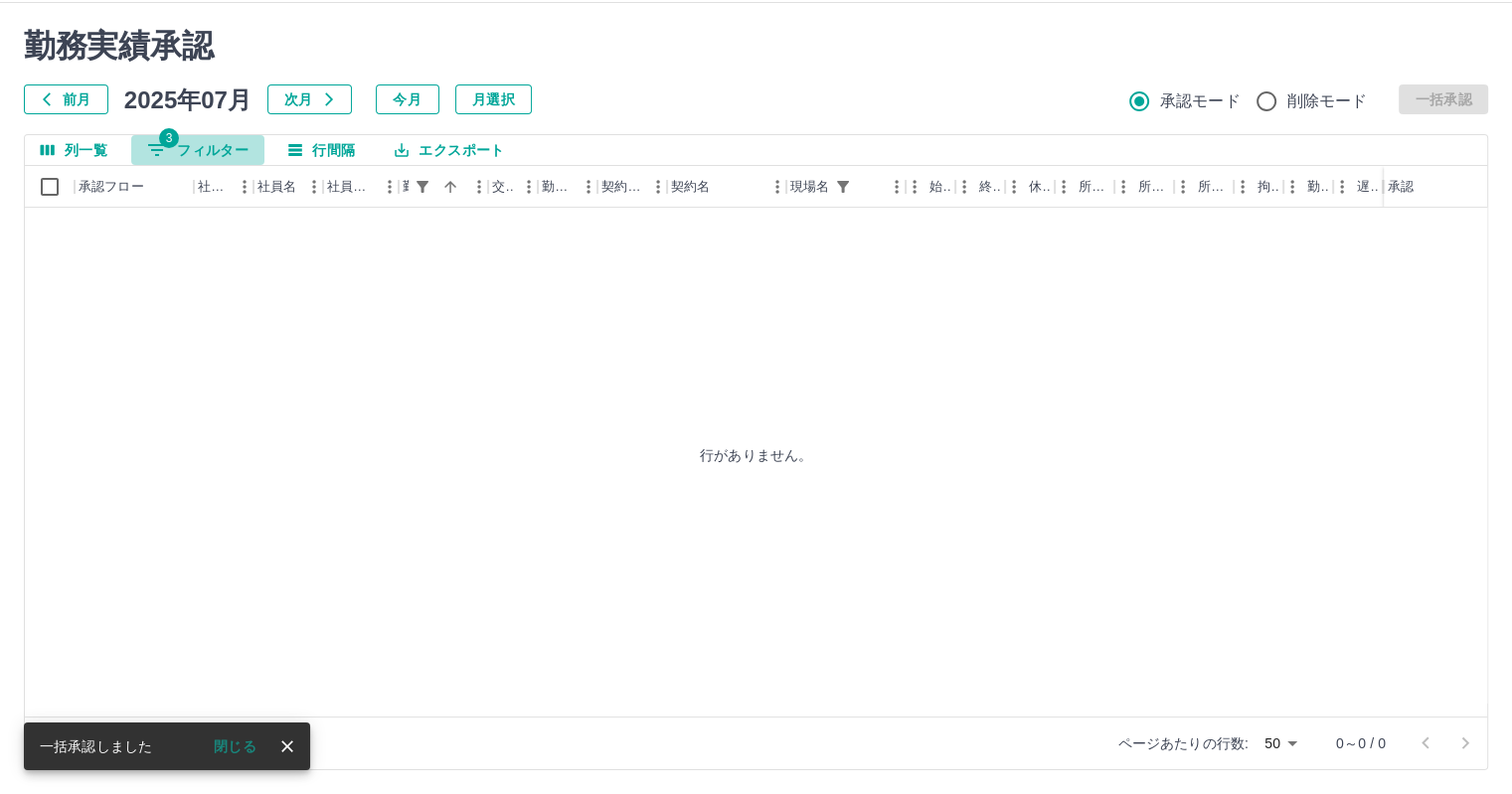click on "3 フィルター" at bounding box center [198, 150] 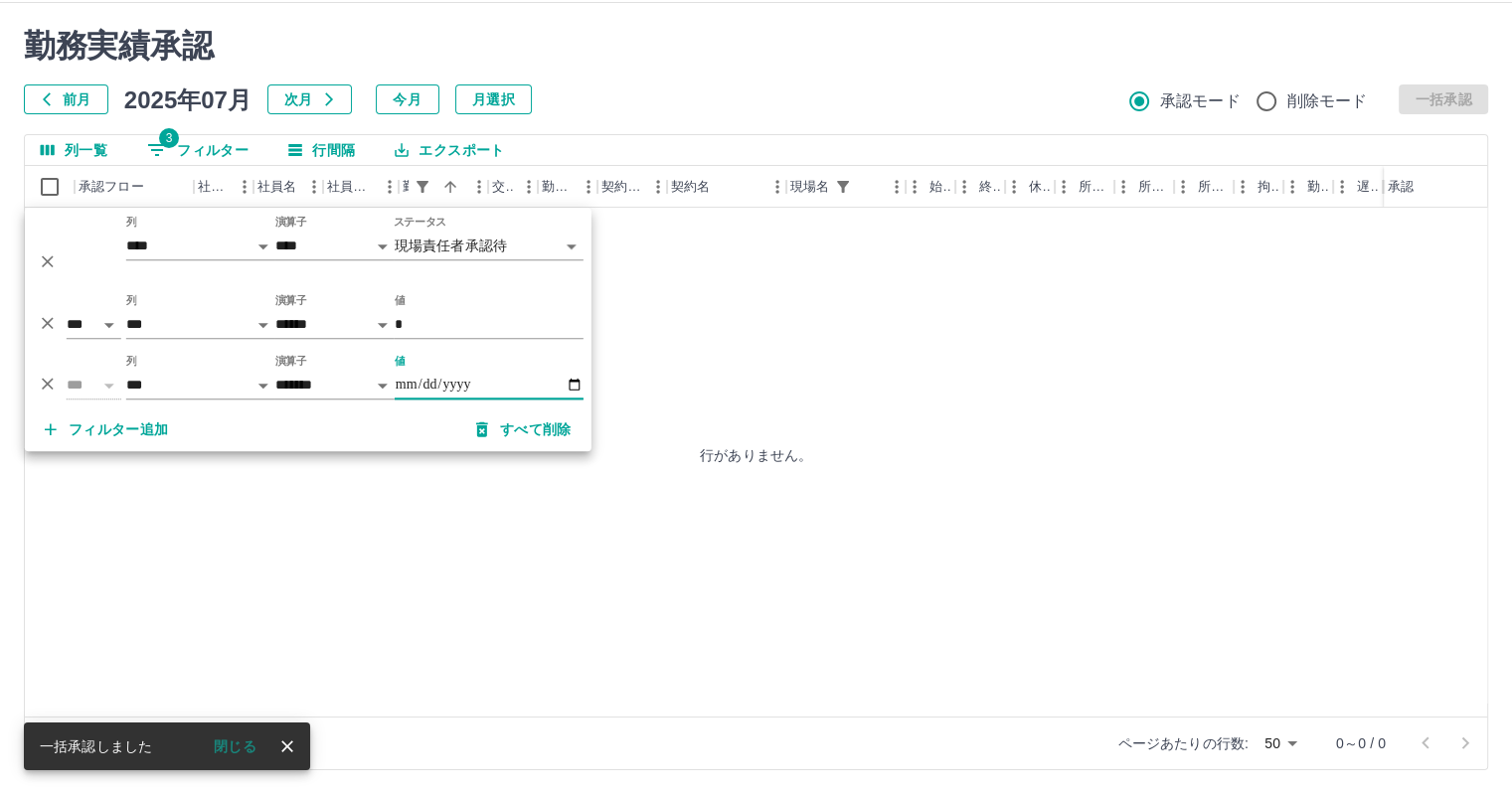 click on "**********" at bounding box center (489, 385) 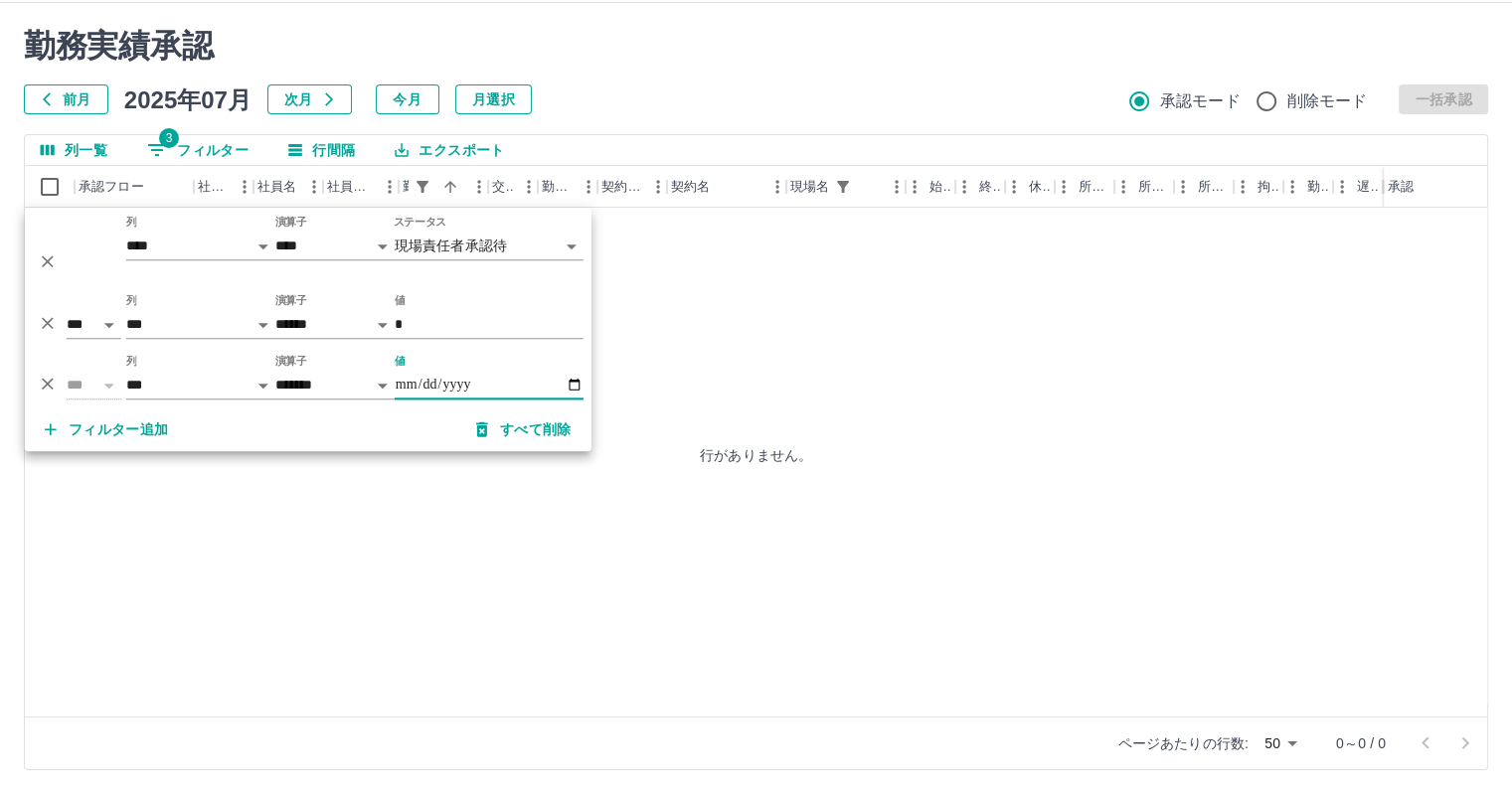 type on "**********" 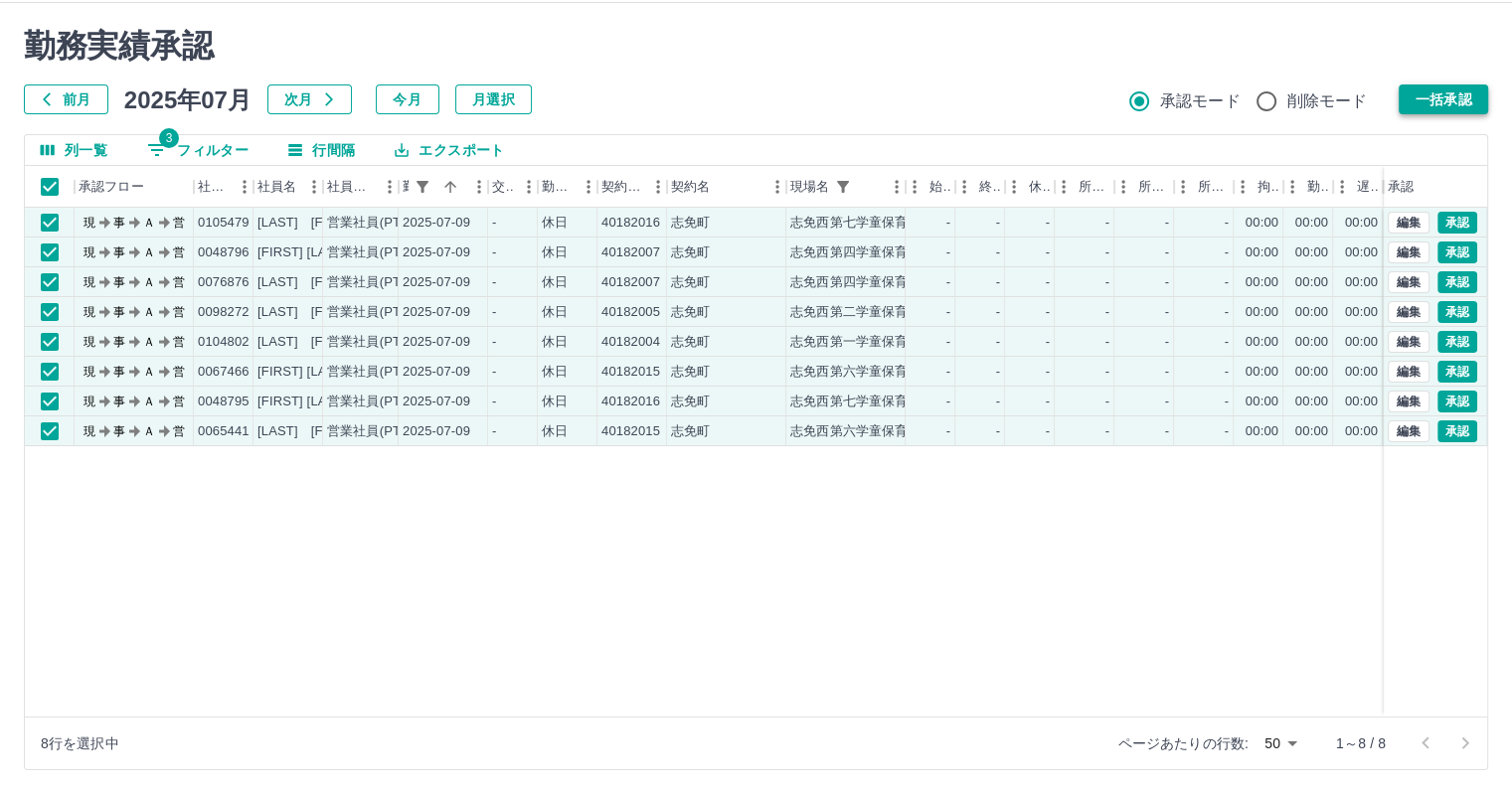click on "一括承認" at bounding box center (1443, 99) 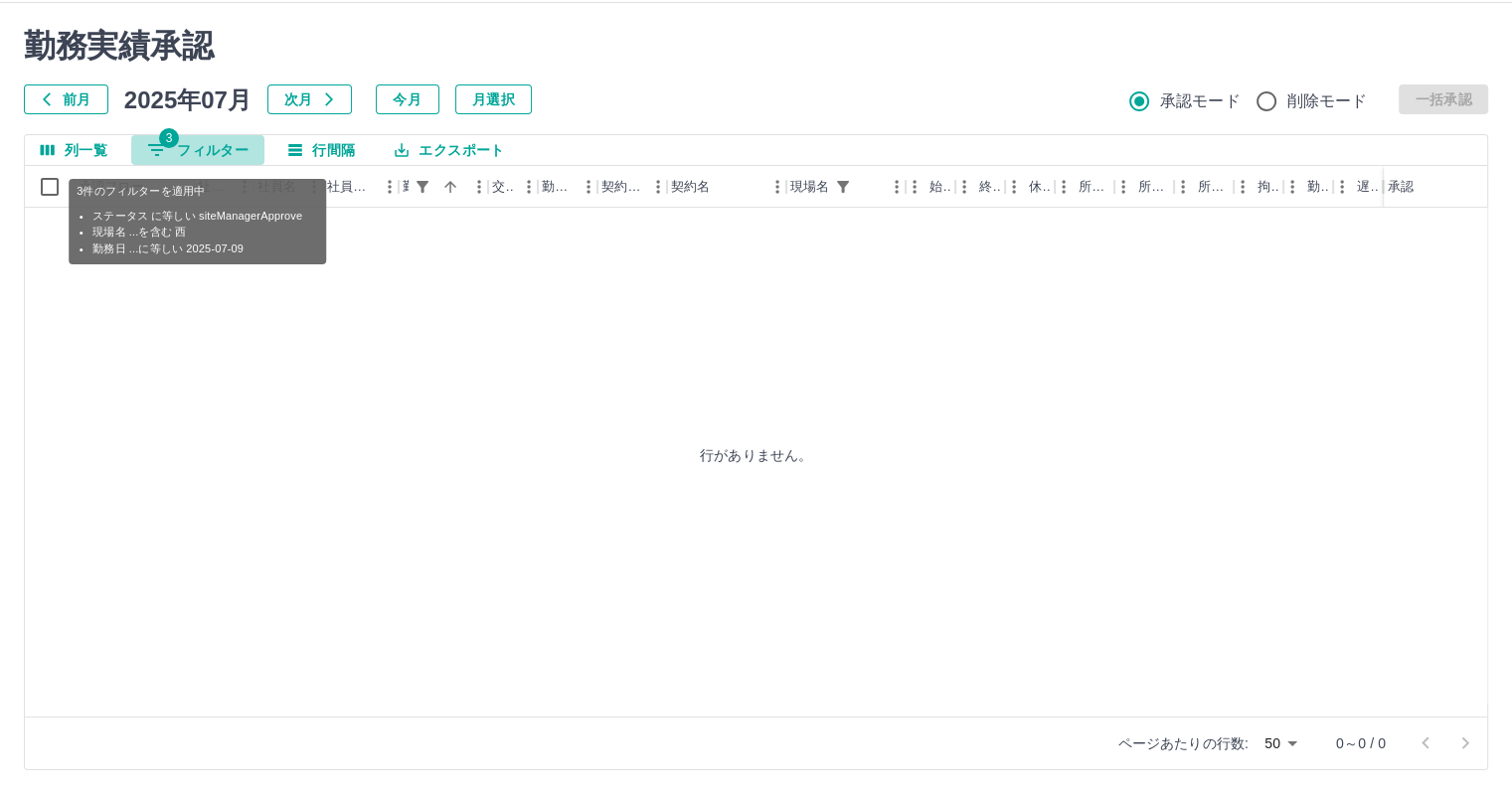 click on "3 フィルター" at bounding box center [198, 150] 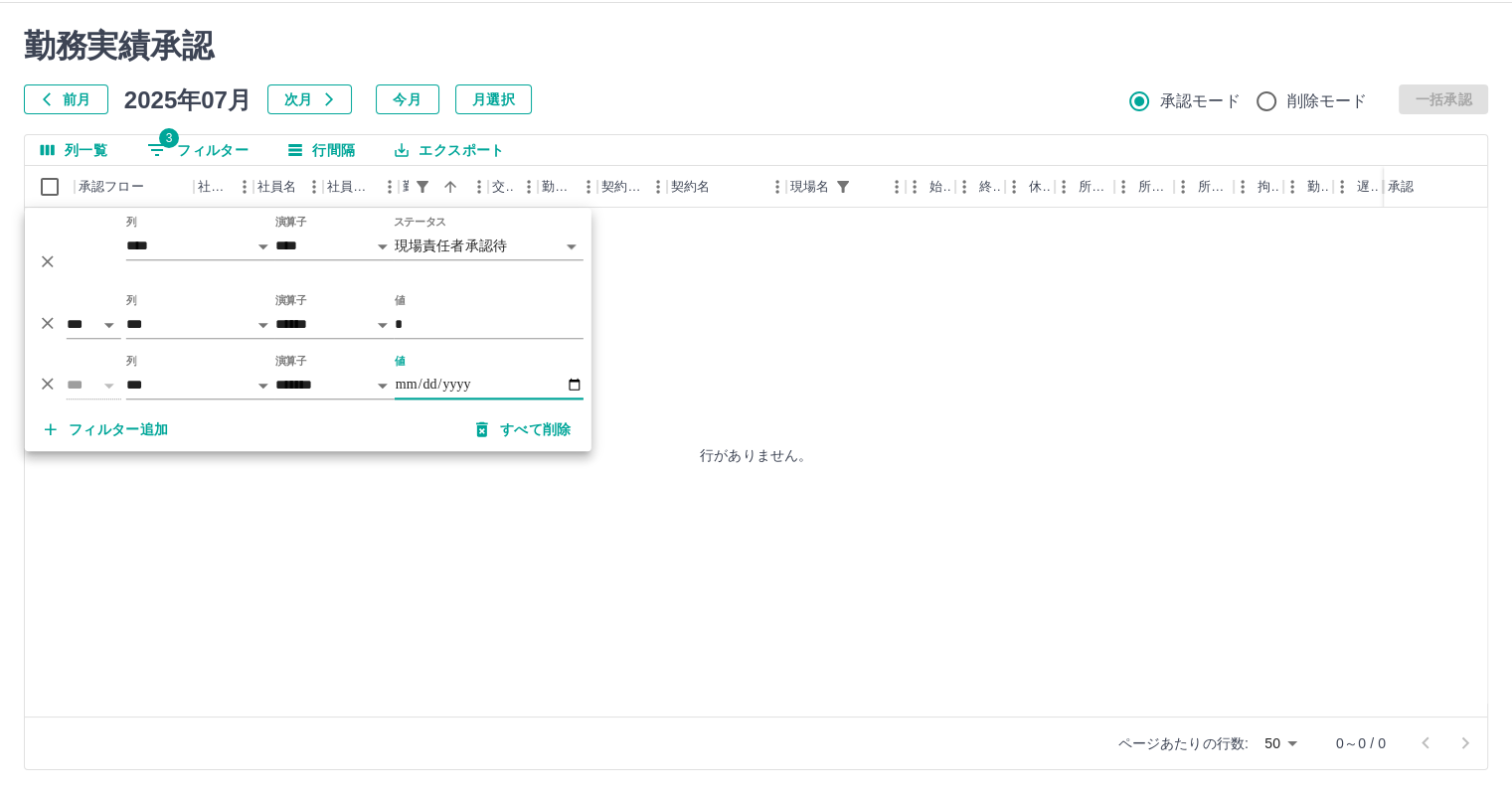 click on "**********" at bounding box center [489, 385] 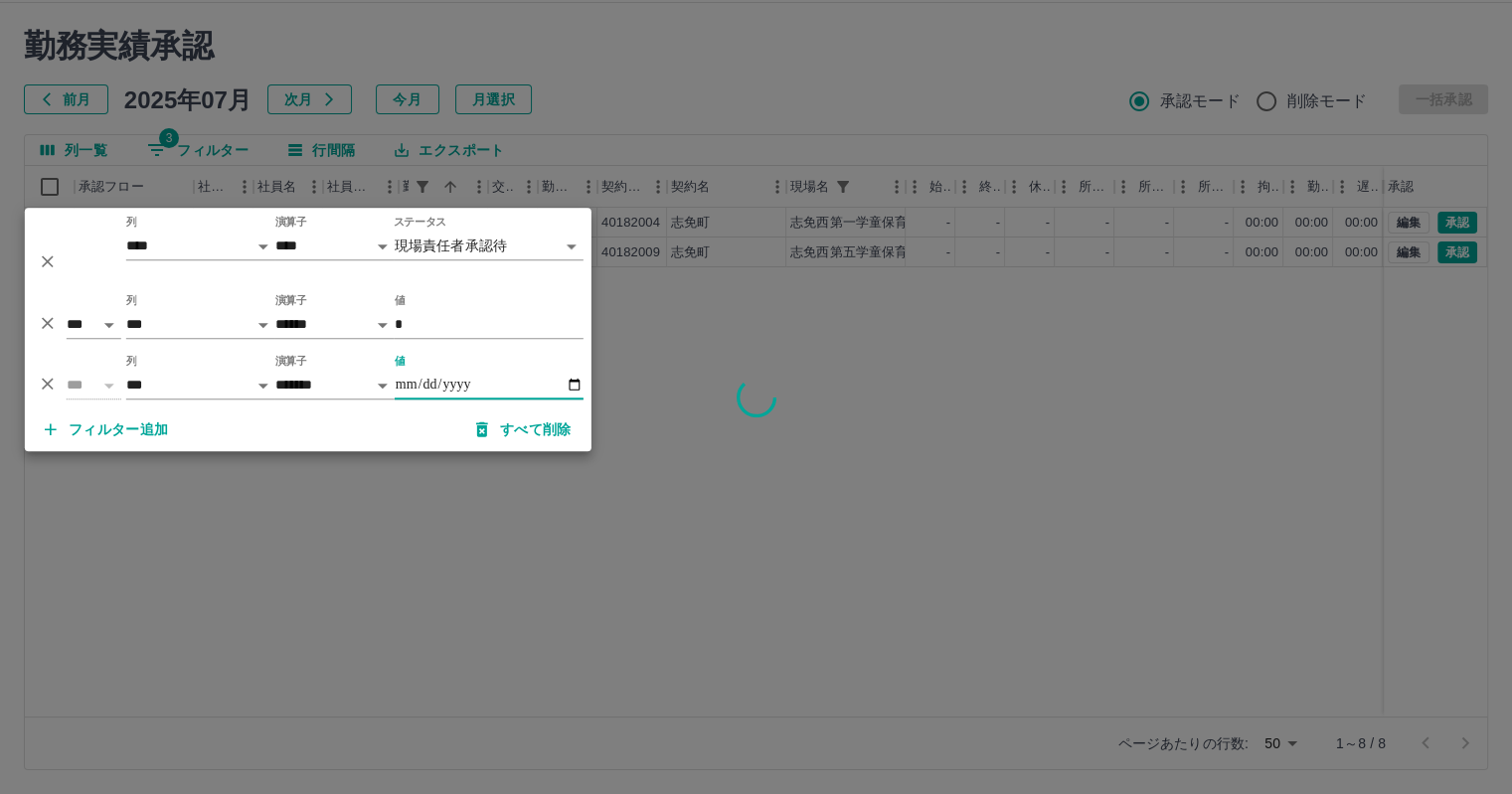 click at bounding box center (756, 397) 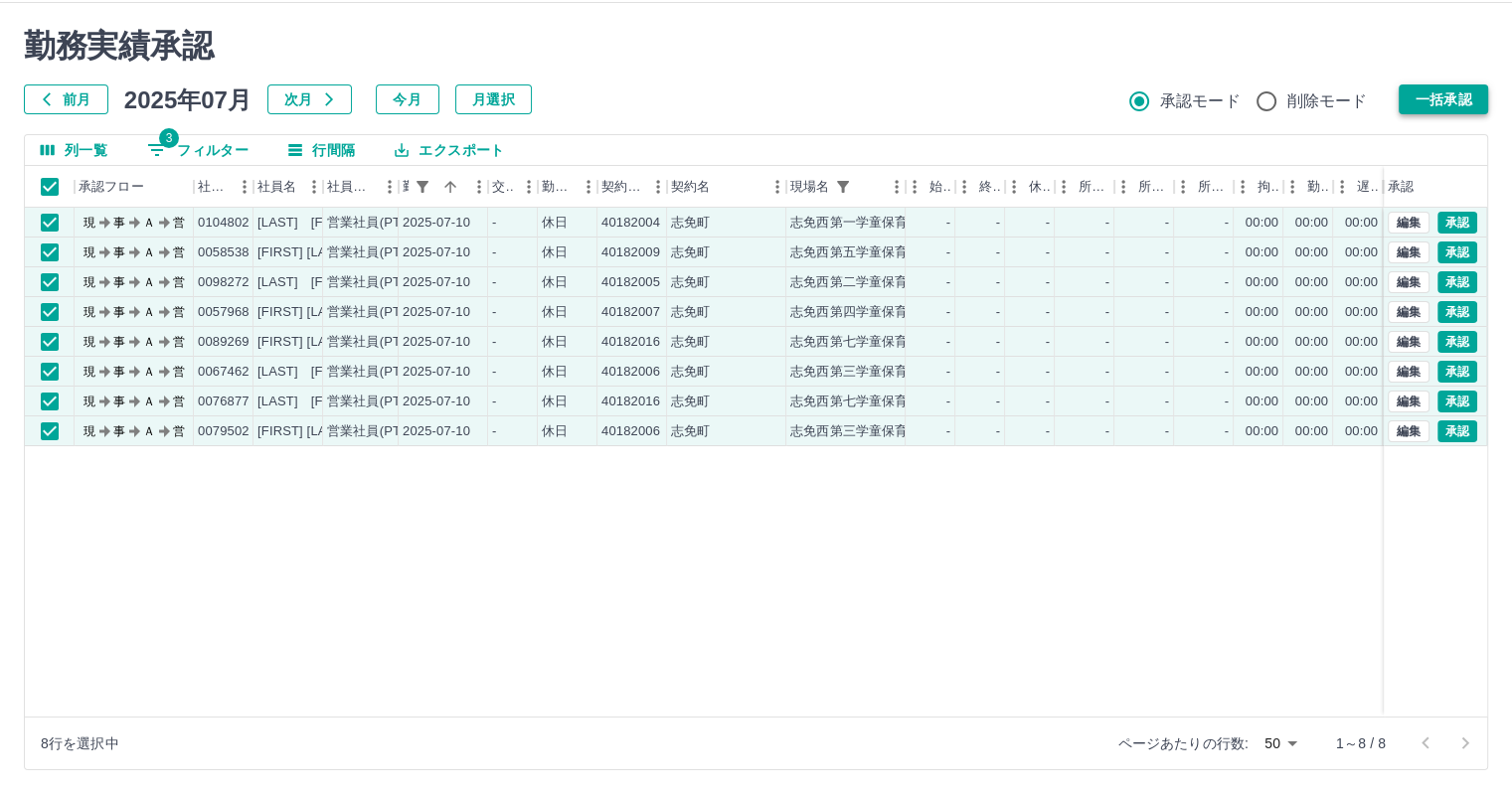 click on "一括承認" at bounding box center (1443, 99) 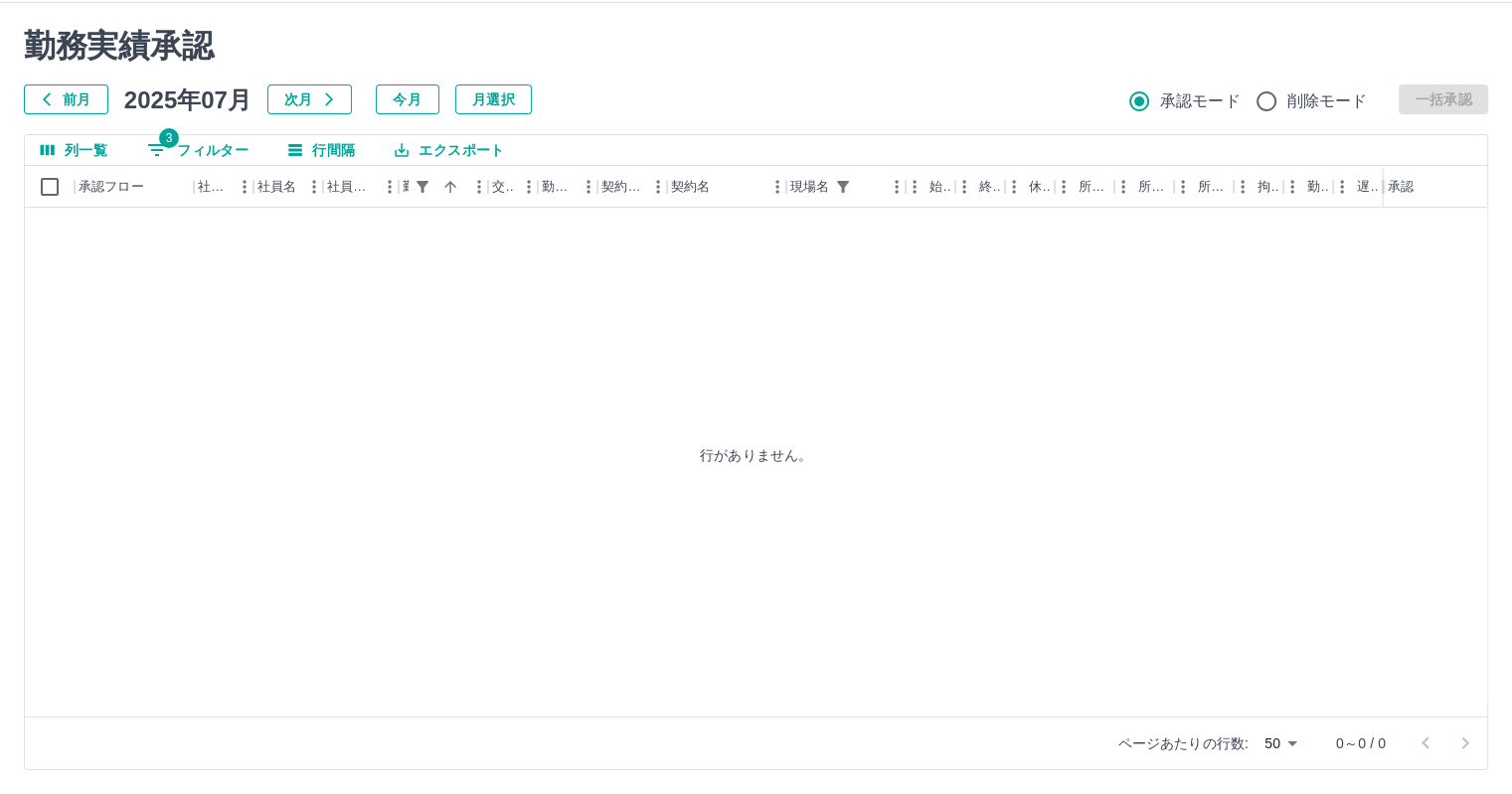 click on "3 フィルター" at bounding box center [198, 150] 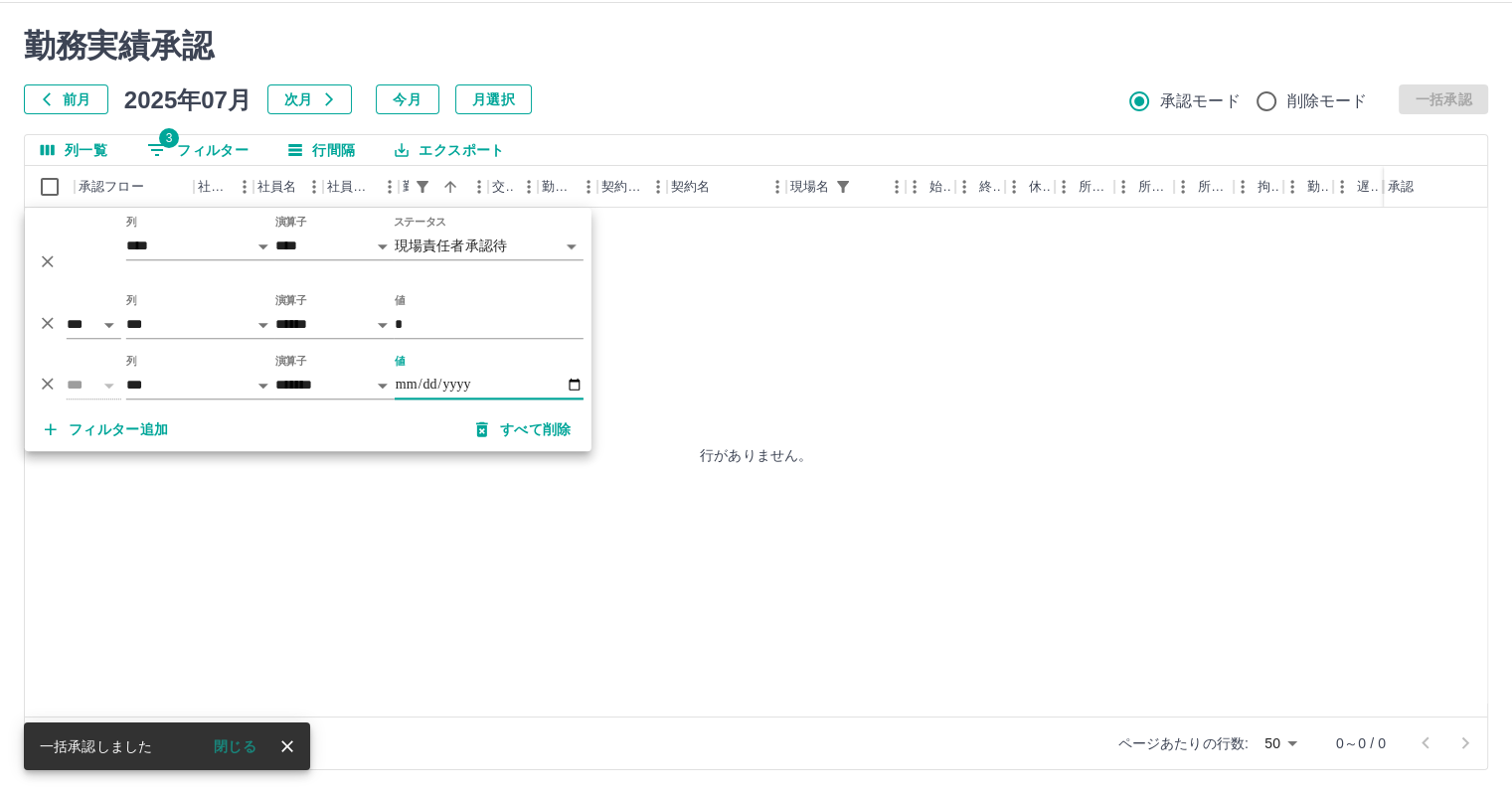 click on "**********" at bounding box center (489, 385) 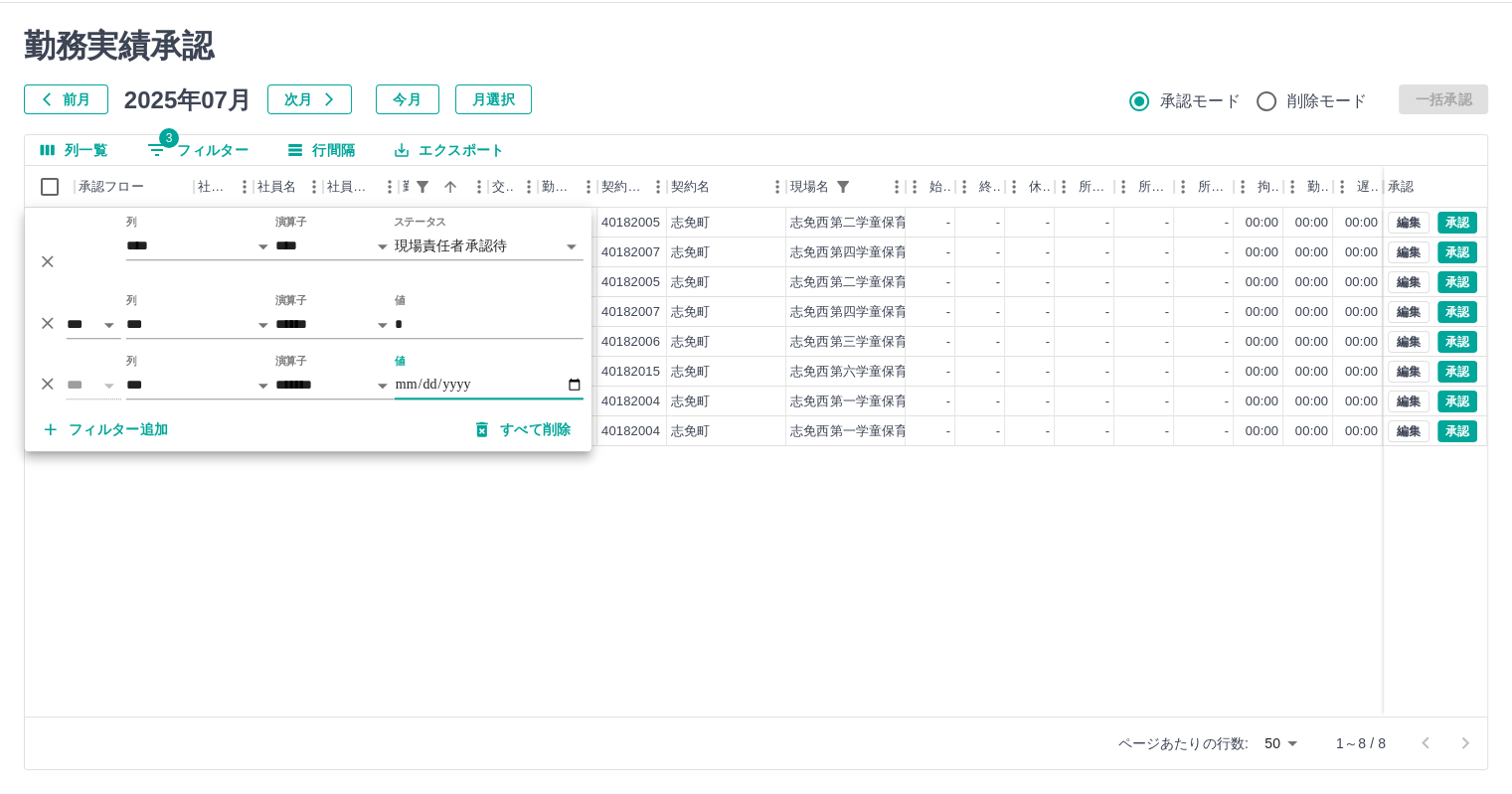 click on "現 事 Ａ 営 0098272 [LAST]　[FIRST] 営業社員(PT契約) 2025-07-11  -  休日 40182005 [CITY] [PLACE] - - - - - - 00:00 00:00 00:00 現場責任者承認待 現 事 Ａ 営 0076876 [LAST]　[FIRST] 営業社員(PT契約) 2025-07-11  -  休日 40182007 [CITY] [PLACE] - - - - - - 00:00 00:00 00:00 現場責任者承認待 現 事 Ａ 営 0048785 [LAST]　[FIRST] 営業社員(PT契約) 2025-07-11  -  休日 40182005 [CITY] [PLACE] - - - - - - 00:00 00:00 00:00 現場責任者承認待 現 事 Ａ 営 0057968 [LAST]　[FIRST] 営業社員(PT契約) 2025-07-11  -  休日 40182007 [CITY] [PLACE] - - - - - - 00:00 00:00 00:00 現場責任者承認待 現 事 Ａ 営 0067462 [LAST]　[FIRST] 営業社員(PT契約) 2025-07-11  -  休日 40182006 [CITY] [PLACE] - - - - - - 00:00 00:00 00:00 現場責任者承認待 現 事 Ａ 営 0065441 [LAST]　[FIRST] 営業社員(PT契約)  -  - -" at bounding box center (893, 462) 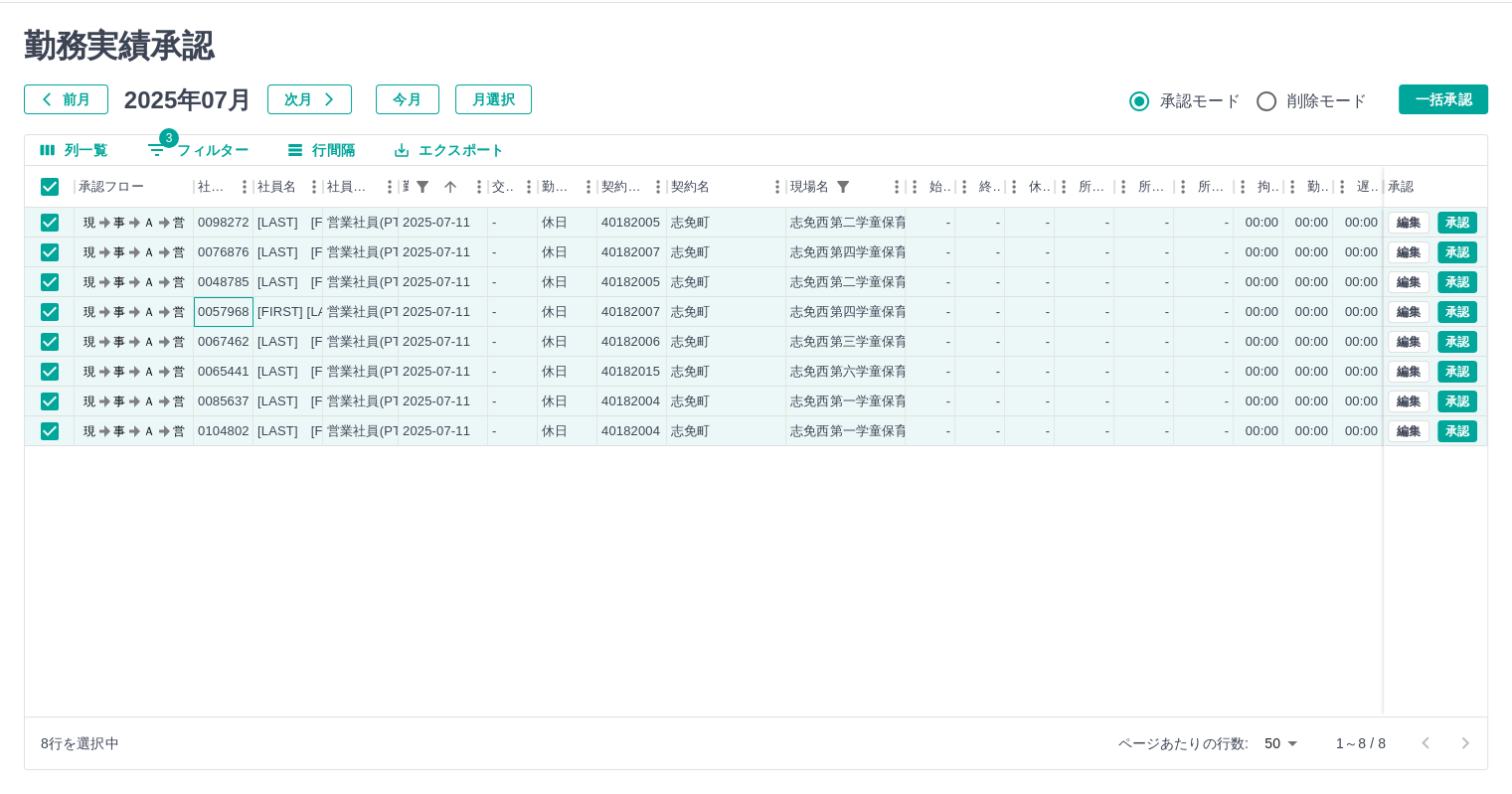 click on "0057968" at bounding box center (224, 312) 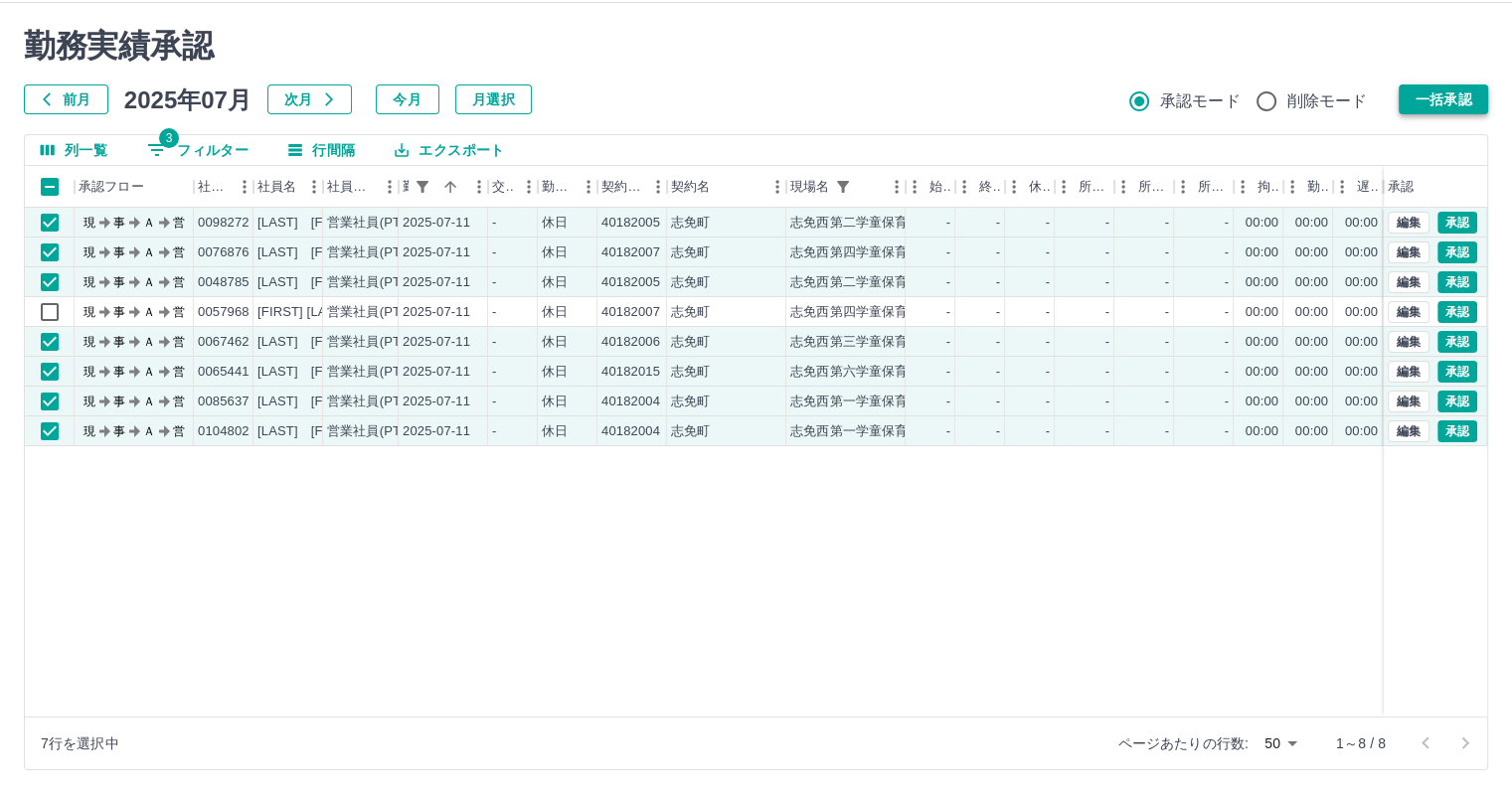 click on "一括承認" at bounding box center (1443, 99) 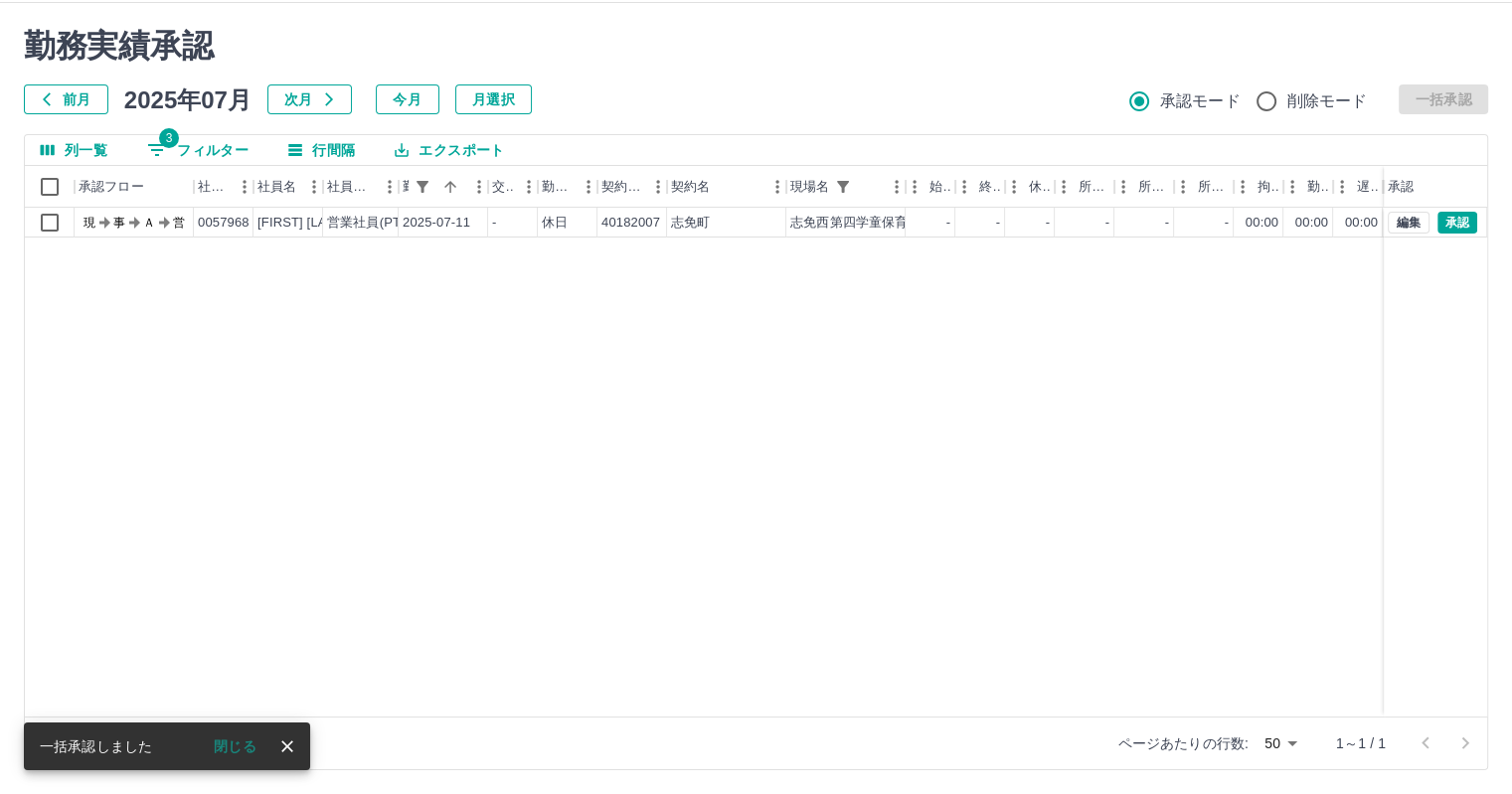 click on "勤務実績承認 前月 2025年07月 次月 今月 月選択 承認モード 削除モード 一括承認 列一覧 3 フィルター 行間隔 エクスポート 承認フロー 社員番号 社員名 社員区分 勤務日 交通費 勤務区分 契約コード 契約名 現場名 始業 終業 休憩 所定開始 所定終業 所定休憩 拘束 勤務 遅刻等 コメント ステータス 承認 現 事 Ａ 営 0057968 [FIRST] [LAST] 営業社員(PT契約) 2025-07-11  -  休日 40182007 [CITY] [CITY] - - - - - - 00:00 00:00 00:00 現場責任者承認待 編集 承認 ページあたりの行数: 50 ** 1～1 / 1 一括承認しました 閉じる" at bounding box center (756, 398) 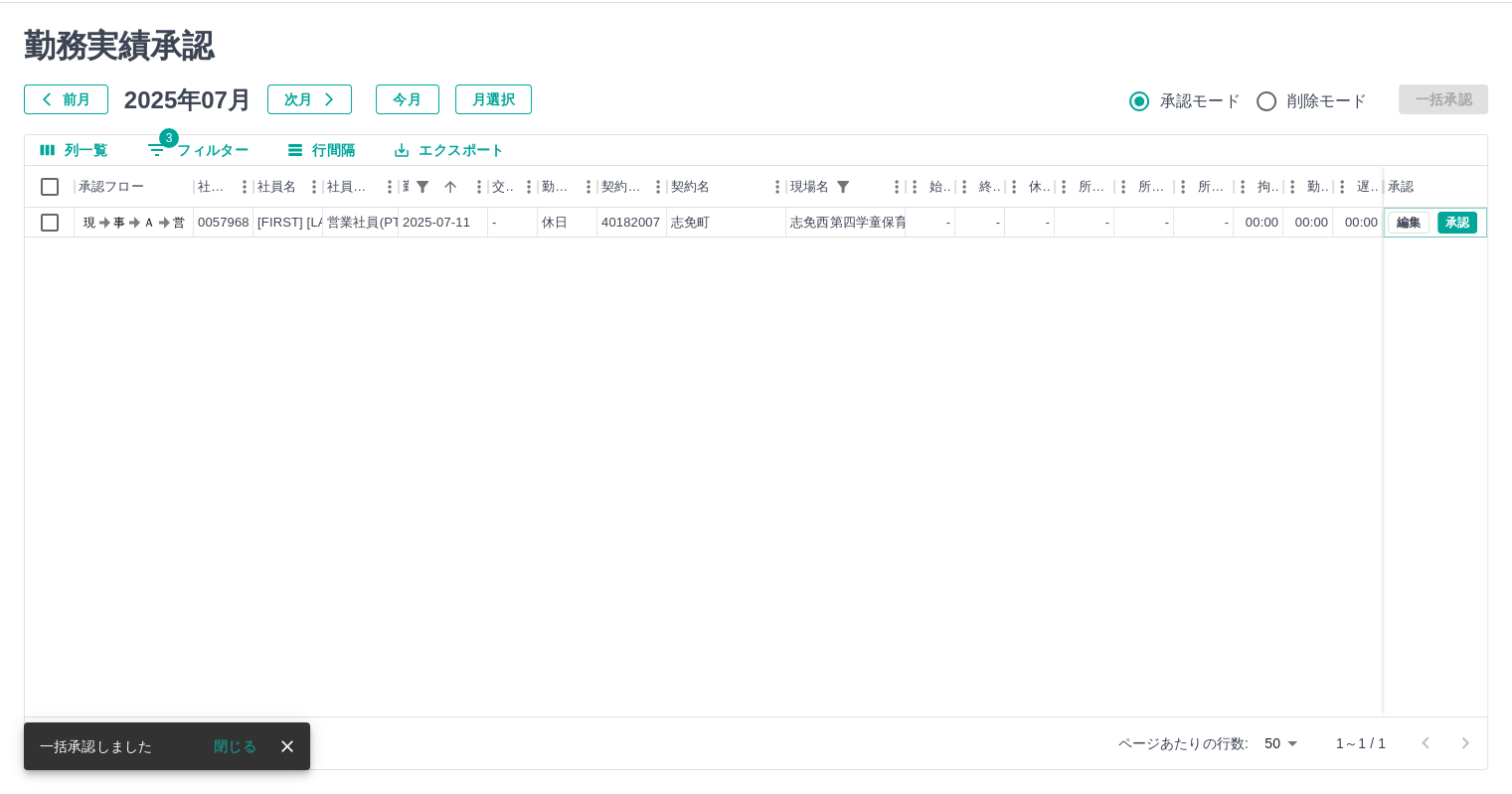 click on "編集" at bounding box center (1409, 223) 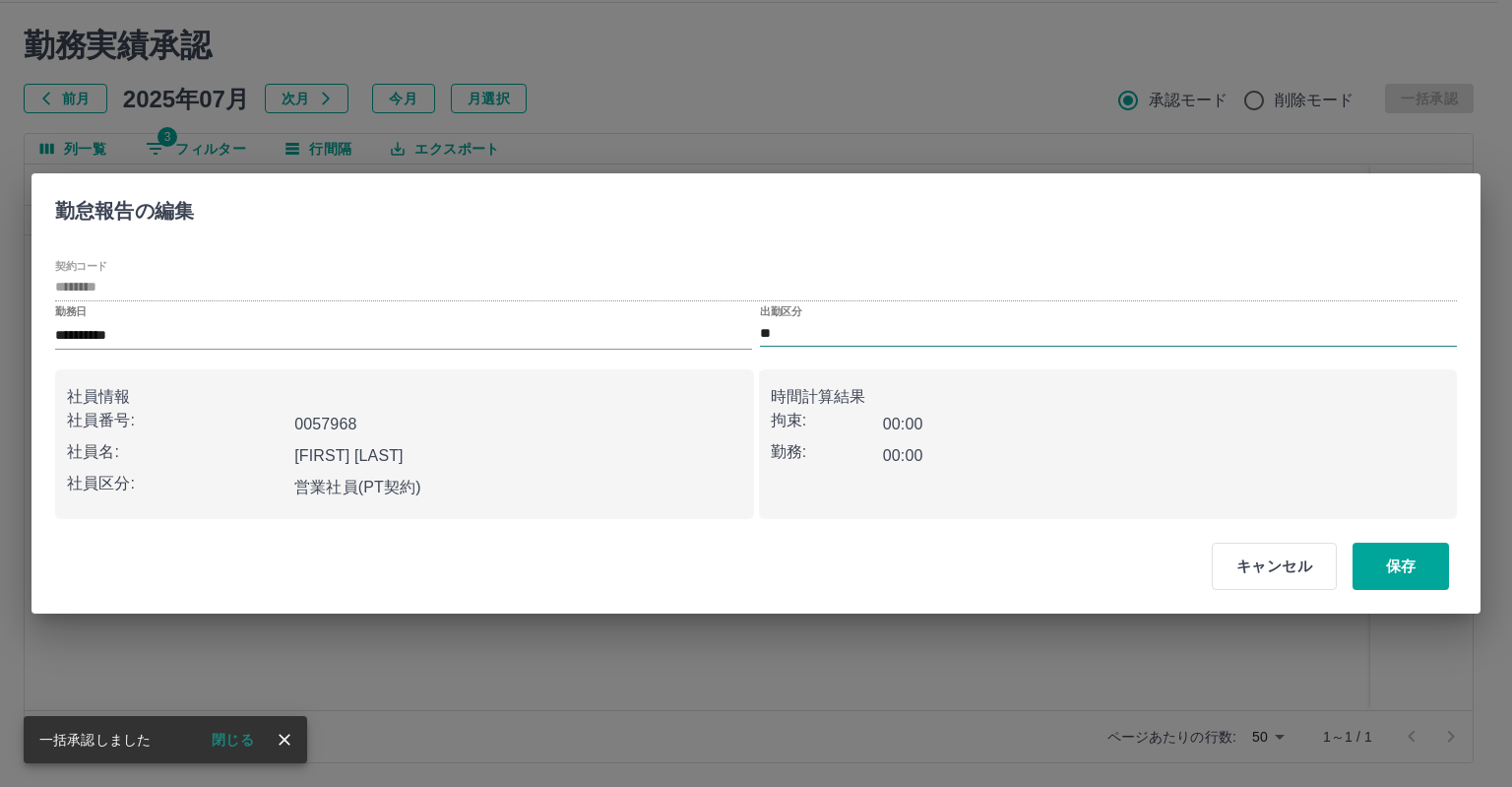 click on "**" at bounding box center [1108, 333] 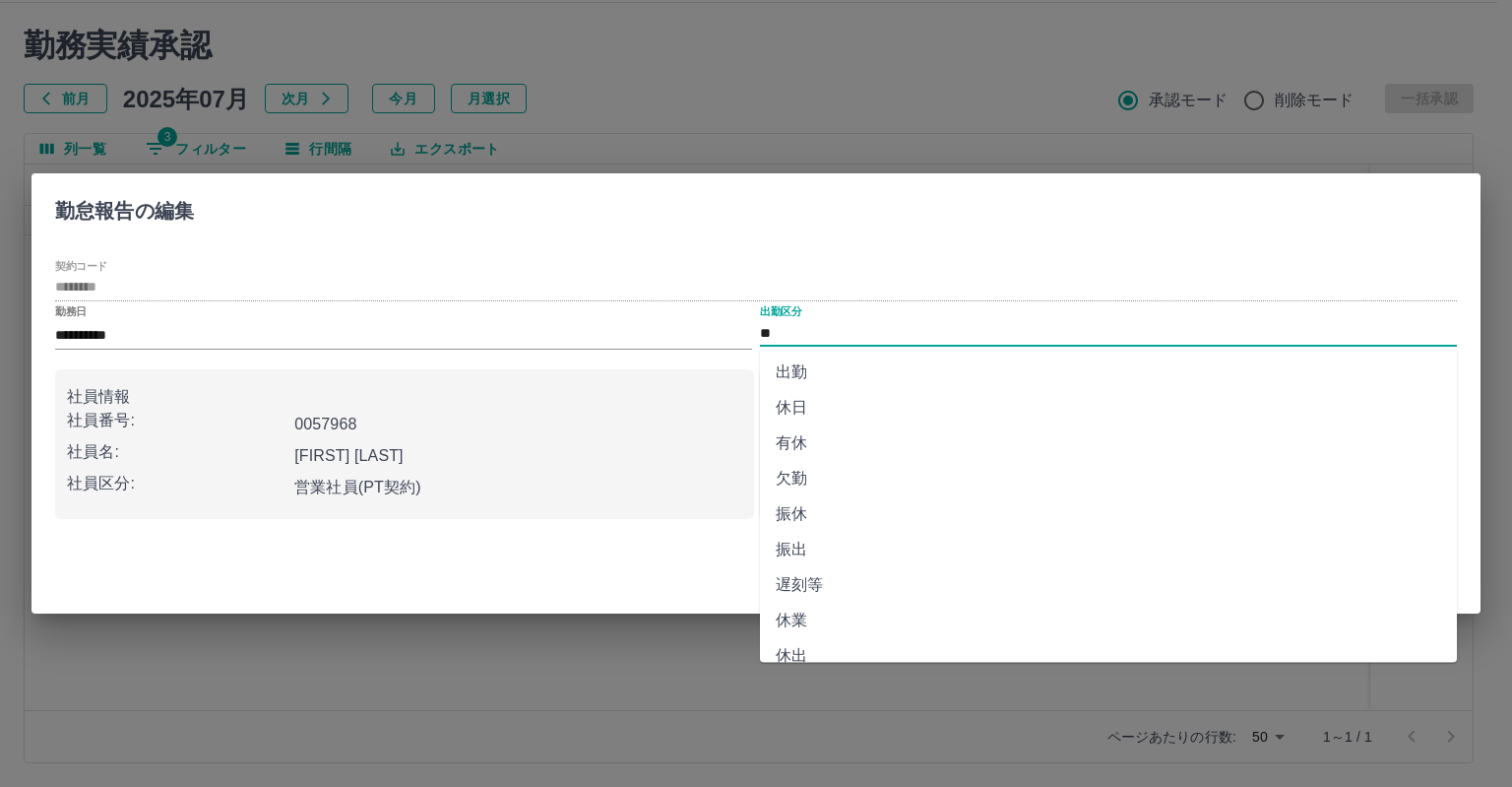 click on "有休" at bounding box center (1108, 443) 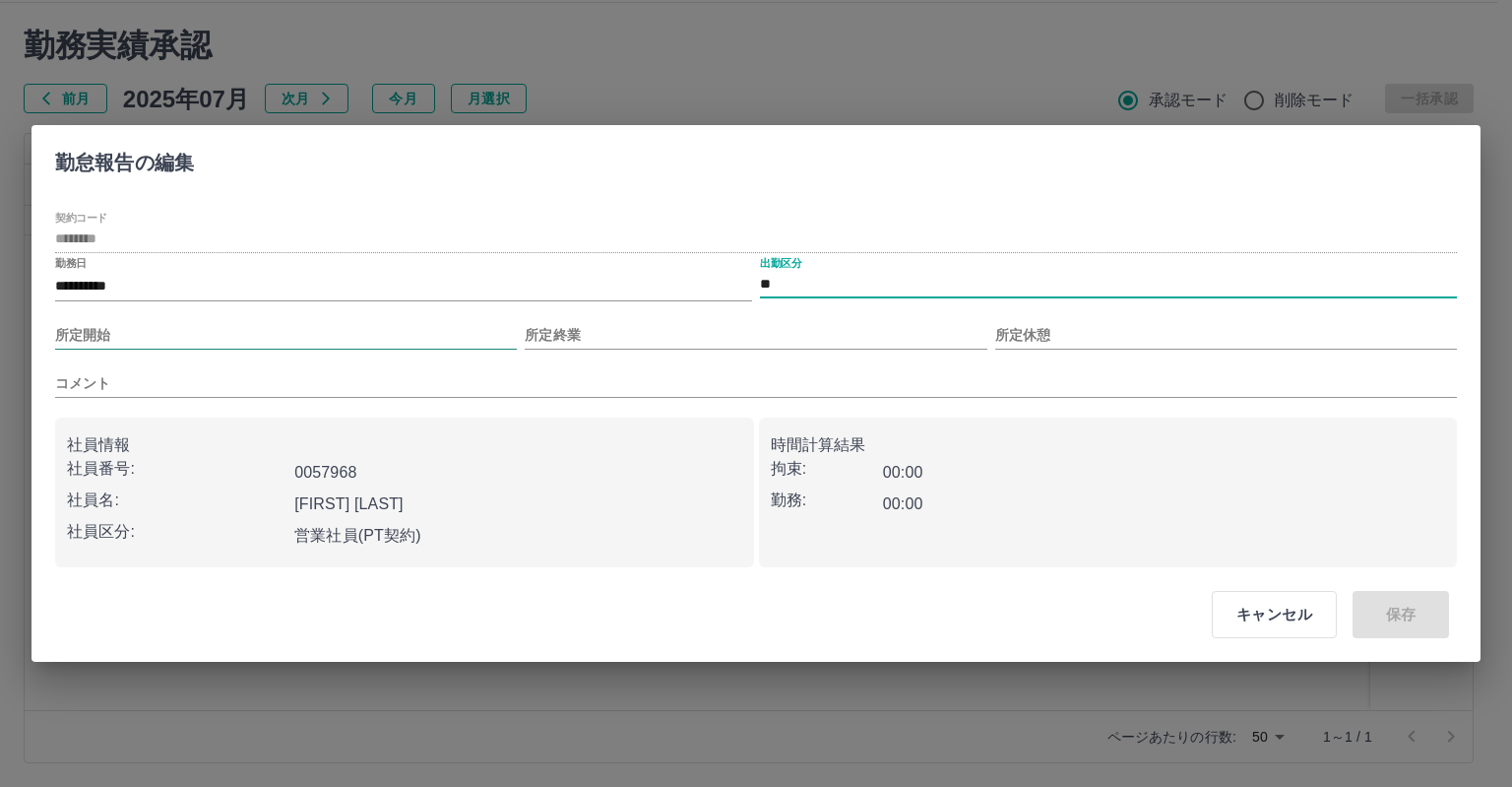 click on "所定開始" at bounding box center (285, 335) 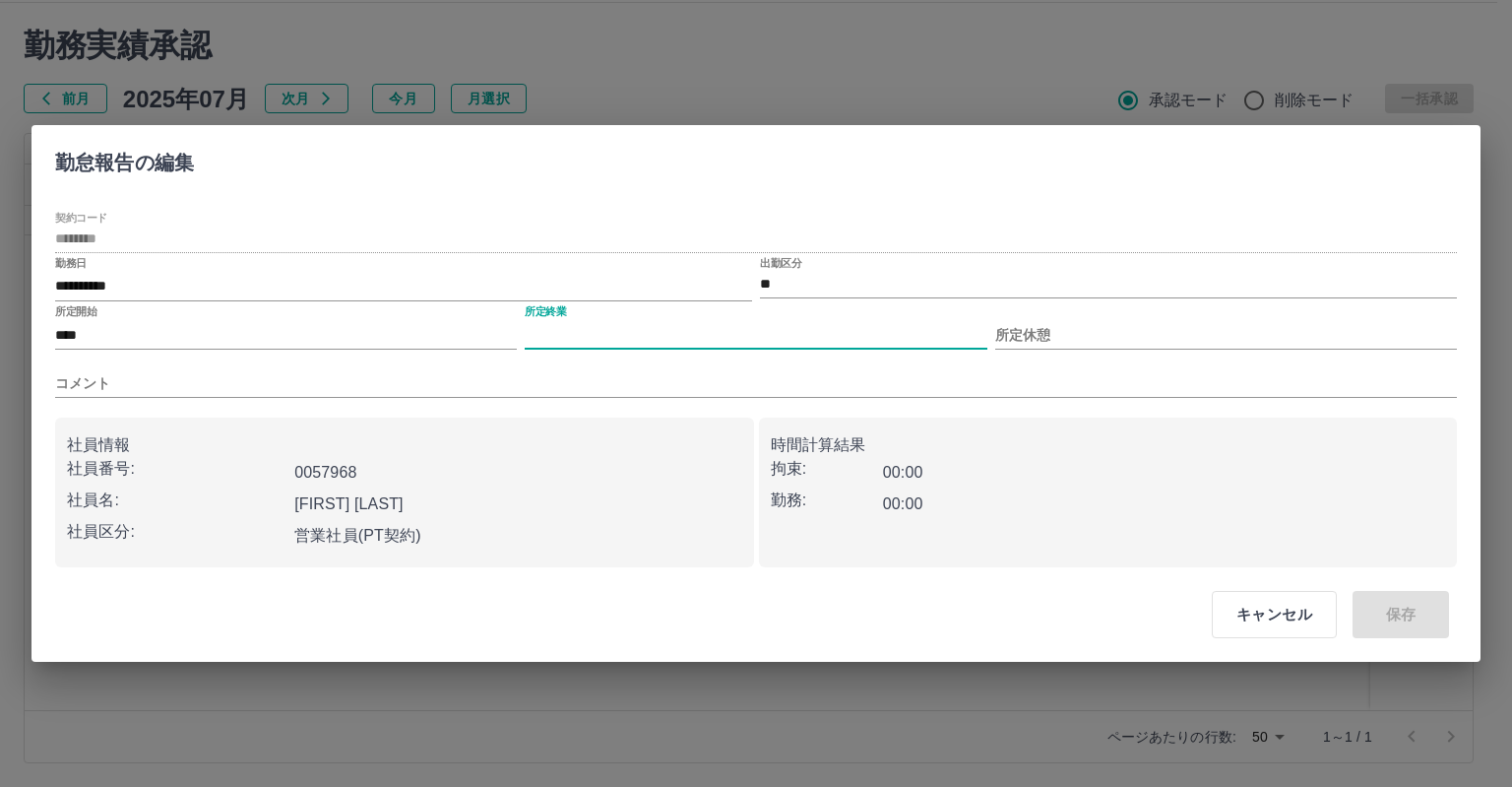 click on "所定終業" at bounding box center (755, 335) 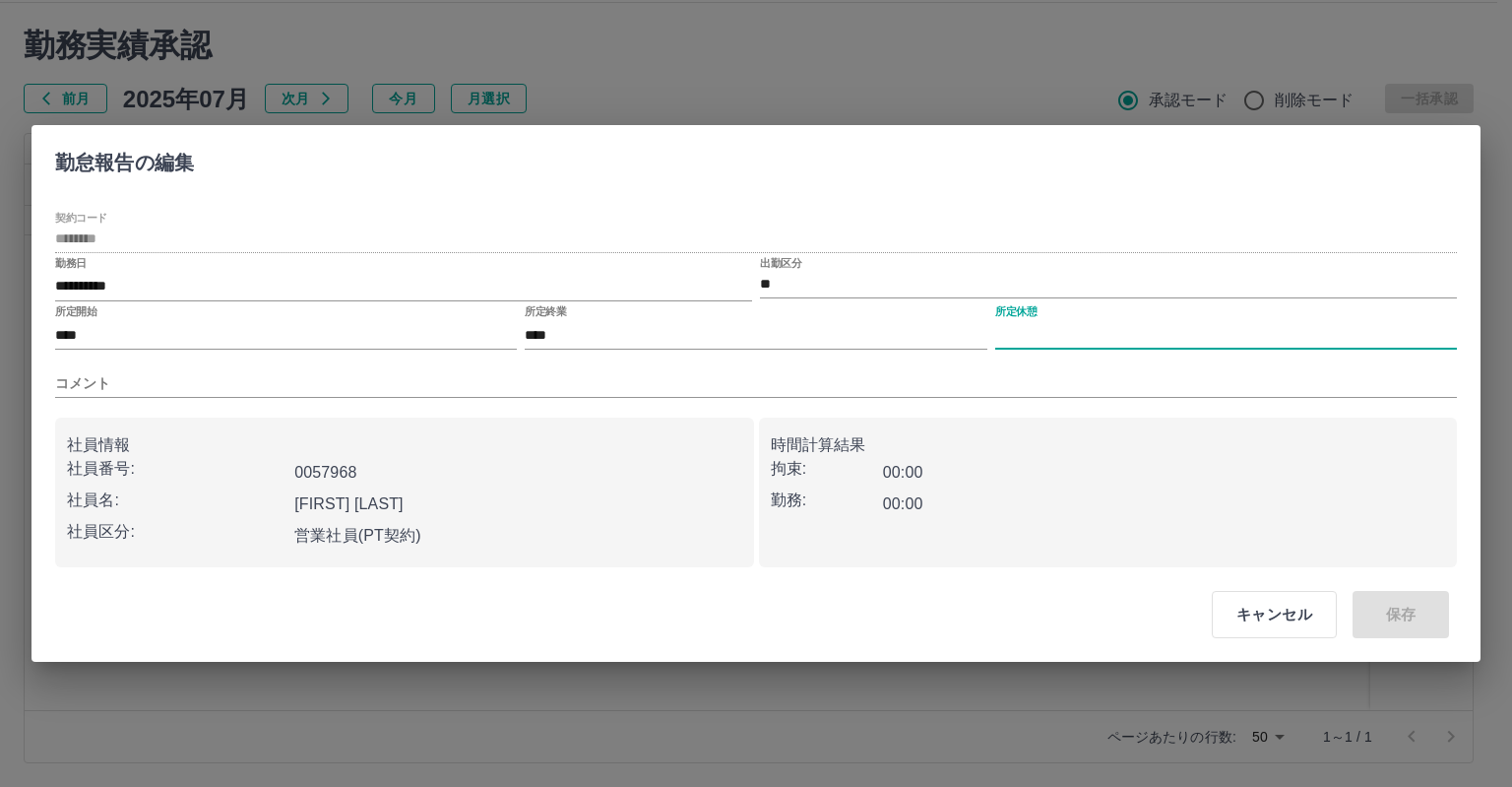 click on "所定休憩" at bounding box center (1226, 335) 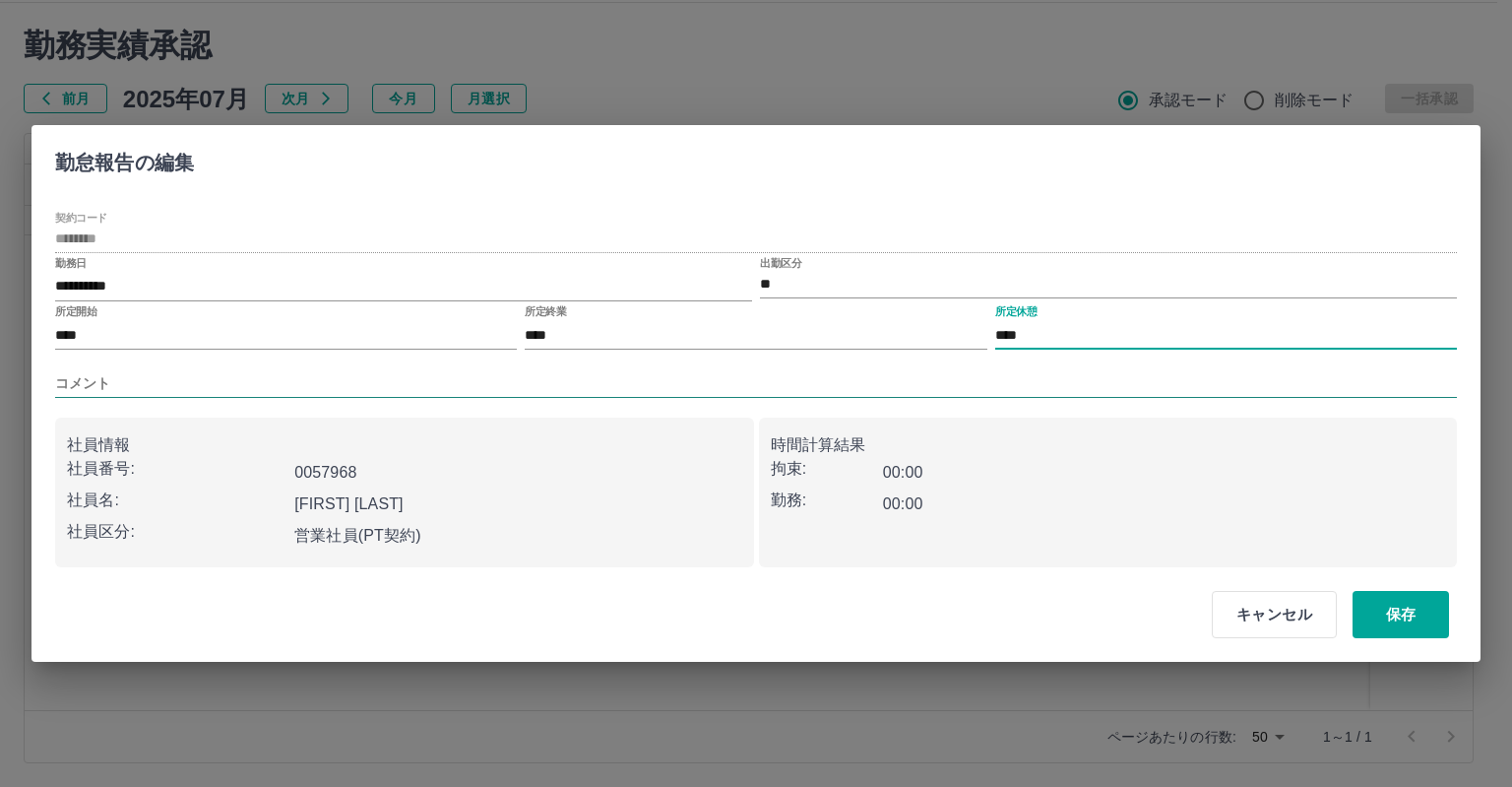 click on "コメント" at bounding box center (756, 383) 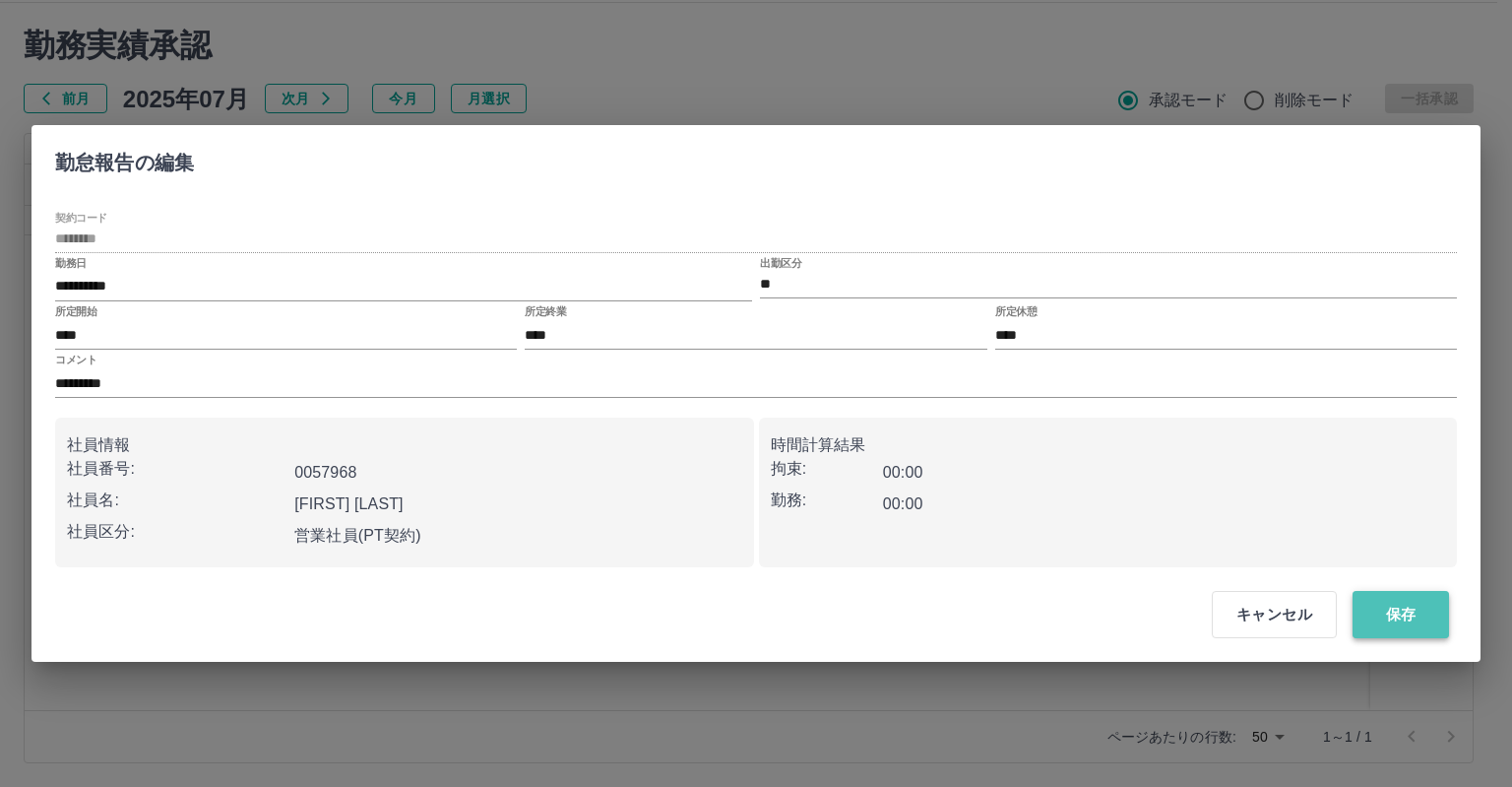 click on "保存" at bounding box center [1401, 615] 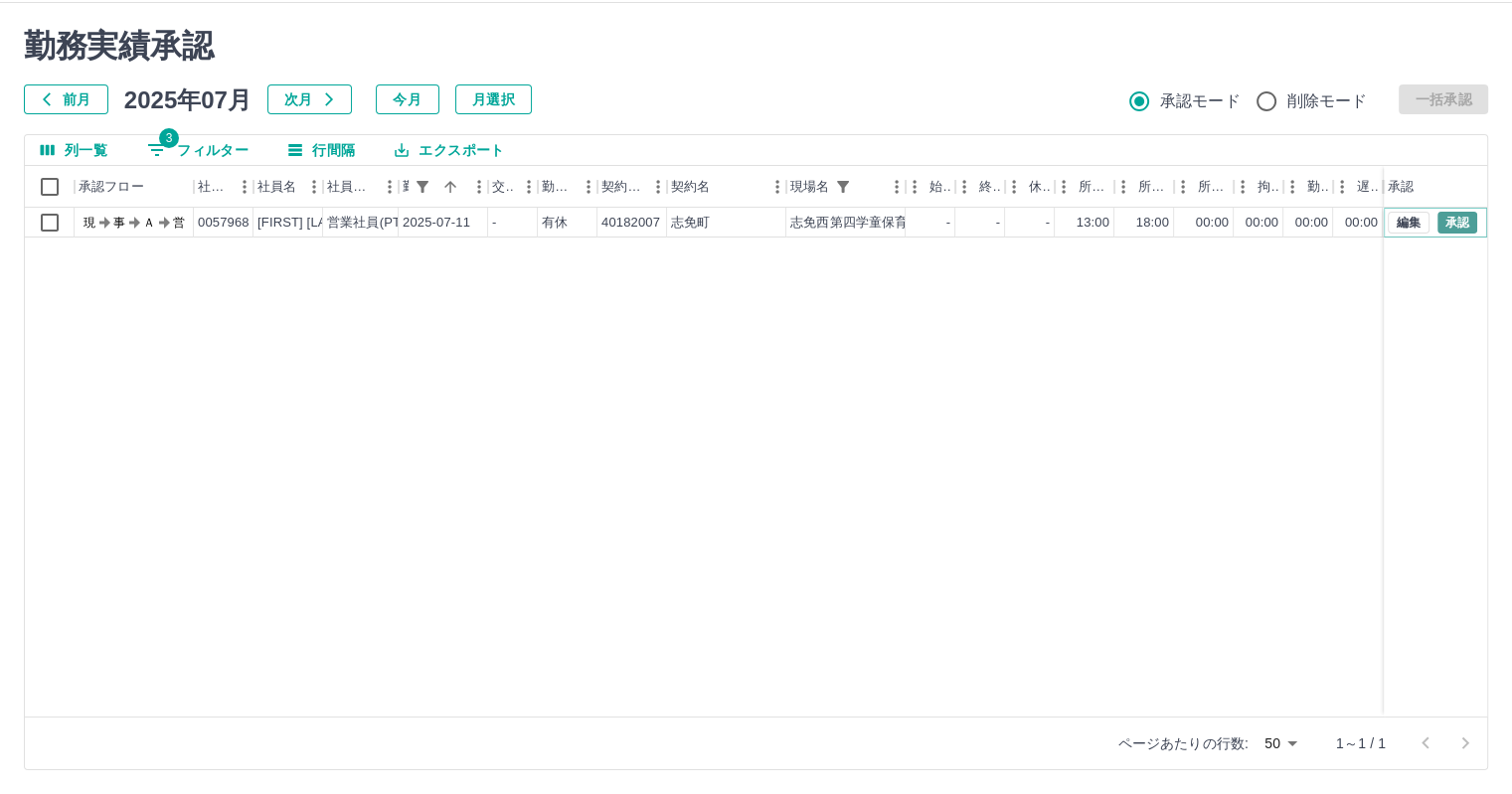 click on "承認" at bounding box center [1457, 223] 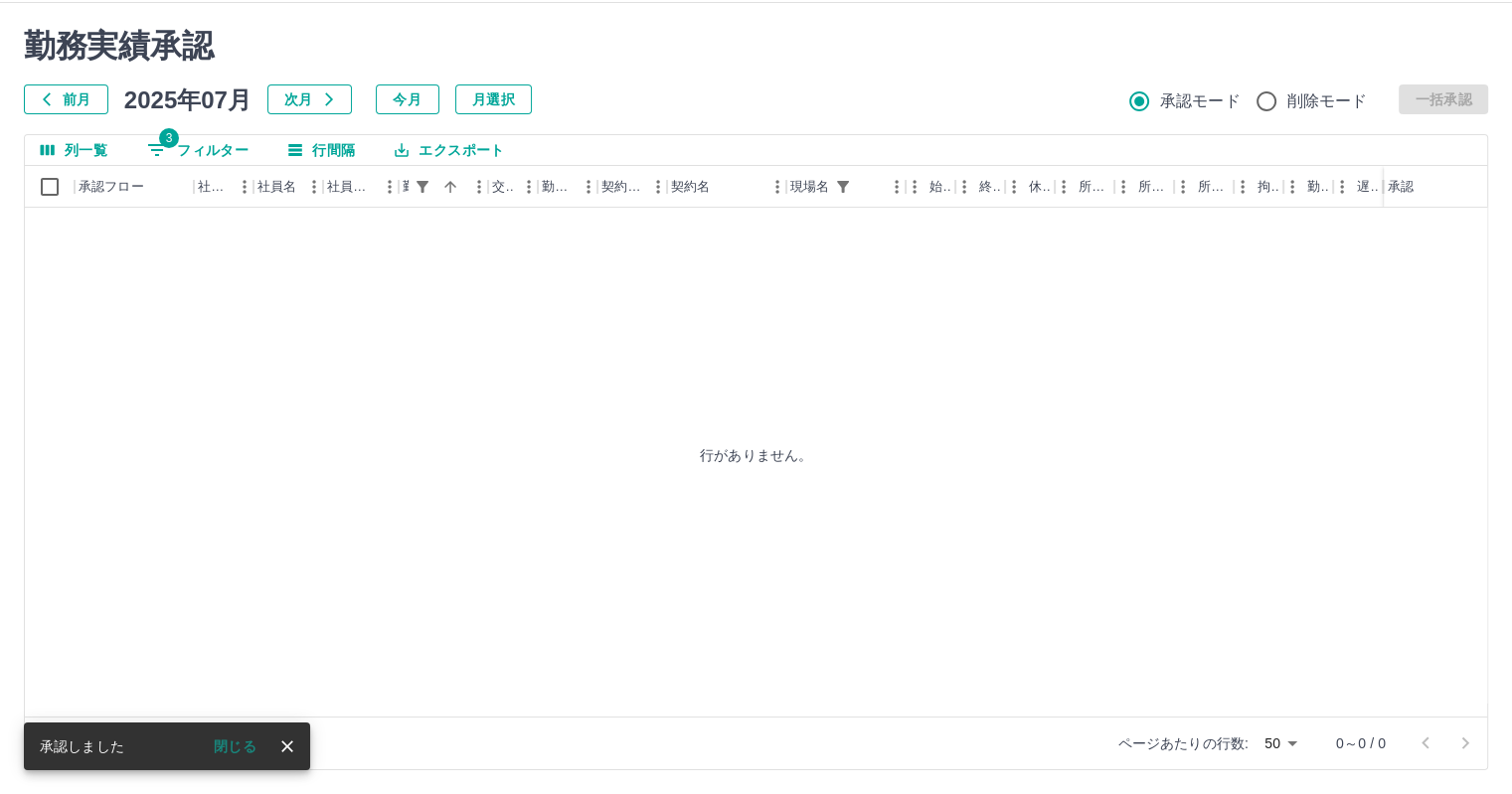 click on "3 フィルター" at bounding box center [198, 150] 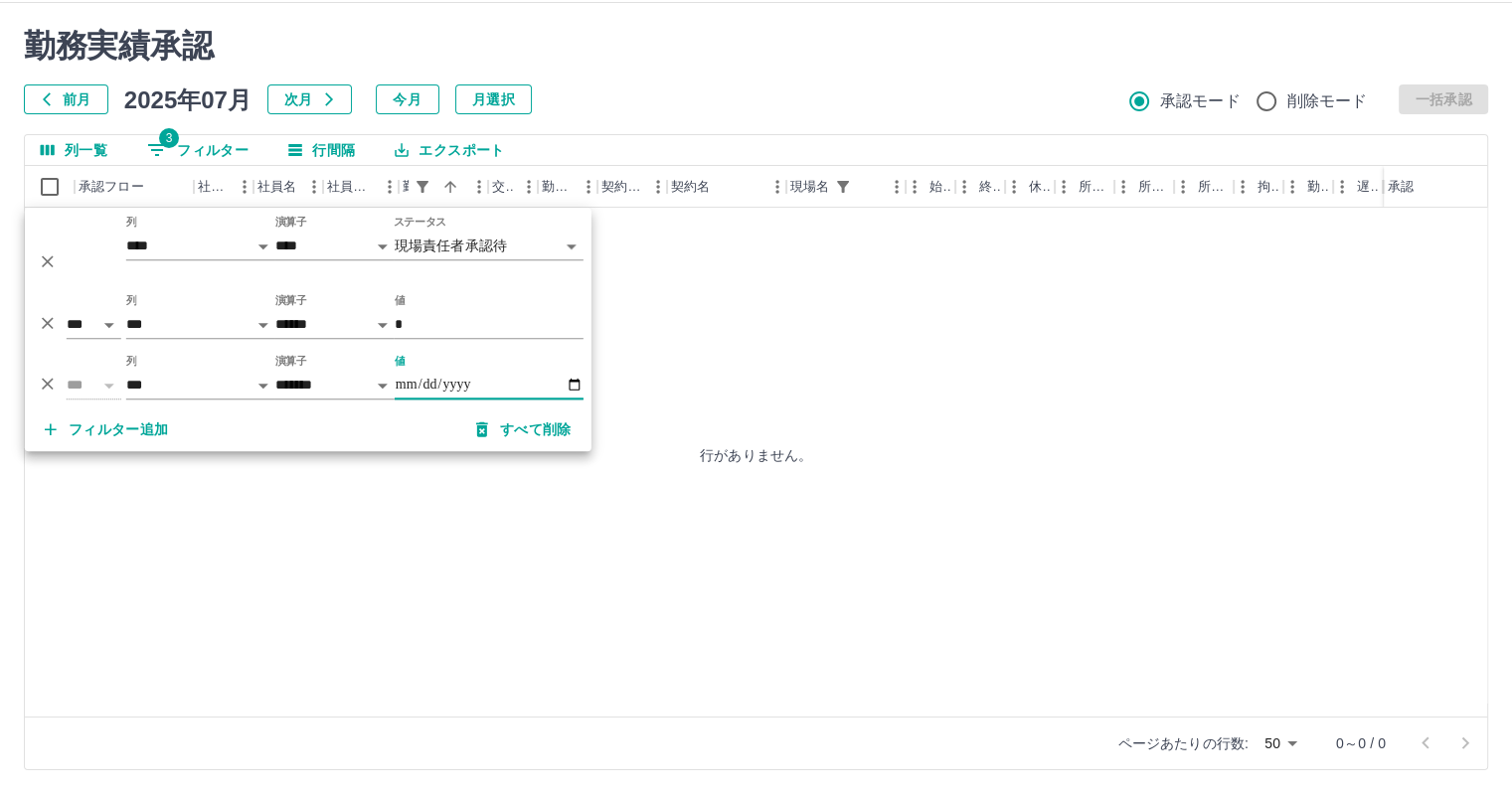 click on "**********" at bounding box center [489, 385] 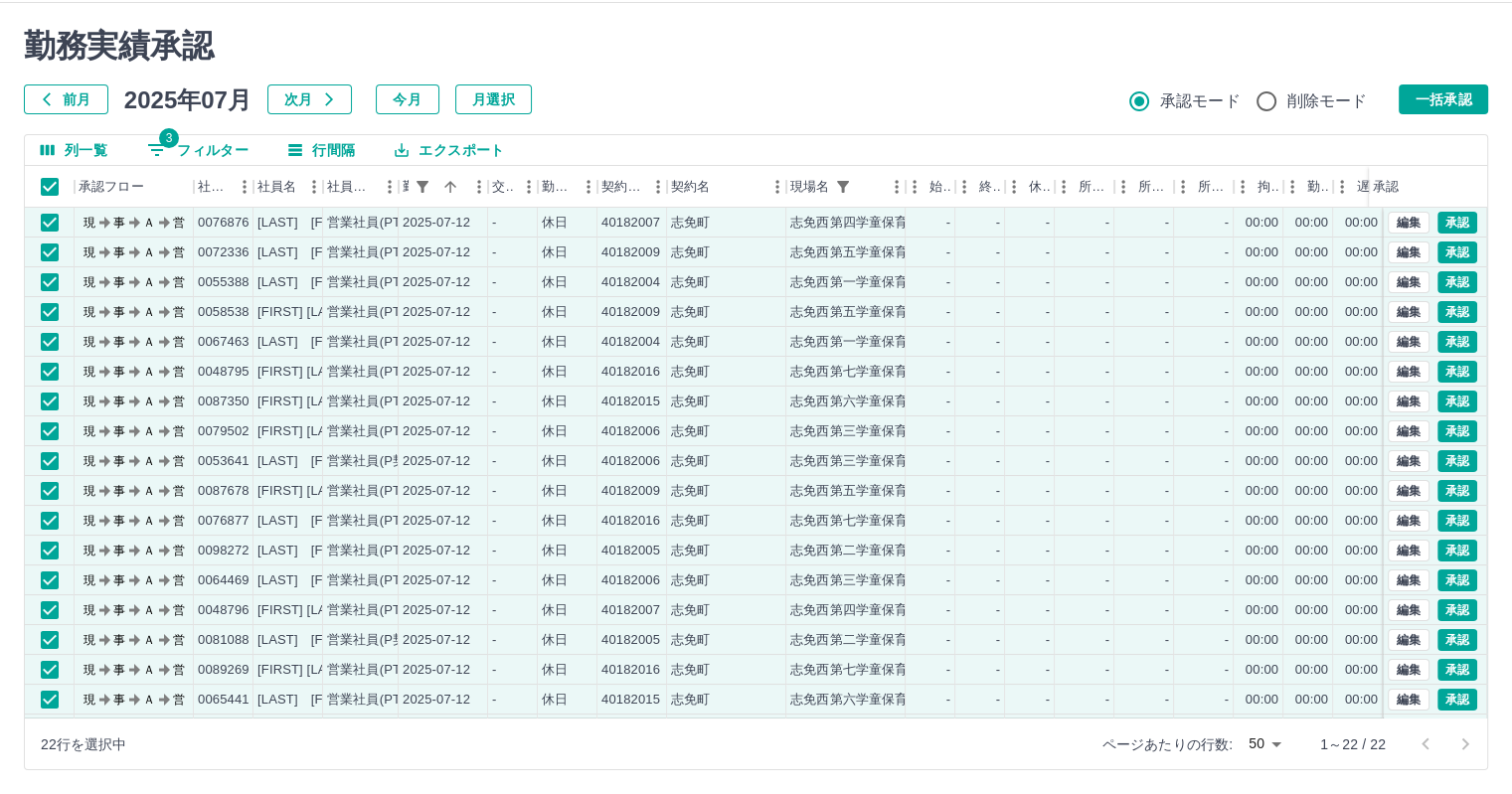 click on "3" at bounding box center (169, 138) 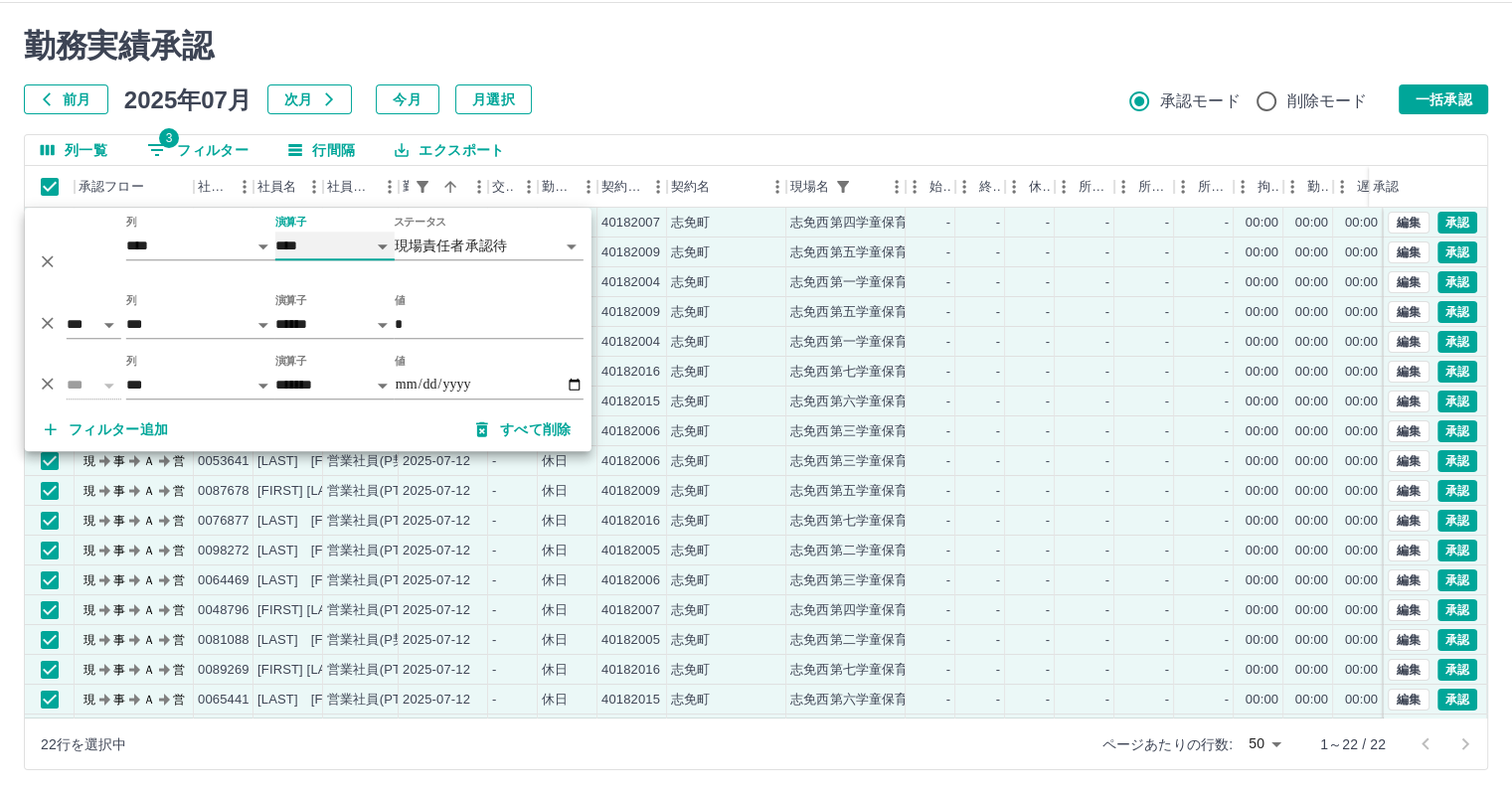 click on "**** ******" at bounding box center [335, 245] 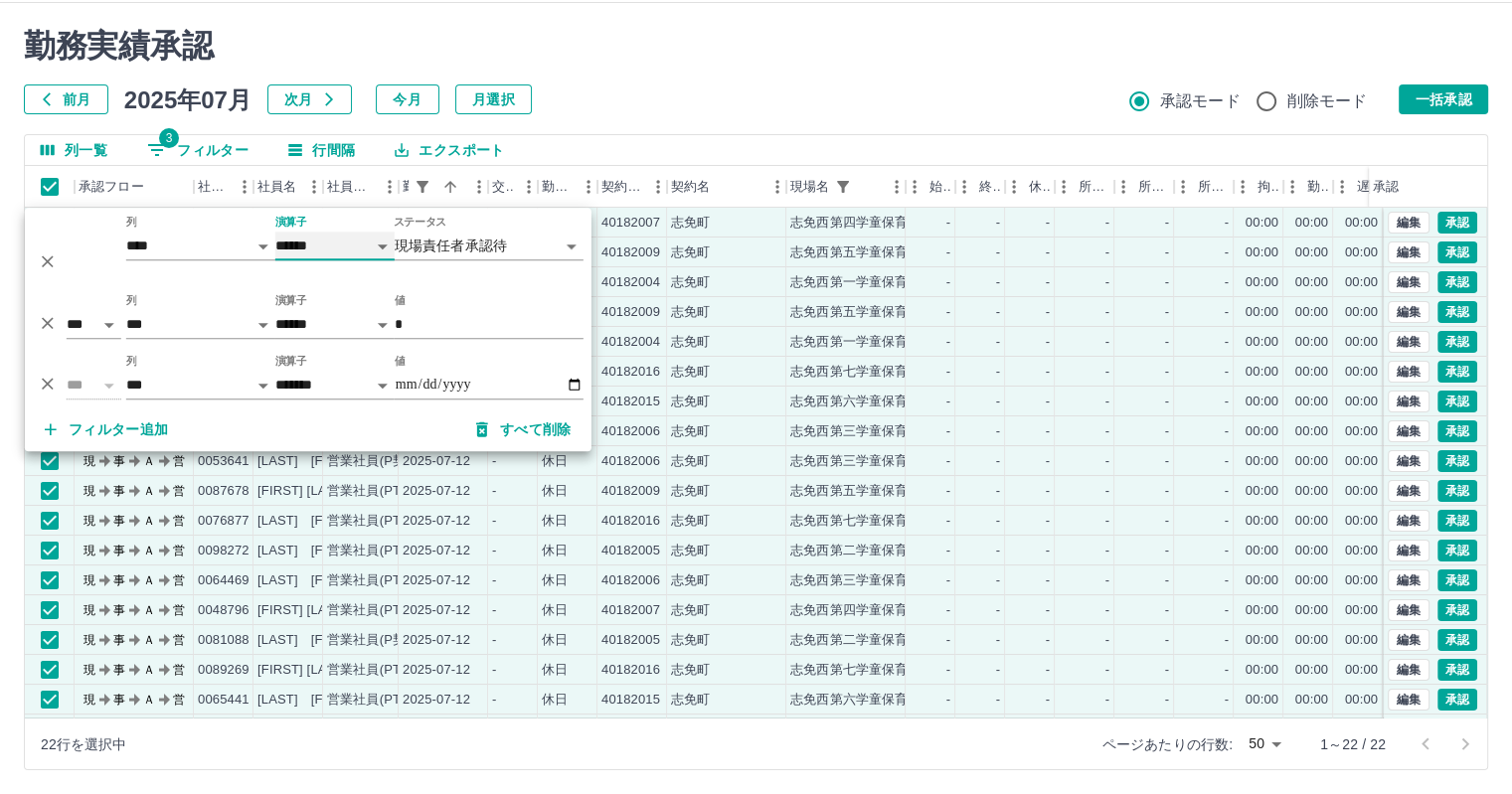 click on "**** ******" at bounding box center (335, 245) 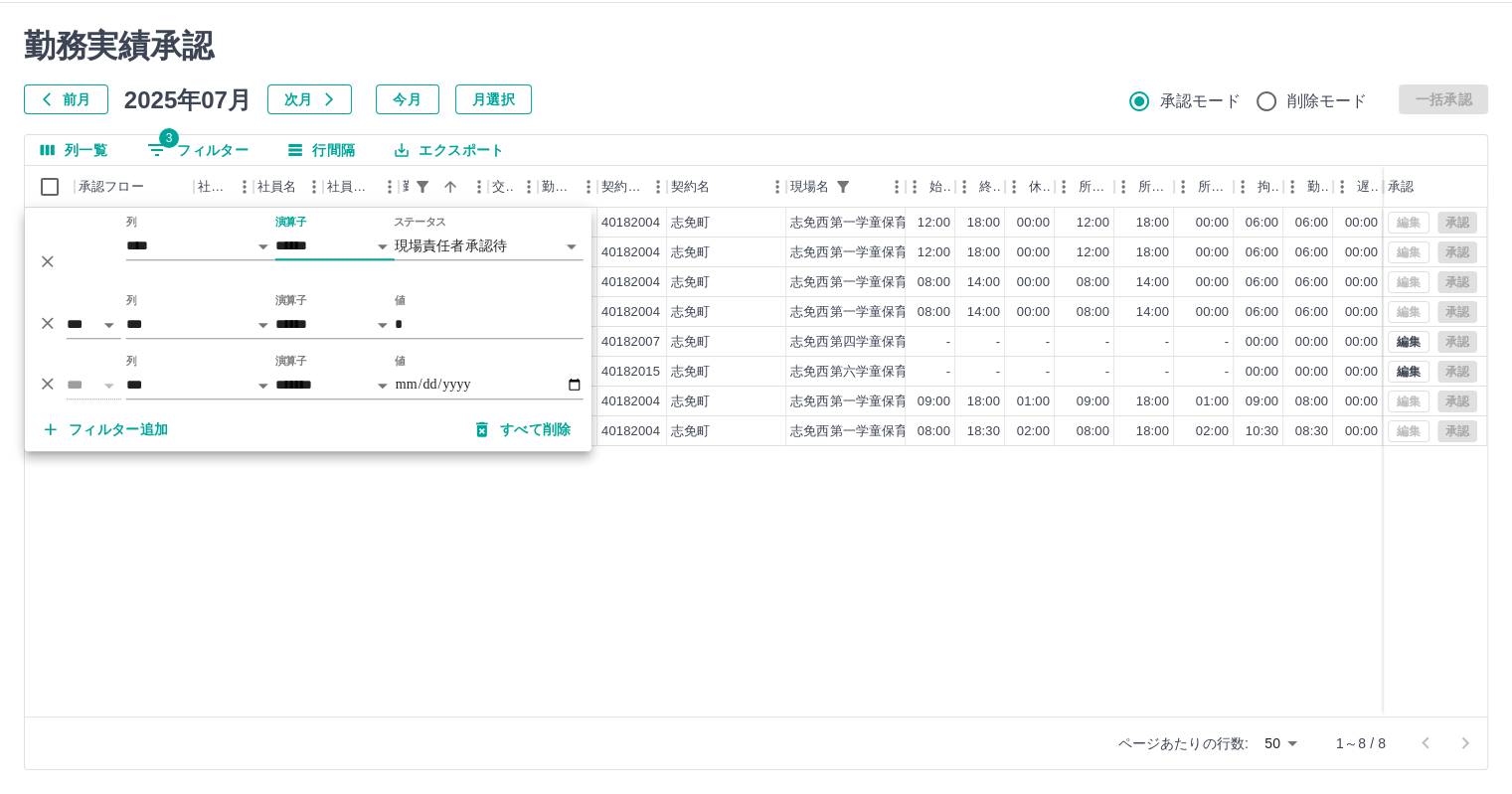 click on "現 事 Ａ 営 0057968 [FIRST] [LAST] 営業社員(PT契約) 2025-07-12 往復 出勤 40182004 [CITY] [CITY]第一学童保育所 12:00 18:00 00:00 12:00 18:00 00:00 06:00 06:00 00:00 AM承認待 現 事 Ａ 営 0067462 [FIRST] [LAST] 営業社員(PT契約) 2025-07-12 往復 出勤 40182004 [CITY] [CITY]第一学童保育所 12:00 18:00 00:00 12:00 18:00 00:00 06:00 06:00 00:00 AM承認待 現 事 Ａ 営 0073084 [FIRST] [LAST] 営業社員(PT契約) 2025-07-12 往復 出勤 40182004 [CITY] [CITY]第一学童保育所 08:00 14:00 00:00 08:00 14:00 00:00 06:00 06:00 00:00 AM承認待 現 事 Ａ 営 0048785 [FIRST] [LAST] 営業社員(PT契約) 2025-07-12 往復 出勤 40182004 [CITY] [CITY]第一学童保育所 08:00 14:00 00:00 08:00 14:00 00:00 06:00 06:00 00:00 AM承認待 現 事 Ａ 営 0093894 [FIRST] [LAST] 営業社員(P契約) 2025-07-12  -  休日 40182007 [CITY] [CITY]第四学童保育所 - - - - - - 00:00 00:00 00:00 事務担当者承認待 現 事 Ａ 営  -" at bounding box center (893, 462) 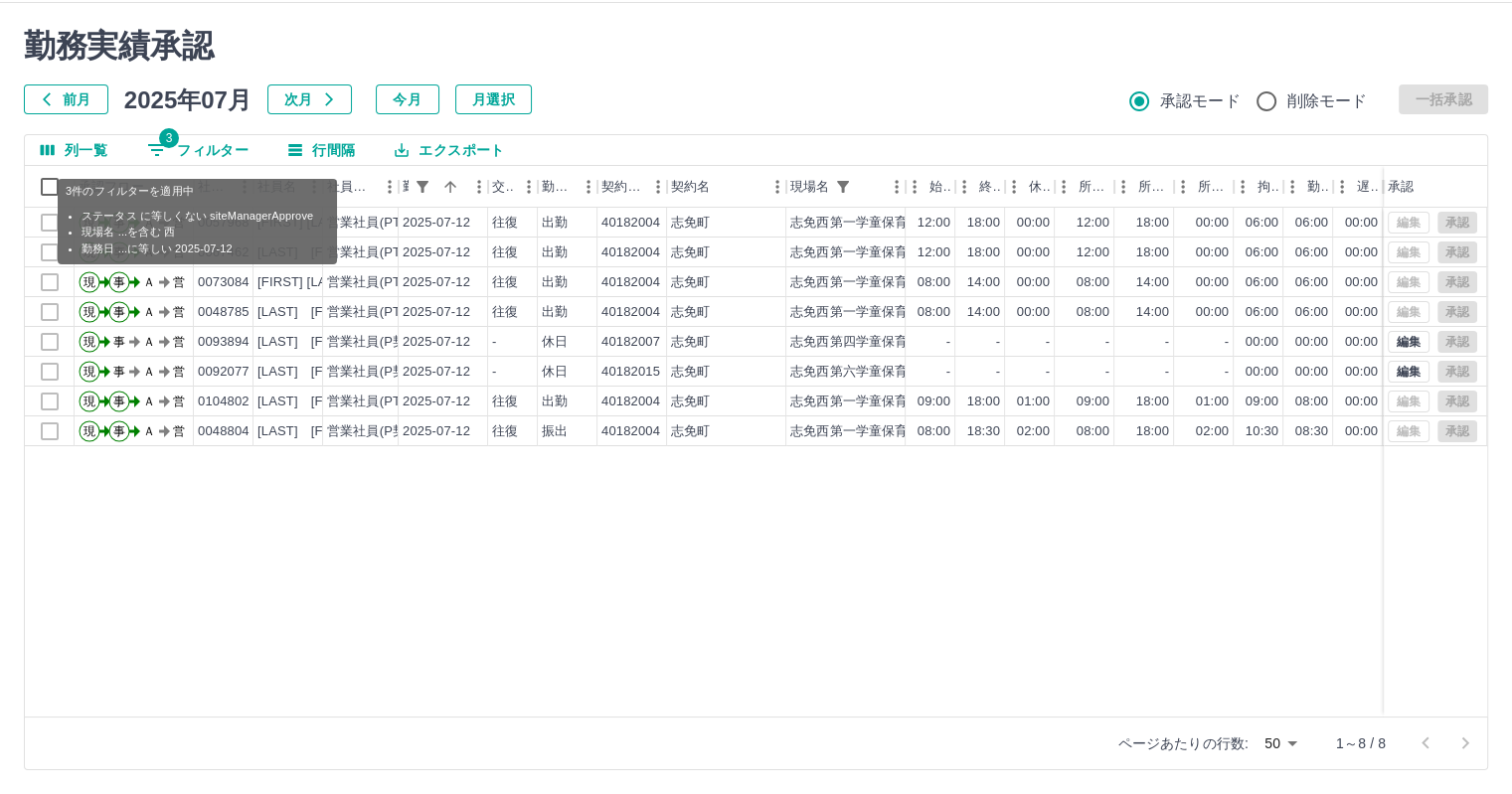 click 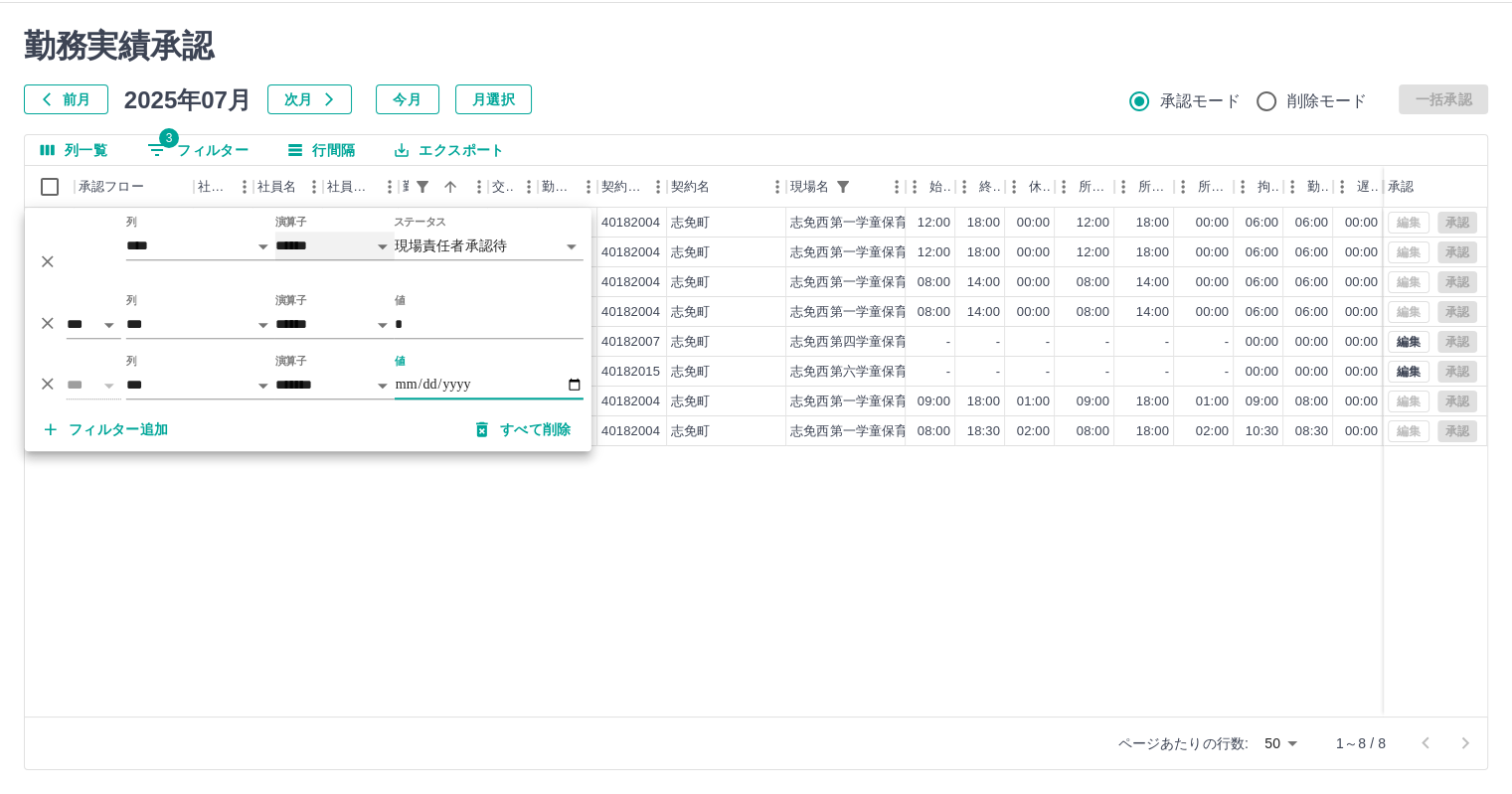 click on "**** ******" at bounding box center [335, 245] 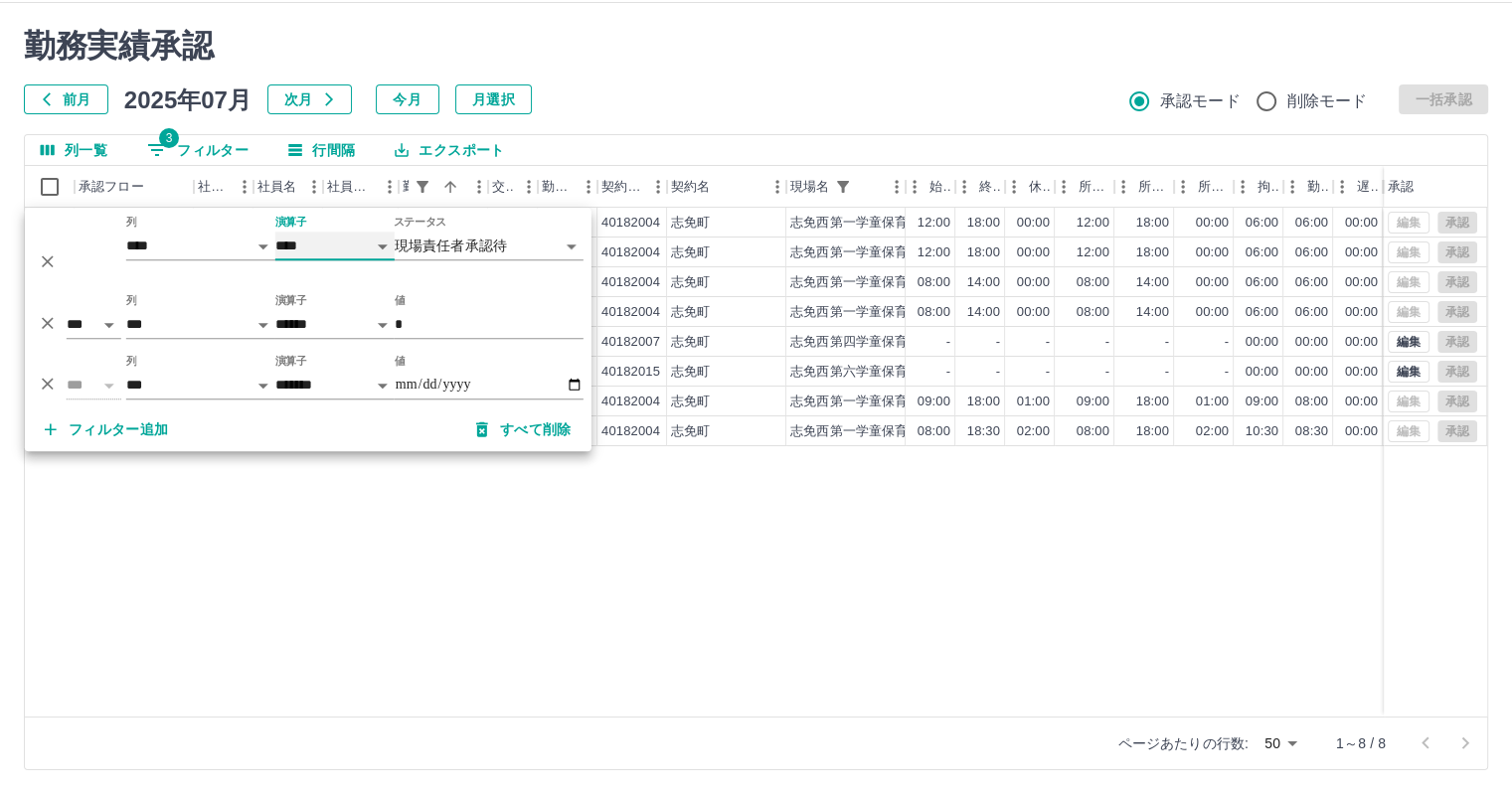 click on "**** ******" at bounding box center (335, 245) 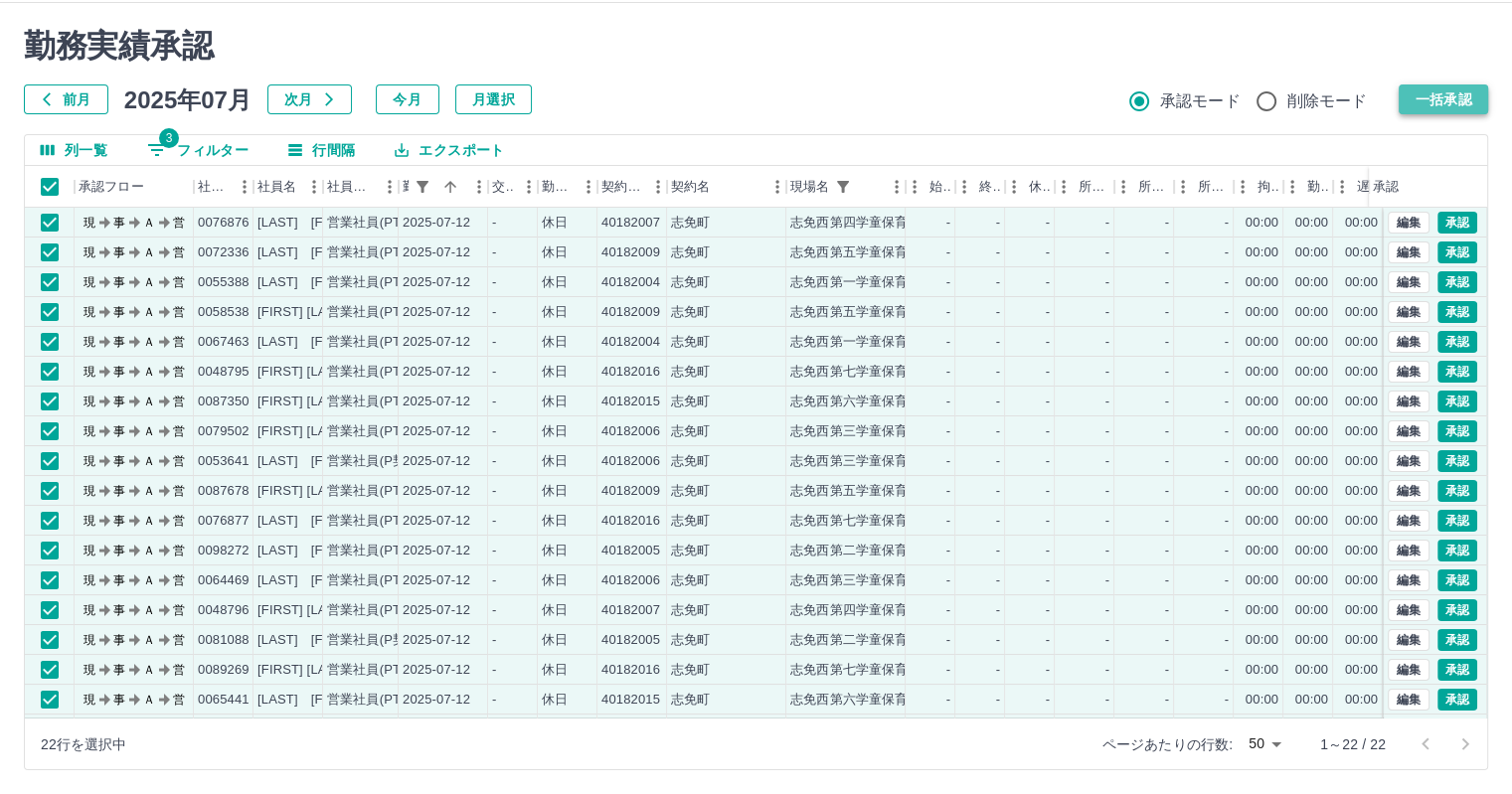click on "一括承認" at bounding box center (1443, 99) 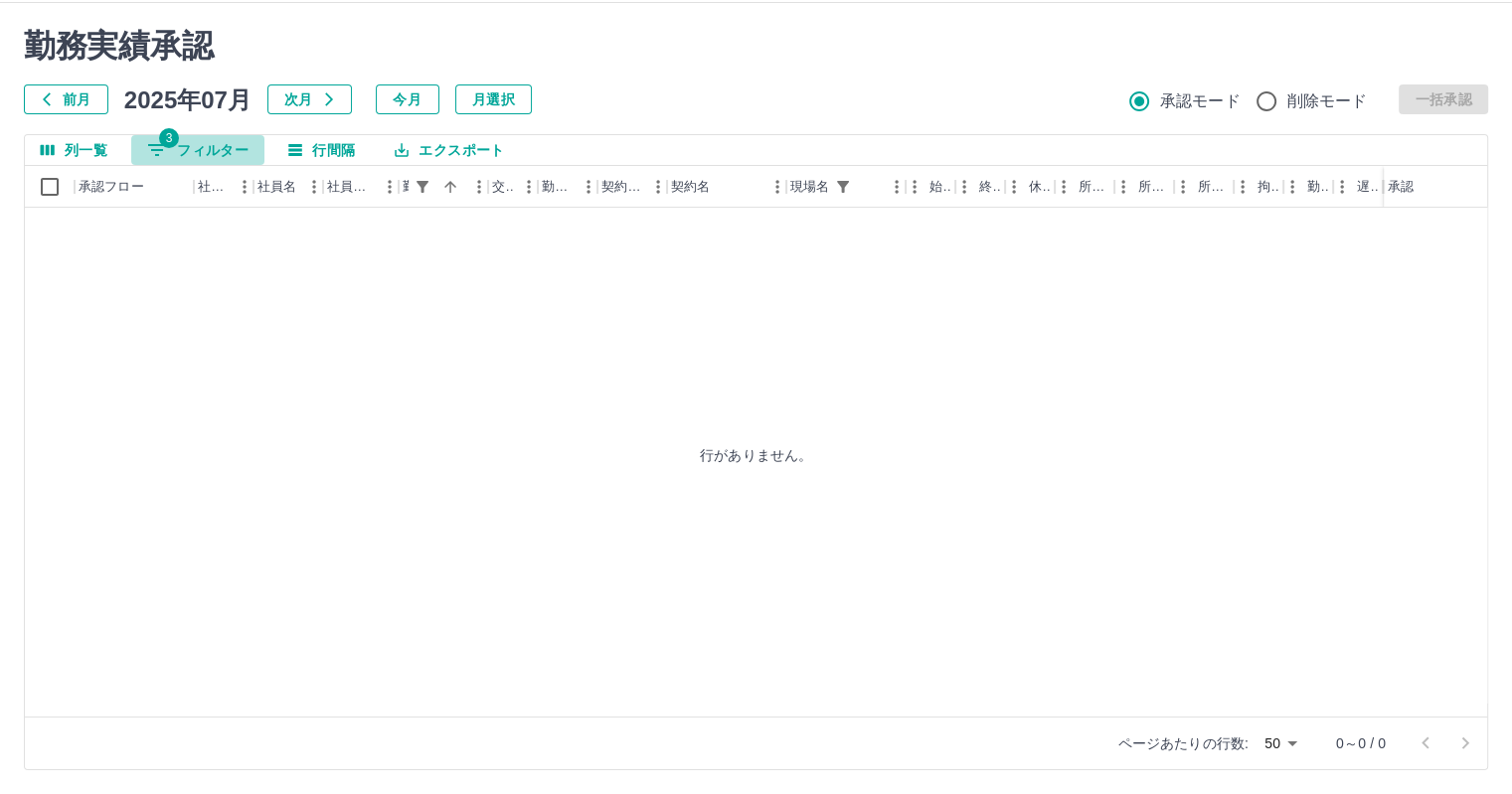click on "3 フィルター" at bounding box center [198, 150] 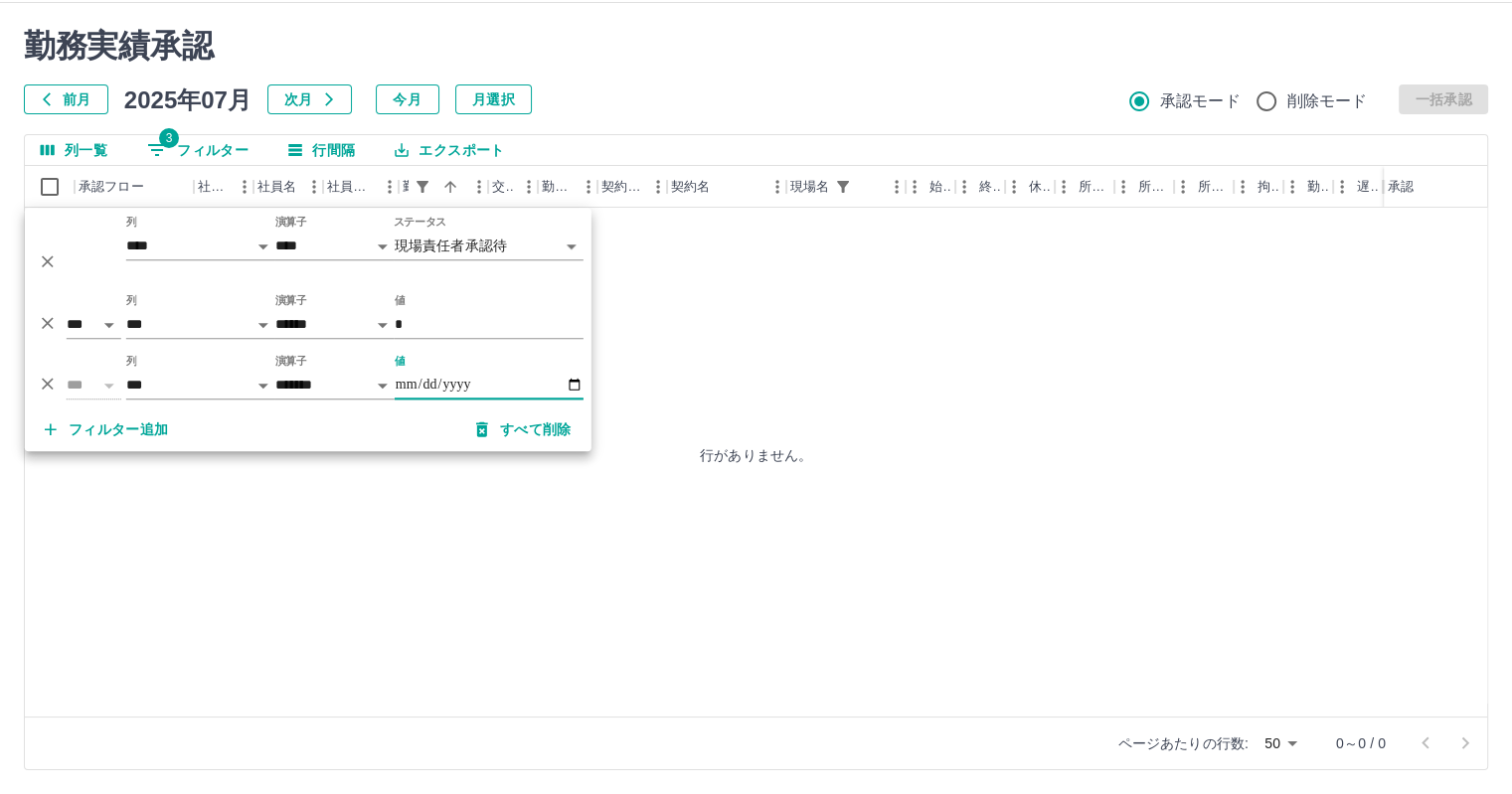 click on "**********" at bounding box center [489, 385] 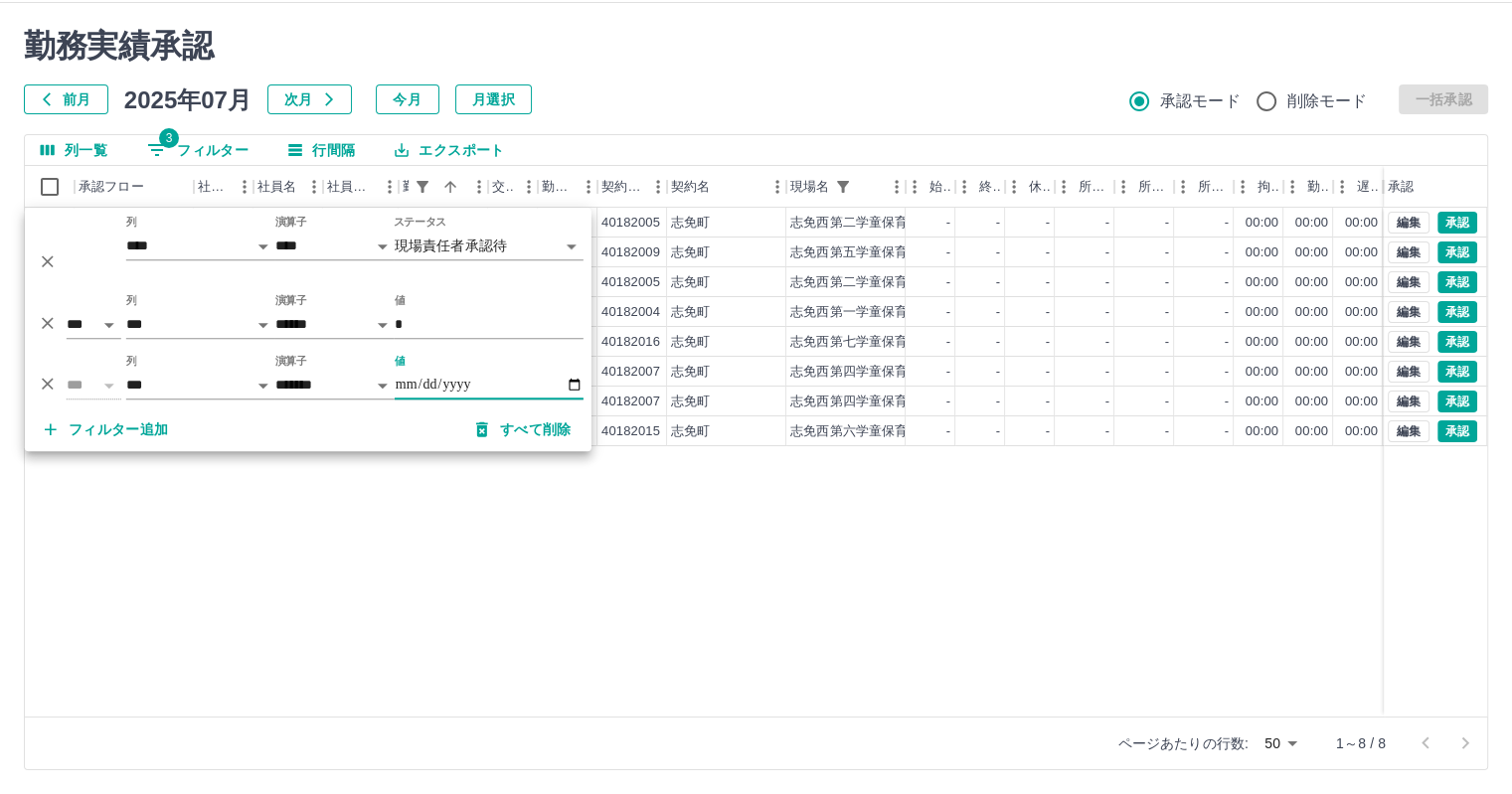 click at bounding box center (756, 397) 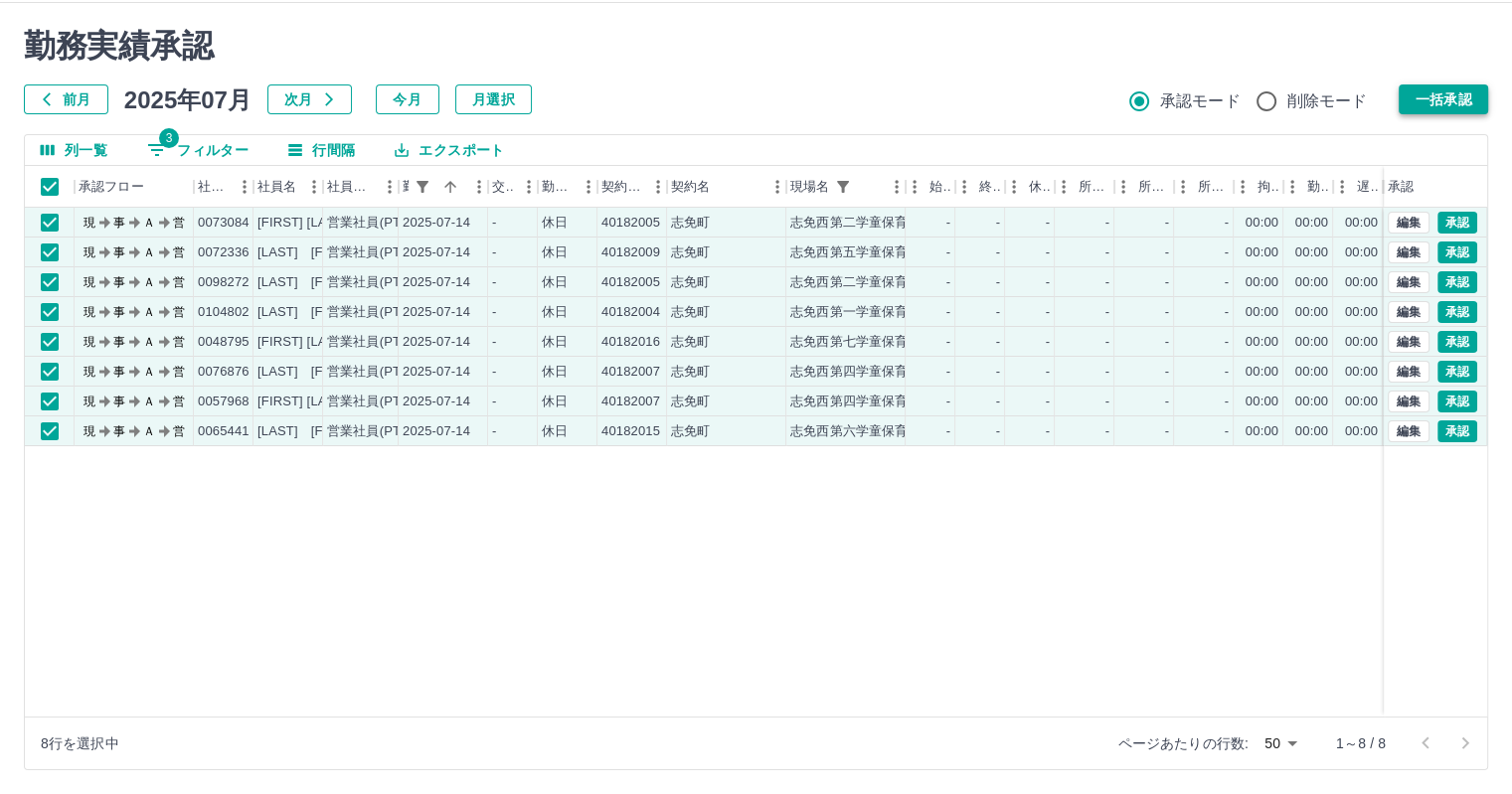 click on "一括承認" at bounding box center (1443, 99) 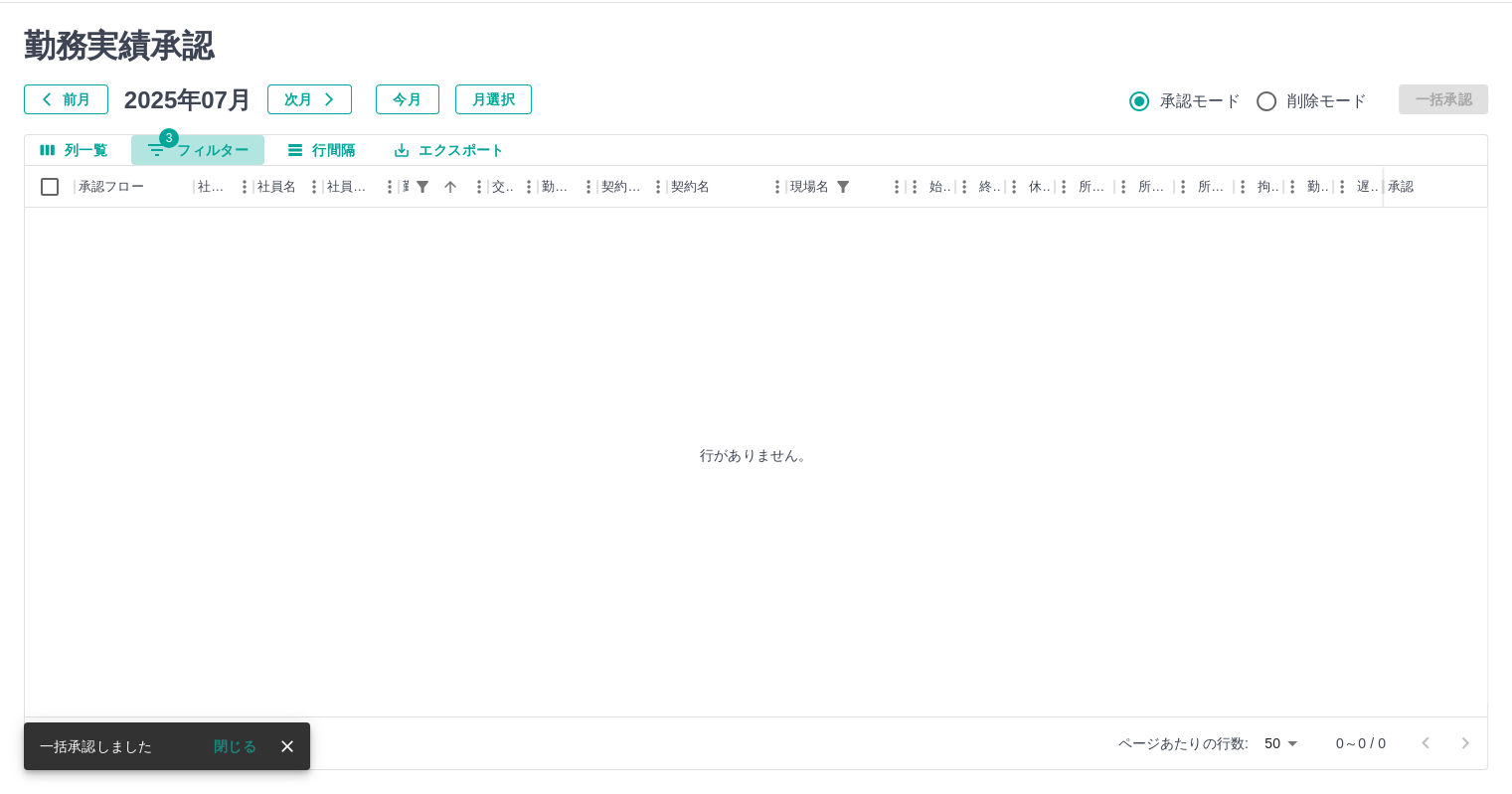 click on "3 フィルター" at bounding box center [198, 150] 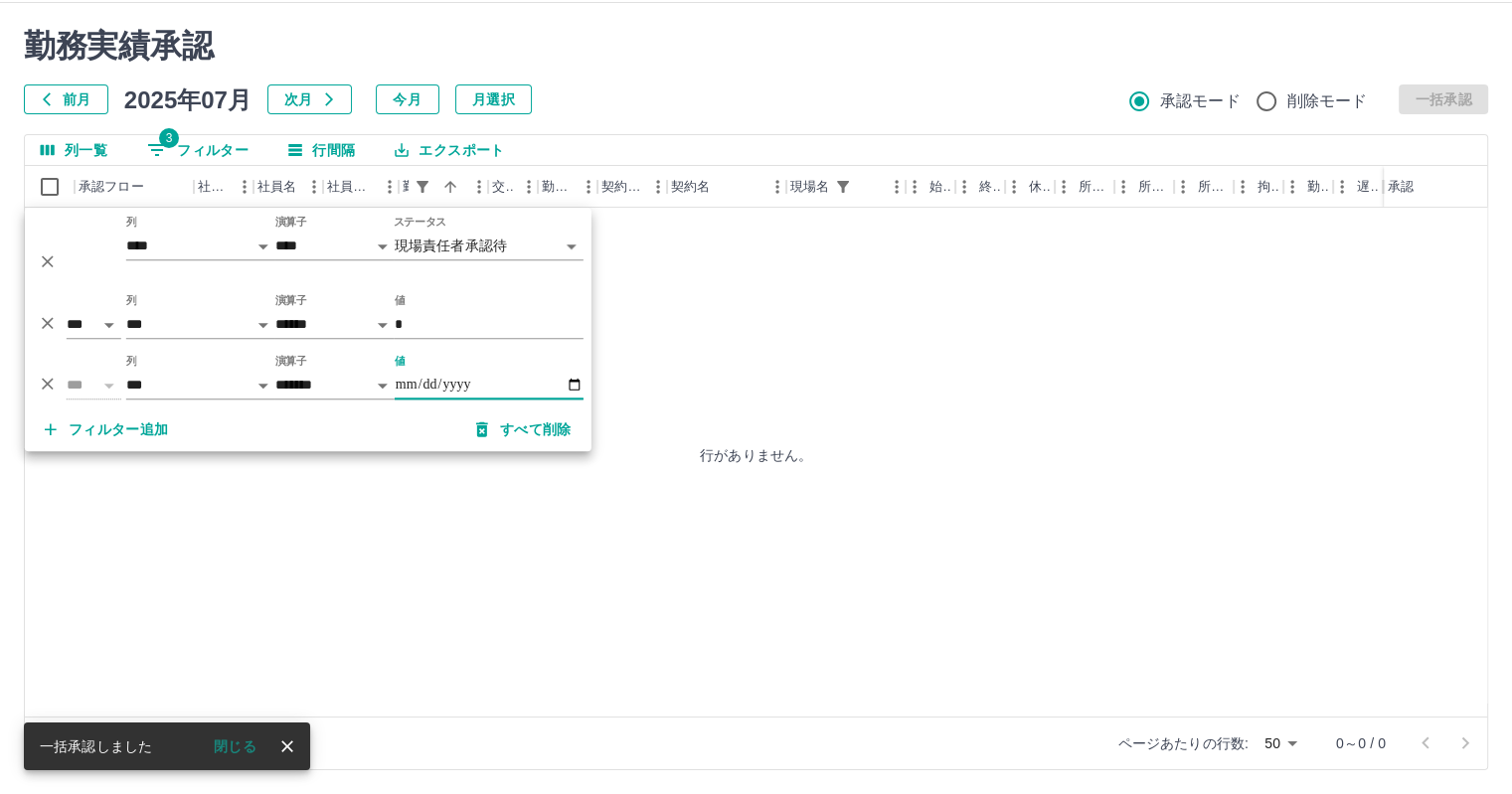 click on "**********" at bounding box center [489, 385] 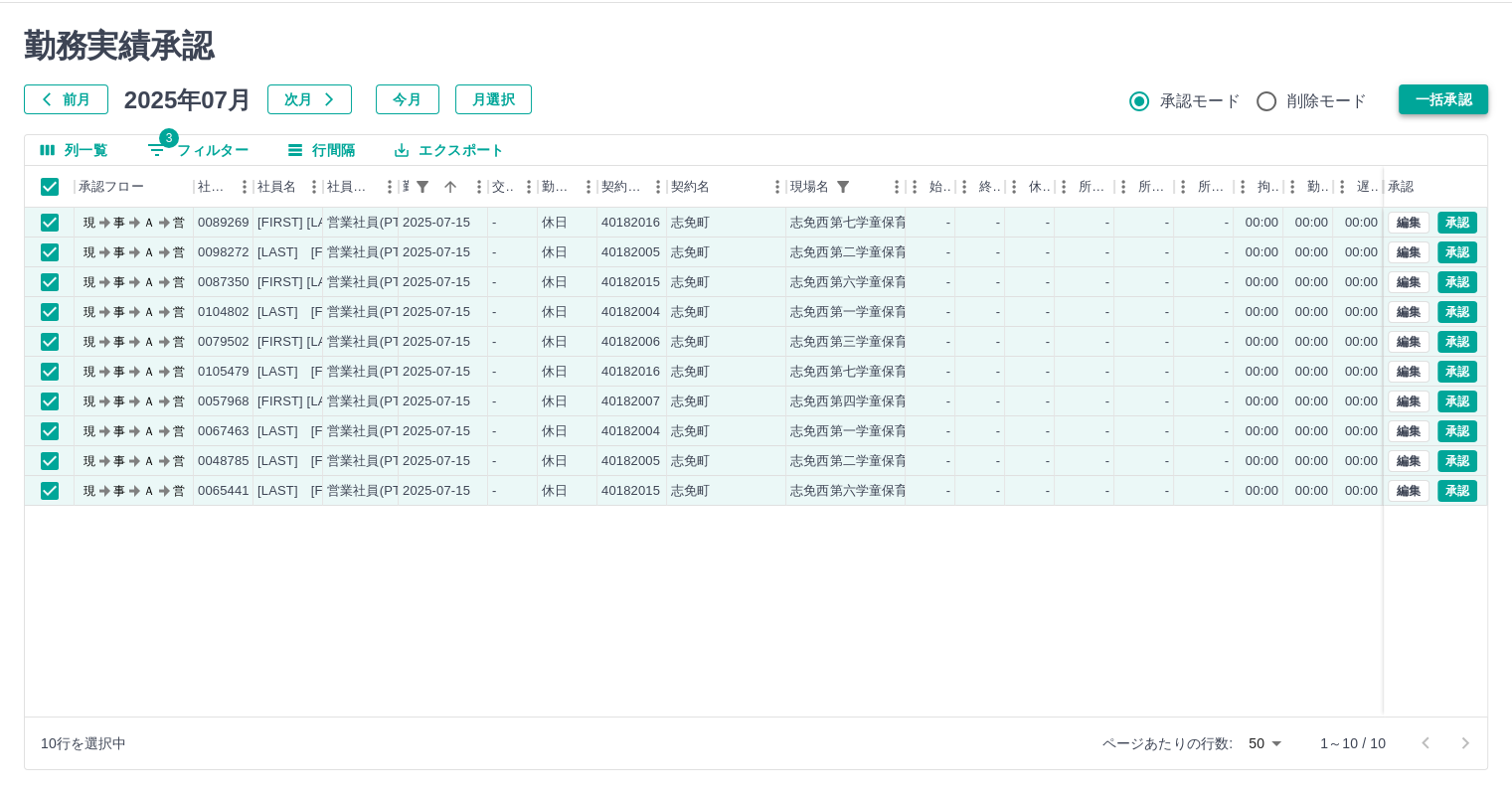 click on "一括承認" at bounding box center (1443, 99) 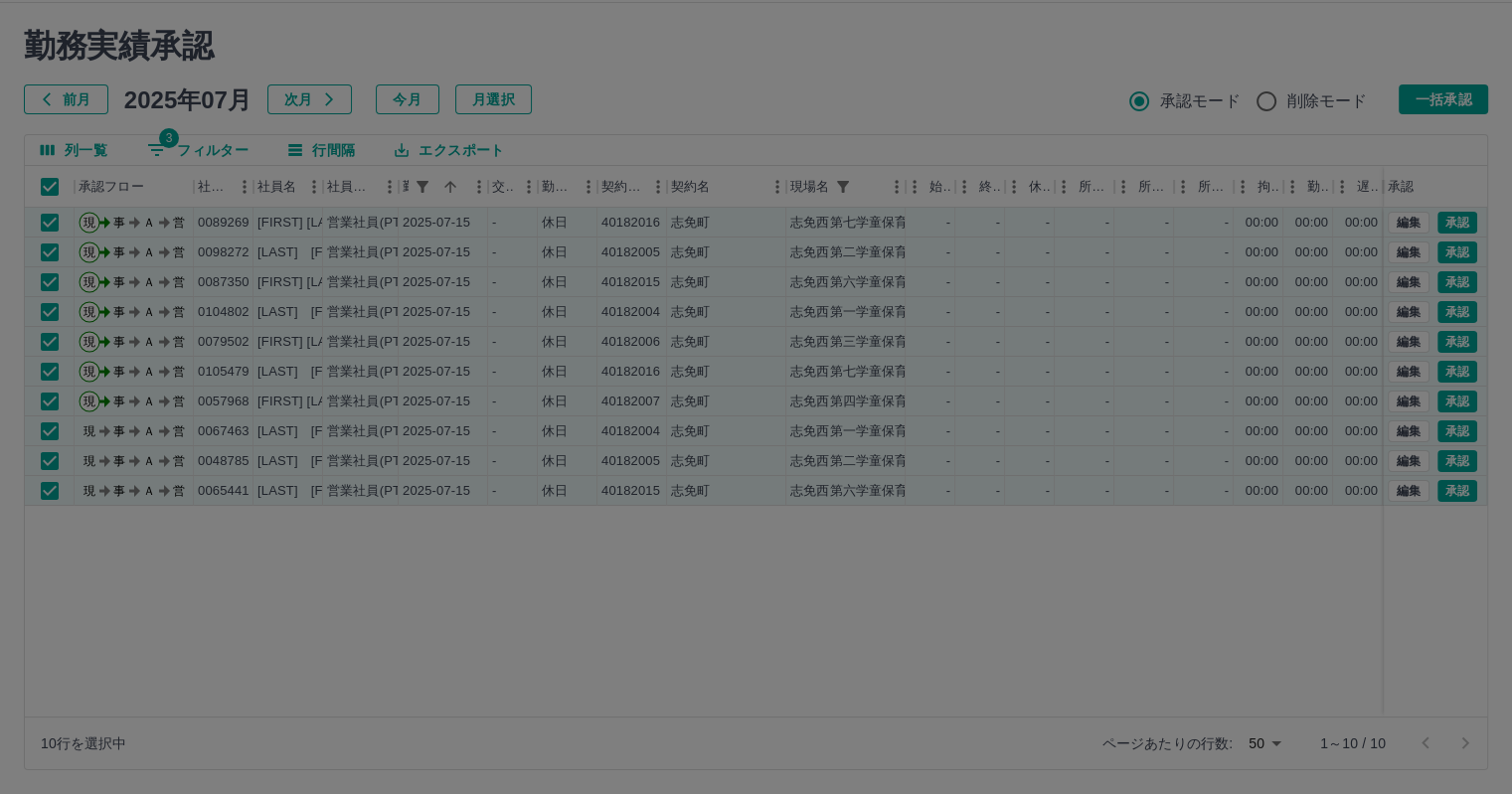 click at bounding box center [756, 397] 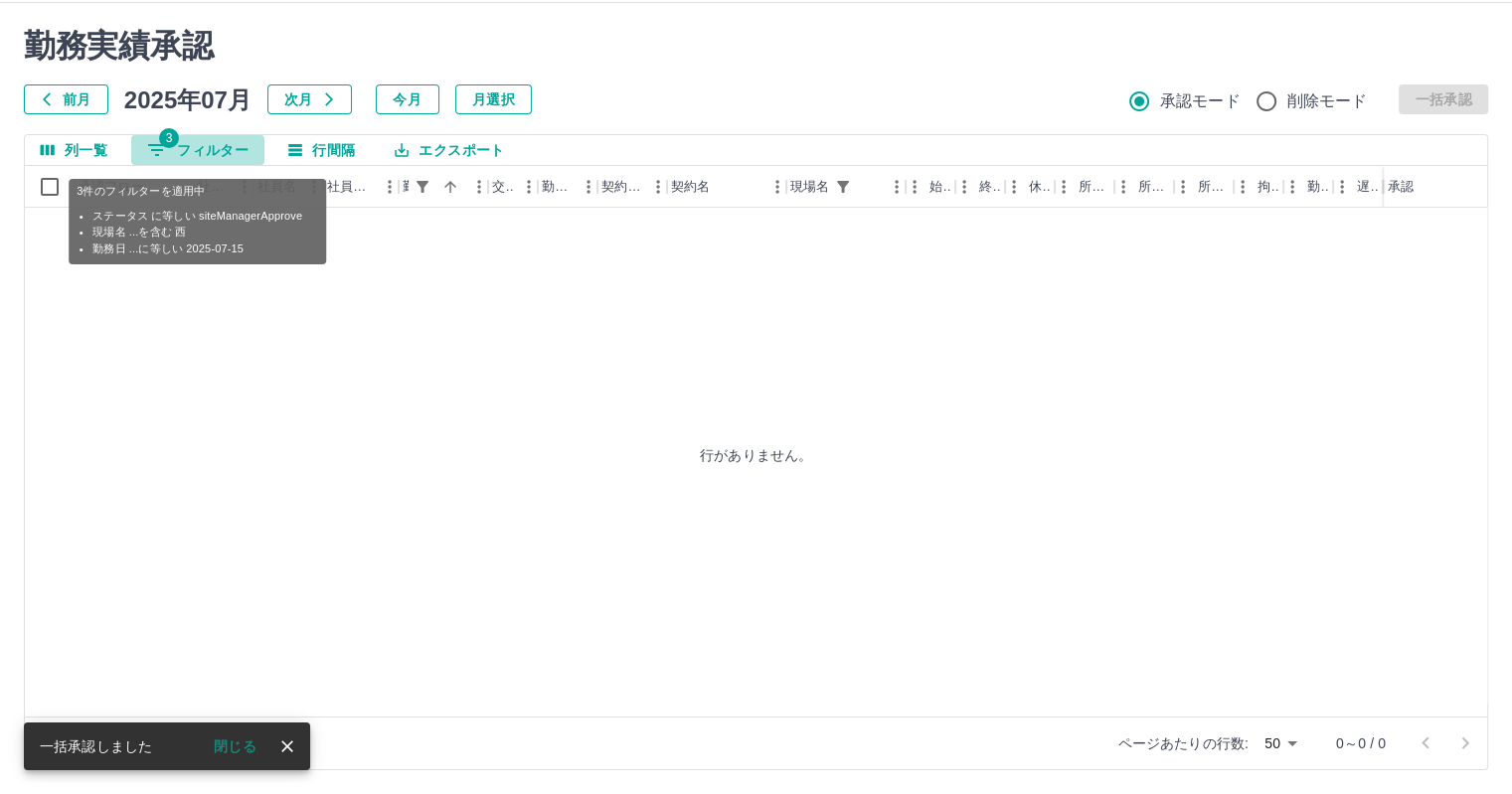 click on "3" at bounding box center (169, 138) 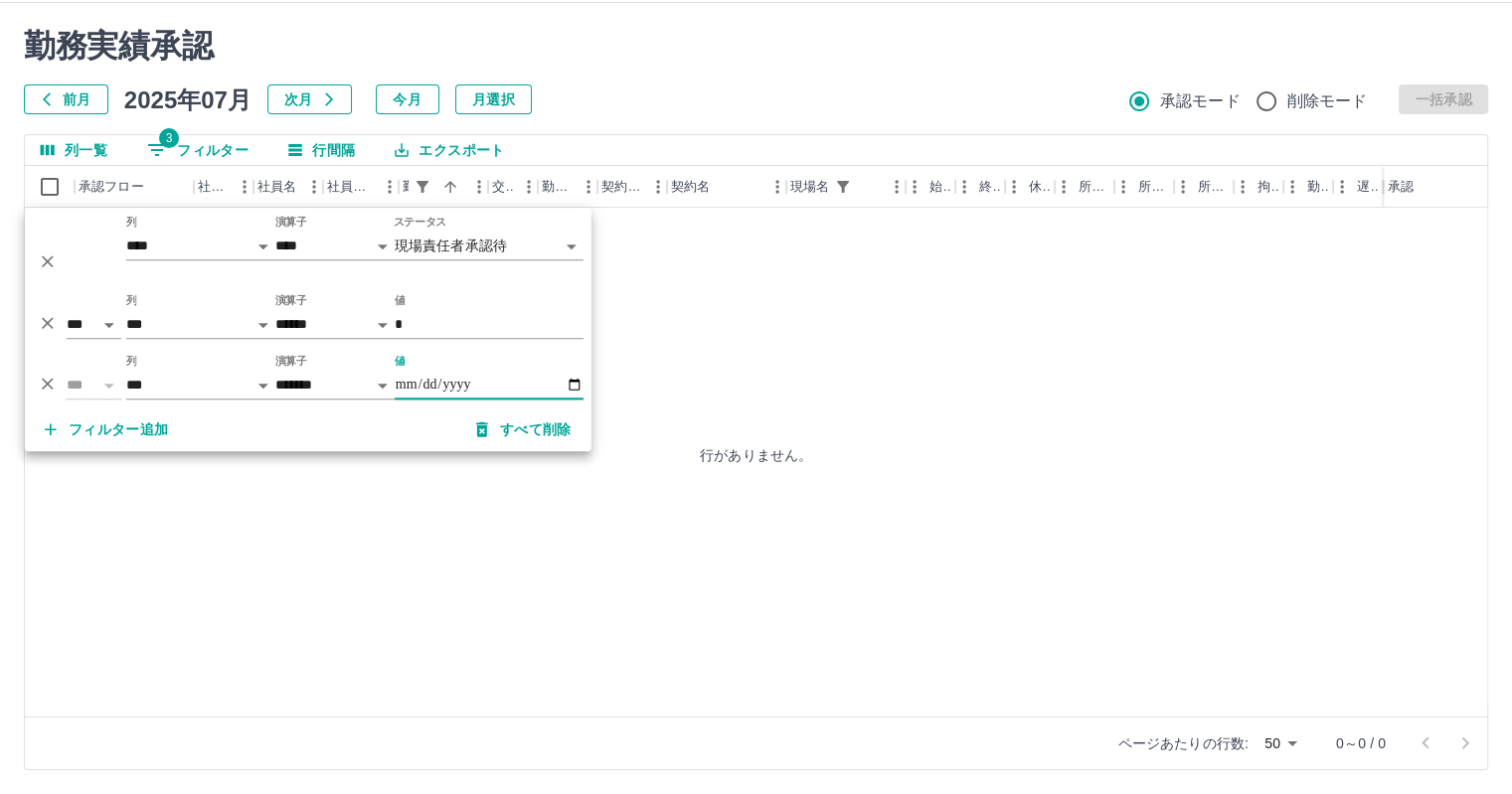 click on "**********" at bounding box center (489, 385) 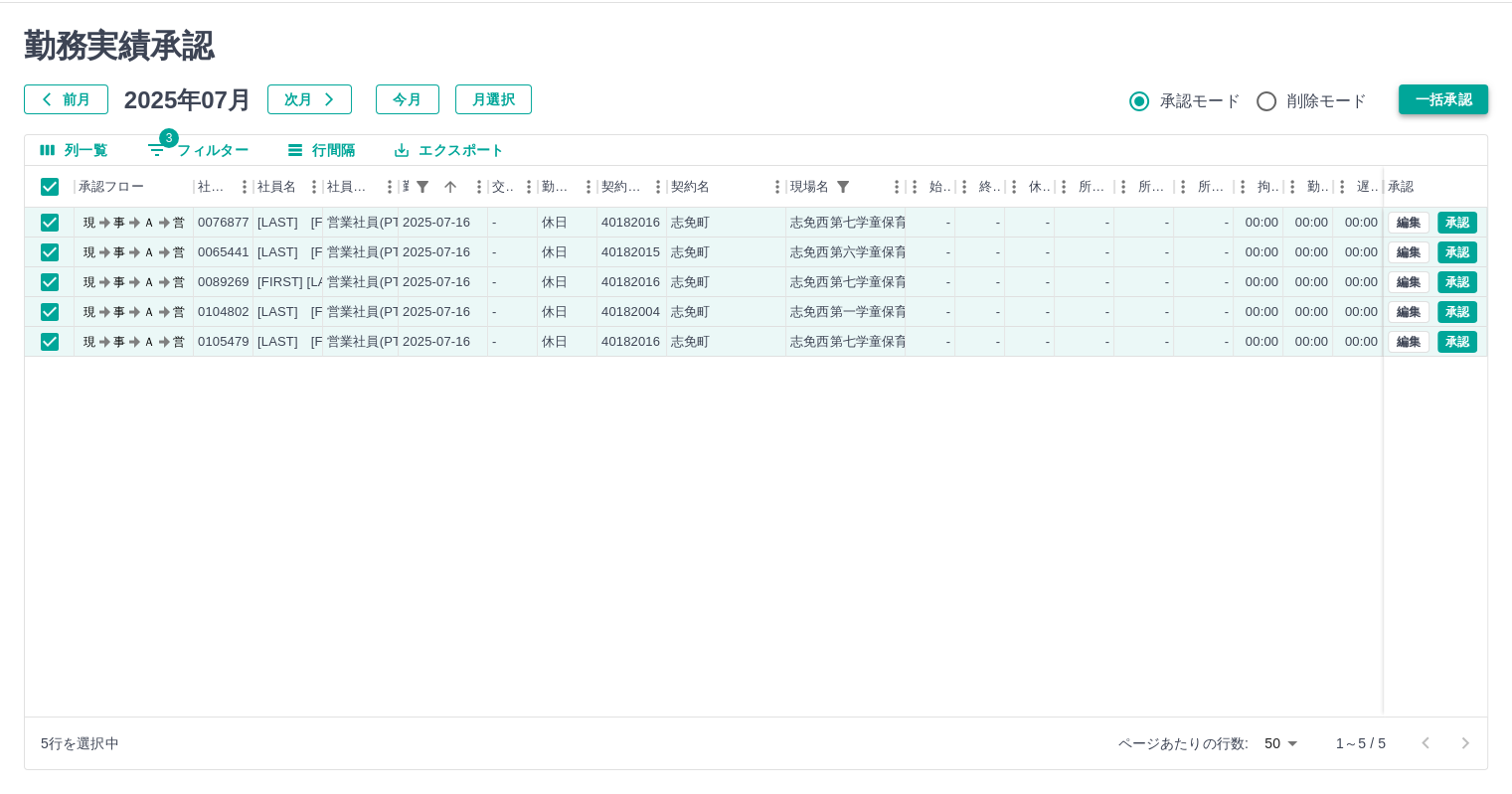 click on "一括承認" at bounding box center [1443, 99] 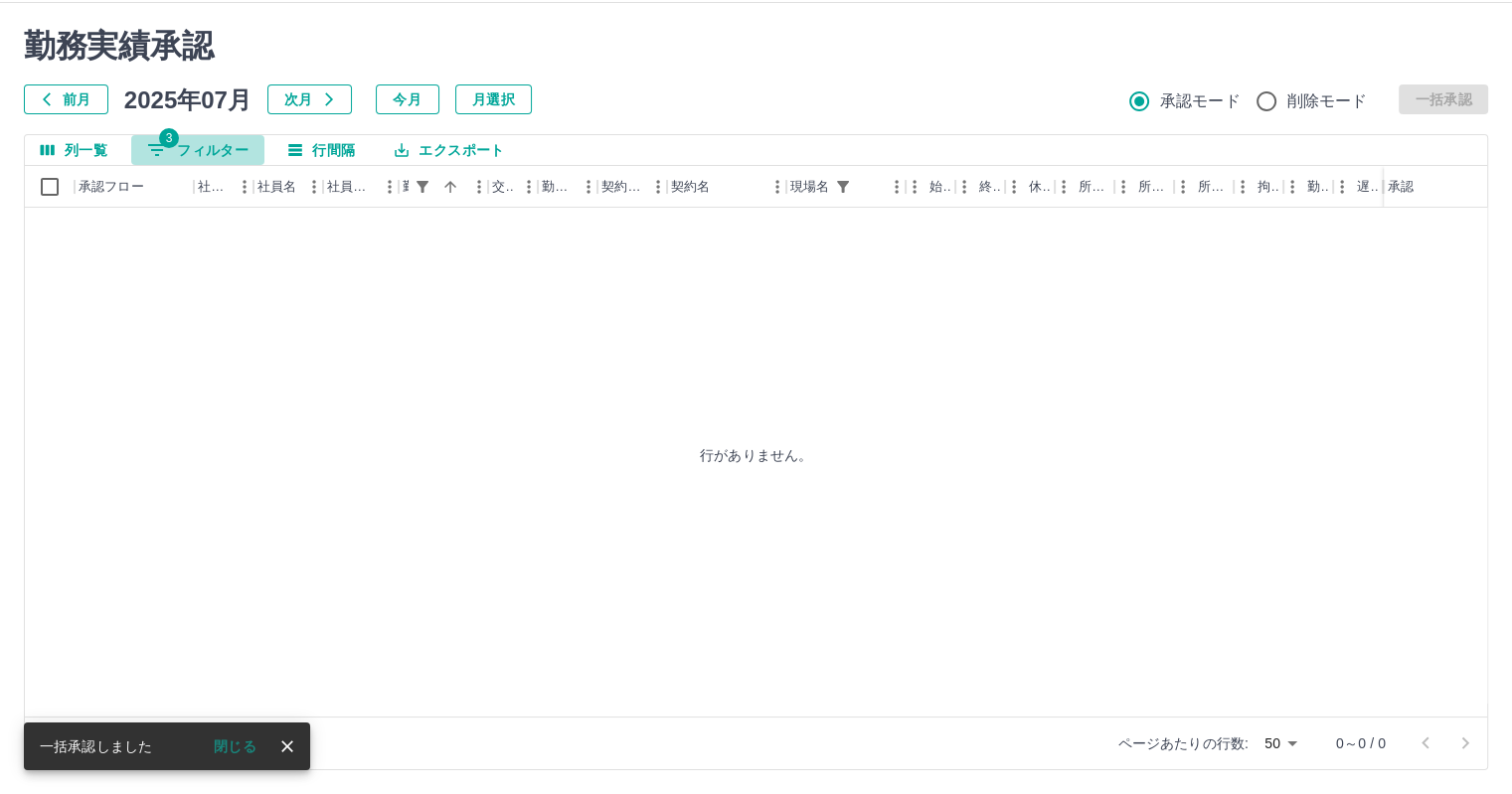 click on "3" at bounding box center [169, 138] 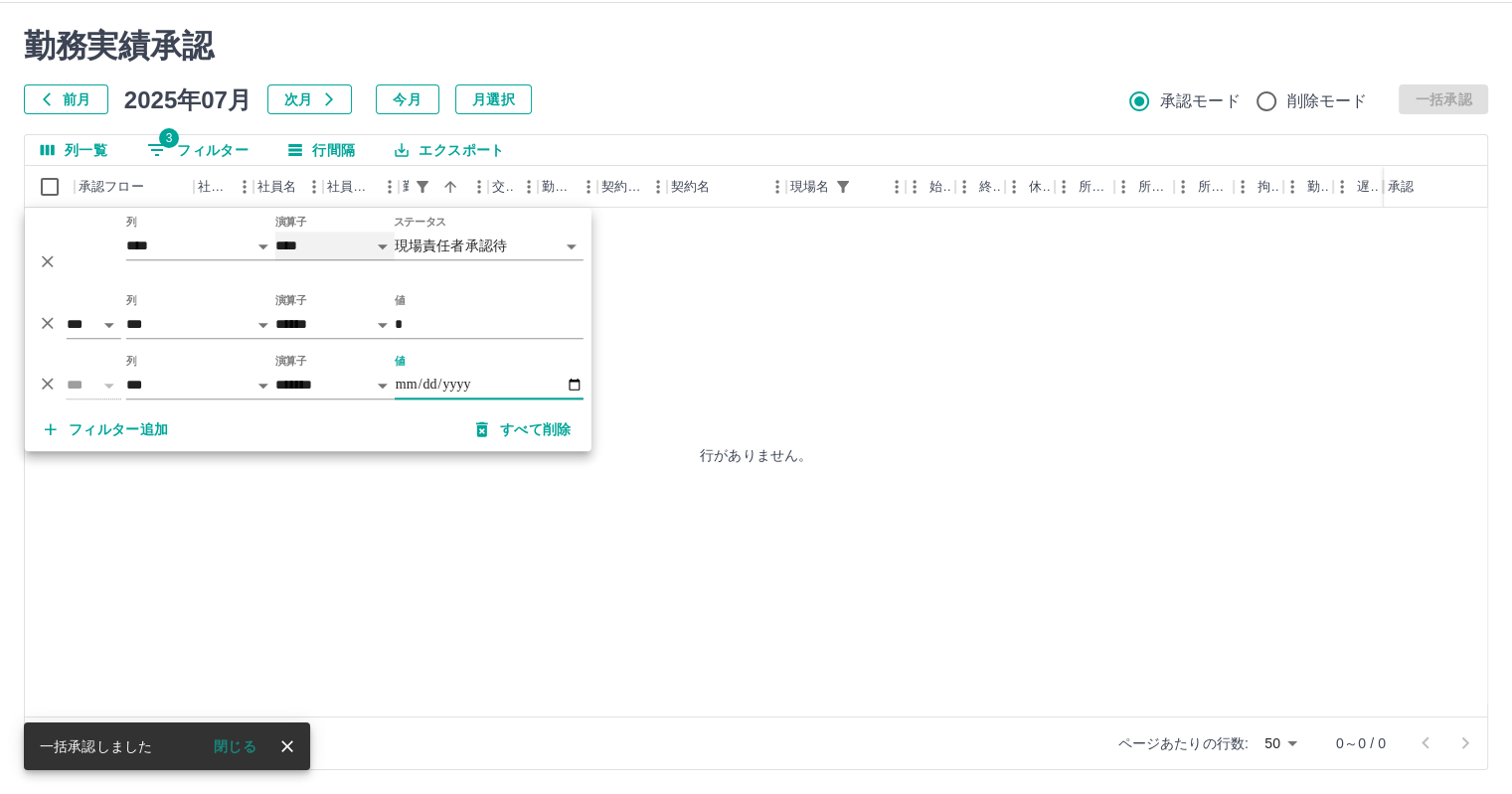 click on "**** ******" at bounding box center (335, 245) 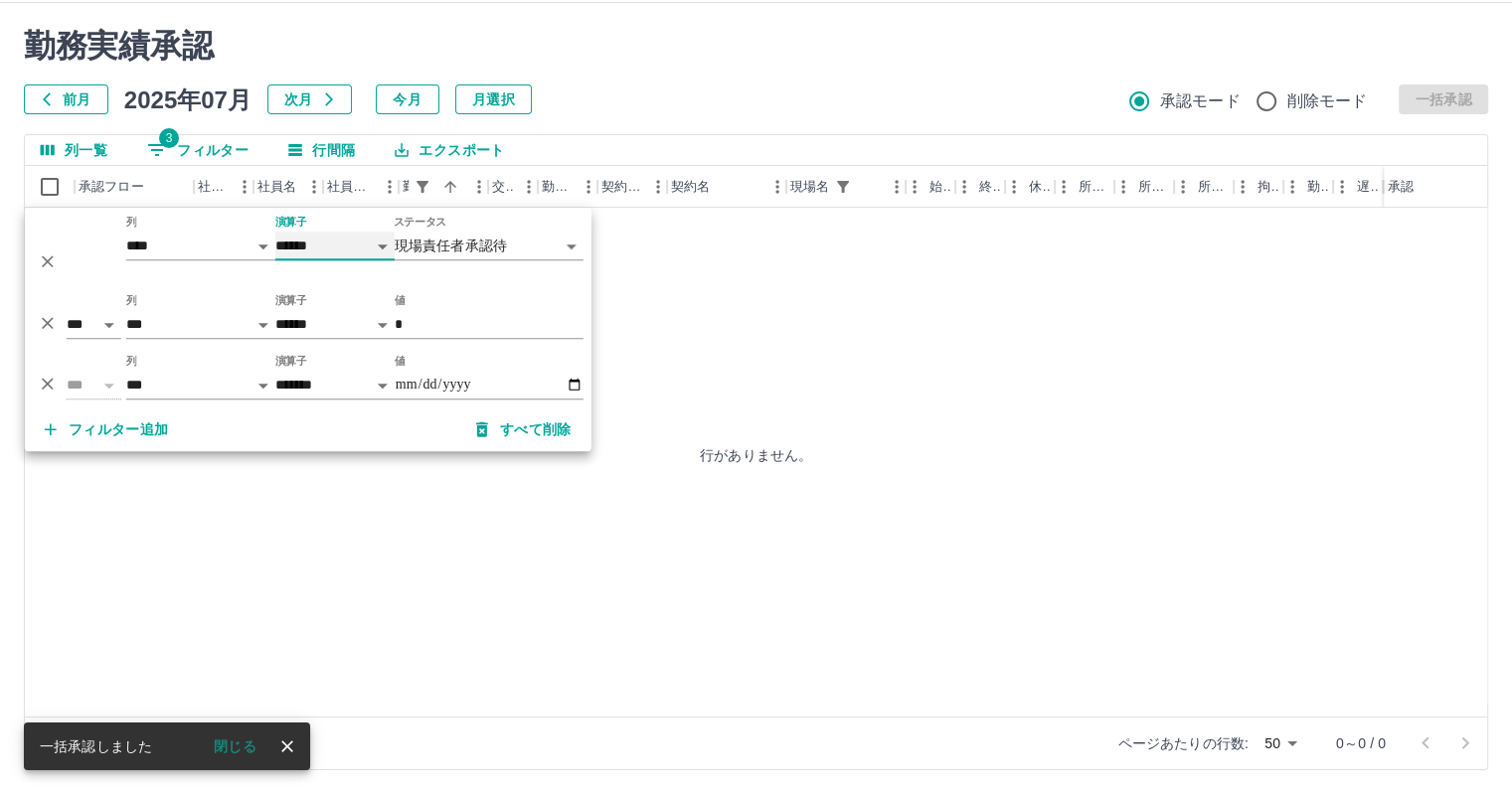 click on "**** ******" at bounding box center (335, 245) 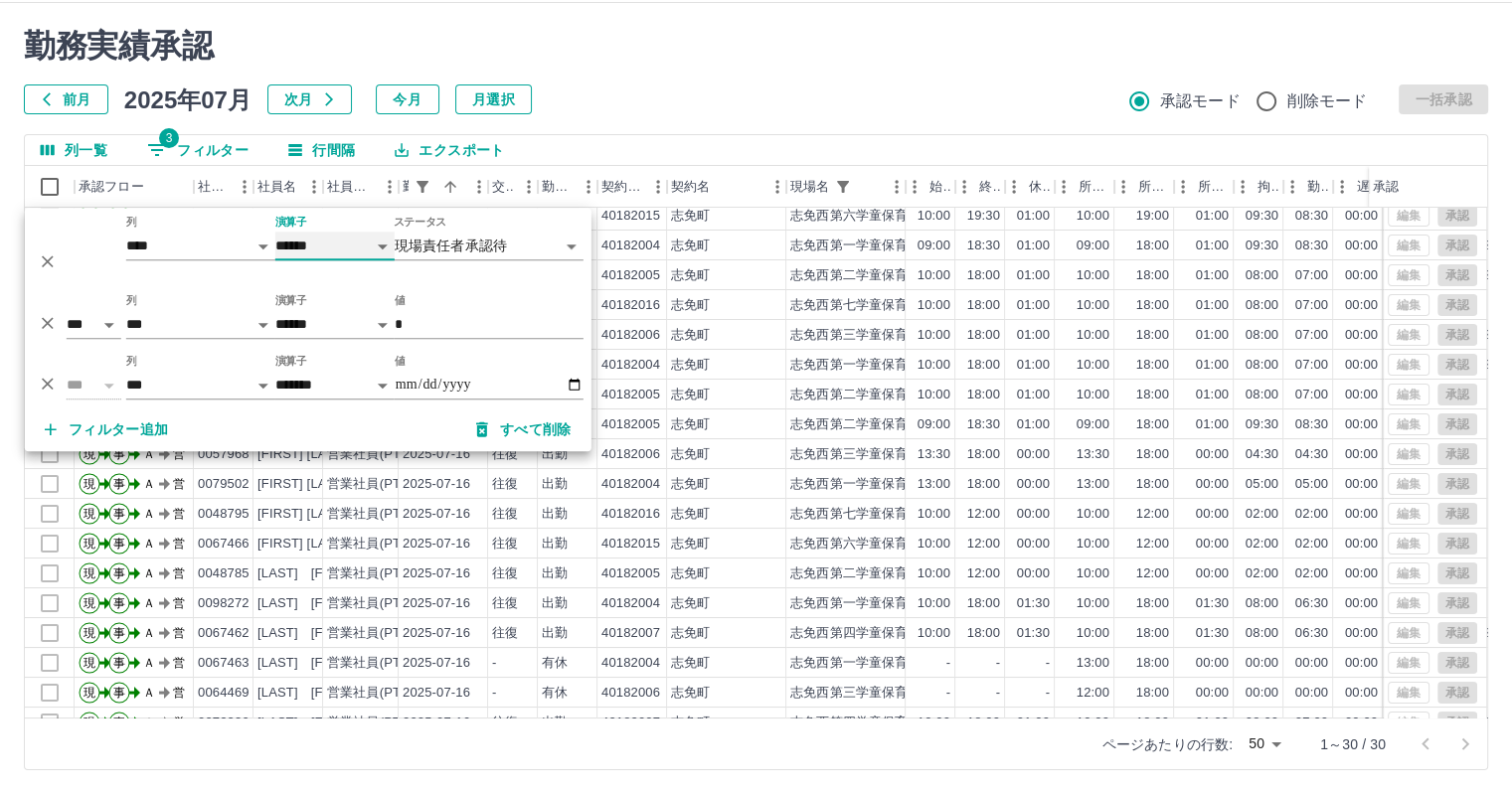 scroll, scrollTop: 38, scrollLeft: 0, axis: vertical 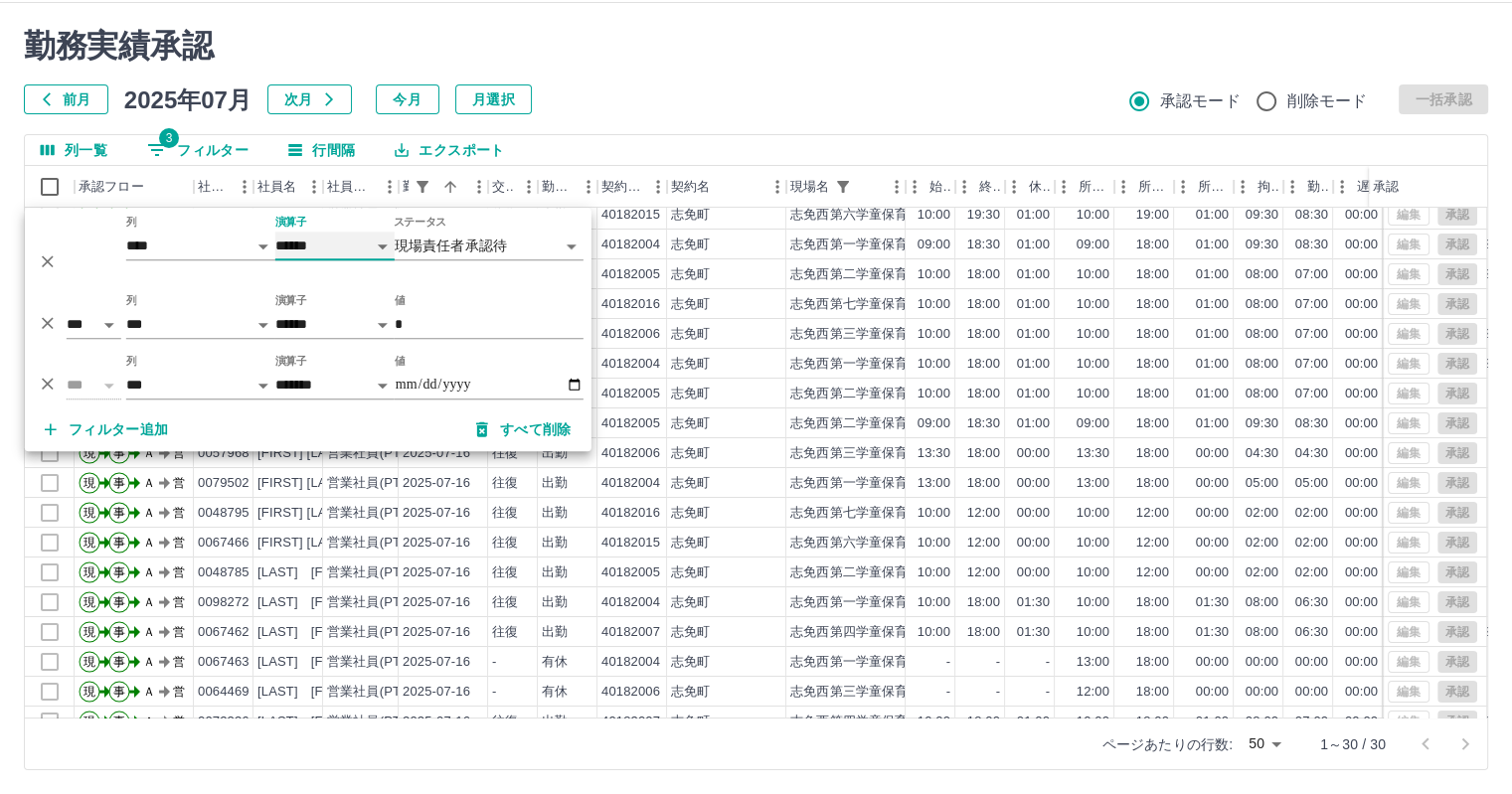click on "**** ******" at bounding box center (335, 245) 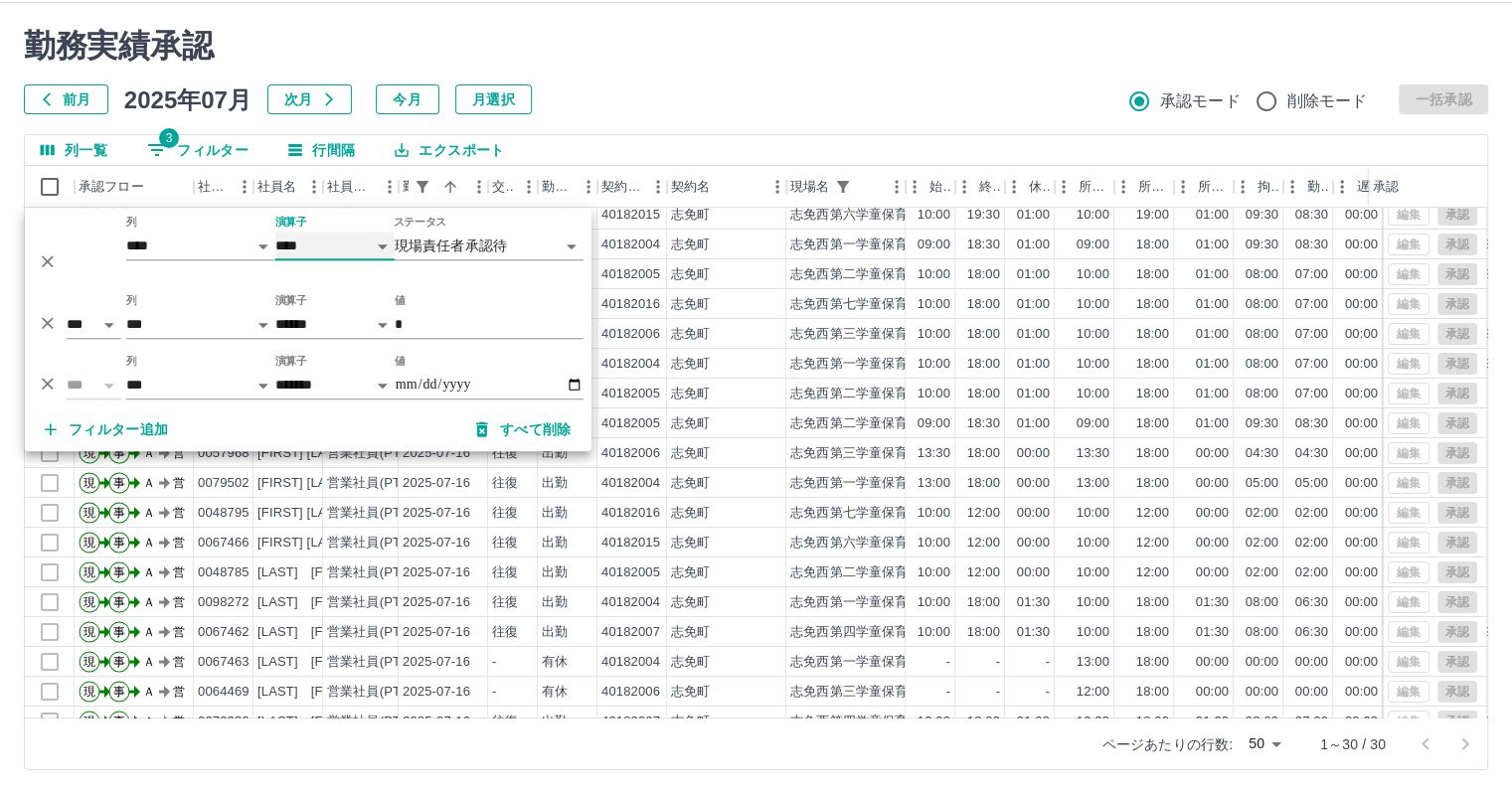 click on "**** ******" at bounding box center [335, 245] 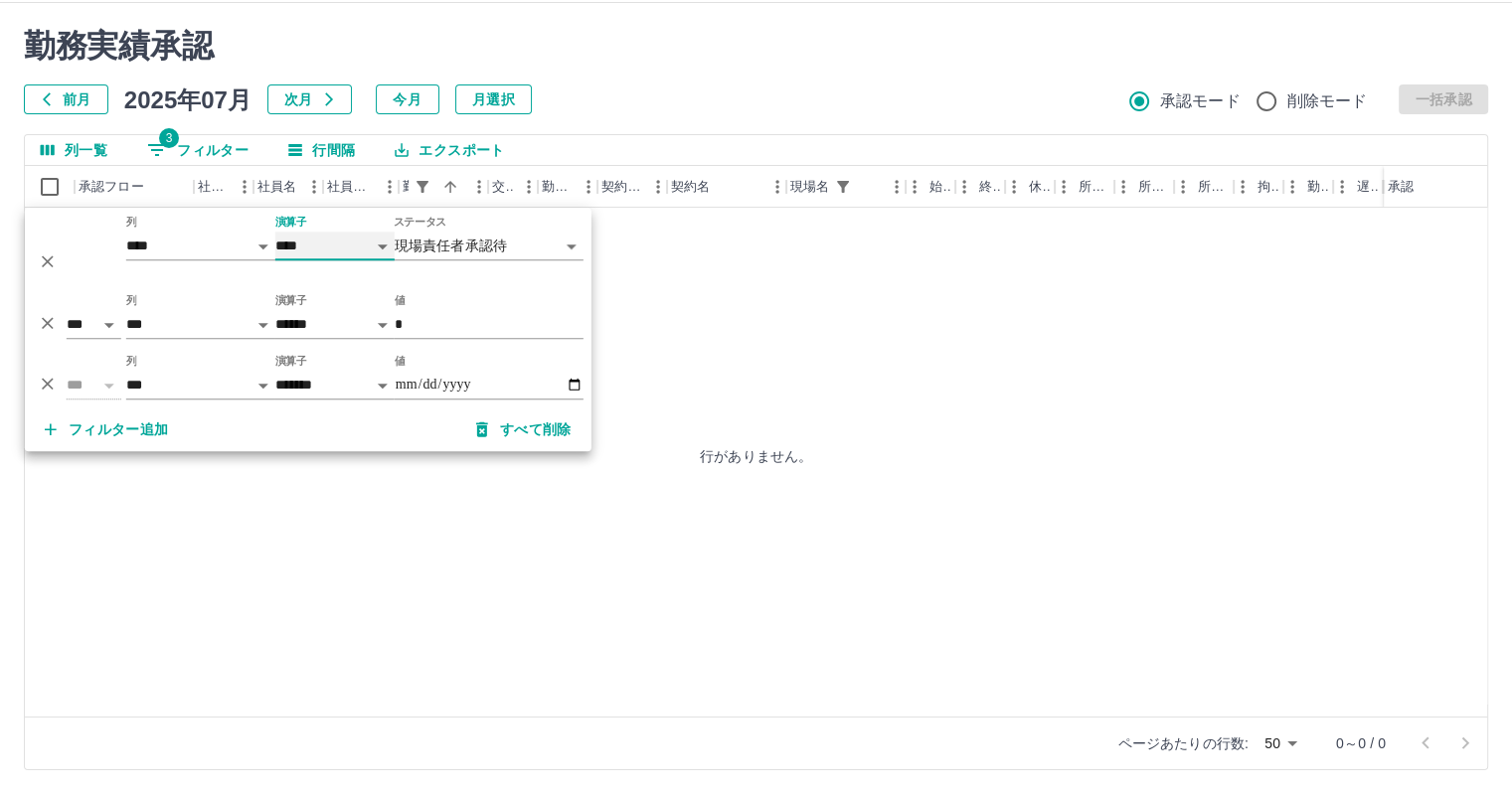 scroll, scrollTop: 0, scrollLeft: 0, axis: both 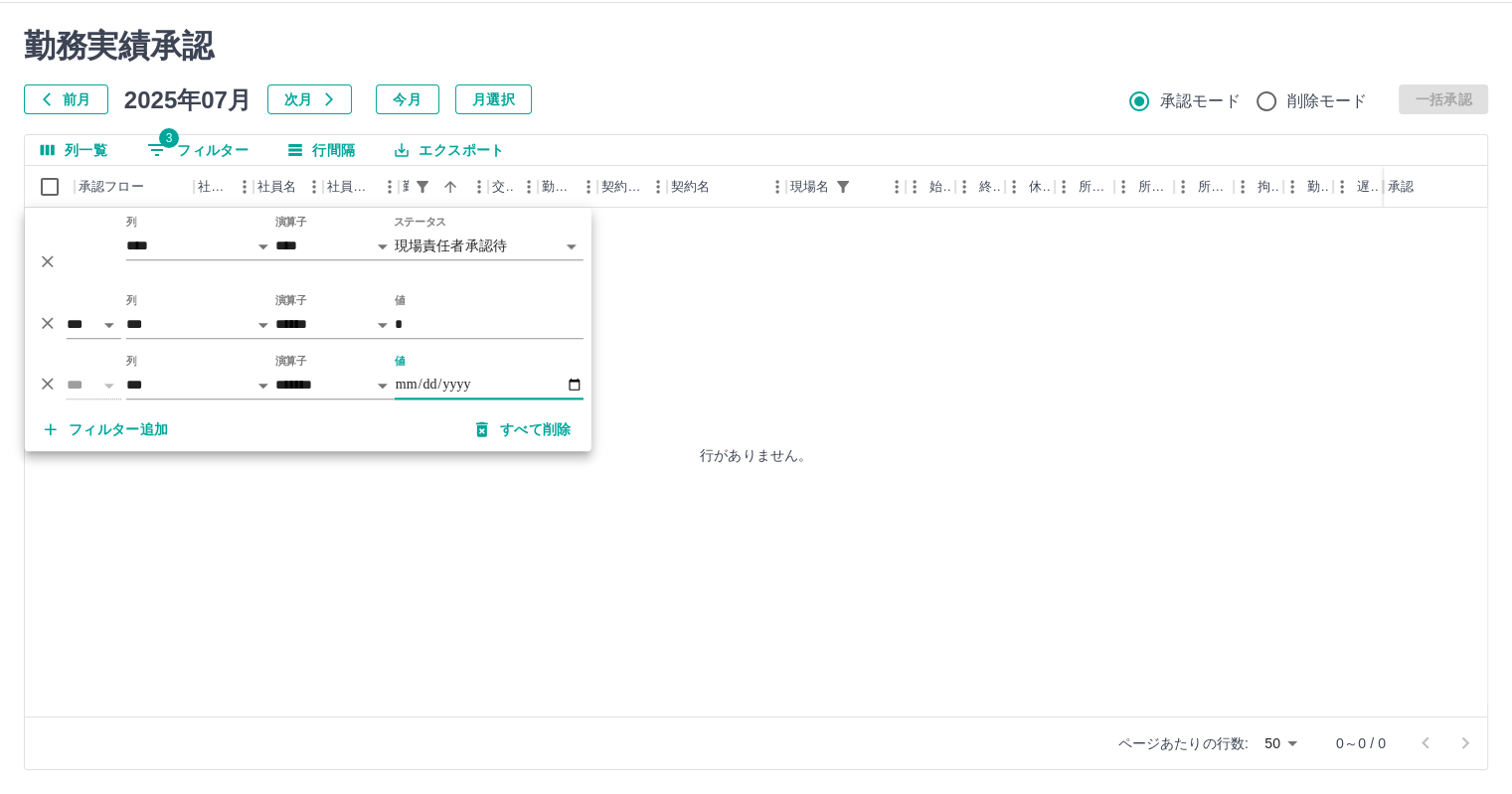 click on "**********" at bounding box center [489, 385] 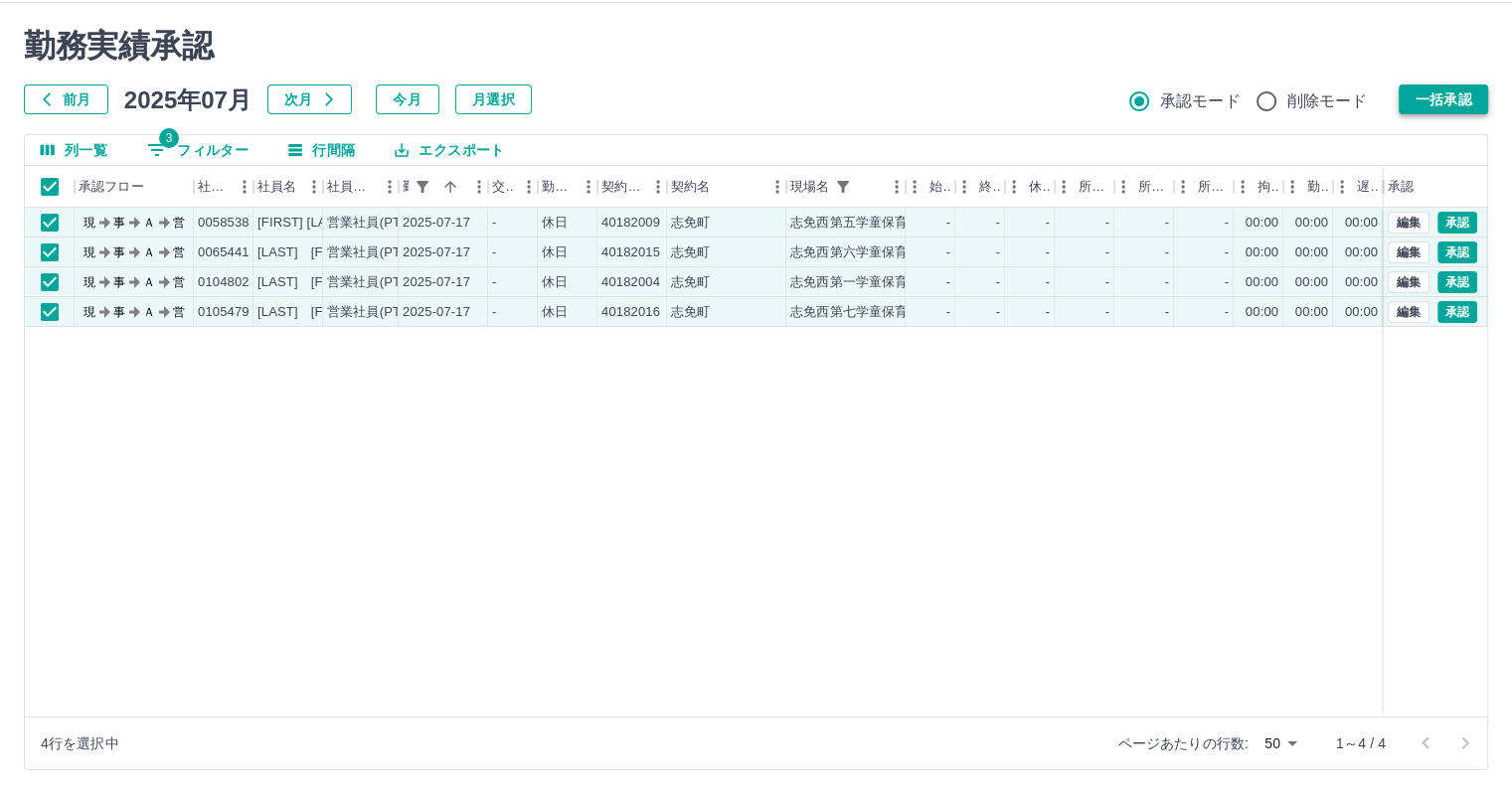 click on "一括承認" at bounding box center [1443, 99] 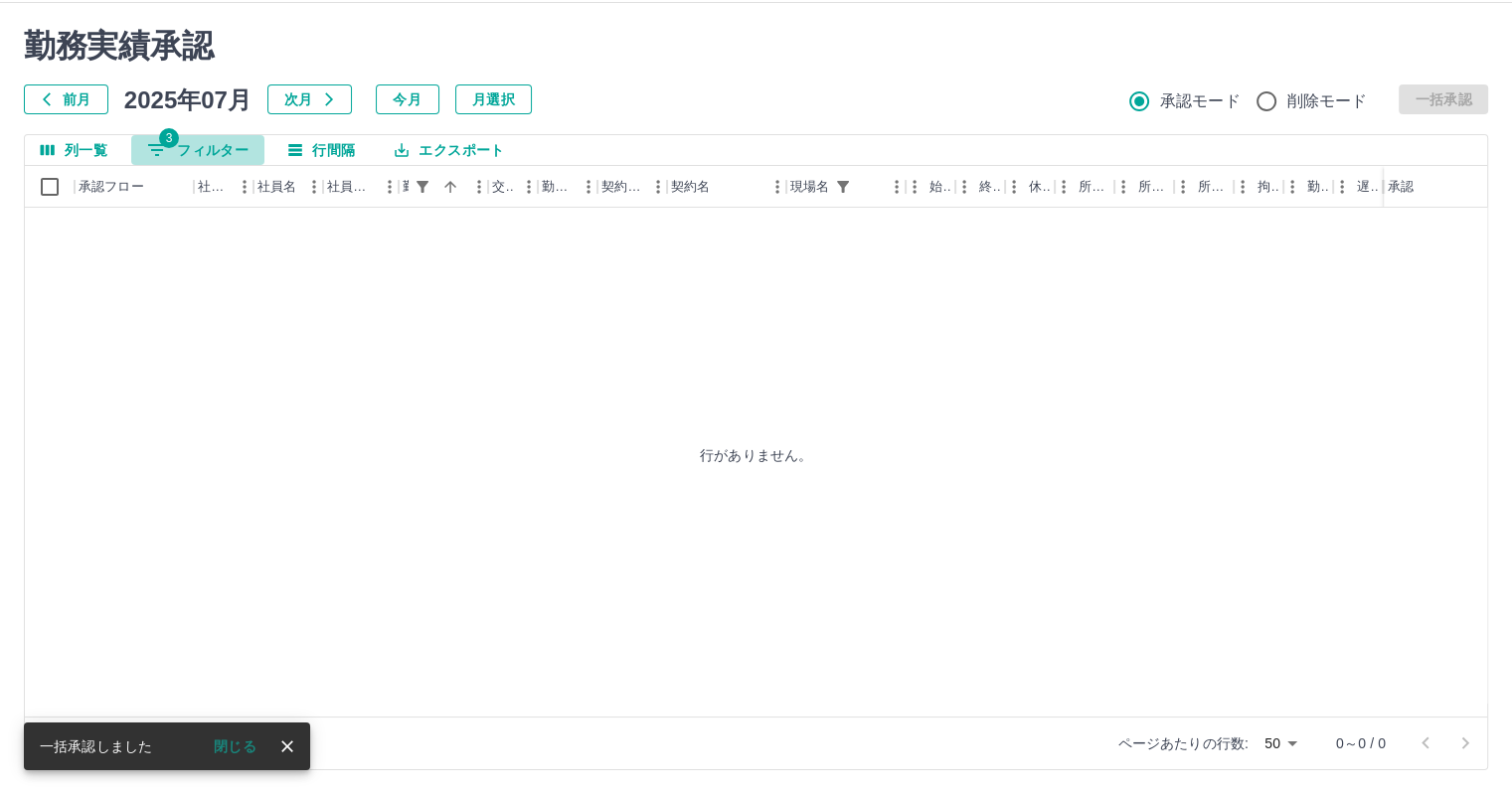 click on "3" at bounding box center (169, 138) 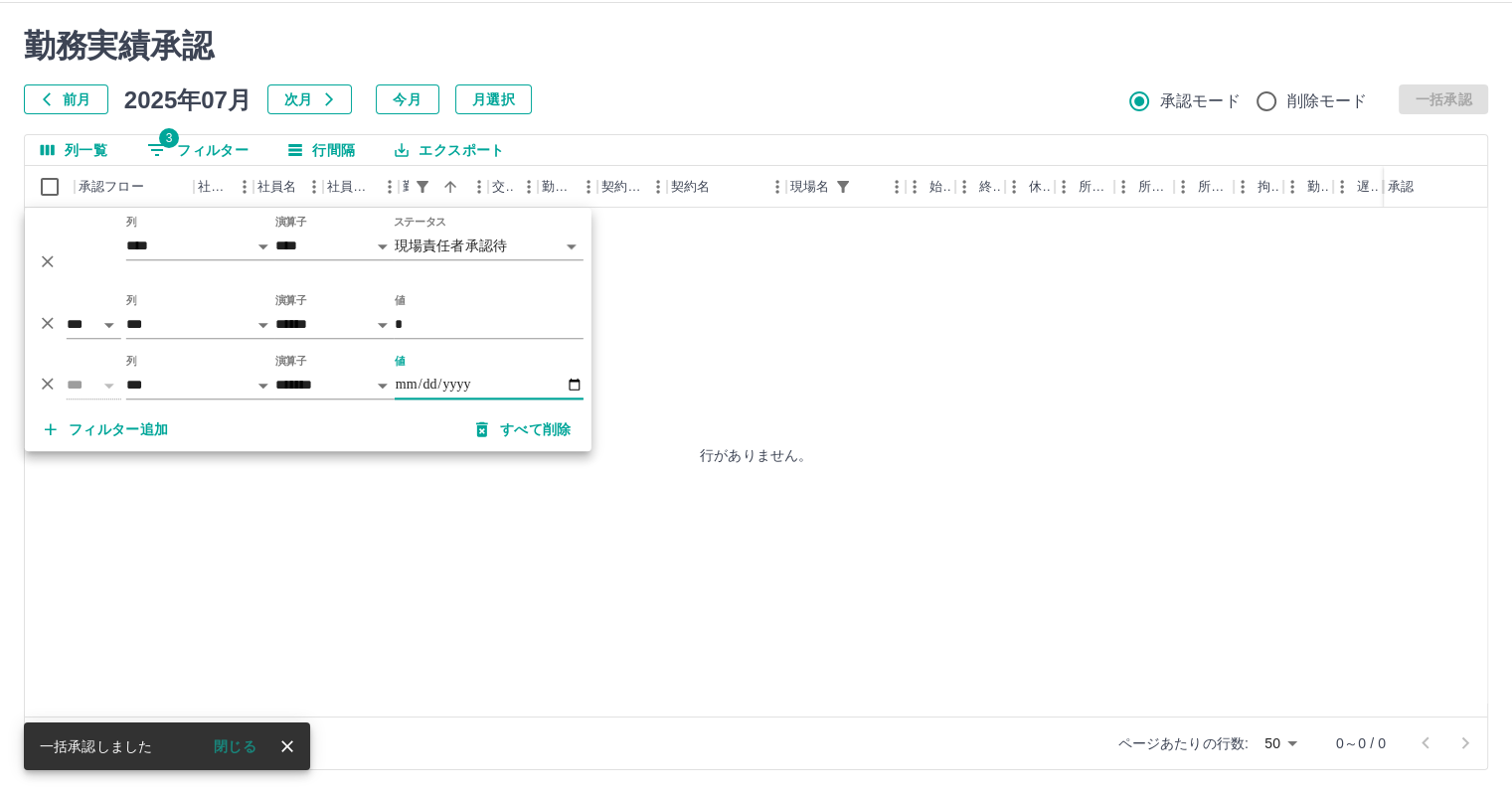 click on "**********" at bounding box center (489, 385) 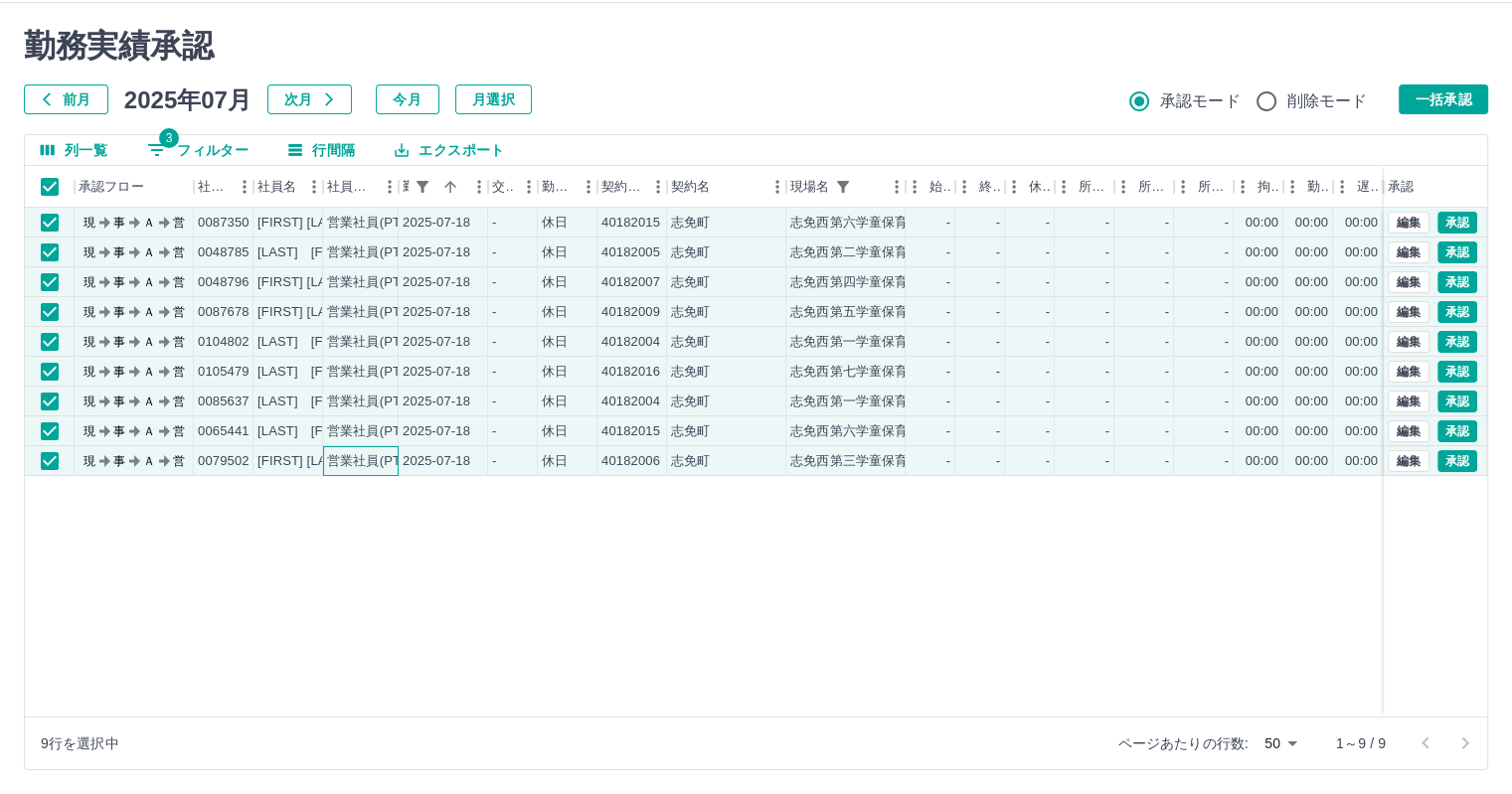 click on "営業社員(PT契約)" at bounding box center [379, 461] 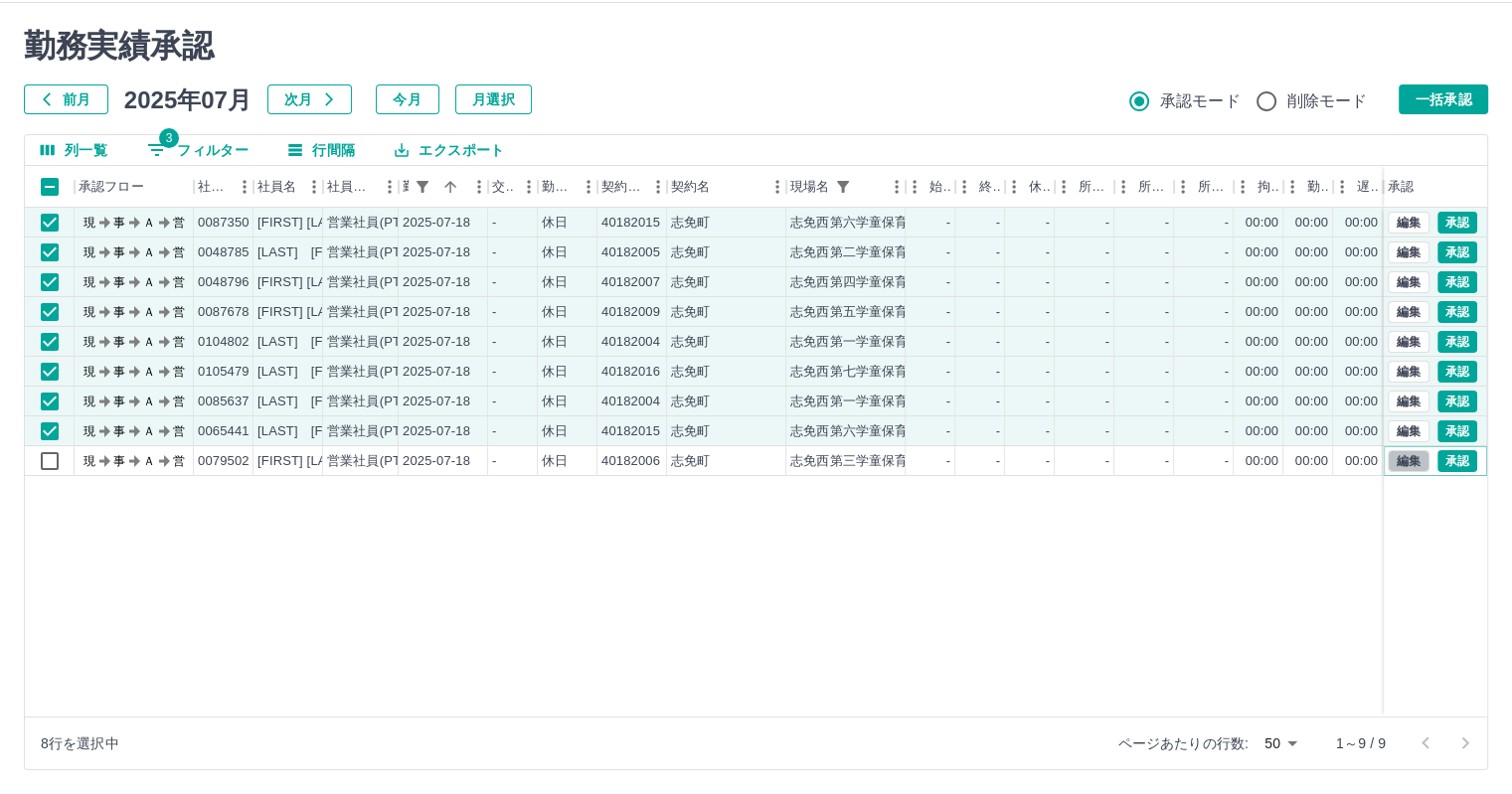 click on "編集" at bounding box center [1409, 461] 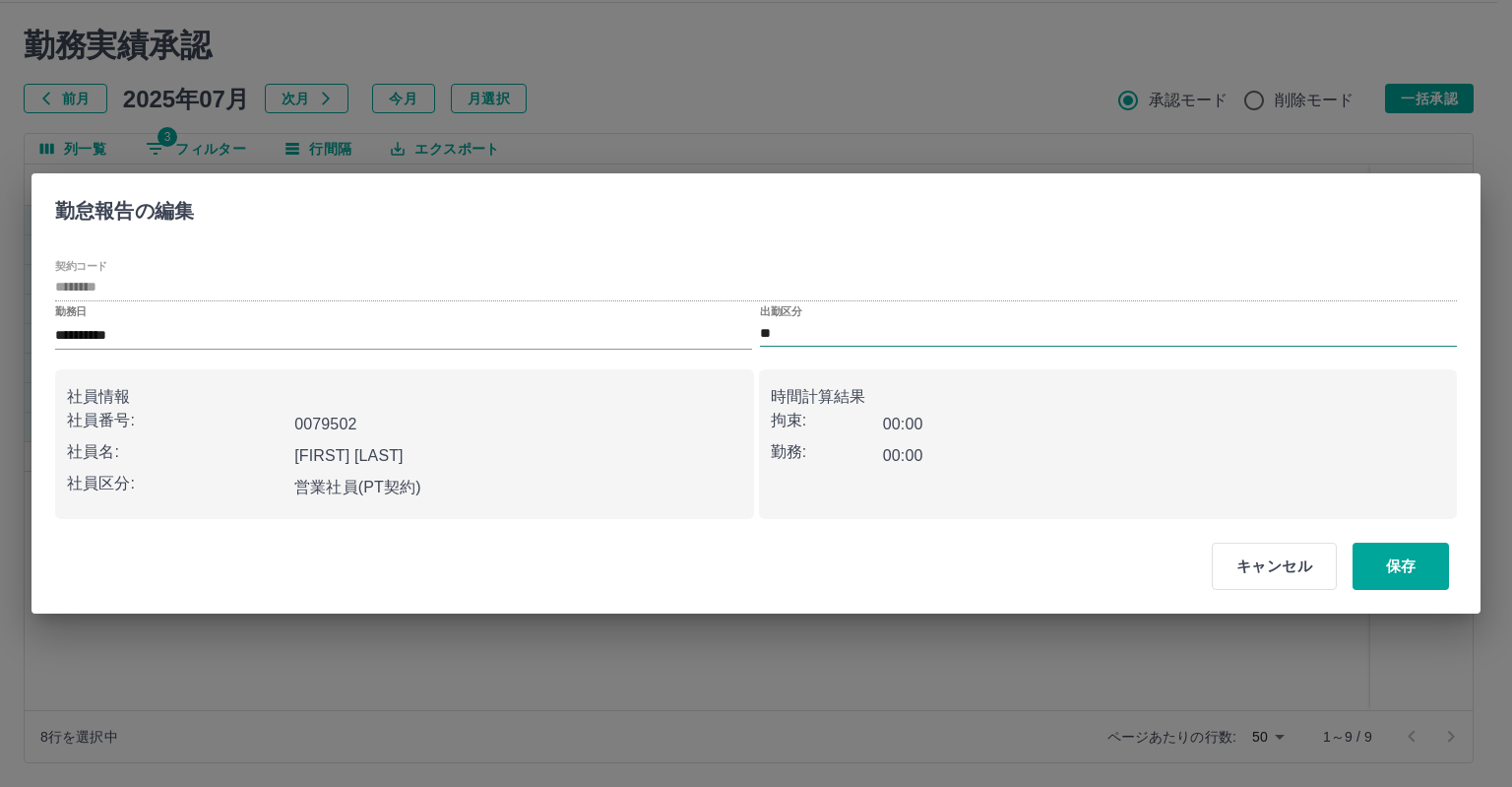 click on "**" at bounding box center (1108, 333) 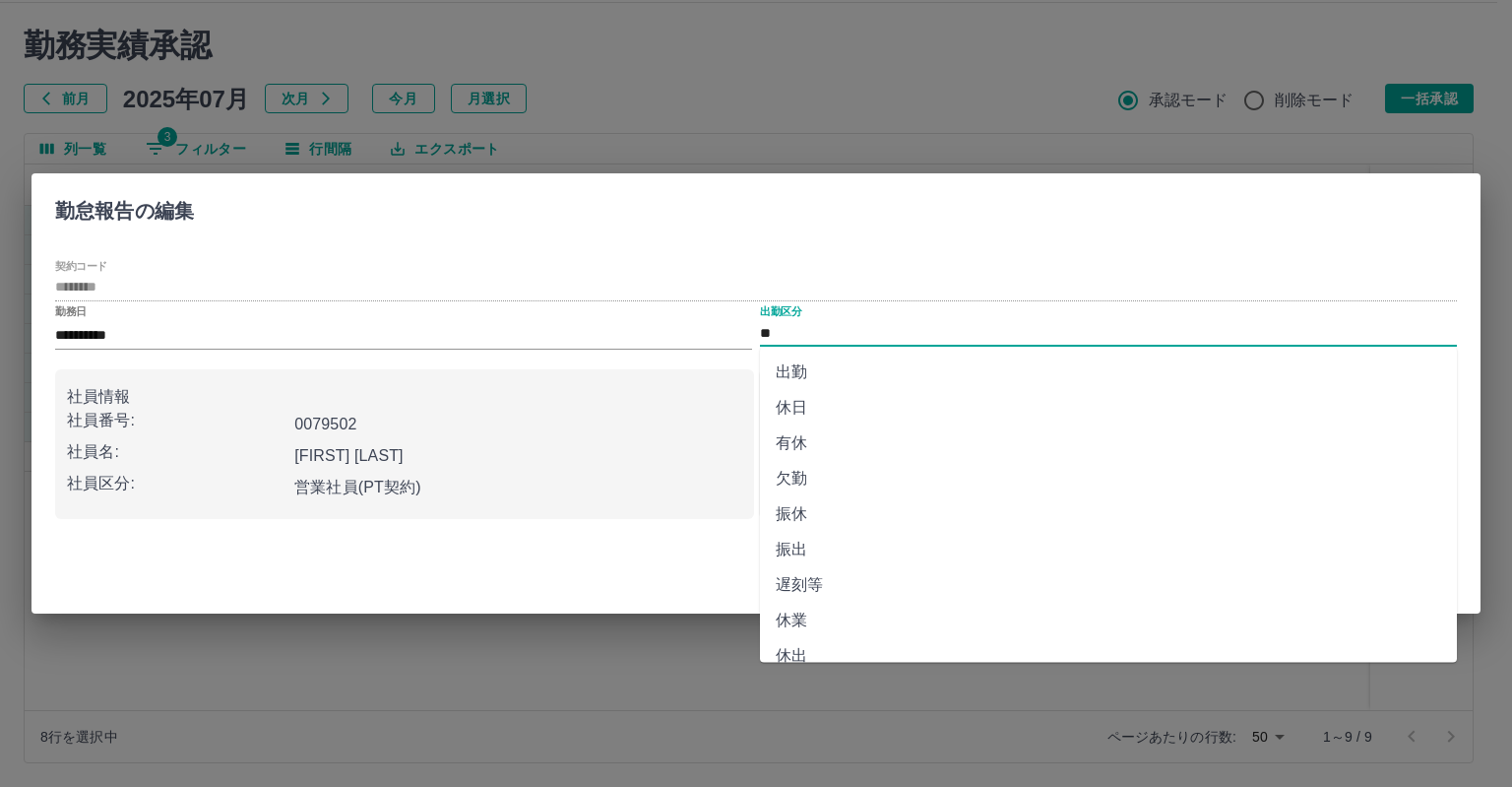 click on "有休" at bounding box center [1108, 443] 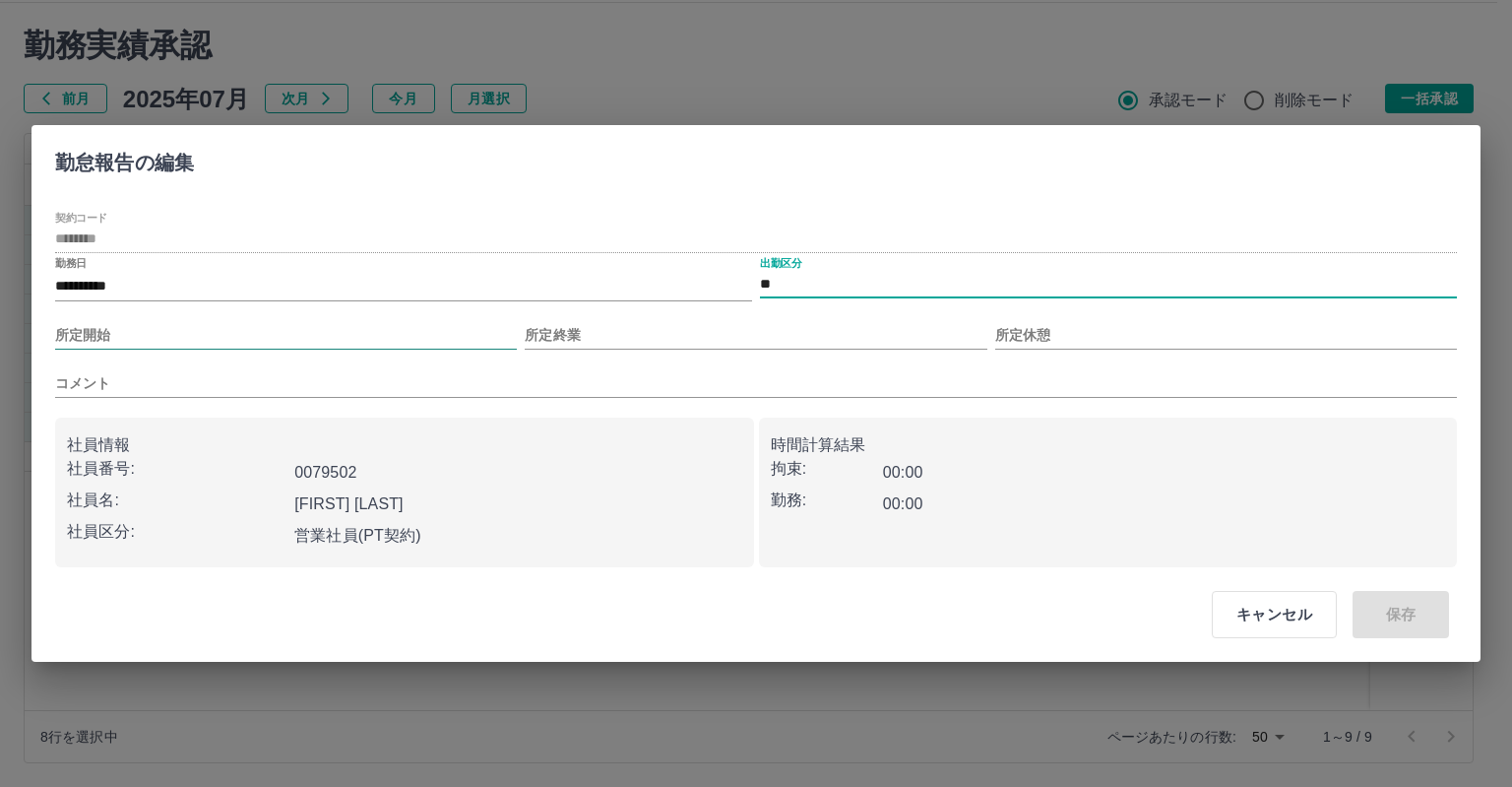 click on "所定開始" at bounding box center (285, 335) 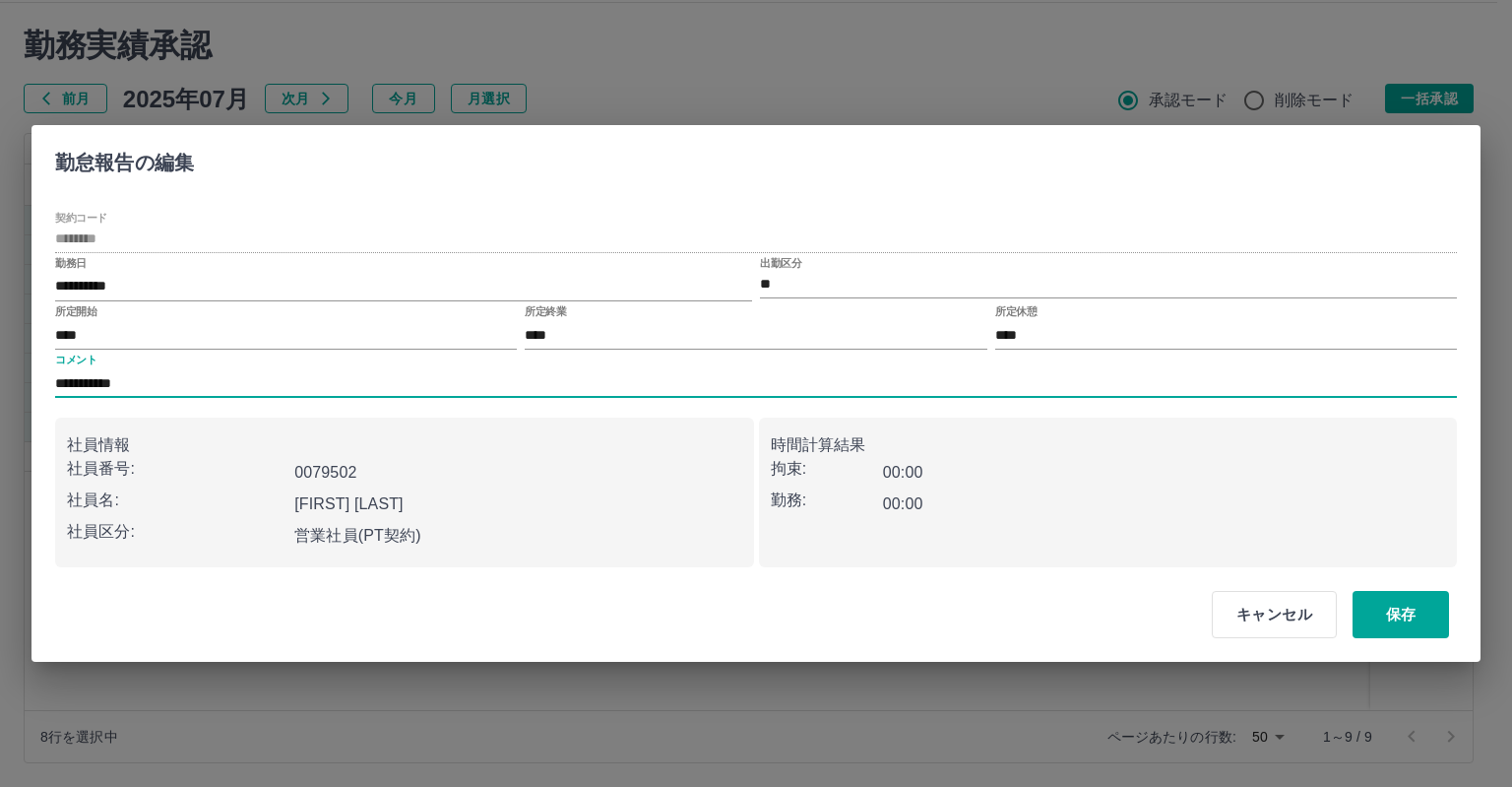 click on "**********" at bounding box center (756, 383) 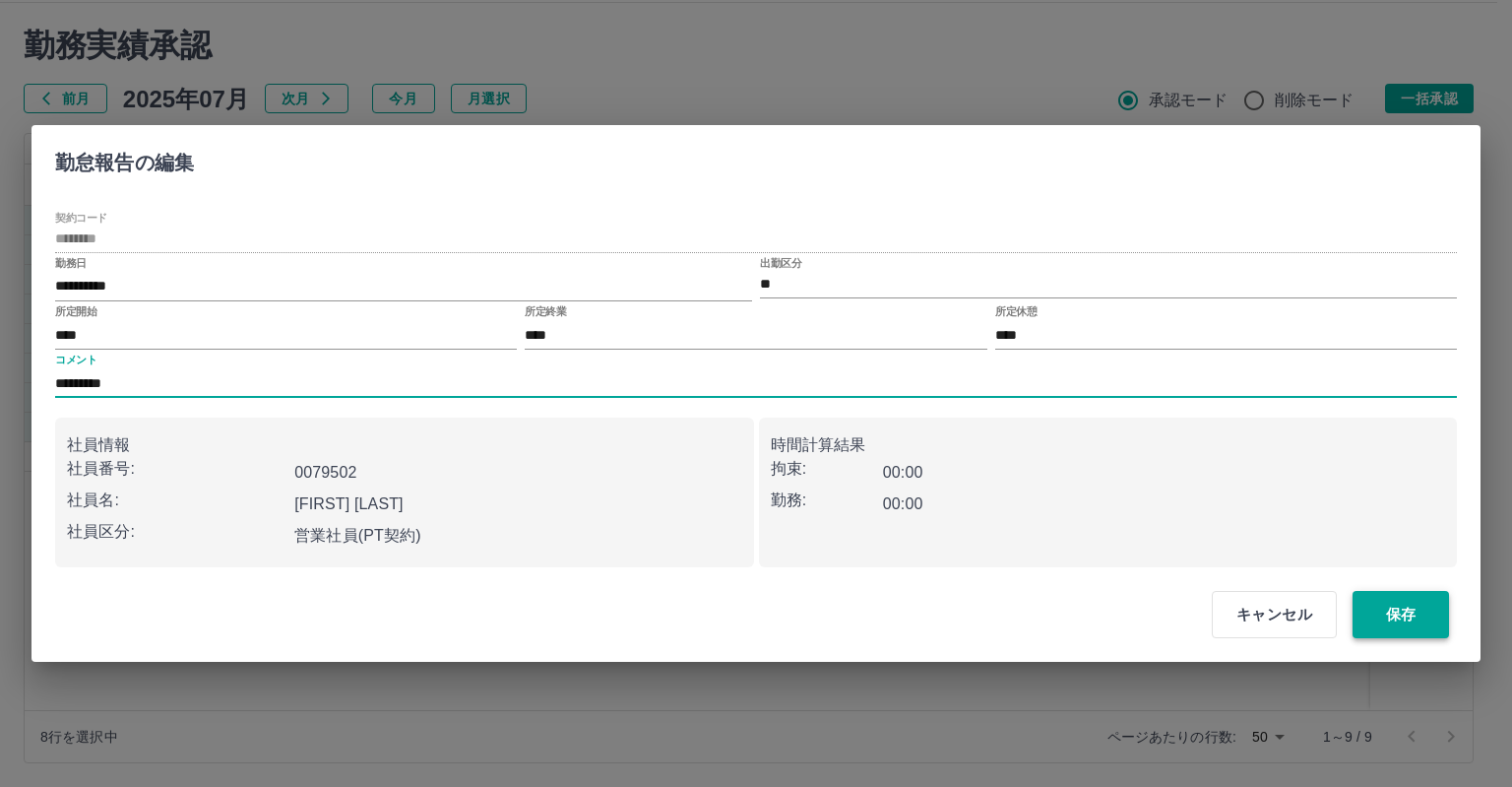 click on "保存" at bounding box center [1401, 615] 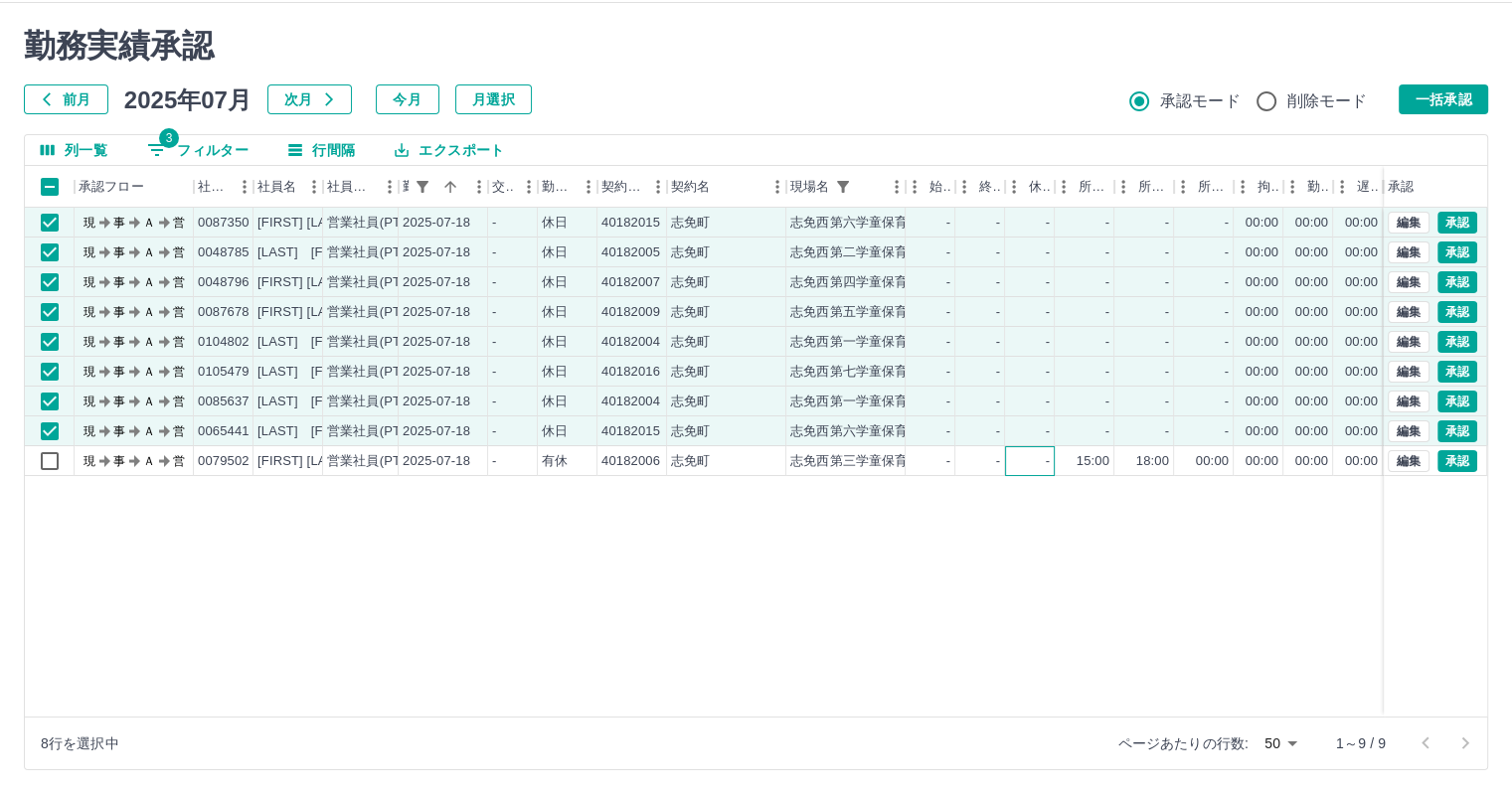 click on "-" at bounding box center [1030, 461] 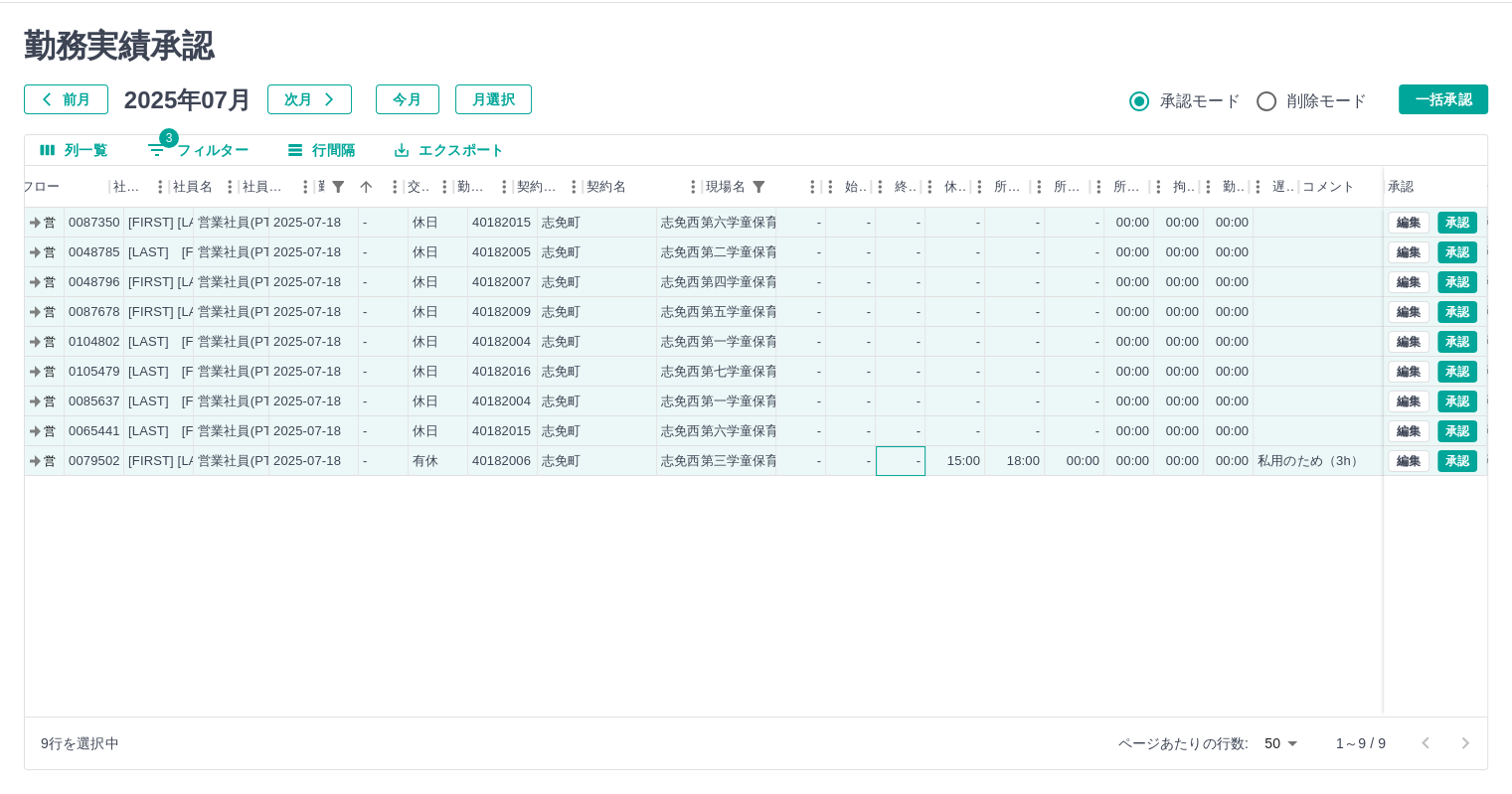 scroll, scrollTop: 0, scrollLeft: 164, axis: horizontal 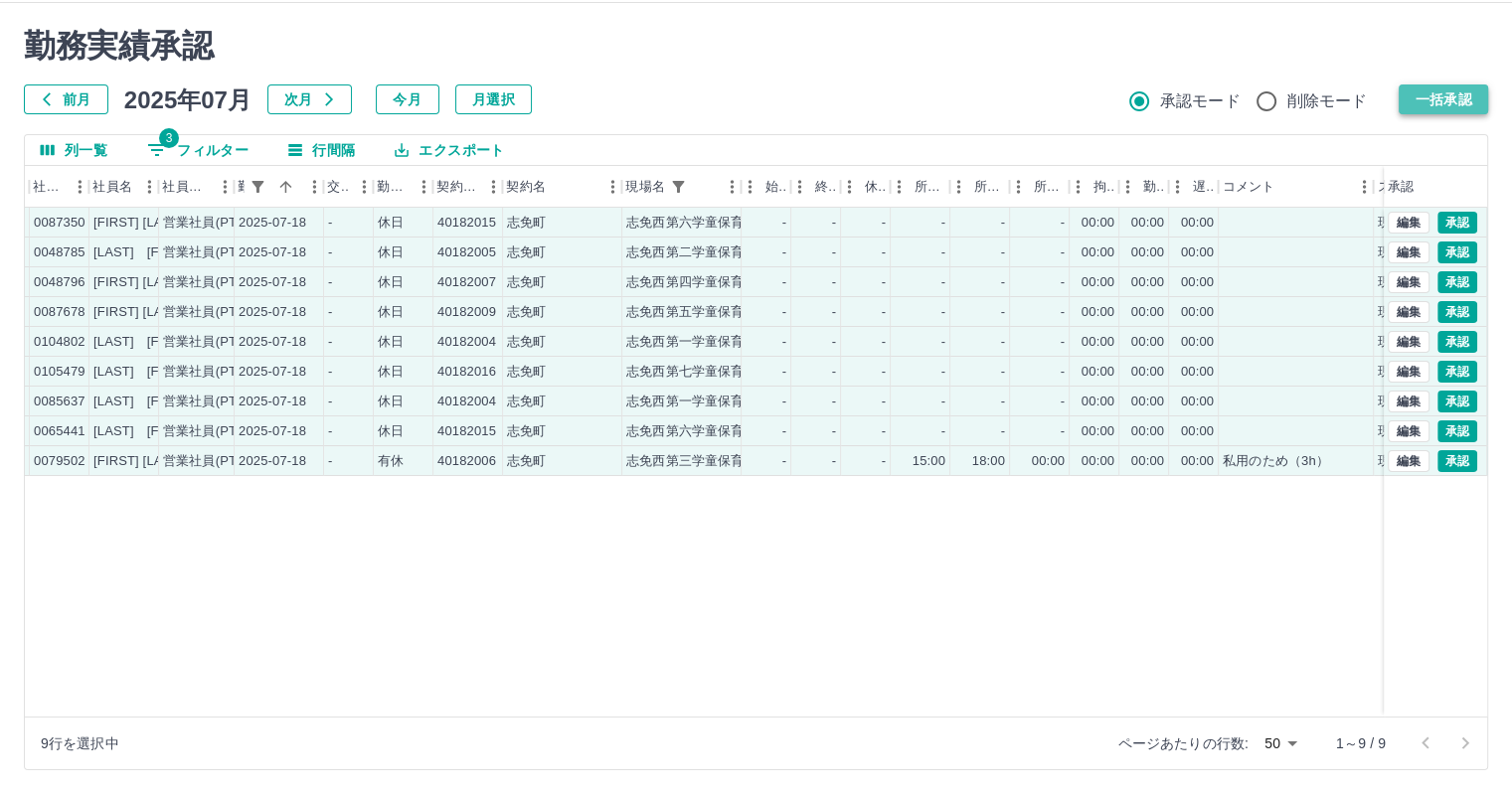 click on "一括承認" at bounding box center (1443, 99) 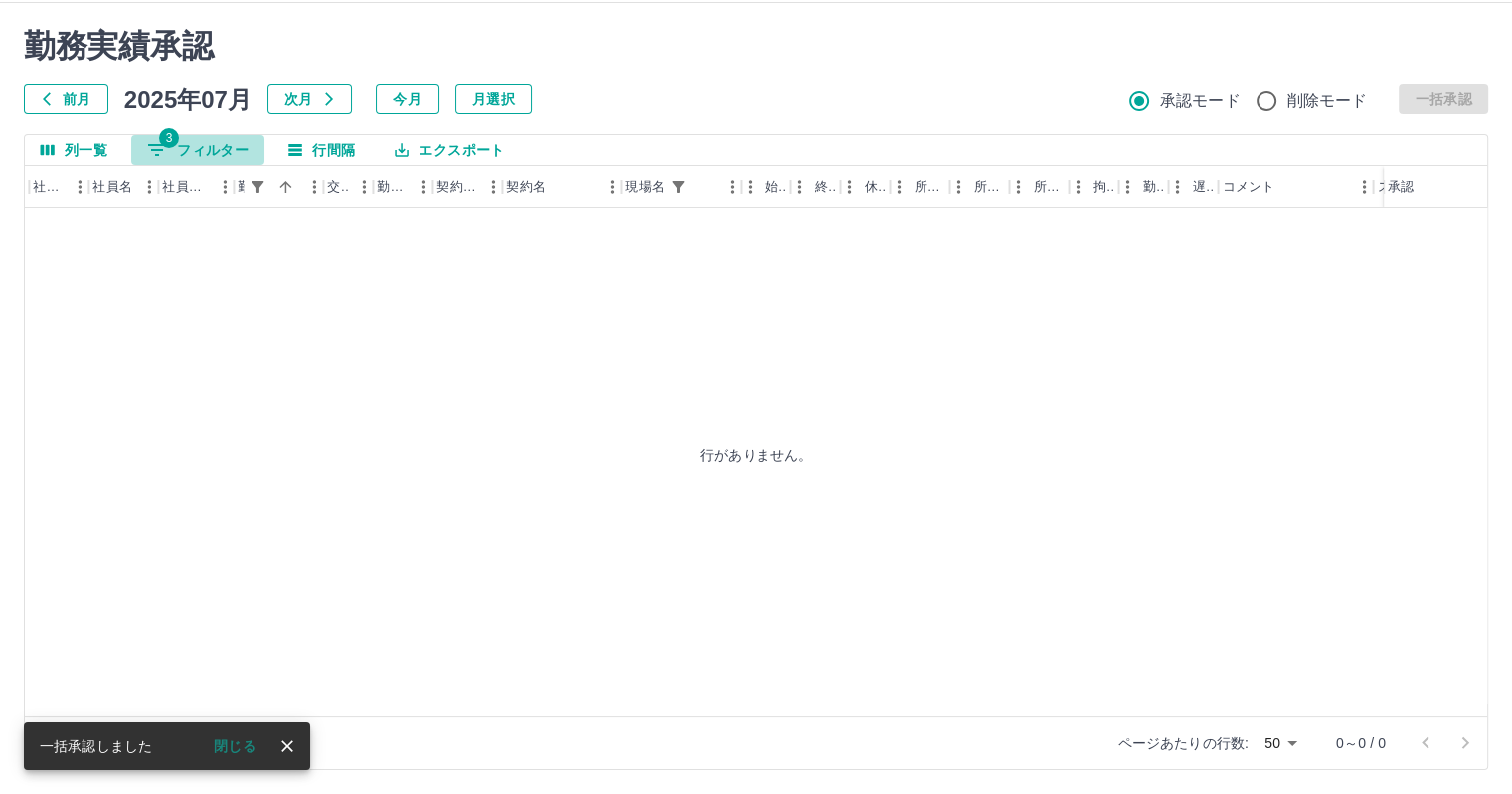 click on "3 フィルター" at bounding box center (198, 150) 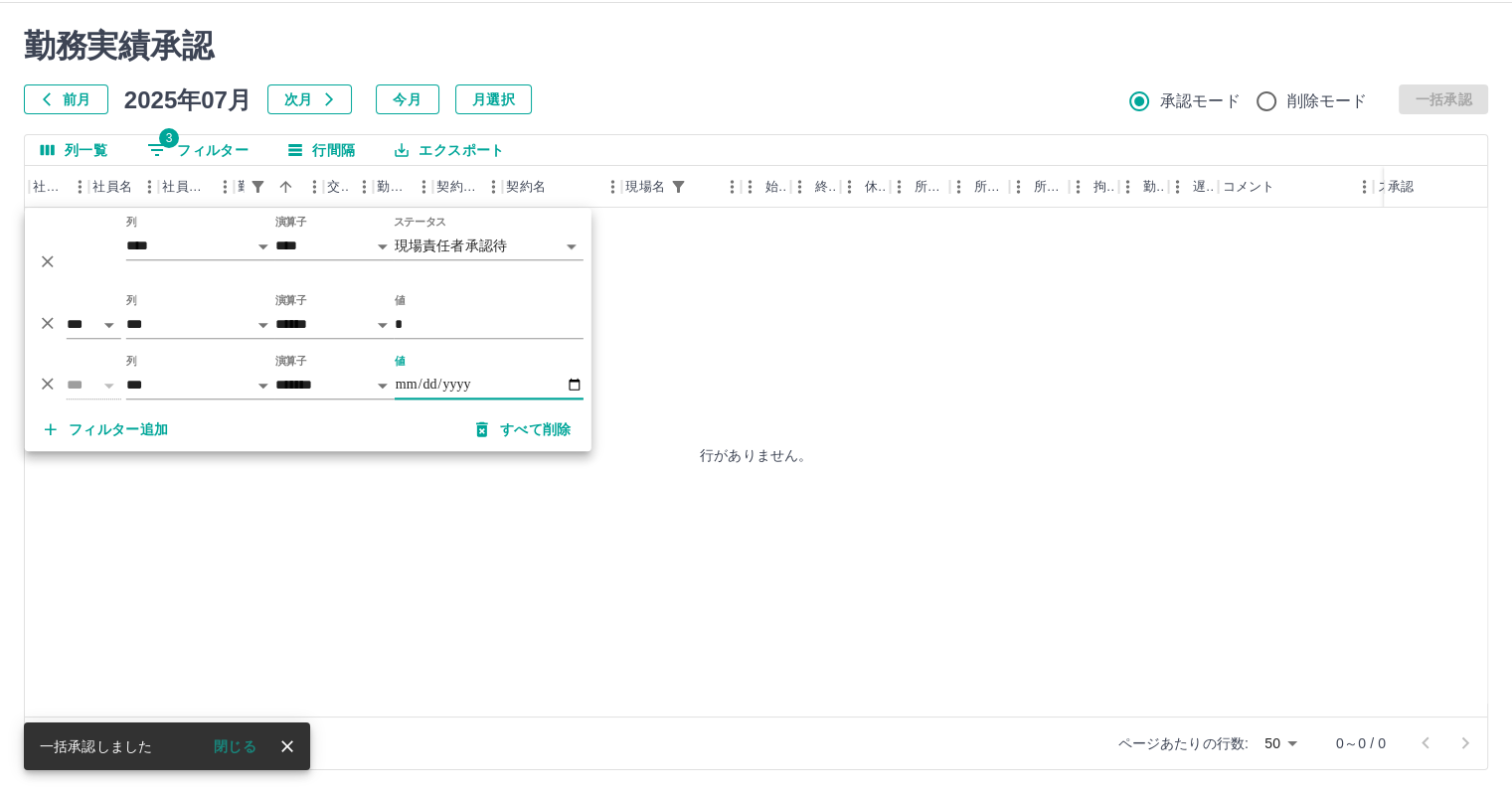 click on "**********" at bounding box center (489, 385) 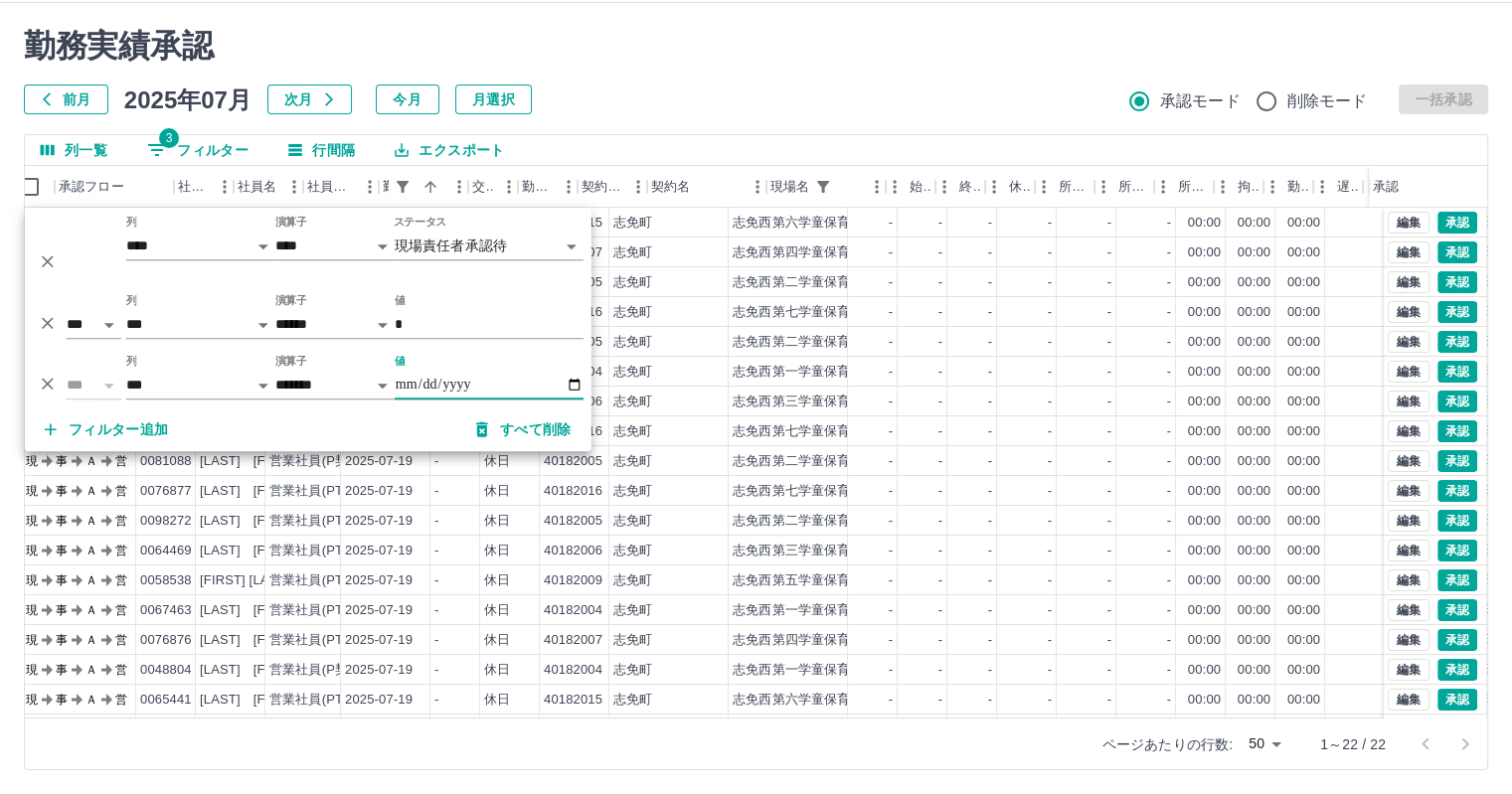 scroll, scrollTop: 0, scrollLeft: 0, axis: both 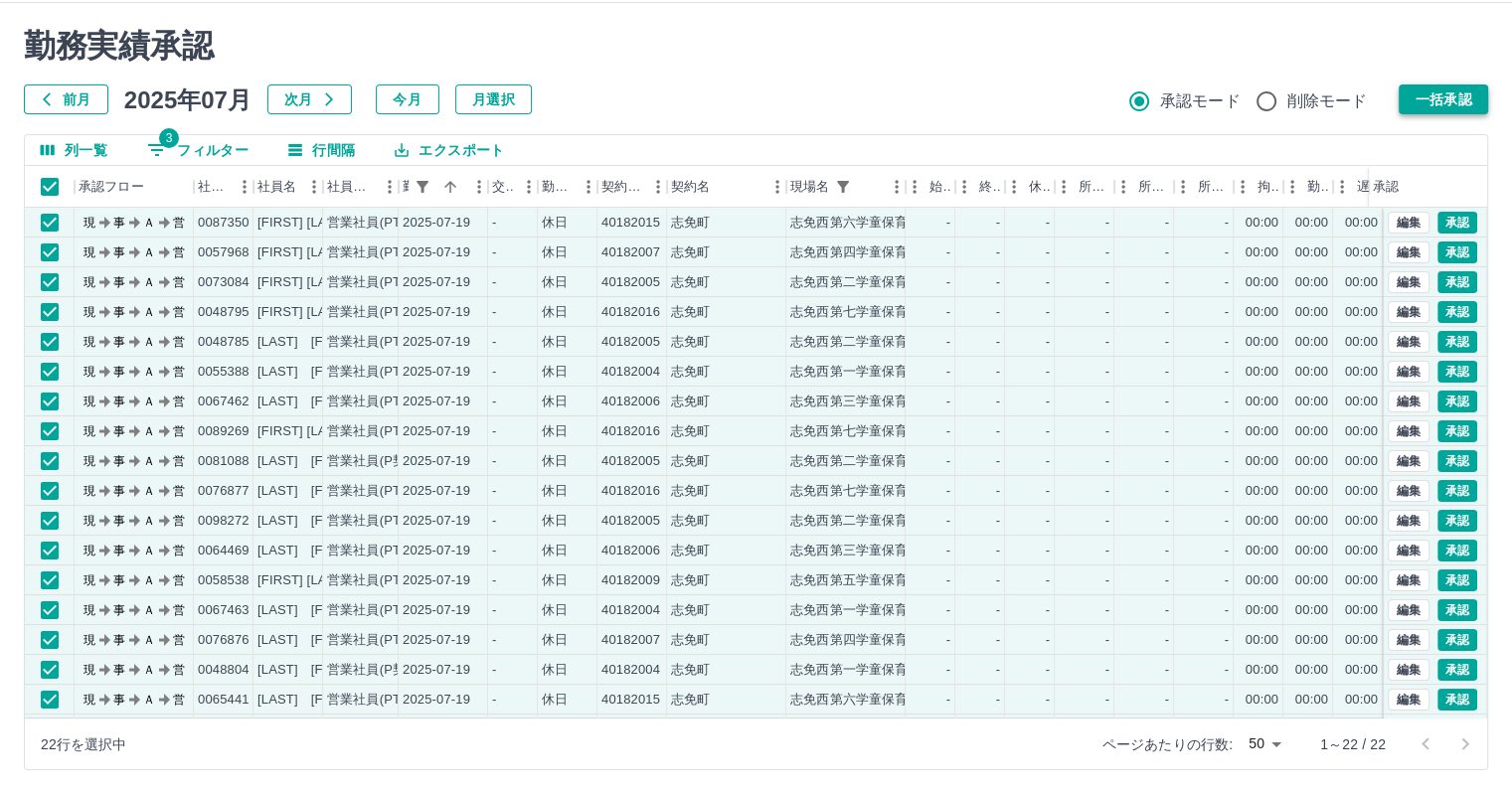 click on "一括承認" at bounding box center (1443, 99) 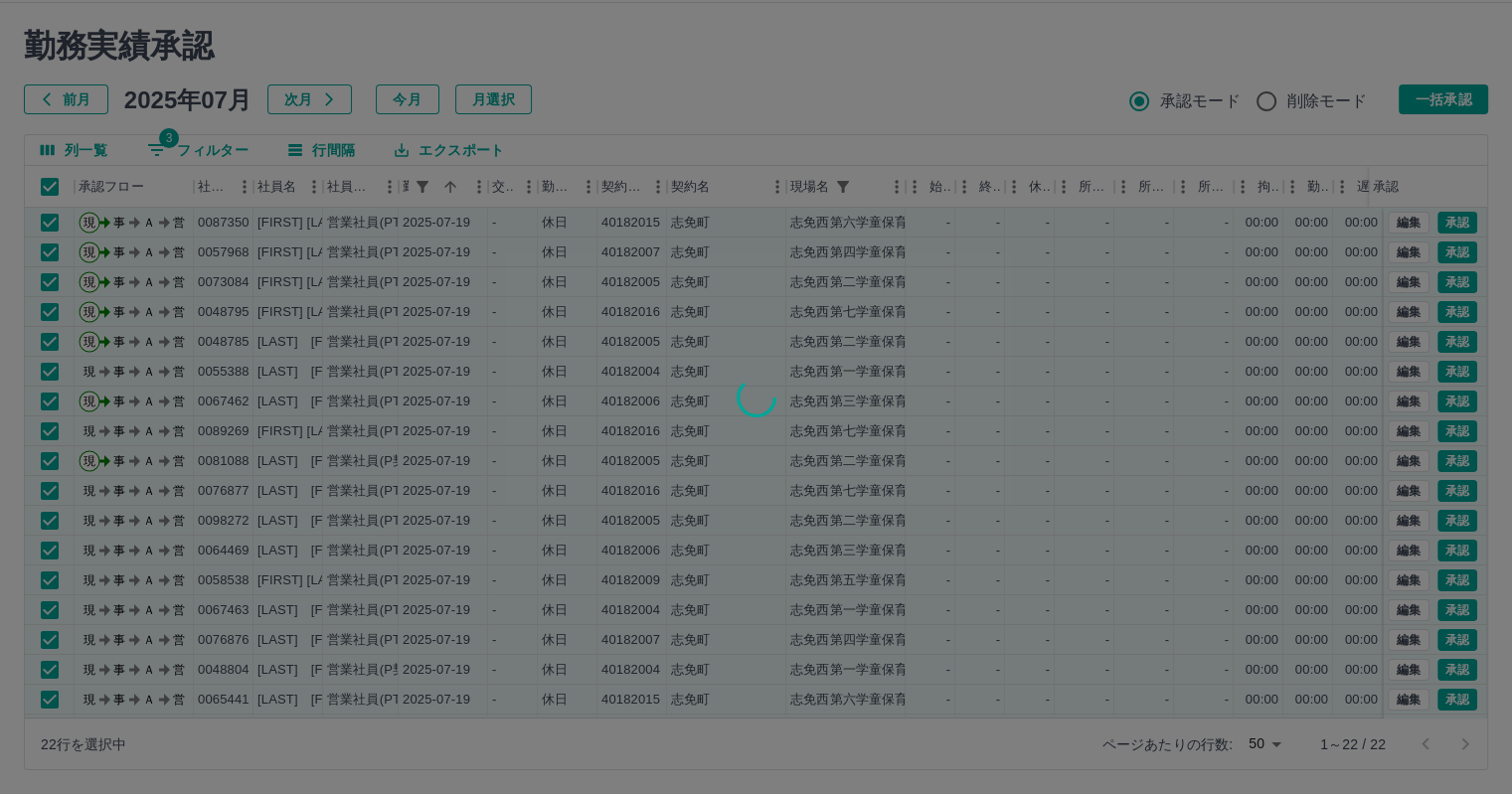click at bounding box center [756, 397] 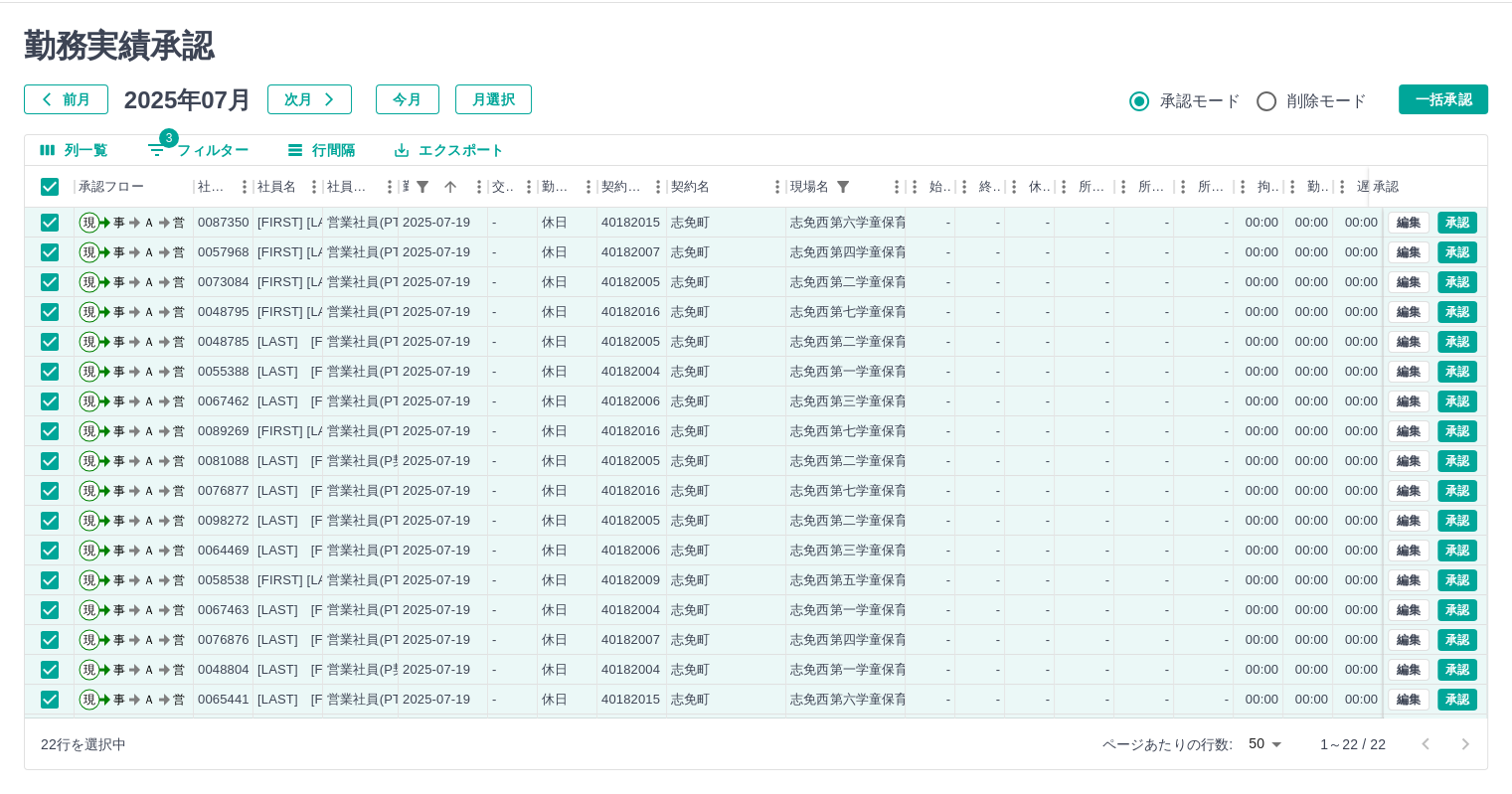 click on "勤務実績承認 前月 2025年07月 次月 今月 月選択 承認モード 削除モード 一括承認 列一覧 3 フィルター 行間隔 エクスポート 承認フロー 社員番号 社員名 社員区分 勤務日 交通費 勤務区分 契約コード 契約名 現場名 始業 終業 休憩 所定開始 所定終業 所定休憩 拘束 勤務 遅刻等 コメント ステータス 承認 現 事 Ａ 営 0087350 [FIRST] [LAST] 営業社員(PT契約) 2025-07-19  -  休日 40182015 [CITY] [CITY]第六学童保育所 - - - - - - 00:00 00:00 00:00 現場責任者承認待 現 事 Ａ 営 0057968 [FIRST] [LAST] 営業社員(PT契約) 2025-07-19  -  休日 40182007 [CITY] [CITY]第四学童保育所 - - - - - - 00:00 00:00 00:00 現場責任者承認待 現 事 Ａ 営 0073084 [FIRST] [LAST] 営業社員(PT契約) 2025-07-19  -  休日 40182005 [CITY] [CITY]第二学童保育所 - - - - - - 00:00 00:00 00:00 現場責任者承認待 現 事 Ａ 営 0048795 [FIRST] [LAST]  -  -" at bounding box center [756, 398] 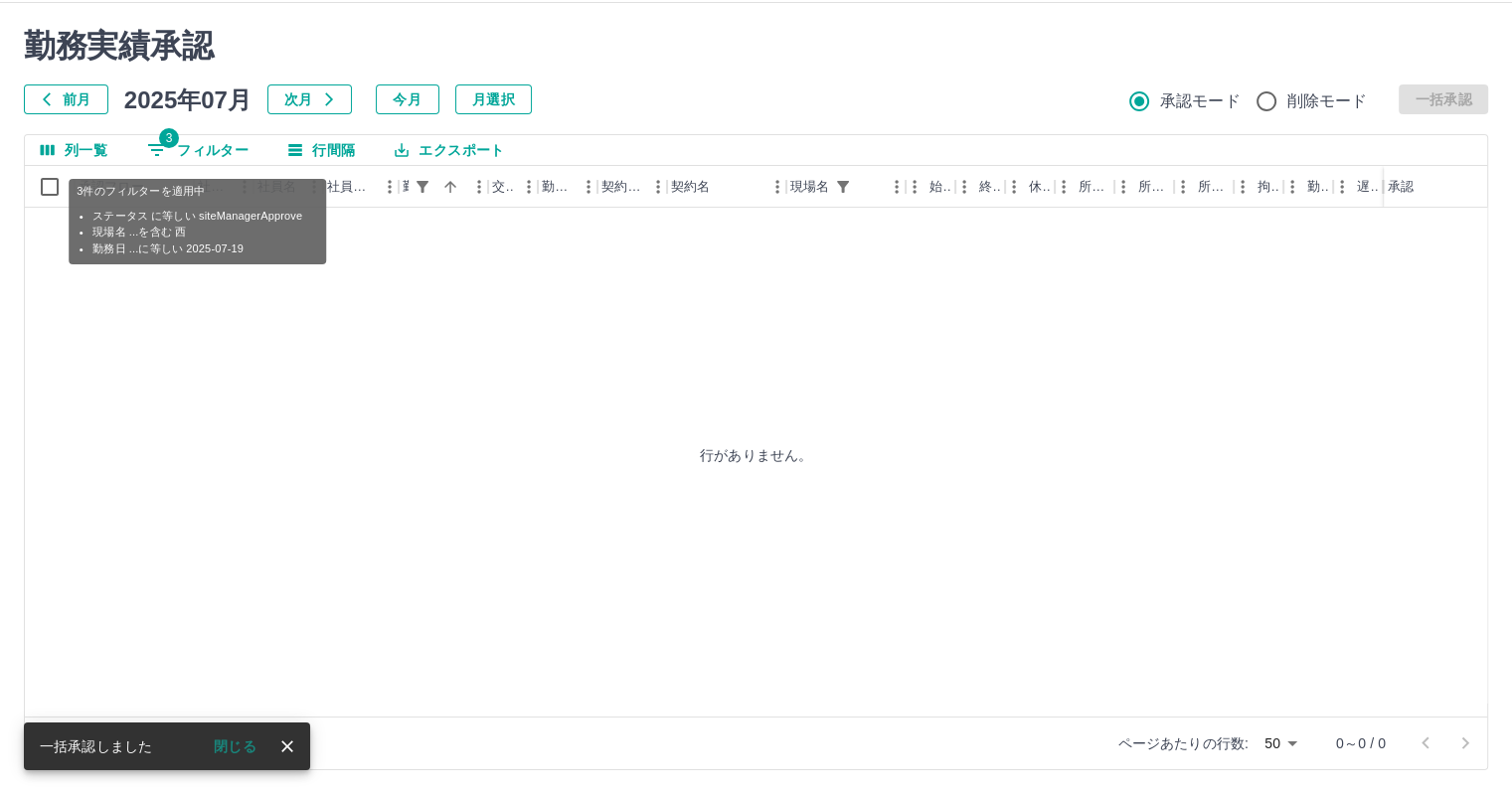 click on "3 フィルター" at bounding box center (198, 150) 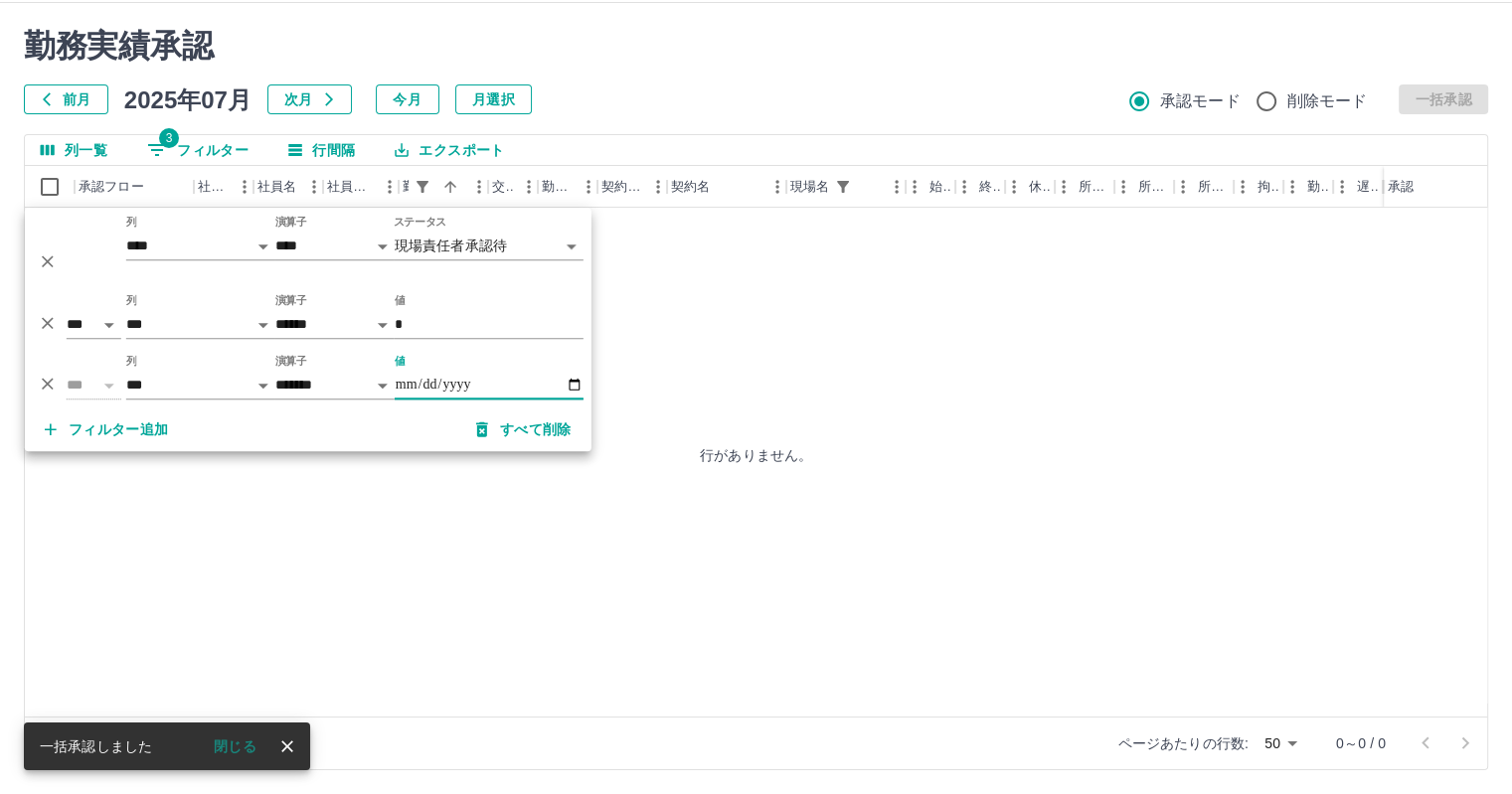 click on "**********" at bounding box center (489, 385) 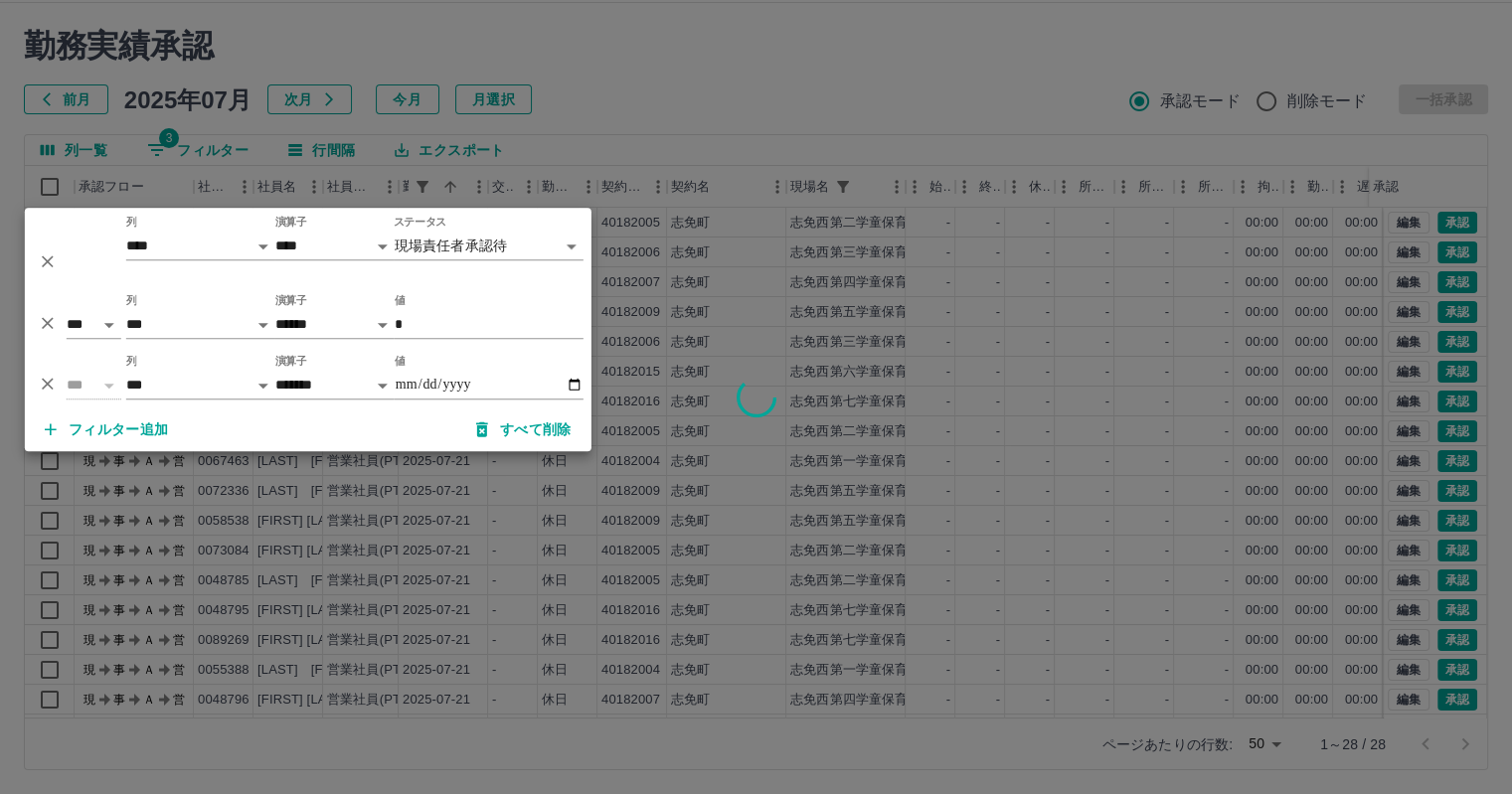 click at bounding box center (756, 397) 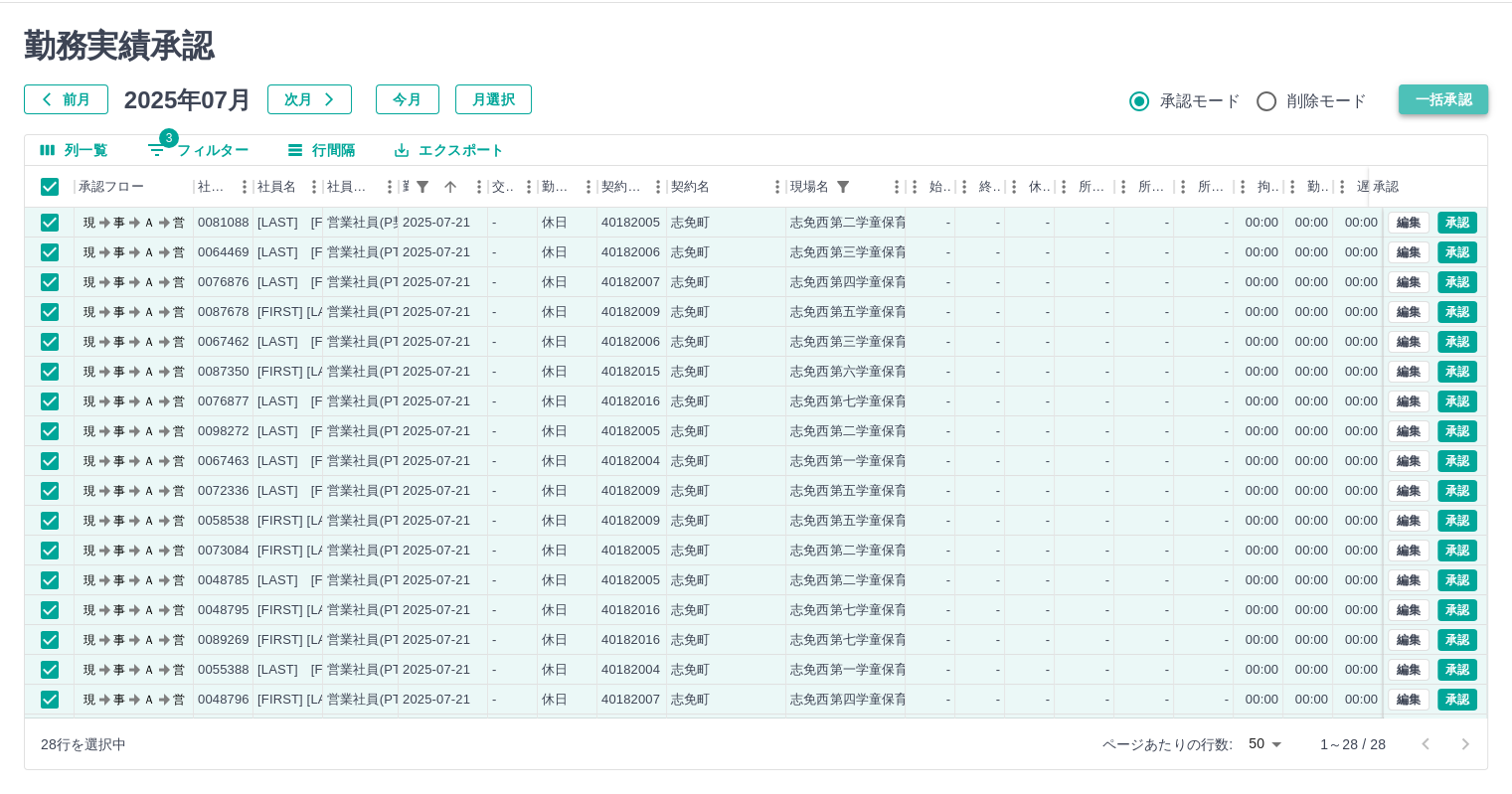 click on "一括承認" at bounding box center (1443, 99) 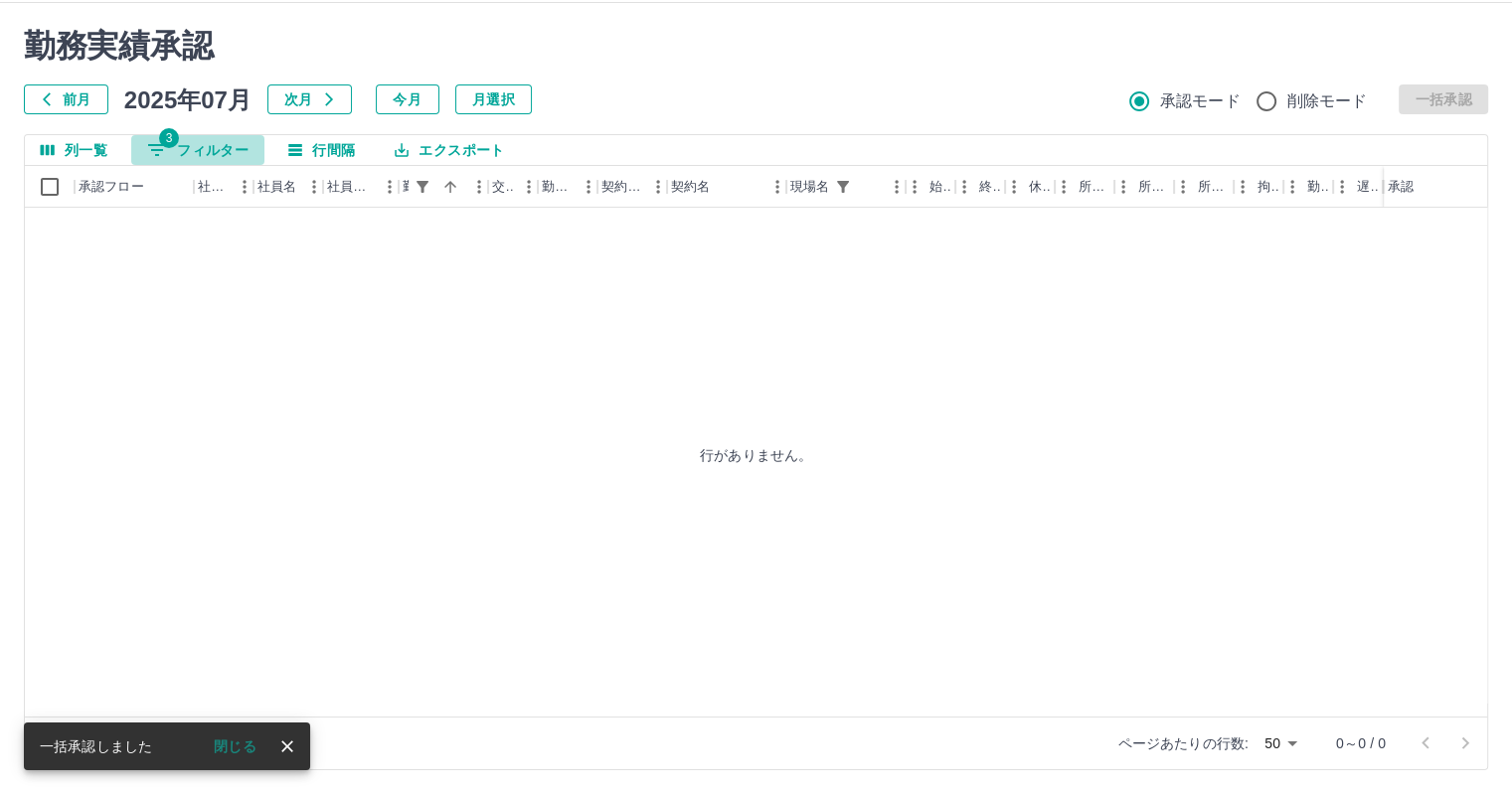 click on "3 フィルター" at bounding box center (198, 150) 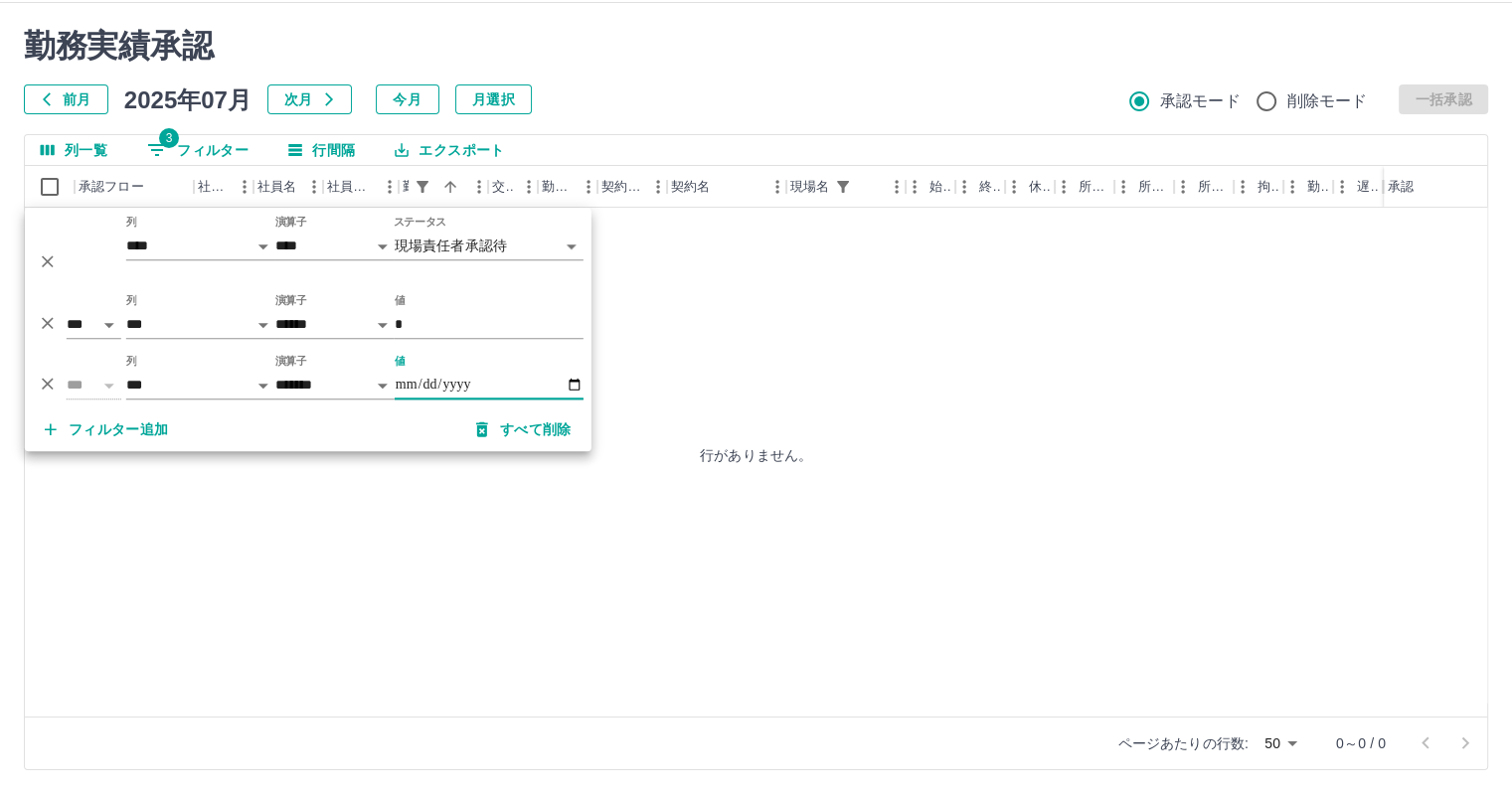 click on "**********" at bounding box center (489, 385) 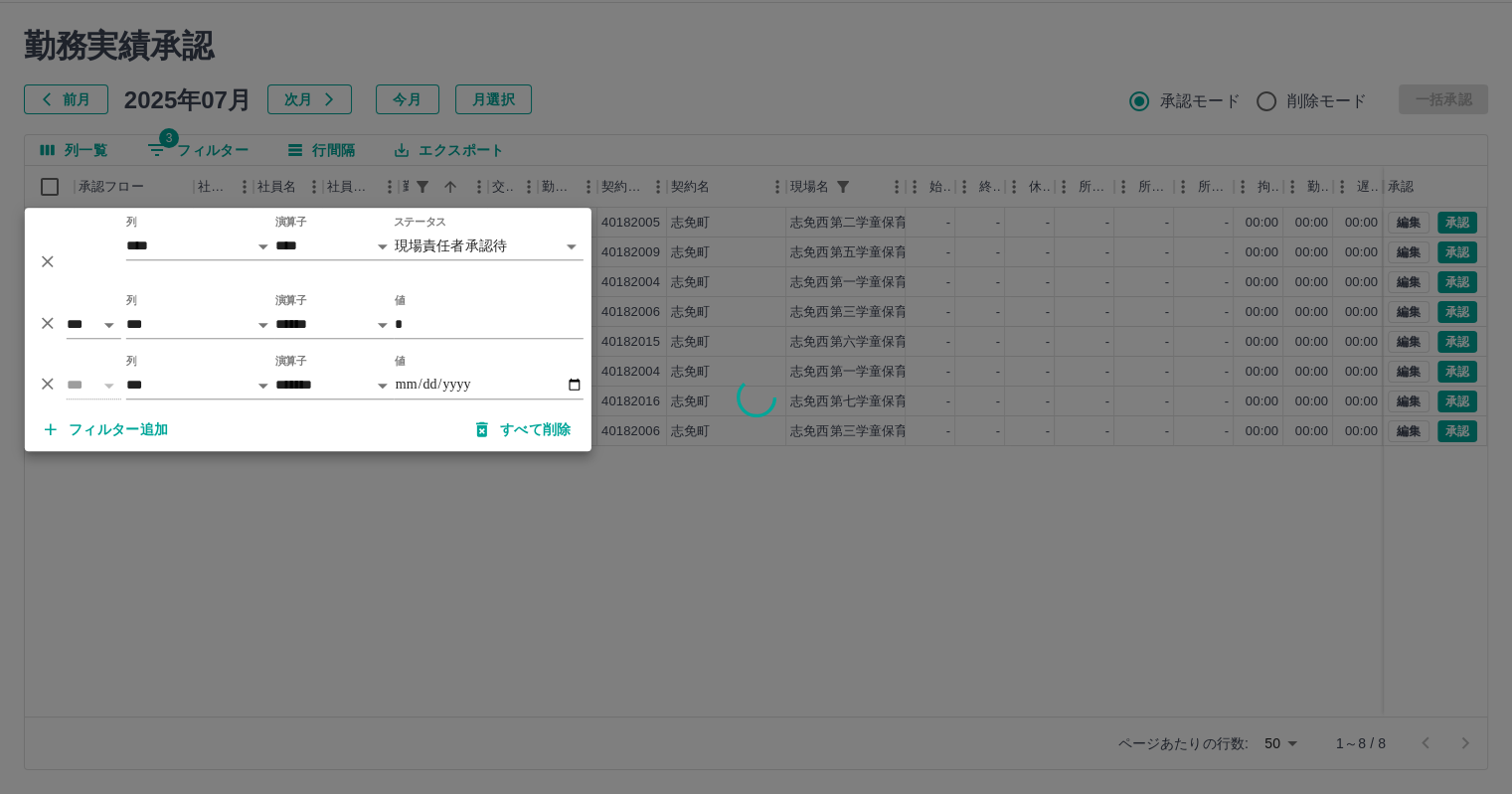 click at bounding box center (756, 397) 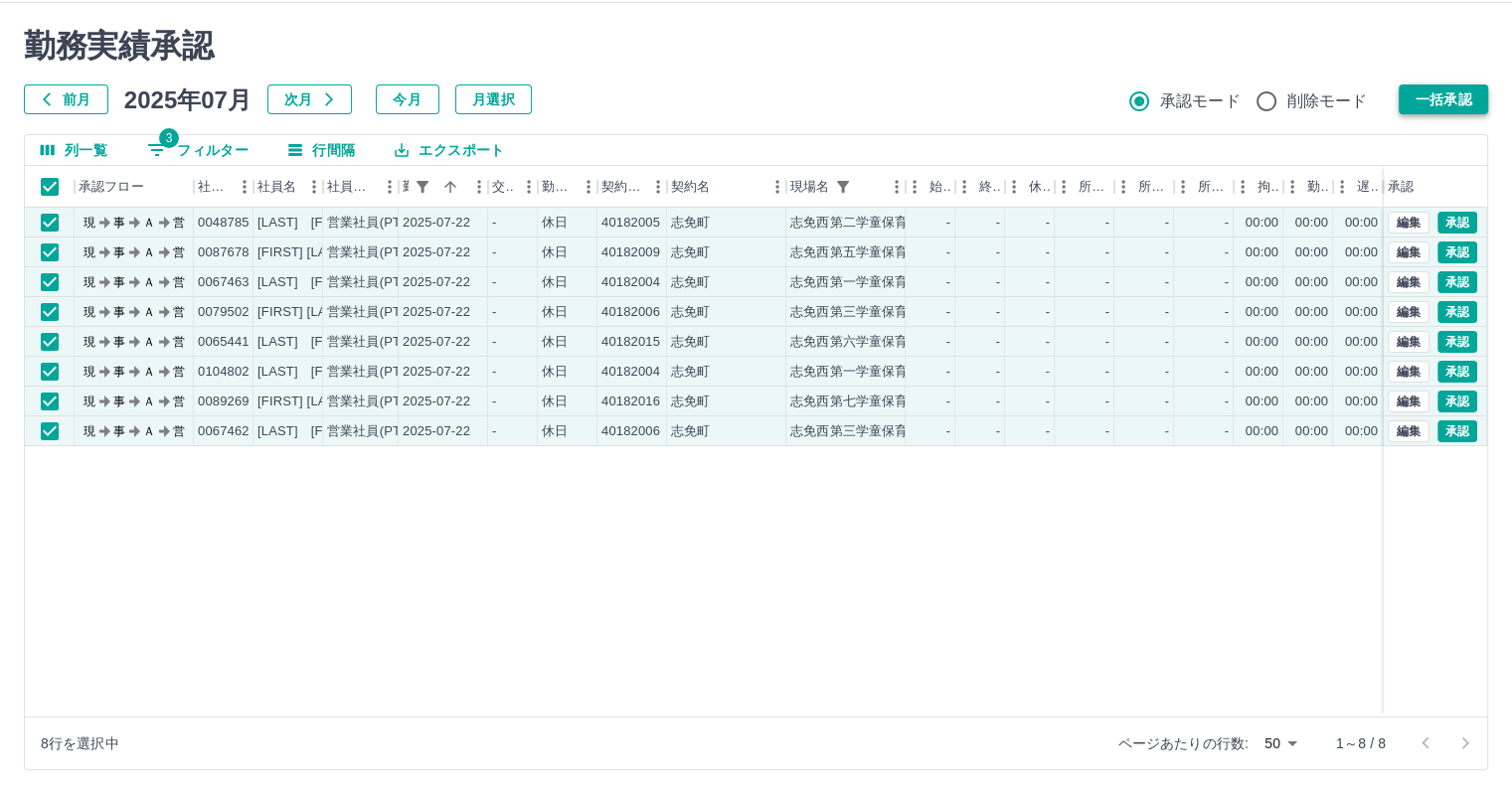 click on "一括承認" at bounding box center (1443, 99) 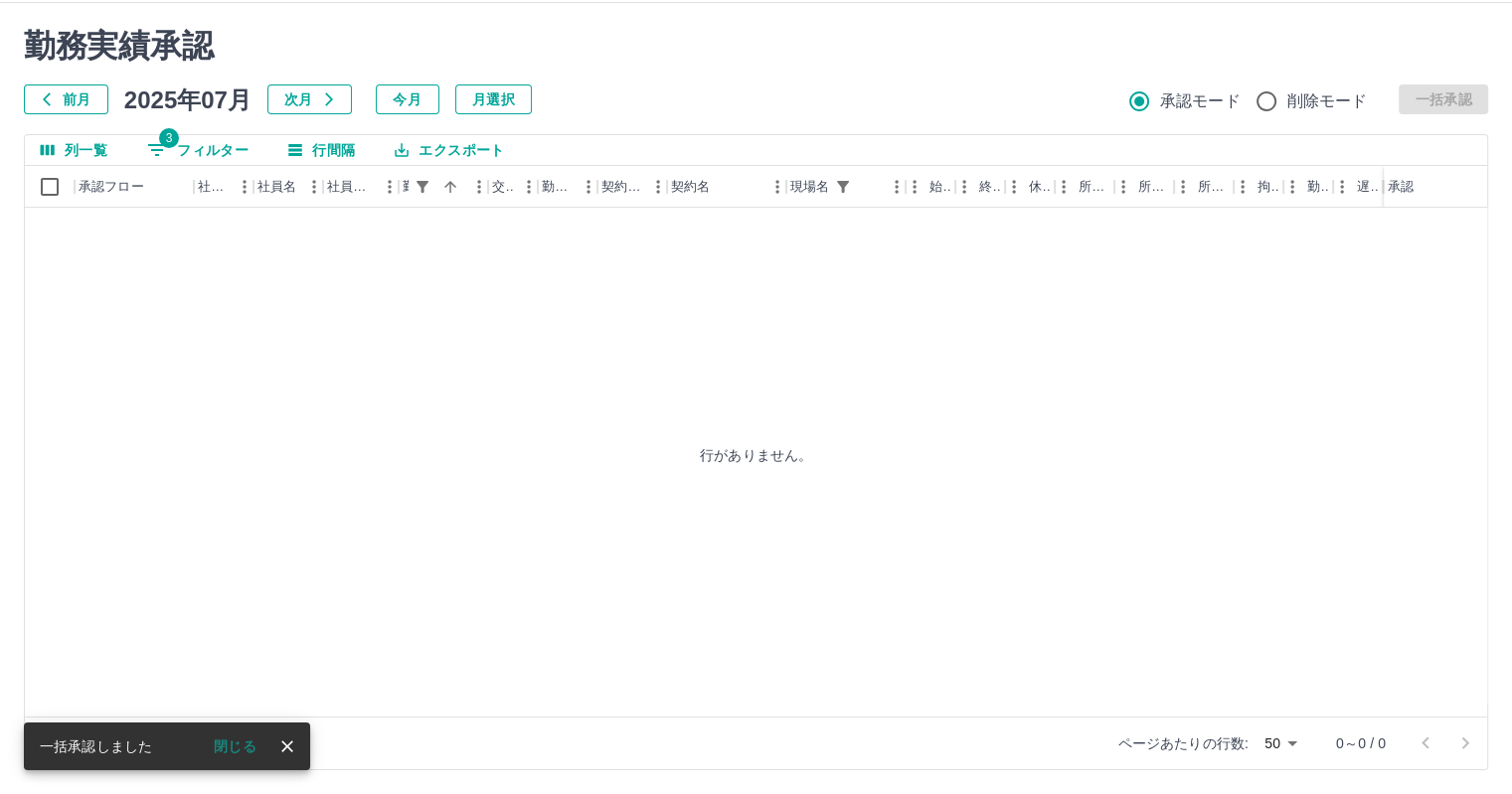click on "3 フィルター" at bounding box center [198, 150] 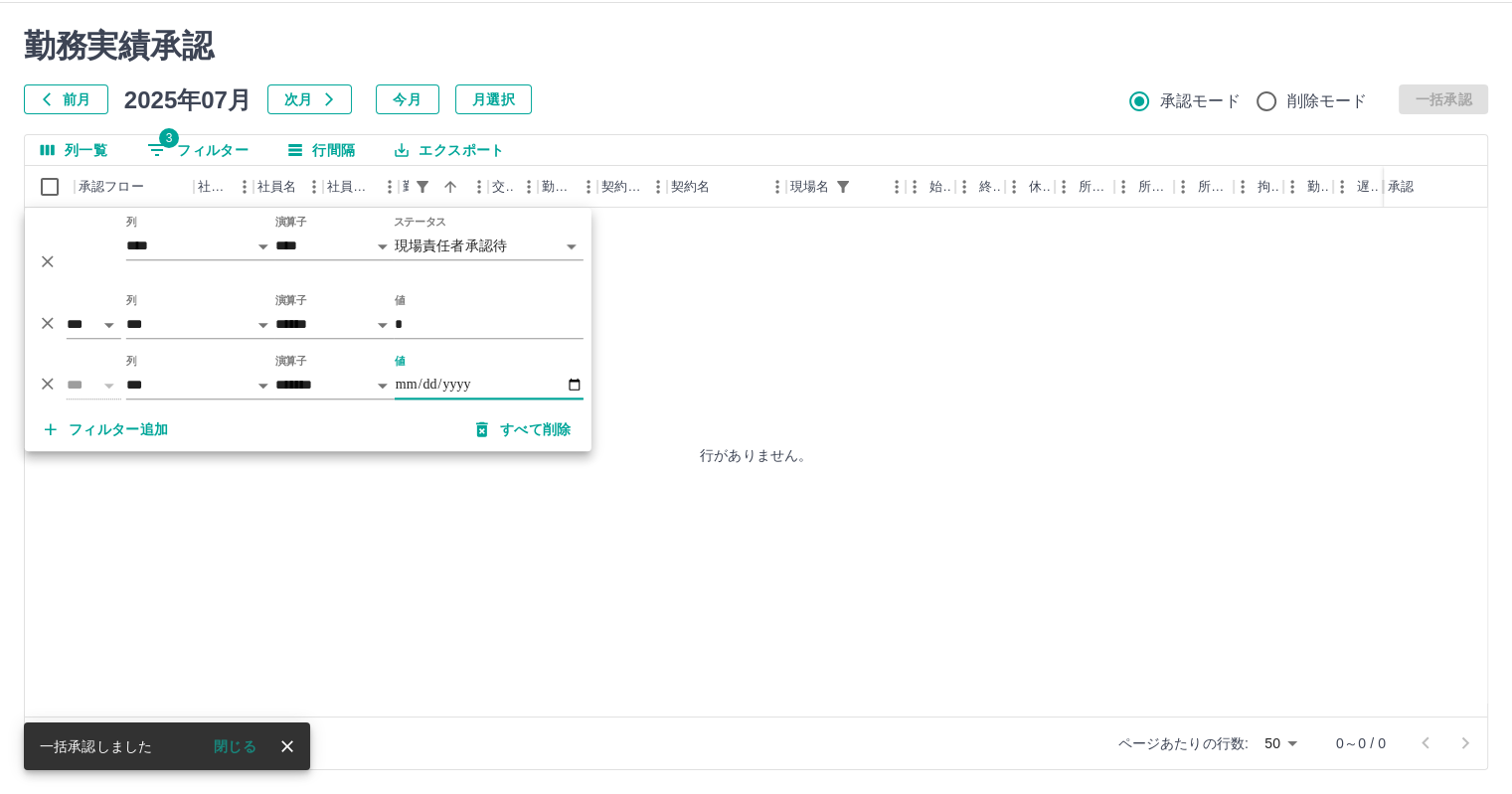 click on "**********" at bounding box center [489, 385] 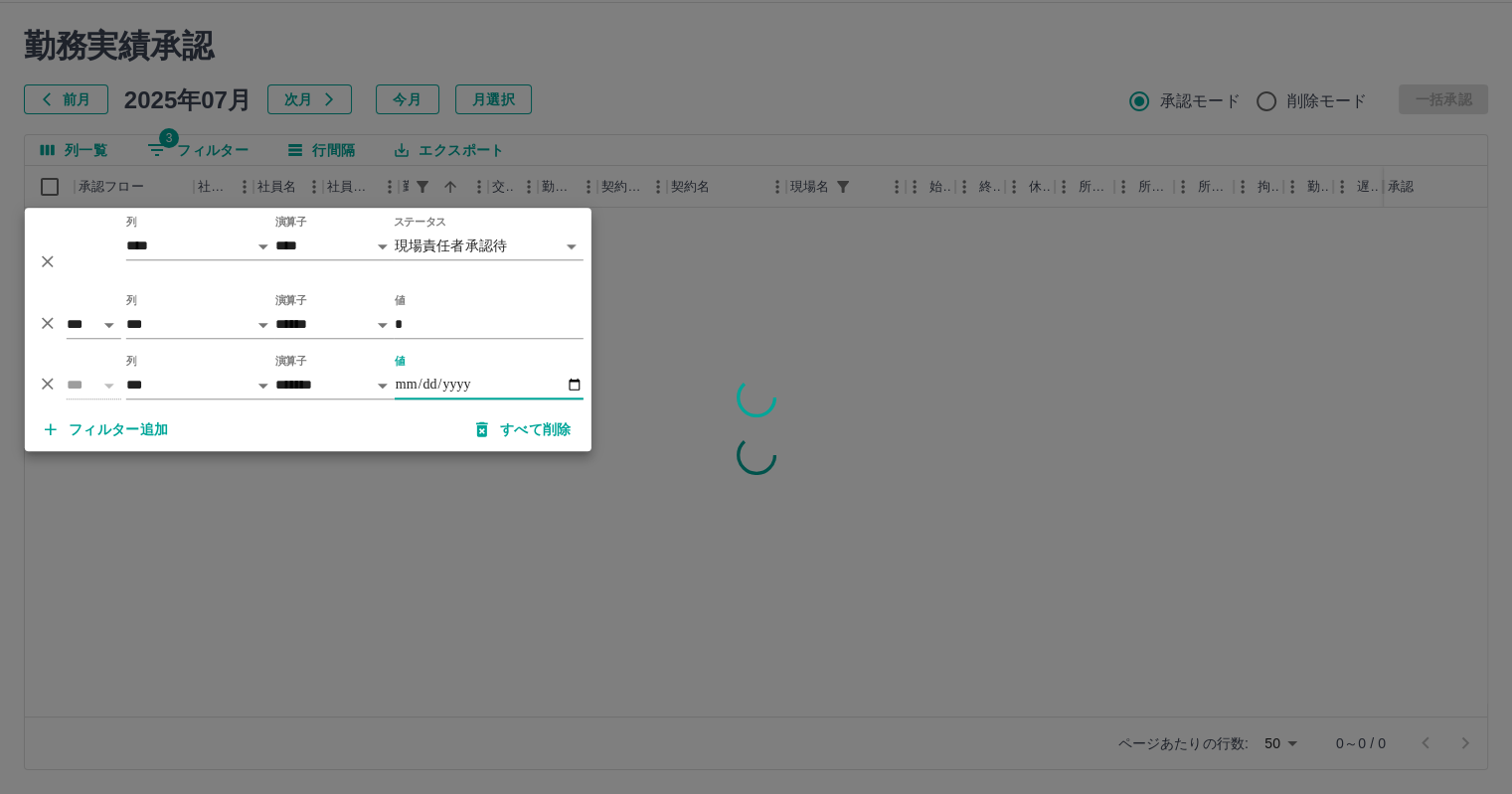 click at bounding box center (756, 397) 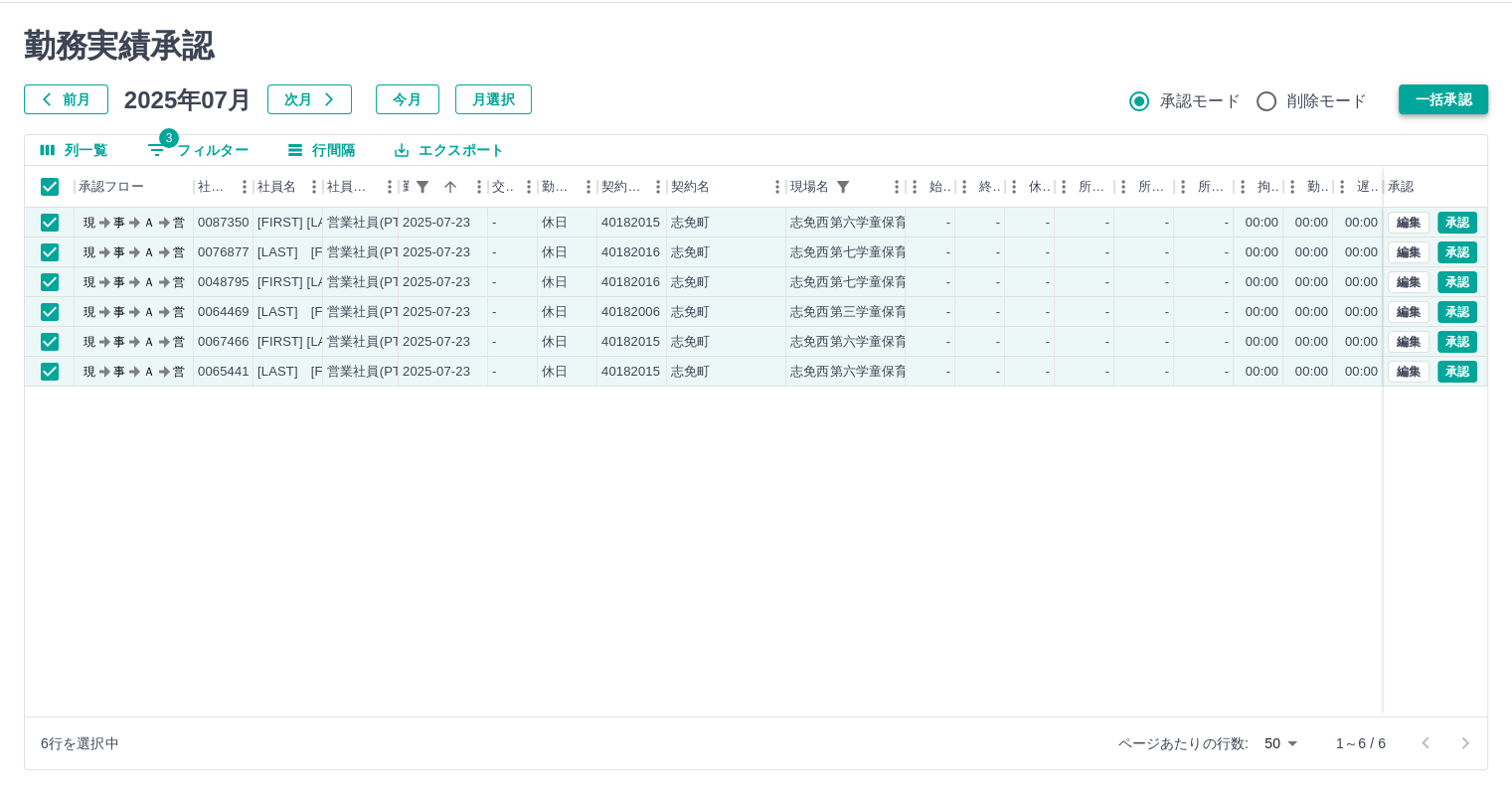 click on "一括承認" at bounding box center [1443, 99] 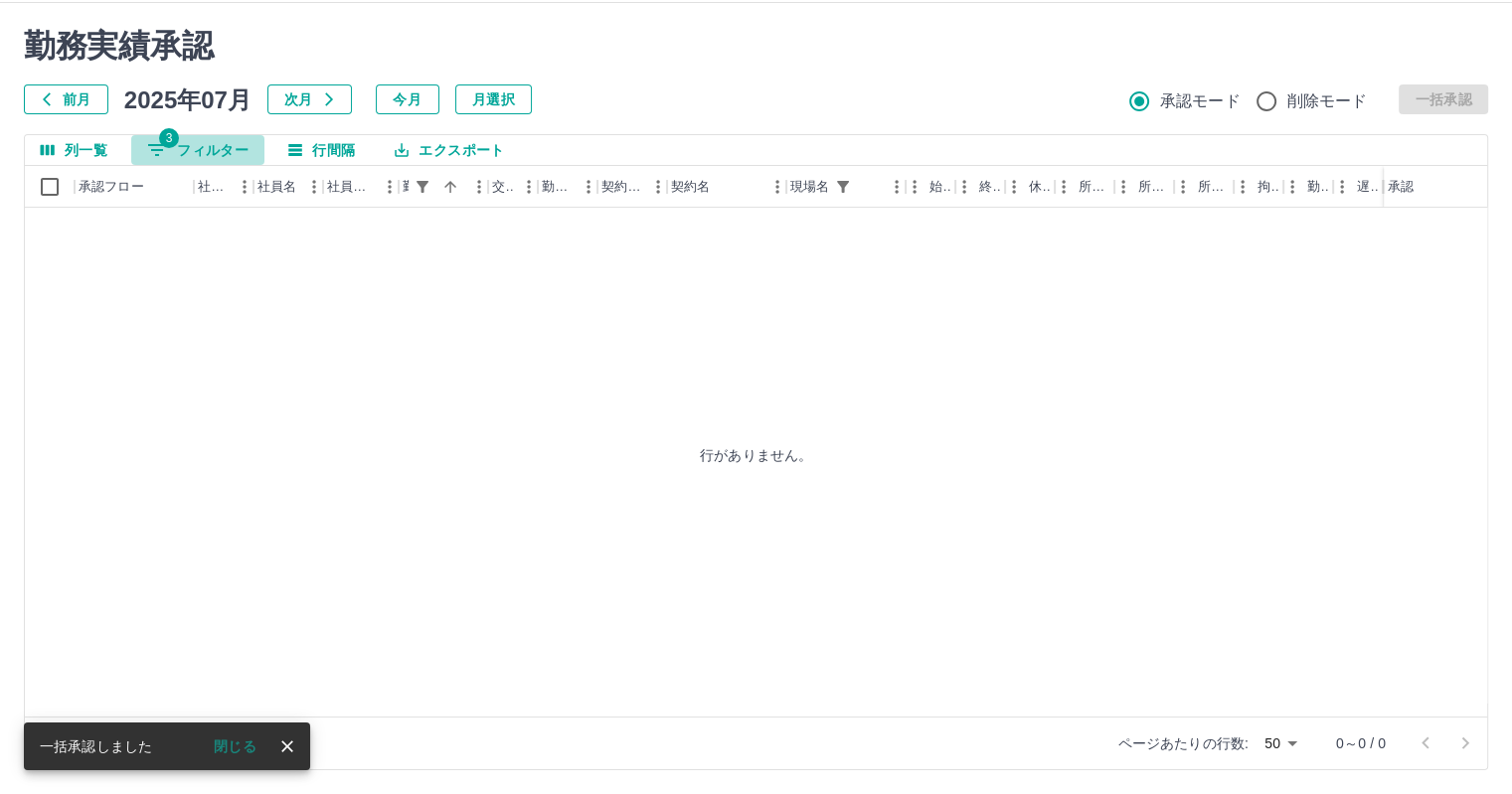 click 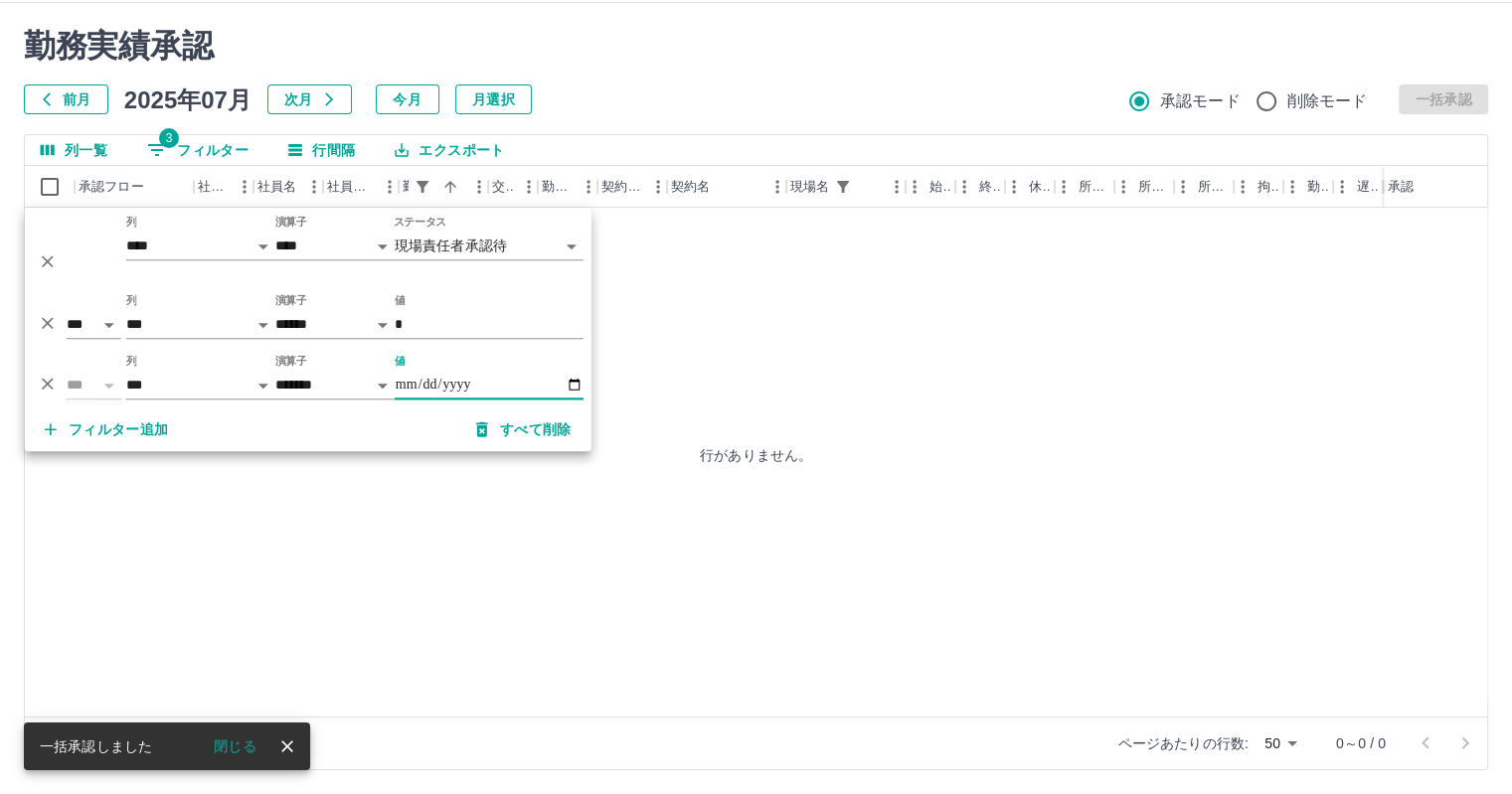 click on "**********" at bounding box center [489, 385] 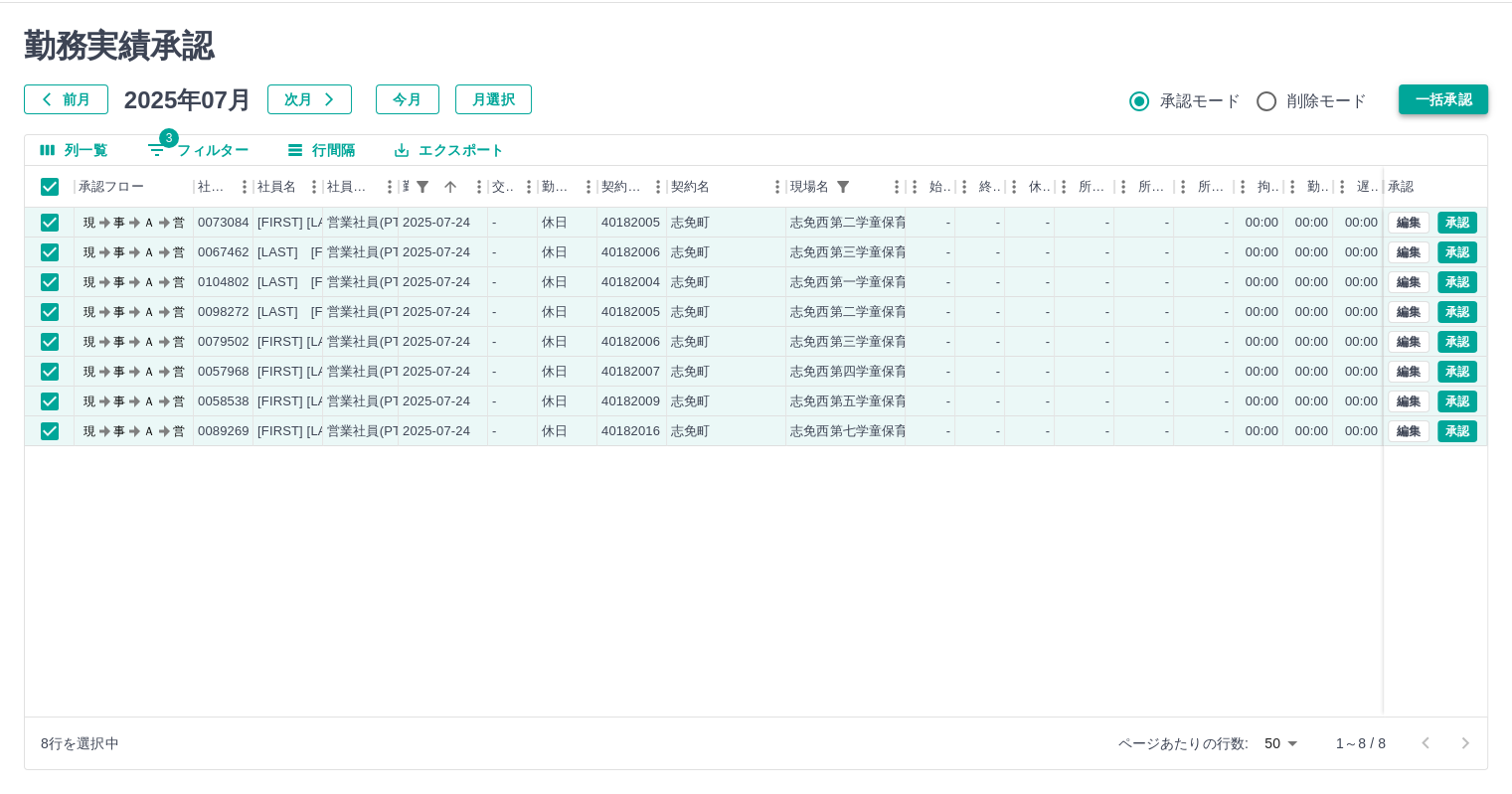 click on "一括承認" at bounding box center (1443, 99) 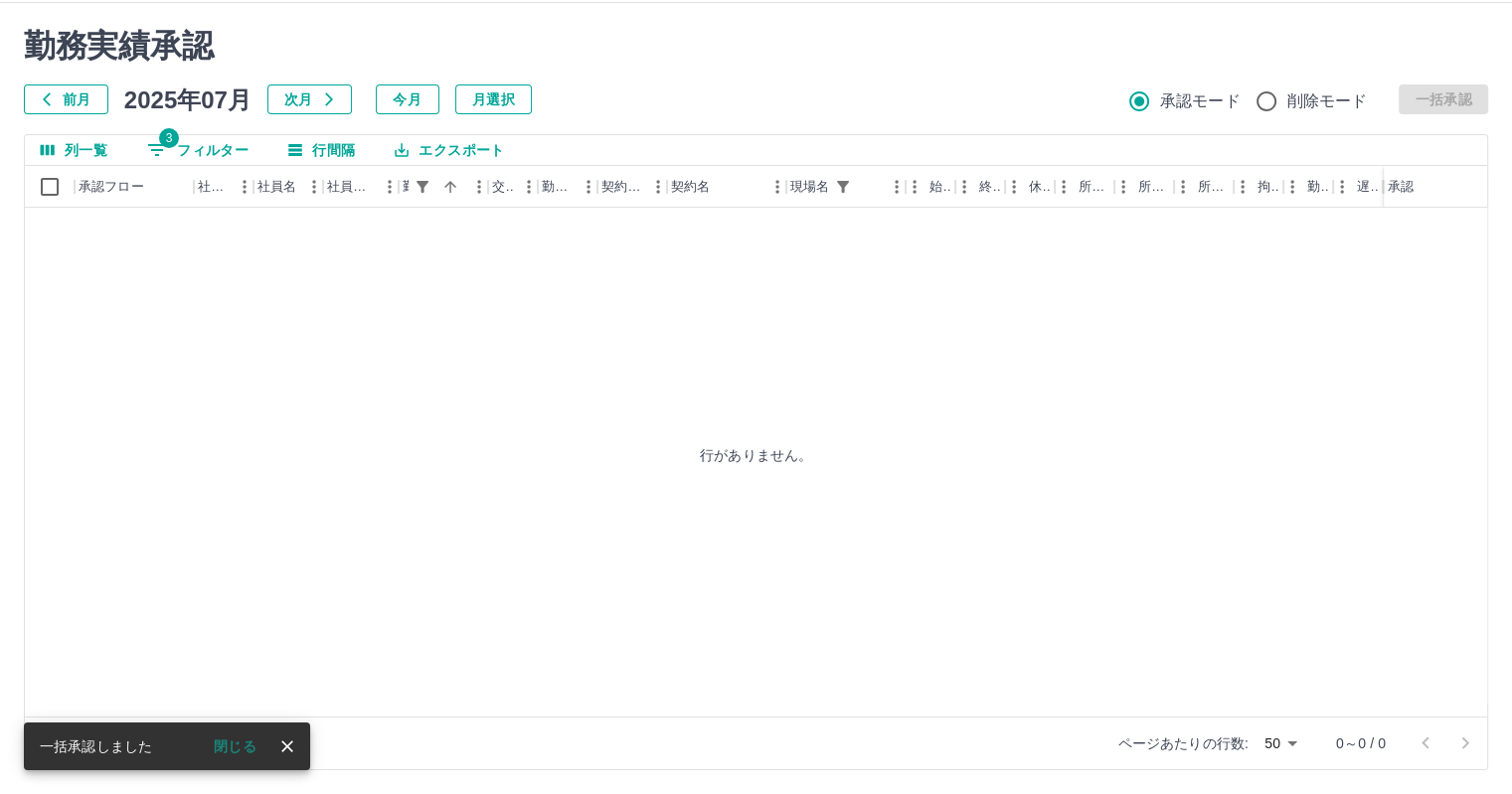 click on "3 フィルター" at bounding box center [198, 150] 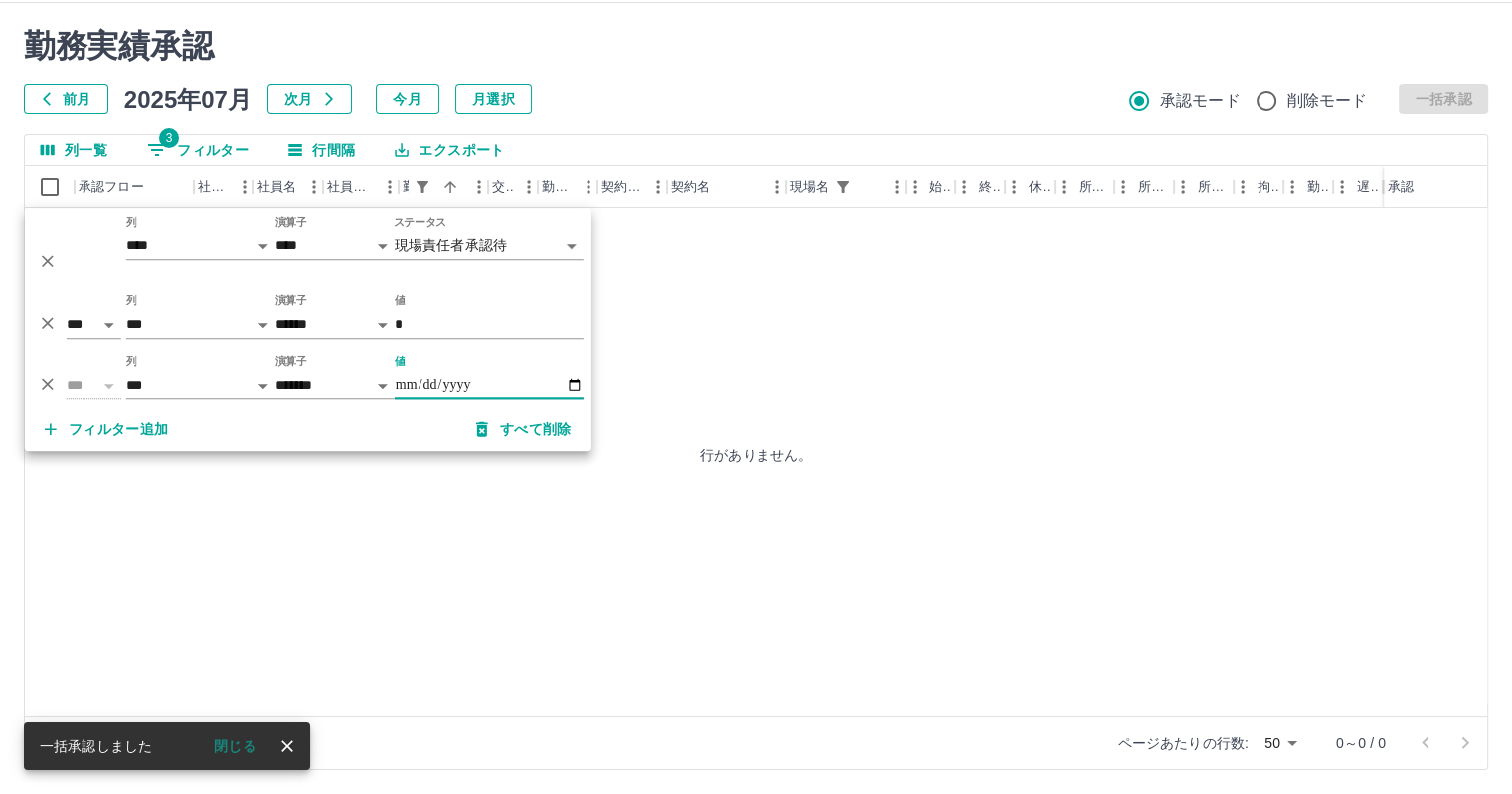 click on "**********" at bounding box center (489, 385) 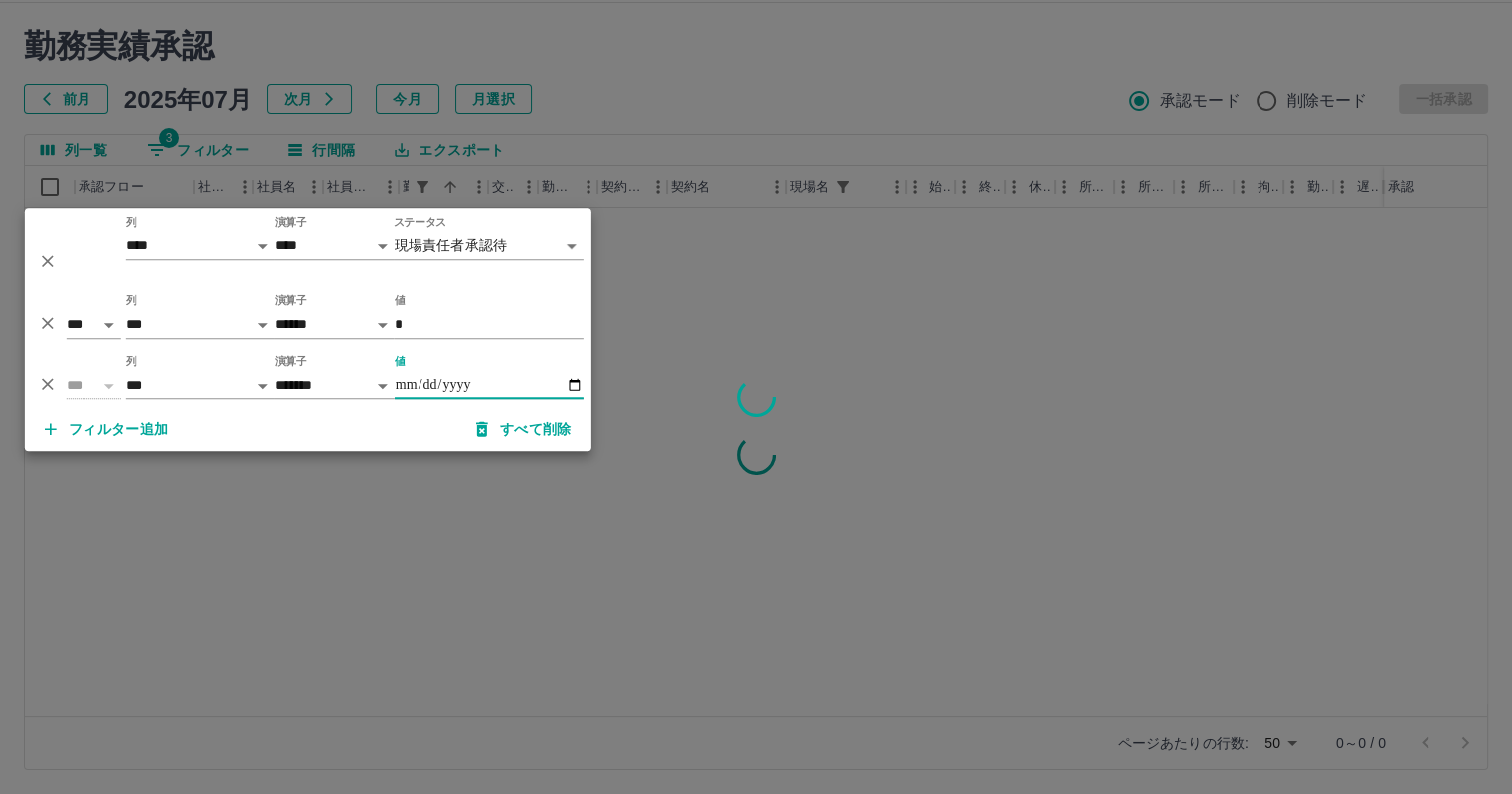 click at bounding box center [756, 397] 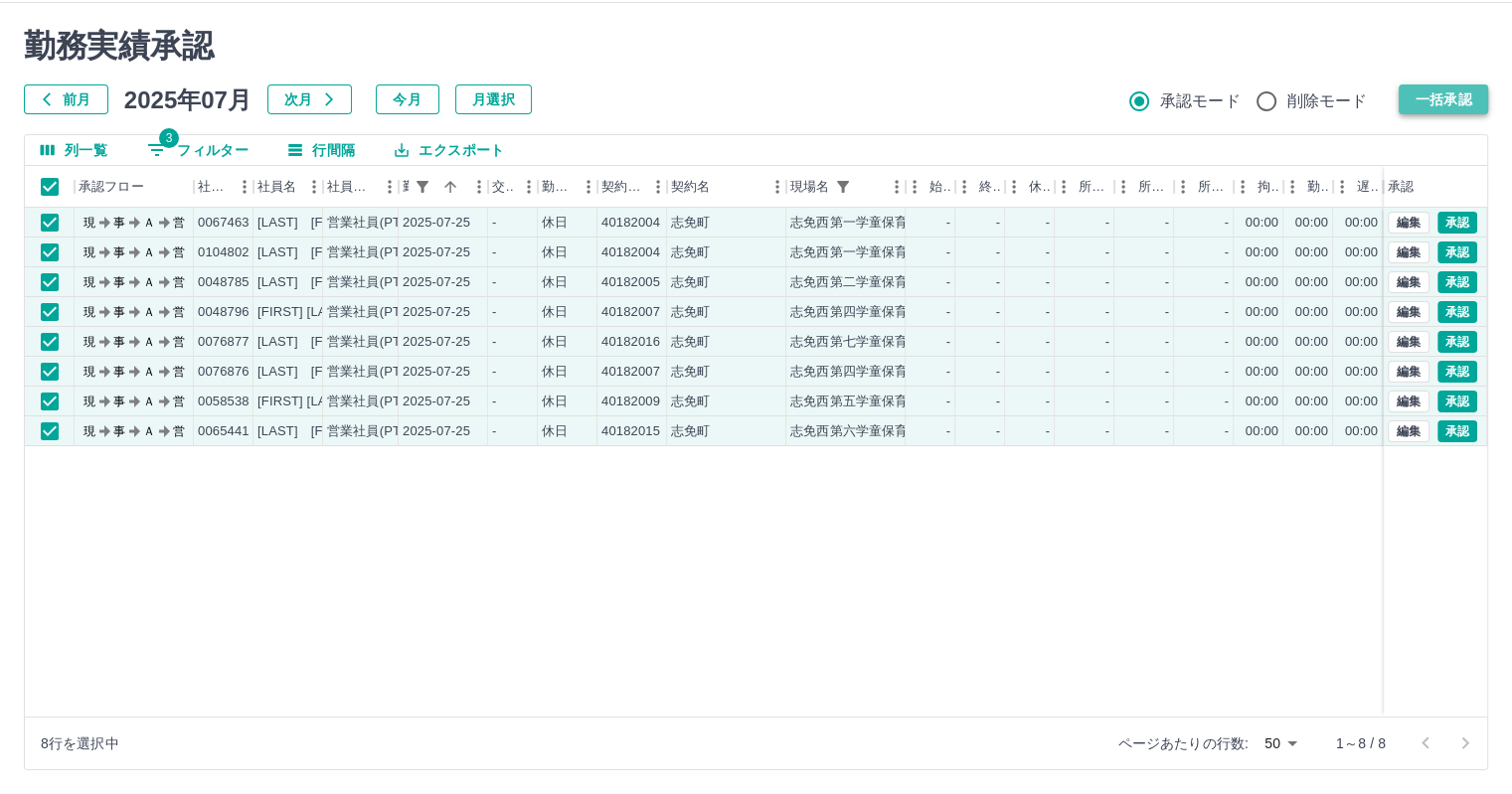 click on "一括承認" at bounding box center (1443, 99) 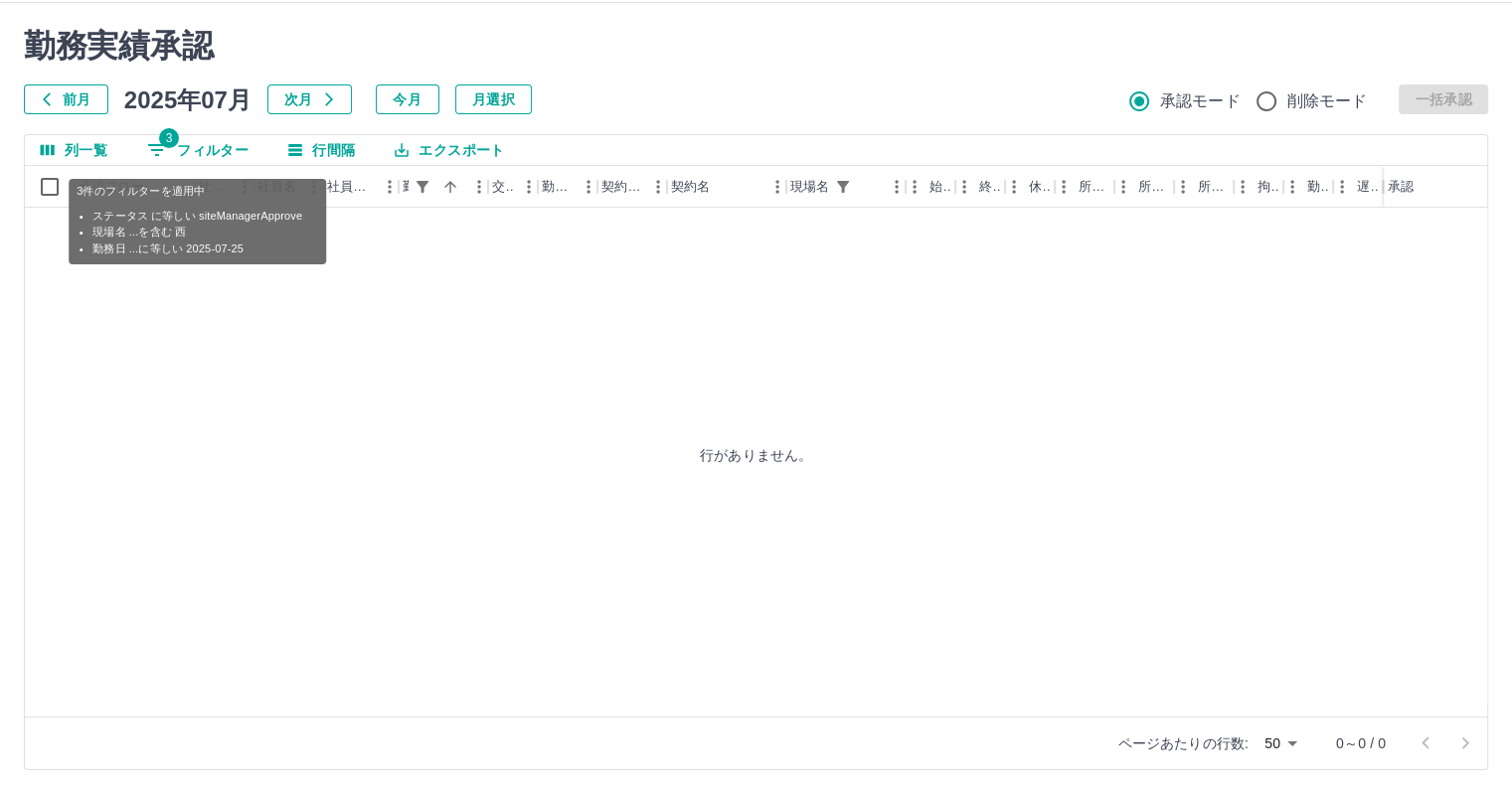 click 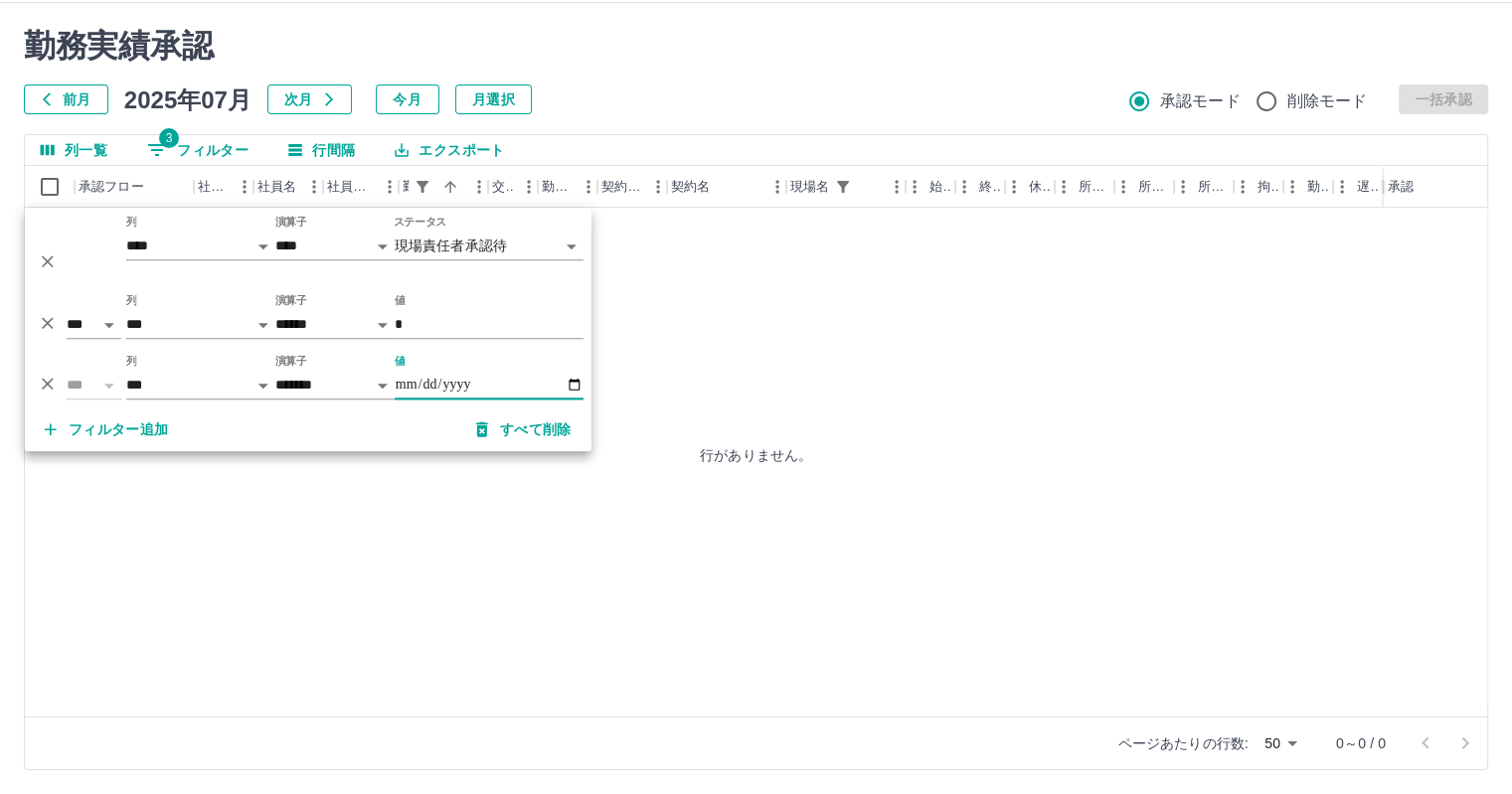 click on "**********" at bounding box center (489, 385) 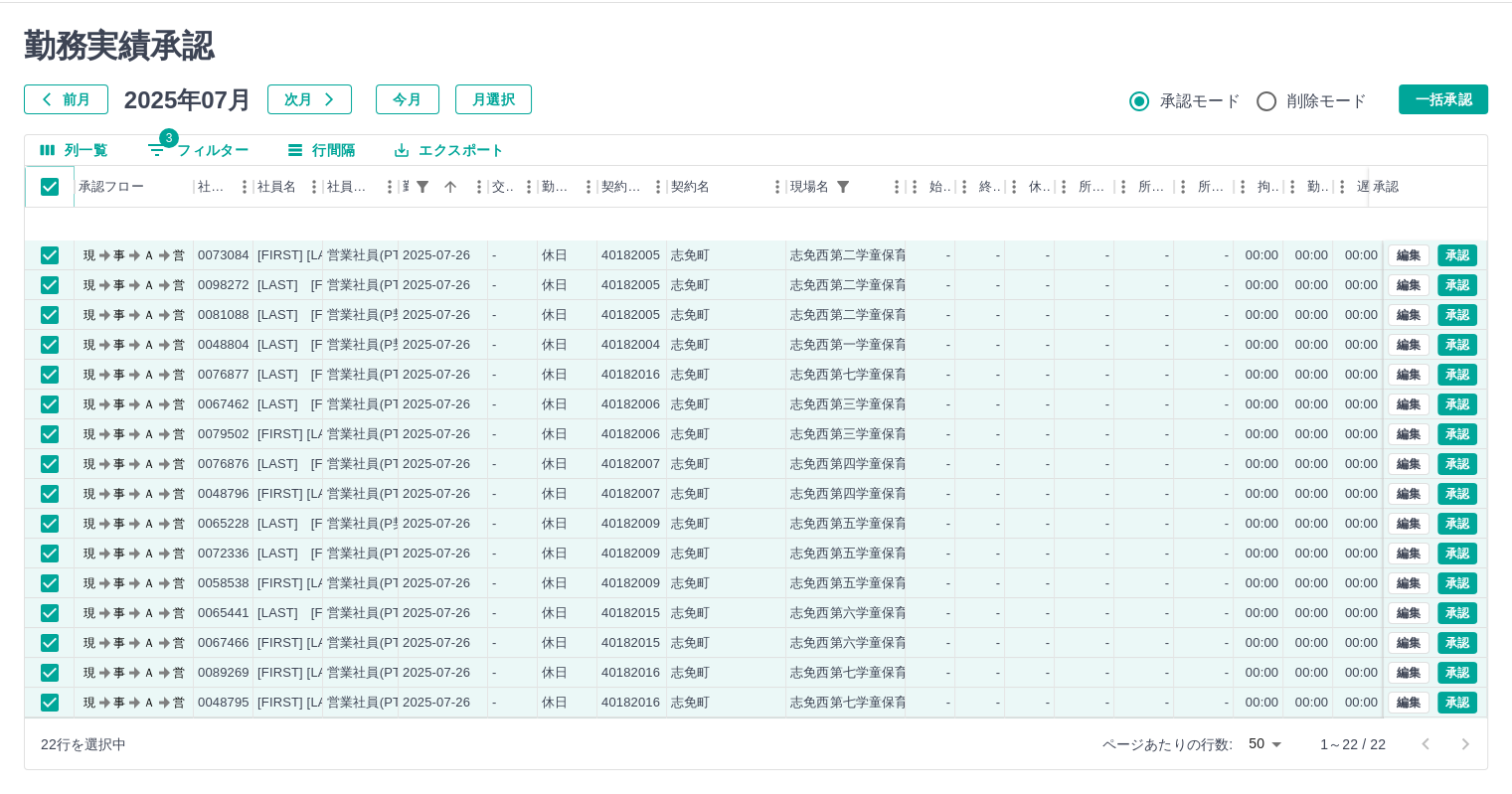 scroll, scrollTop: 160, scrollLeft: 0, axis: vertical 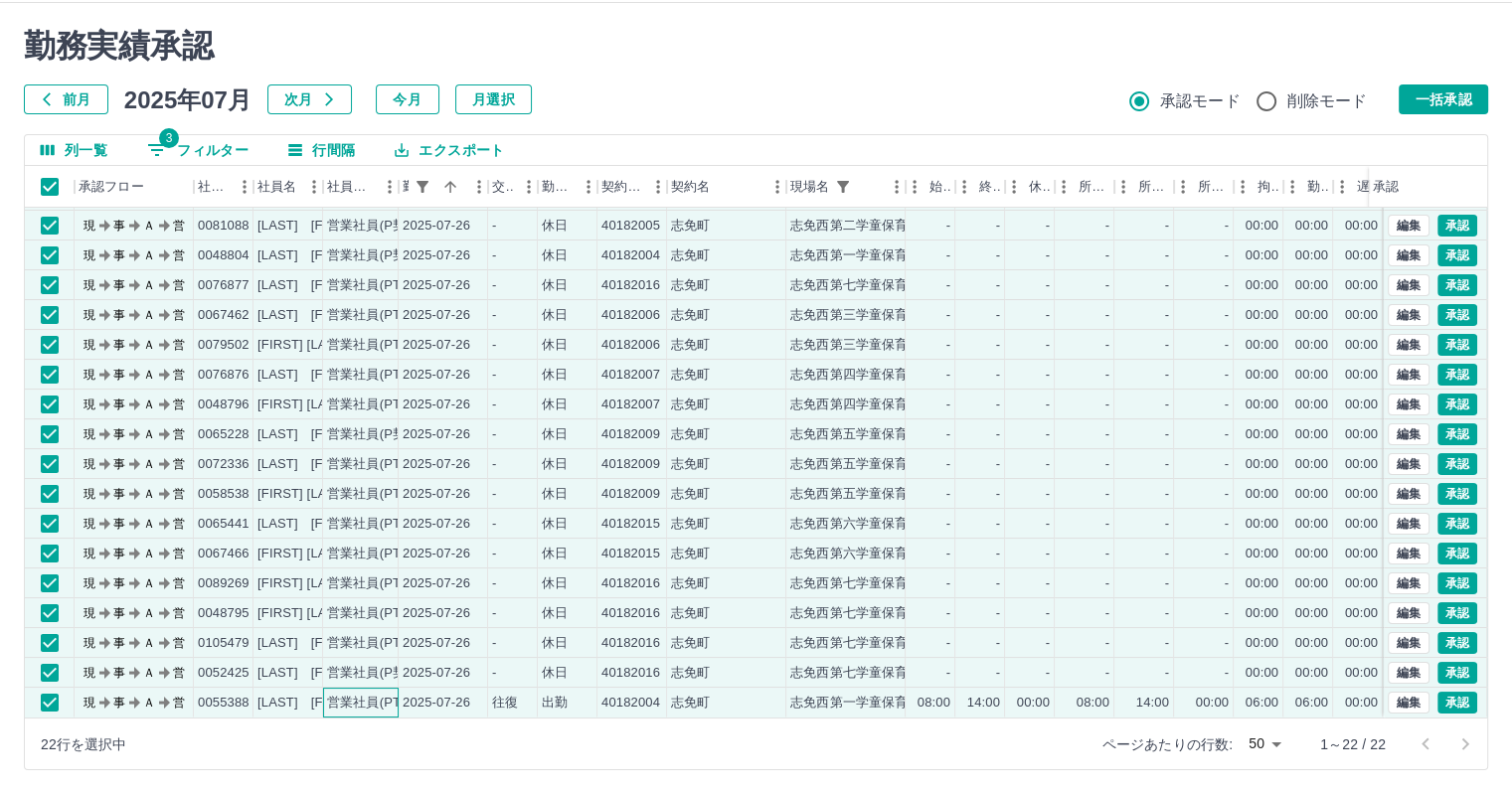 click on "営業社員(PT契約)" at bounding box center (379, 703) 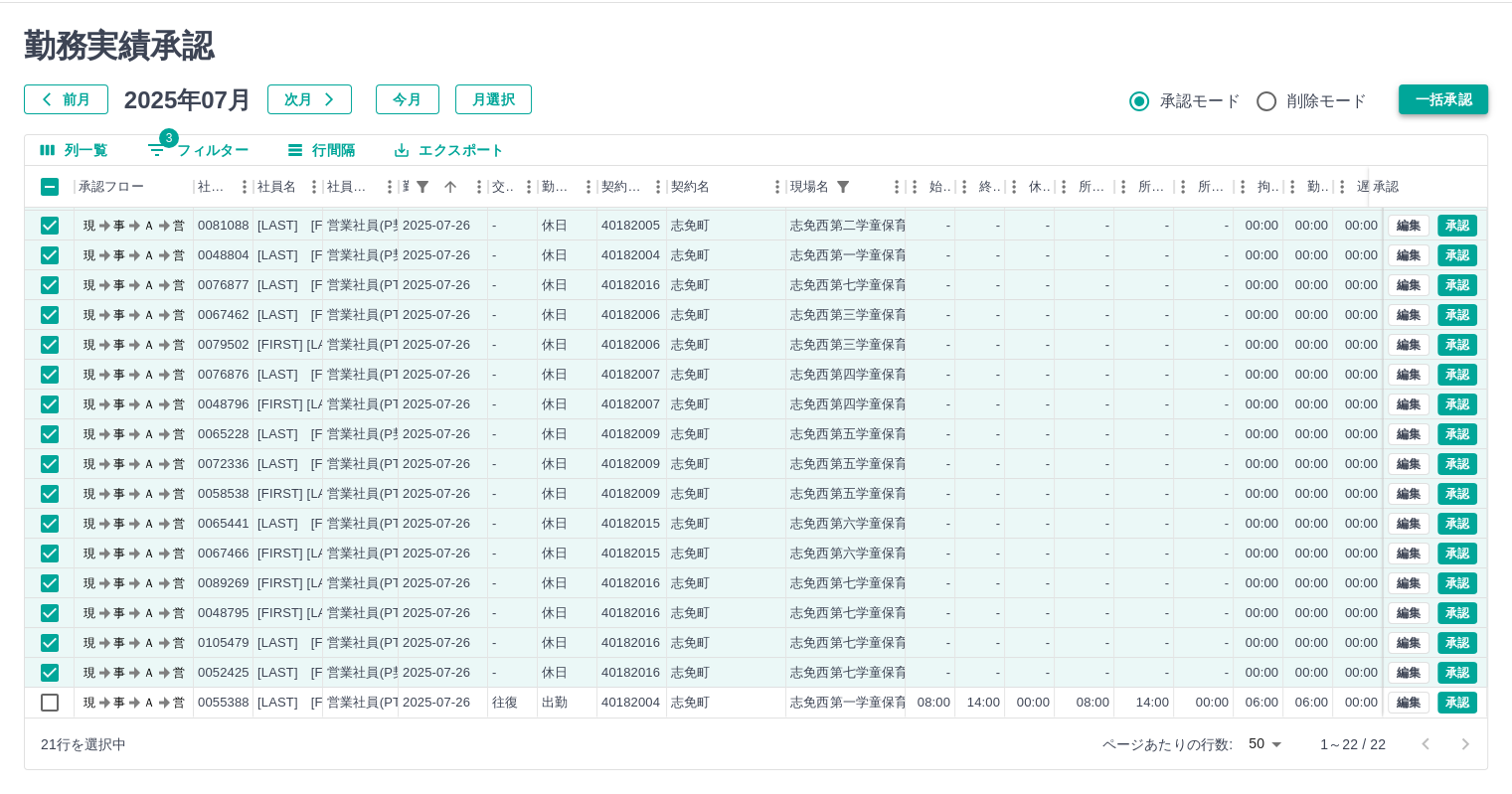 click on "一括承認" at bounding box center [1443, 99] 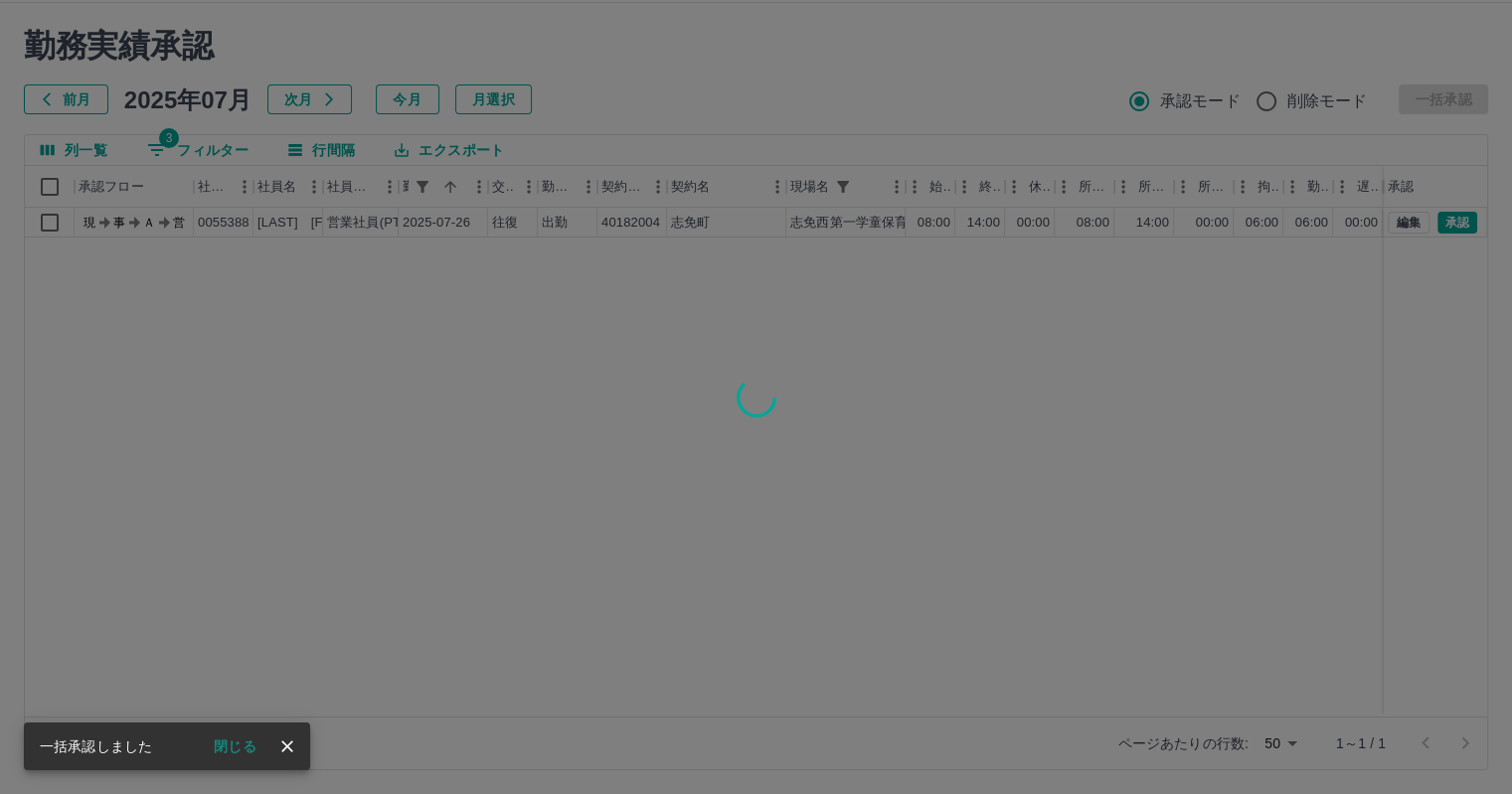 scroll, scrollTop: 0, scrollLeft: 0, axis: both 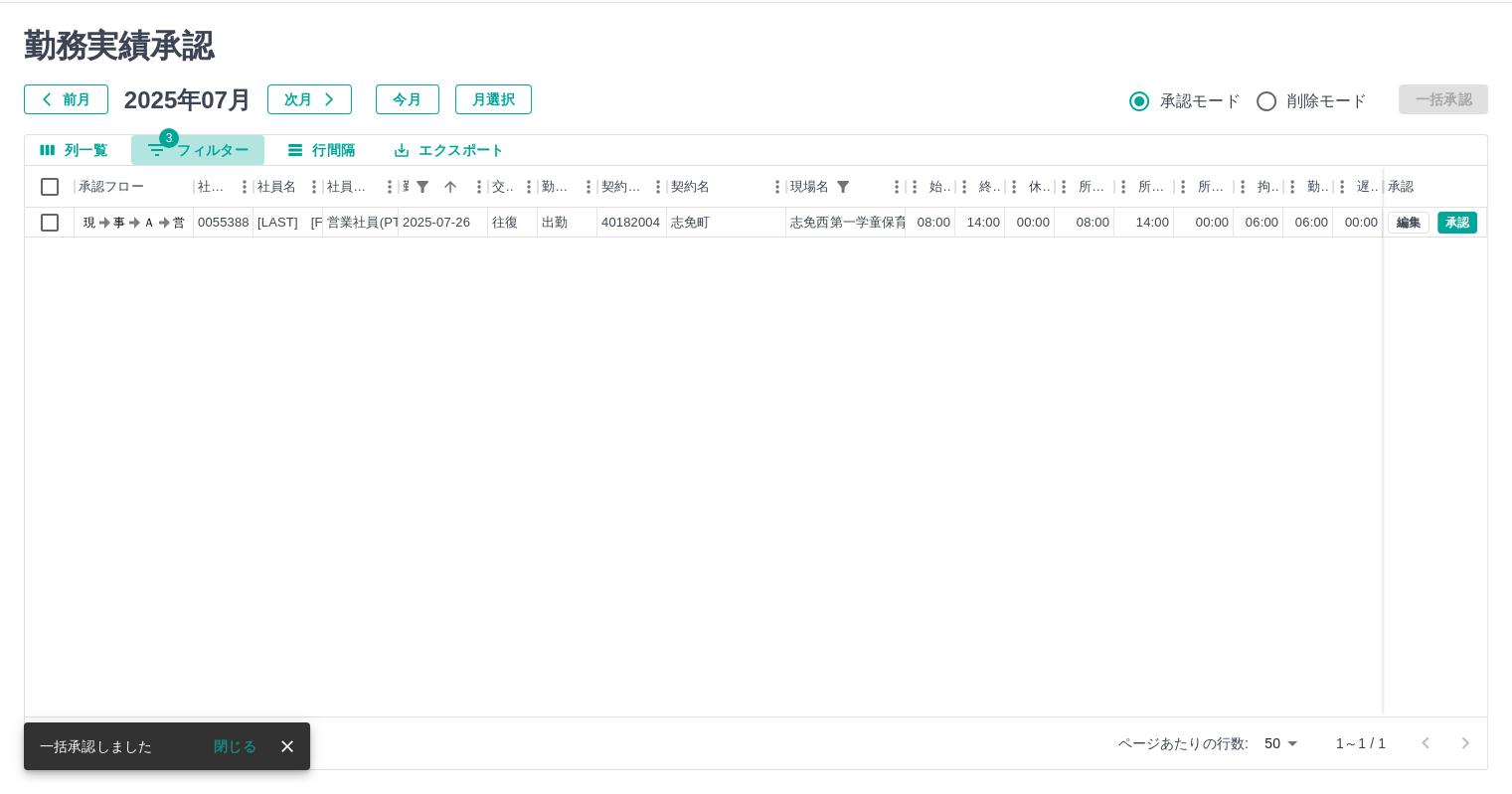 click on "3 フィルター" at bounding box center [198, 150] 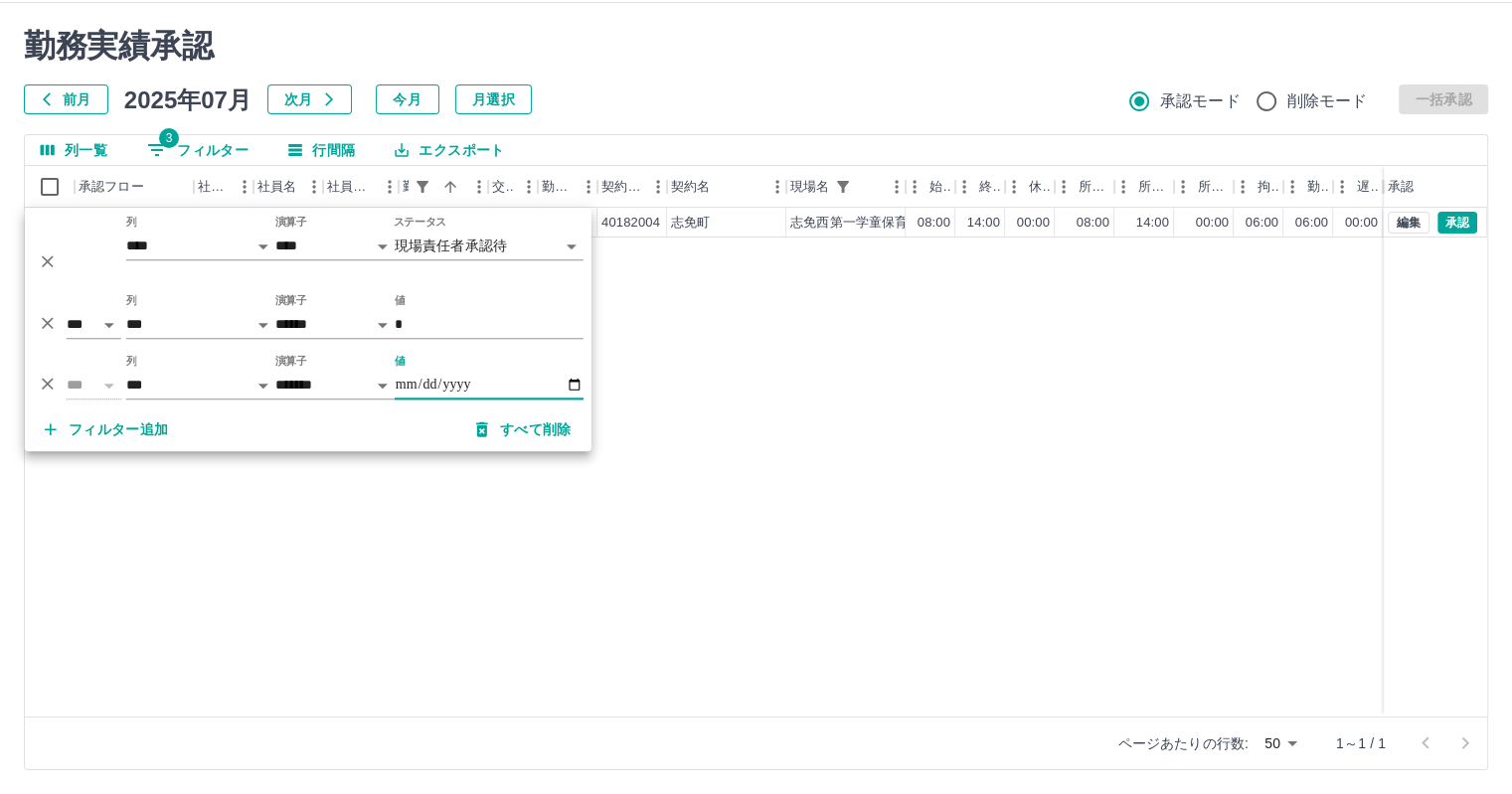 click on "**********" at bounding box center [489, 385] 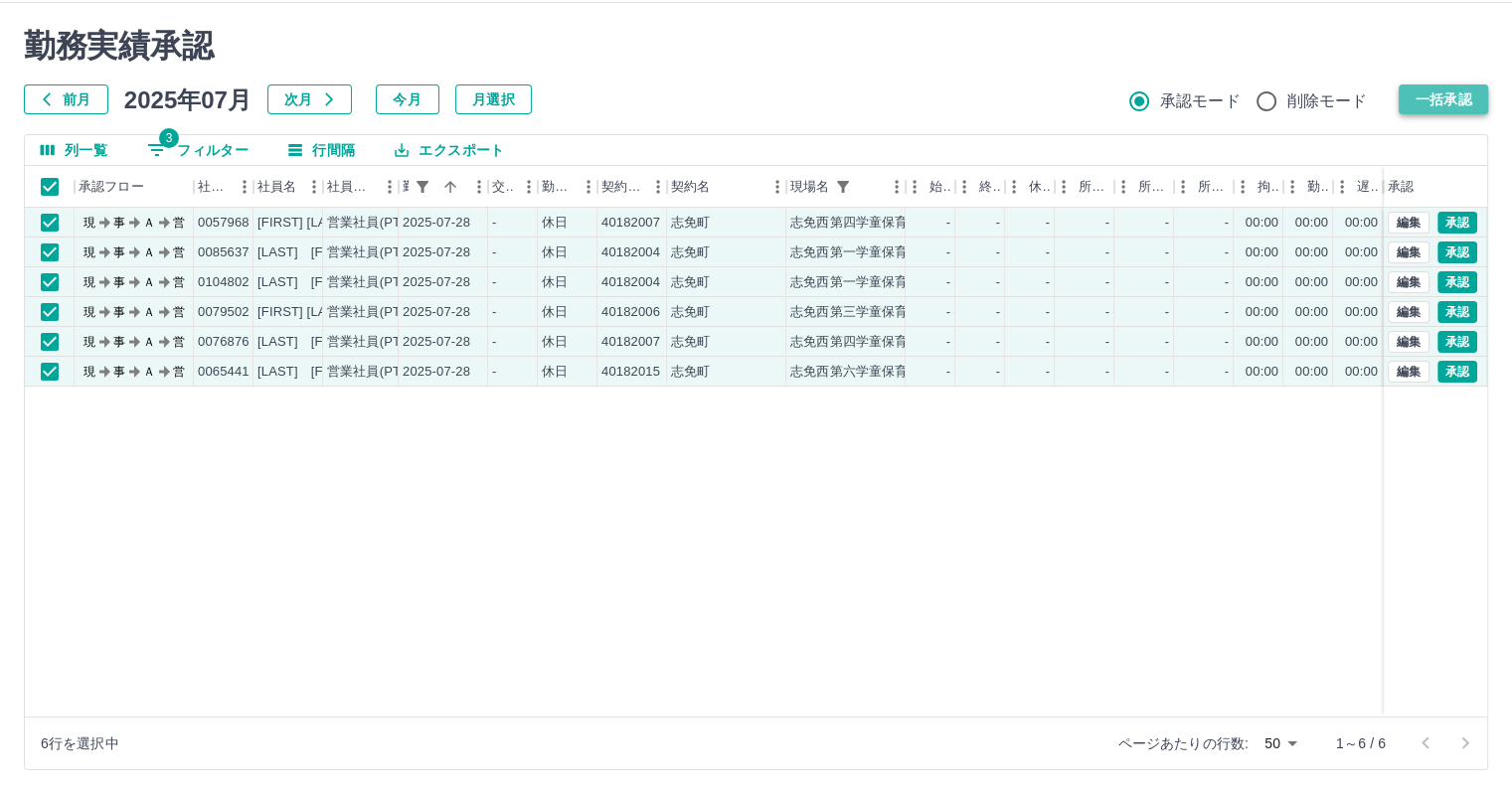 click on "一括承認" at bounding box center (1443, 99) 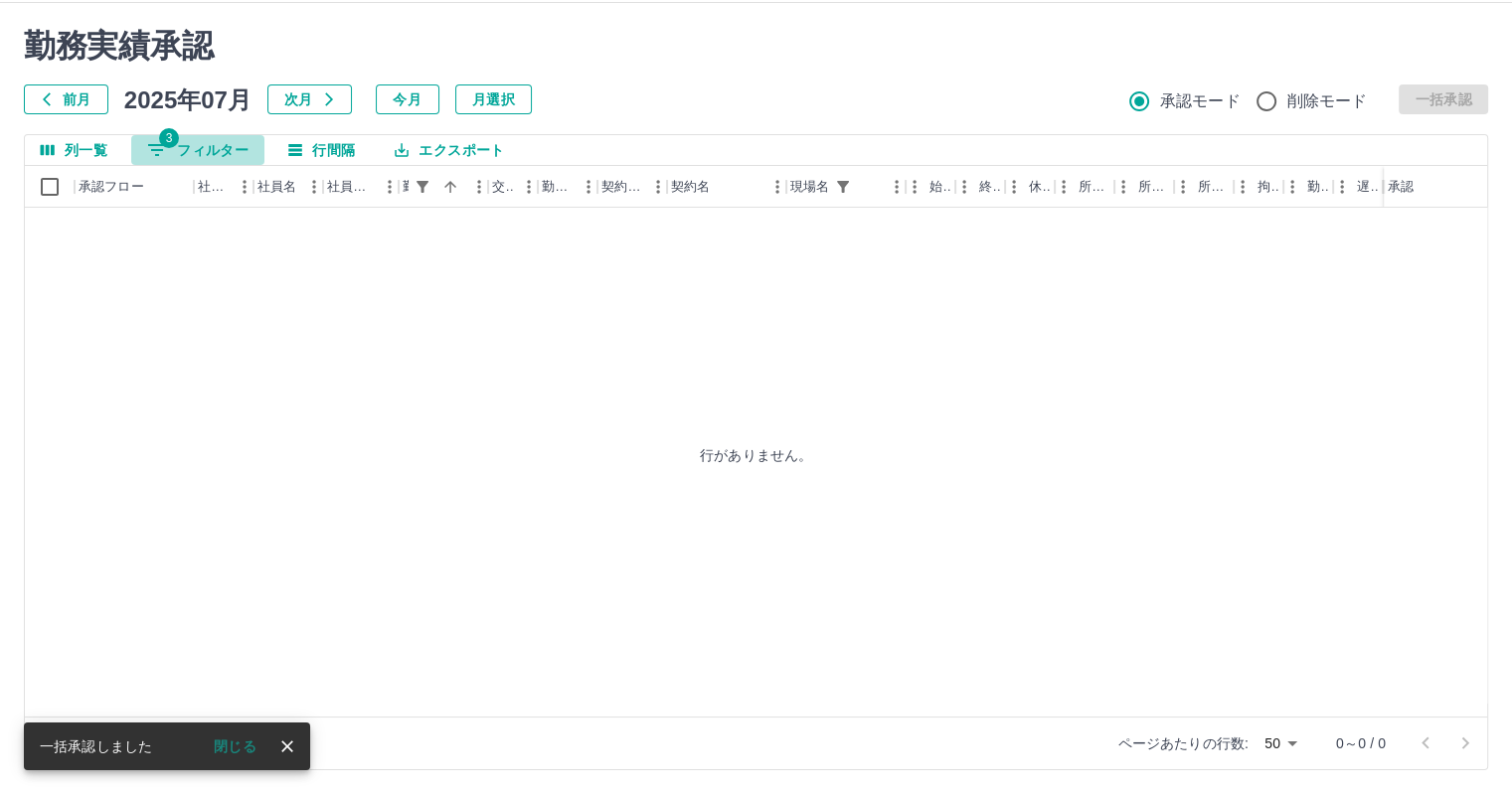 click on "3" at bounding box center (169, 138) 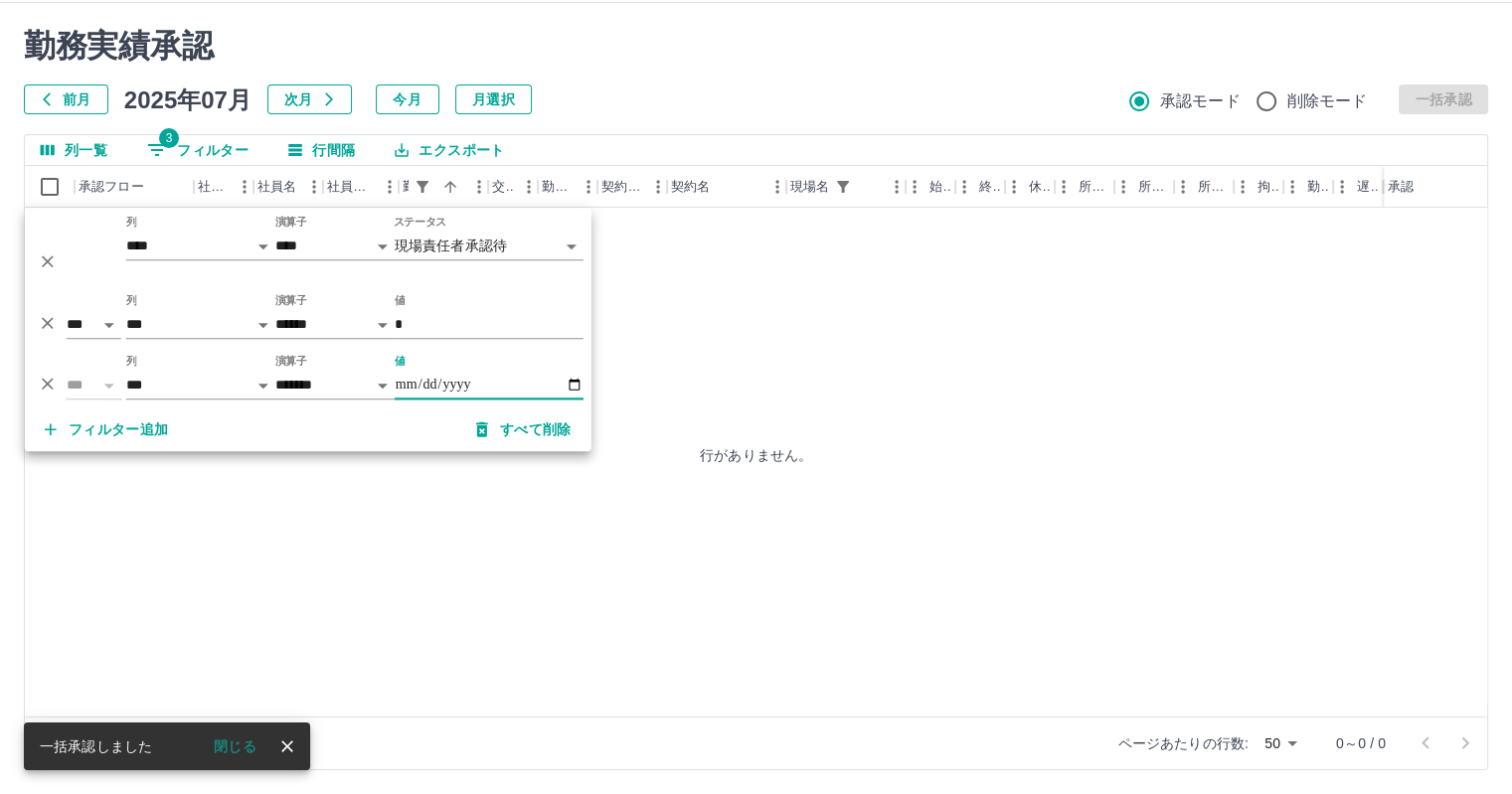 click on "**********" at bounding box center (489, 385) 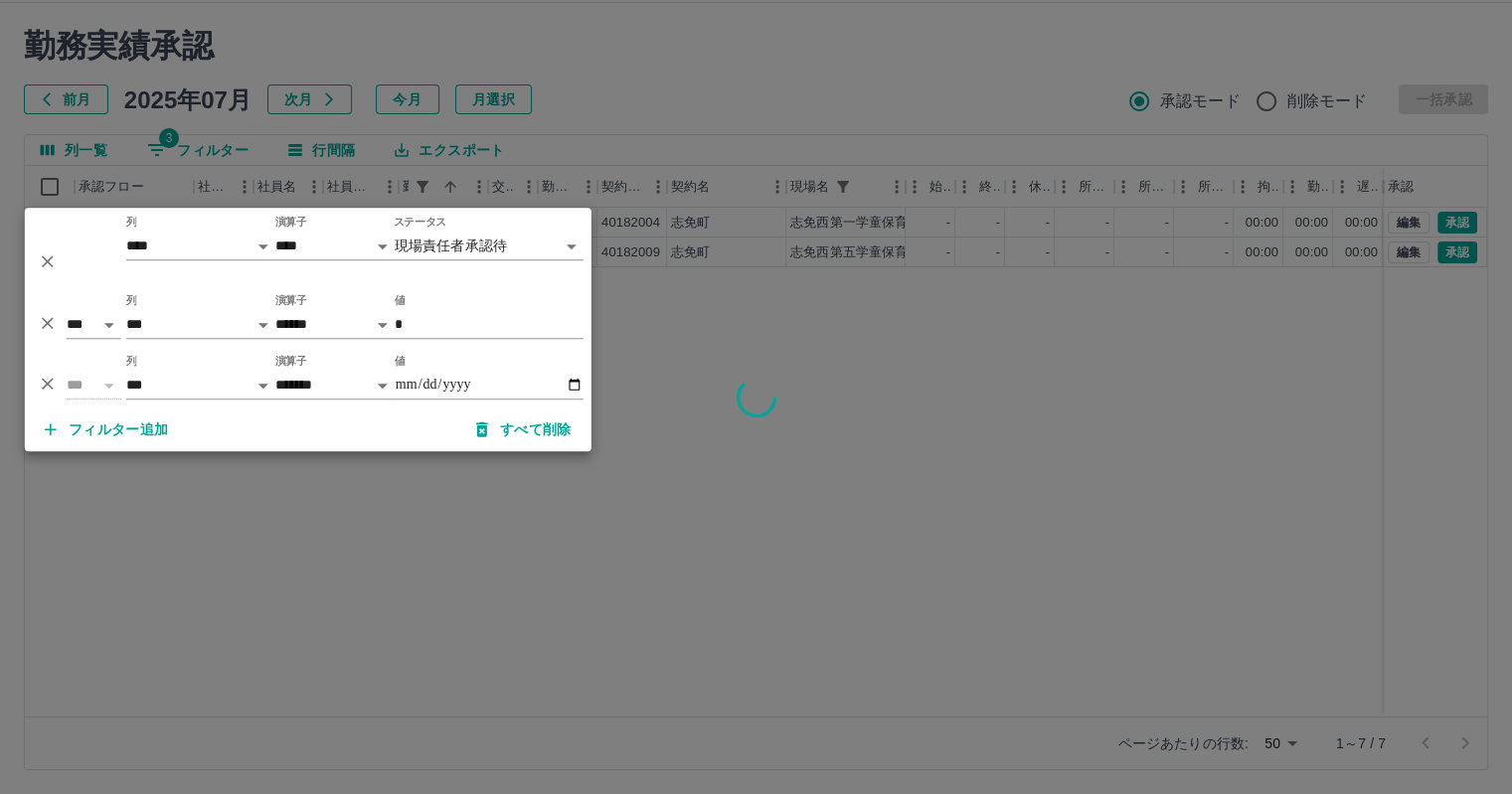 click at bounding box center (756, 397) 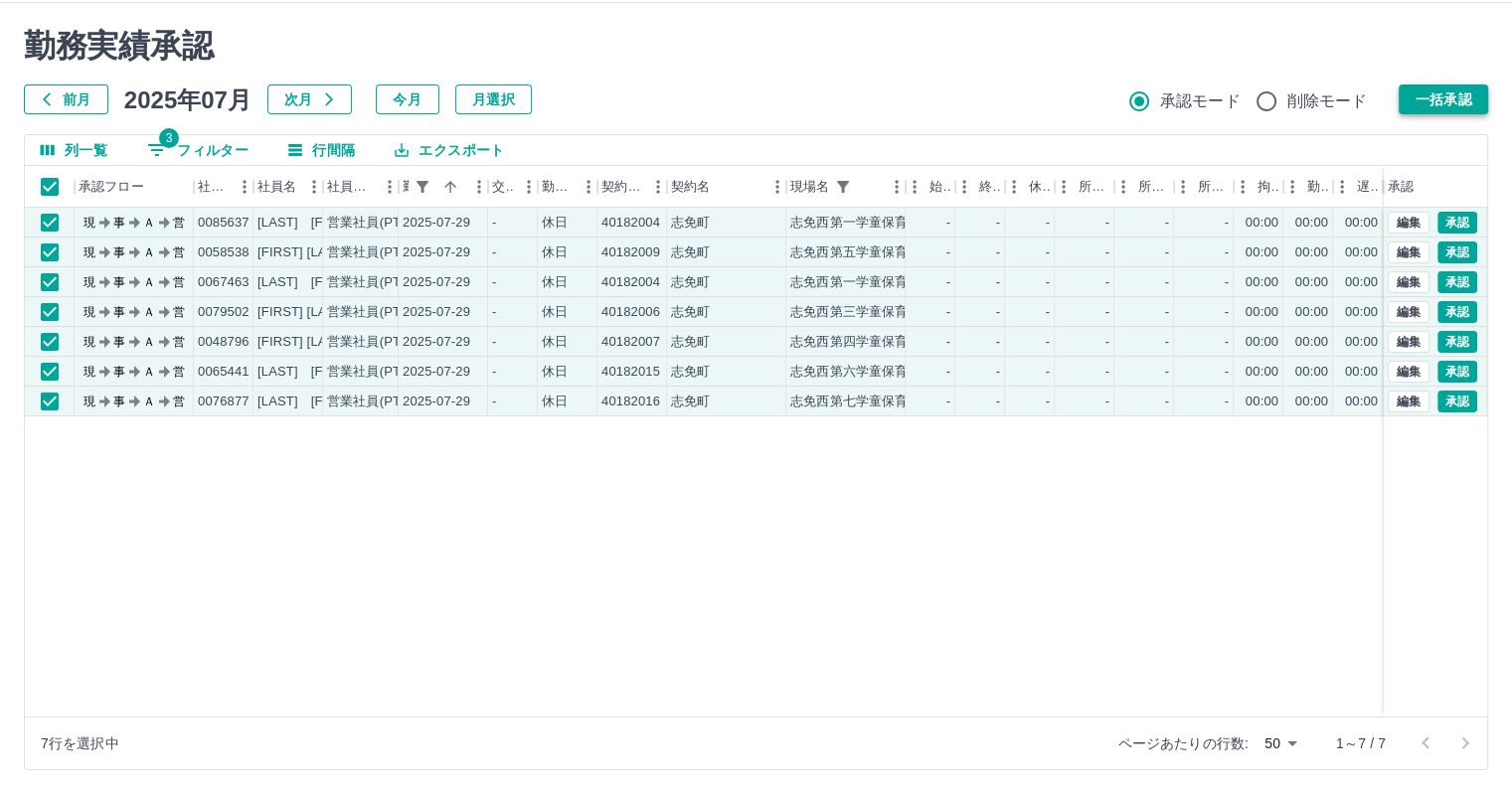click on "一括承認" at bounding box center [1443, 99] 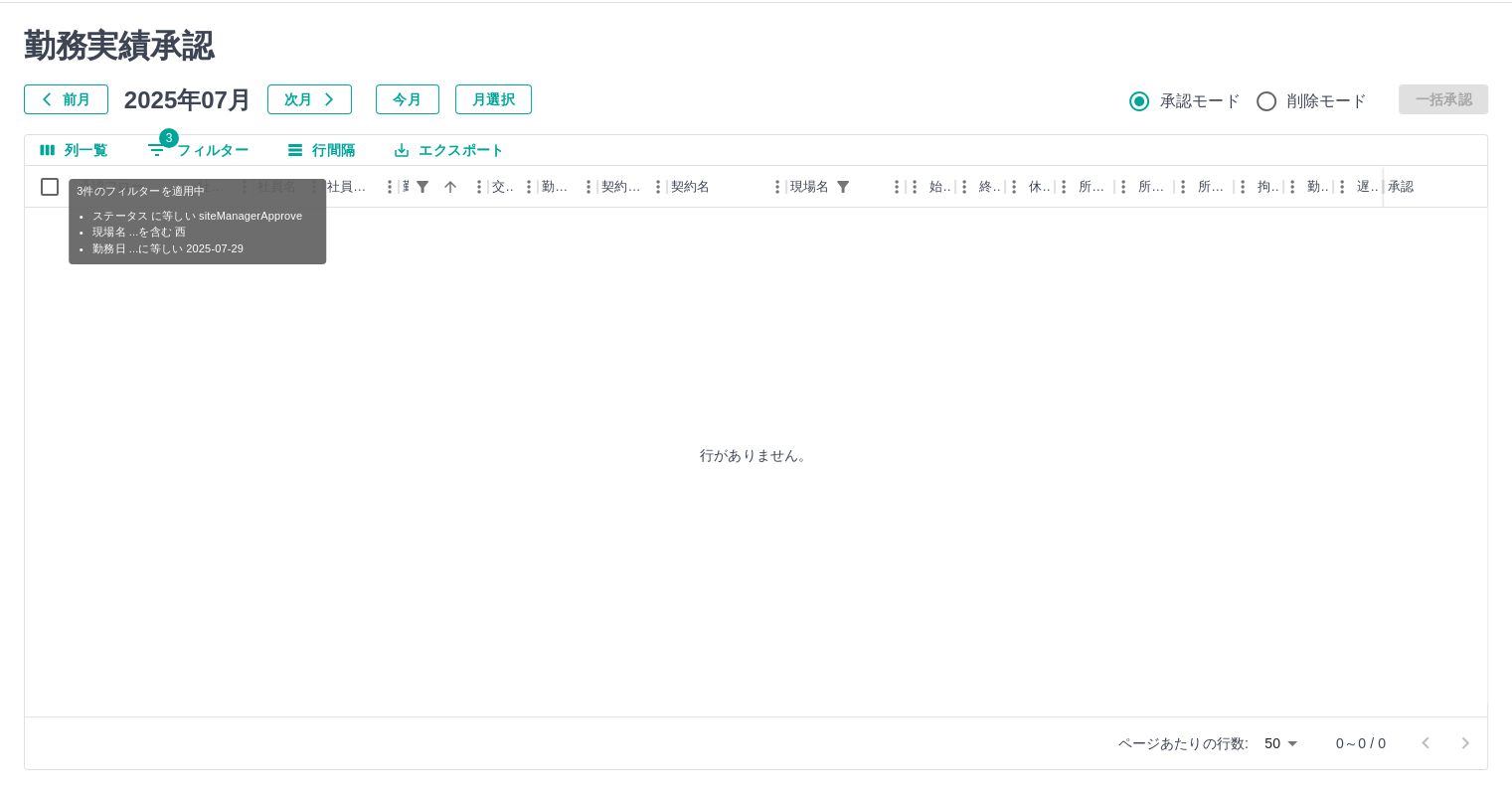 click on "3" at bounding box center [169, 138] 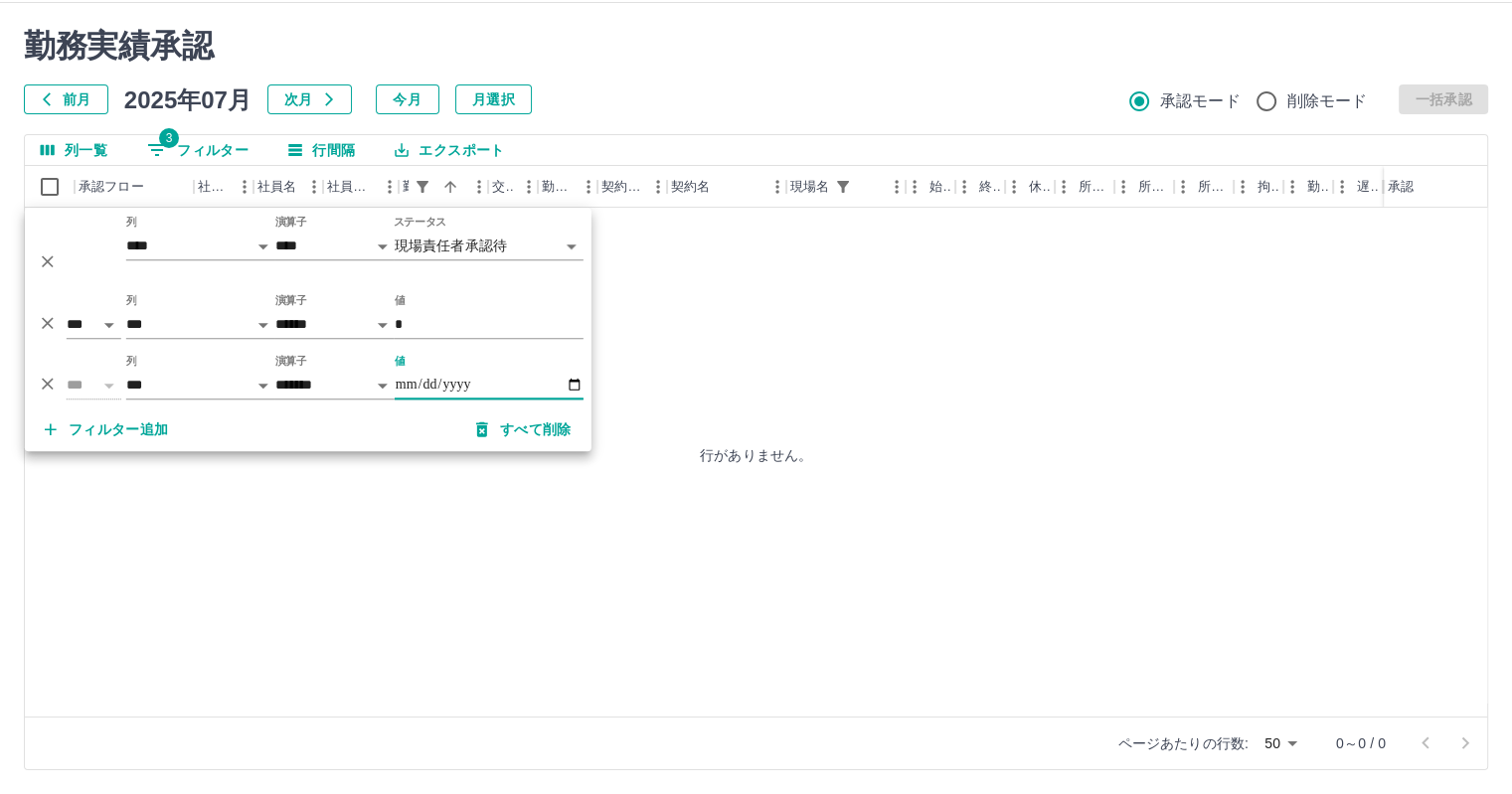 click on "**********" at bounding box center (489, 385) 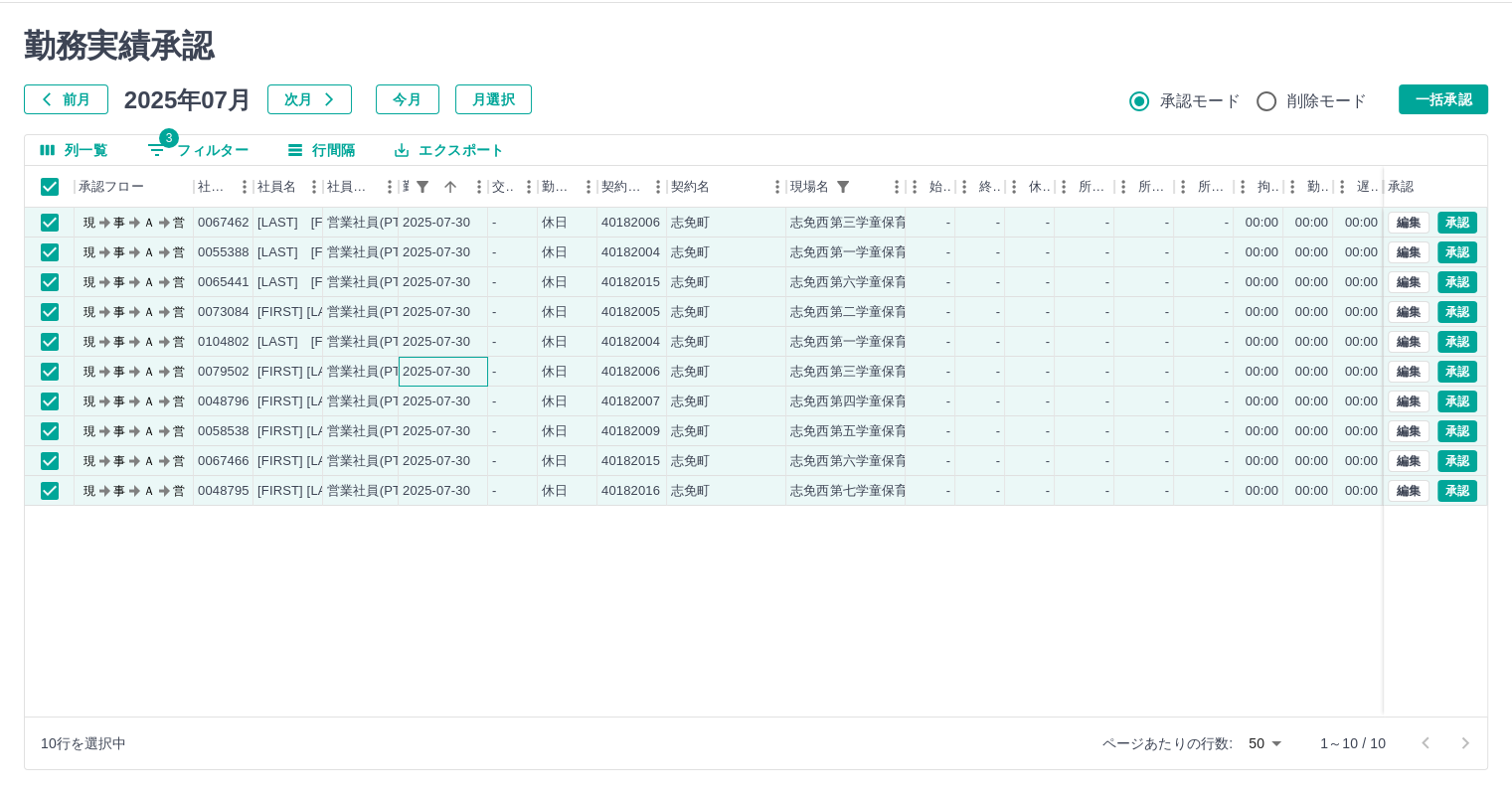 click on "2025-07-30" at bounding box center [436, 372] 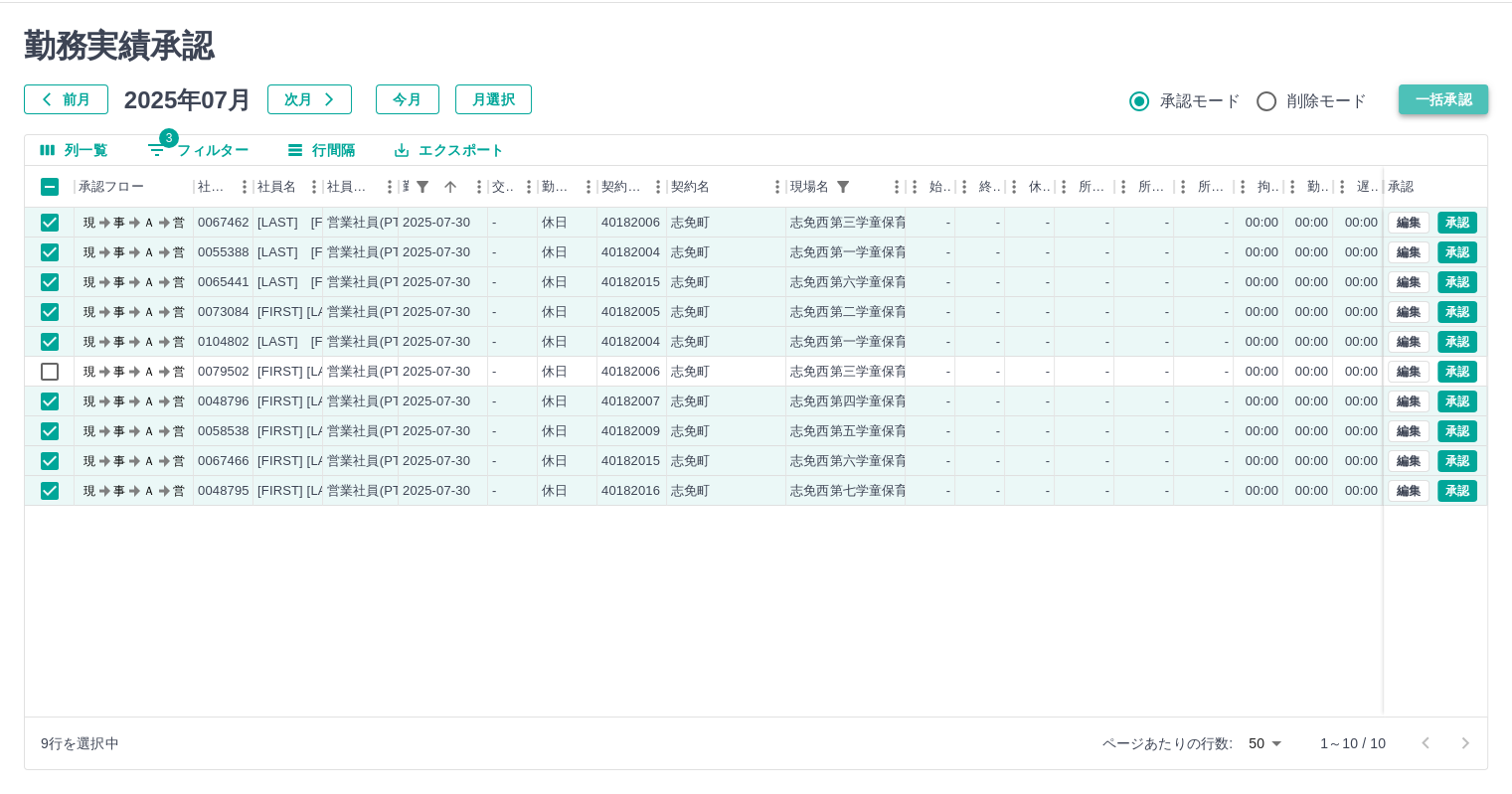 click on "一括承認" at bounding box center [1443, 99] 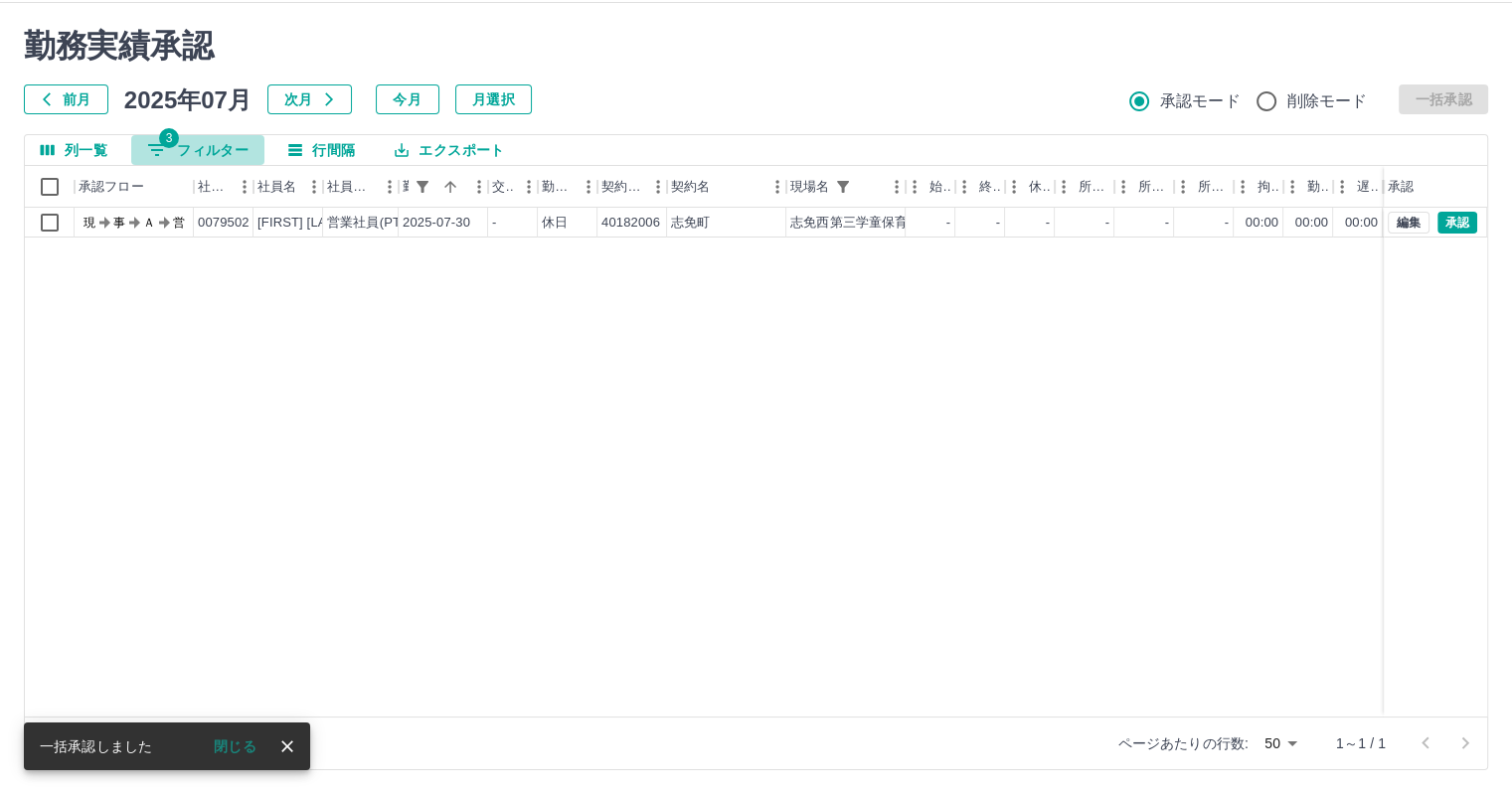 click on "3 フィルター" at bounding box center (198, 150) 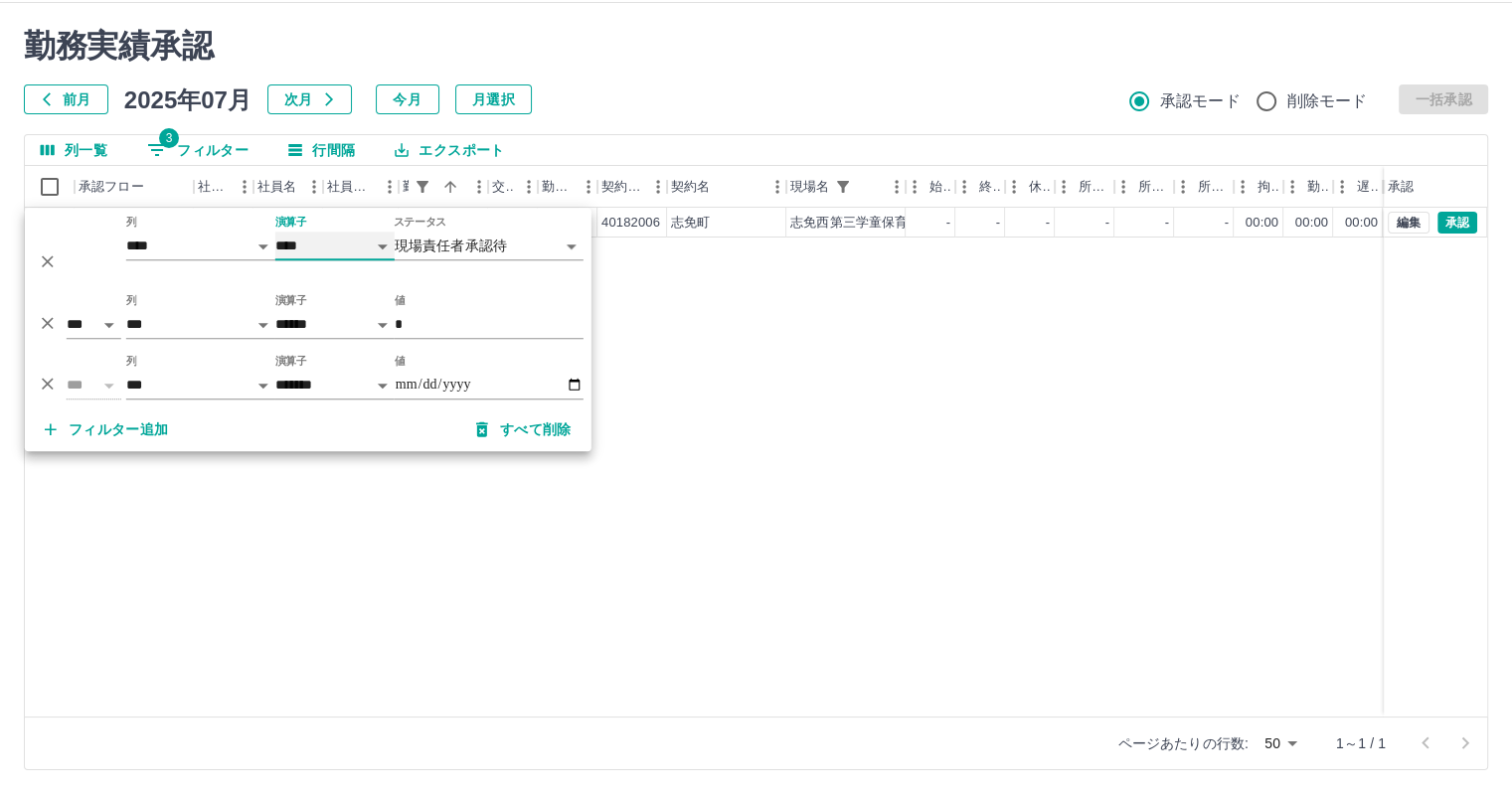 click on "**** ******" at bounding box center [335, 245] 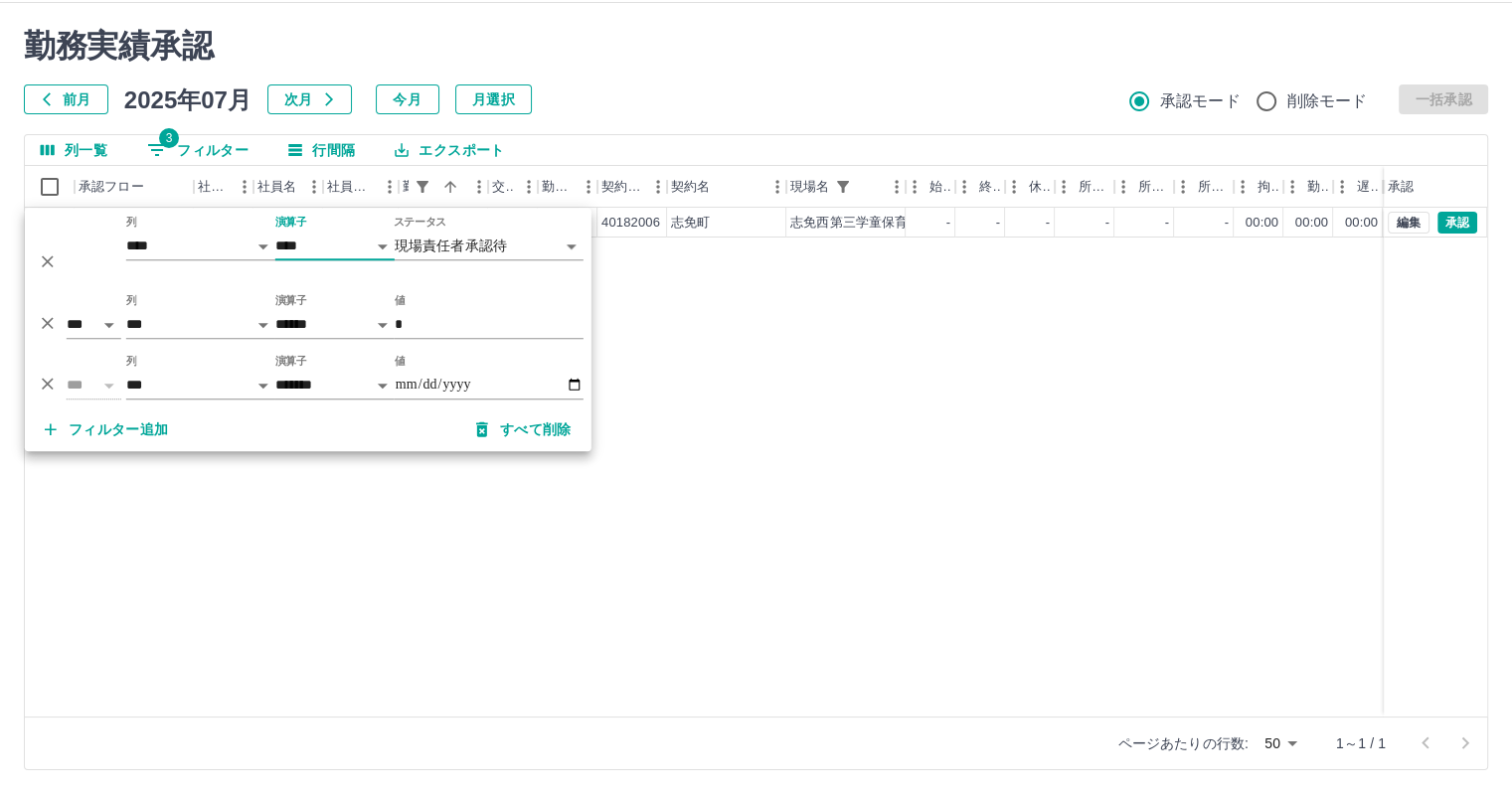 click on "現 事 Ａ 営 0079502 [LAST]　[FIRST] 営業社員(PT契約) 2025-07-30  -  休日 40182006 [CITY] [PLACE] - - - - - - 00:00 00:00 00:00 現場責任者承認待 編集 承認" at bounding box center (893, 462) 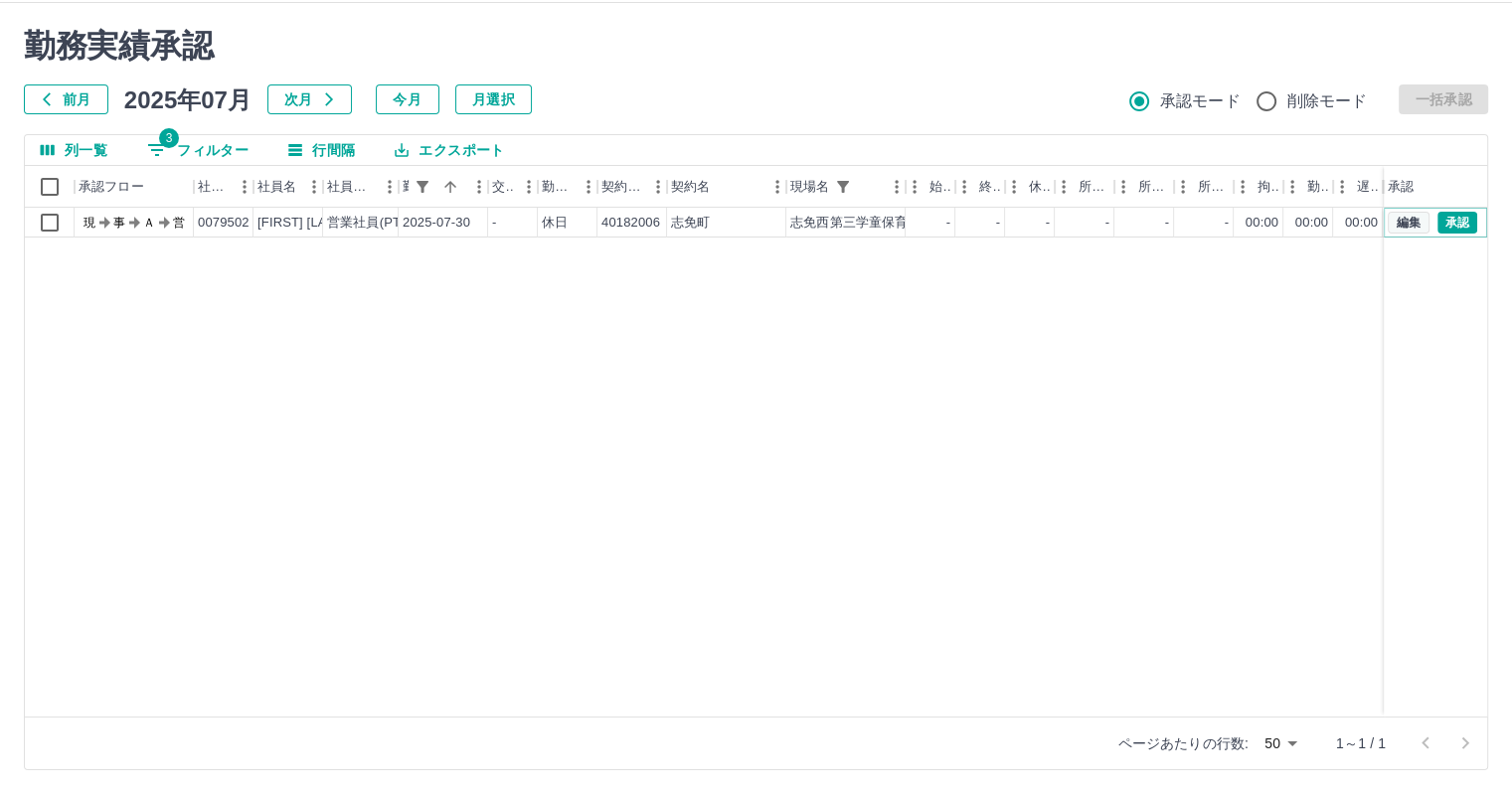 click on "編集" at bounding box center [1409, 223] 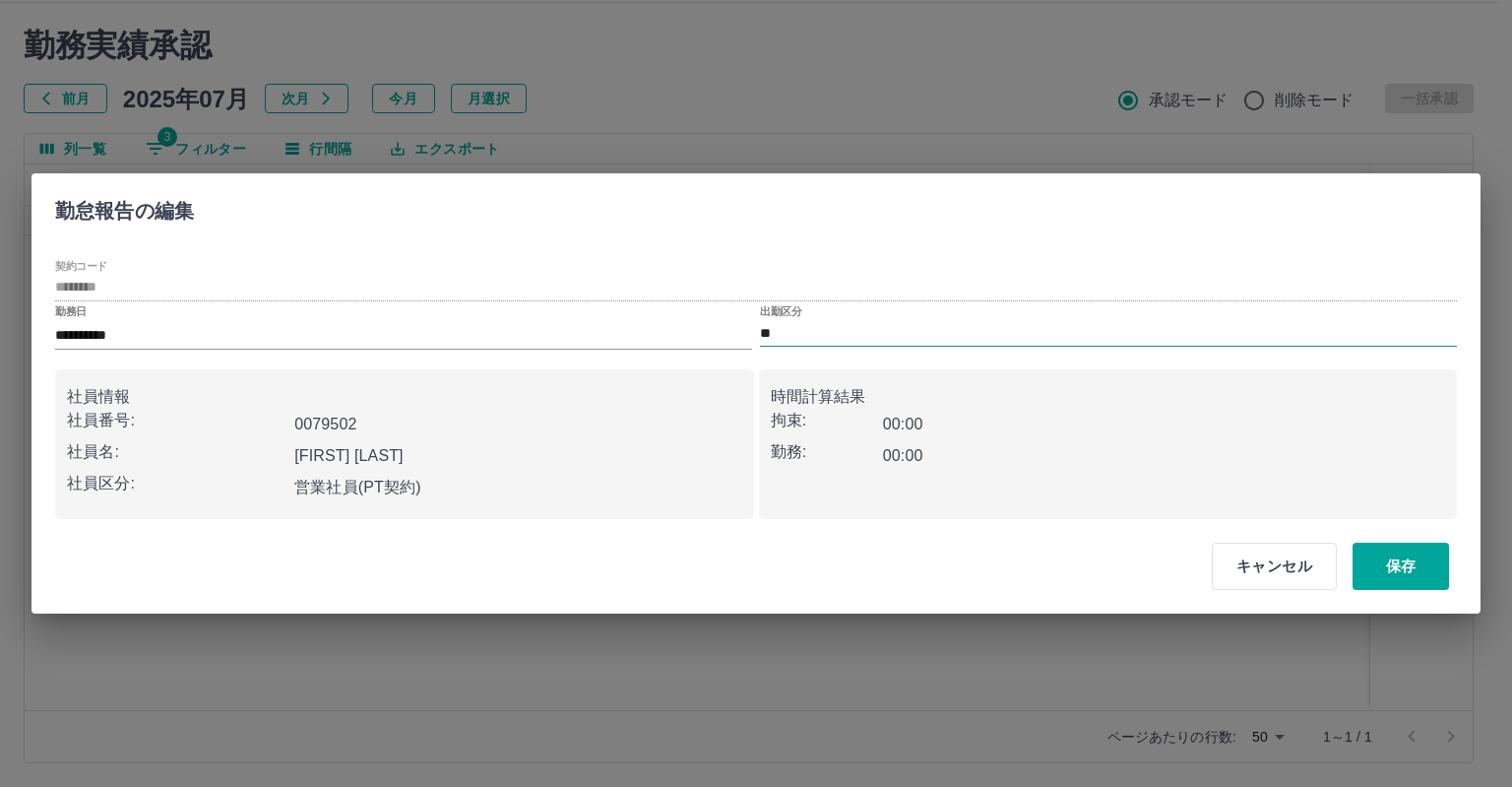 click on "**" at bounding box center (1108, 333) 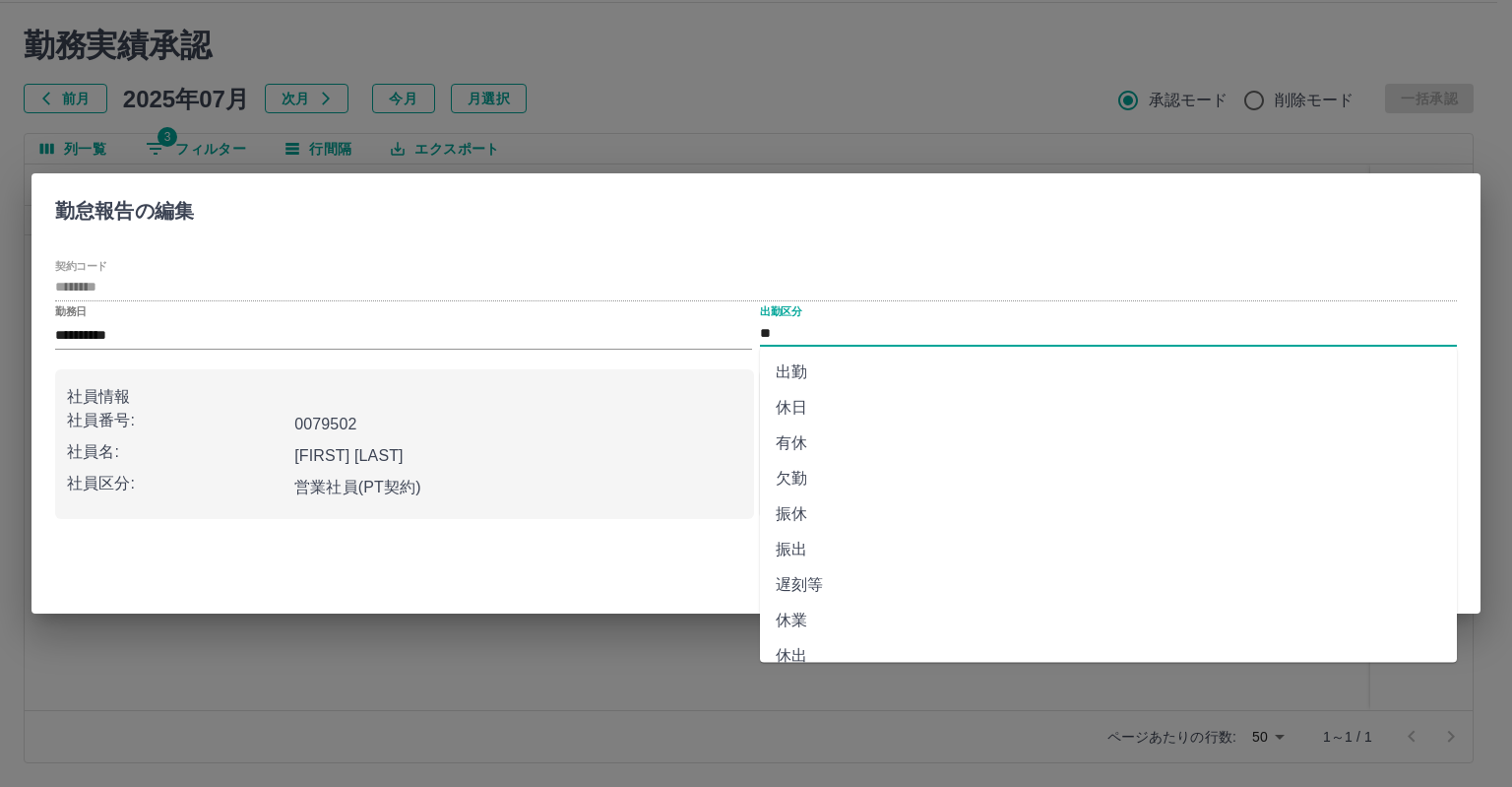 click on "欠勤" at bounding box center [1108, 479] 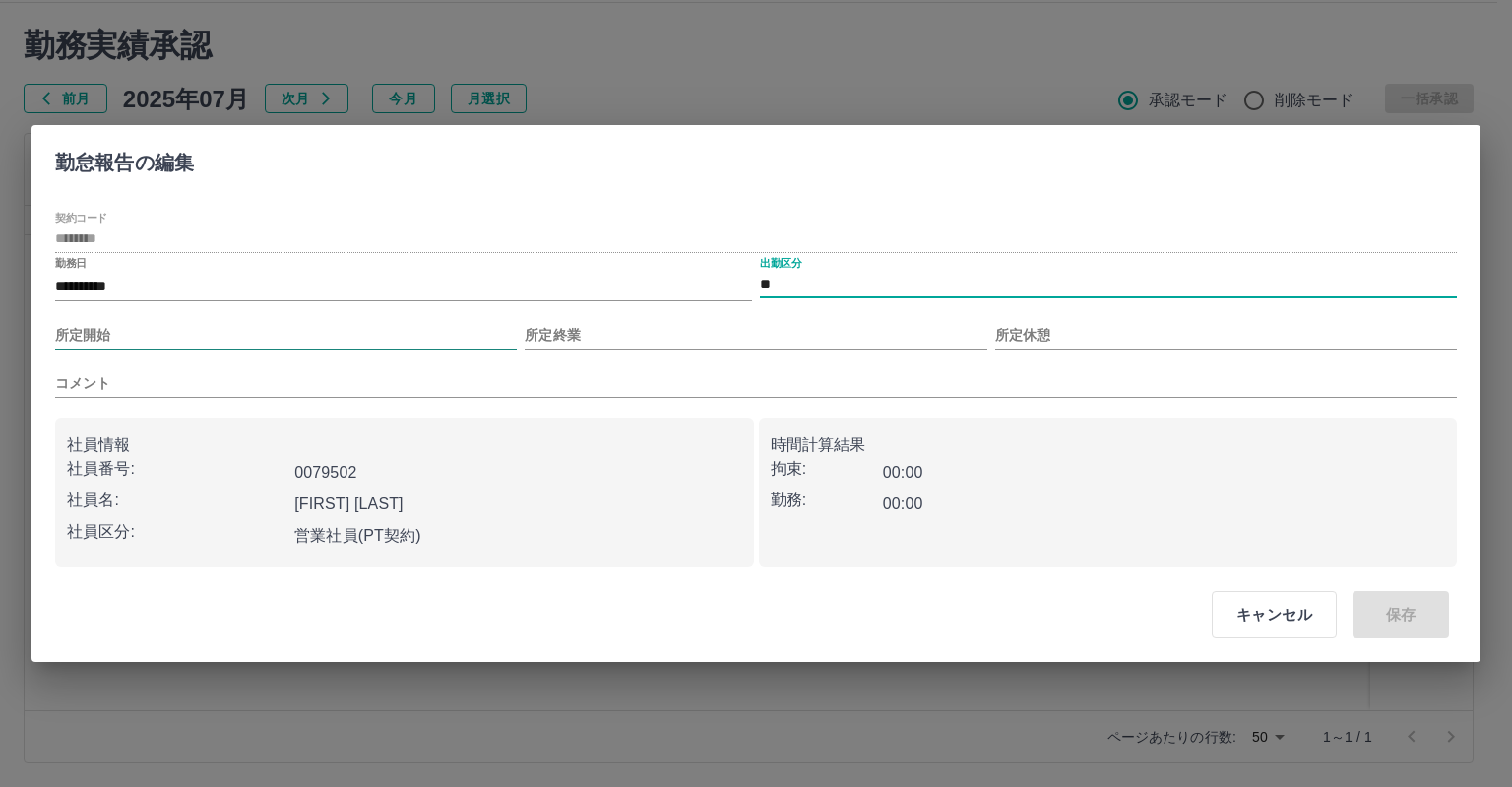click on "所定開始" at bounding box center [285, 335] 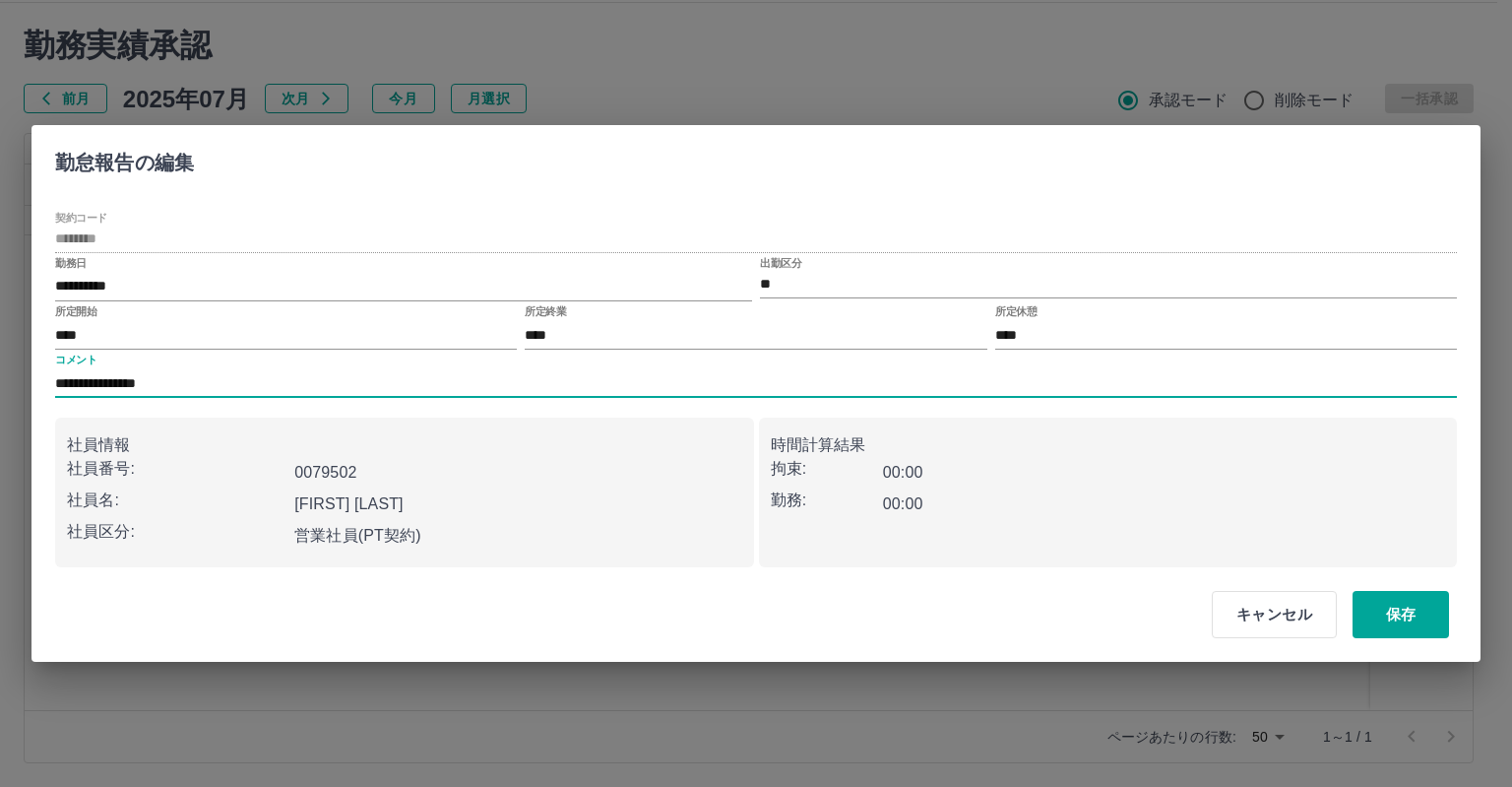 click on "**********" at bounding box center [756, 383] 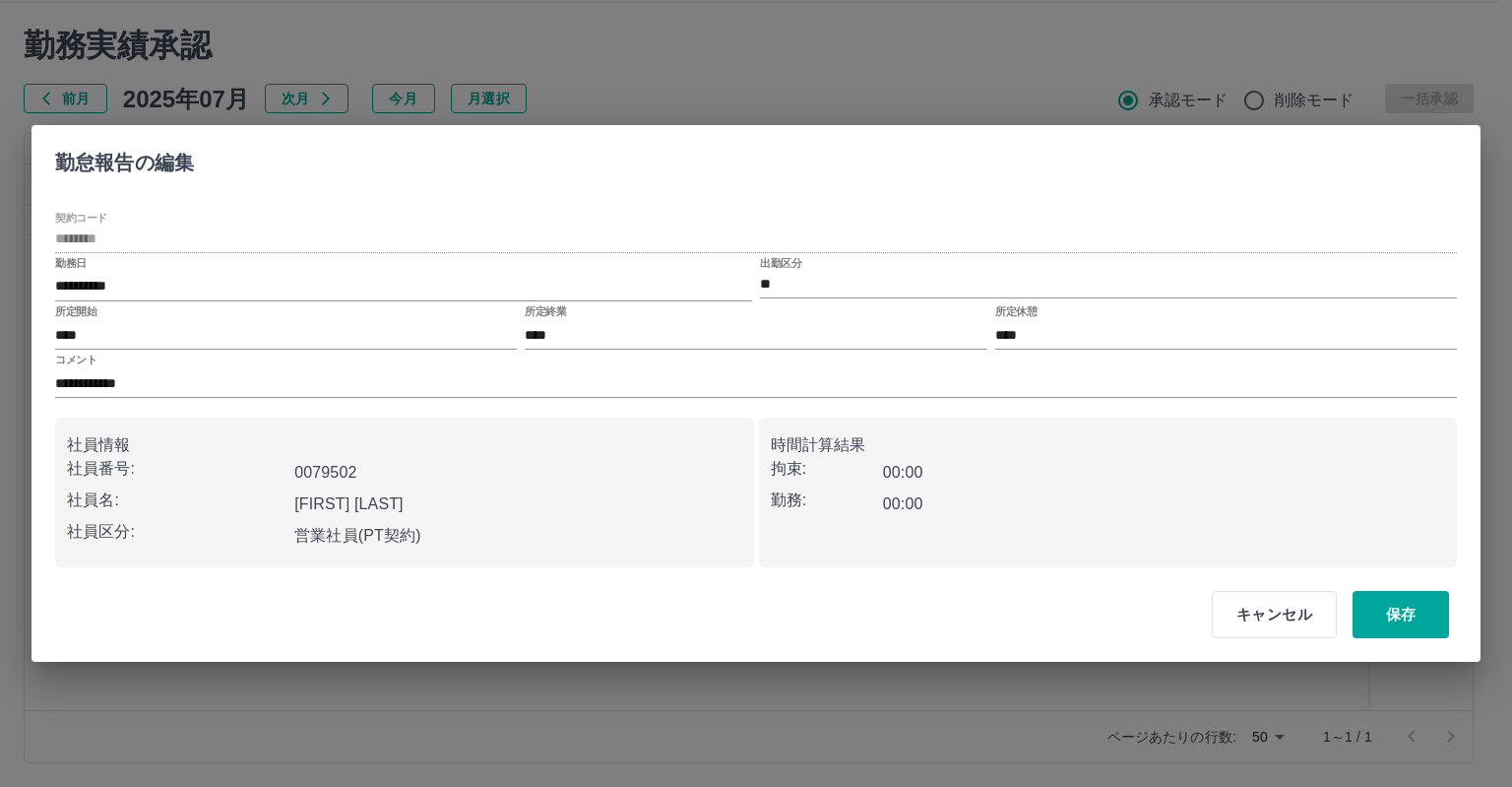 click on "社員情報 社員番号: 0079502 社員名: [LAST]　[FIRST] 社員区分: 営業社員(PT契約)" at bounding box center [405, 492] 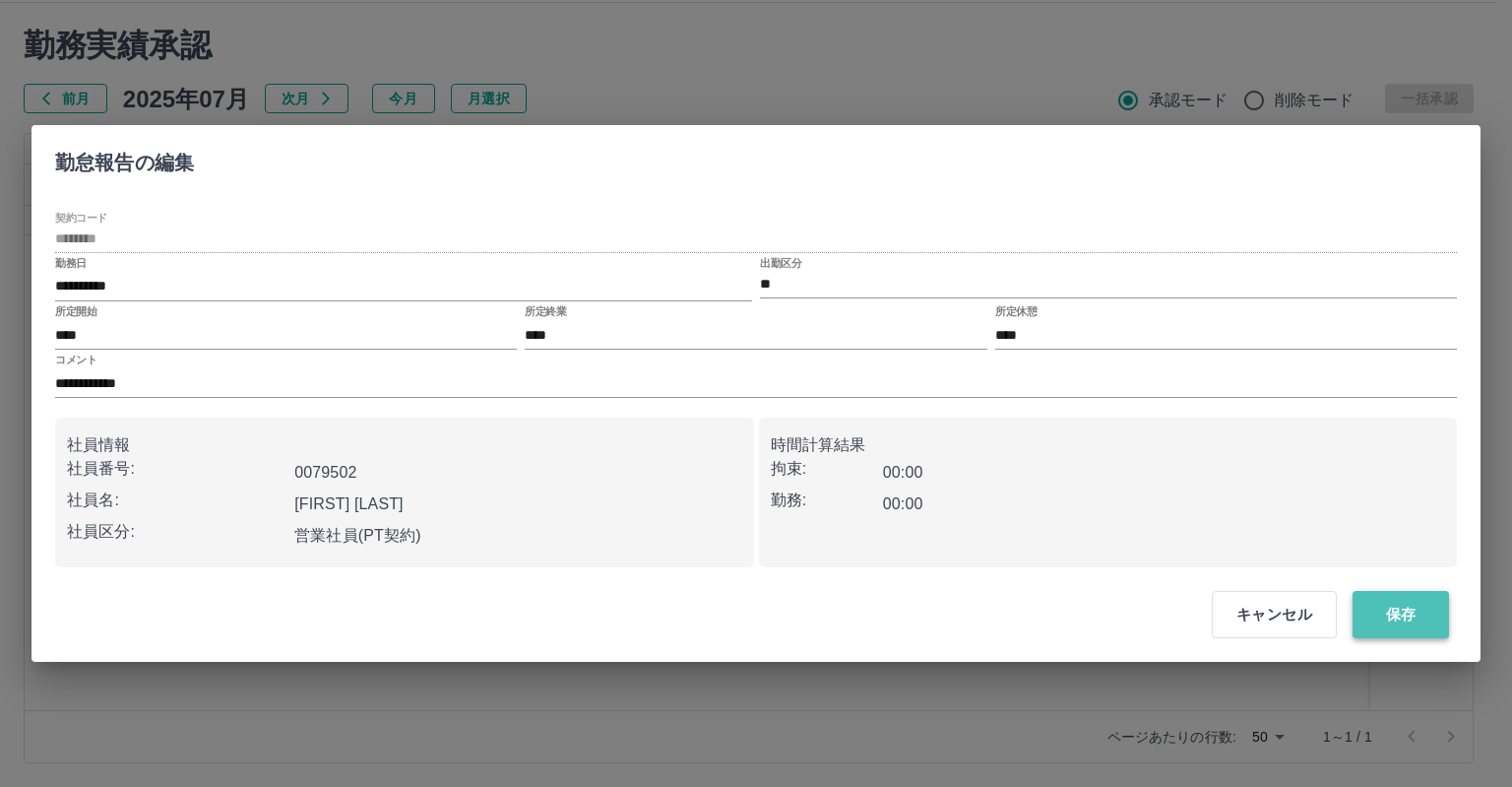 click on "保存" at bounding box center (1401, 615) 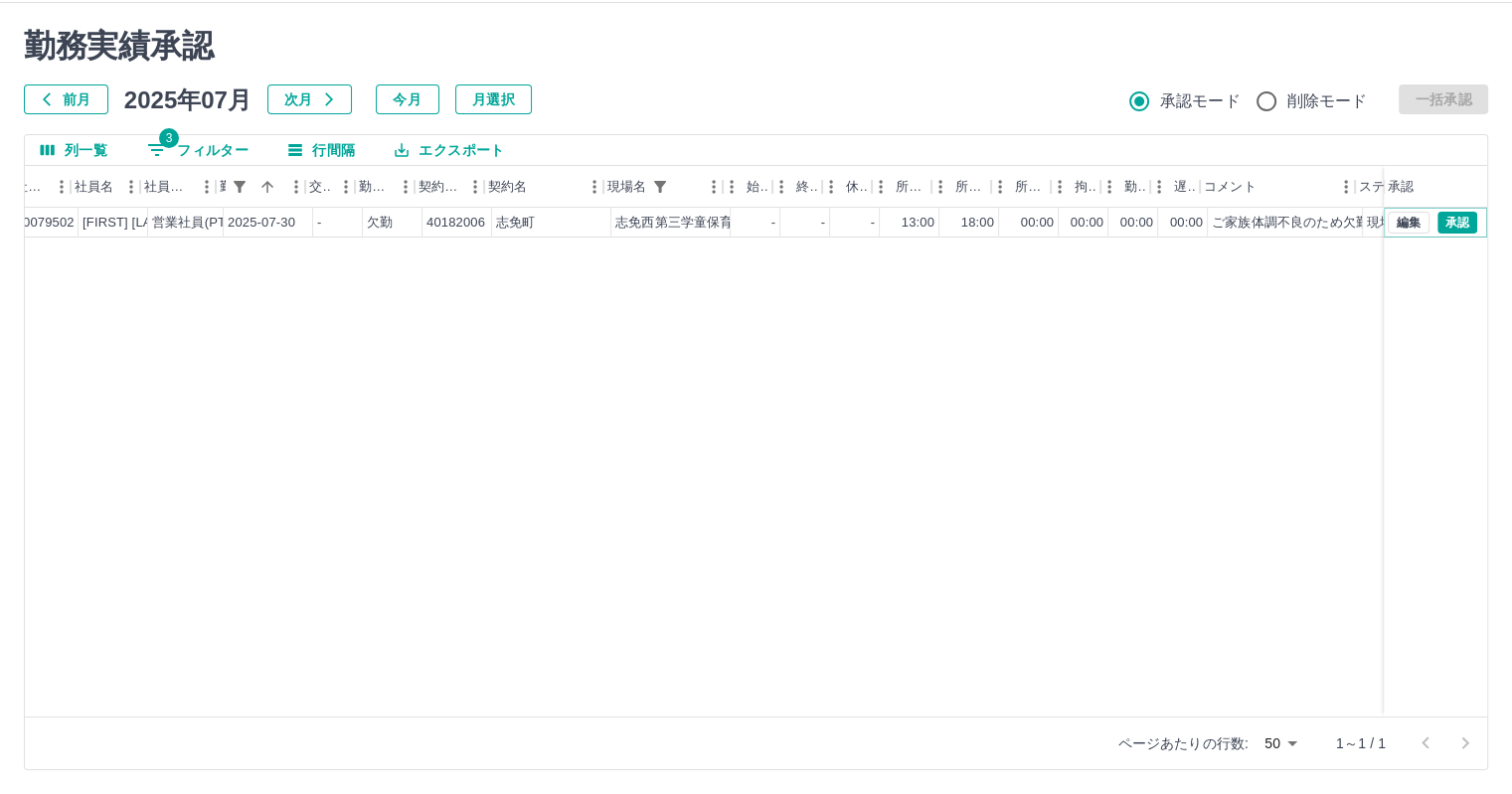 scroll, scrollTop: 0, scrollLeft: 183, axis: horizontal 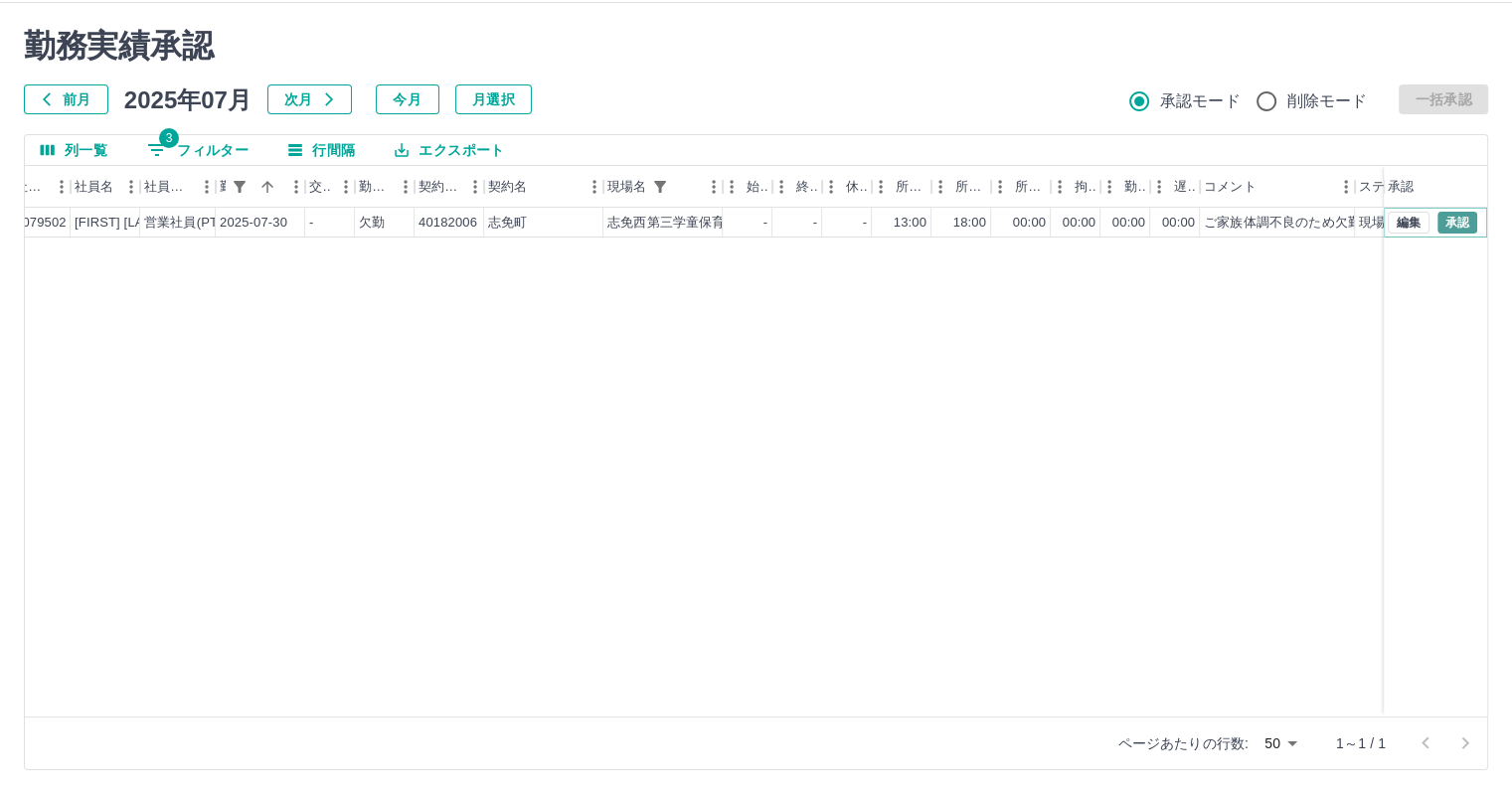 click on "承認" at bounding box center (1457, 223) 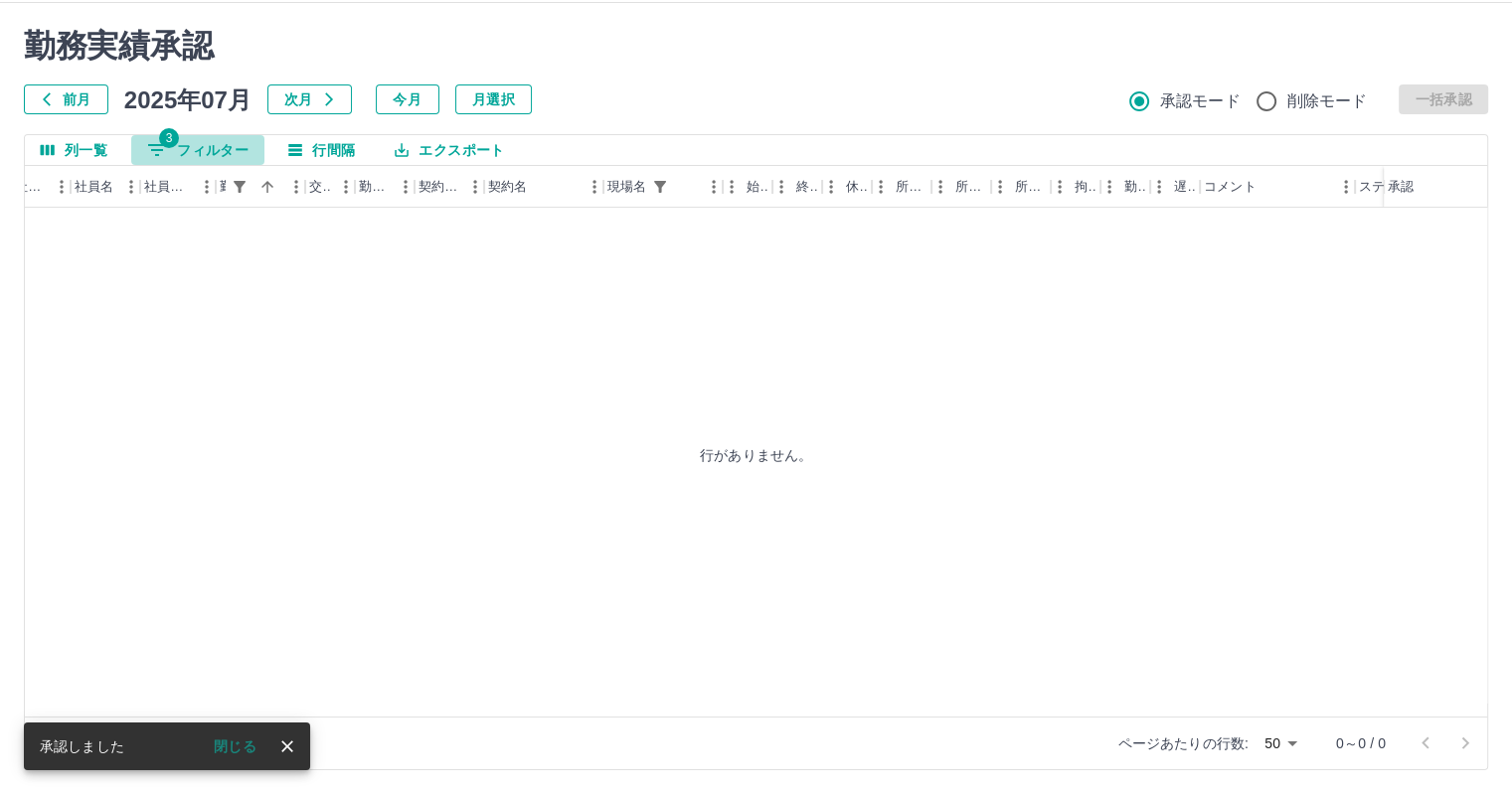 click on "3" at bounding box center (169, 138) 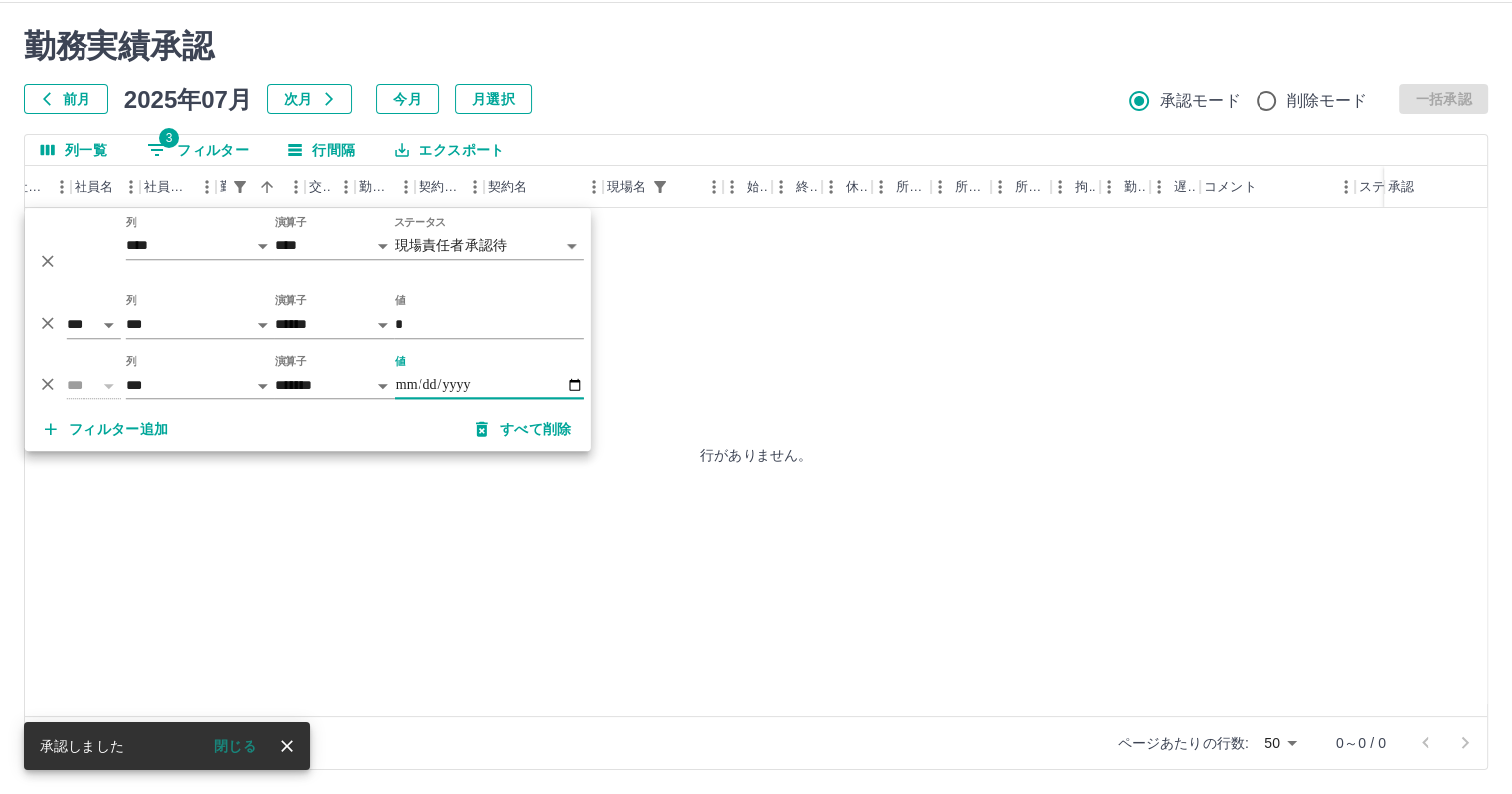 click on "**********" at bounding box center [489, 385] 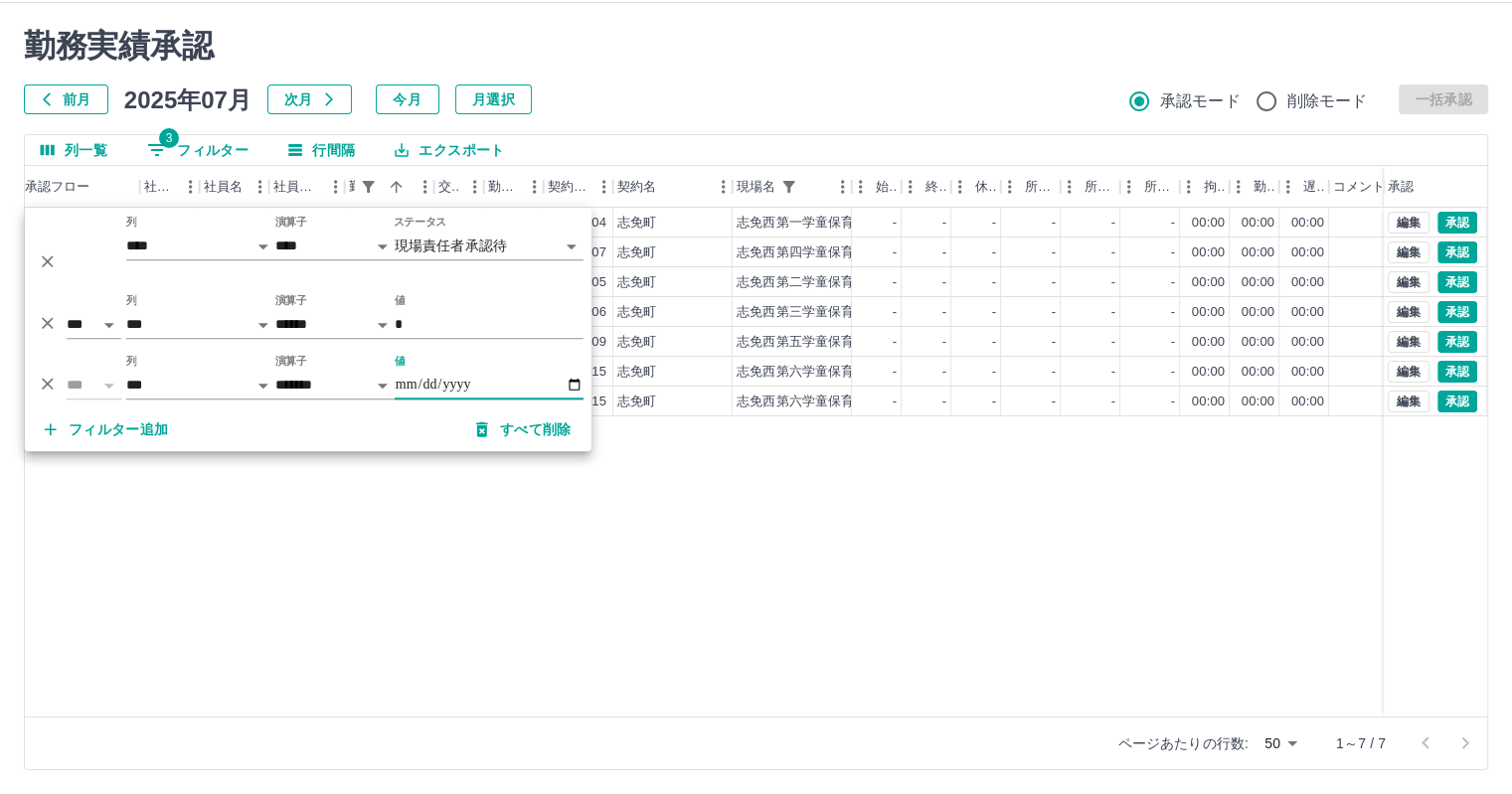 scroll, scrollTop: 0, scrollLeft: 0, axis: both 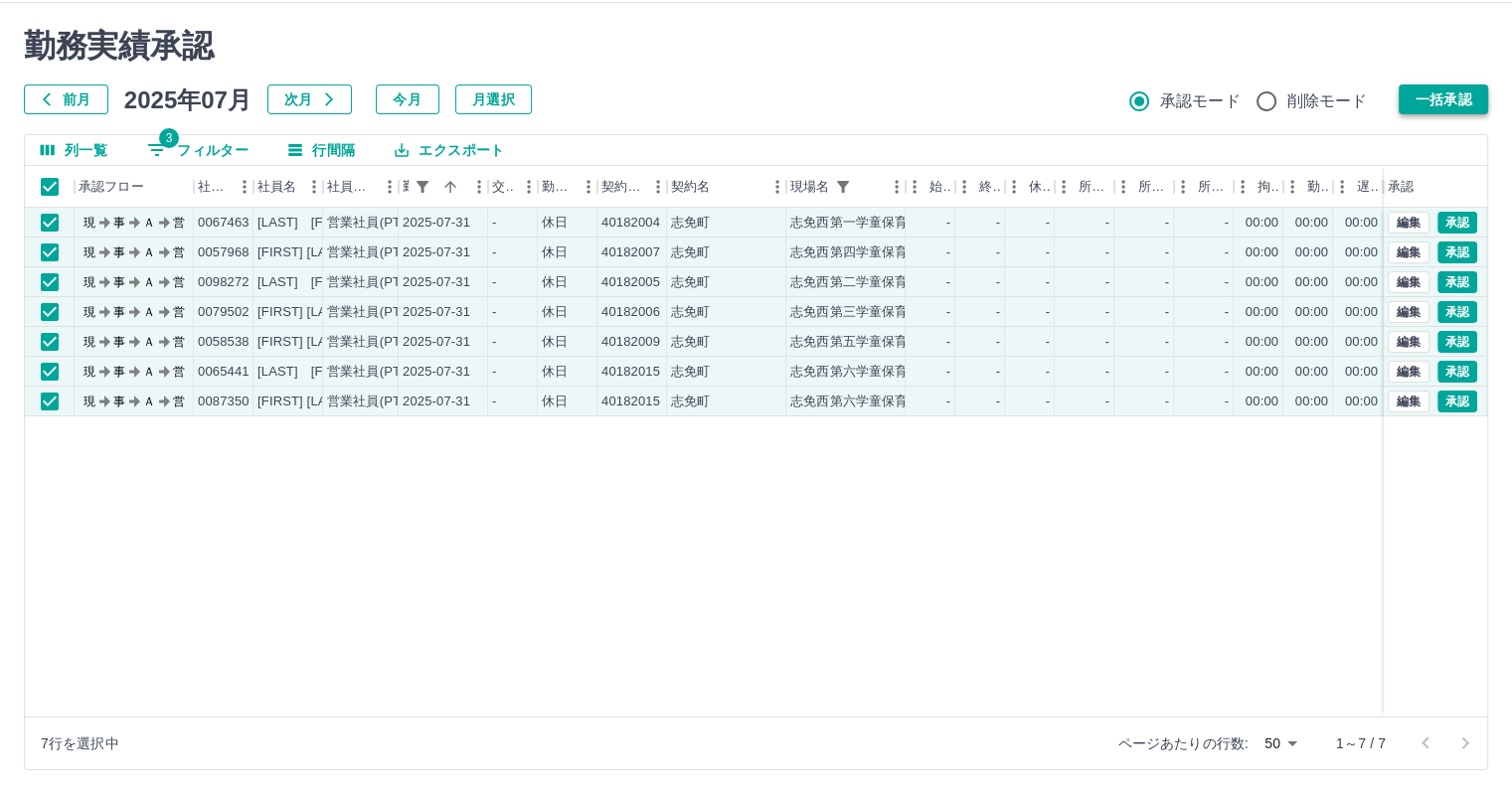 click on "一括承認" at bounding box center (1443, 99) 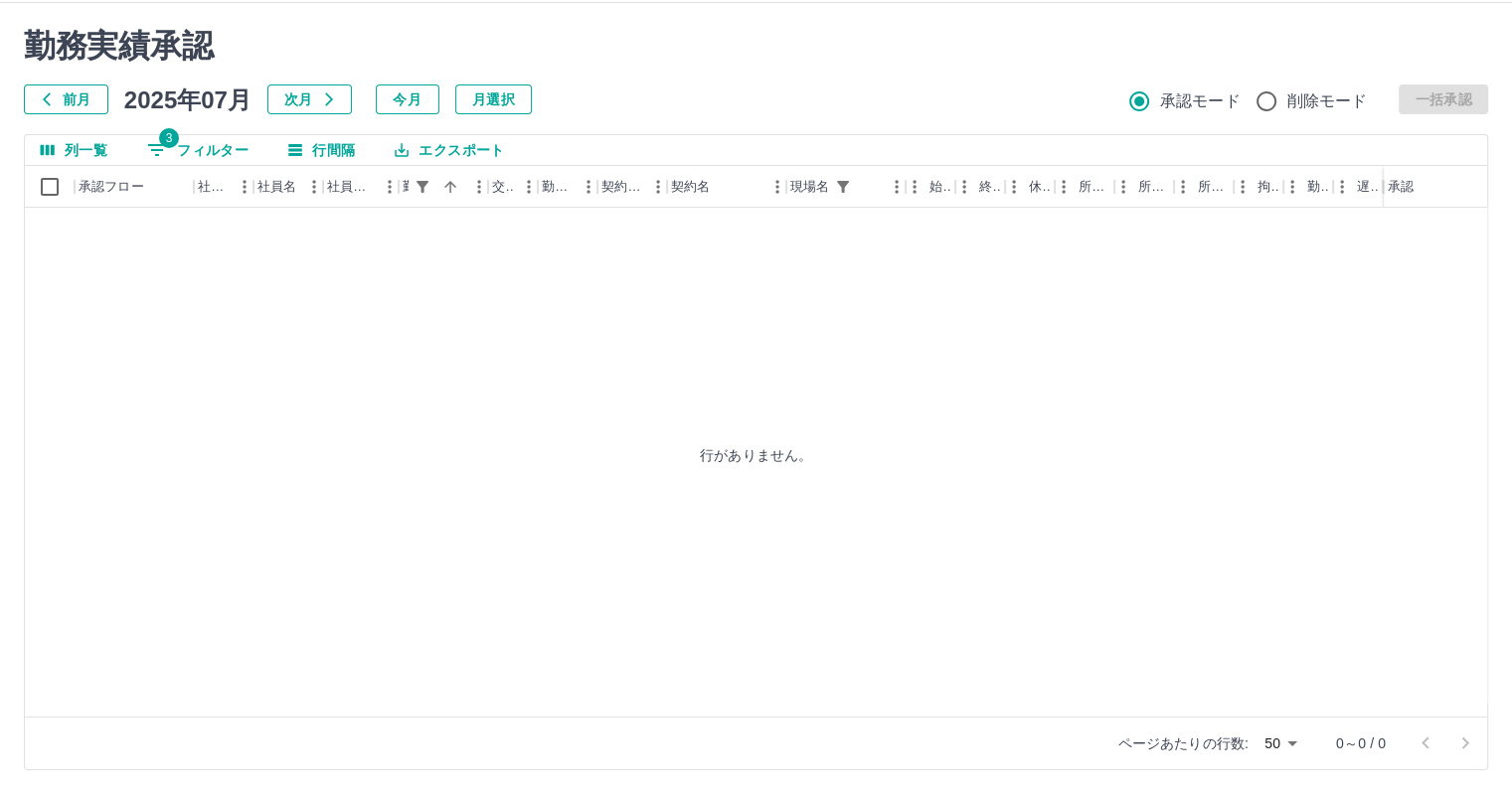 click on "列一覧 3 フィルター 行間隔 エクスポート" at bounding box center [756, 150] 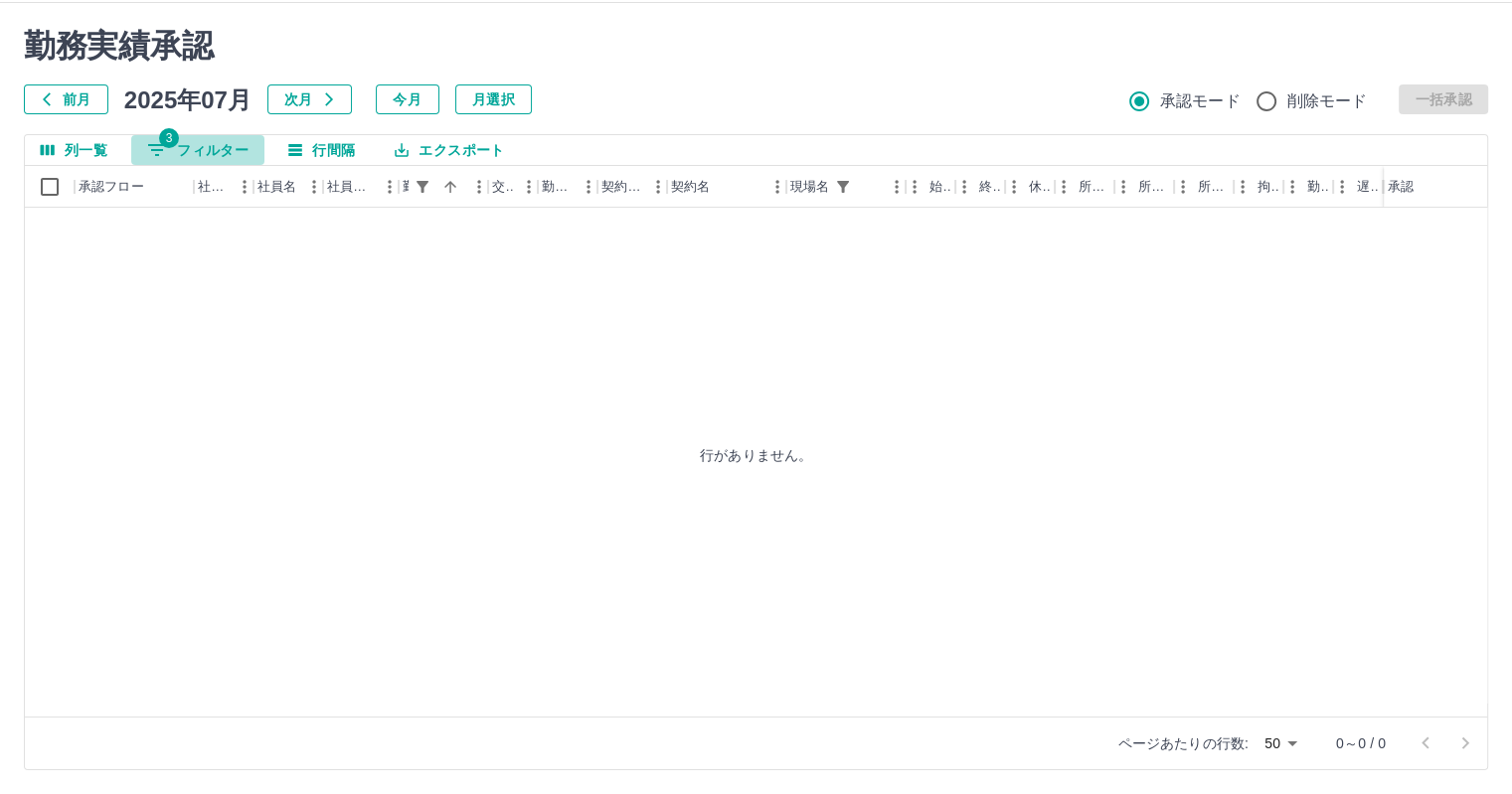 click on "3 フィルター" at bounding box center [198, 150] 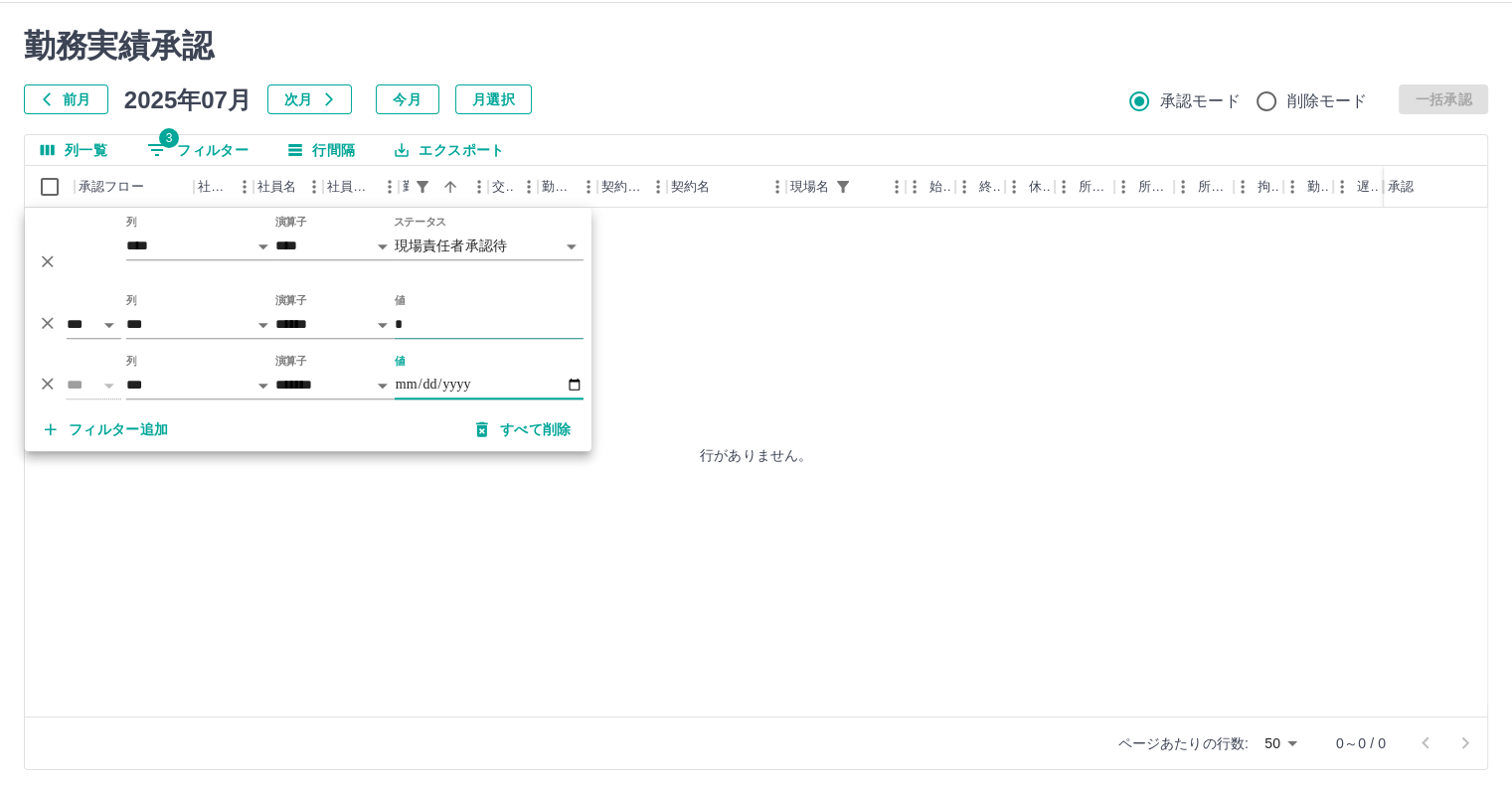 click on "*" at bounding box center [489, 324] 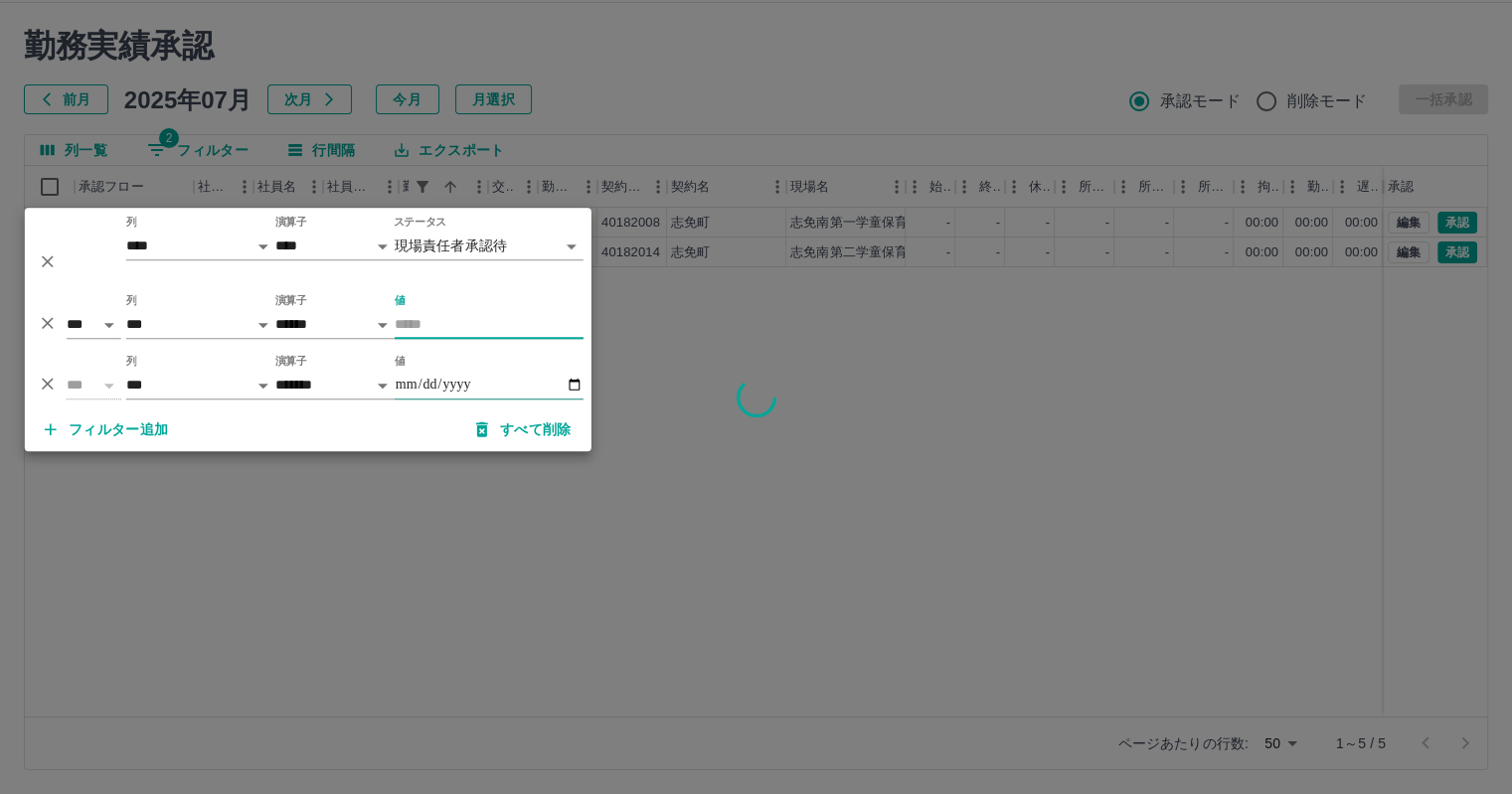 click on "**********" at bounding box center [489, 385] 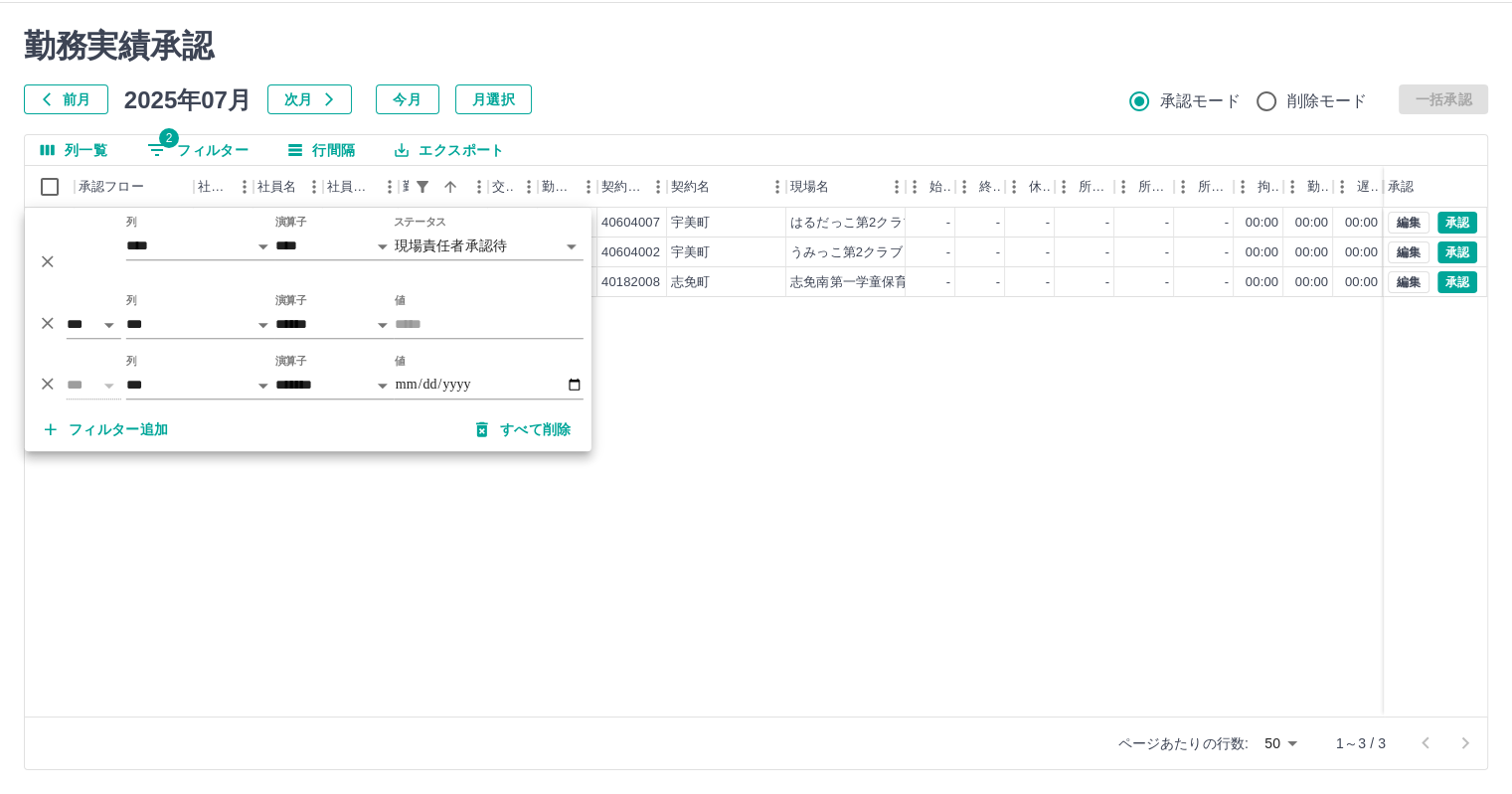 click on "現 事 Ａ 営 0048399 [FIRST] [LAST] 一般正社員 2025-07-01  -  休日 40604007 [CITY] [CITY]第2クラブ - - - - - - 00:00 00:00 00:00 現場責任者承認待 現 事 Ａ 営 0056551 [FIRST] [LAST] 営業社員(PT契約) 2025-07-01  -  休日 40604002 [CITY] [CITY]第2クラブ - - - - - - 00:00 00:00 00:00 現場責任者承認待 現 事 Ａ 営 0048790 [FIRST] [LAST] 営業社員(P契約) 2025-07-01  -  休日 40182008 [CITY] [CITY]第一学童保育所 - - - - - - 00:00 00:00 00:00 現場責任者承認待 編集 承認 編集 承認 編集 承認" at bounding box center (893, 462) 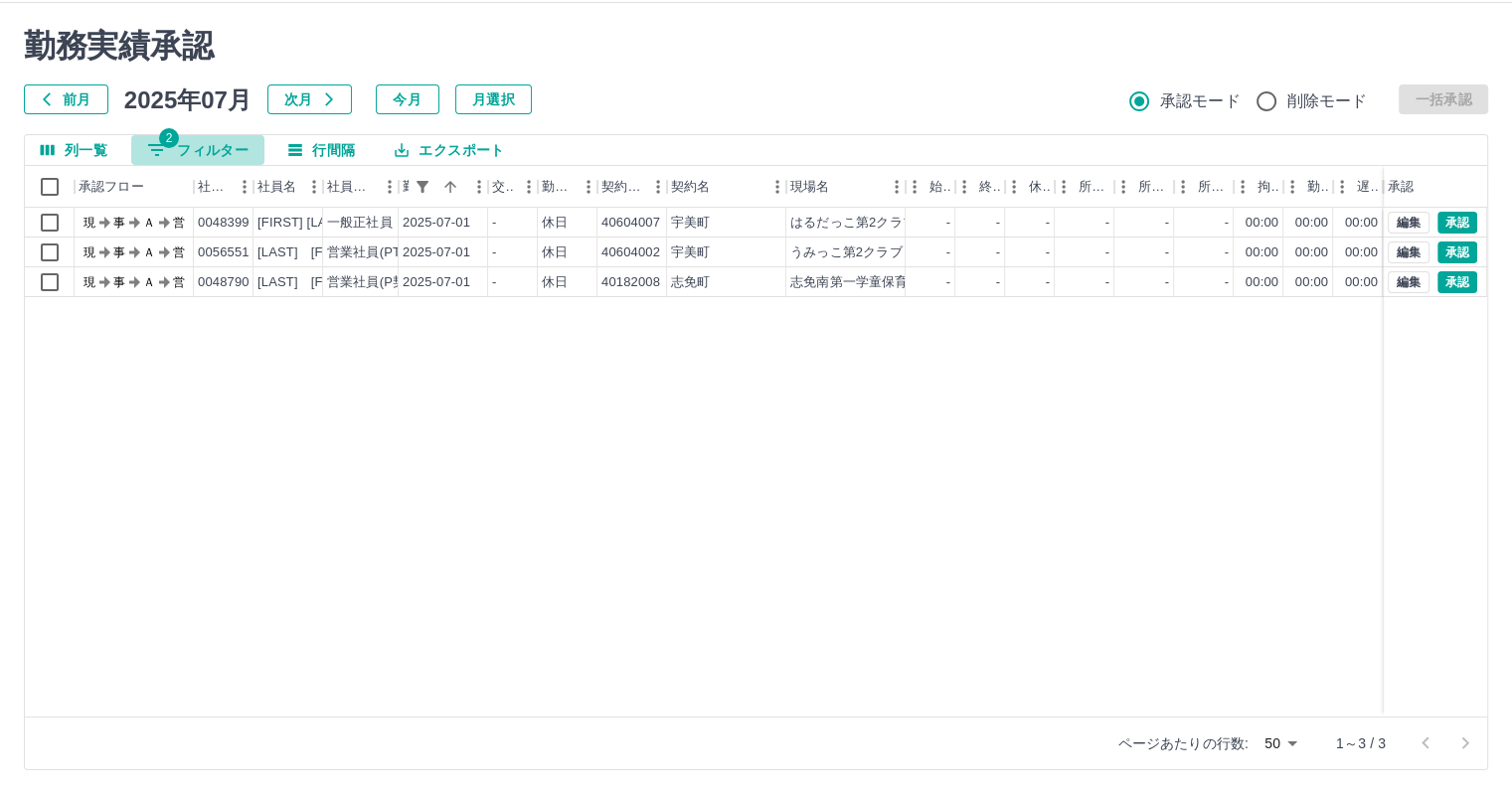 click on "2 フィルター" at bounding box center (198, 150) 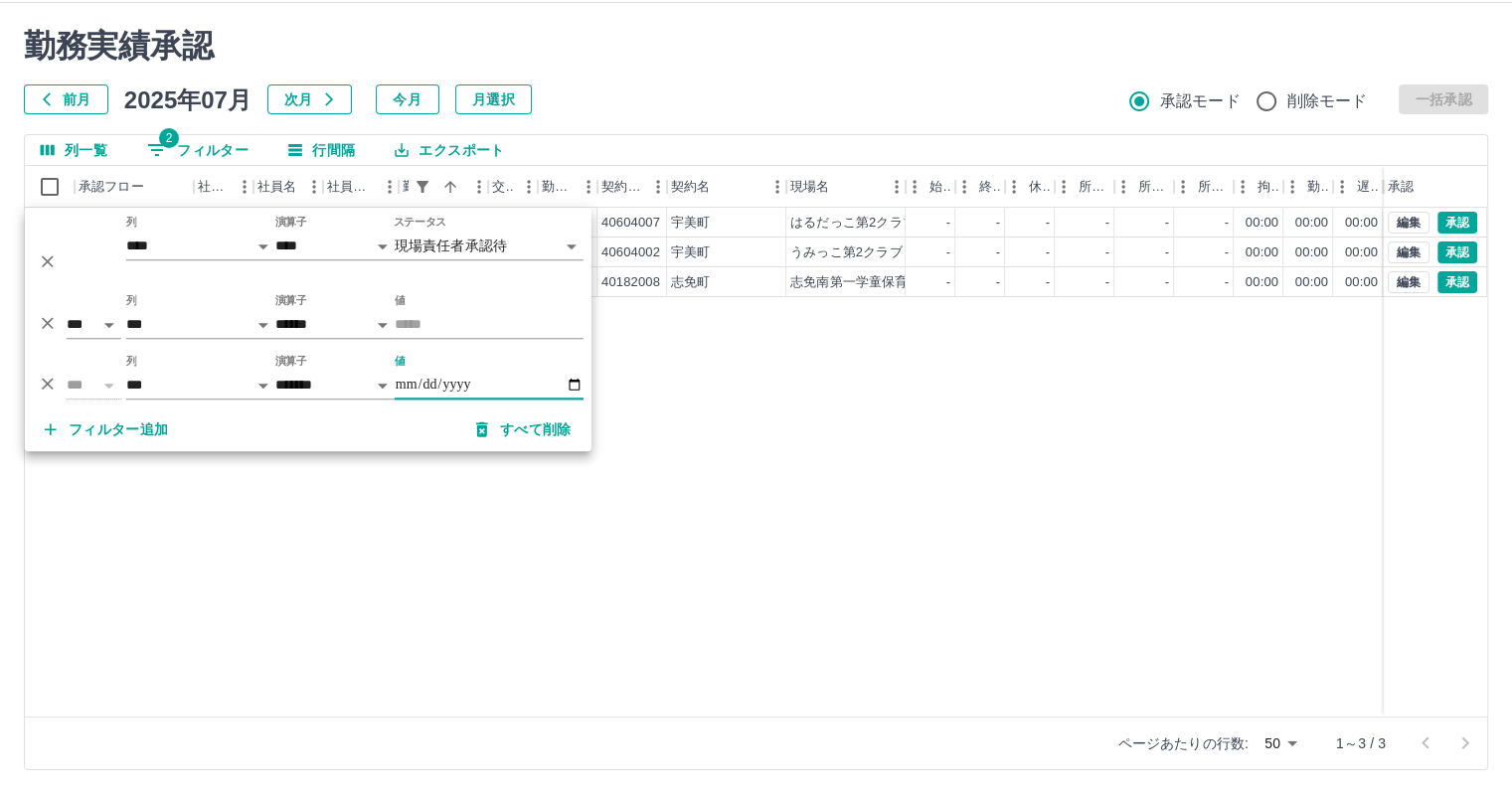 click on "**********" at bounding box center (489, 385) 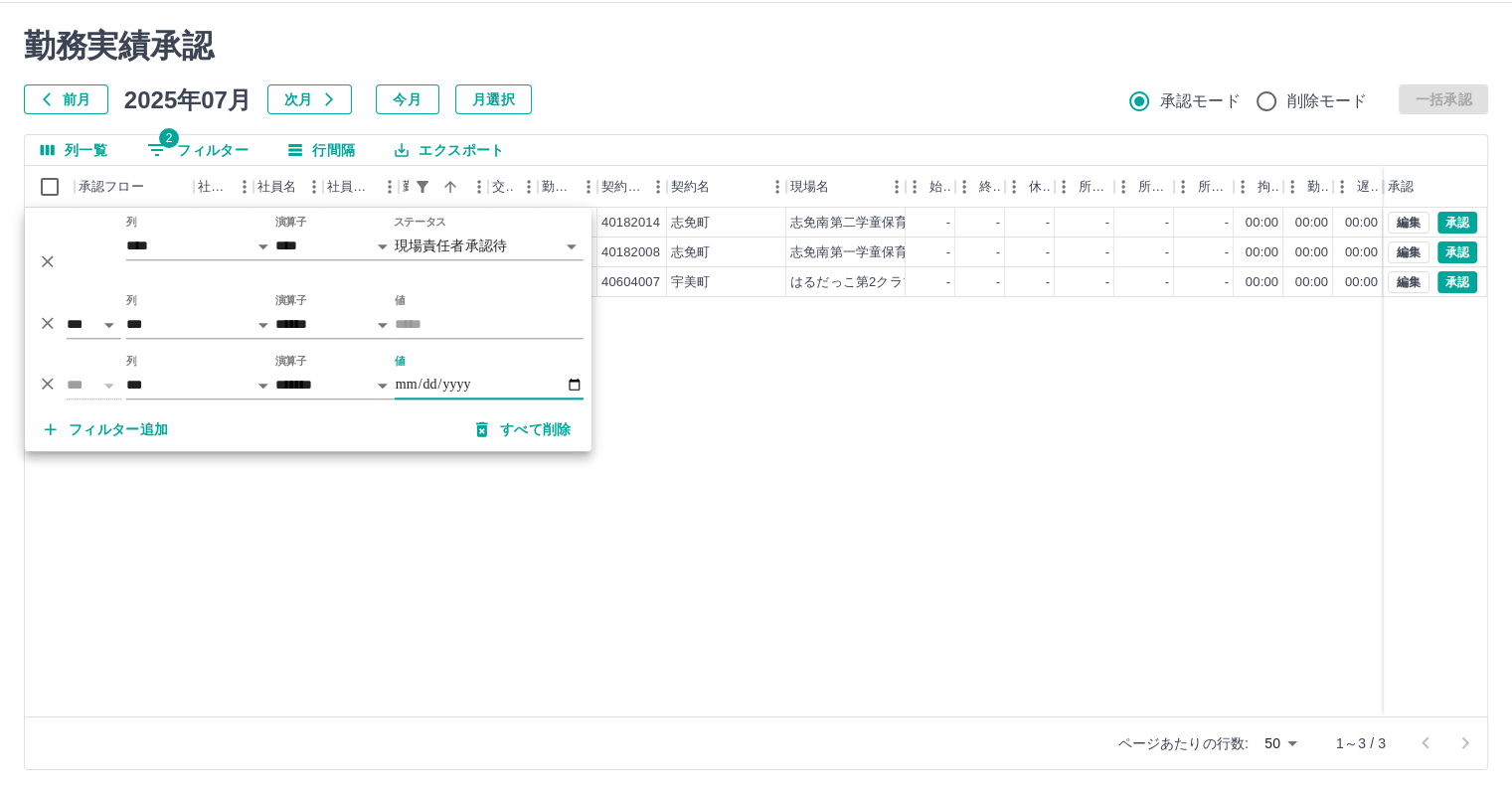click on "現 事 Ａ 営 0083991 [LAST]　[FIRST] 営業社員(PT契約) 2025-07-02  -  休日 40182014 [CITY] [STATE] 志免南第二学童保育所 - - - - - - 00:00 00:00 00:00 現場責任者承認待 現 事 Ａ 営 0048790 [LAST]　[FIRST] 営業社員(P契約) 2025-07-02  -  休日 40182008 [CITY] [STATE] 志免南第一学童保育所 - - - - - - 00:00 00:00 00:00 現場責任者承認待 現 事 Ａ 営 0048399 [LAST]　[FIRST] 一般正社員 2025-07-02  -  休日 40604007 [CITY] [STATE] はるだっこ第2クラブ - - - - - - 00:00 00:00 00:00 現場責任者承認待 編集 承認 編集 承認 編集 承認" at bounding box center (893, 462) 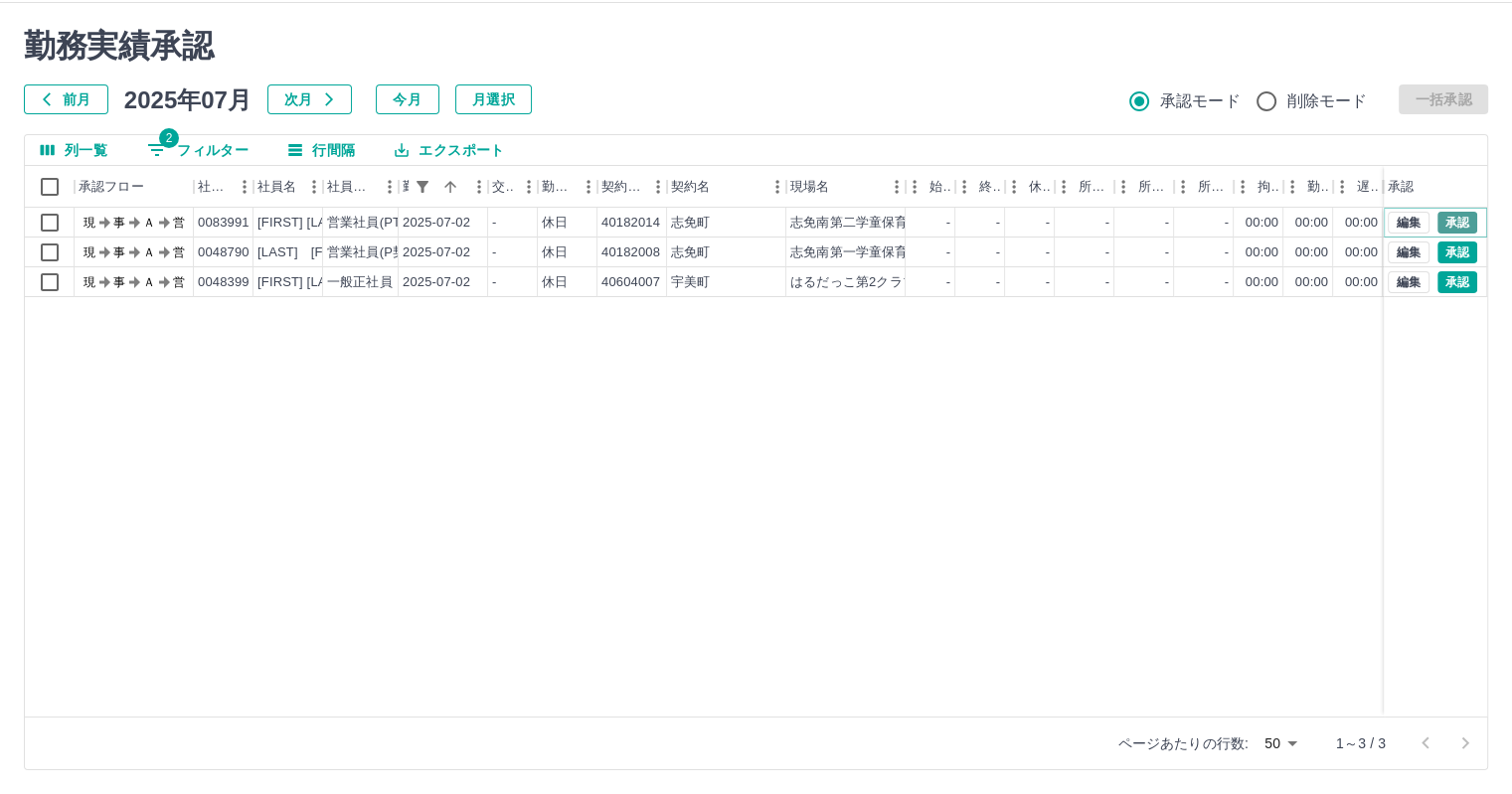 click on "承認" at bounding box center (1457, 223) 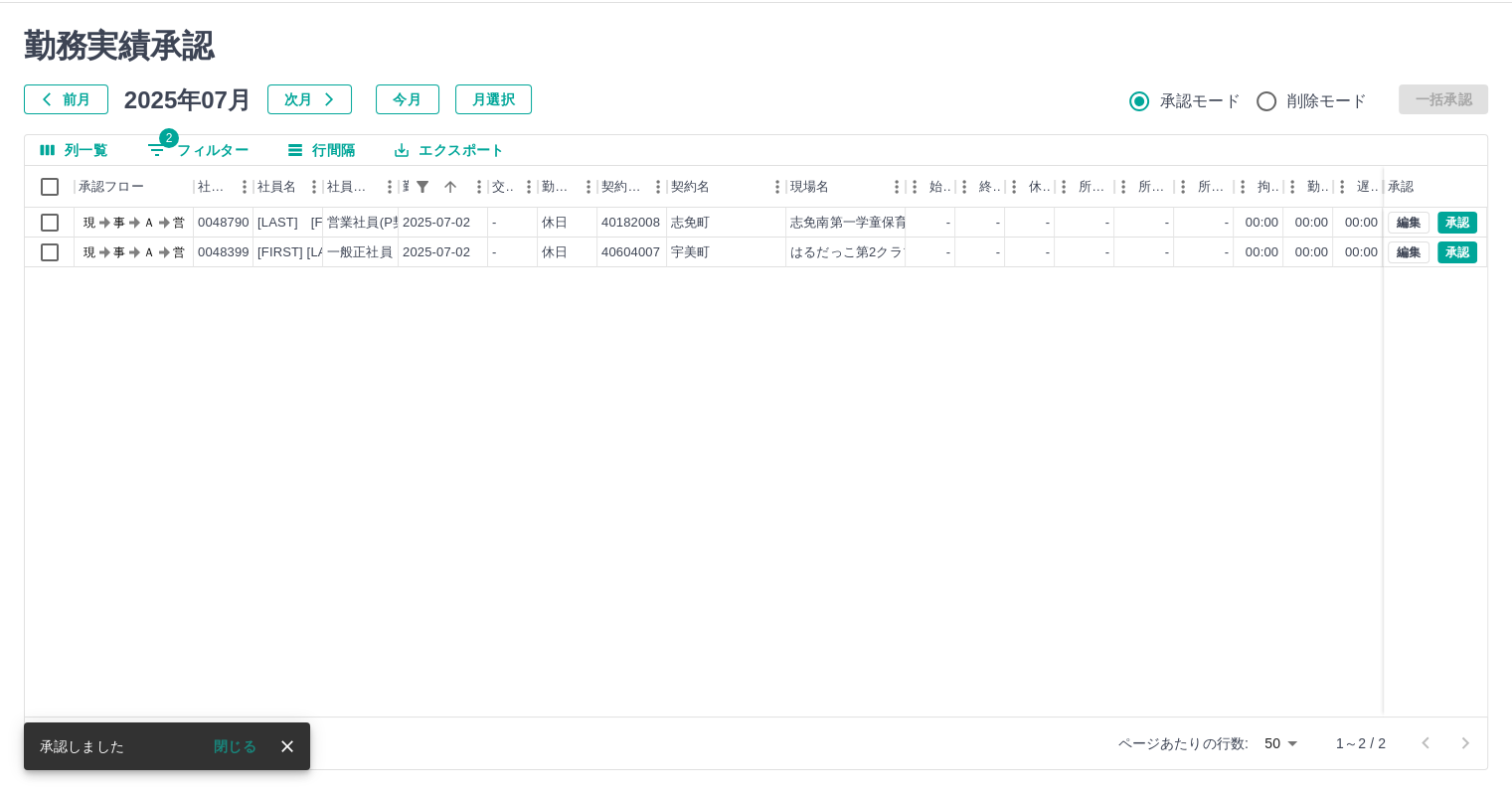 click on "勤務実績承認 前月 2025年07月 次月 今月 月選択 承認モード 削除モード 一括承認 列一覧 2 フィルター 行間隔 エクスポート 承認フロー 社員番号 社員名 社員区分 勤務日 交通費 勤務区分 契約コード 契約名 現場名 始業 終業 休憩 所定開始 所定終業 所定休憩 拘束 勤務 遅刻等 コメント ステータス 承認 現 事 Ａ 営 0048790 [LAST]　[FIRST] 営業社員(P契約) 2025-07-02  -  休日 40182008 [CITY] [PLACE] - - - - - - 00:00 00:00 00:00 現場責任者承認待 現 事 Ａ 営 0048399 [LAST]　[FIRST] 一般正社員 2025-07-02  -  休日 40604007 [CITY] [PLACE] - - - - - - 00:00 00:00 00:00 現場責任者承認待 編集 承認 編集 承認 ページあたりの行数: 50 ** 1～2 / 2 承認しました 閉じる" at bounding box center (756, 398) 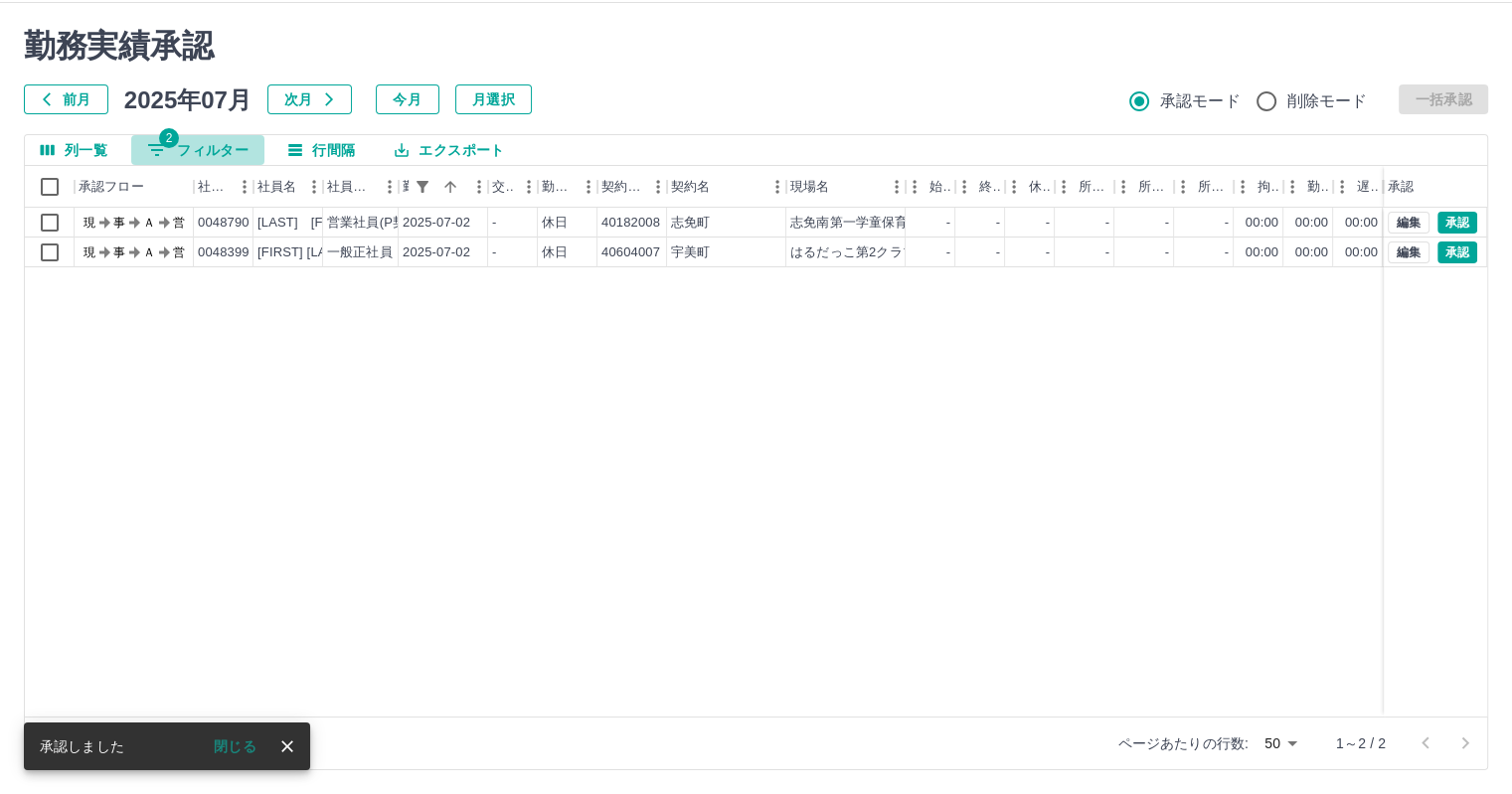 click on "2 フィルター" at bounding box center [198, 150] 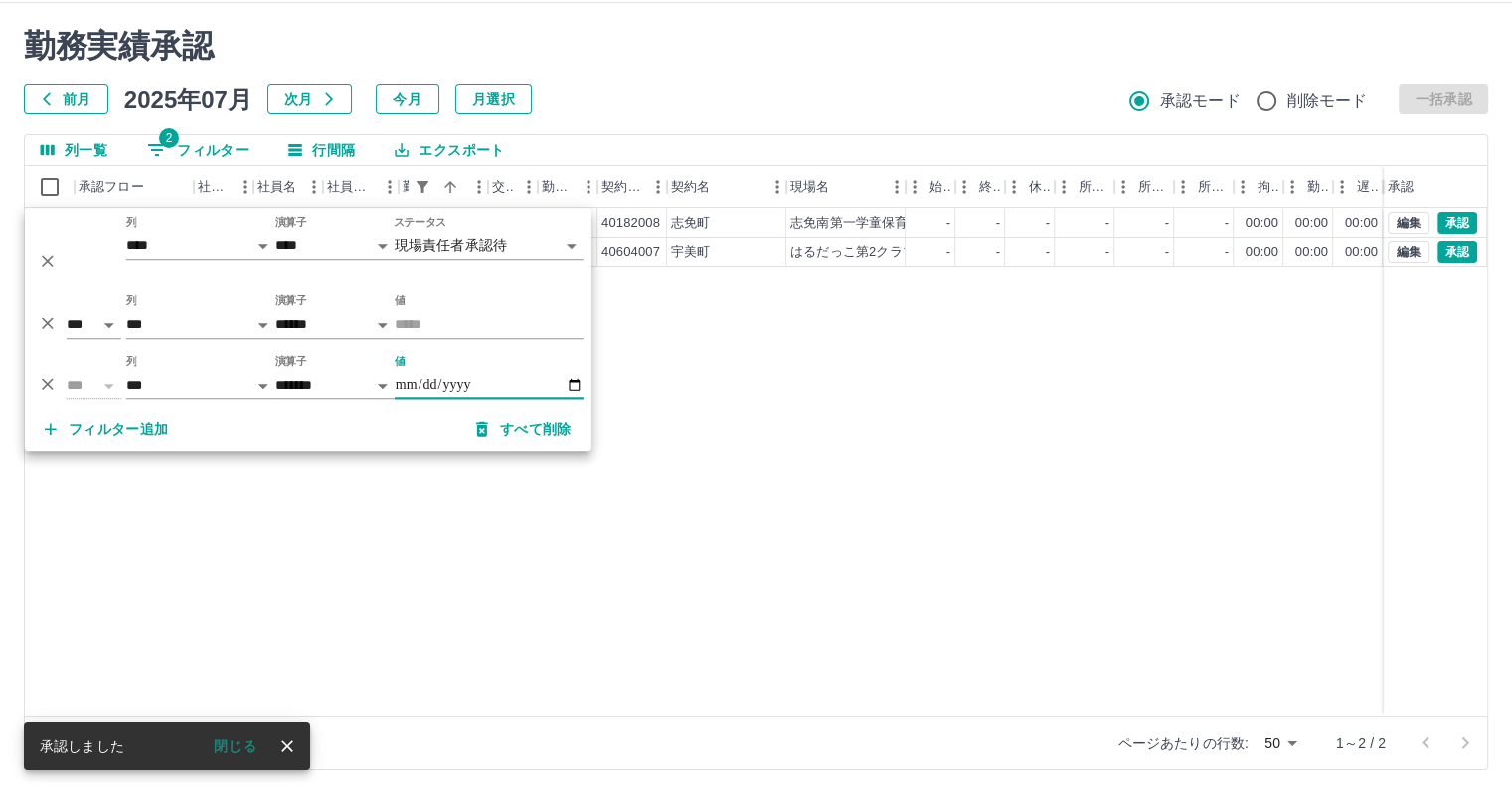 click on "**********" at bounding box center [489, 385] 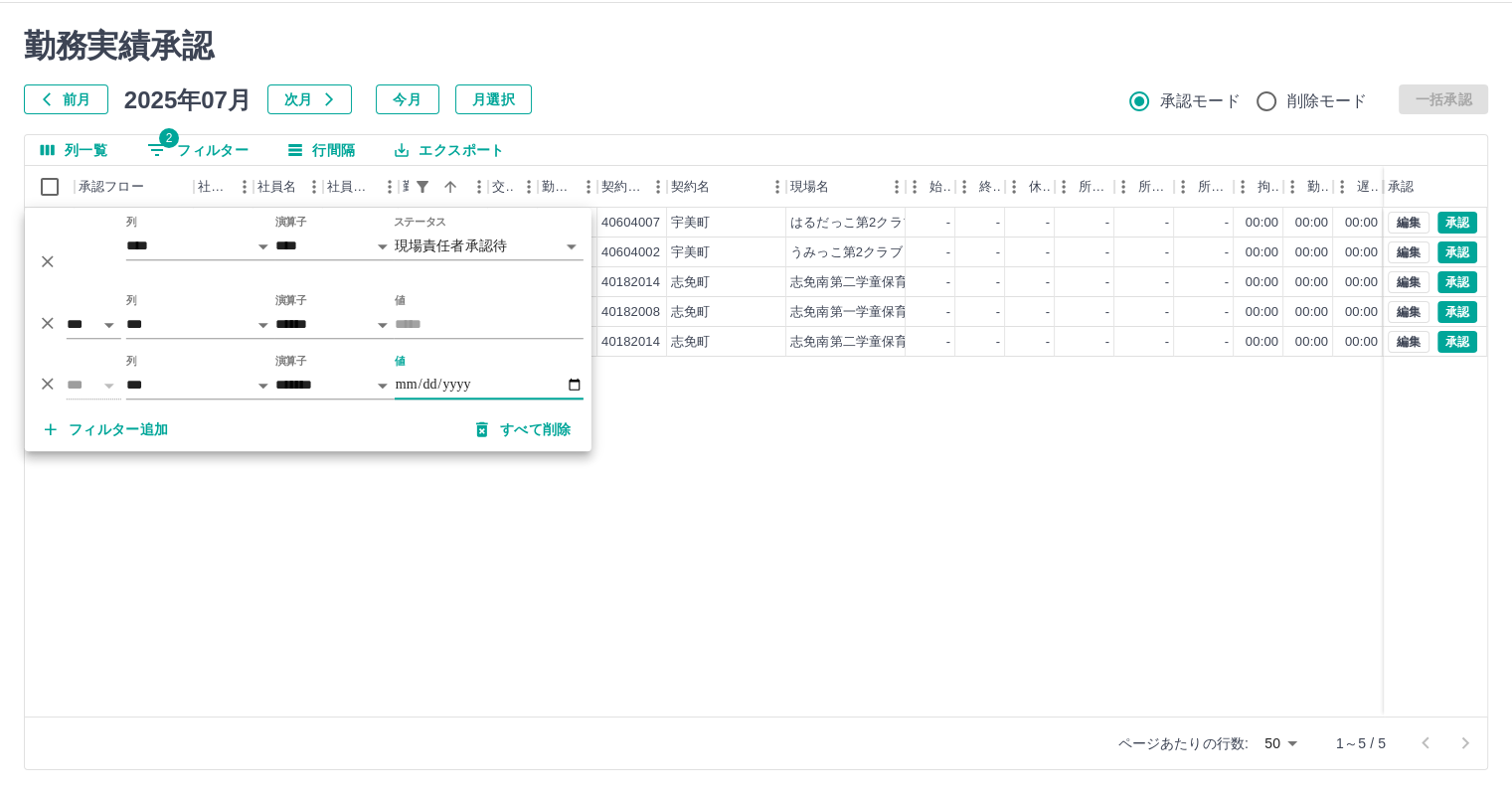 click on "現 事 Ａ 営 0048399 [LAST]　[FIRST] 一般正社員 2025-07-03  -  休日 40604007 [CITY] [PLACE] - - - - - - 00:00 00:00 00:00 現場責任者承認待 現 事 Ａ 営 0056551 [LAST]　[FIRST] 営業社員(PT契約) 2025-07-03  -  休日 40604002 [CITY] [PLACE] - - - - - - 00:00 00:00 00:00 現場責任者承認待 現 事 Ａ 営 0105163 [LAST]　[FIRST] 営業社員(PT契約) 2025-07-03  -  休日 40182014 [CITY] [PLACE] - - - - - - 00:00 00:00 00:00 現場責任者承認待 現 事 Ａ 営 0084309 [LAST]　[FIRST] 営業社員(PT契約) 2025-07-03  -  休日 40182008 [CITY] [PLACE] - - - - - - 00:00 00:00 00:00 現場責任者承認待 現 事 Ａ 営 0048807 [LAST]　[FIRST] 営業社員(PT契約) 2025-07-03  -  休日 40182014 [CITY] [PLACE] - - - - - - 00:00 00:00 00:00 現場責任者承認待 編集 承認 編集 承認 編集 承認 編集 承認 編集 承認" at bounding box center (893, 462) 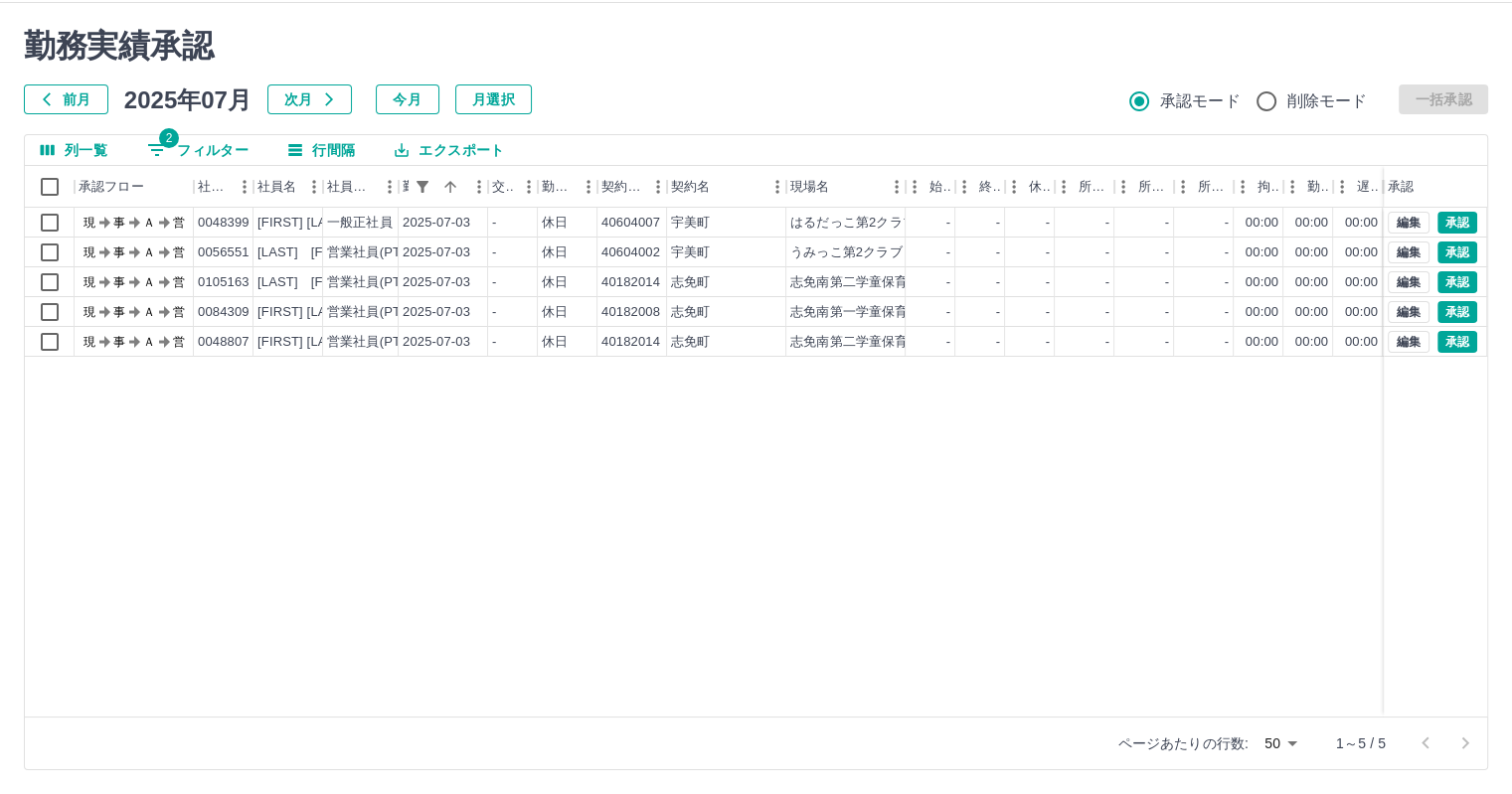 click on "2" at bounding box center (169, 138) 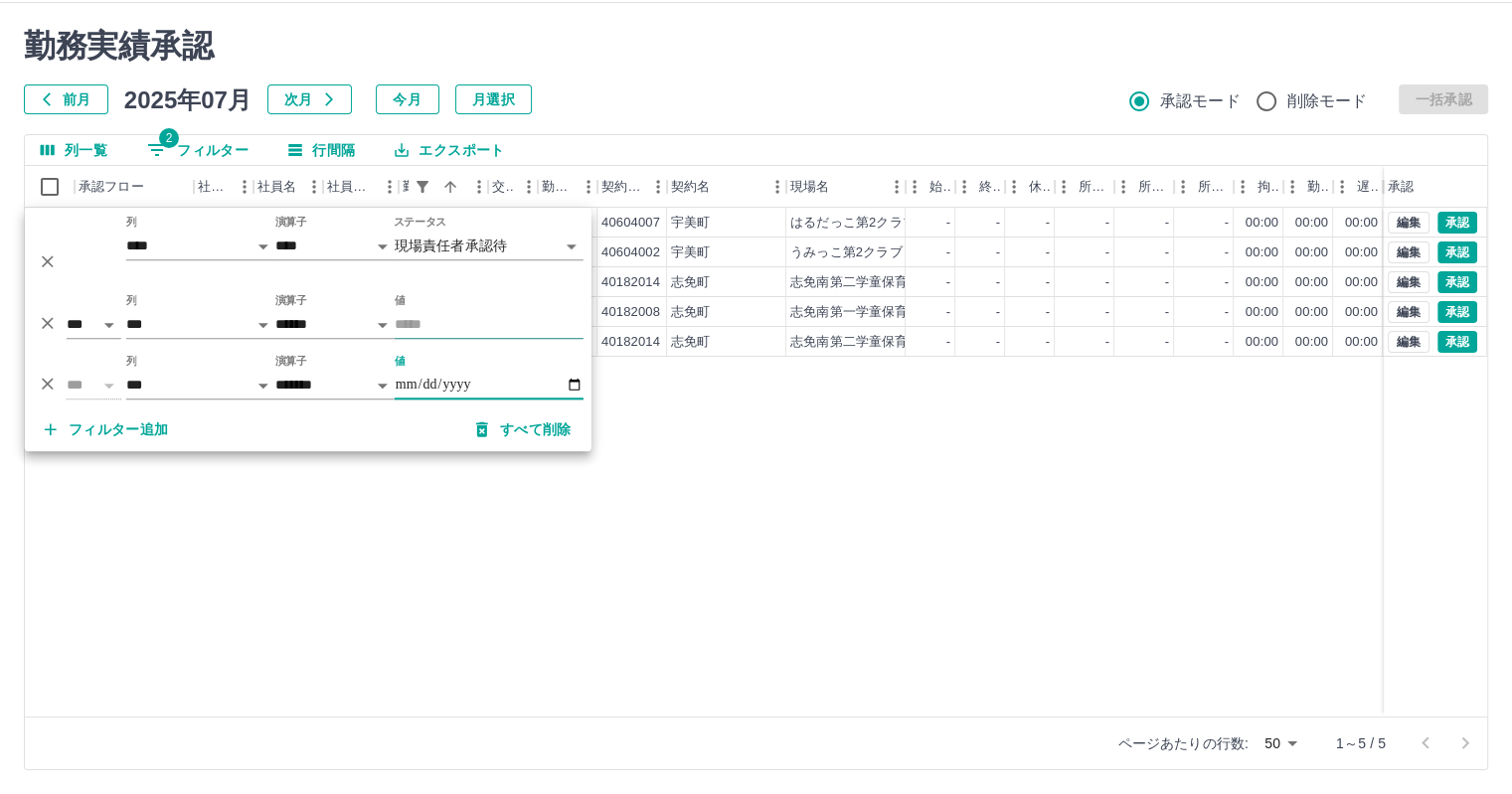 click on "値" at bounding box center [489, 324] 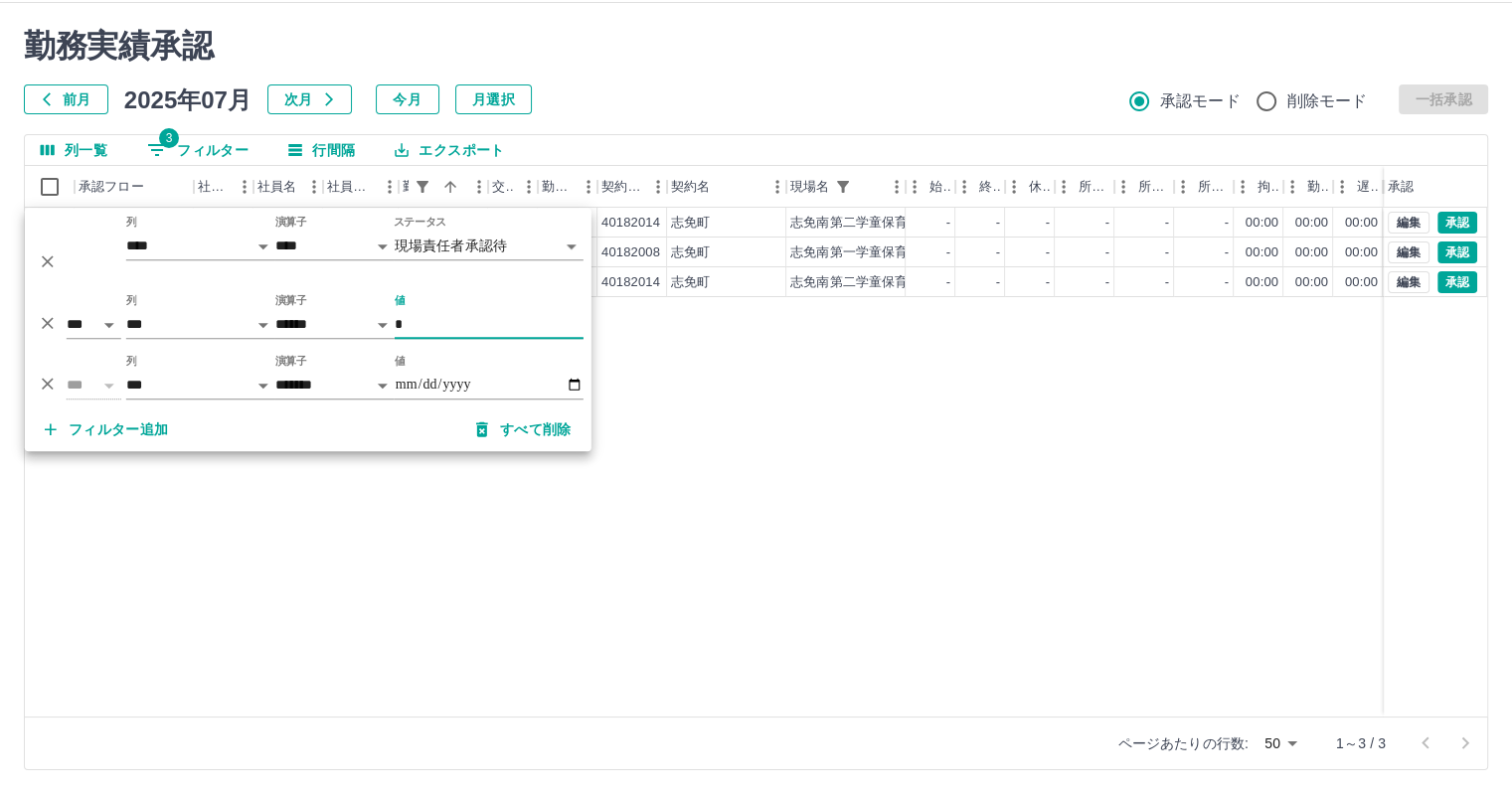 click on "現 事 Ａ 営 0105163 [LAST]　[FIRST] 営業社員(PT契約) 2025-07-03  -  休日 40182014 [CITY] [STATE] 志免南第二学童保育所 - - - - - - 00:00 00:00 00:00 現場責任者承認待 現 事 Ａ 営 0084309 [LAST]　[FIRST] 営業社員(PT契約) 2025-07-03  -  休日 40182008 [CITY] [STATE] 志免南第一学童保育所 - - - - - - 00:00 00:00 00:00 現場責任者承認待 現 事 Ａ 営 0048807 [LAST]　[FIRST] 営業社員(PT契約) 2025-07-03  -  休日 40182014 [CITY] [STATE] 志免南第二学童保育所 - - - - - - 00:00 00:00 00:00 現場責任者承認待 編集 承認 編集 承認 編集 承認" at bounding box center (893, 462) 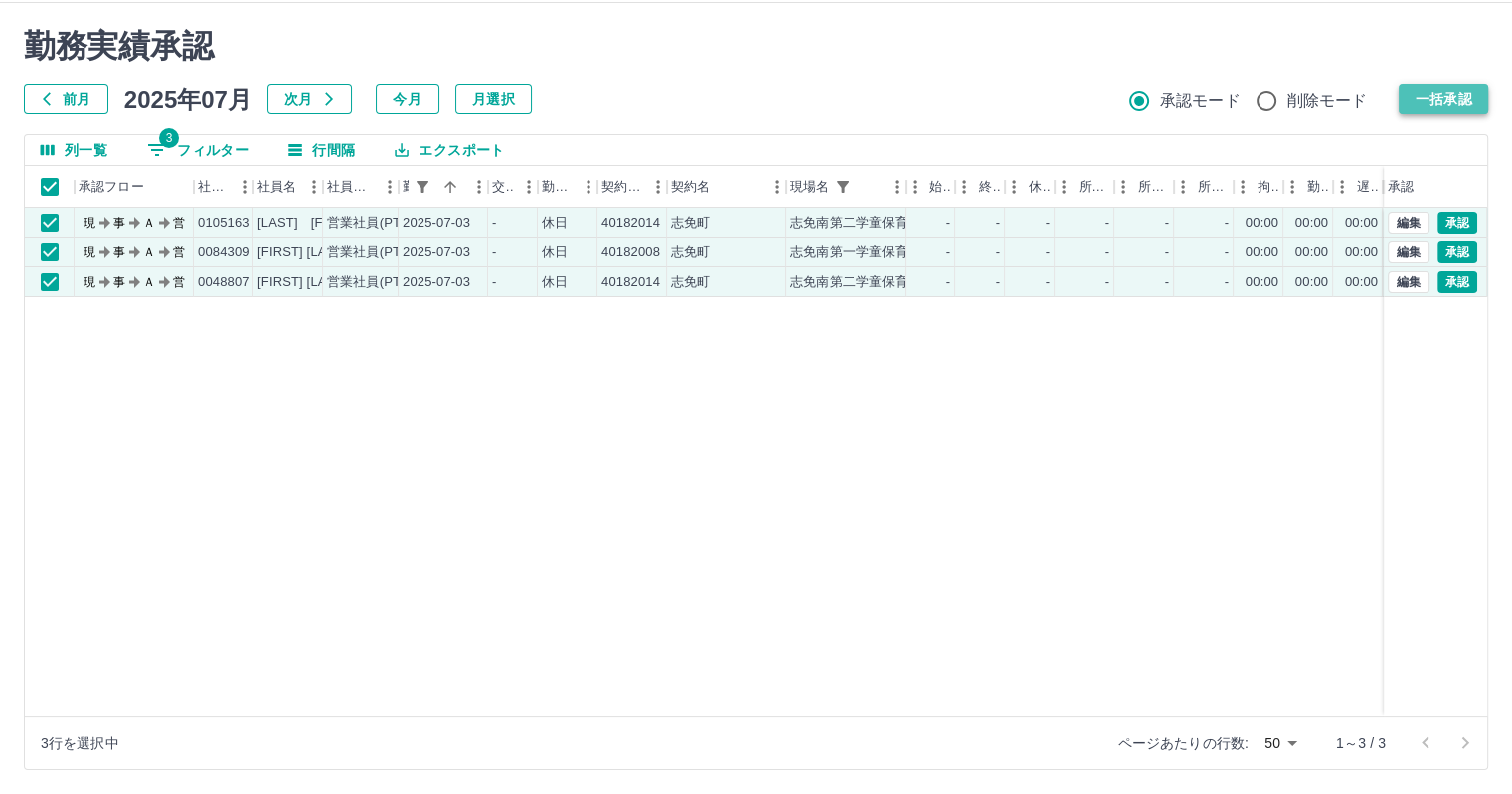 click on "一括承認" at bounding box center (1443, 99) 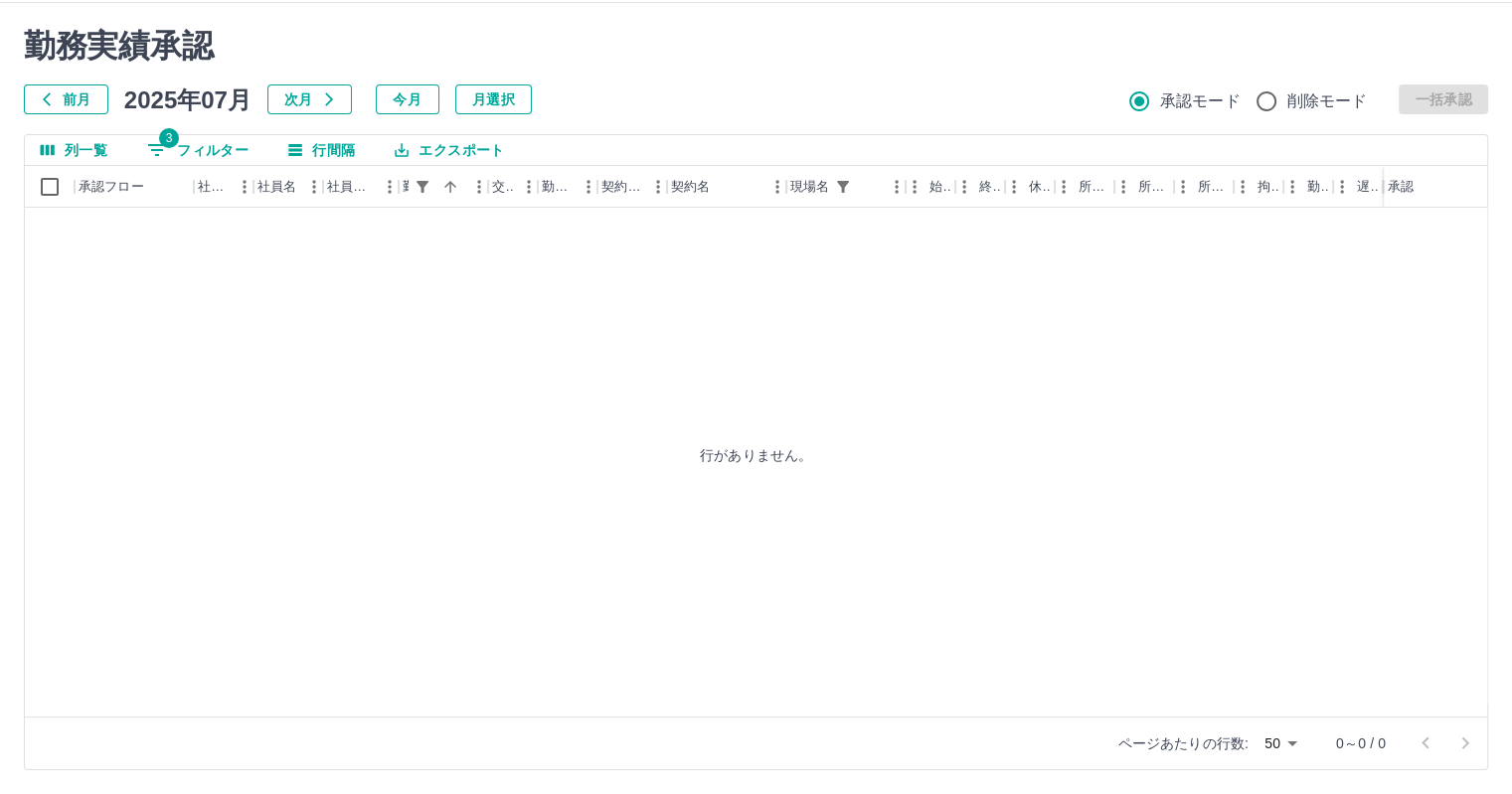 click on "3 フィルター" at bounding box center (198, 150) 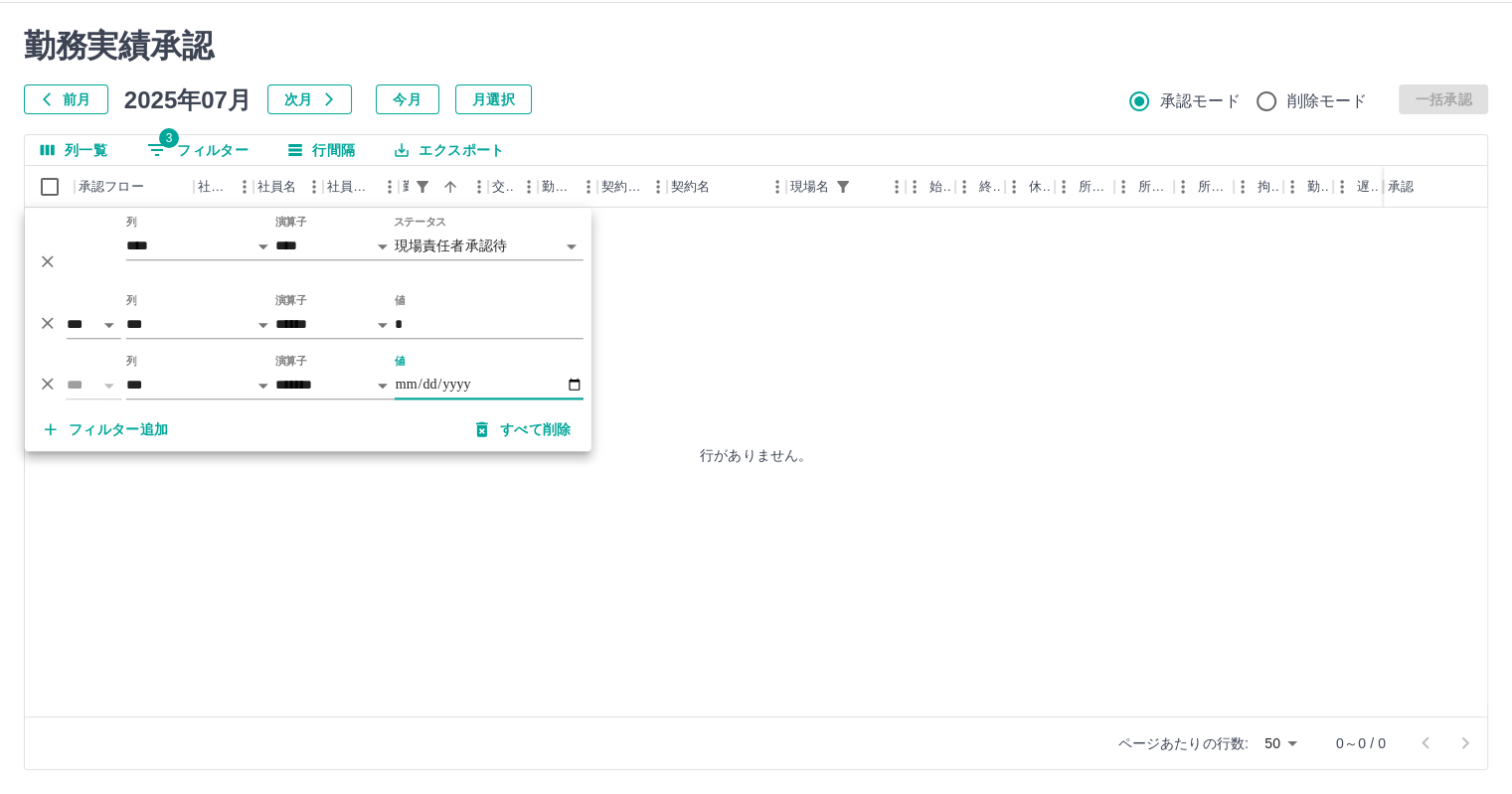 click on "**********" at bounding box center (489, 385) 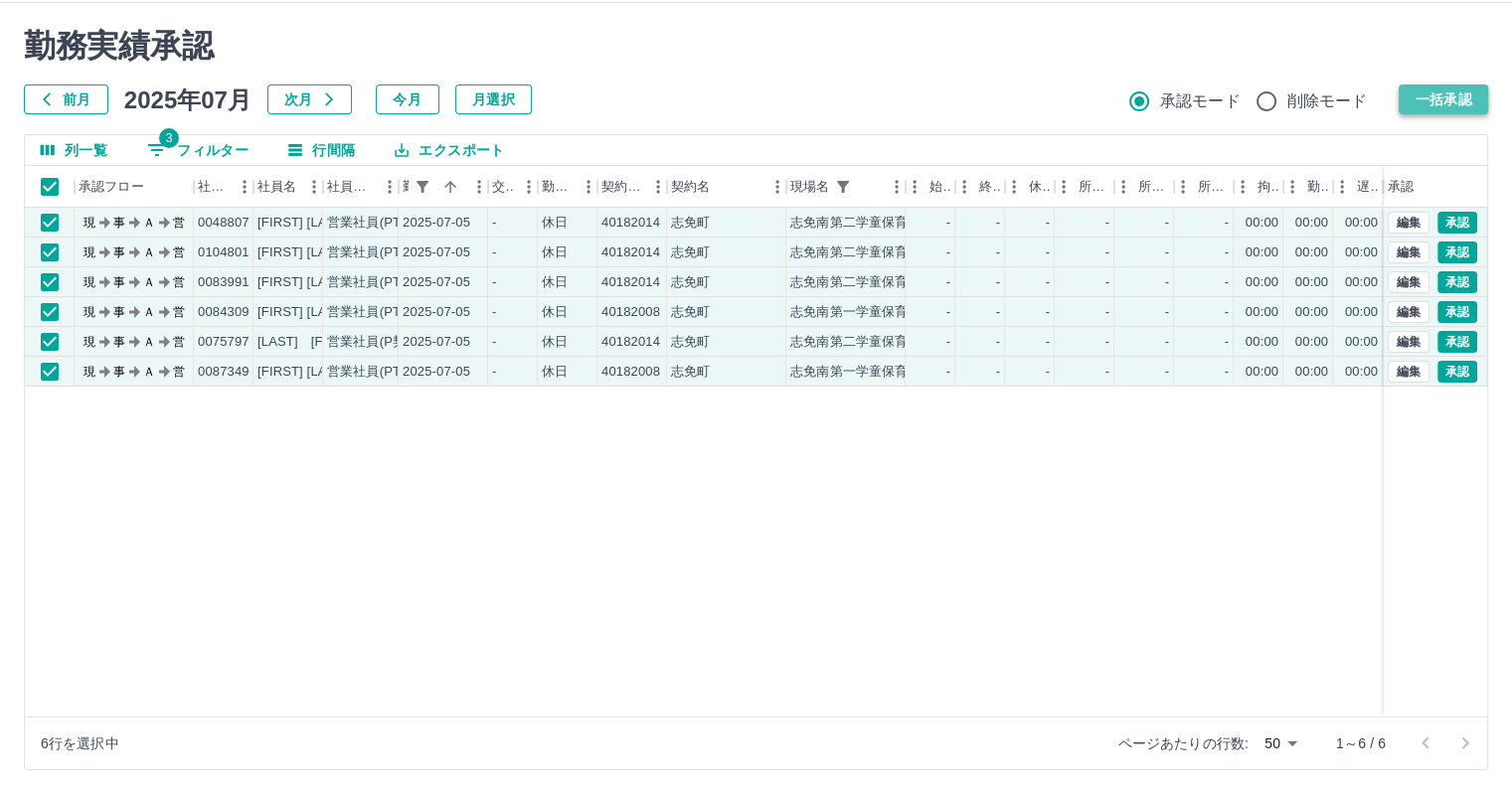 click on "一括承認" at bounding box center (1443, 99) 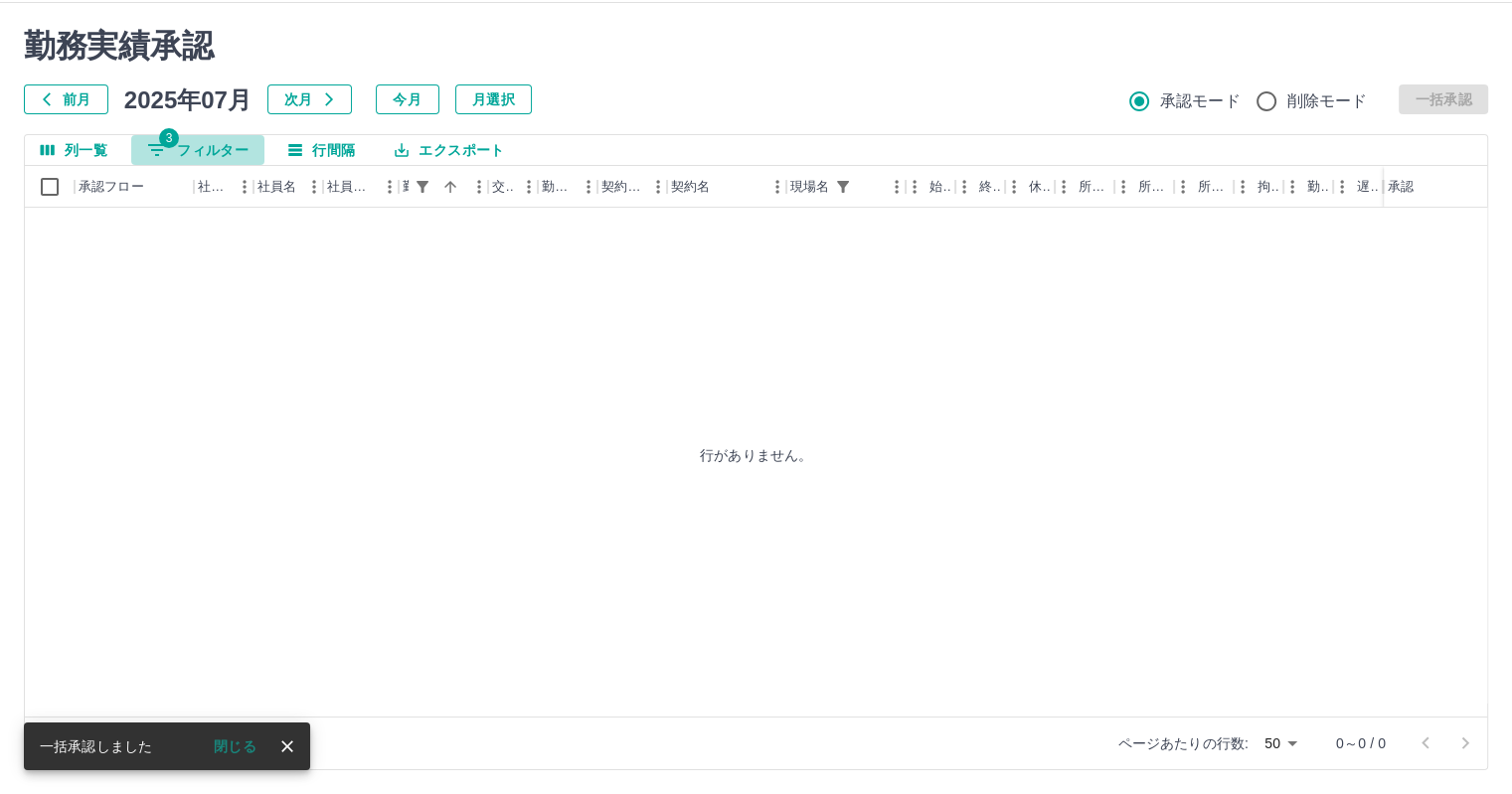 click on "3 フィルター" at bounding box center [198, 150] 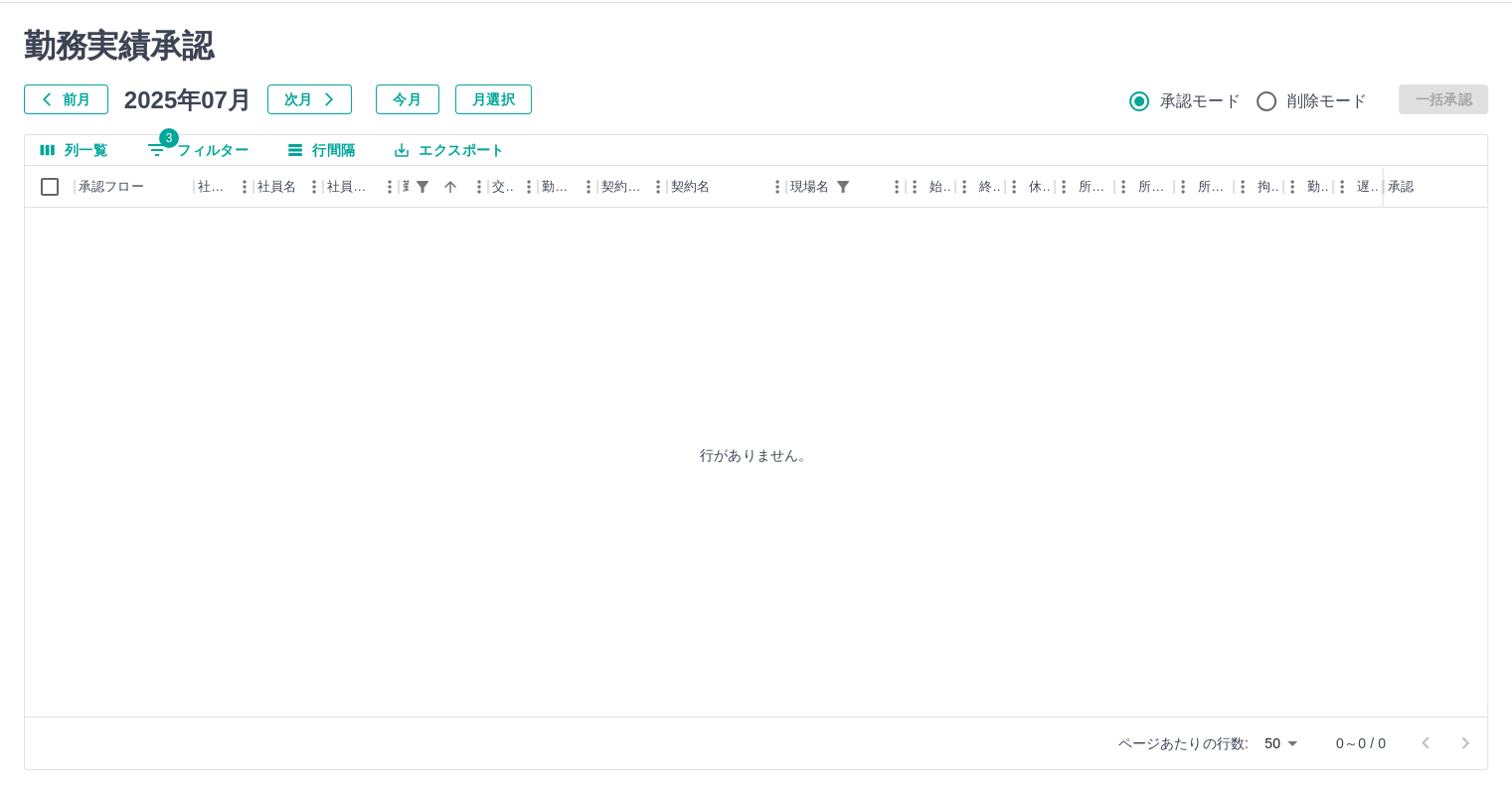 click on "3" at bounding box center (169, 138) 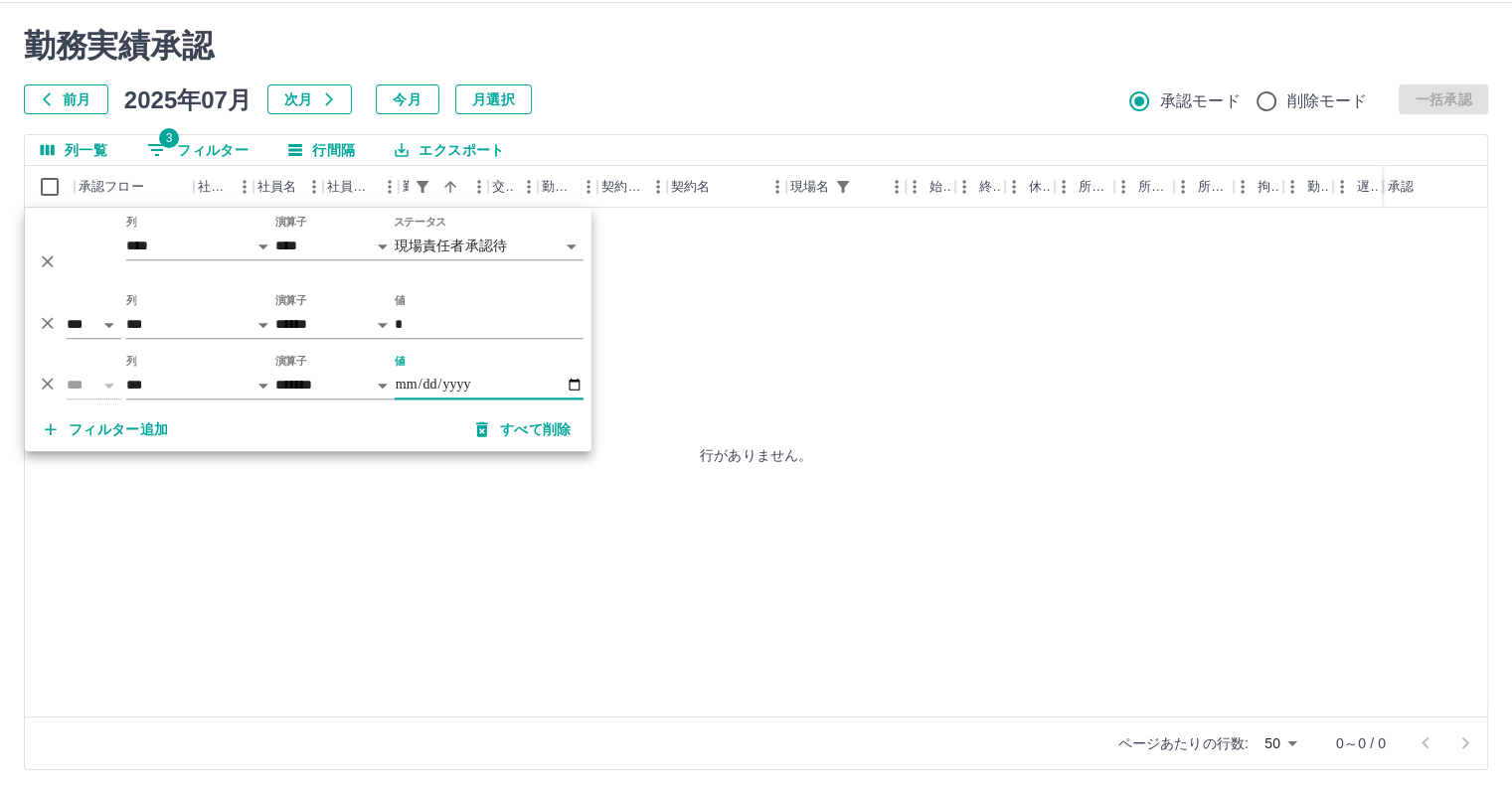 click on "**********" at bounding box center (489, 385) 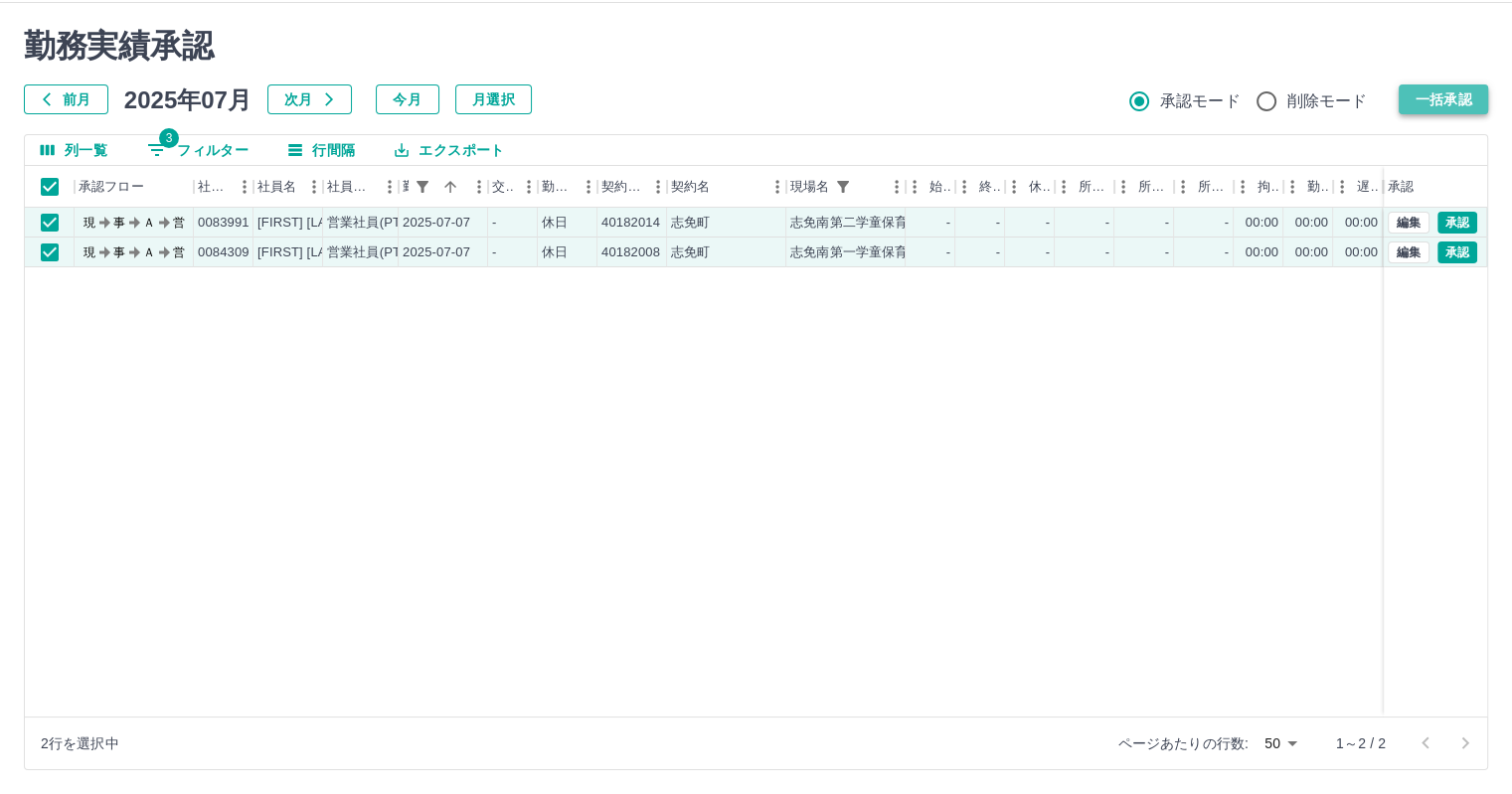 click on "一括承認" at bounding box center (1443, 99) 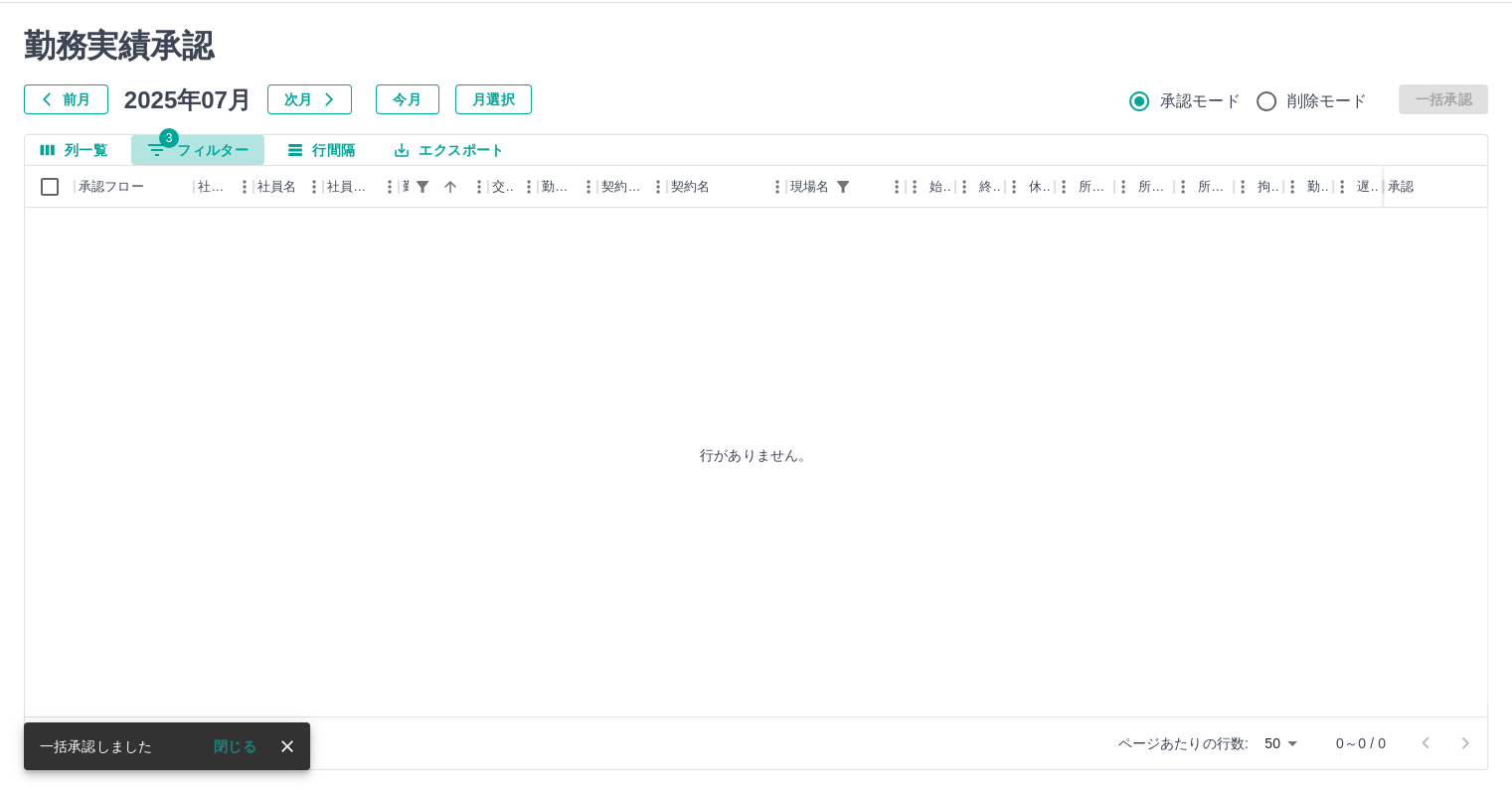 click on "3 フィルター" at bounding box center (198, 150) 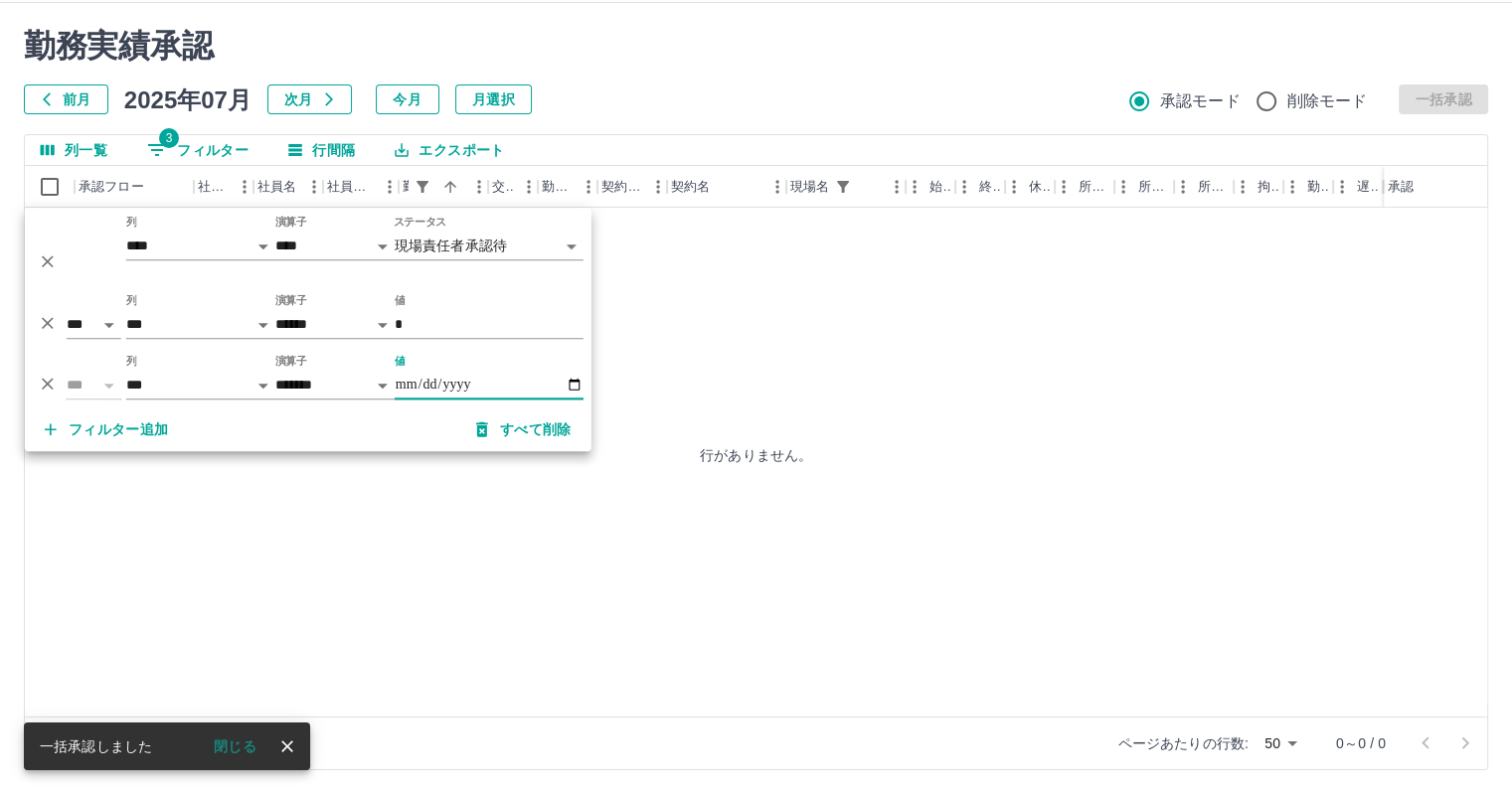 click on "**********" at bounding box center (489, 385) 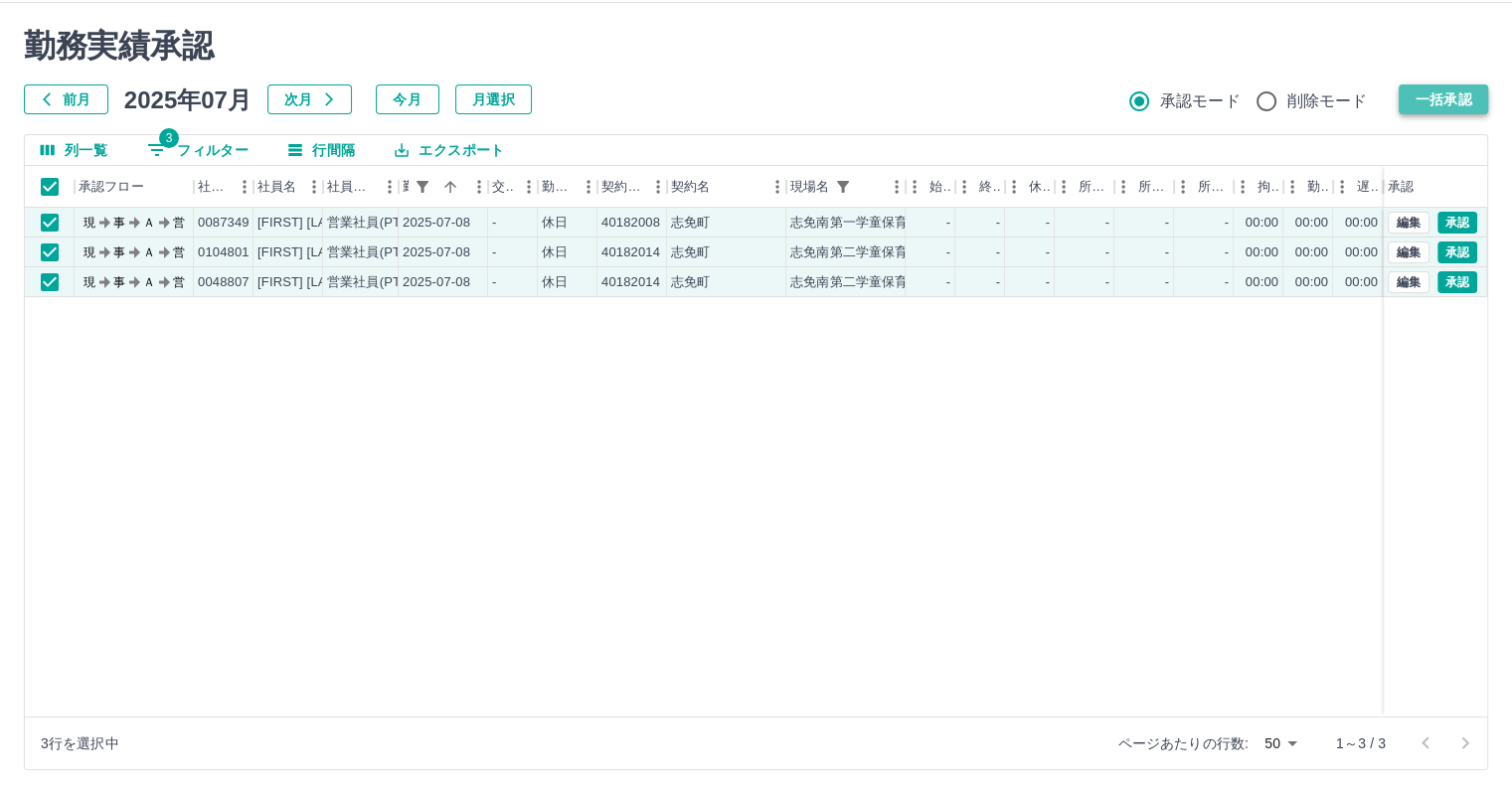 click on "一括承認" at bounding box center [1443, 99] 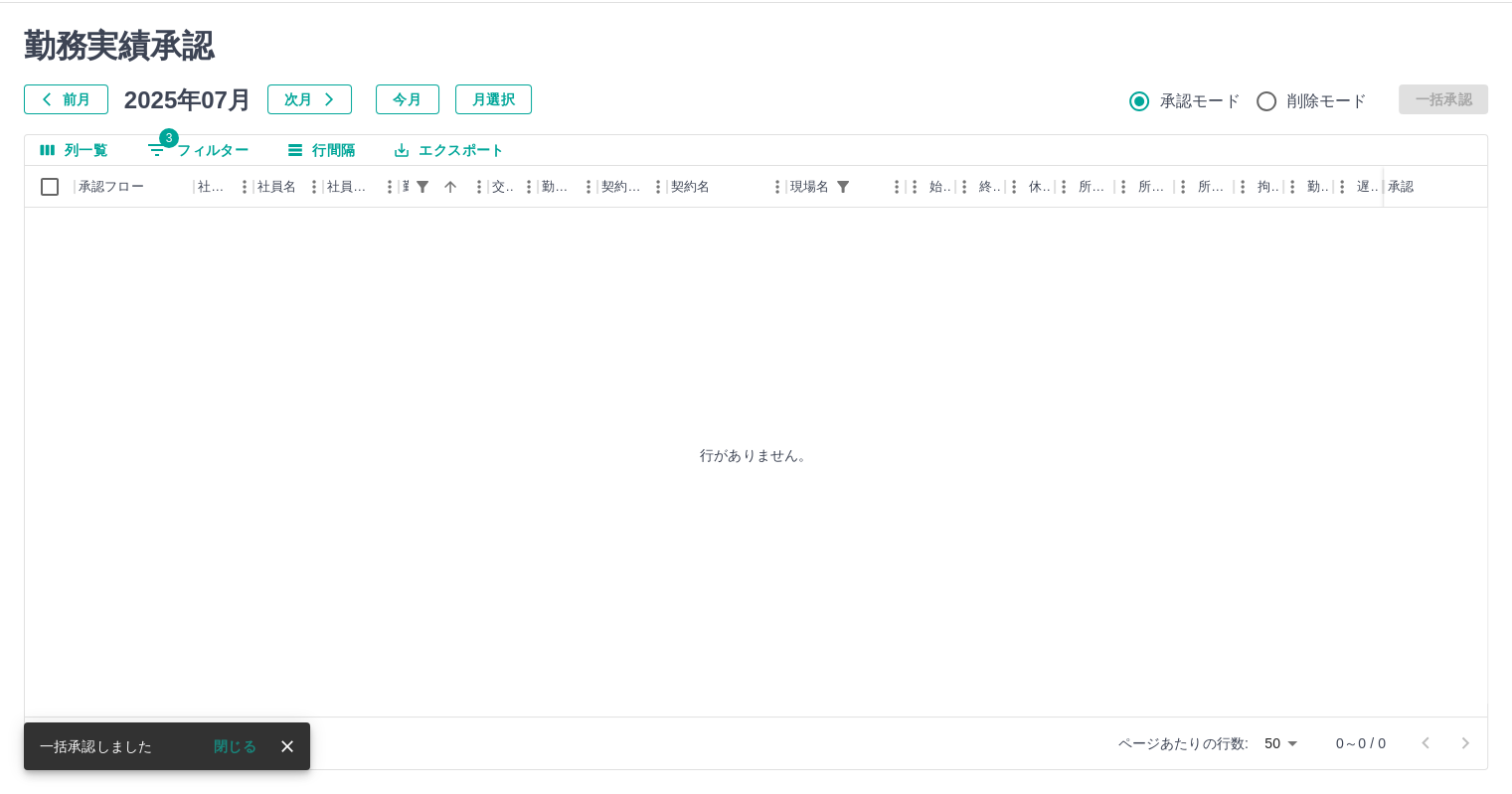 click on "3" at bounding box center (169, 138) 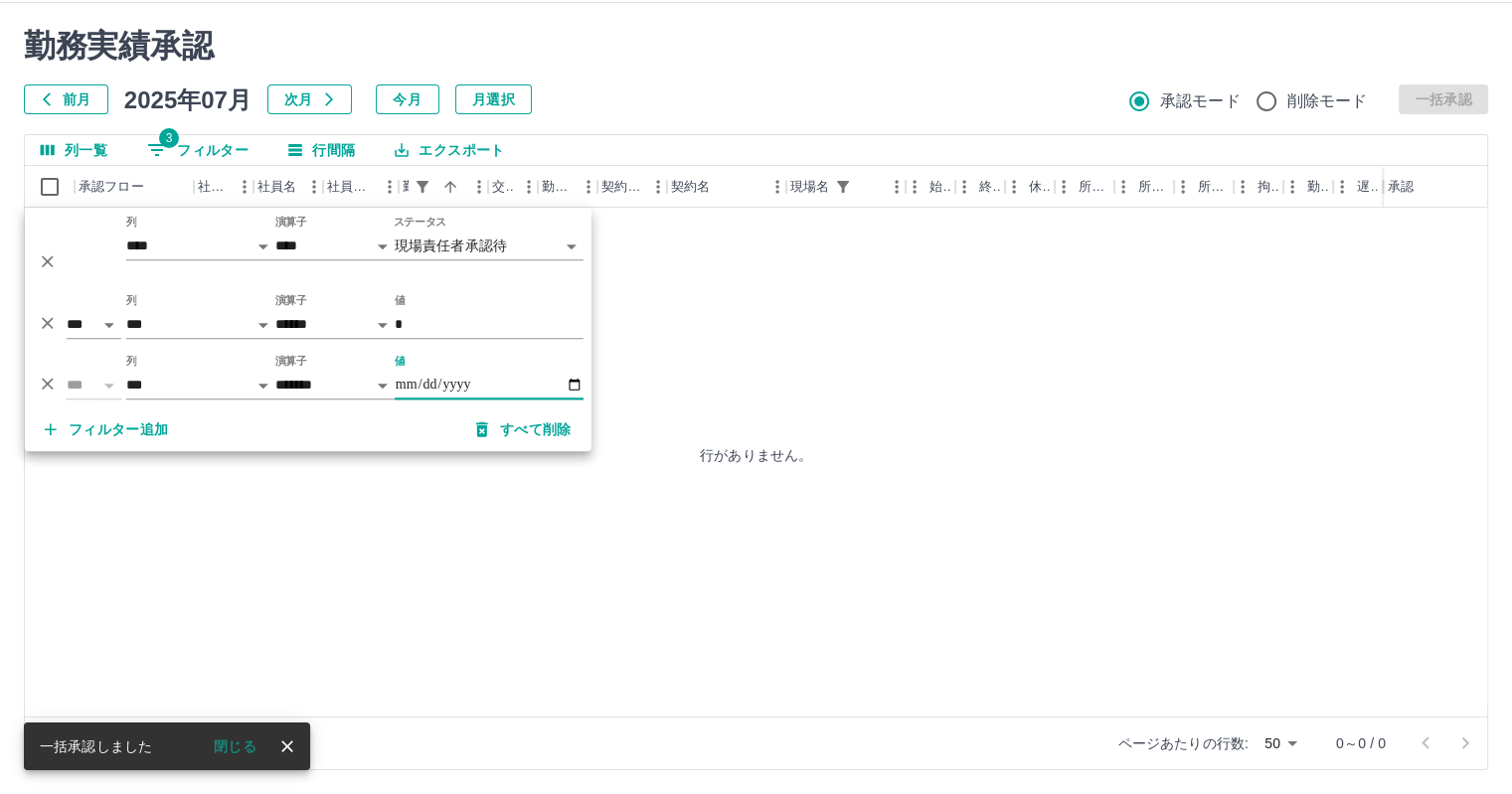 click on "**********" at bounding box center [489, 385] 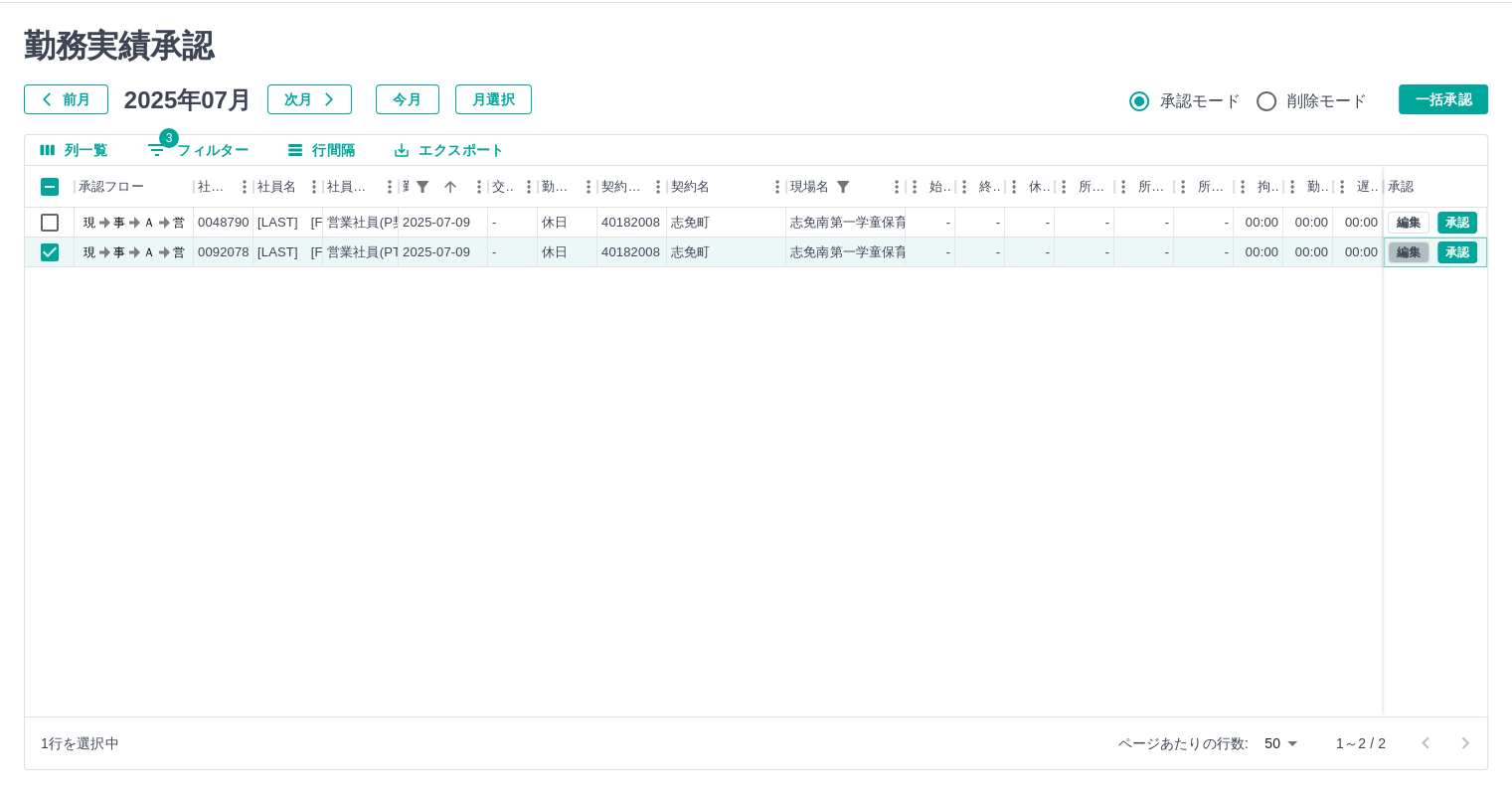 click on "編集" at bounding box center [1409, 252] 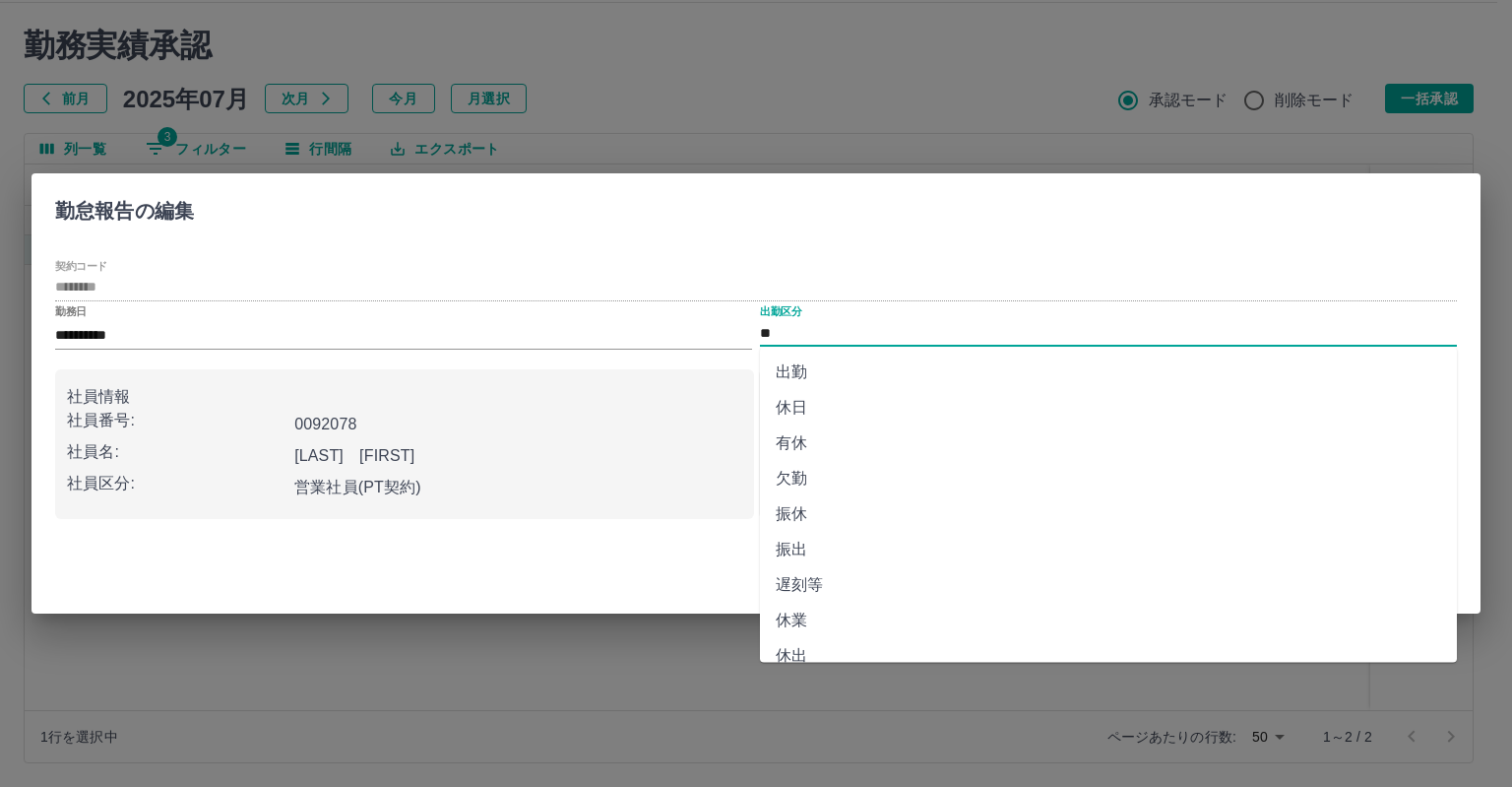 click on "**" at bounding box center [1108, 333] 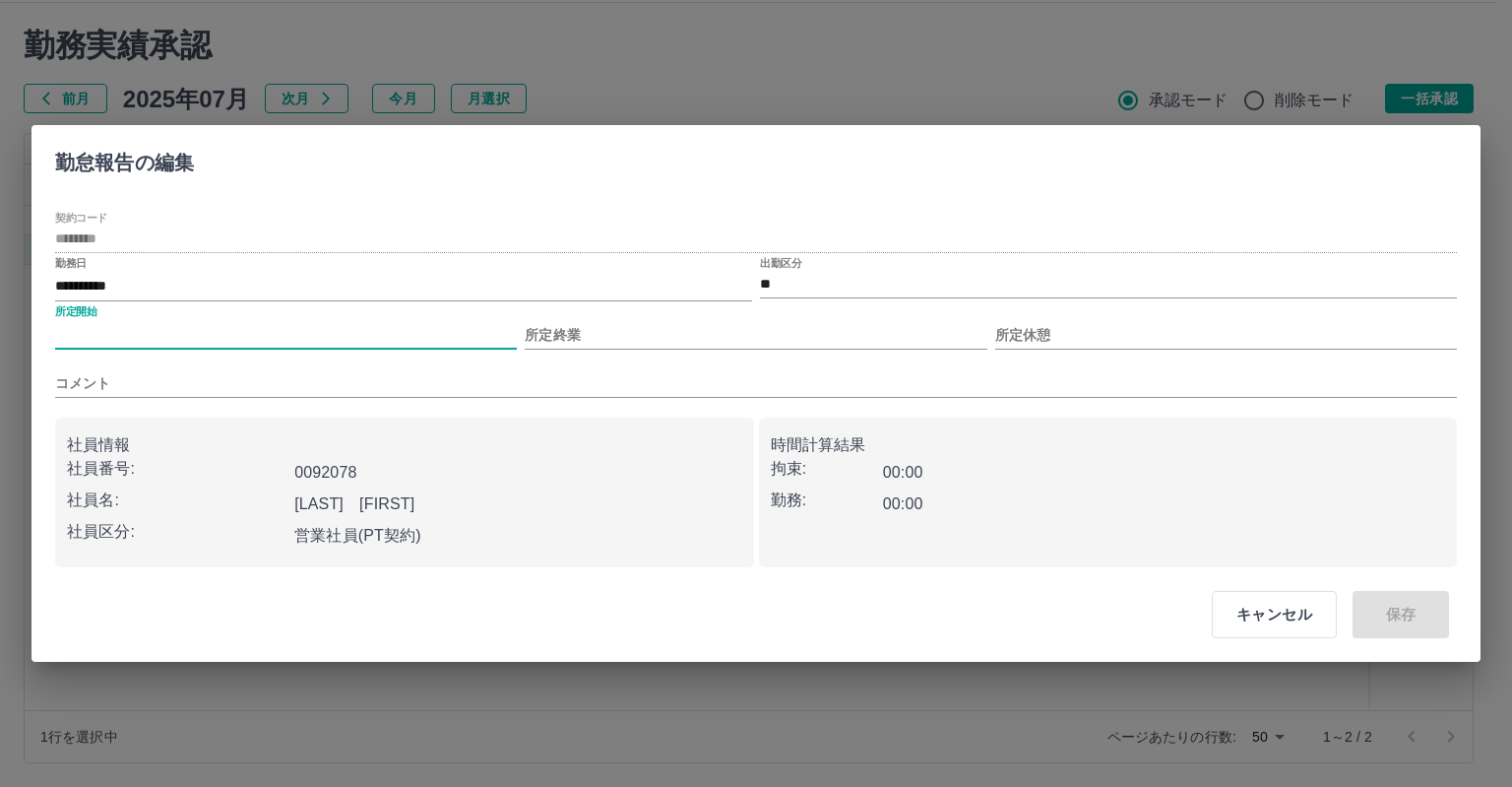 click on "所定開始" at bounding box center (285, 335) 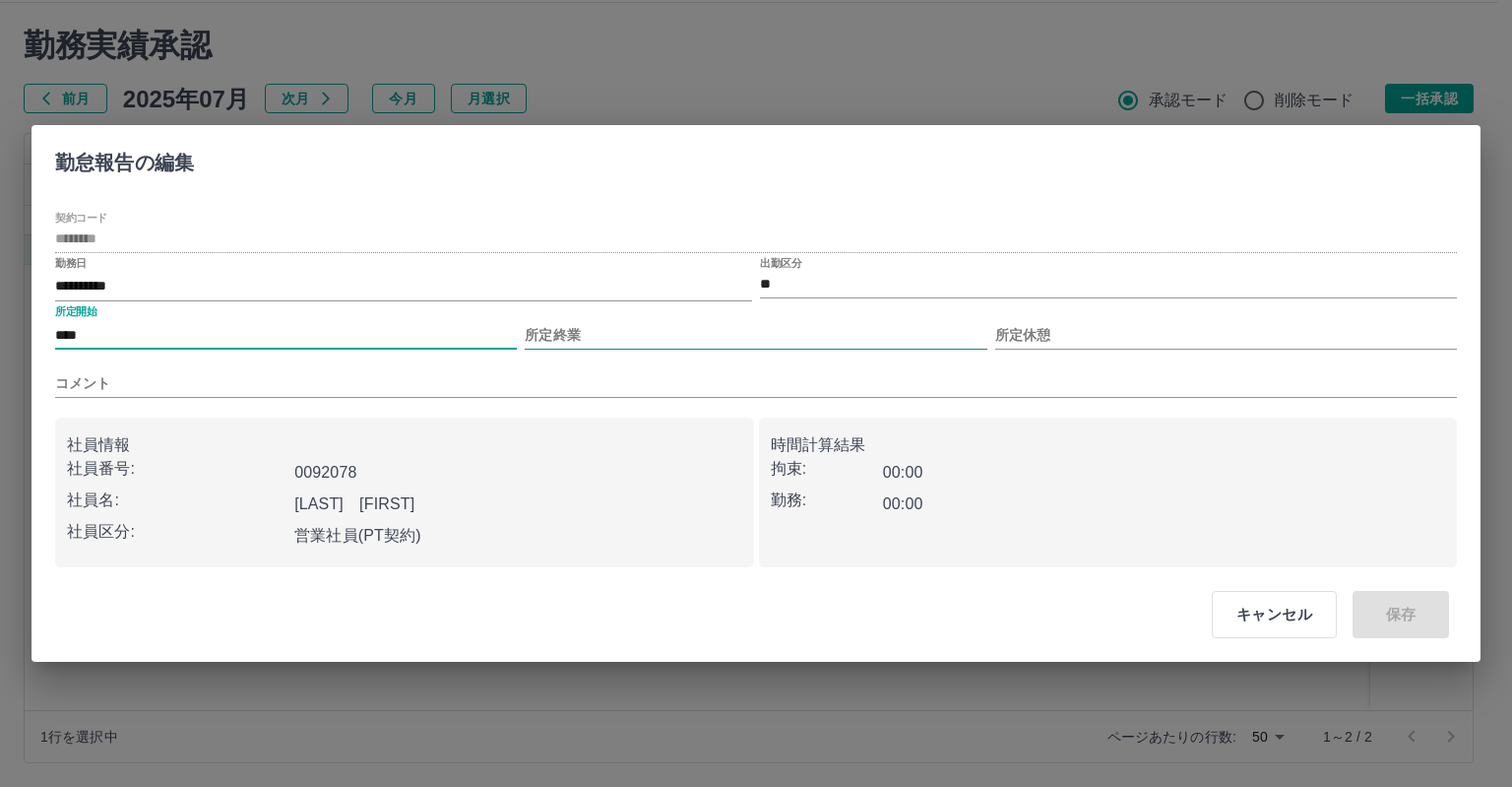 click on "所定終業" at bounding box center [755, 335] 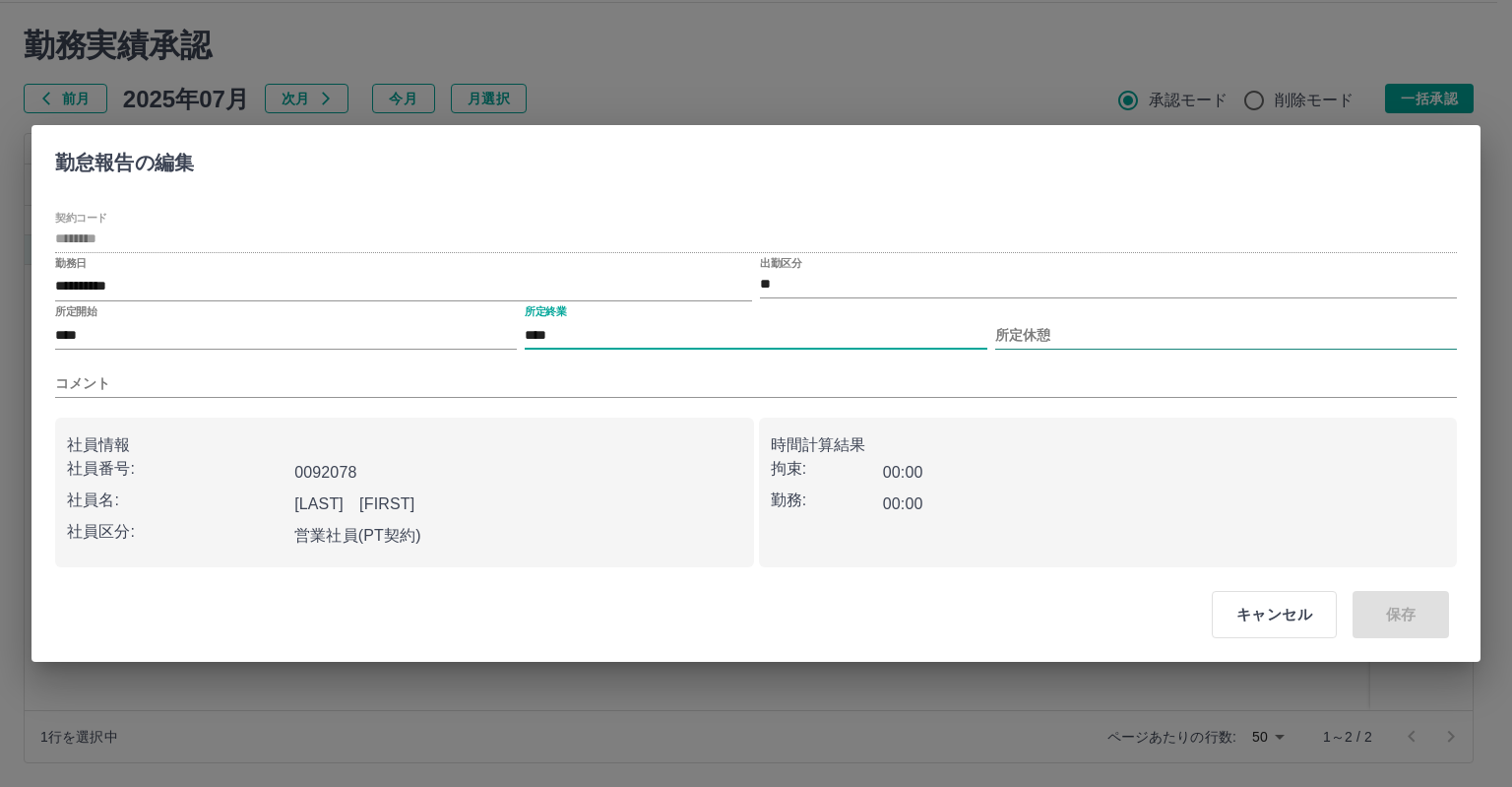click on "所定休憩" at bounding box center [1226, 335] 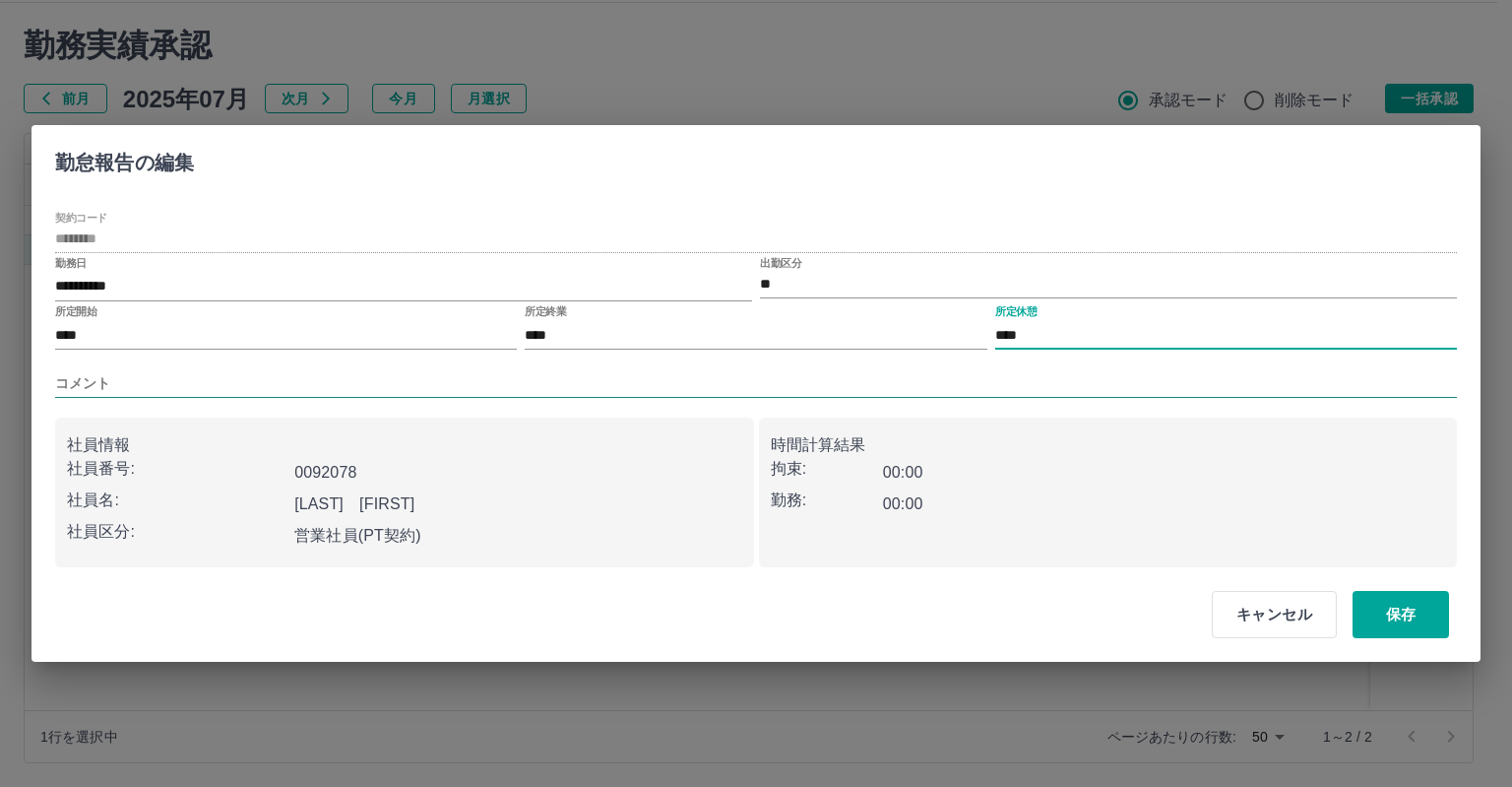 click on "コメント" at bounding box center (756, 383) 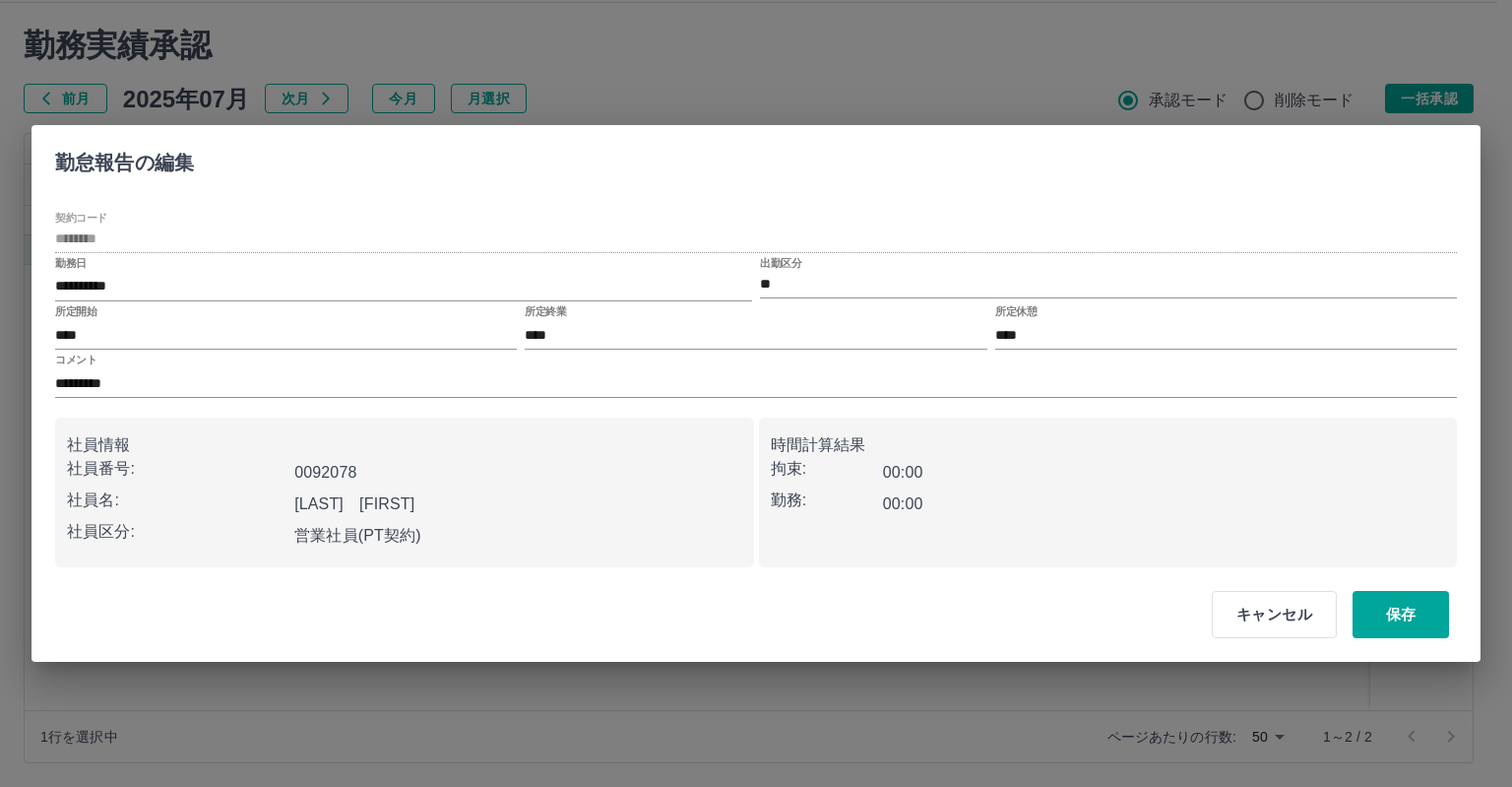 click on "社員区分:" at bounding box center [176, 532] 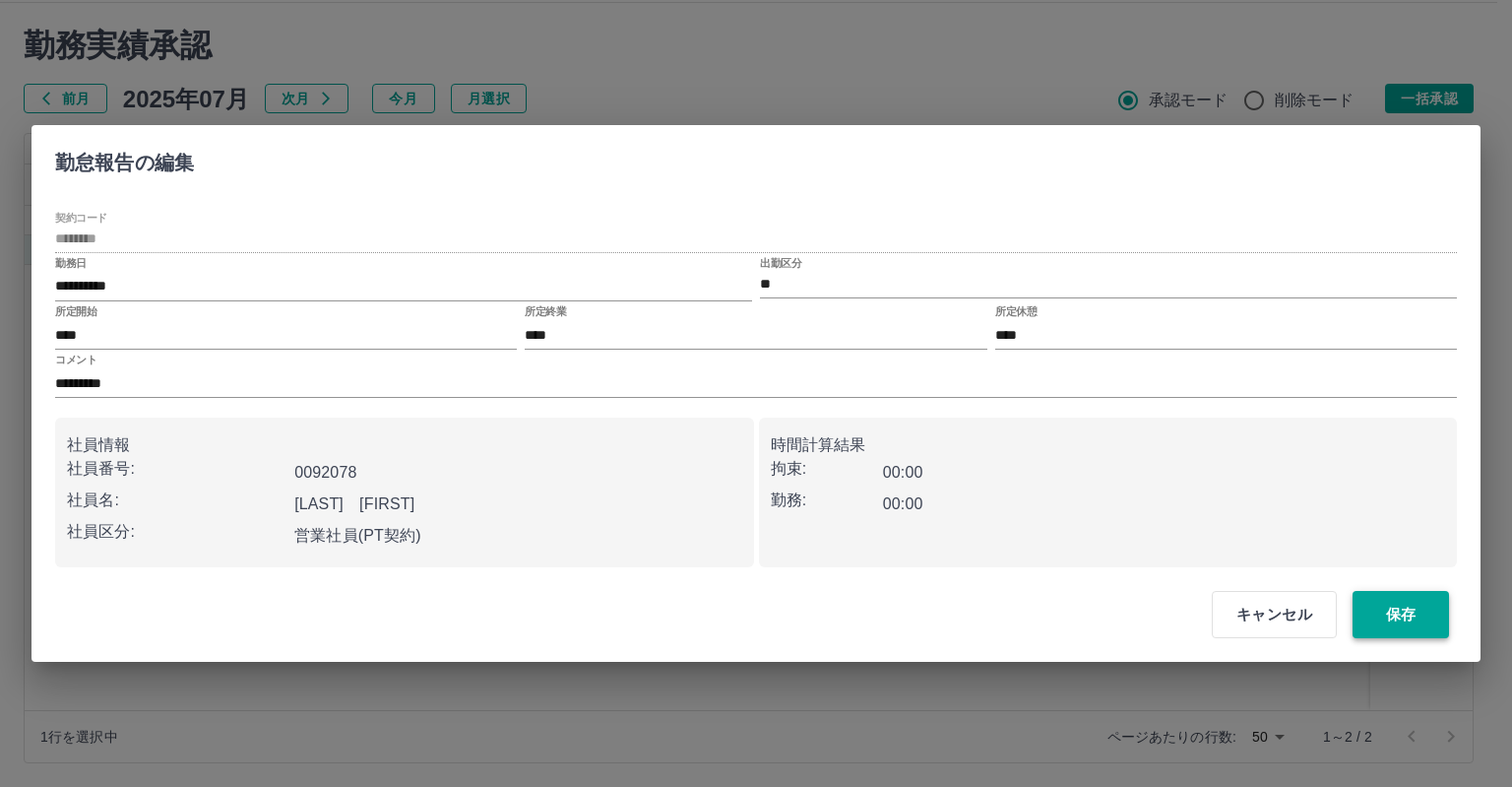 click on "保存" at bounding box center (1401, 615) 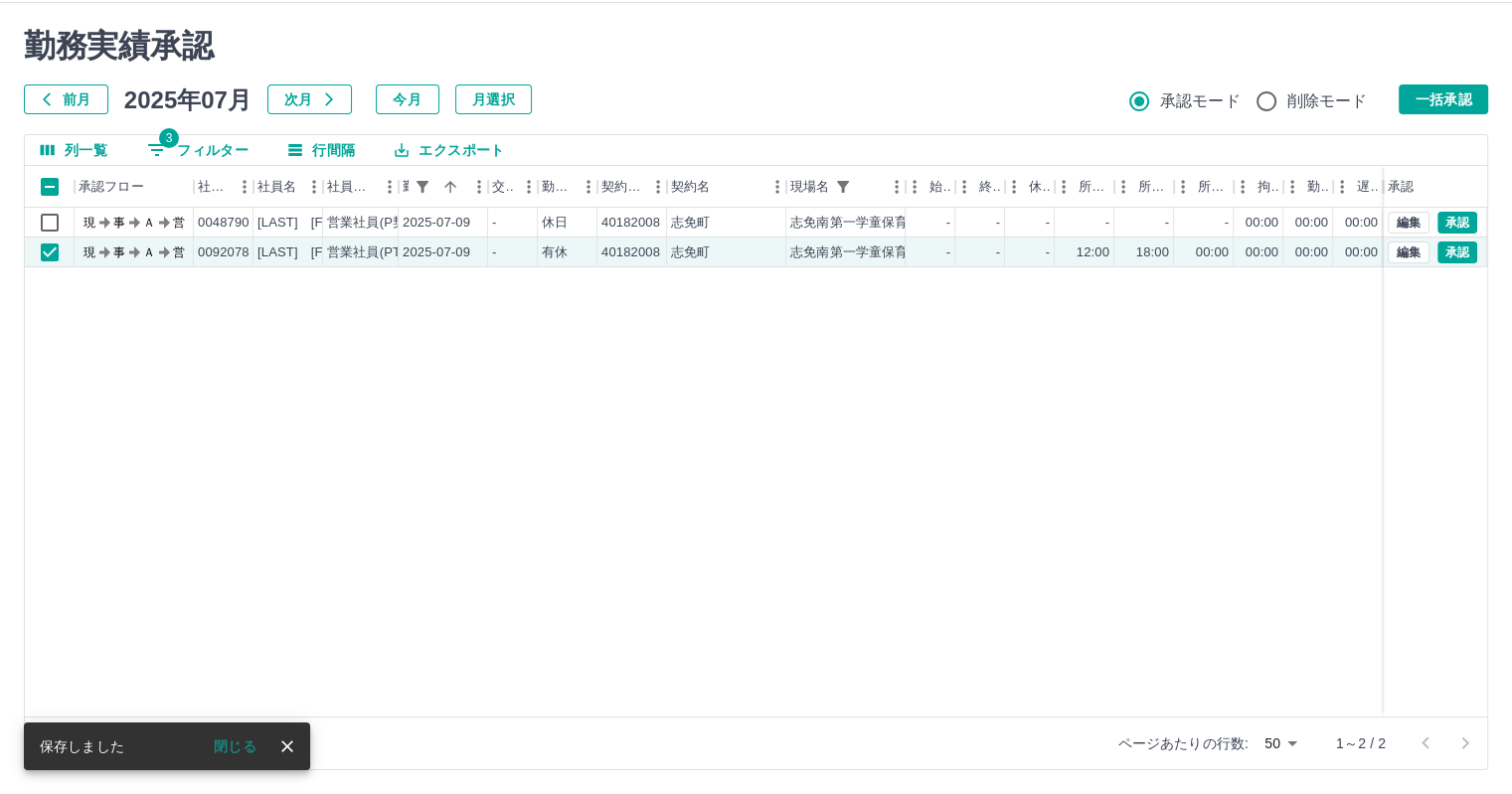 click on "3 フィルター" at bounding box center [198, 150] 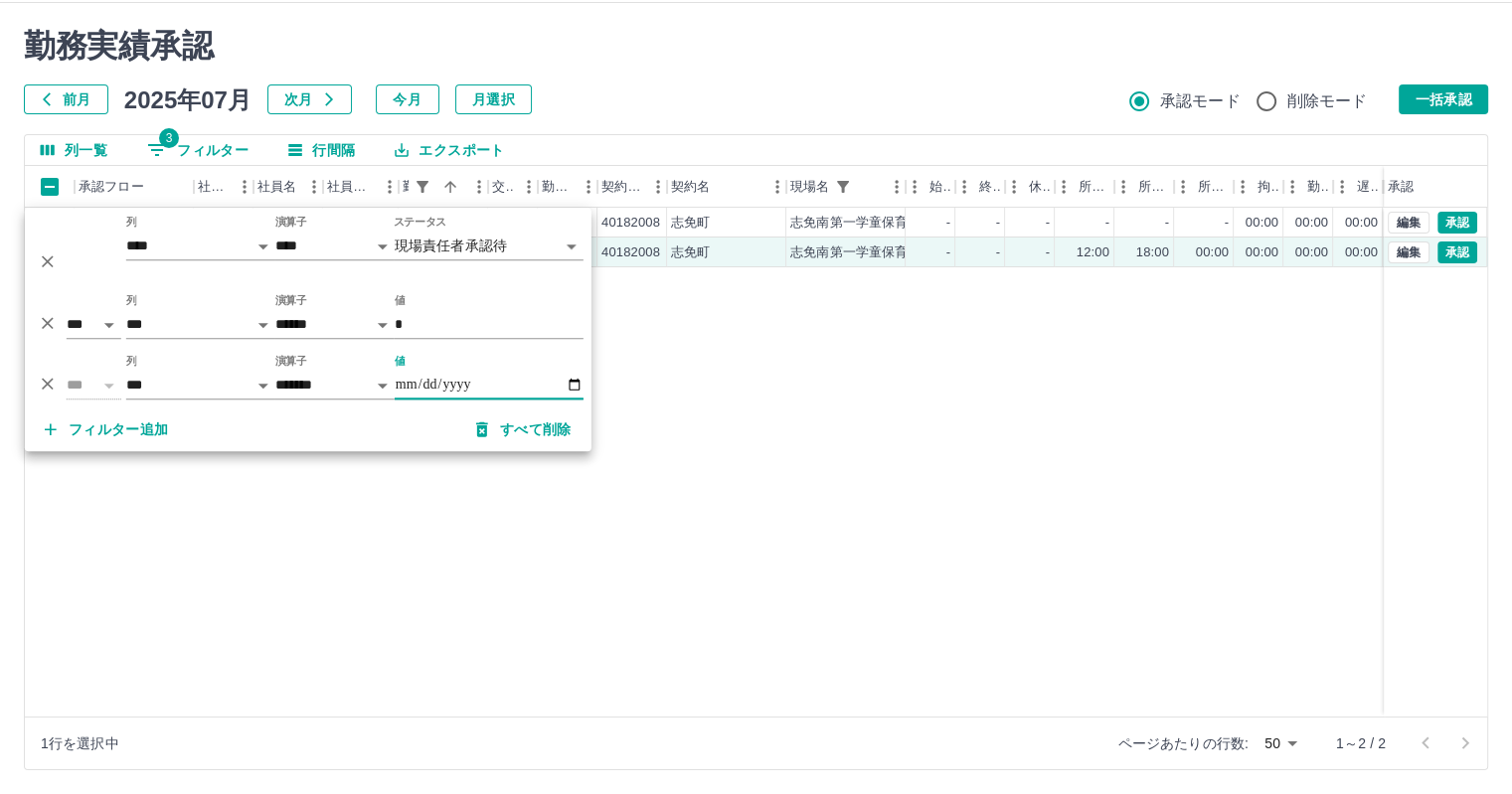 click on "**********" at bounding box center [489, 385] 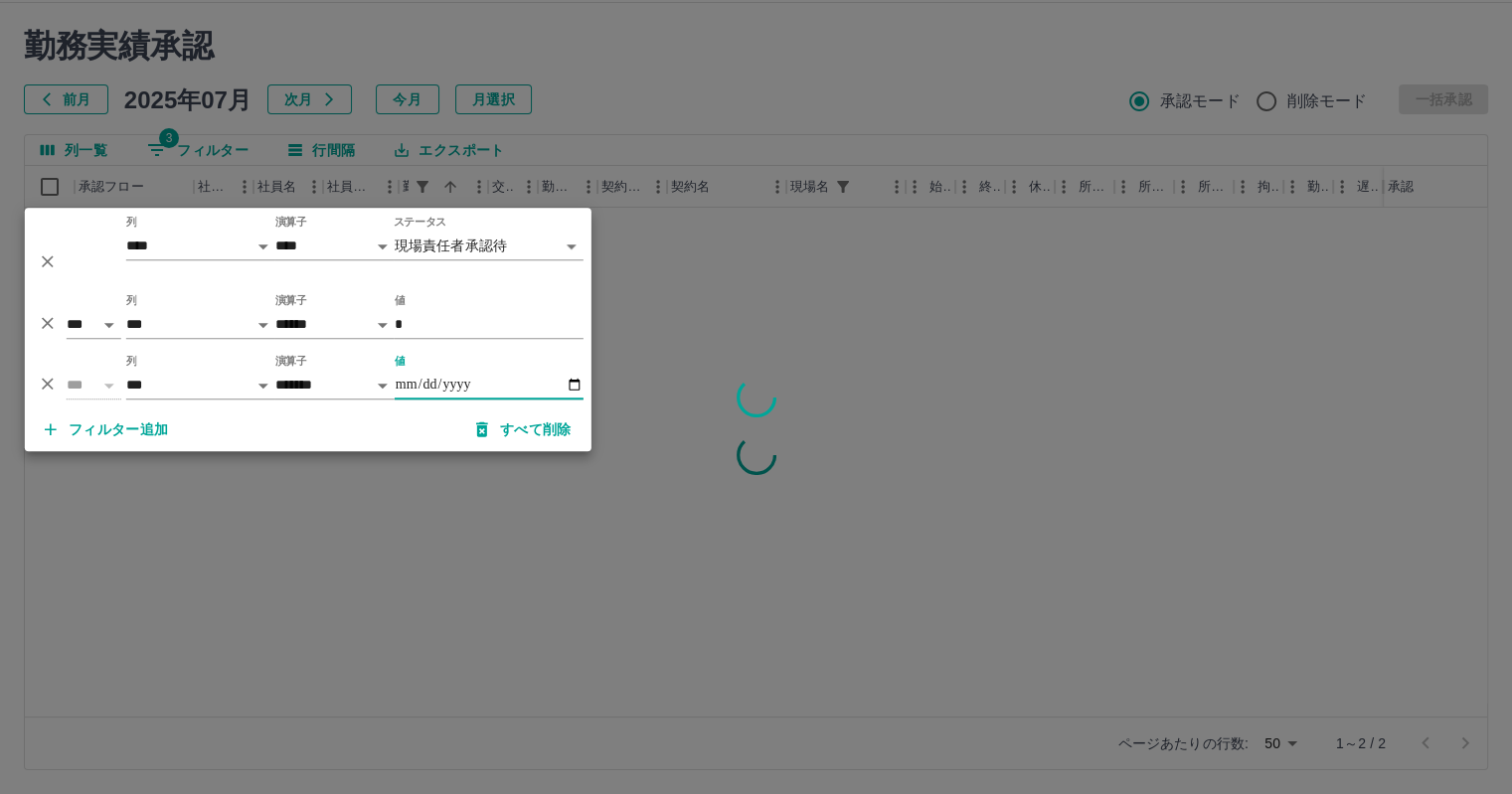 click at bounding box center [756, 397] 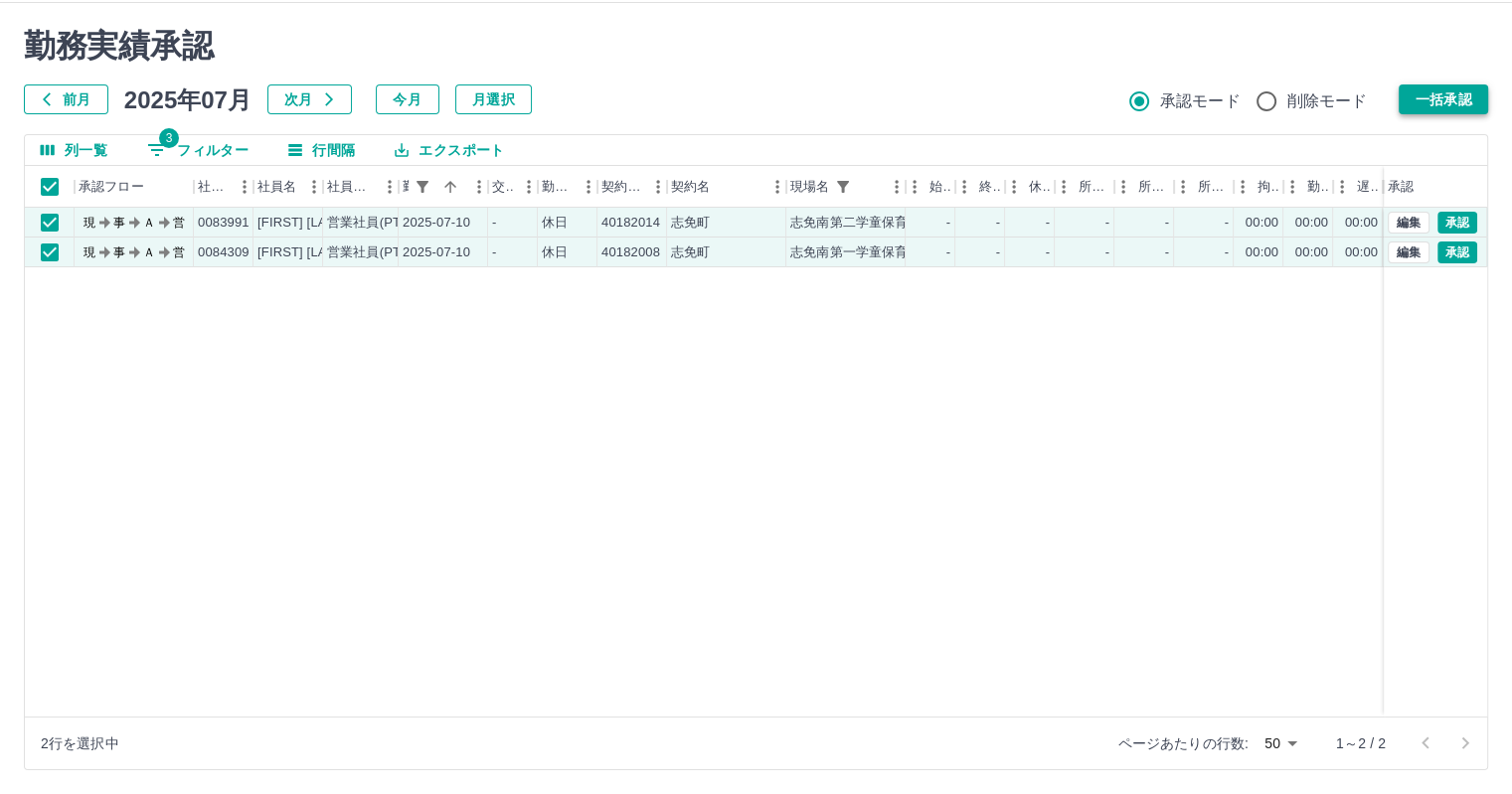 click on "一括承認" at bounding box center (1443, 99) 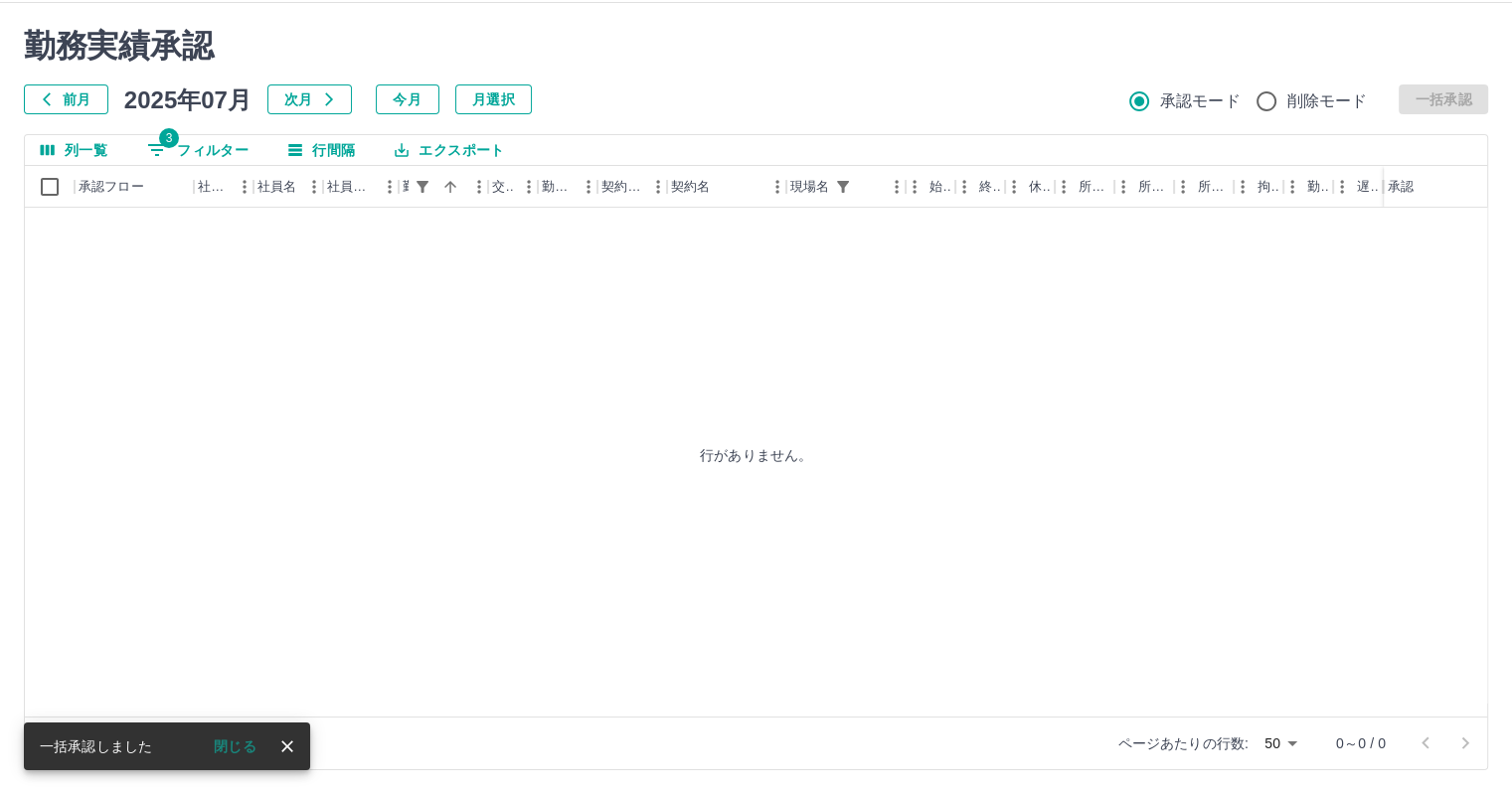 click on "3 フィルター" at bounding box center [198, 150] 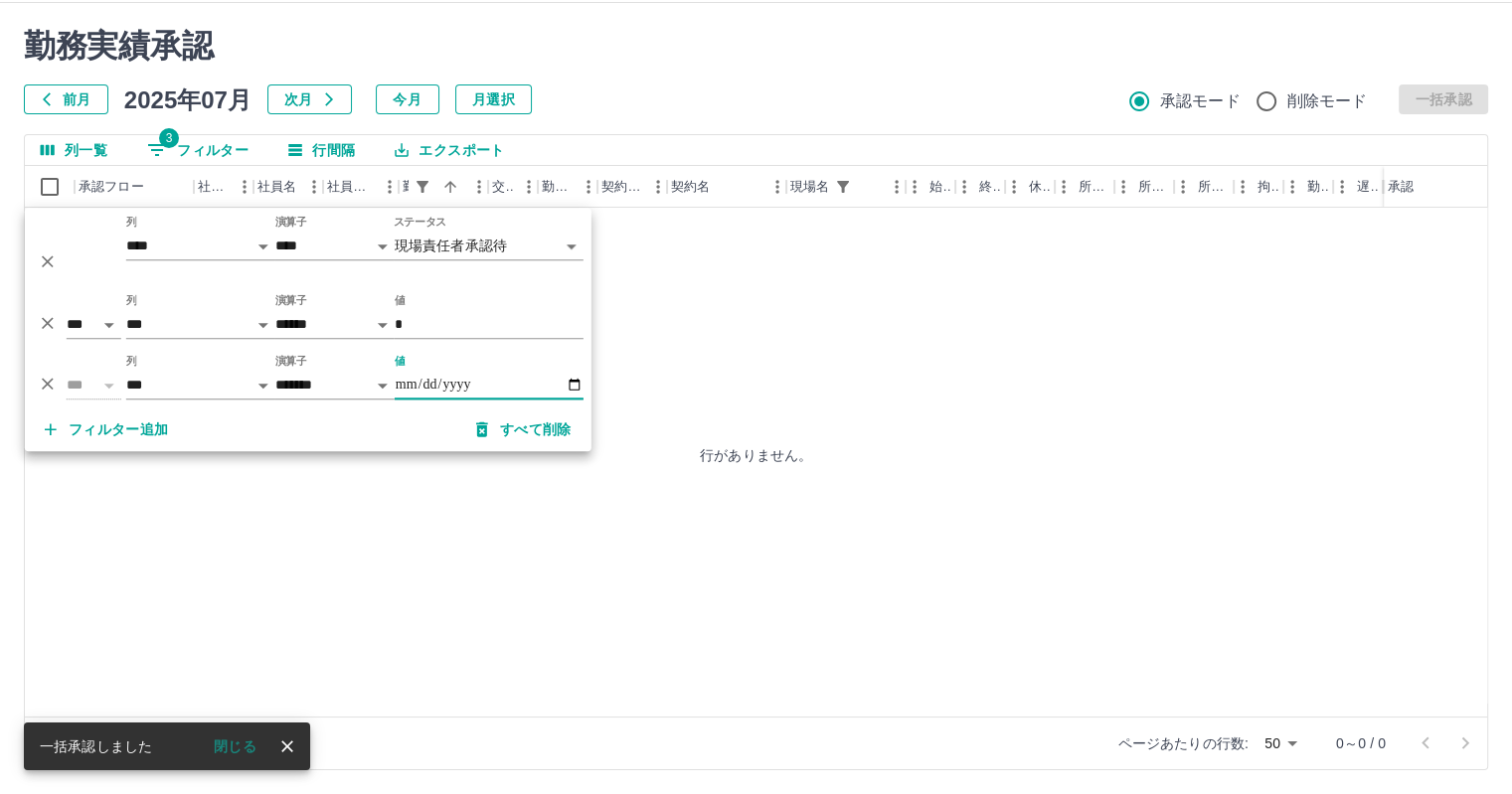 click on "**********" at bounding box center [489, 385] 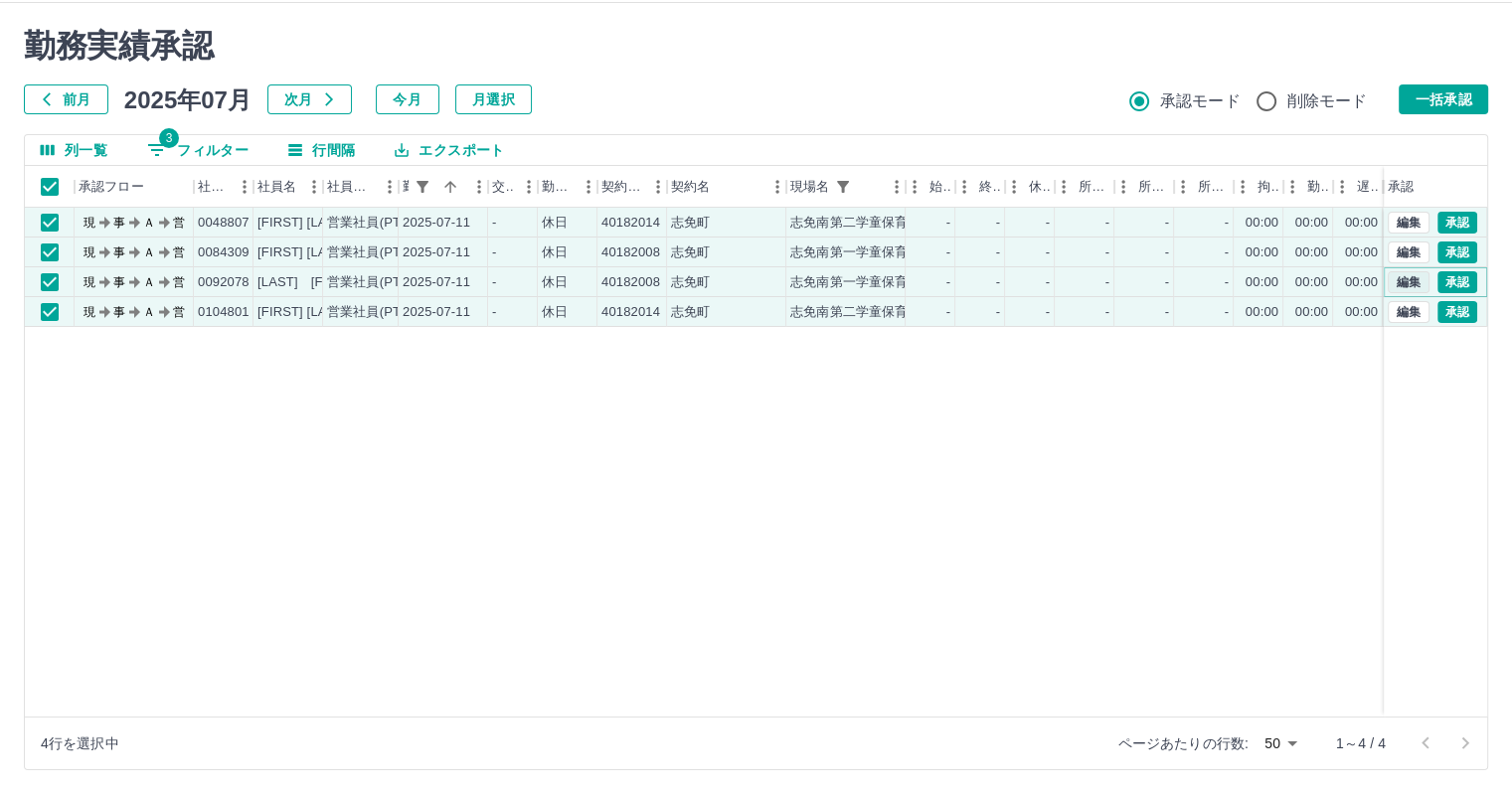 click on "編集" at bounding box center [1409, 282] 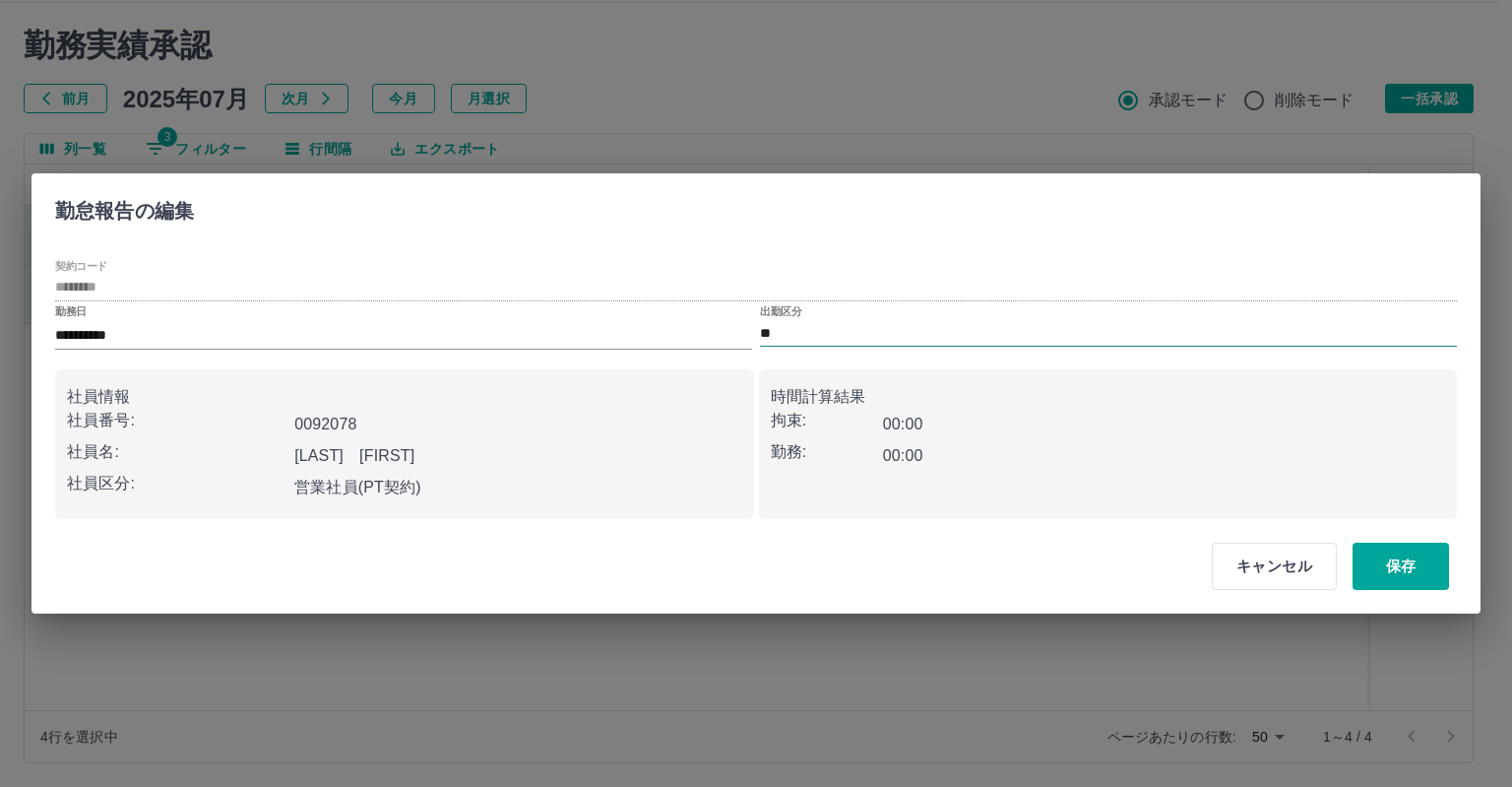 click on "**" at bounding box center (1108, 333) 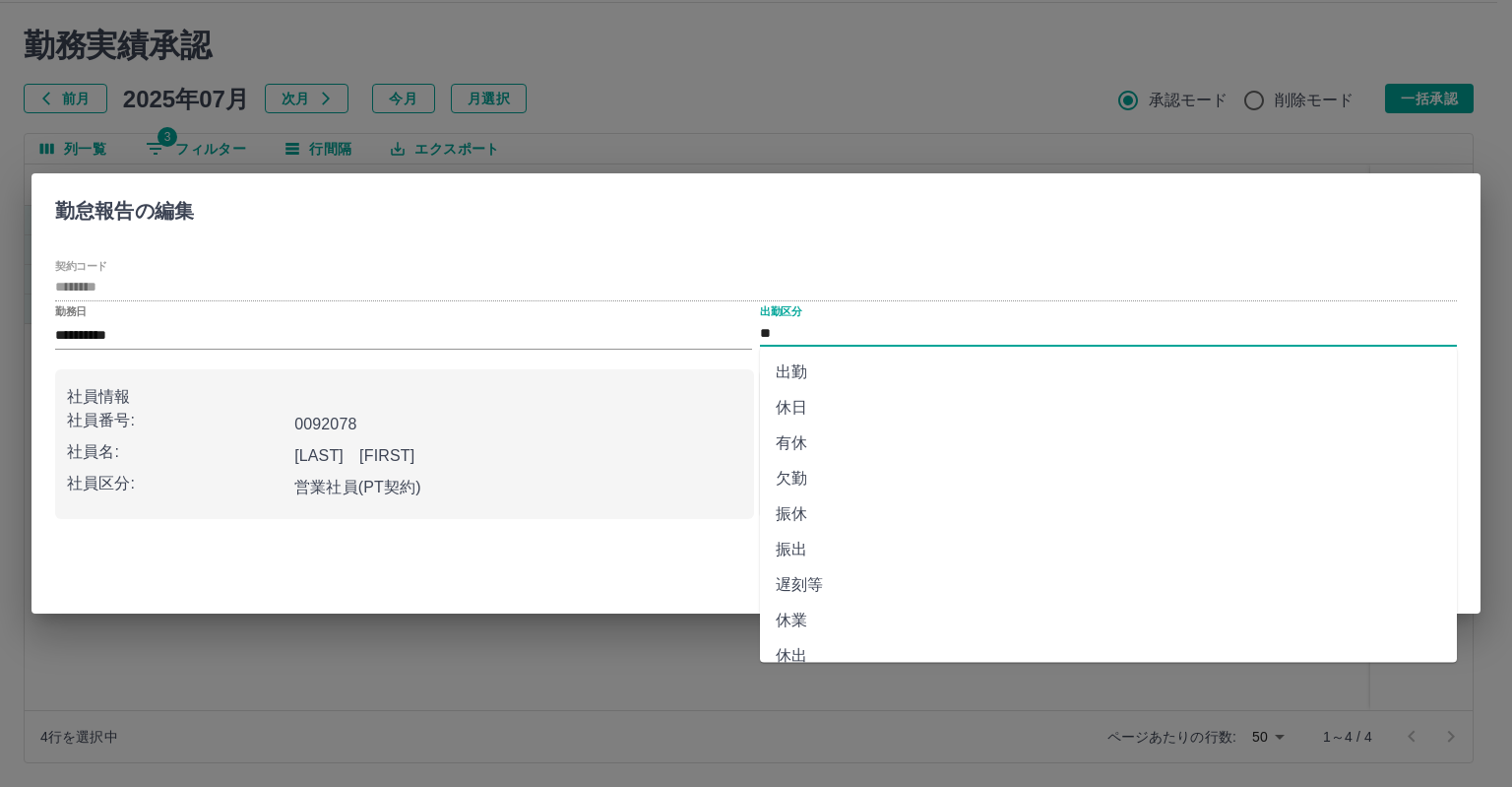 click on "出勤" at bounding box center [1108, 372] 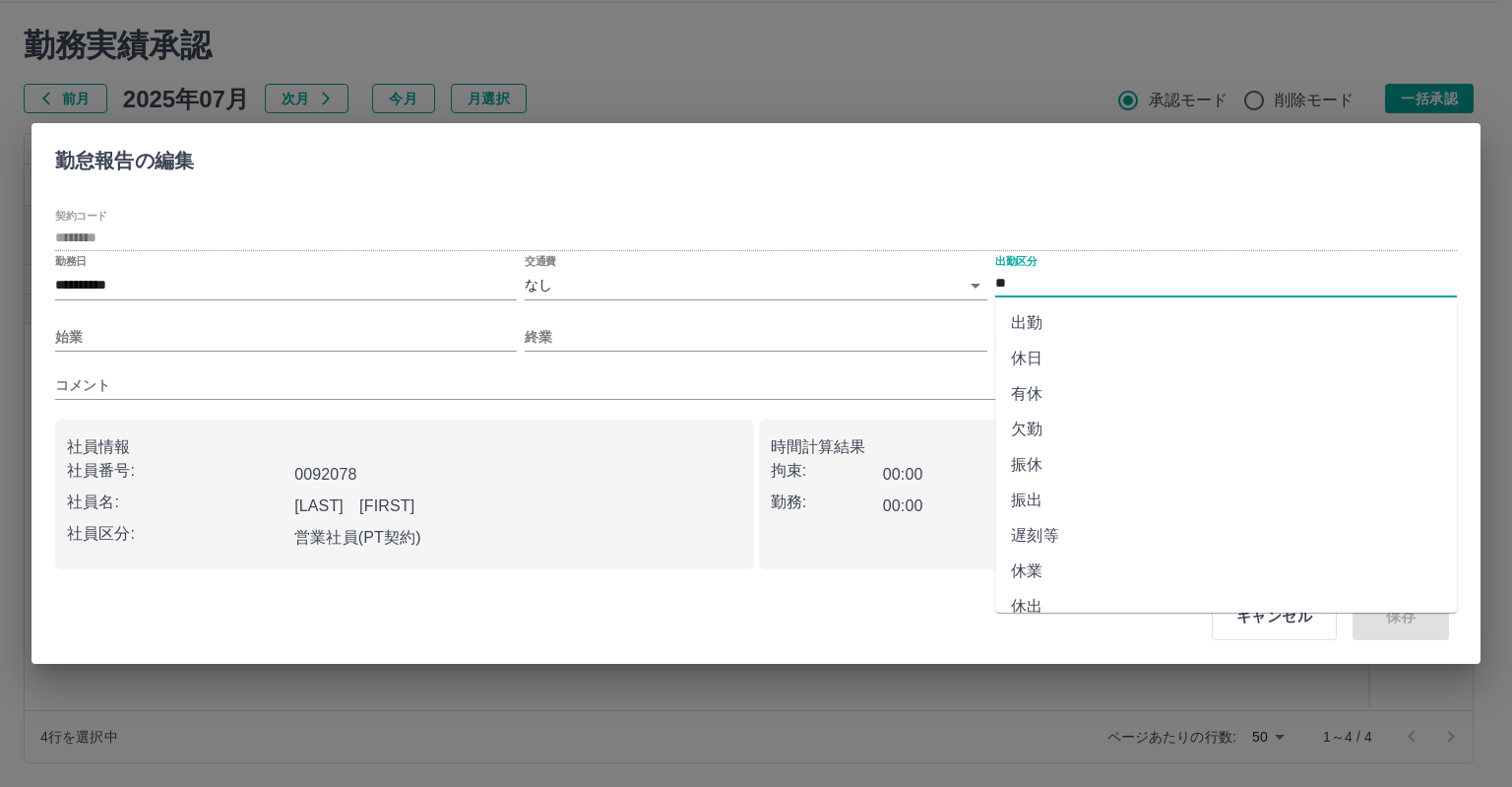 click on "**" at bounding box center [1226, 283] 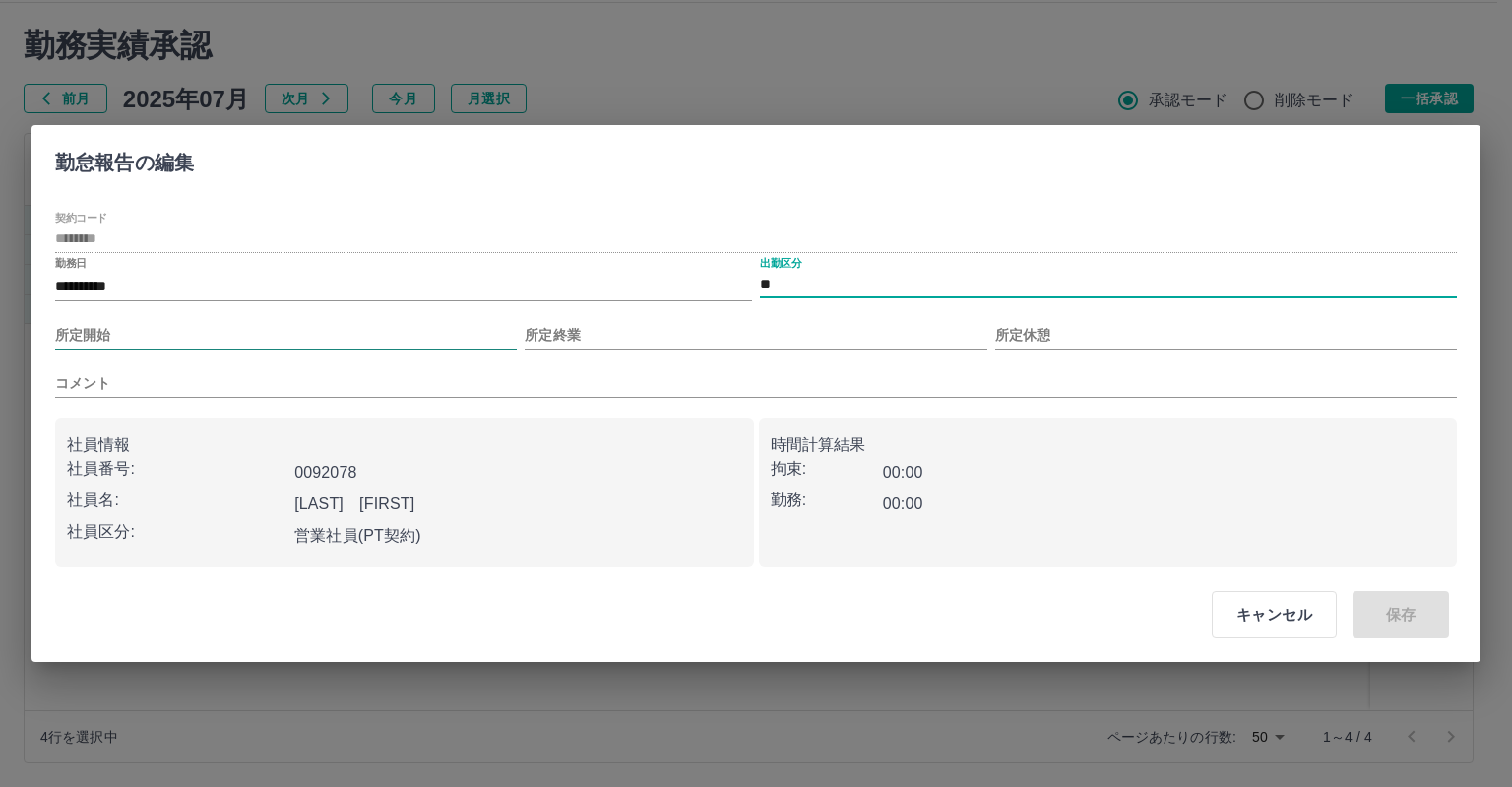 click on "所定開始" at bounding box center [285, 335] 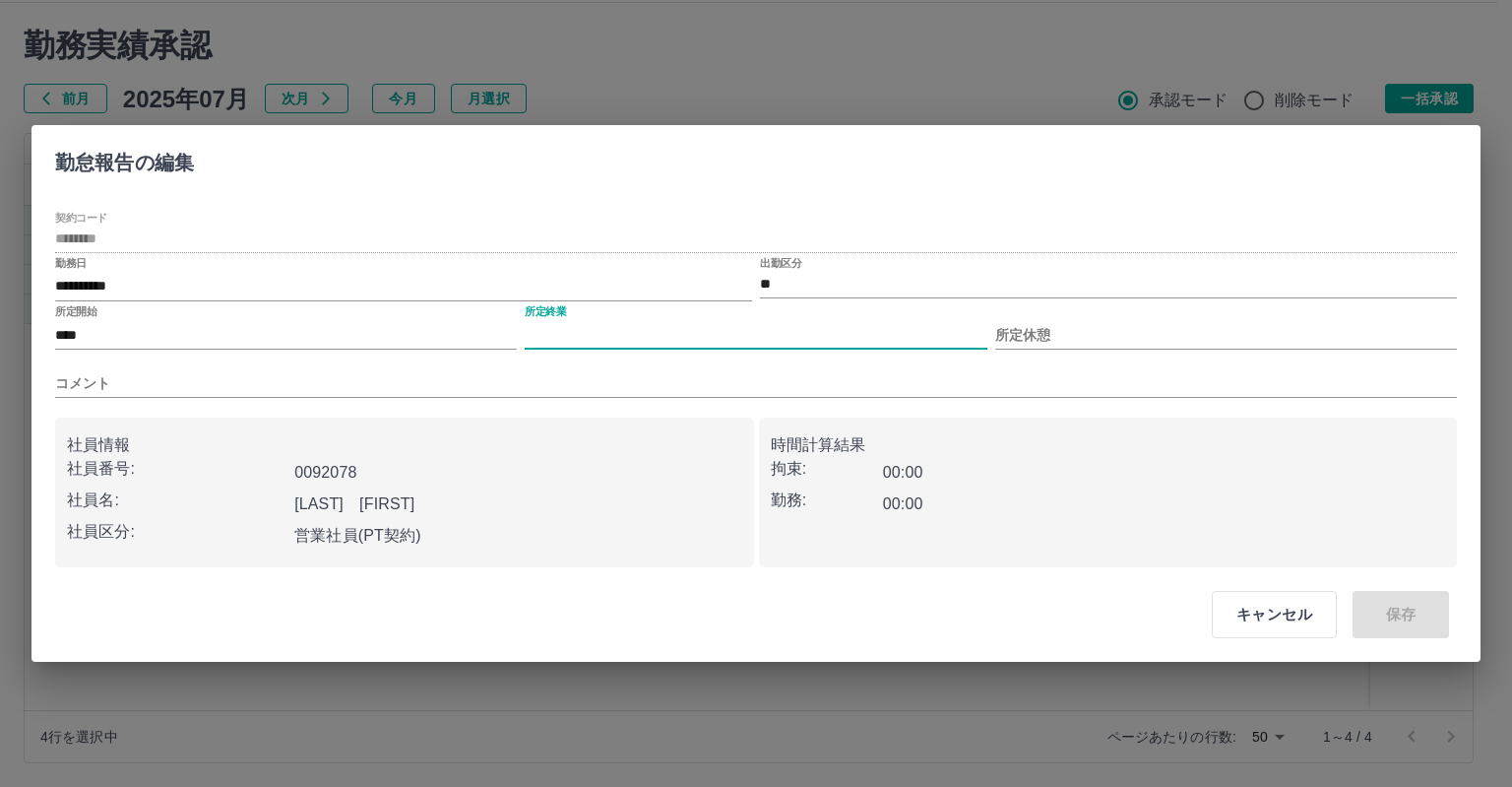 click on "所定終業" at bounding box center [755, 335] 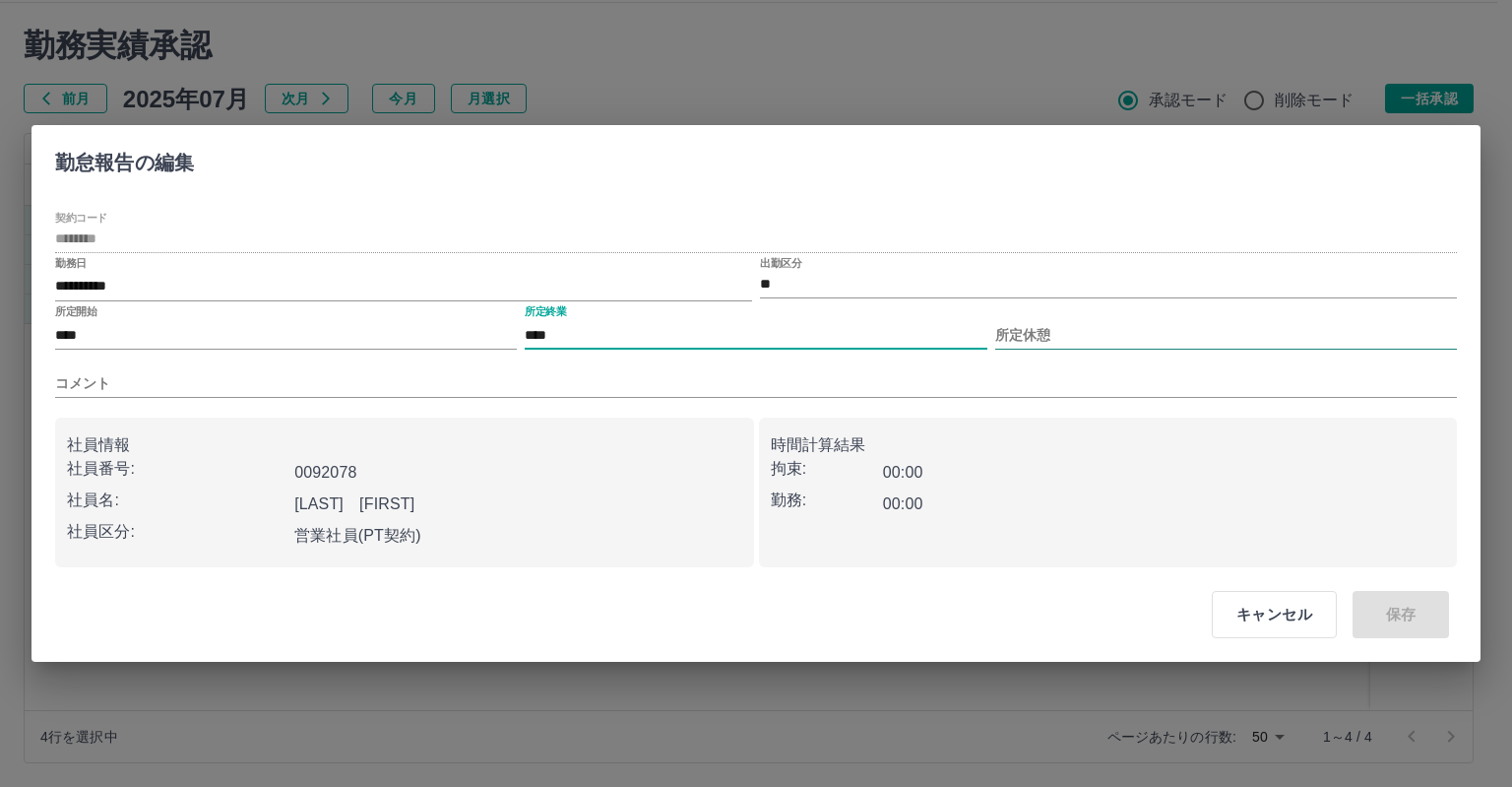 click on "所定休憩" at bounding box center [1226, 335] 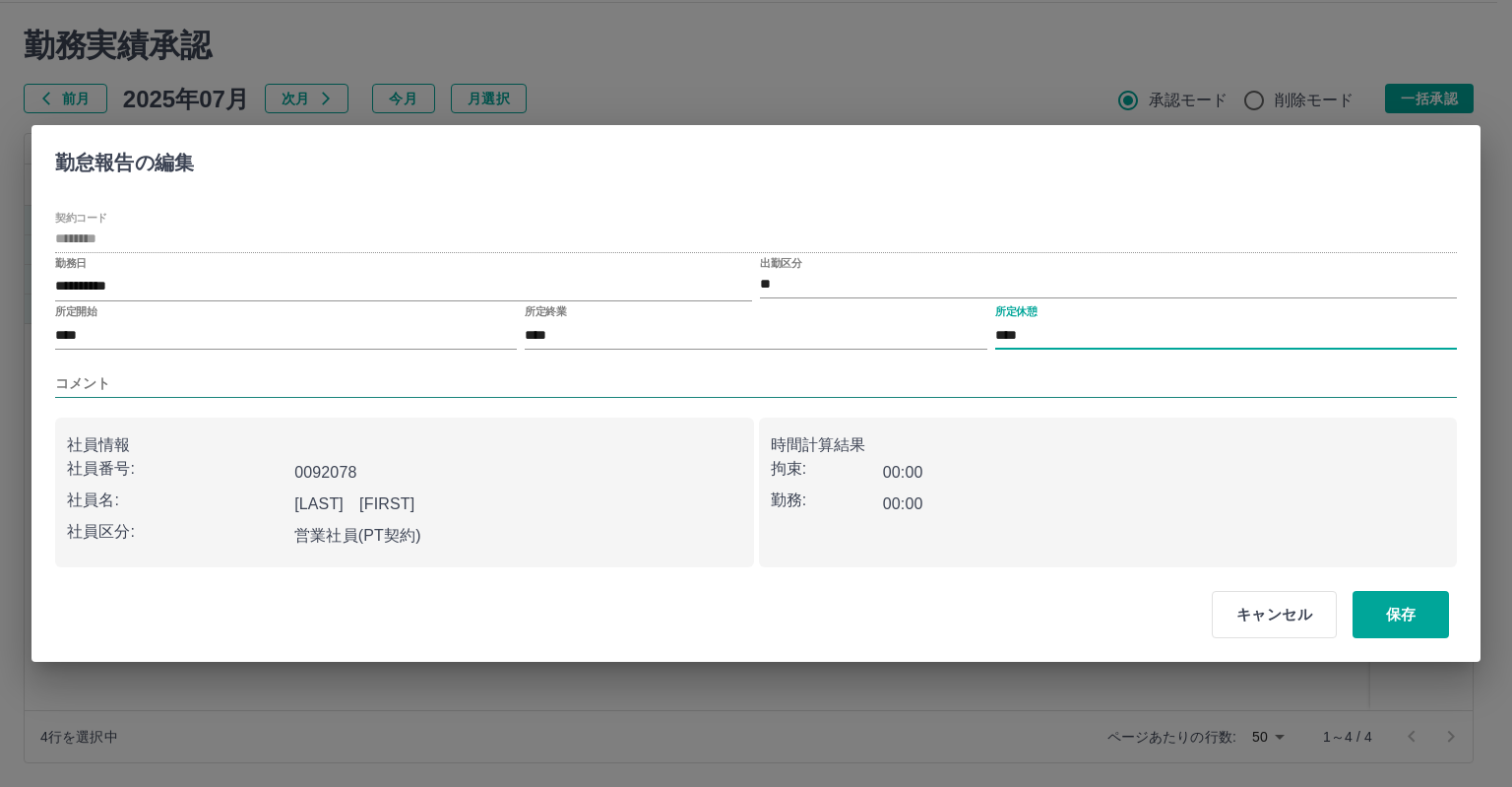 click on "コメント" at bounding box center [756, 383] 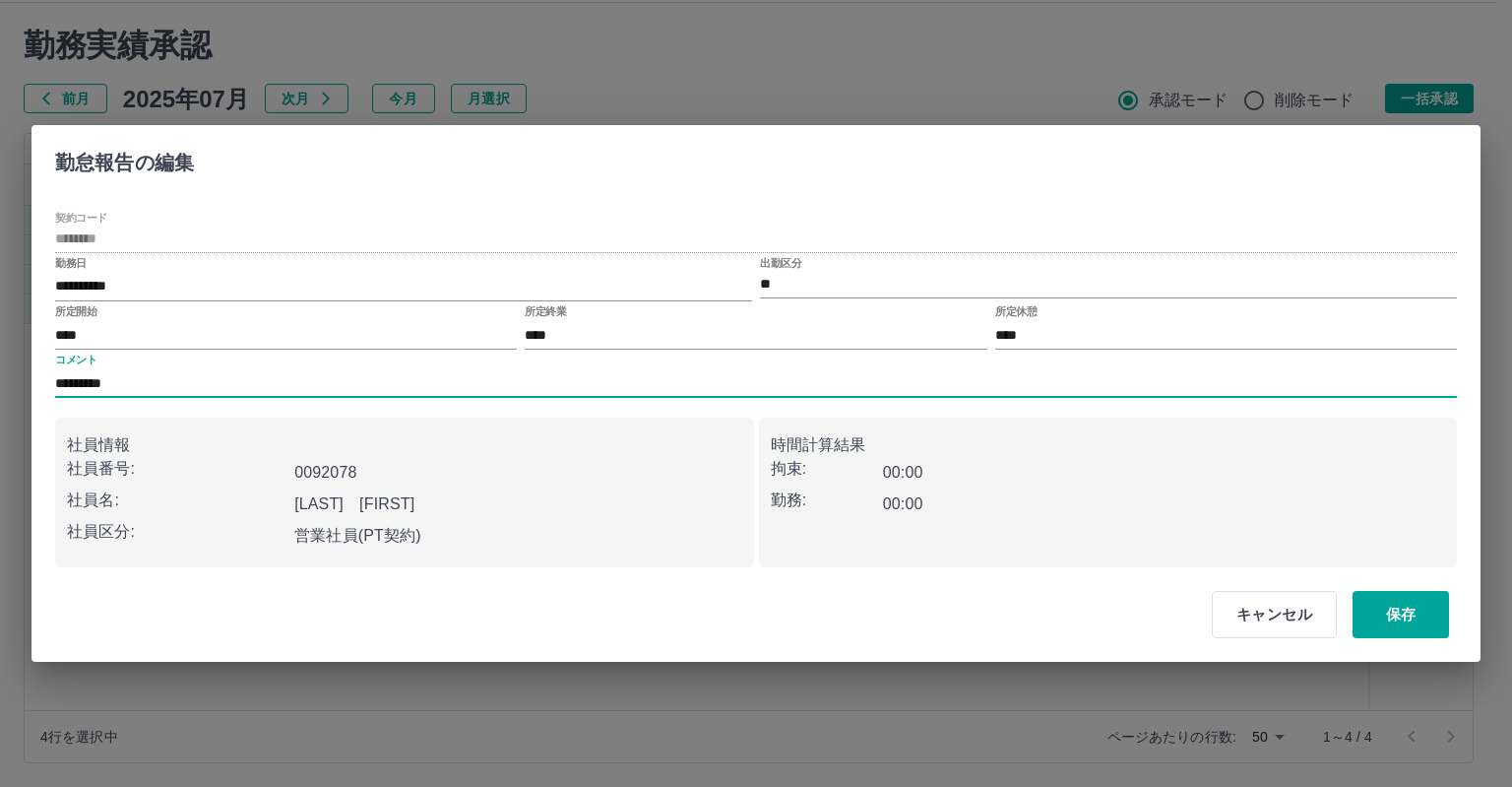 click on "*********" at bounding box center (756, 383) 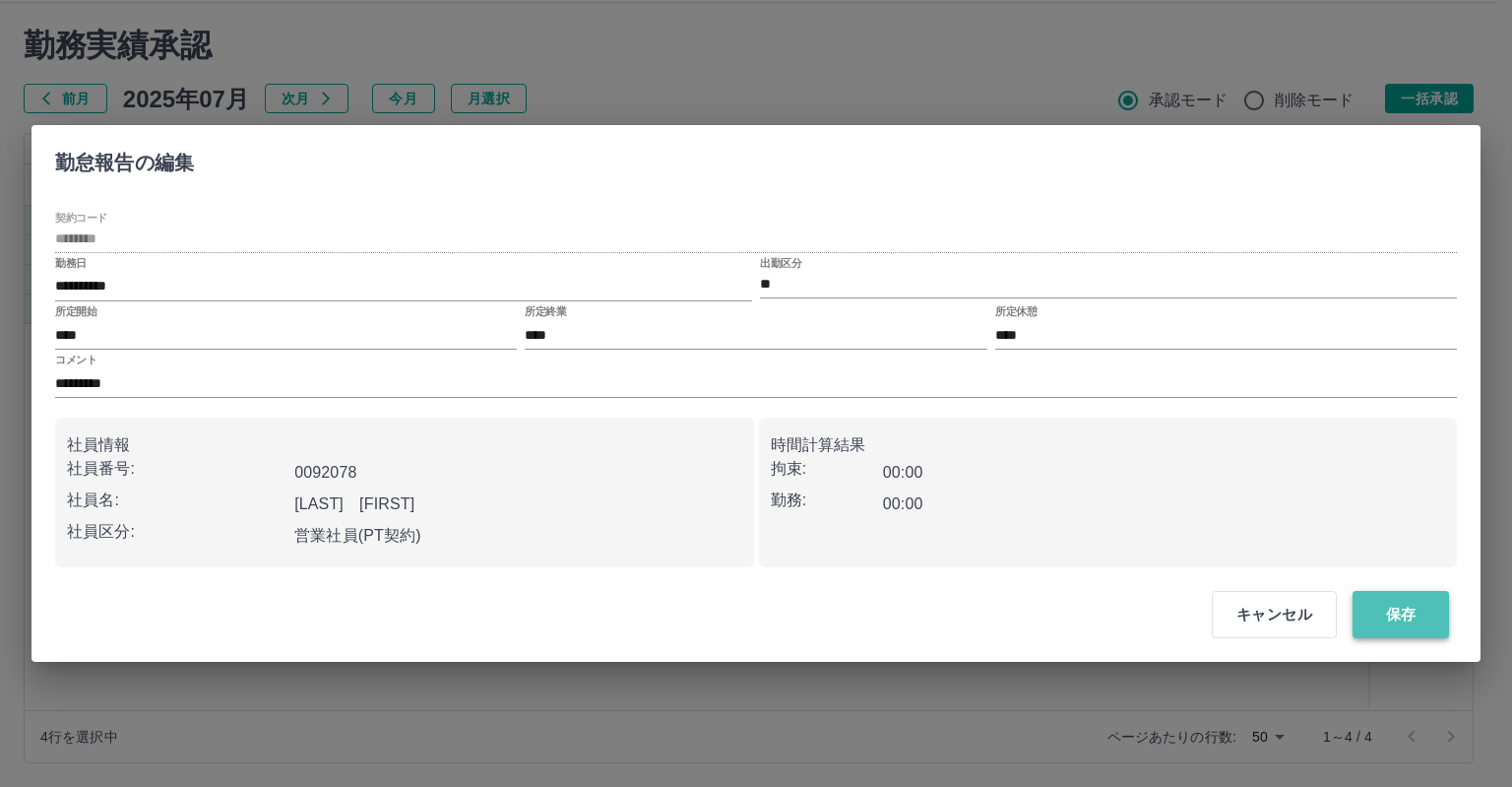 click on "保存" at bounding box center (1401, 615) 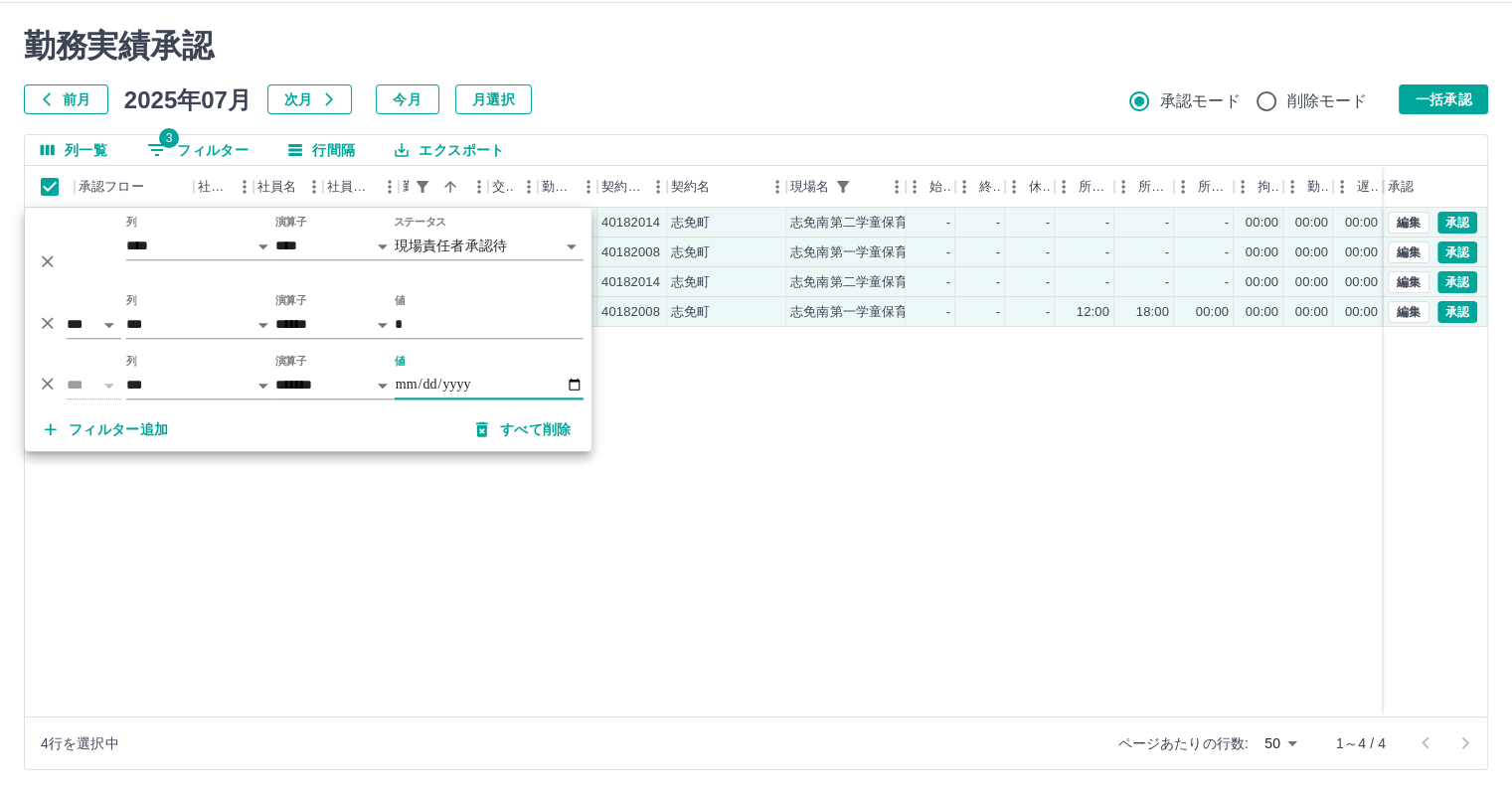 click on "現 事 Ａ 営 0048807 [LAST]　[FIRST] 営業社員(PT契約) 2025-07-11  -  休日 40182014 [CITY] [STATE] 志免南第二学童保育所 - - - - - - 00:00 00:00 00:00 現場責任者承認待 現 事 Ａ 営 0084309 [LAST]　[FIRST] 営業社員(PT契約) 2025-07-11  -  休日 40182008 [CITY] [STATE] 志免南第一学童保育所 - - - - - - 00:00 00:00 00:00 現場責任者承認待 現 事 Ａ 営 0104801 [LAST]　[FIRST] 営業社員(PT契約) 2025-07-11  -  休日 40182014 [CITY] [STATE] 志免南第二学童保育所 - - - - - - 00:00 00:00 00:00 現場責任者承認待 現 事 Ａ 営 0092078 [LAST]　[FIRST] 営業社員(PT契約) 2025-07-11  -  有休 40182008 [CITY] [STATE] 志免南第一学童保育所 - - - 12:00 18:00 00:00 00:00 00:00 00:00 私用のため（6h） 現場責任者承認待 編集 承認 編集 承認 編集 承認 編集 承認" at bounding box center [893, 462] 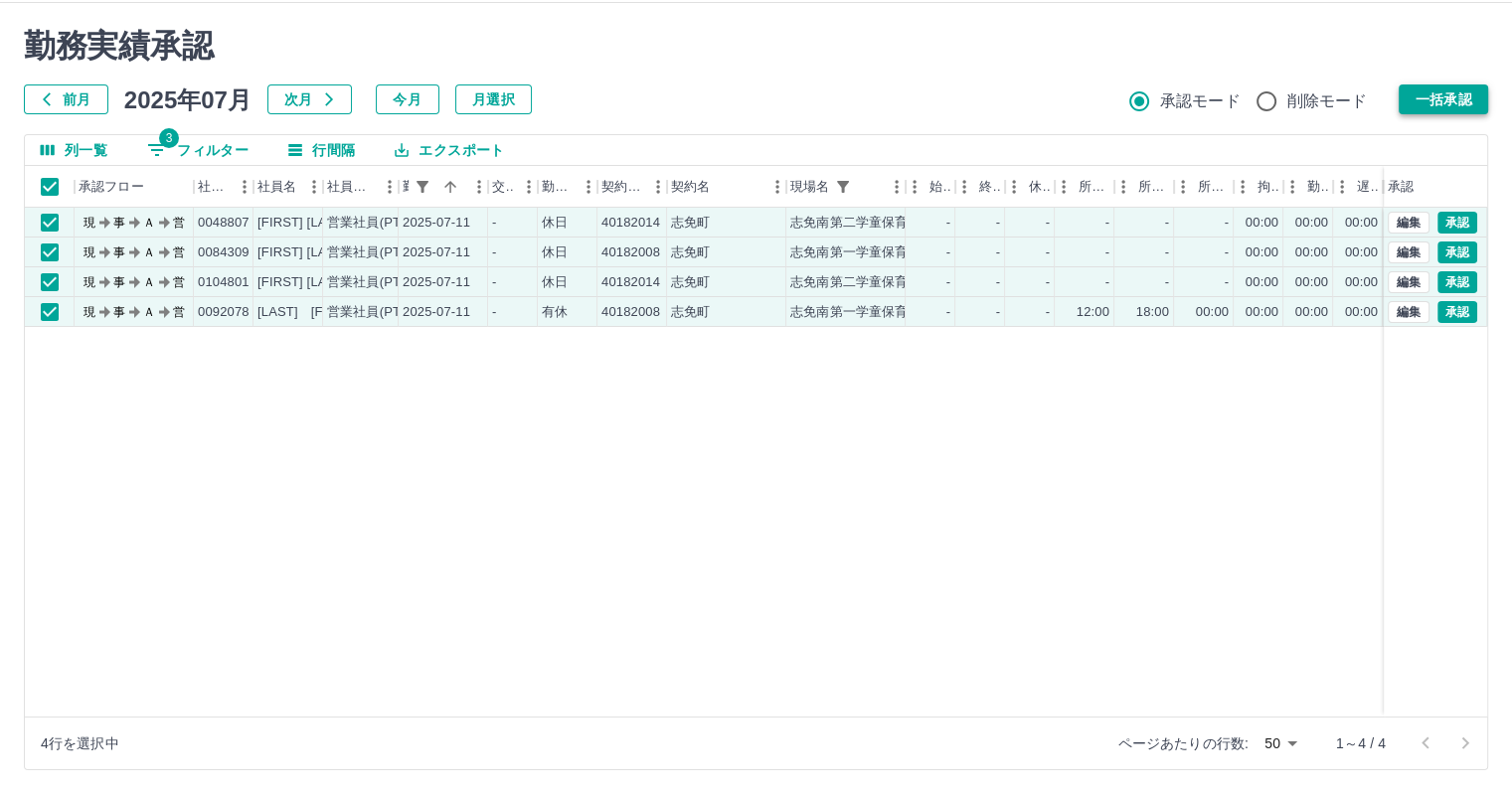 click on "一括承認" at bounding box center (1443, 99) 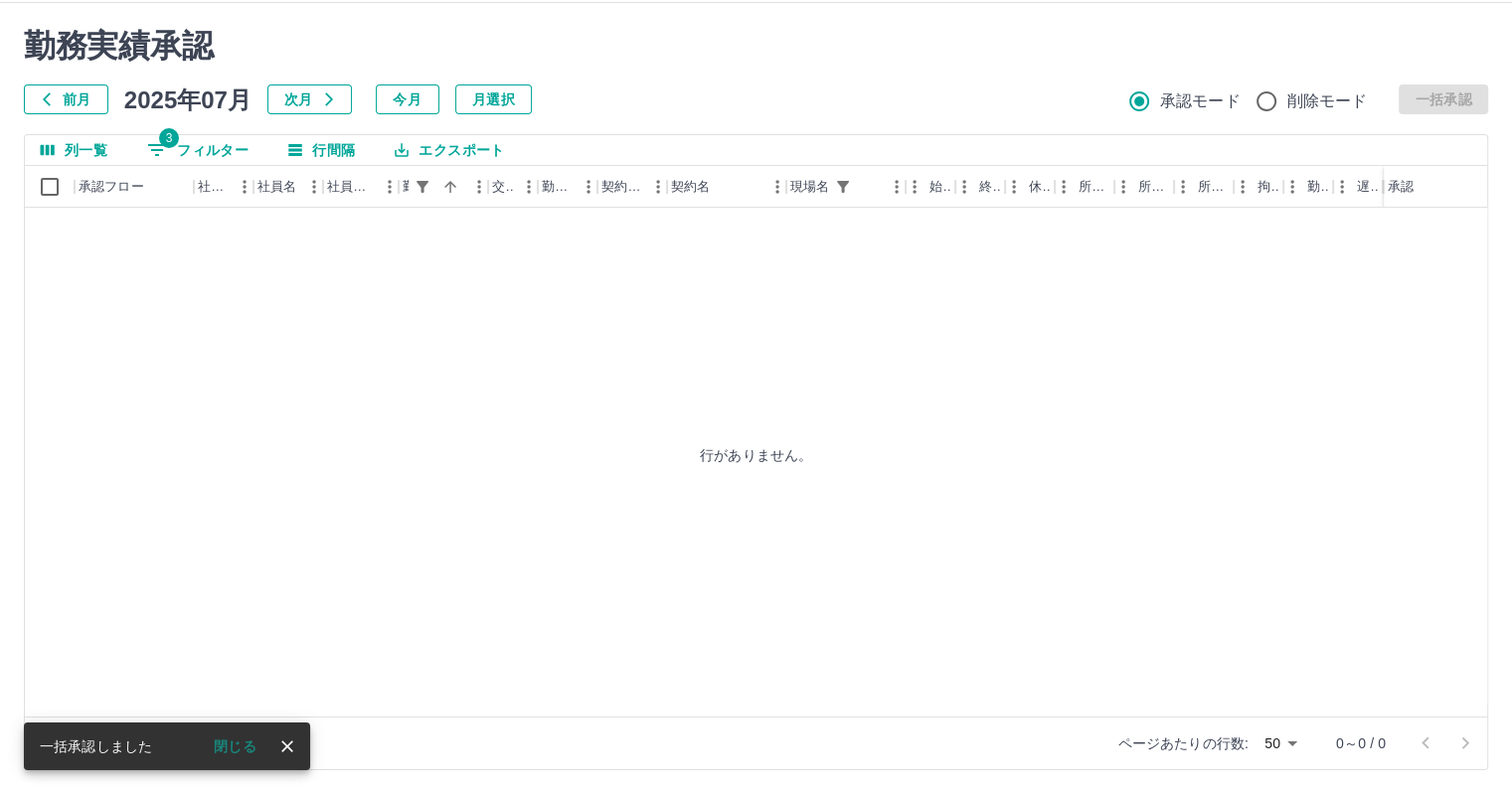 click on "3 フィルター" at bounding box center [198, 150] 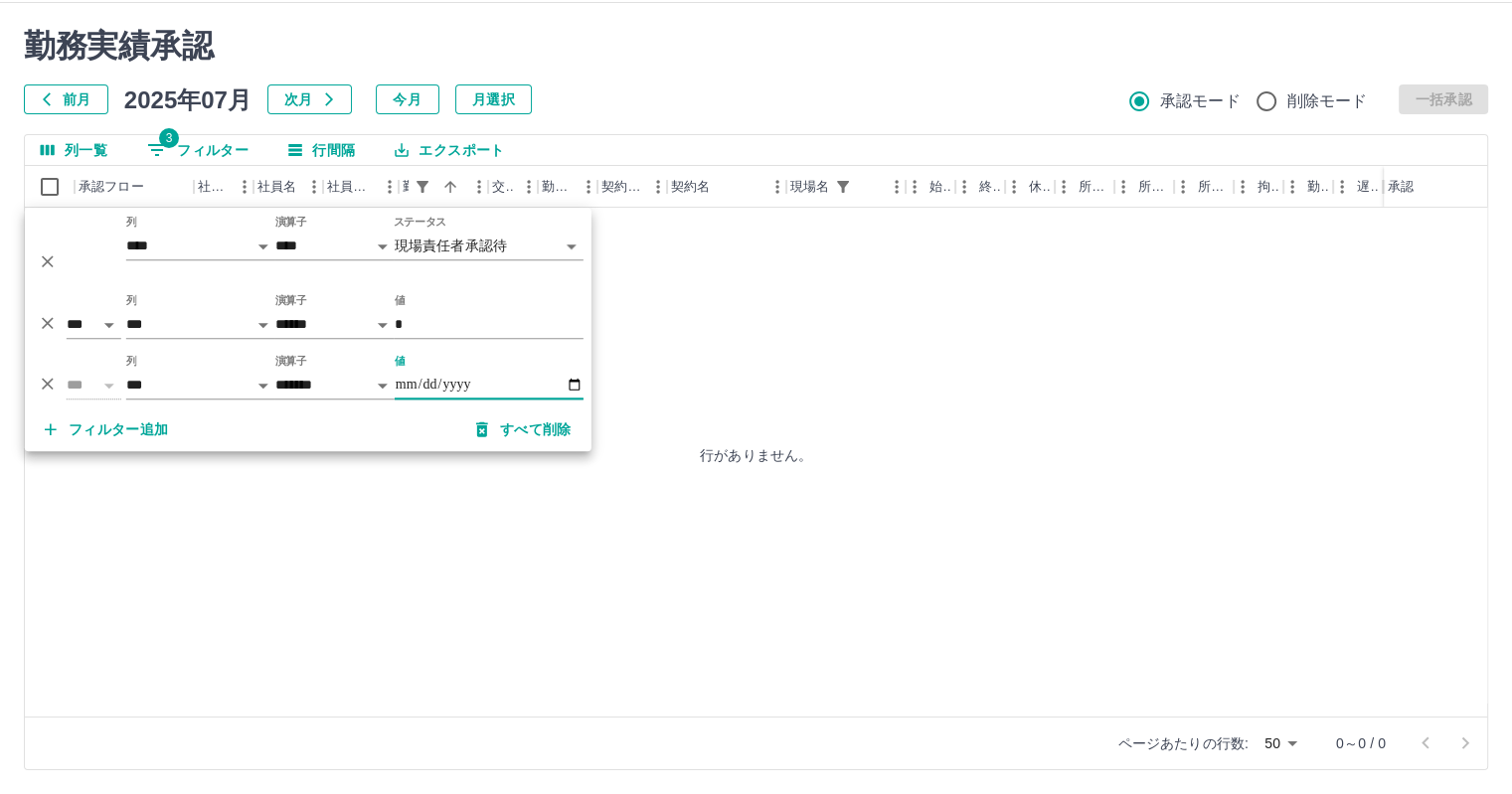 click on "**********" at bounding box center (489, 385) 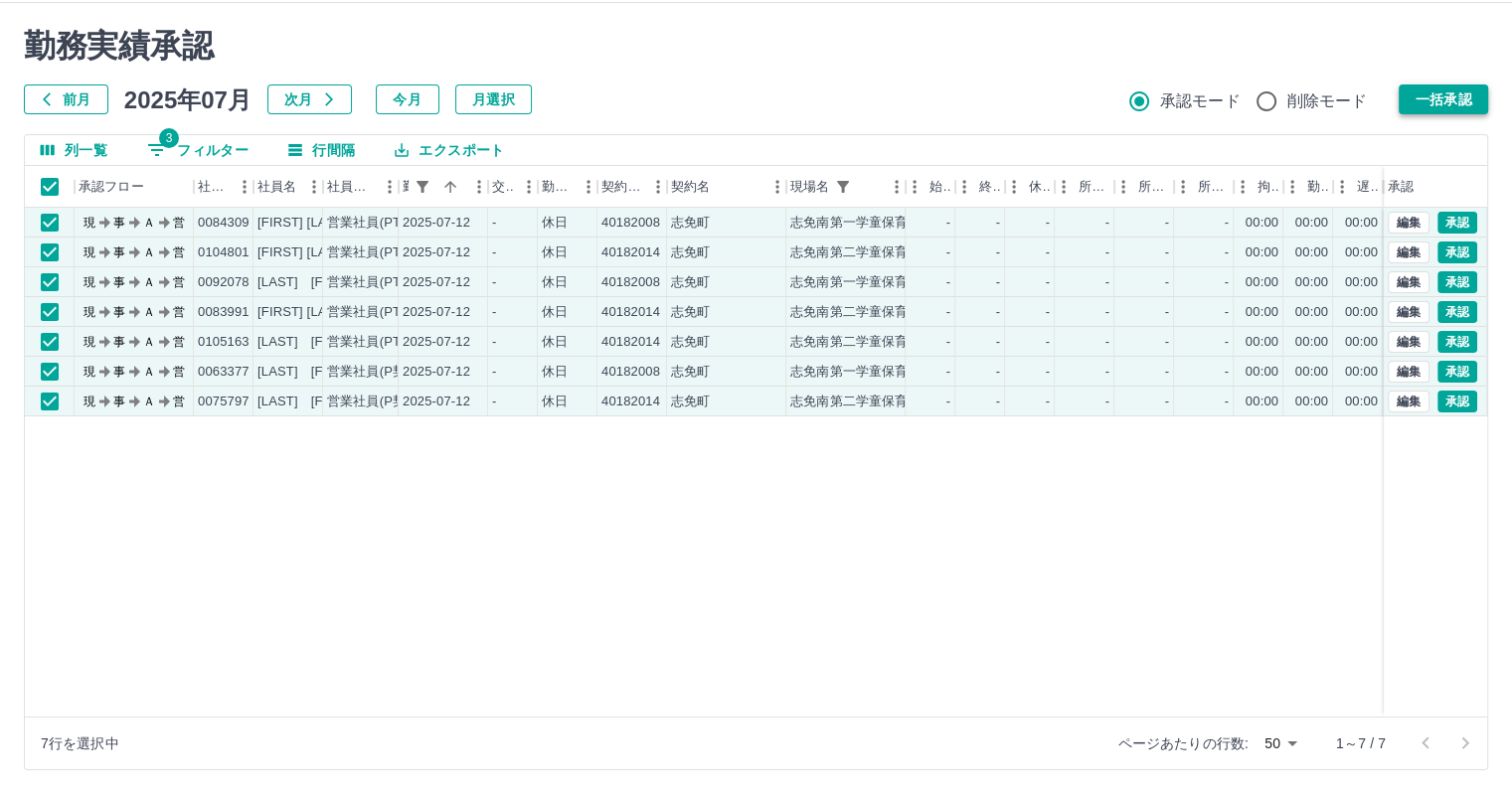 click on "一括承認" at bounding box center [1443, 99] 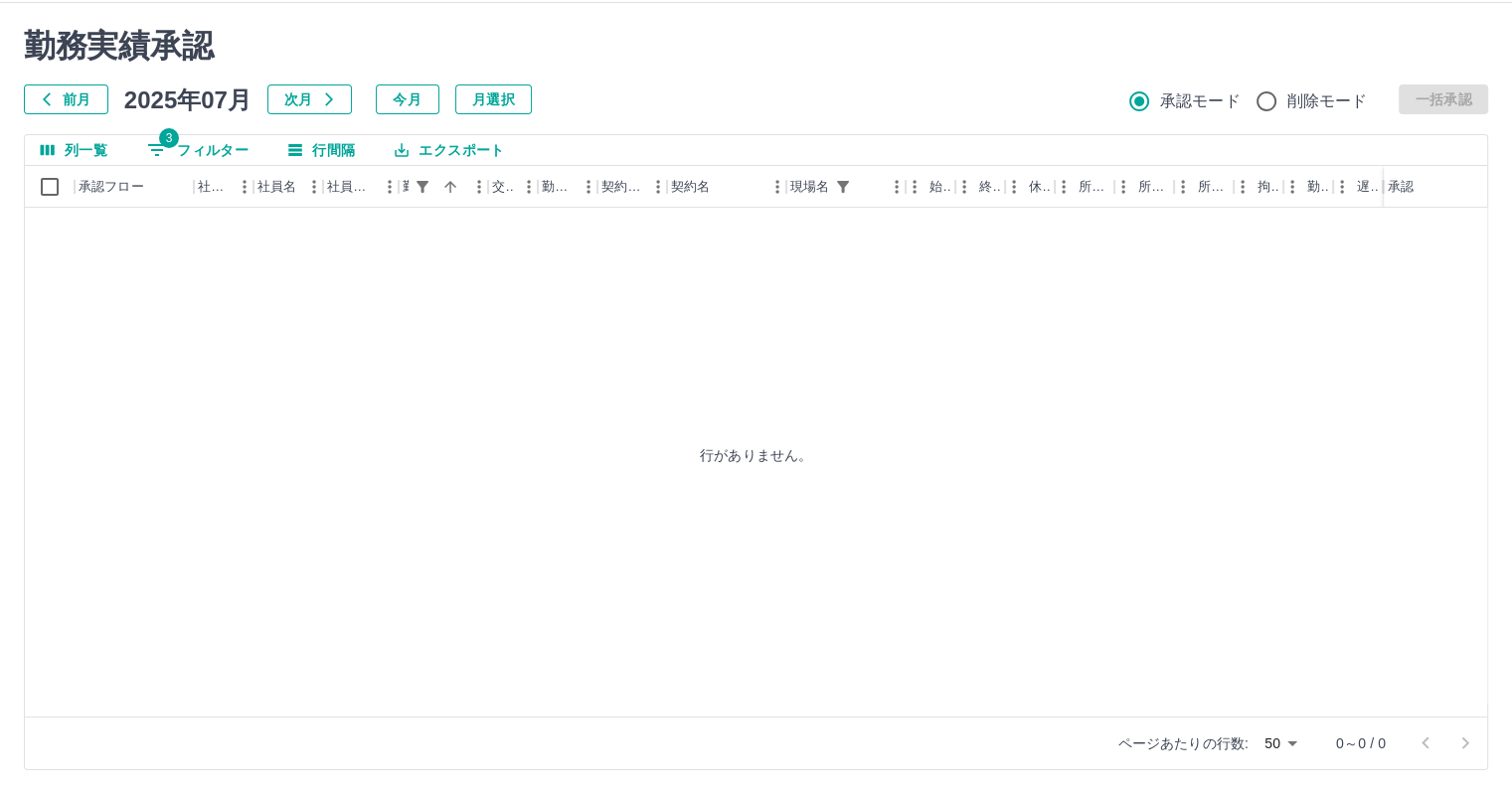 click on "列一覧 3 フィルター 行間隔 エクスポート" at bounding box center [756, 150] 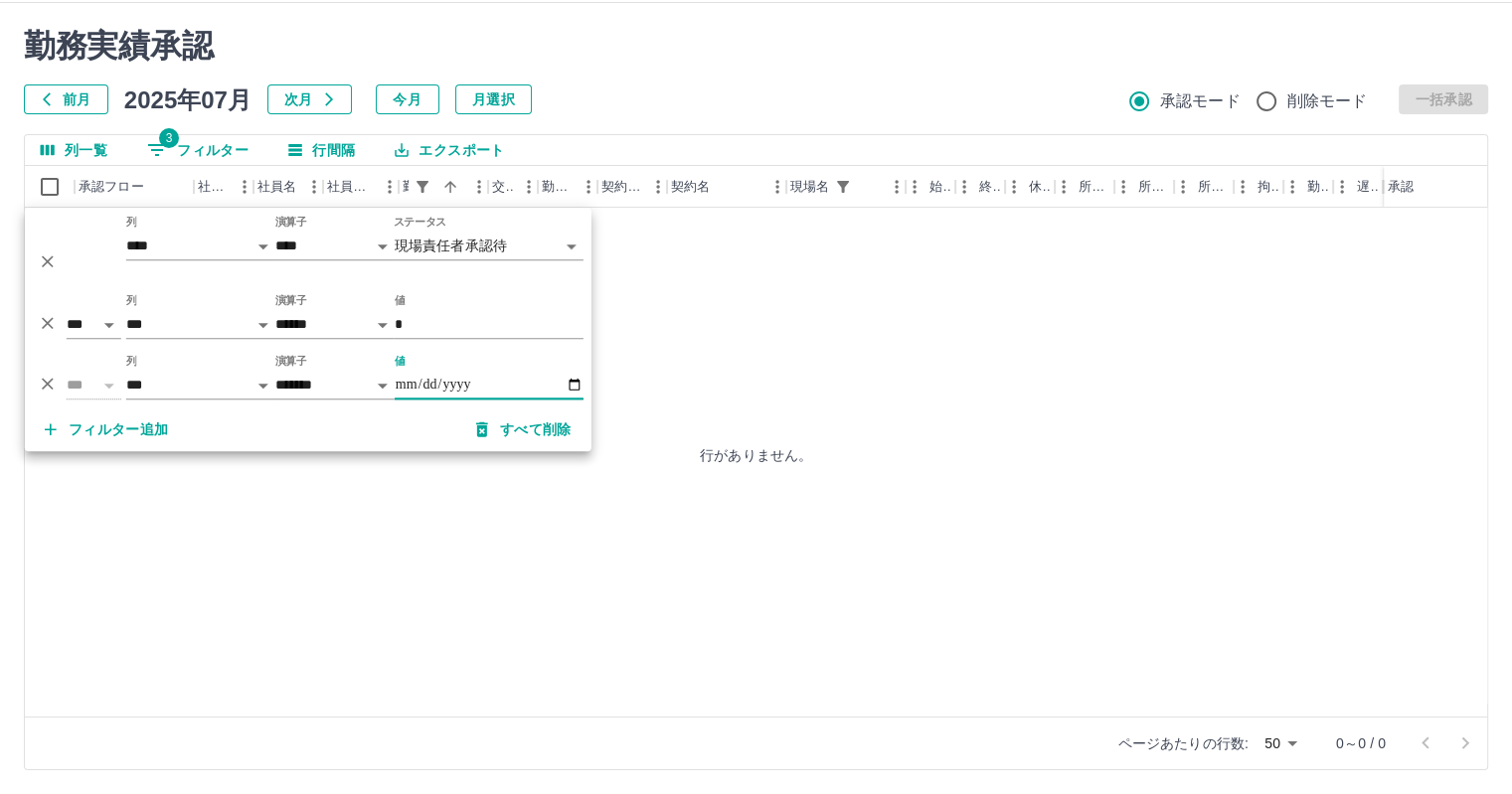 click on "**********" at bounding box center (489, 385) 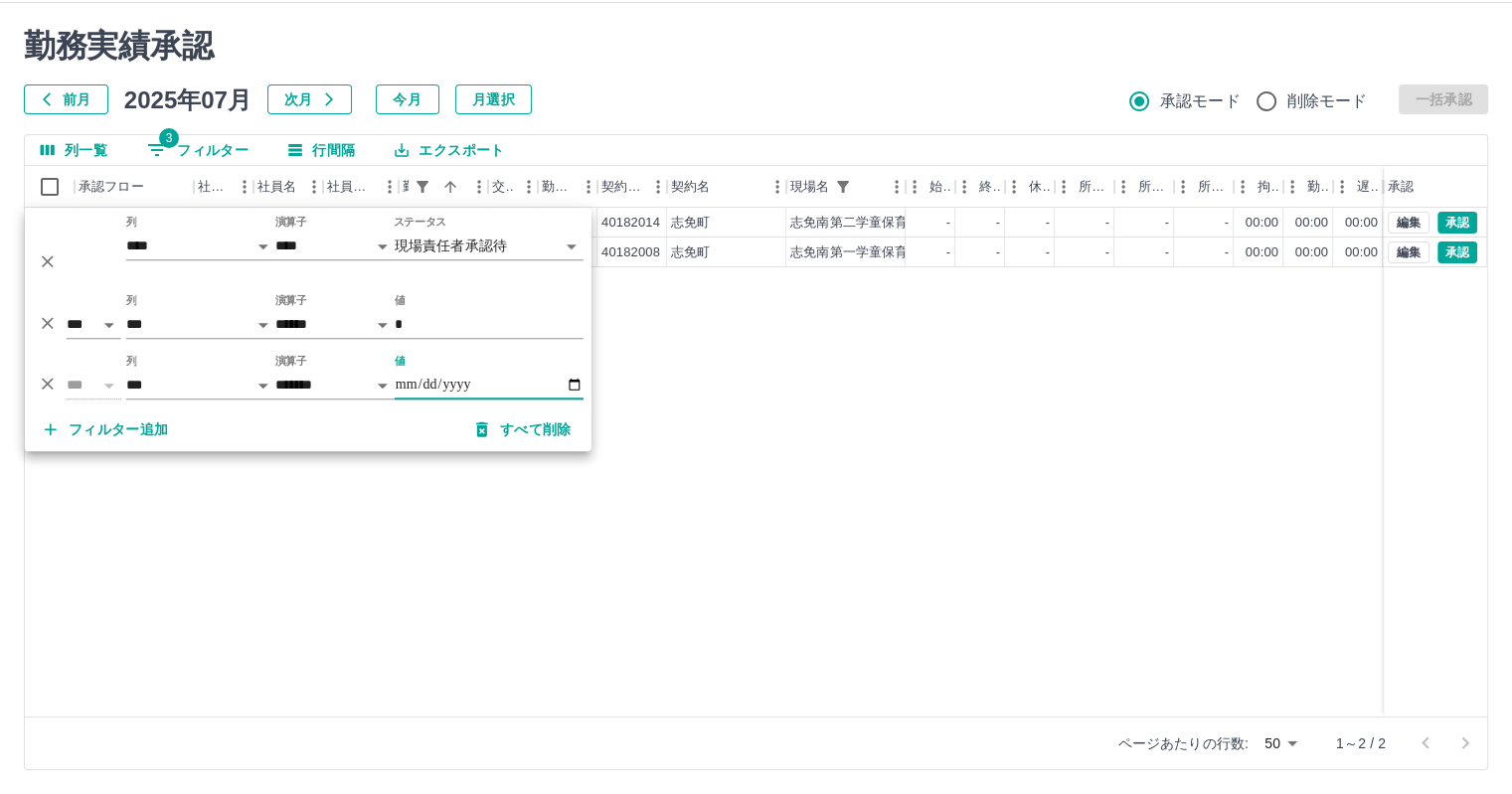 click on "現 事 Ａ 営 0083991 [FIRST] [LAST] 営業社員(PT契約) 2025-07-14  -  休日 40182014 [CITY] [CITY]第二学童保育所 - - - - - - 00:00 00:00 00:00 現場責任者承認待 現 事 Ａ 営 0087349 [FIRST] [LAST] 営業社員(PT契約) 2025-07-14  -  休日 40182008 [CITY] [CITY]第一学童保育所 - - - - - - 00:00 00:00 00:00 現場責任者承認待 編集 承認 編集 承認" at bounding box center (893, 462) 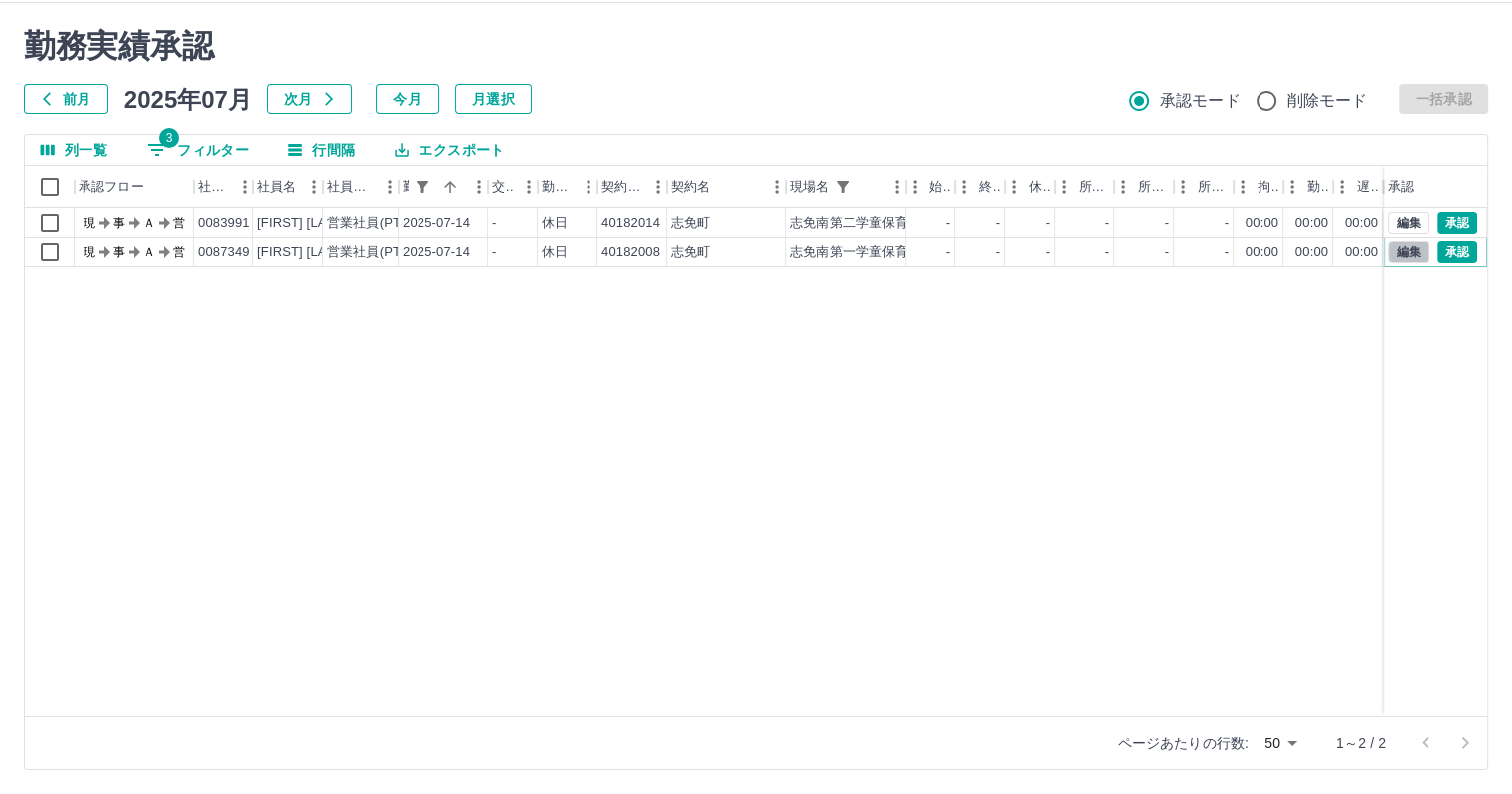 click on "編集" at bounding box center (1409, 252) 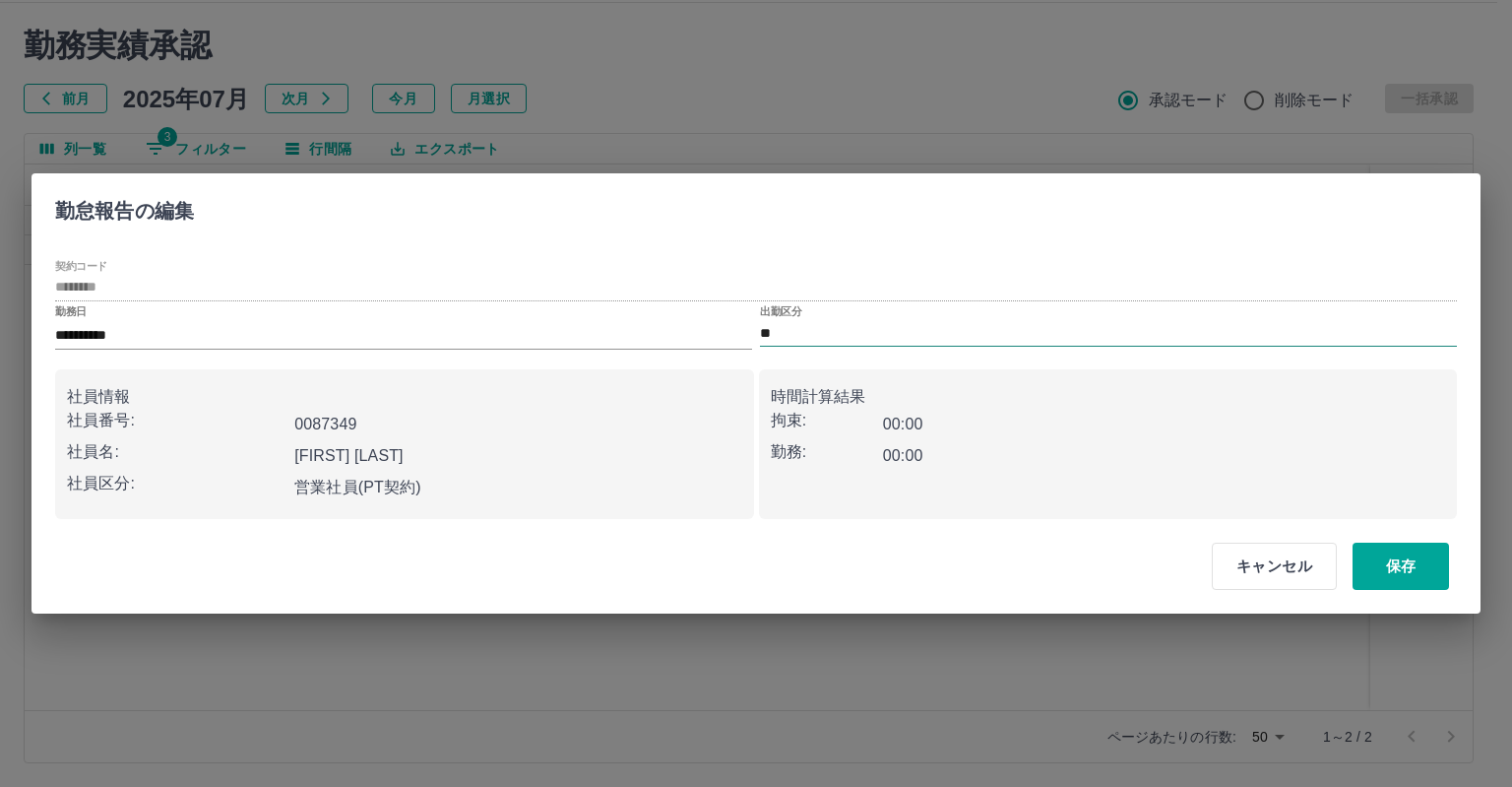 click on "**" at bounding box center (1108, 333) 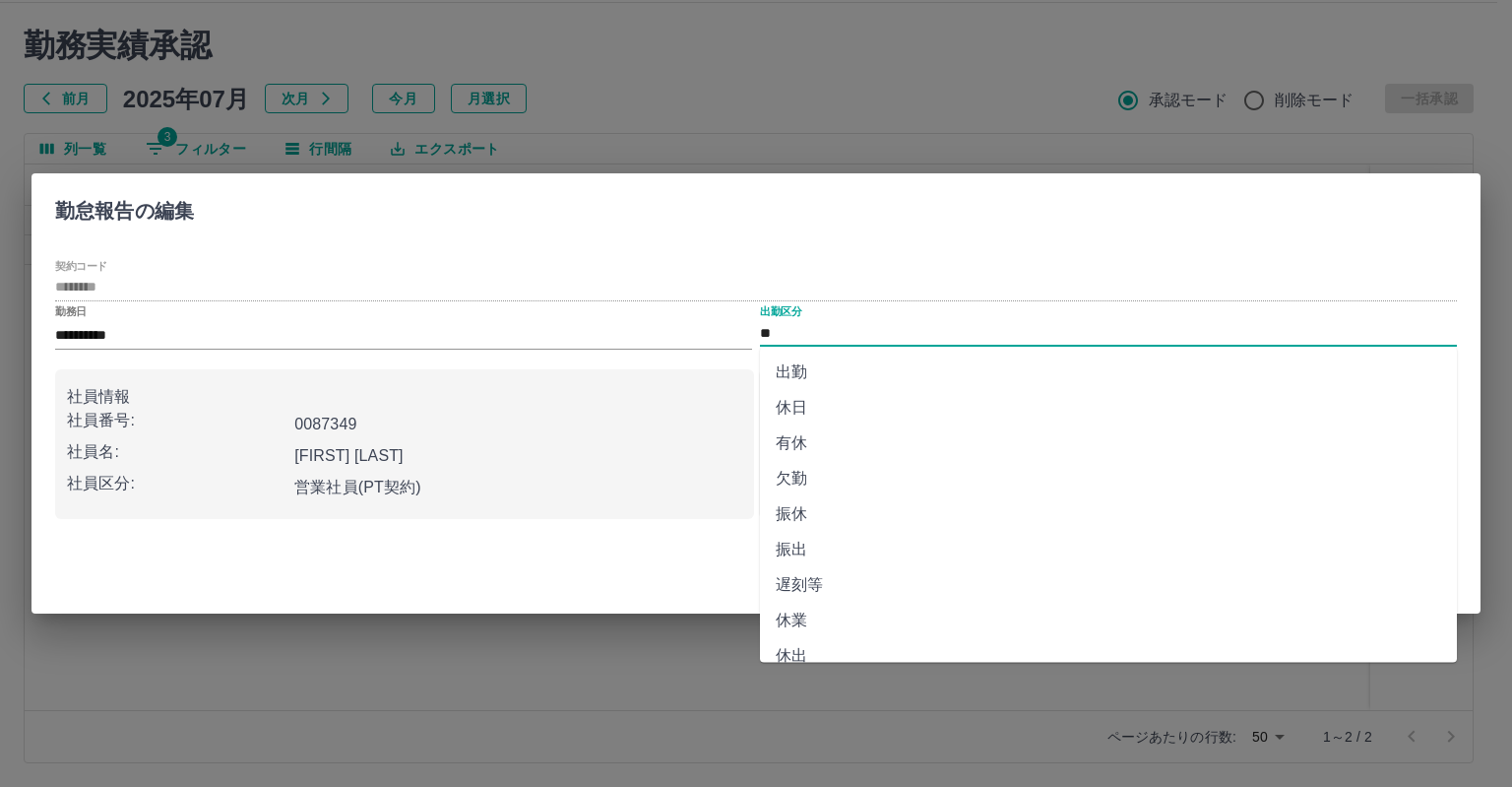 click on "欠勤" at bounding box center (1108, 479) 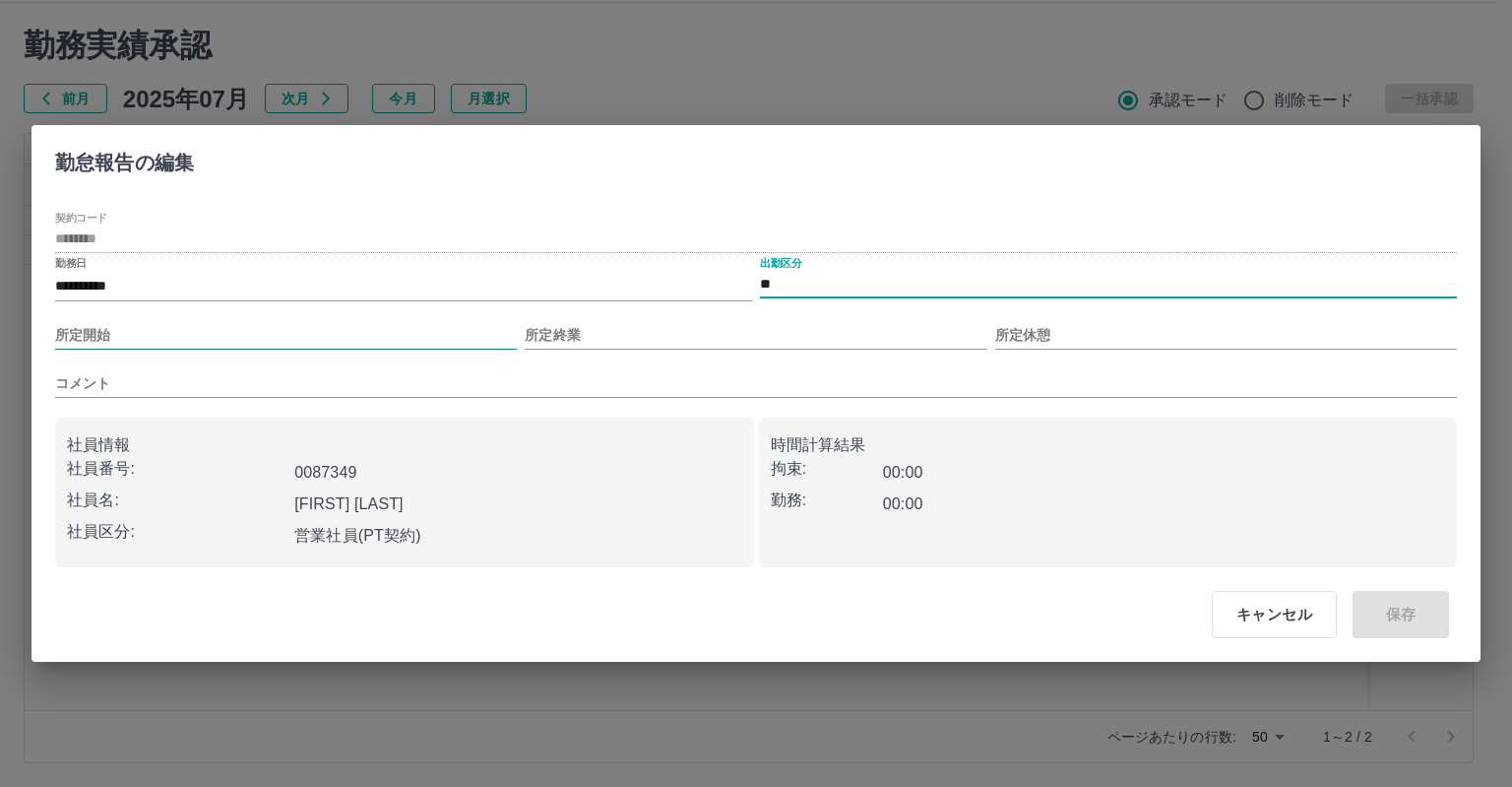 click on "所定開始" at bounding box center (285, 335) 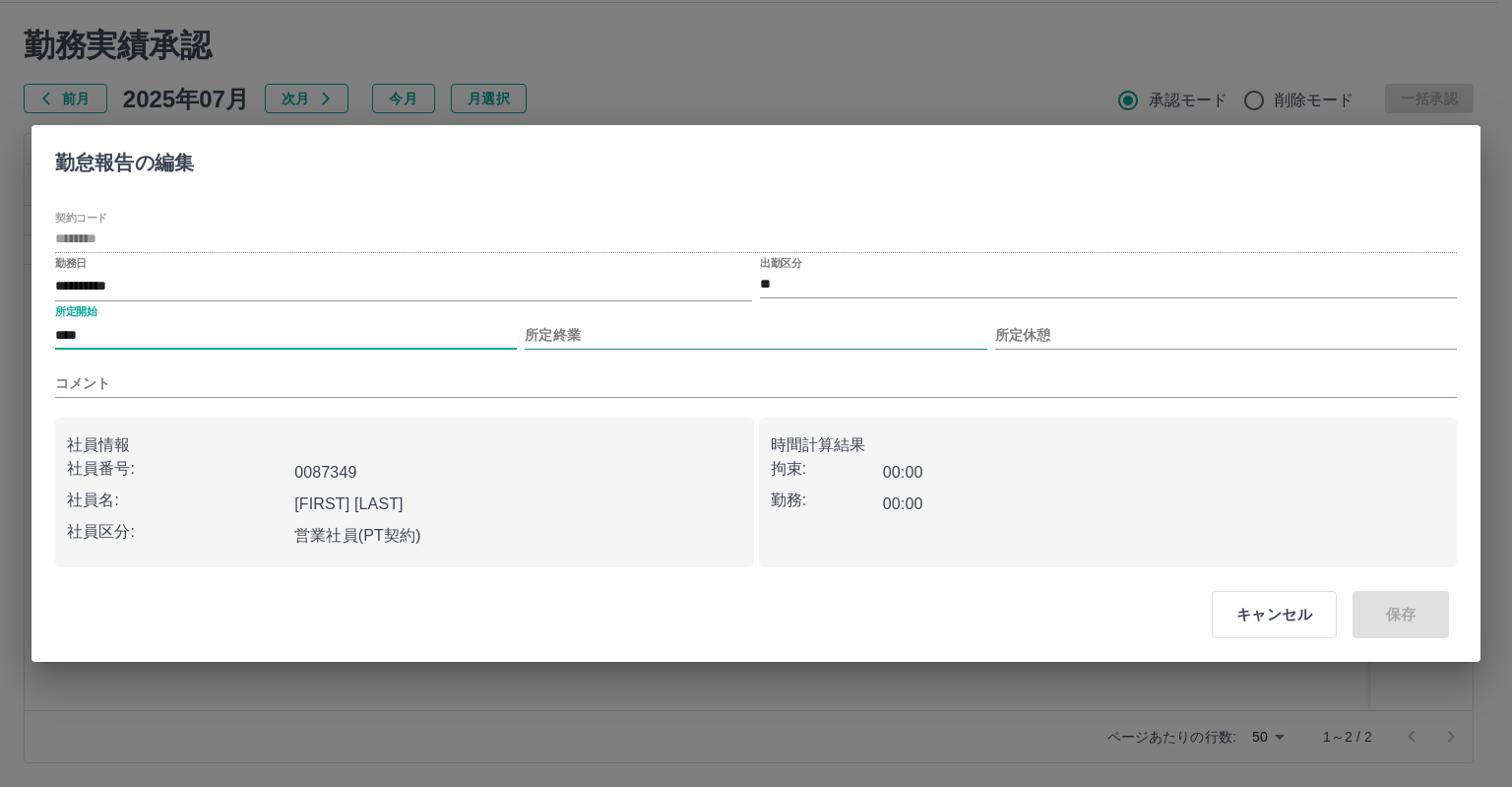 click on "所定終業" at bounding box center [755, 335] 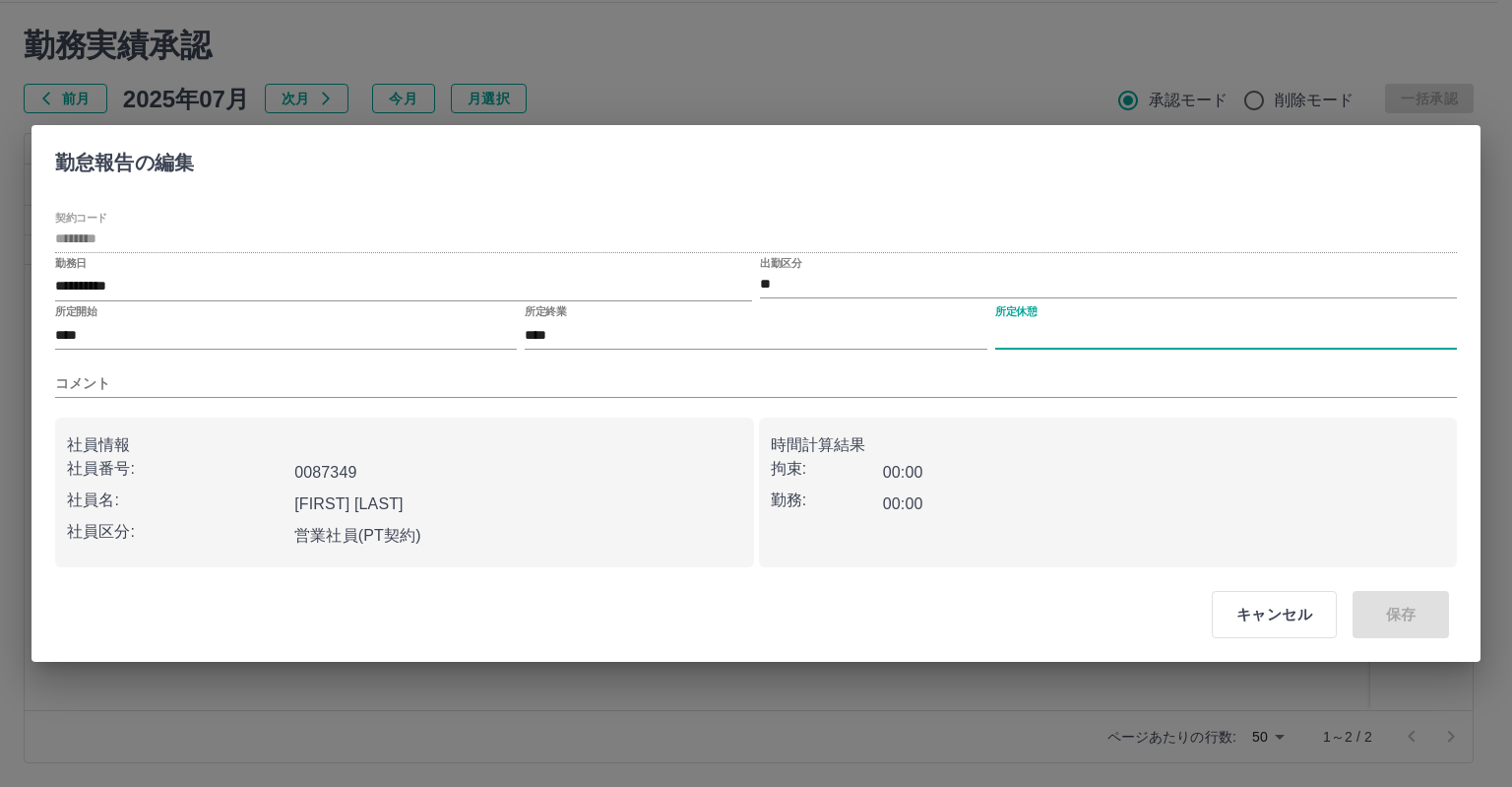 click on "所定休憩" at bounding box center (1226, 335) 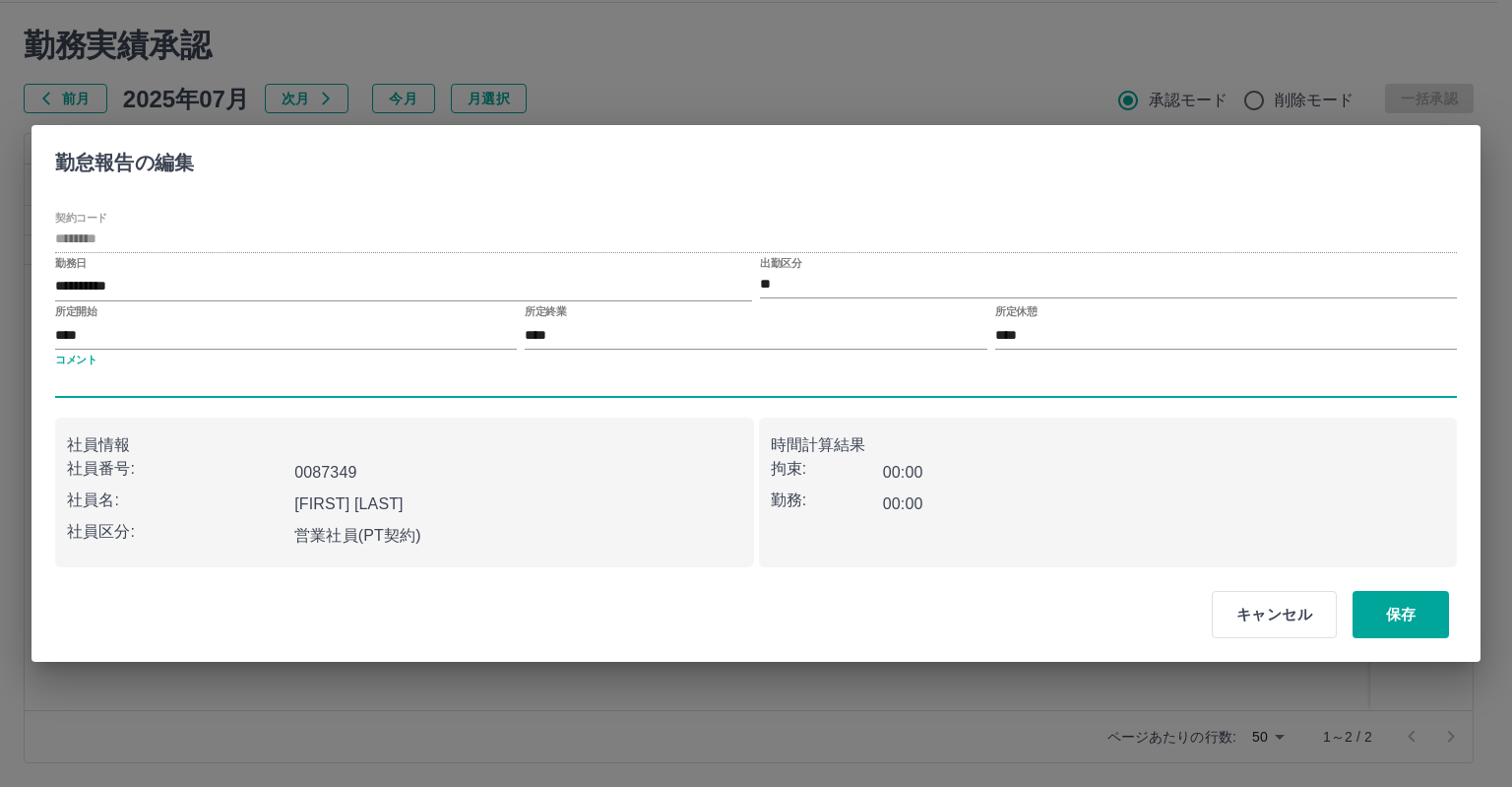 click on "コメント" at bounding box center [756, 383] 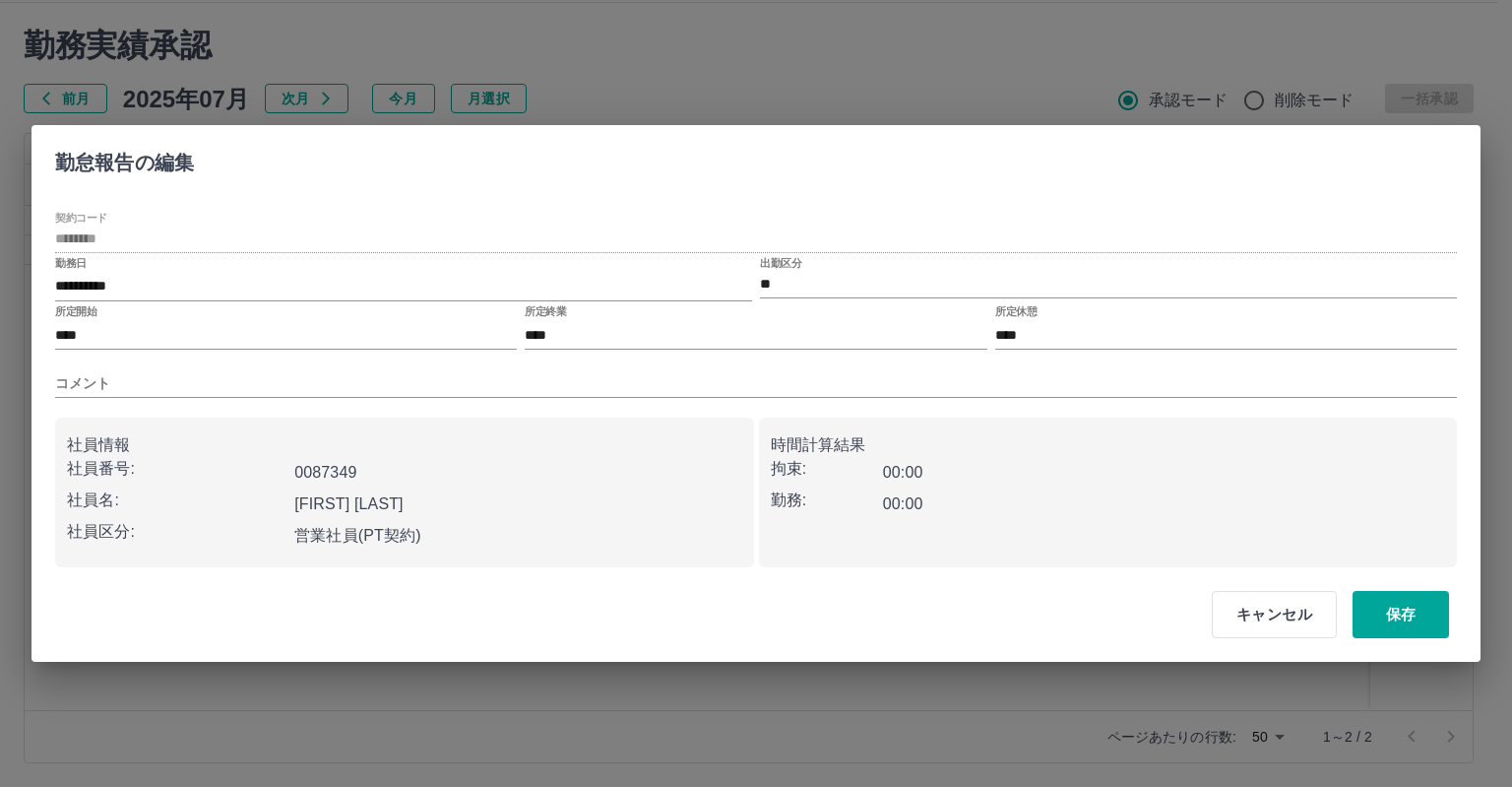 click on "キャンセル 保存" at bounding box center (756, 615) 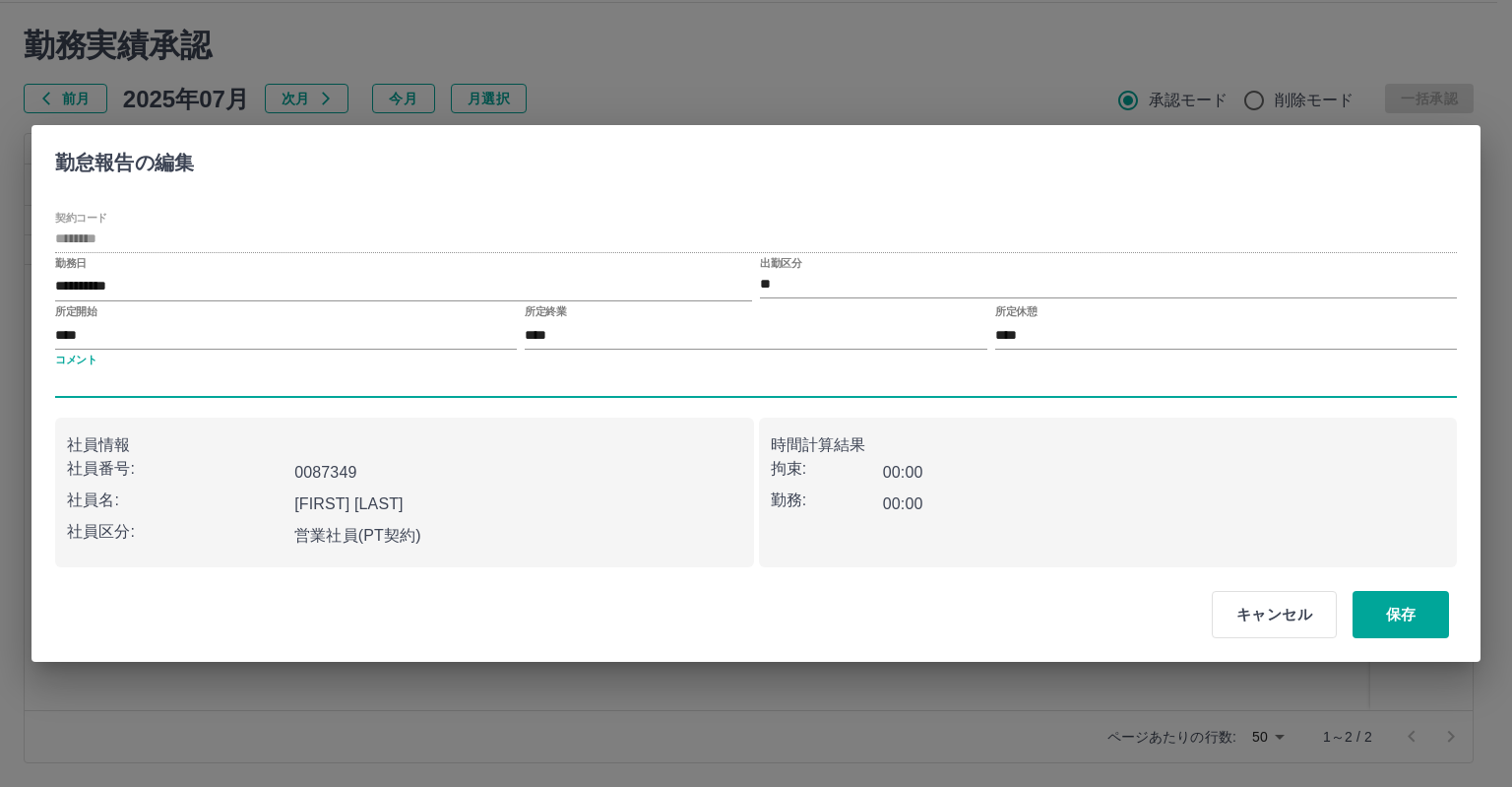 click on "コメント" at bounding box center [756, 383] 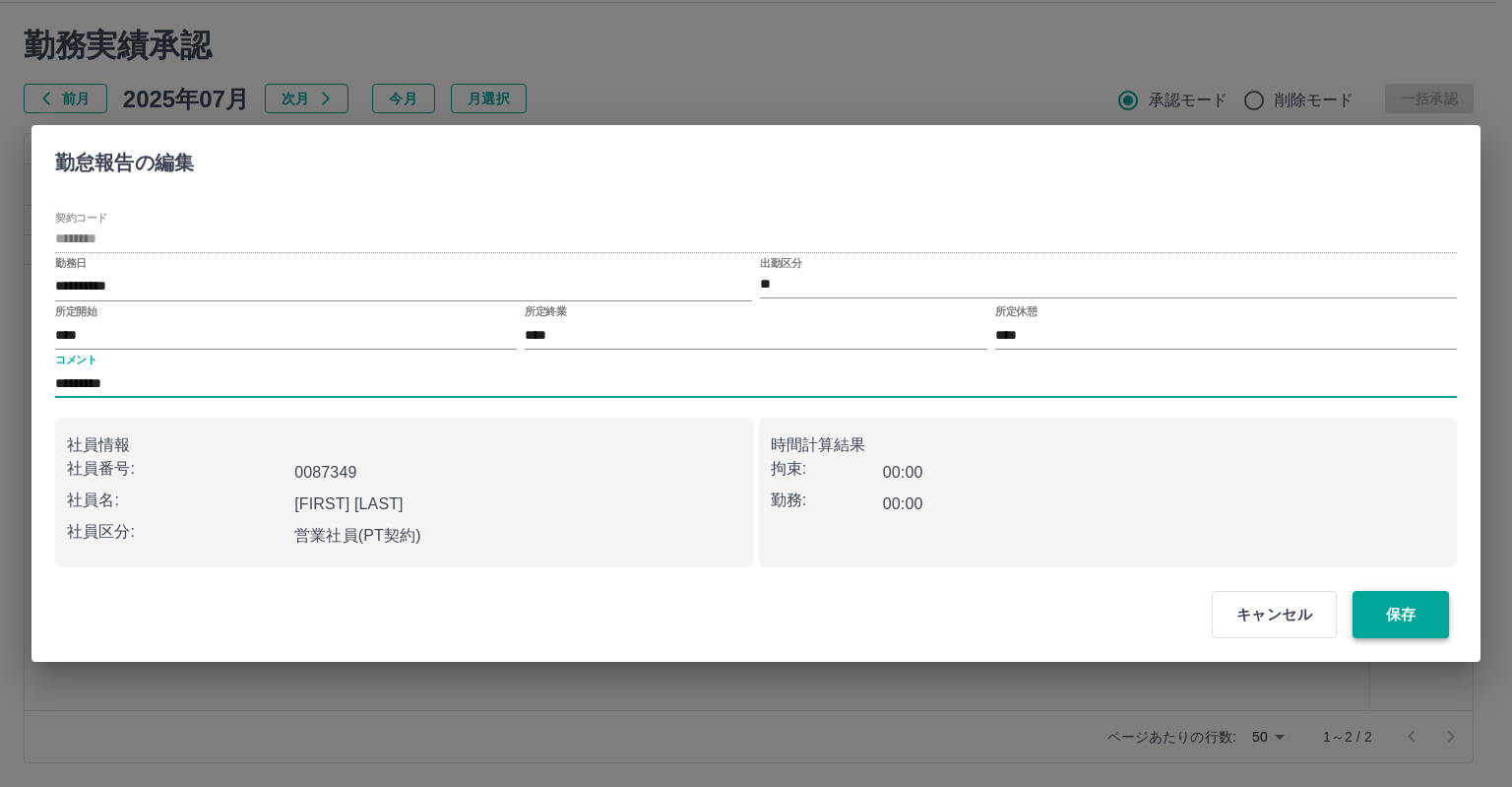 click on "保存" at bounding box center (1401, 615) 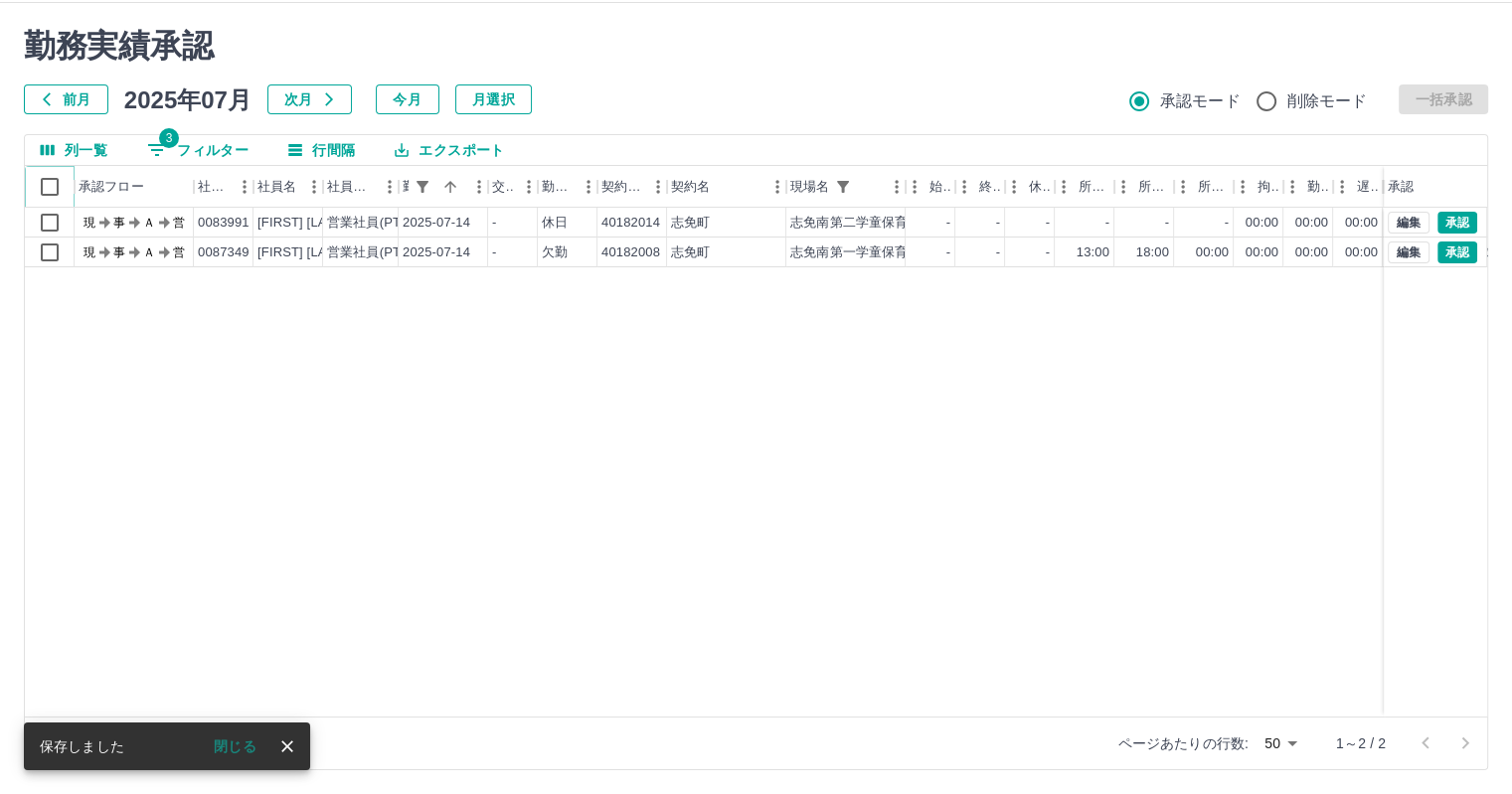 click 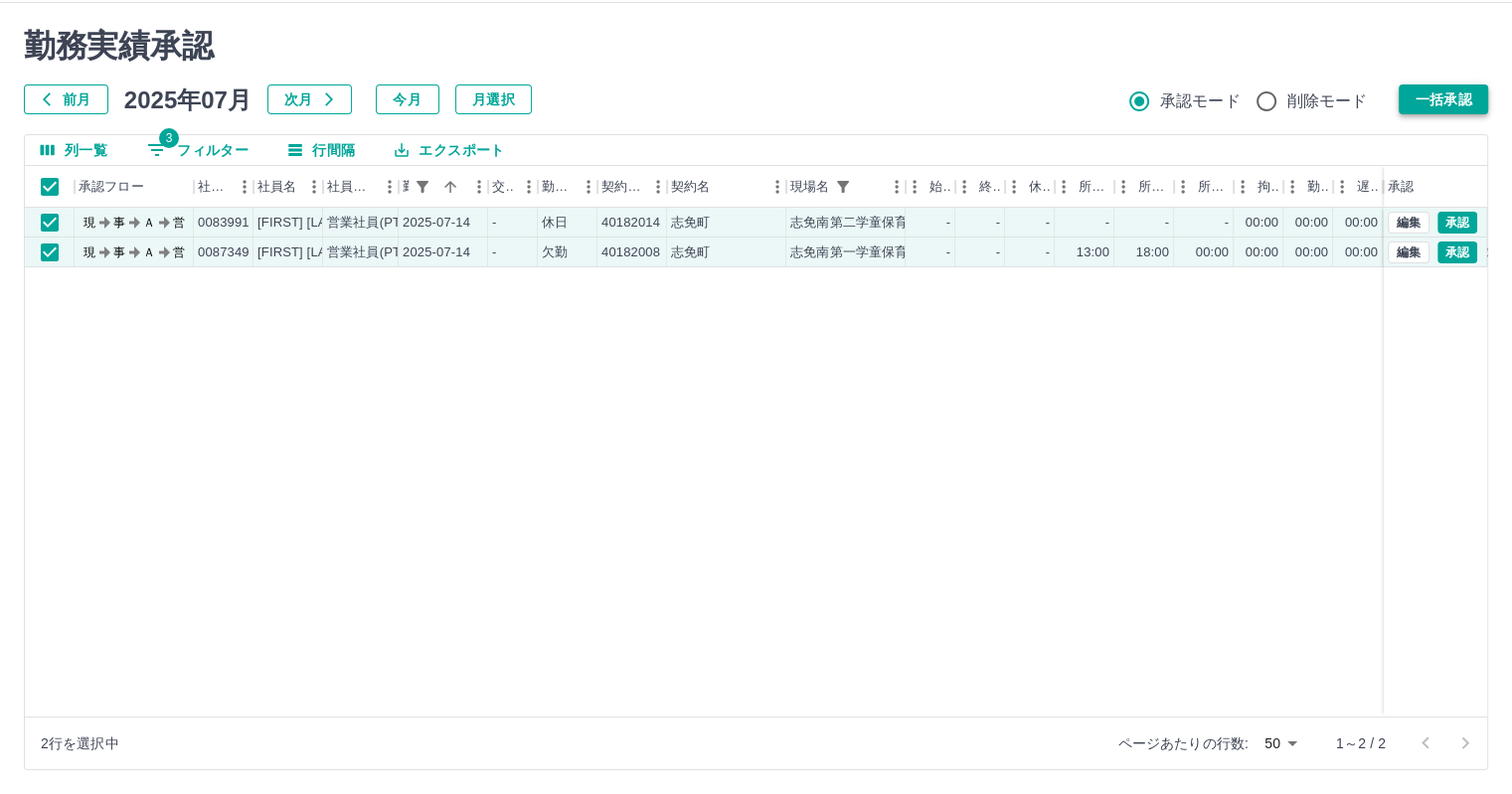 click on "一括承認" at bounding box center (1443, 99) 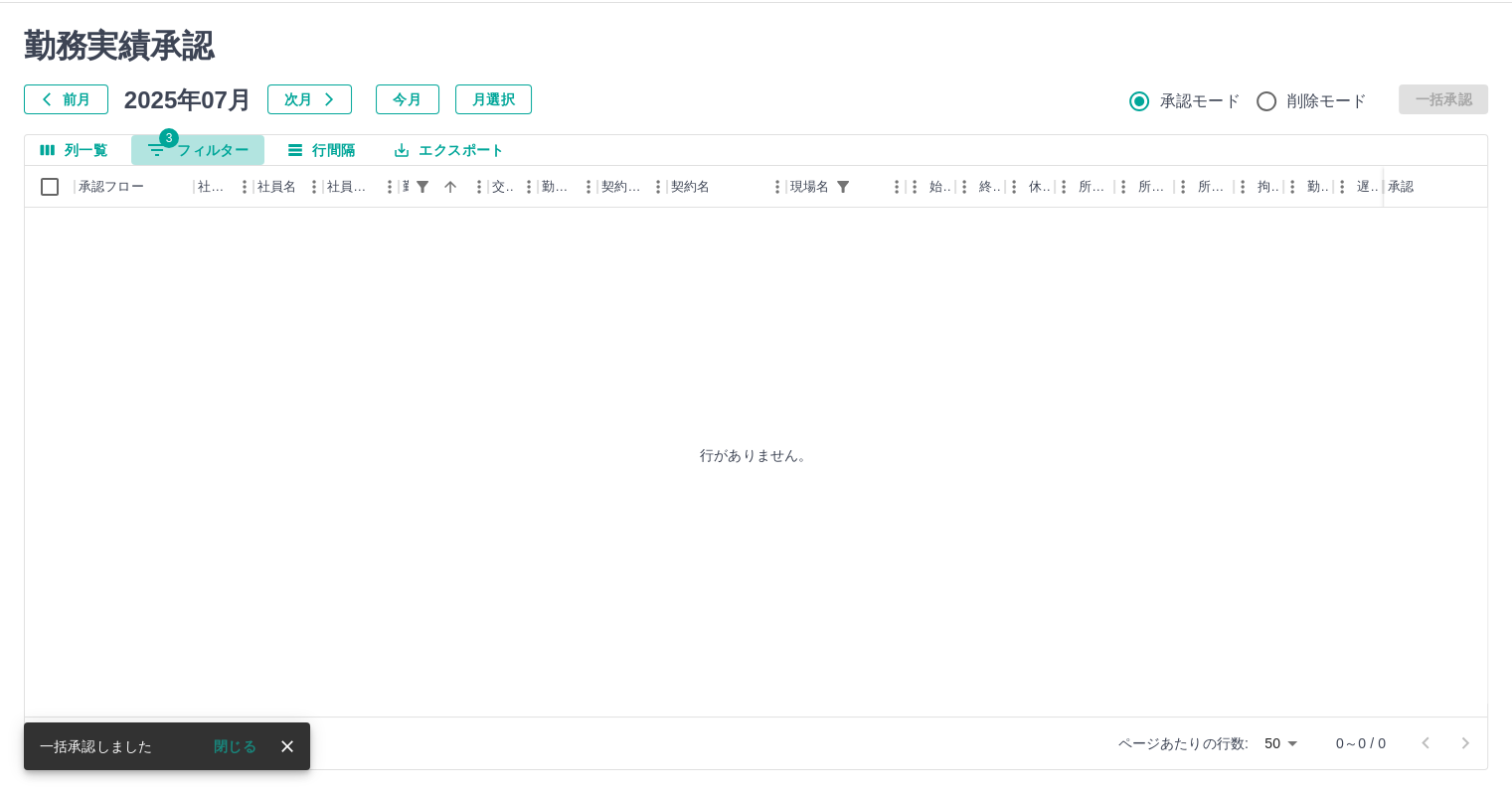 click on "3 フィルター" at bounding box center [198, 150] 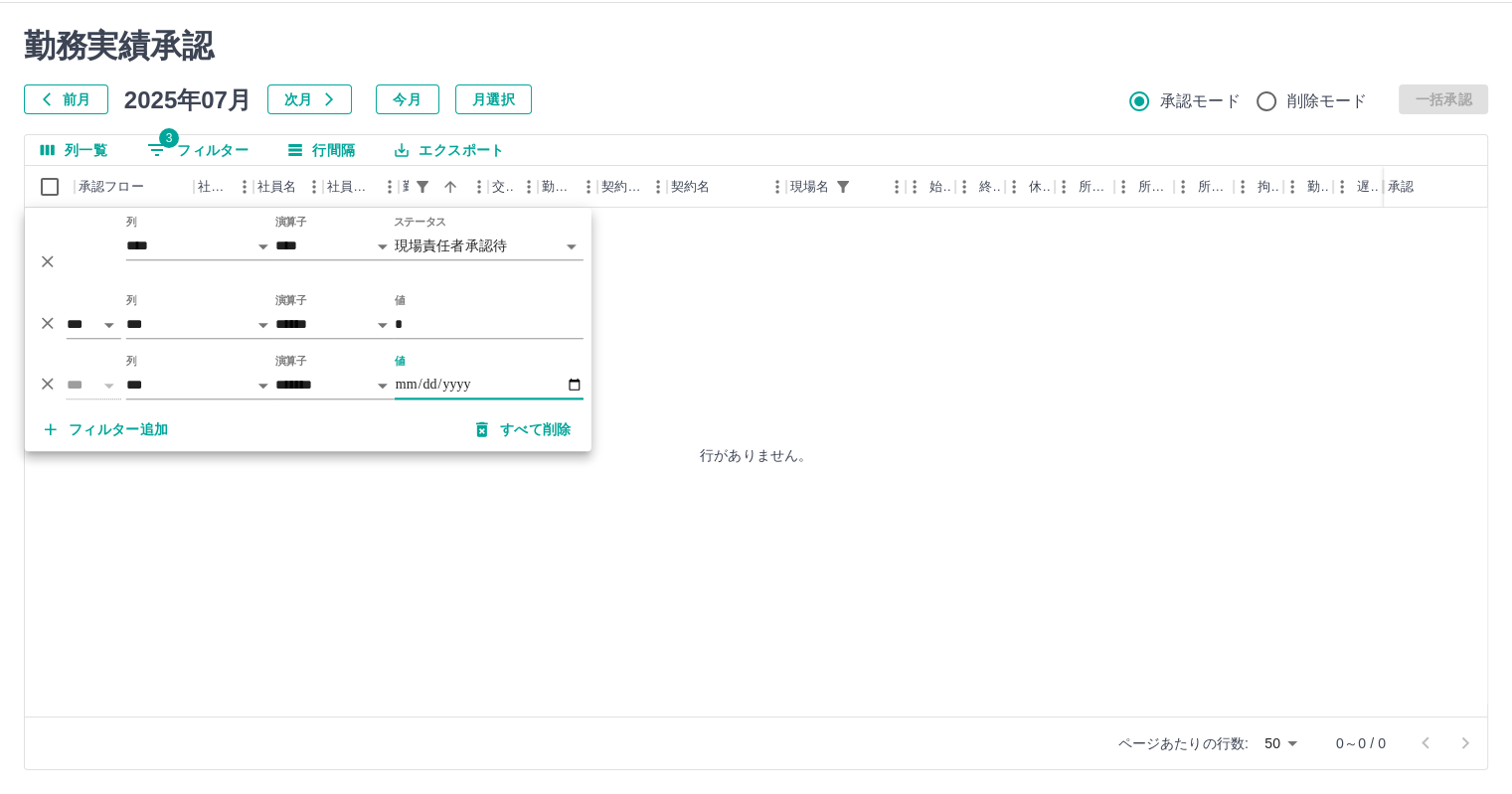 click on "**********" at bounding box center (489, 385) 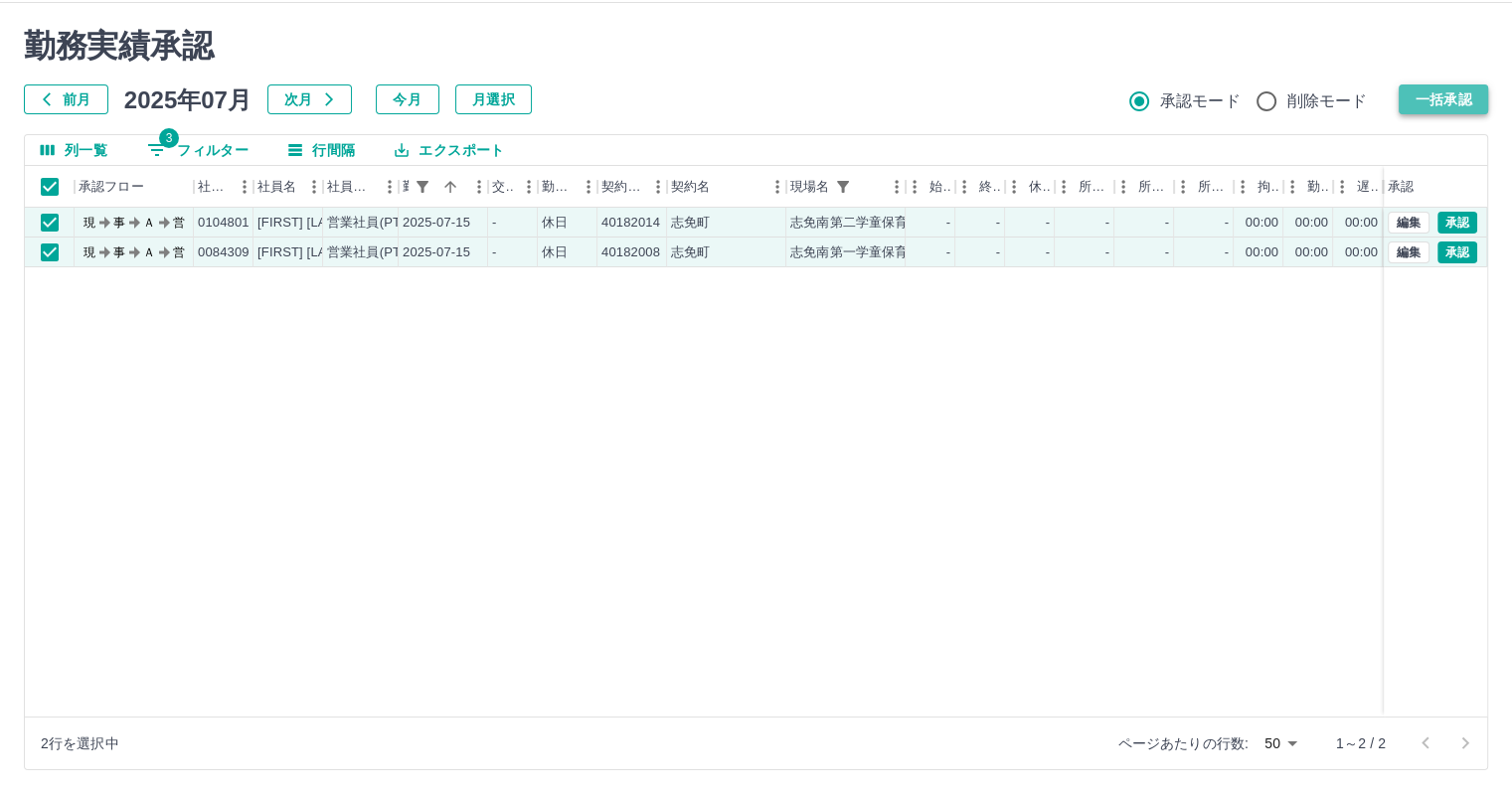 click on "一括承認" at bounding box center (1443, 99) 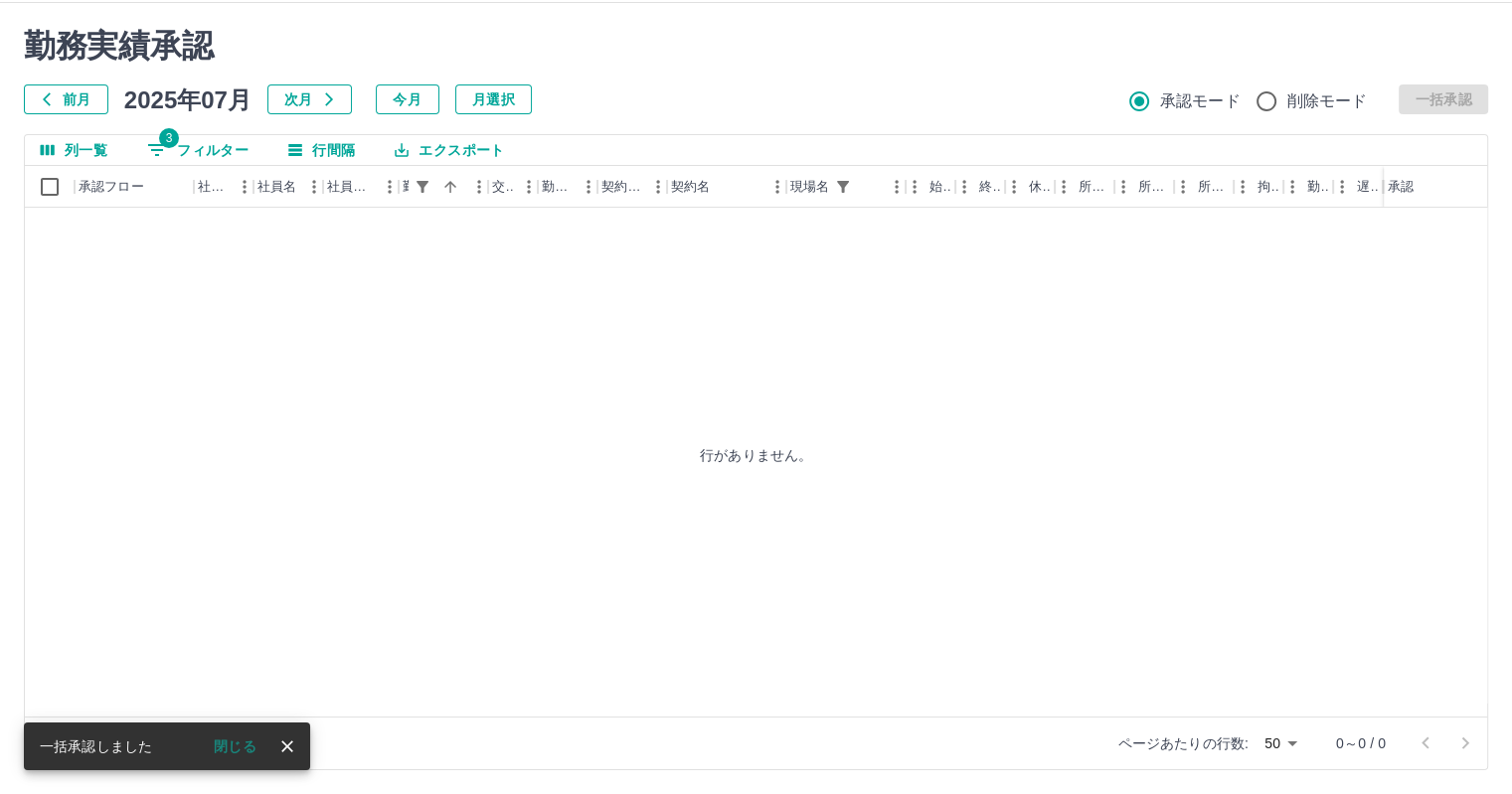 click on "3 フィルター" at bounding box center (198, 150) 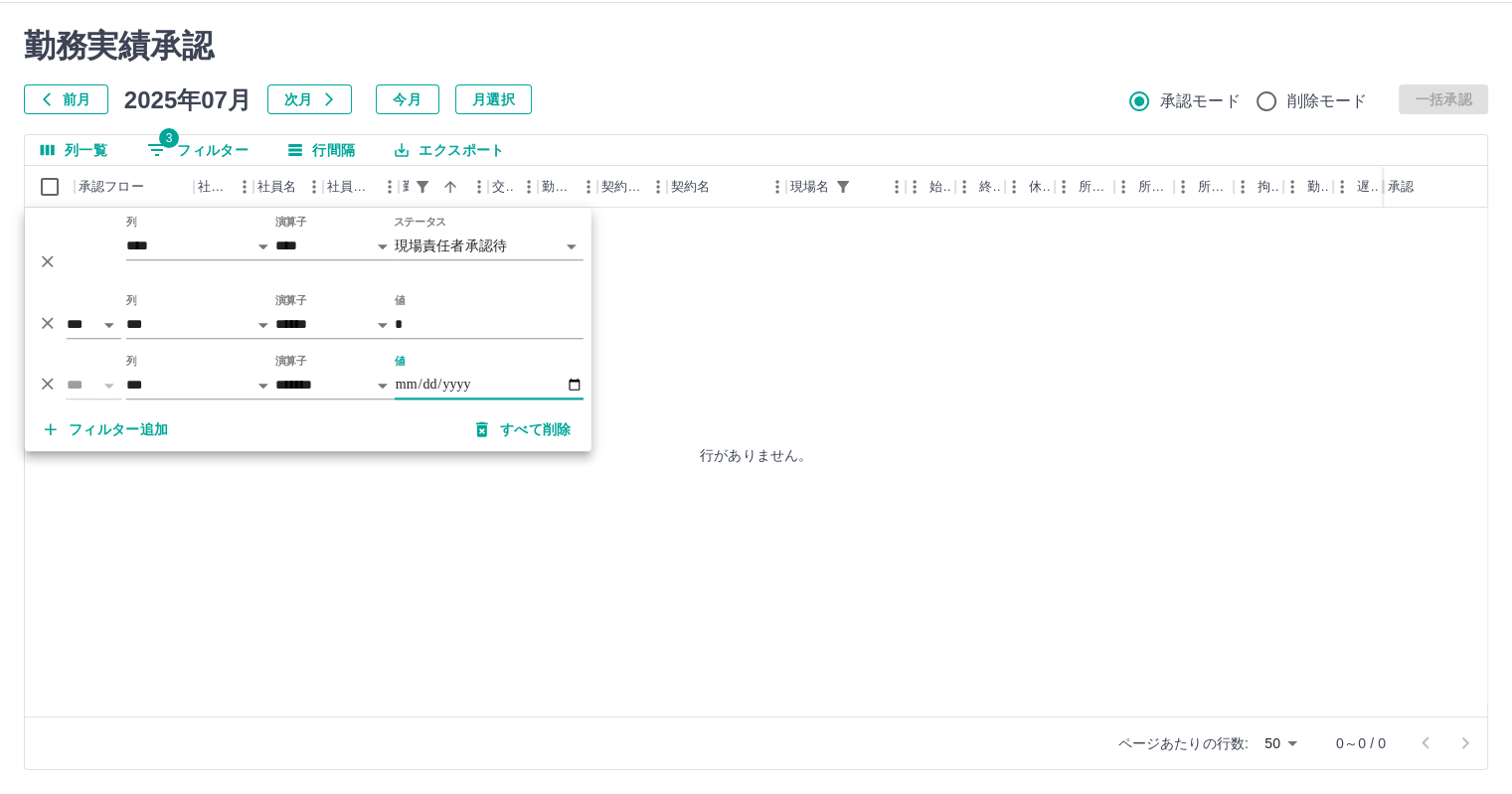 click on "**********" at bounding box center (489, 385) 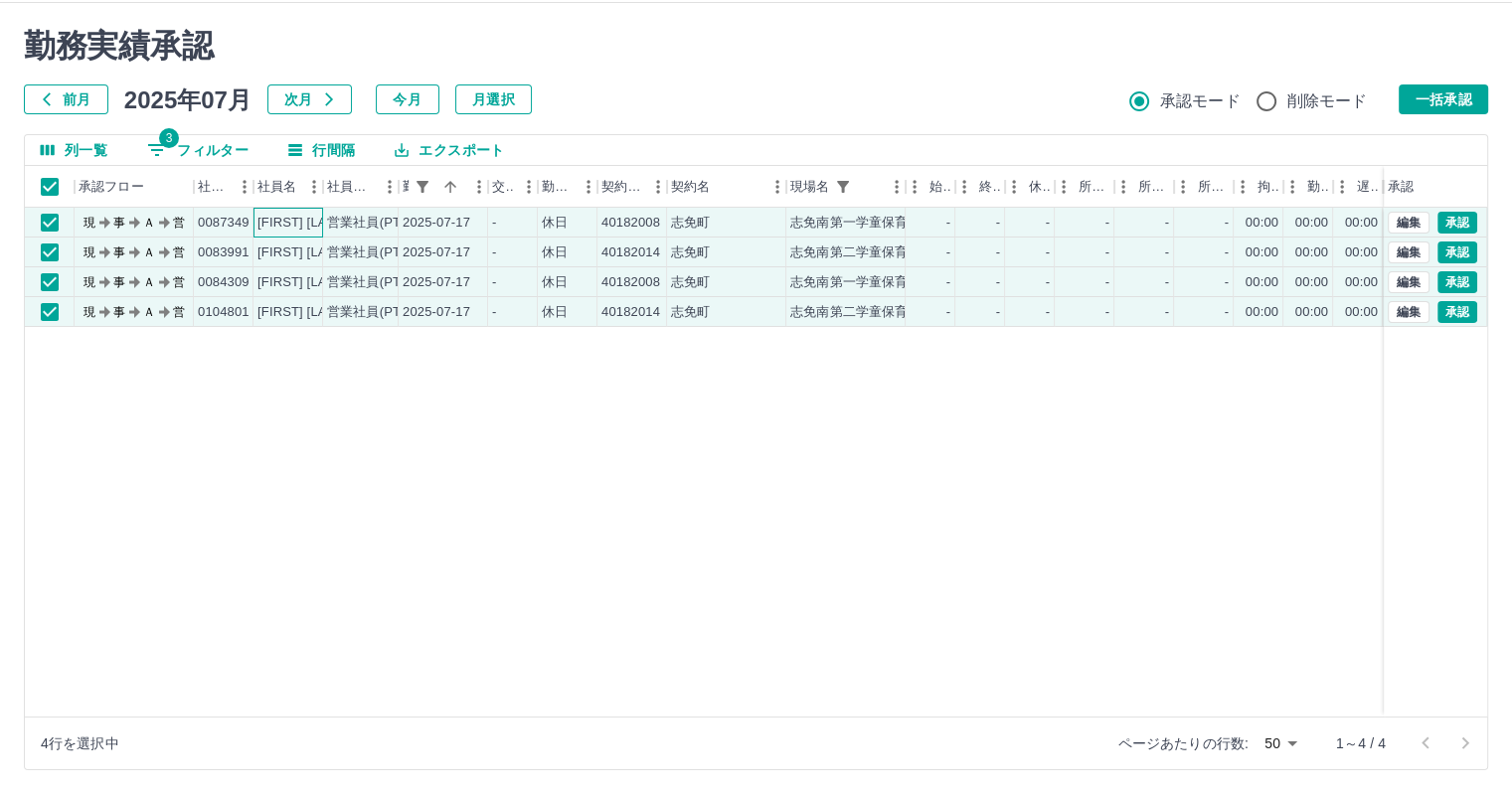 click on "[FIRST] [LAST]" at bounding box center (302, 223) 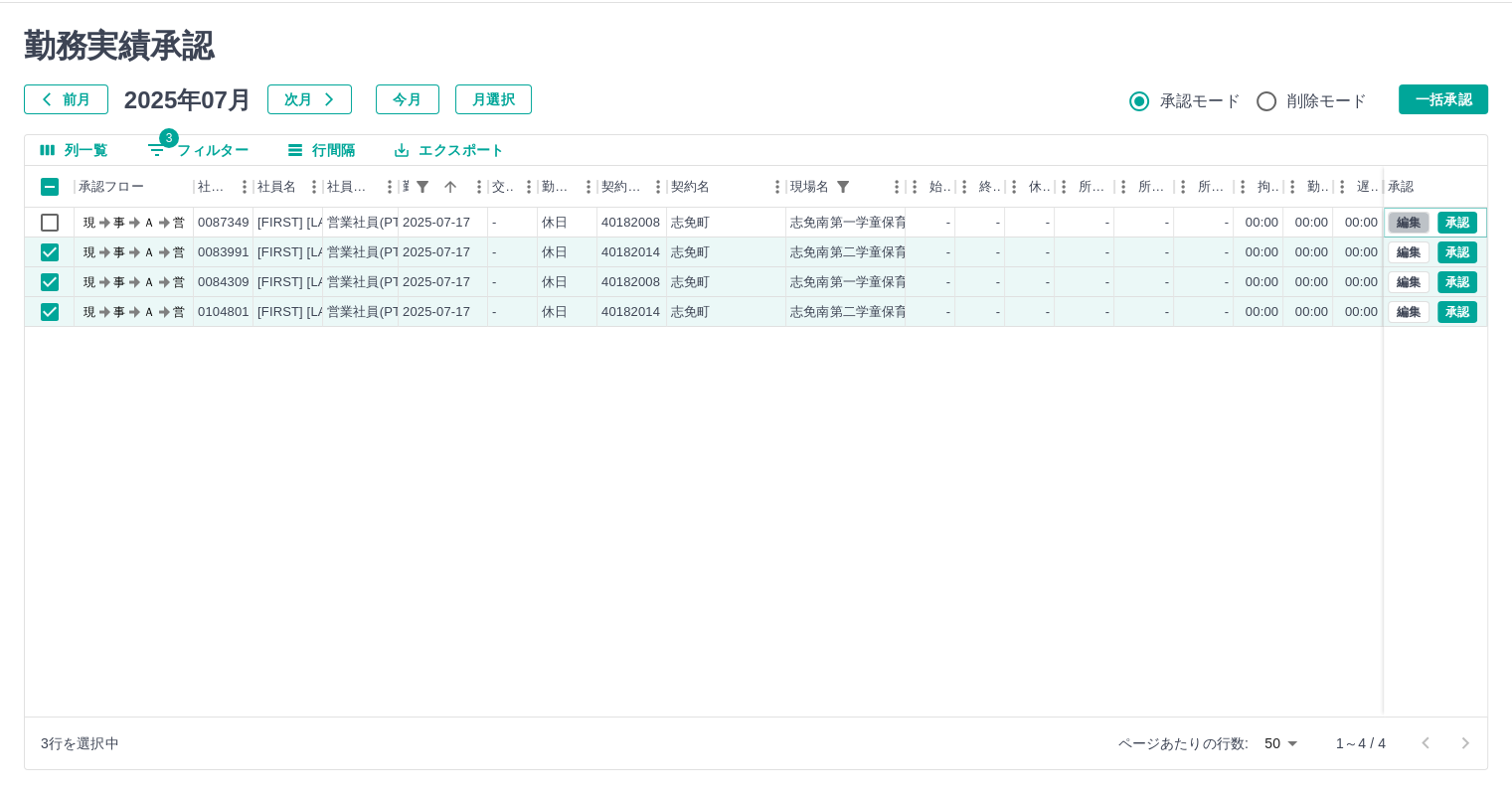 click on "編集" at bounding box center (1409, 223) 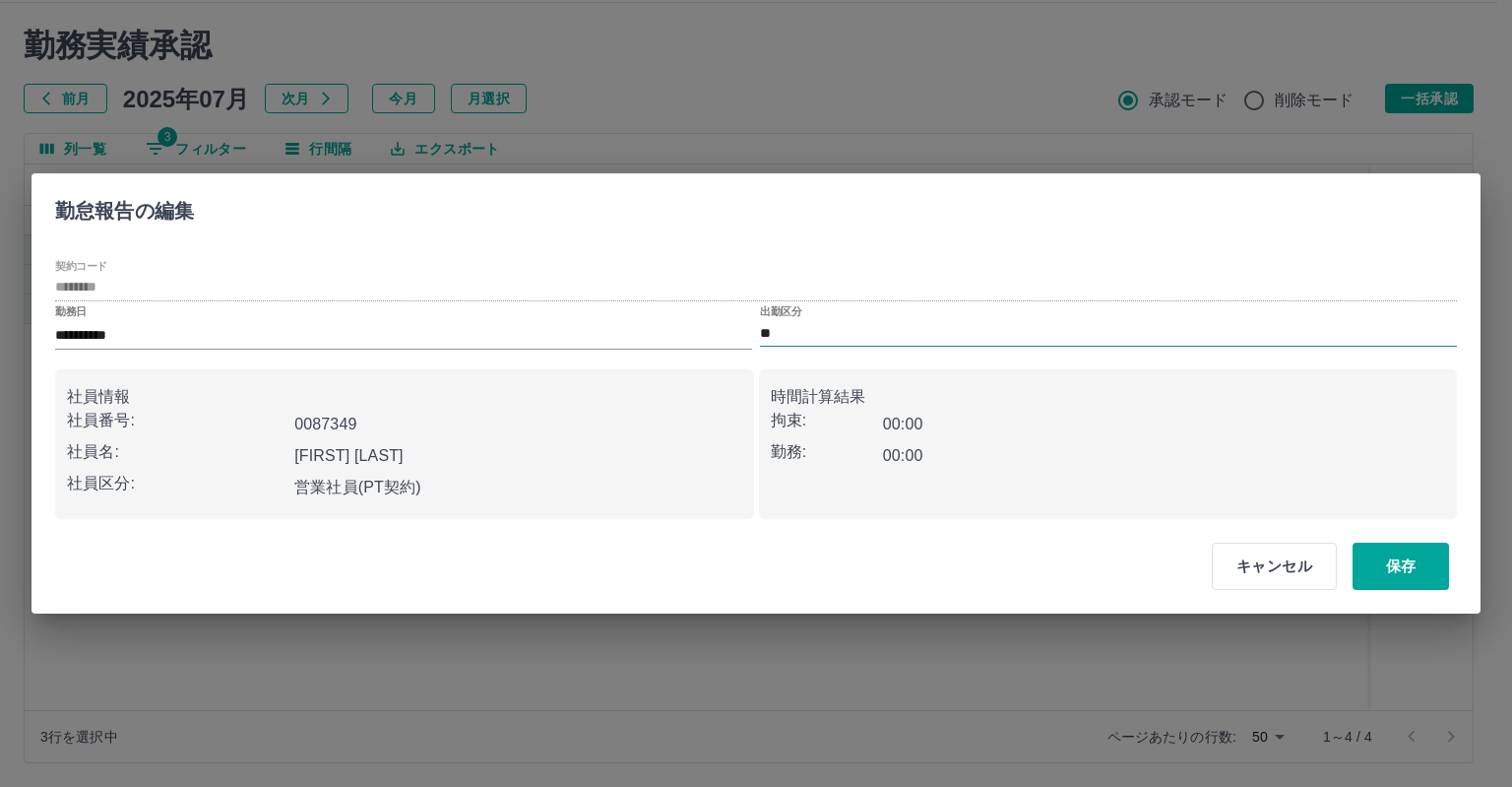 click on "**" at bounding box center (1108, 333) 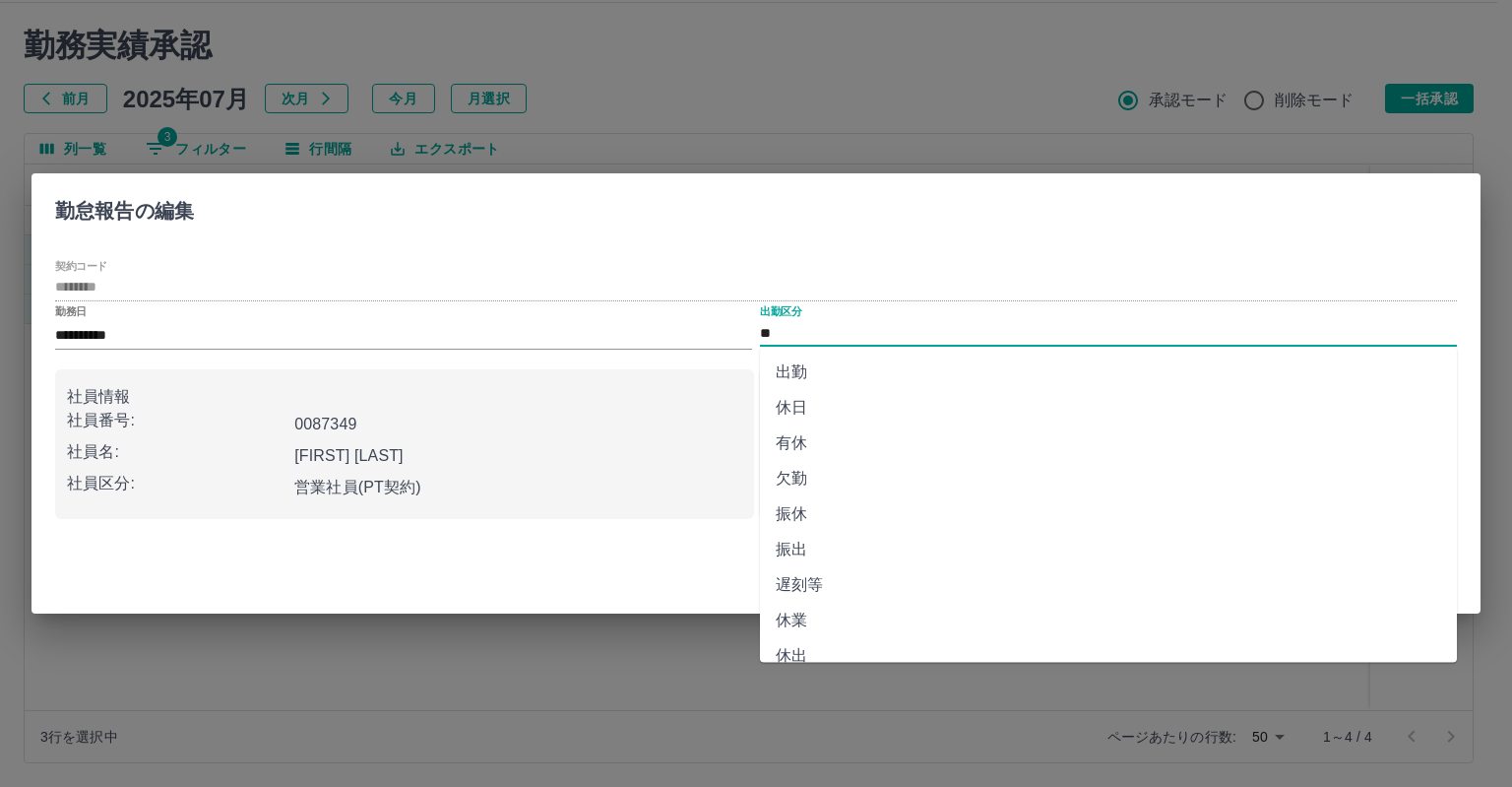 click on "欠勤" at bounding box center [1108, 479] 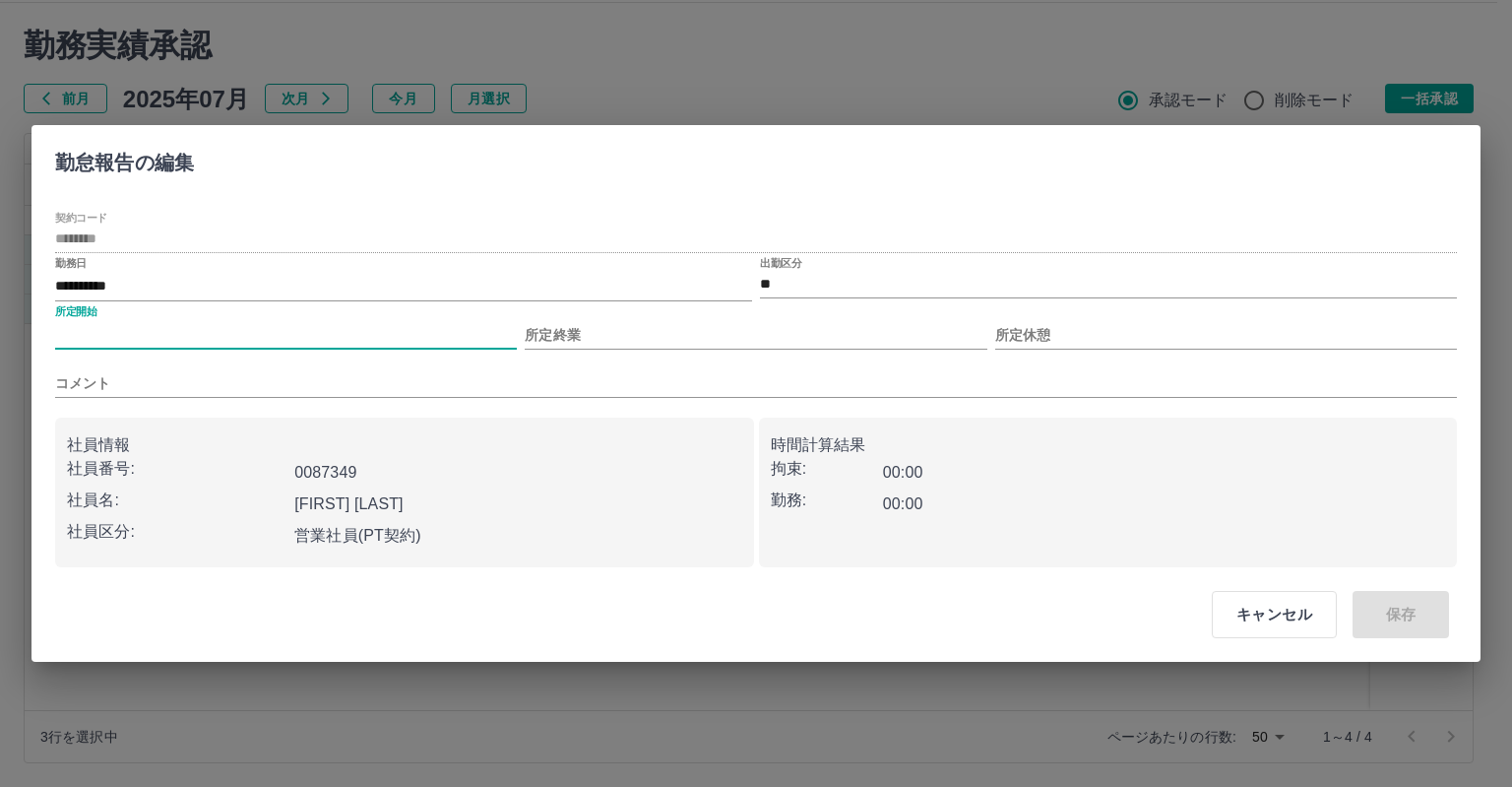 click on "所定開始" at bounding box center (285, 335) 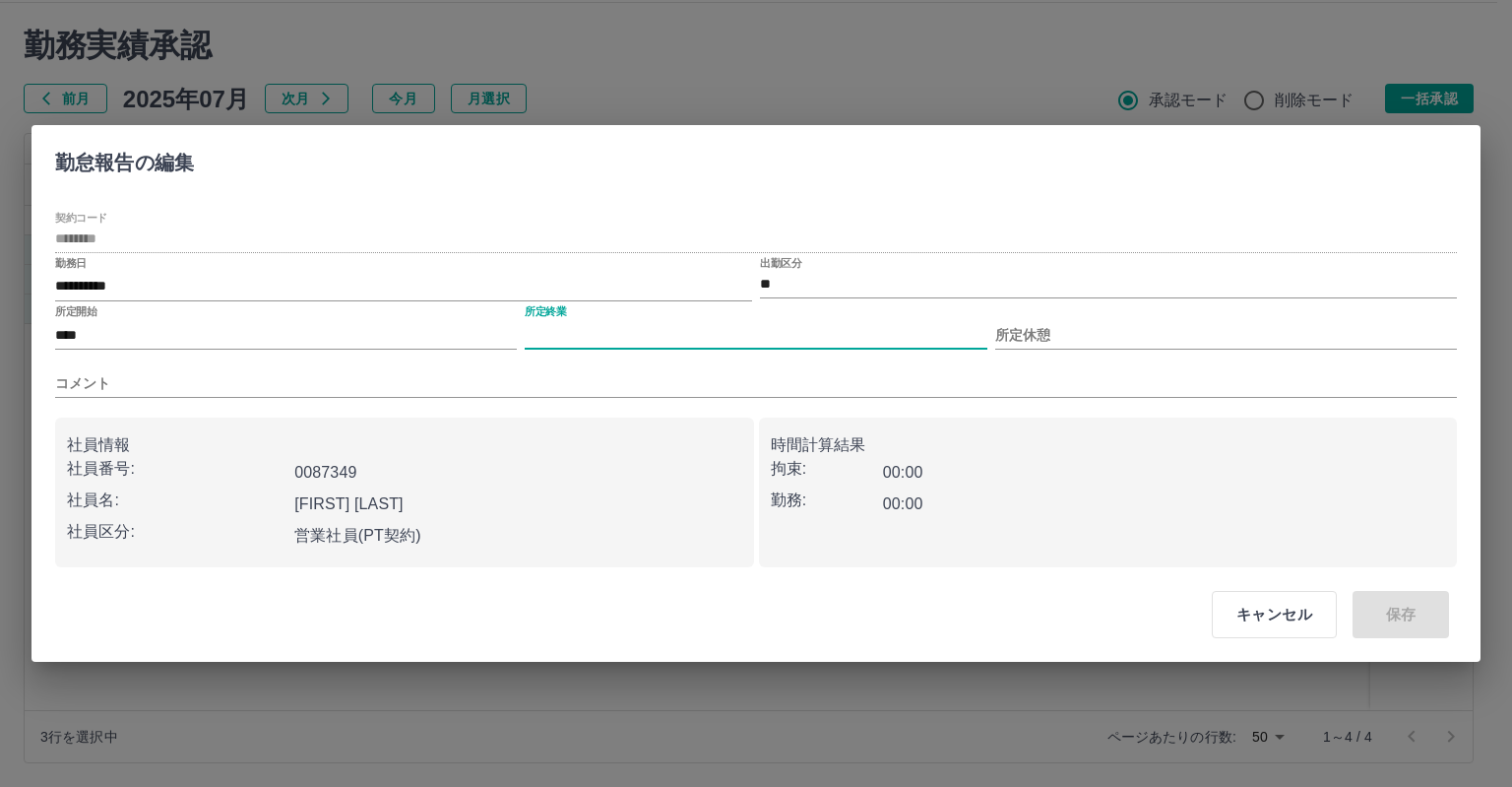 click on "所定終業" at bounding box center (755, 335) 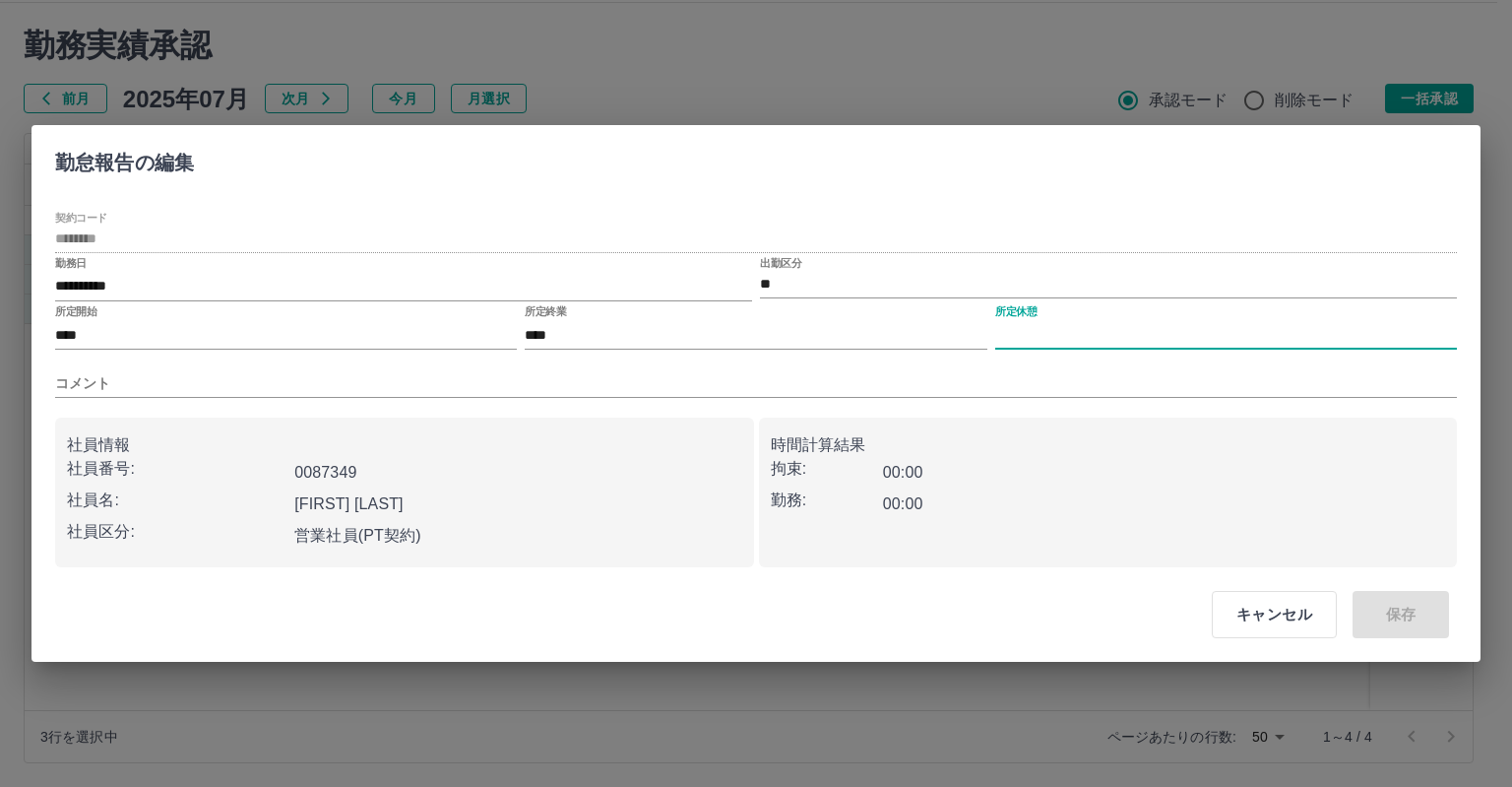 click on "所定休憩" at bounding box center (1226, 335) 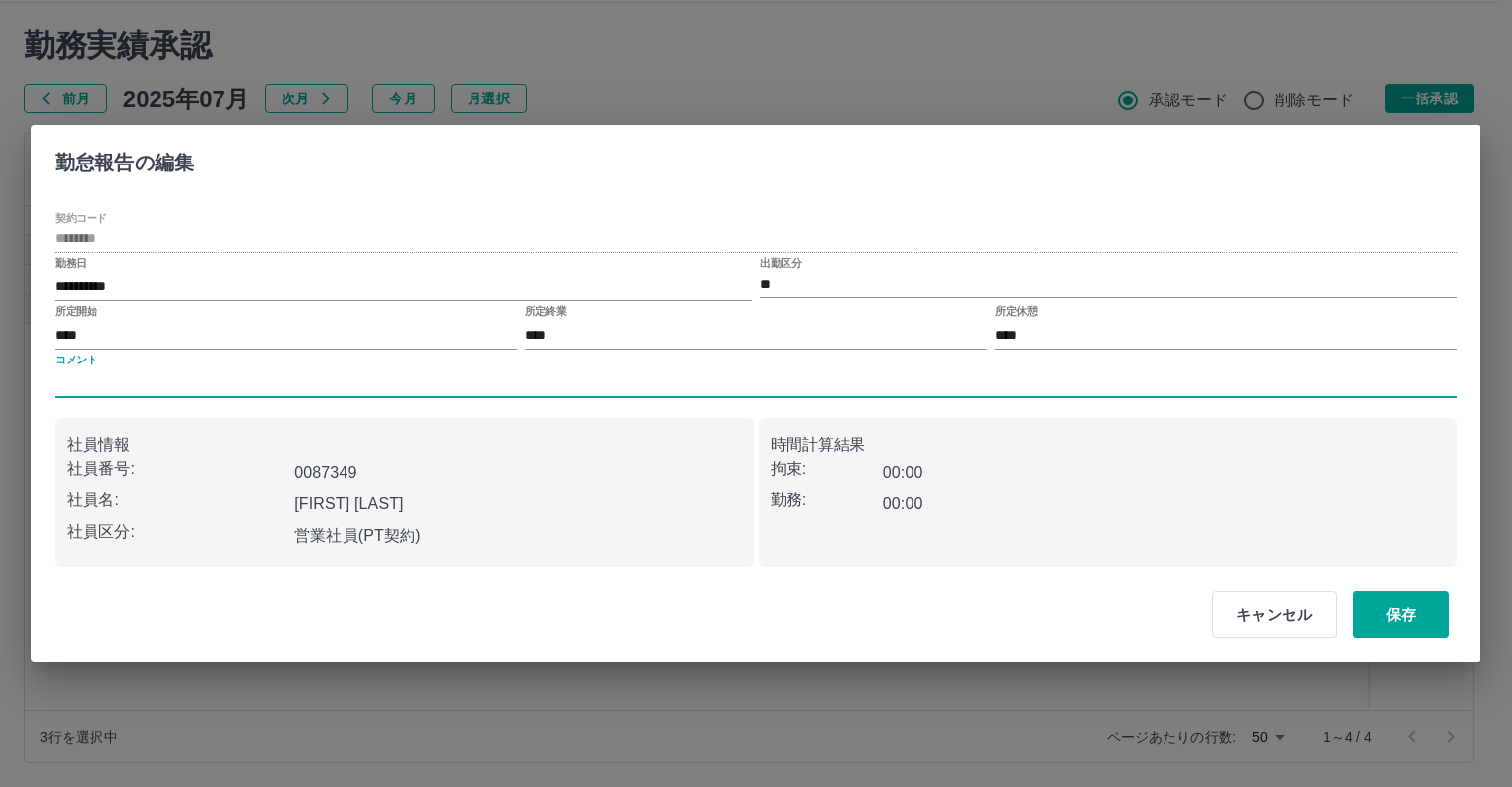 click on "コメント" at bounding box center (756, 383) 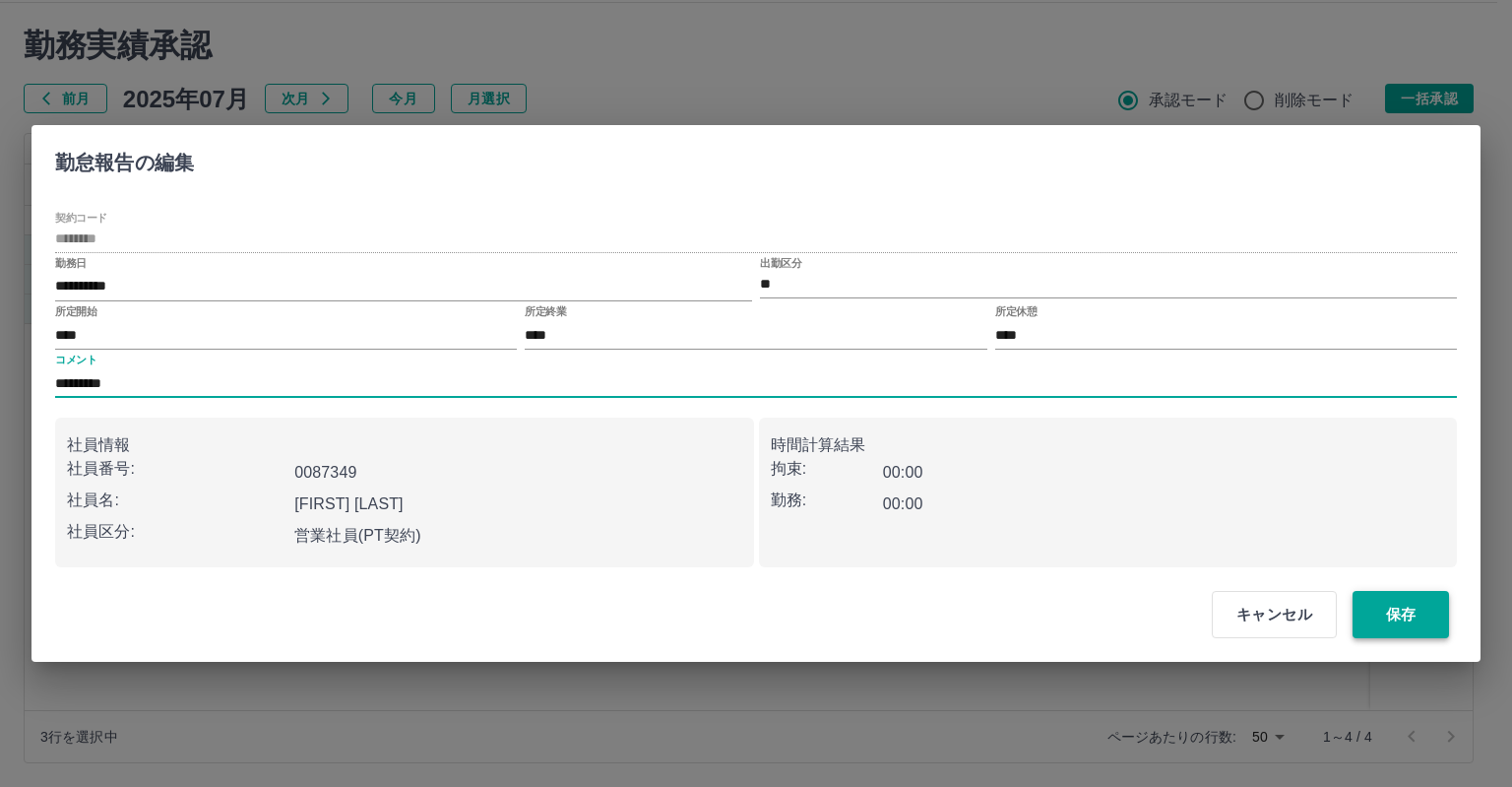 click on "保存" at bounding box center (1401, 615) 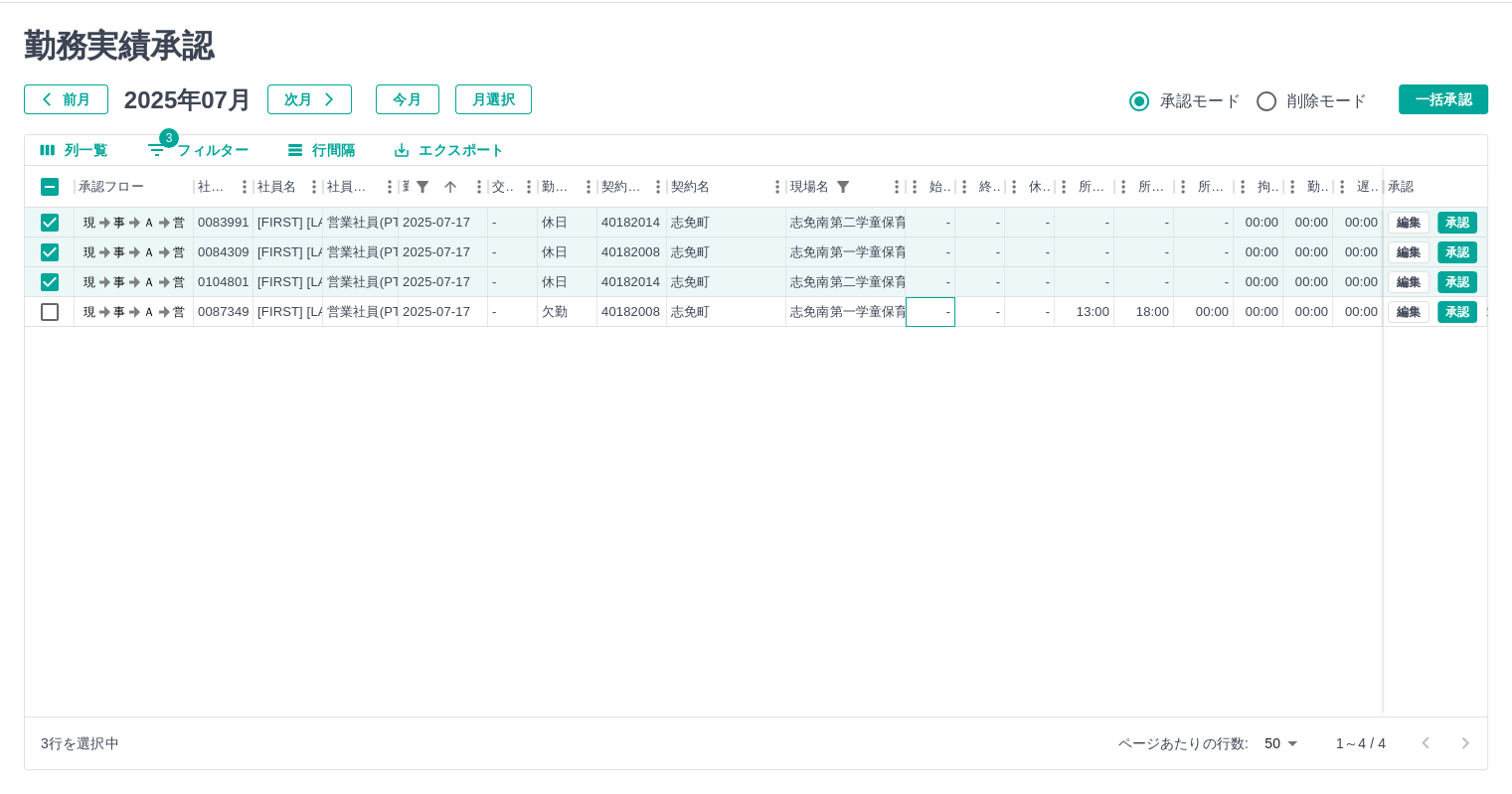 click on "-" at bounding box center (930, 312) 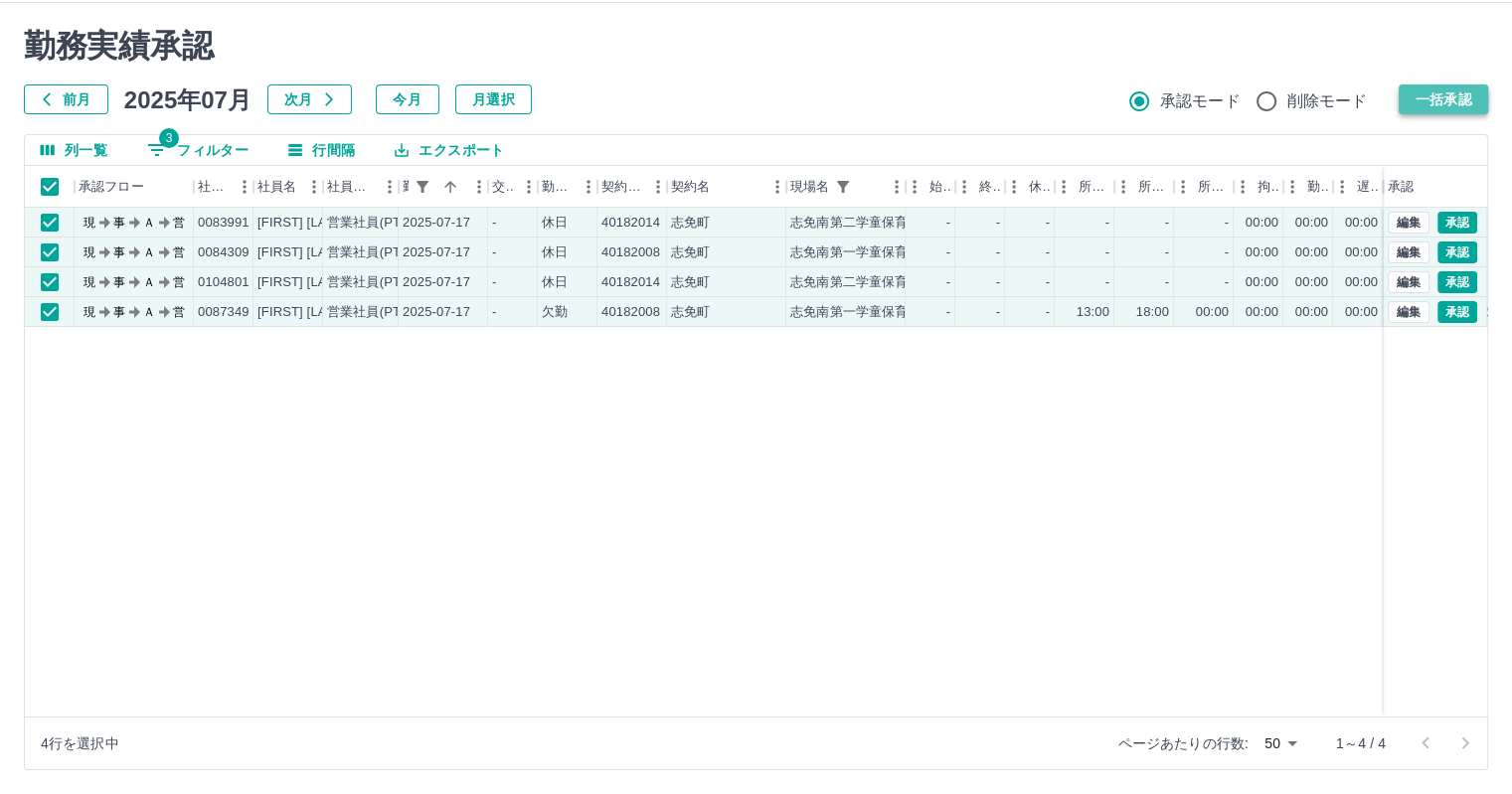 click on "一括承認" at bounding box center [1443, 99] 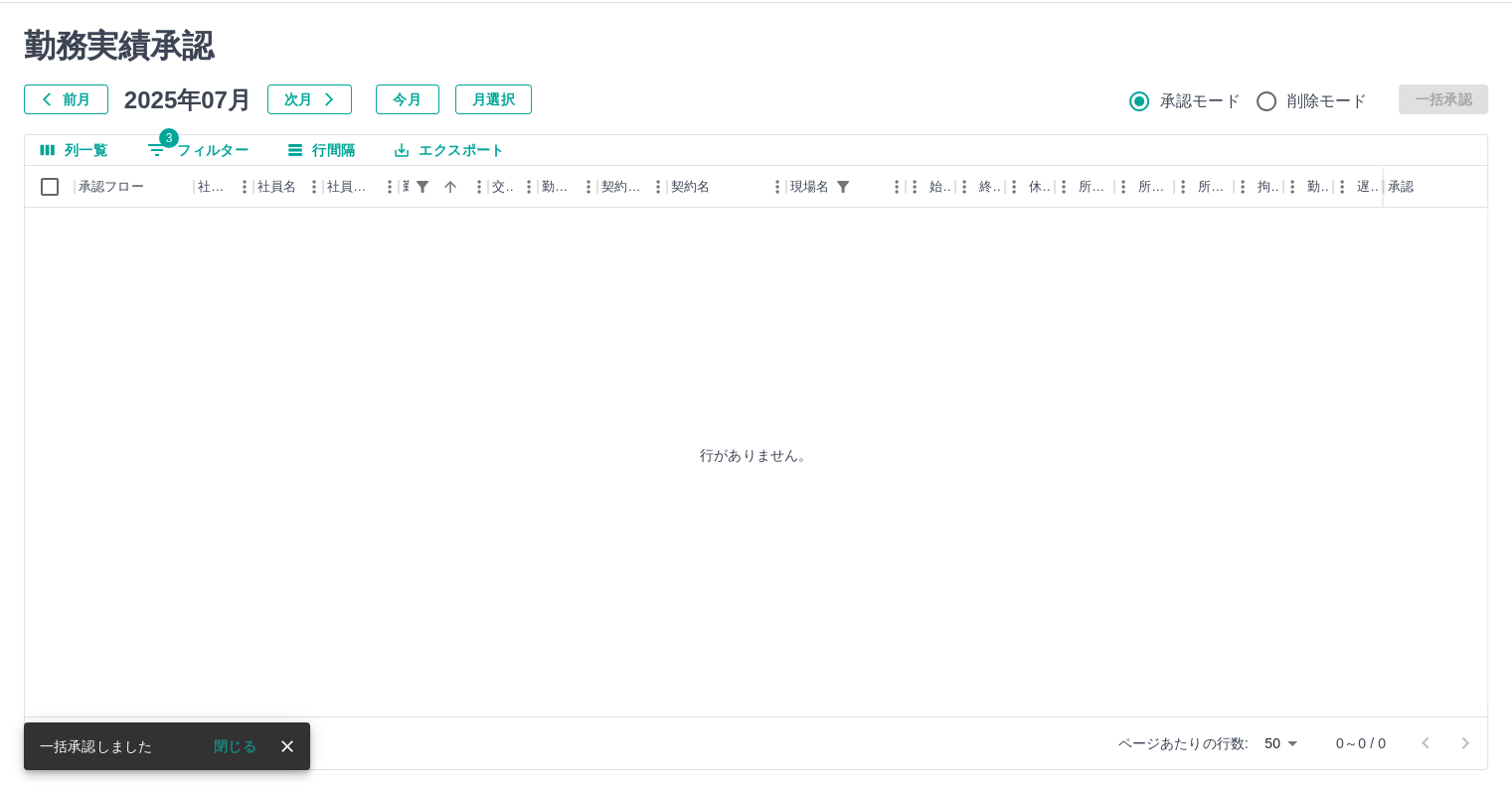 click on "3 フィルター" at bounding box center (198, 150) 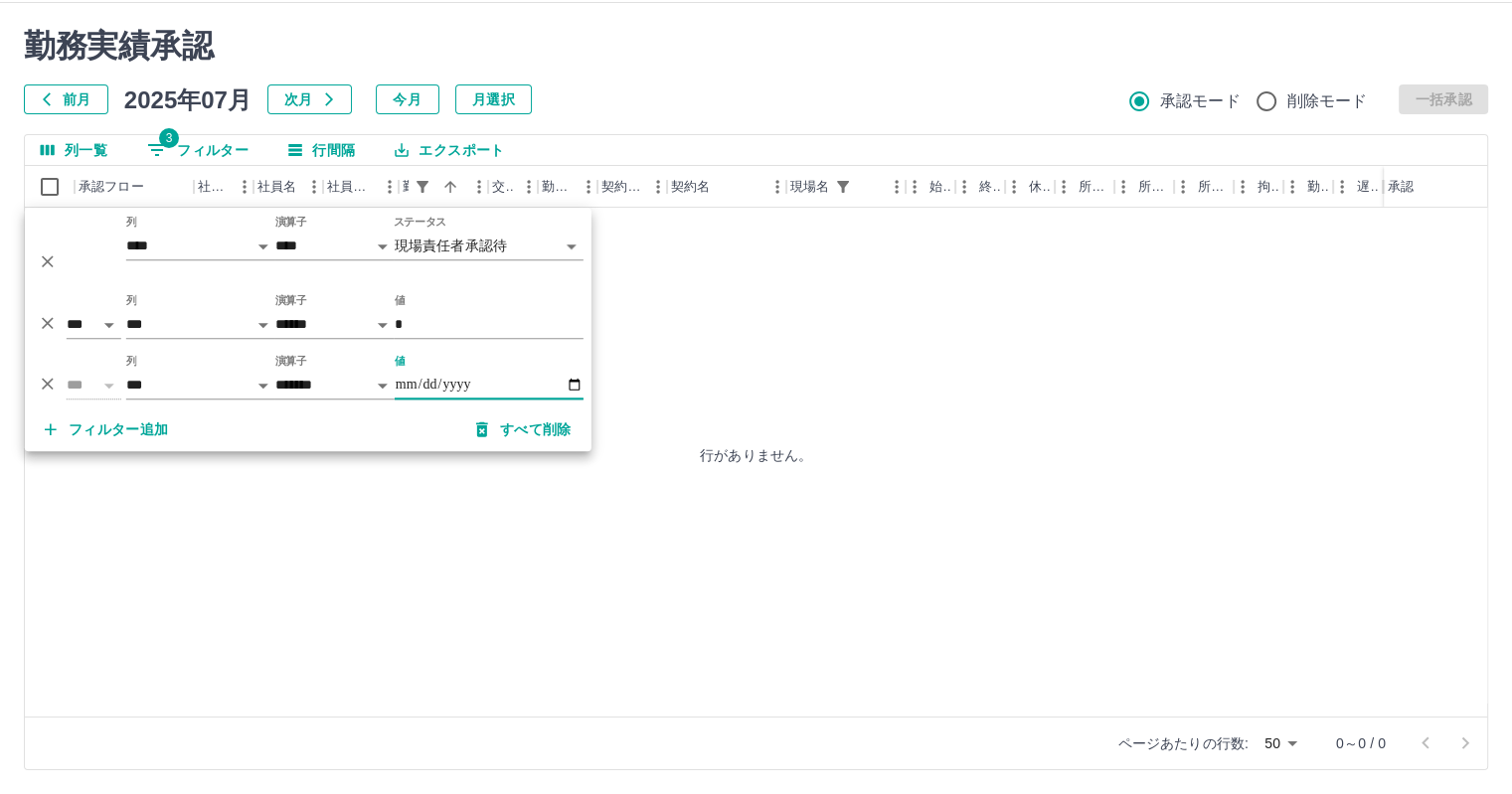 click on "**********" at bounding box center [489, 385] 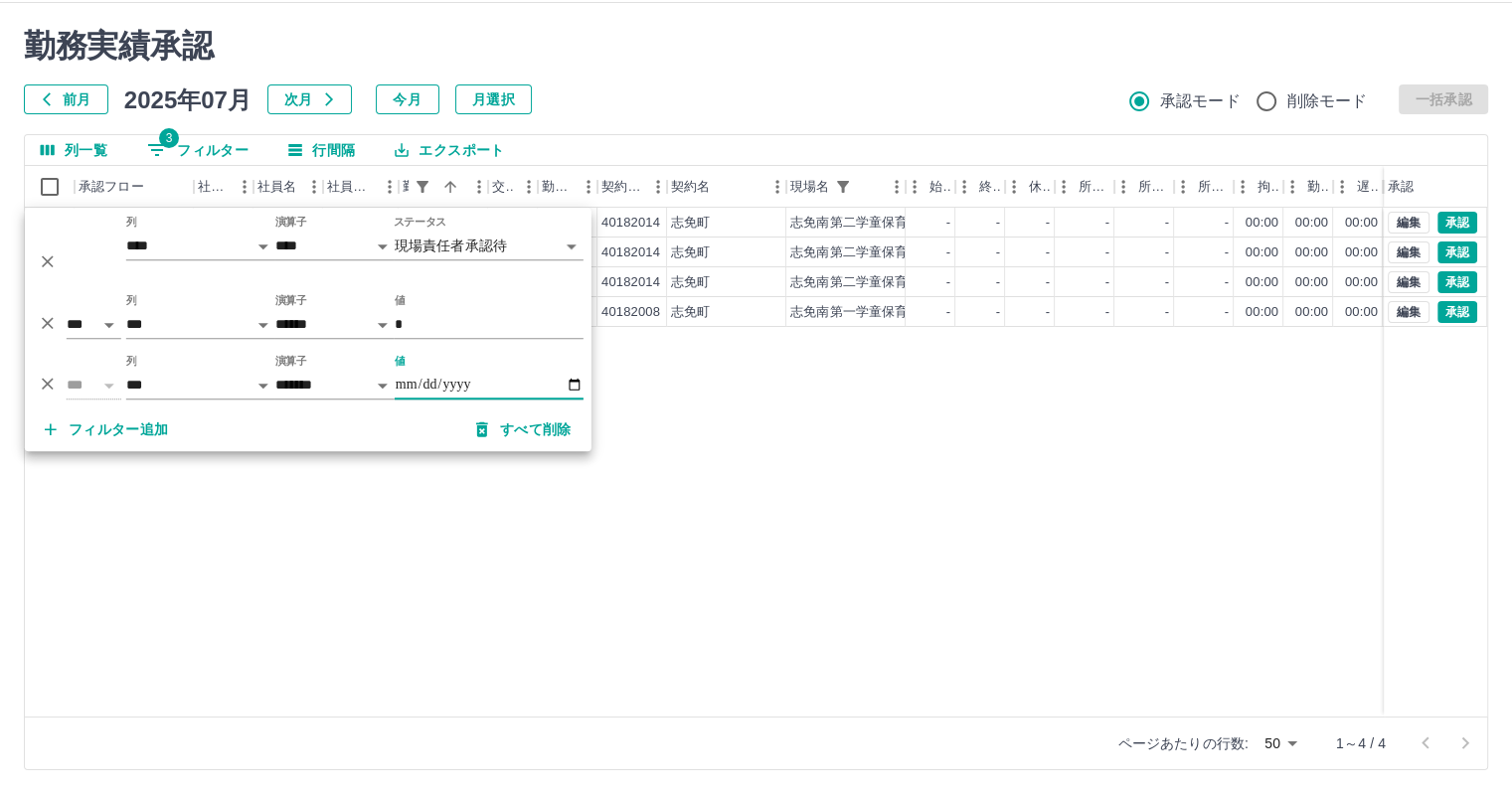 click on "現 事 Ａ 営 0104801 [FIRST] [LAST] 営業社員(PT契約) 2025-07-18  -  休日 40182014 [CITY] [CITY]第二学童保育所 - - - - - - 00:00 00:00 00:00 現場責任者承認待 現 事 Ａ 営 0105163 [FIRST] [LAST] 営業社員(PT契約) 2025-07-18  -  休日 40182014 [CITY] [CITY]第二学童保育所 - - - - - - 00:00 00:00 00:00 現場責任者承認待 現 事 Ａ 営 0048807 [FIRST] [LAST] 営業社員(PT契約) 2025-07-18  -  休日 40182014 [CITY] [CITY]第二学童保育所 - - - - - - 00:00 00:00 00:00 現場責任者承認待 現 事 Ａ 営 0087349 [FIRST] [LAST] 営業社員(PT契約) 2025-07-18  -  休日 40182008 [CITY] [CITY]第一学童保育所 - - - - - - 00:00 00:00 00:00 現場責任者承認待 編集 承認 編集 承認 編集 承認 編集 承認" at bounding box center (893, 462) 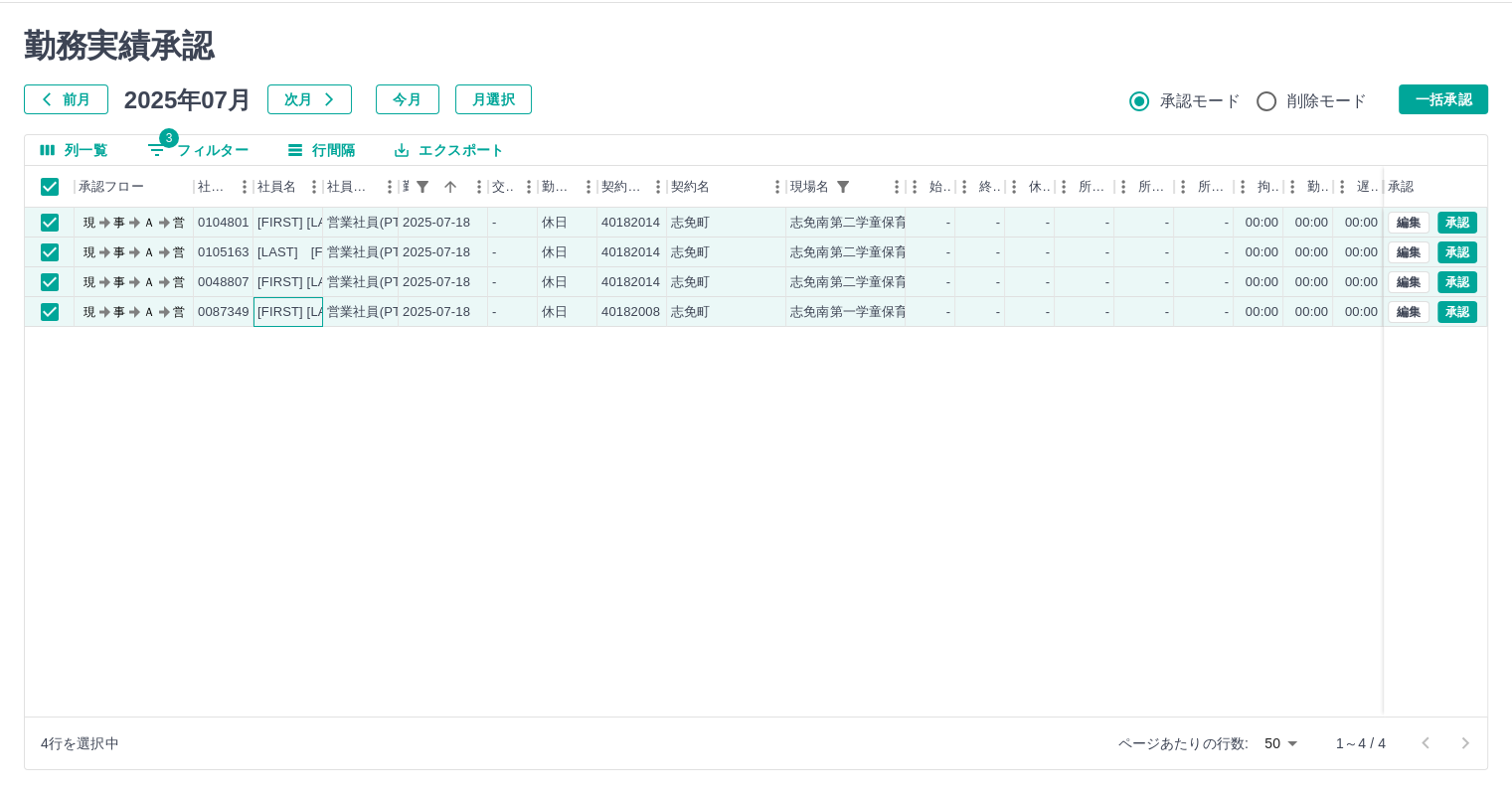 click on "[FIRST] [LAST]" at bounding box center (302, 312) 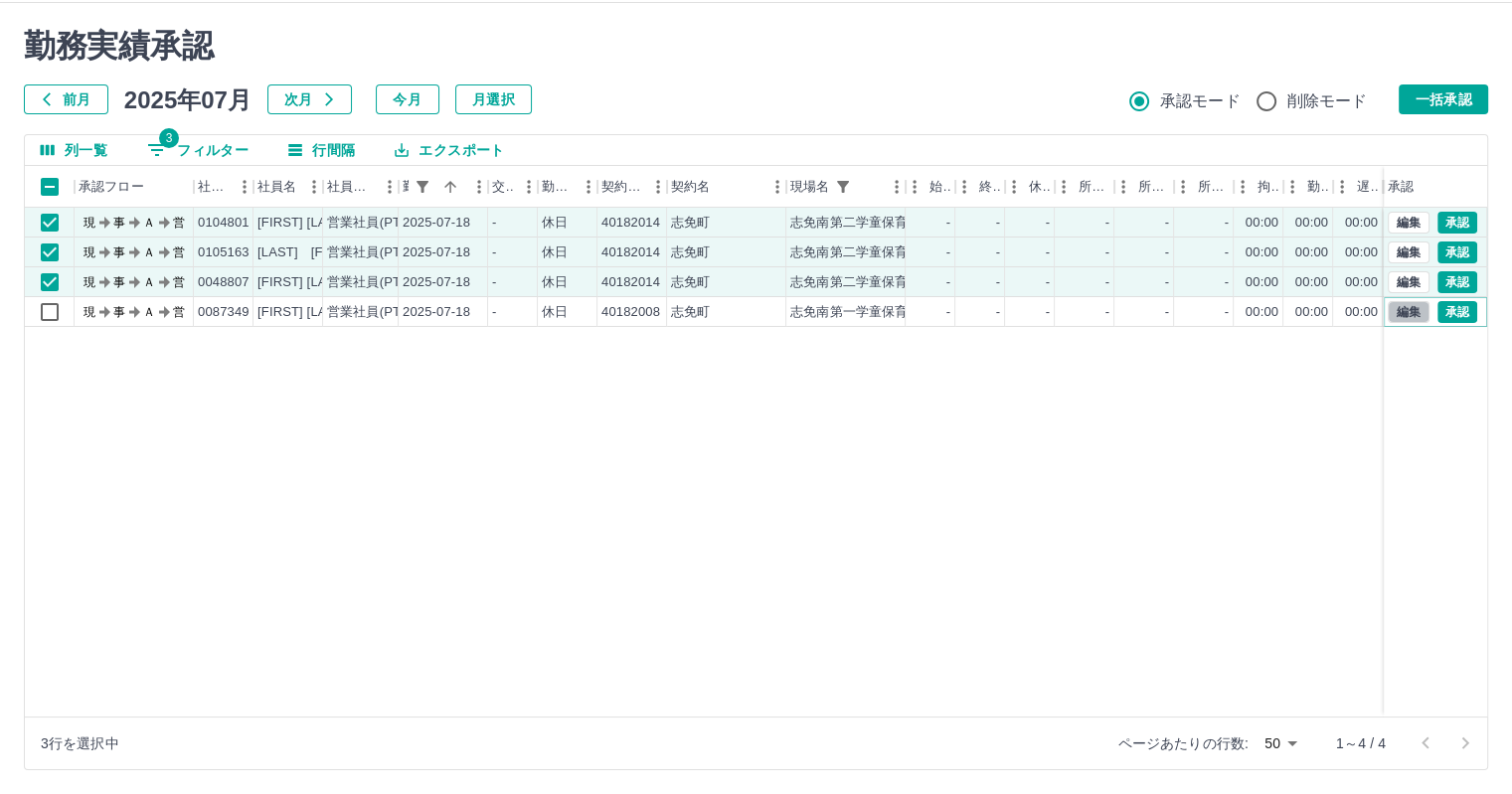click on "編集" at bounding box center (1409, 312) 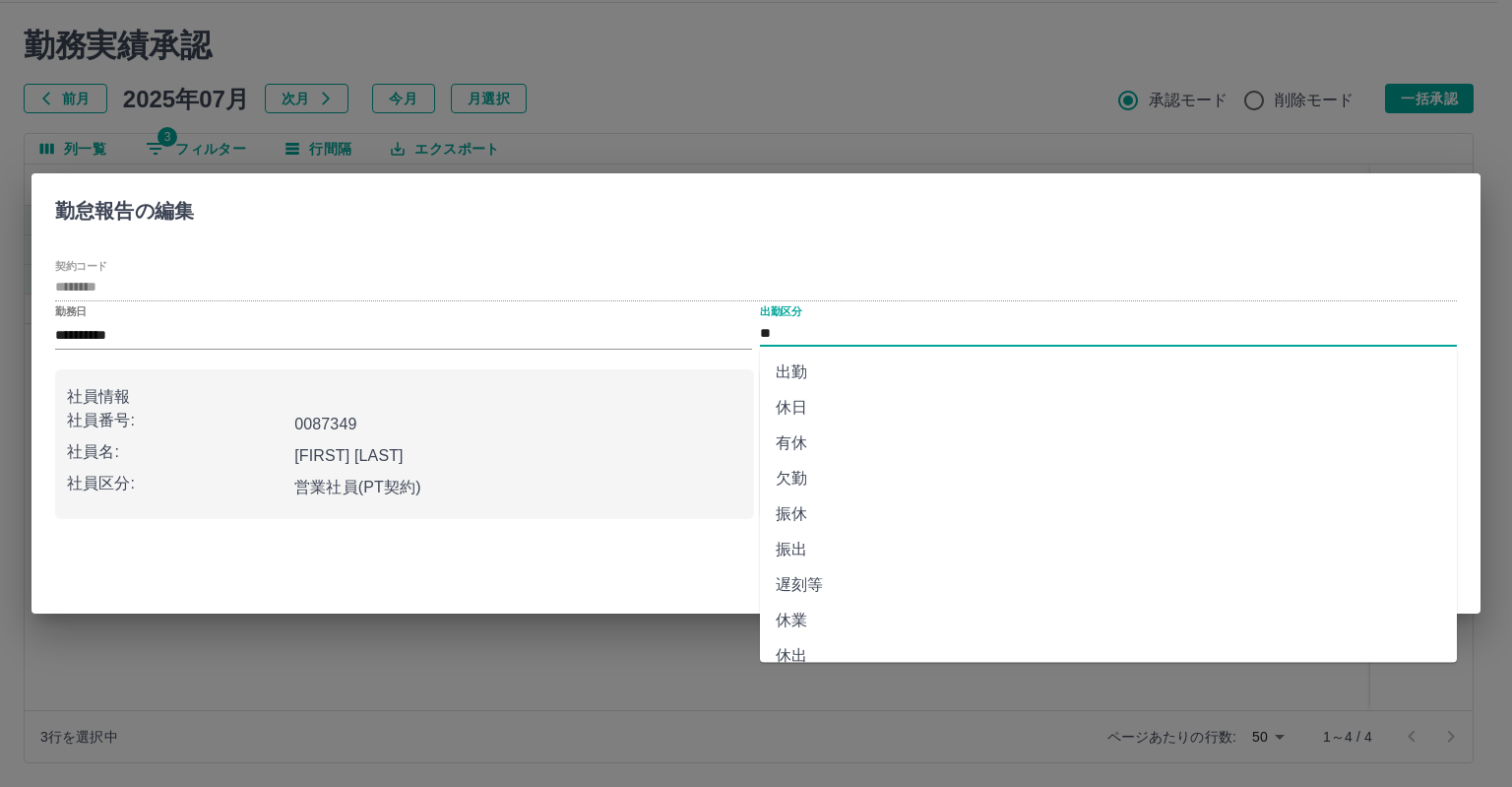 click on "**" at bounding box center [1108, 333] 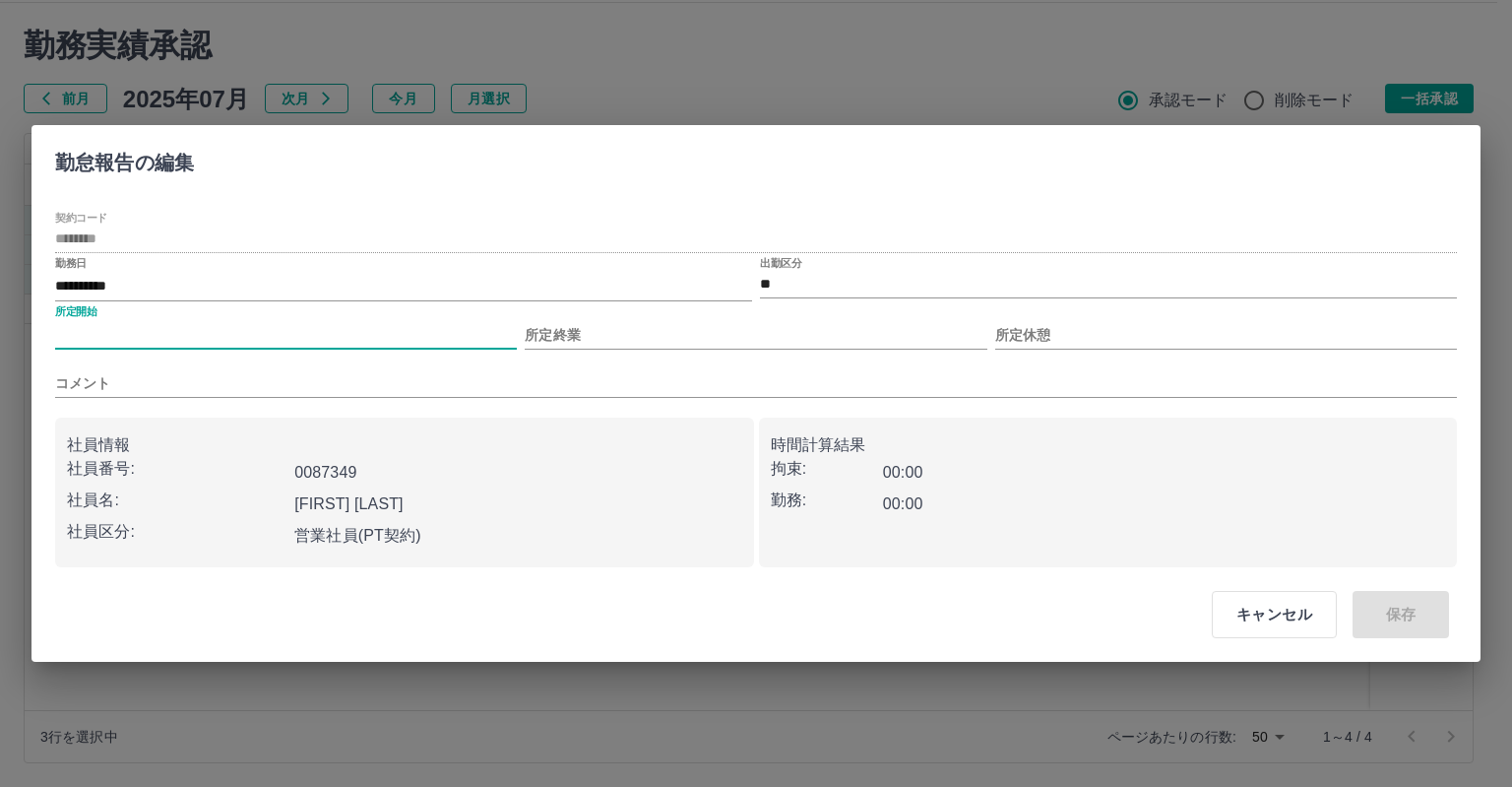 click on "所定開始" at bounding box center [285, 335] 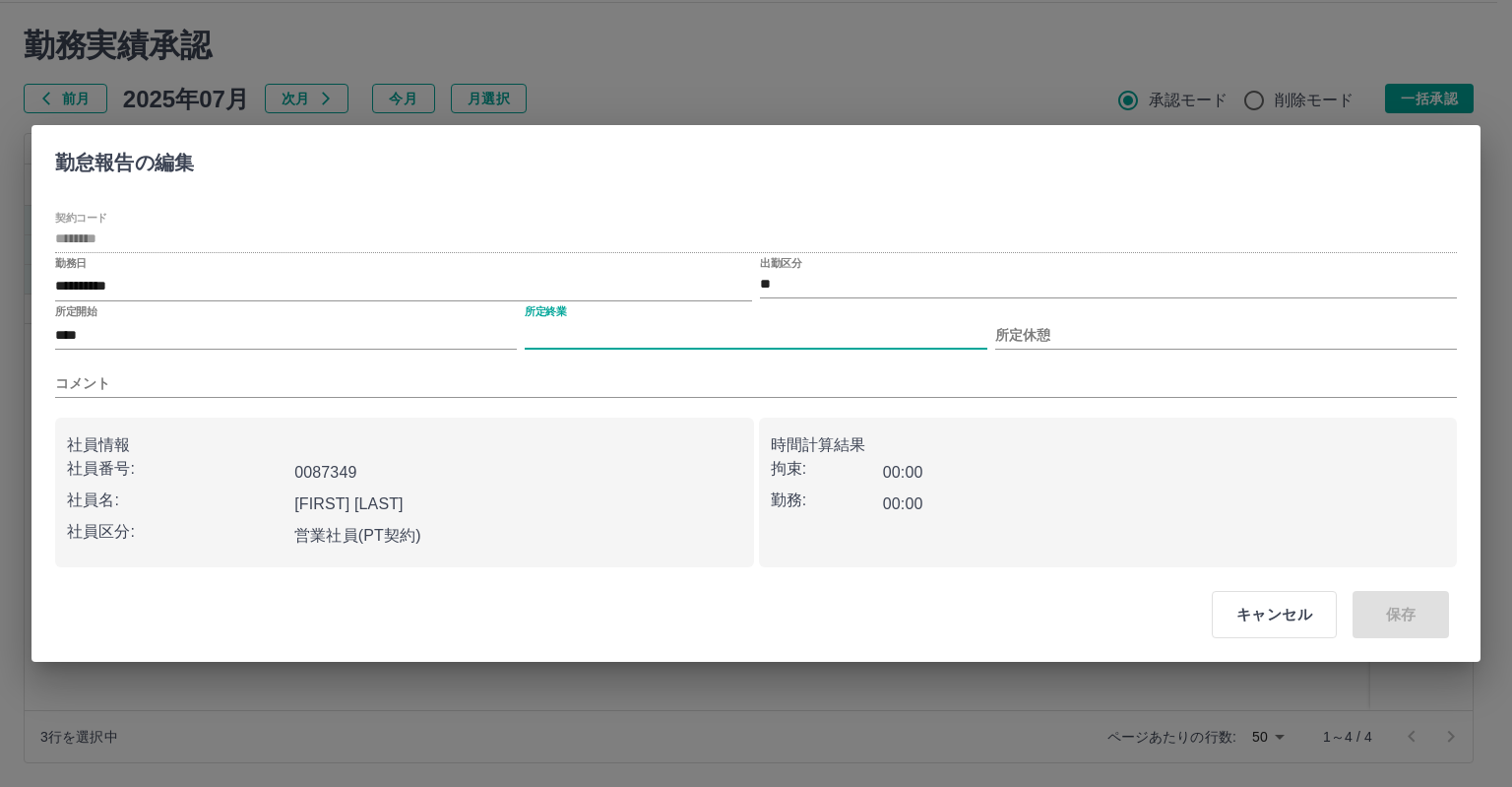 click on "所定終業" at bounding box center [755, 335] 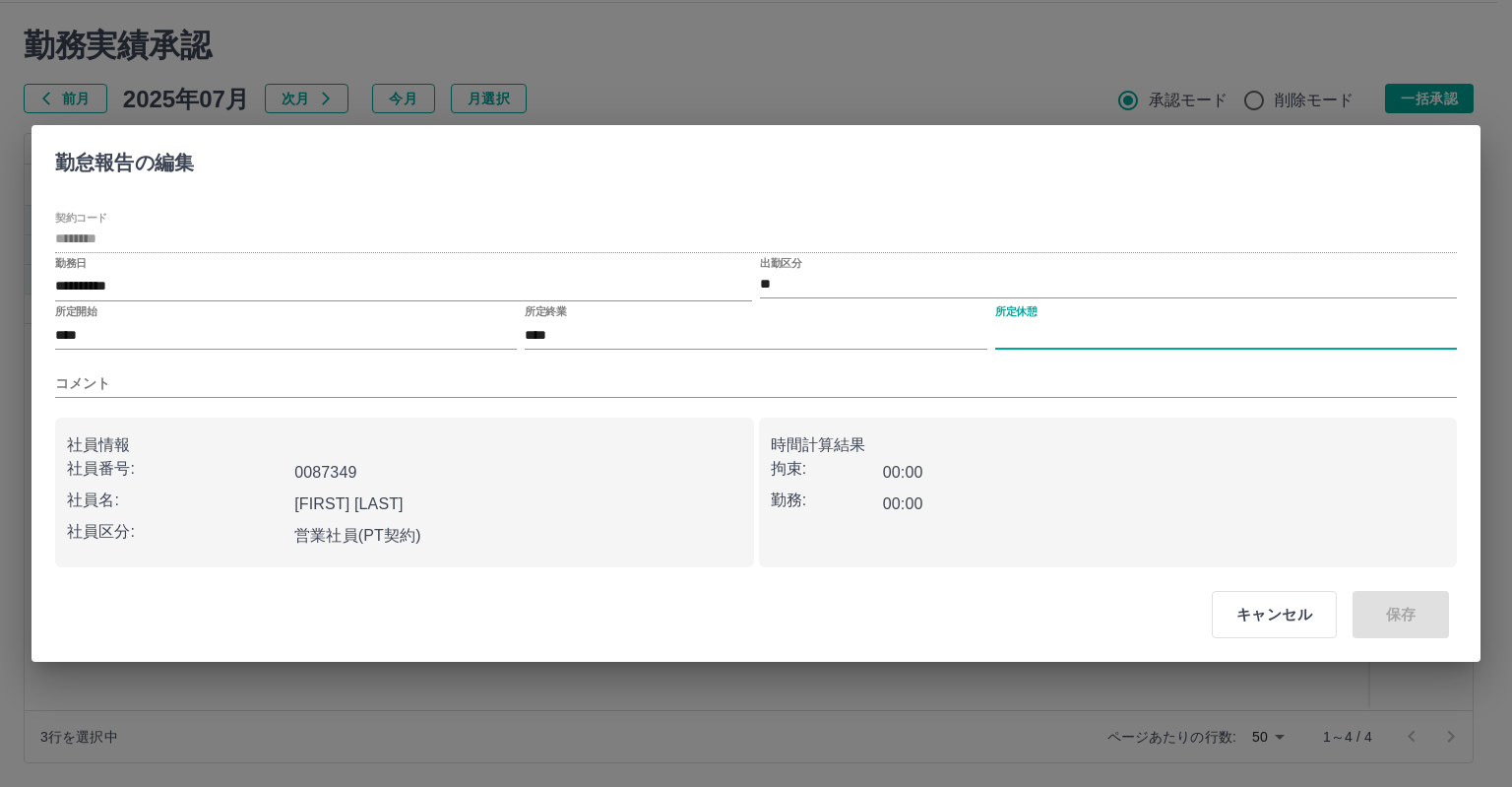 click on "所定休憩" at bounding box center [1226, 335] 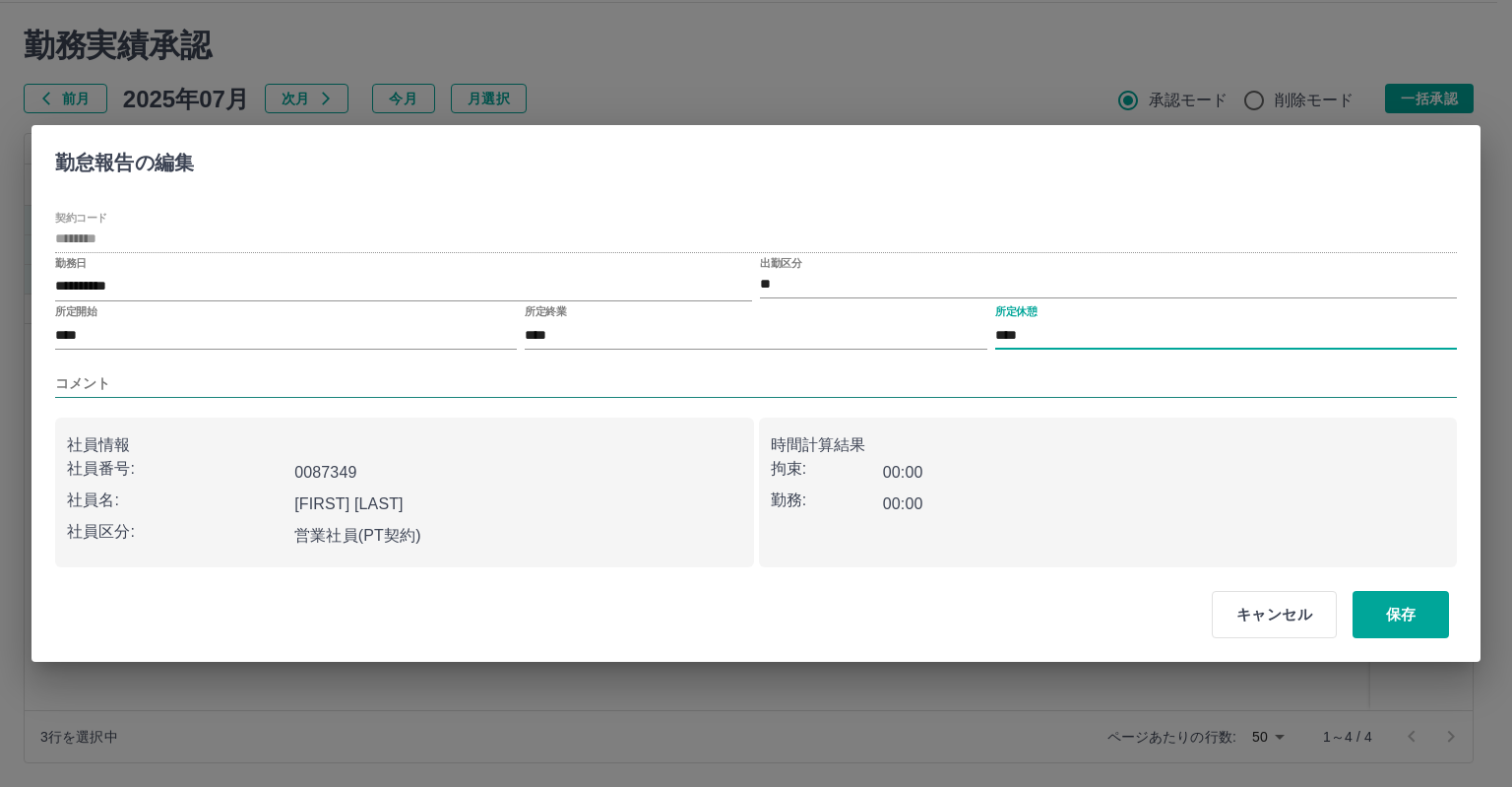 click on "コメント" at bounding box center [756, 383] 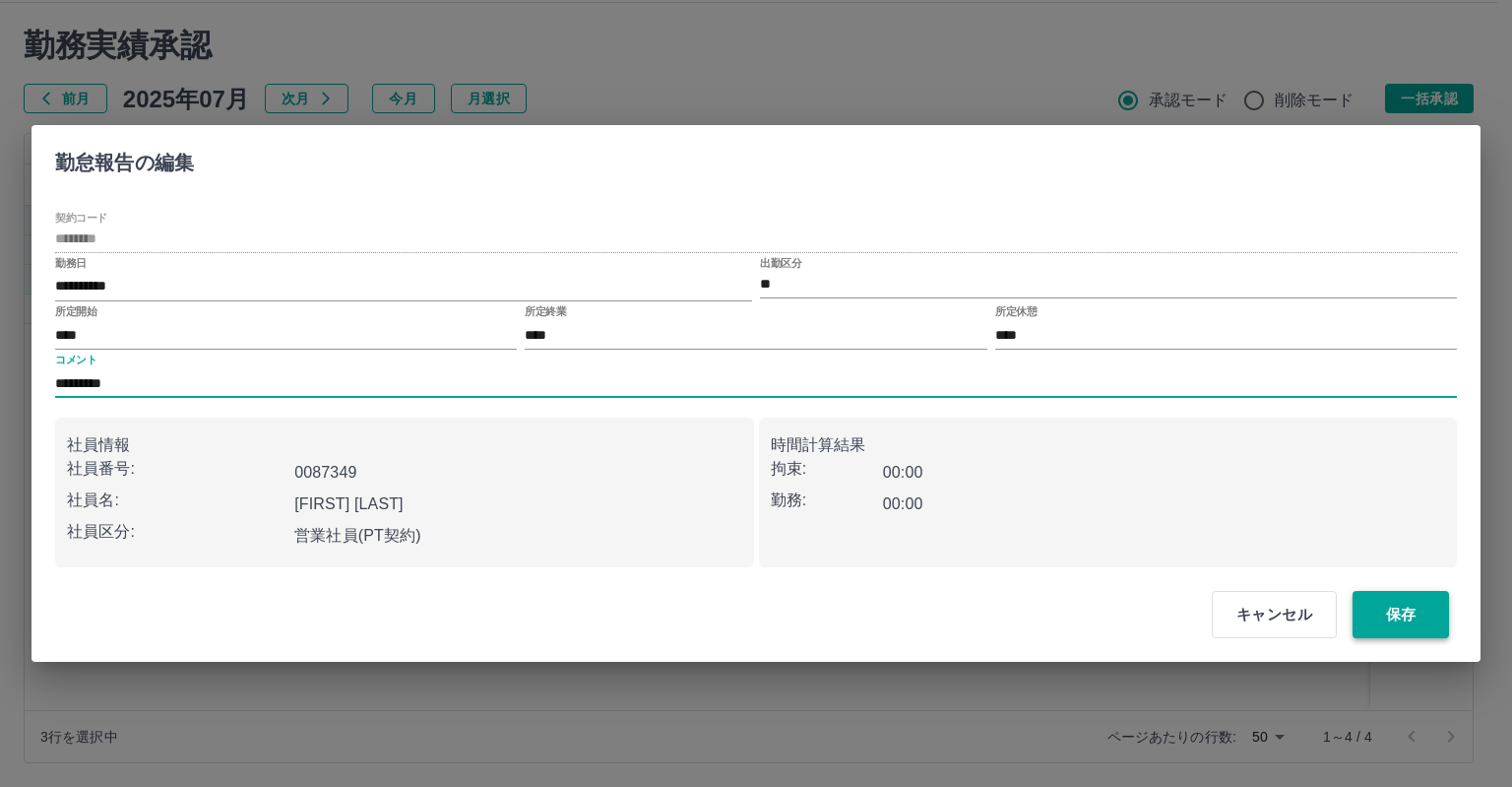 click on "保存" at bounding box center [1401, 615] 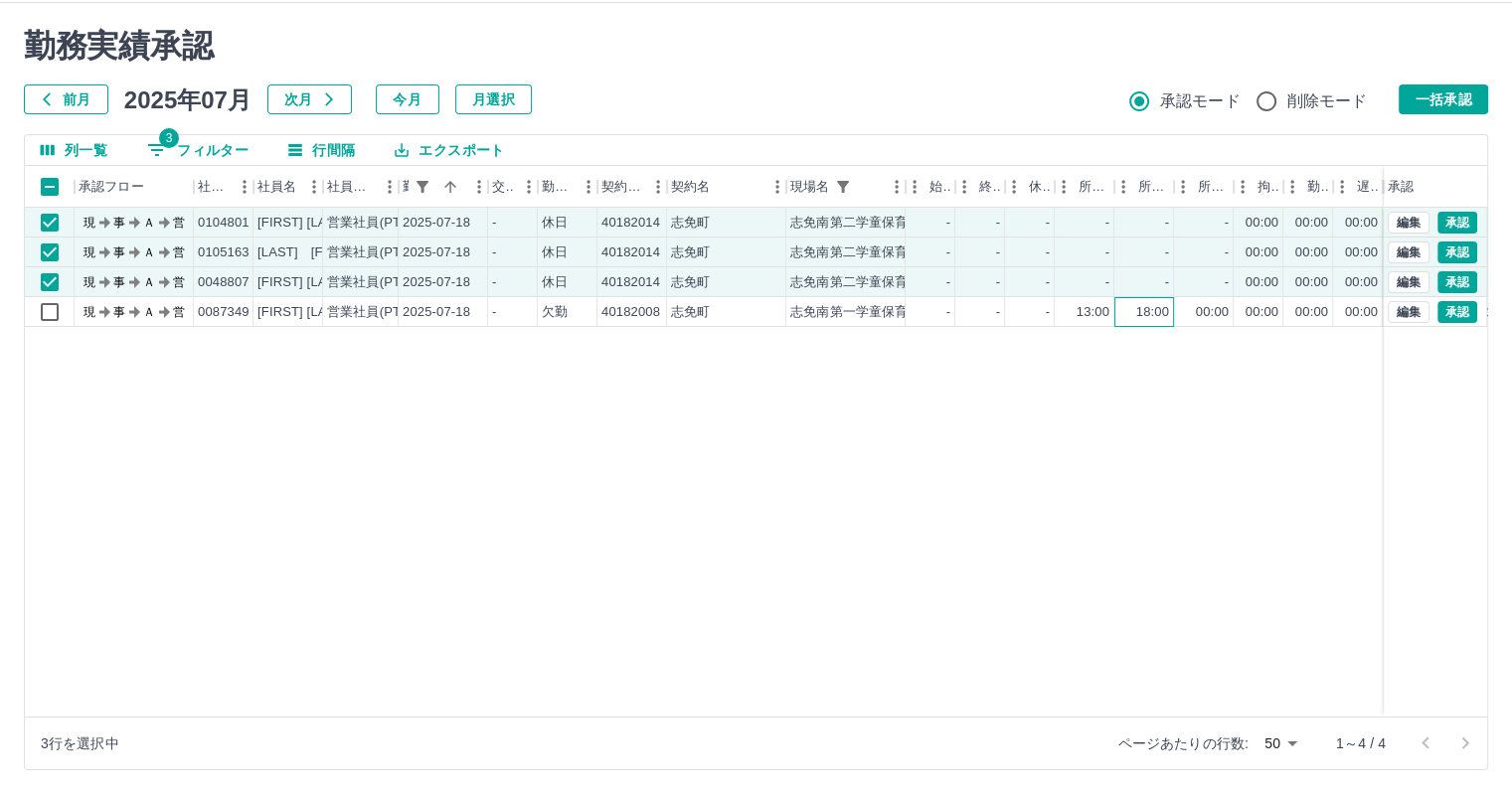 click on "18:00" at bounding box center [1152, 312] 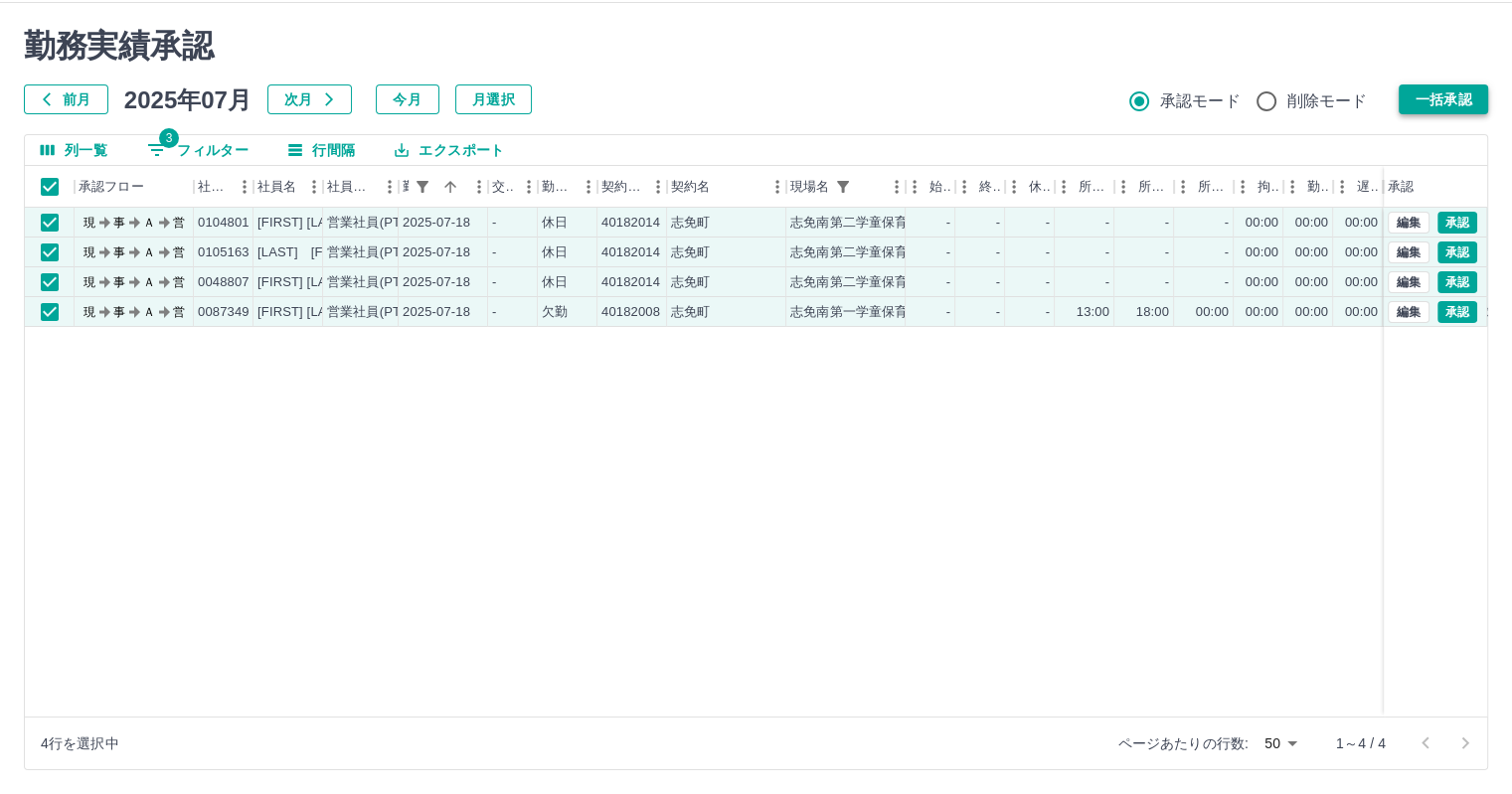 click on "一括承認" at bounding box center [1443, 99] 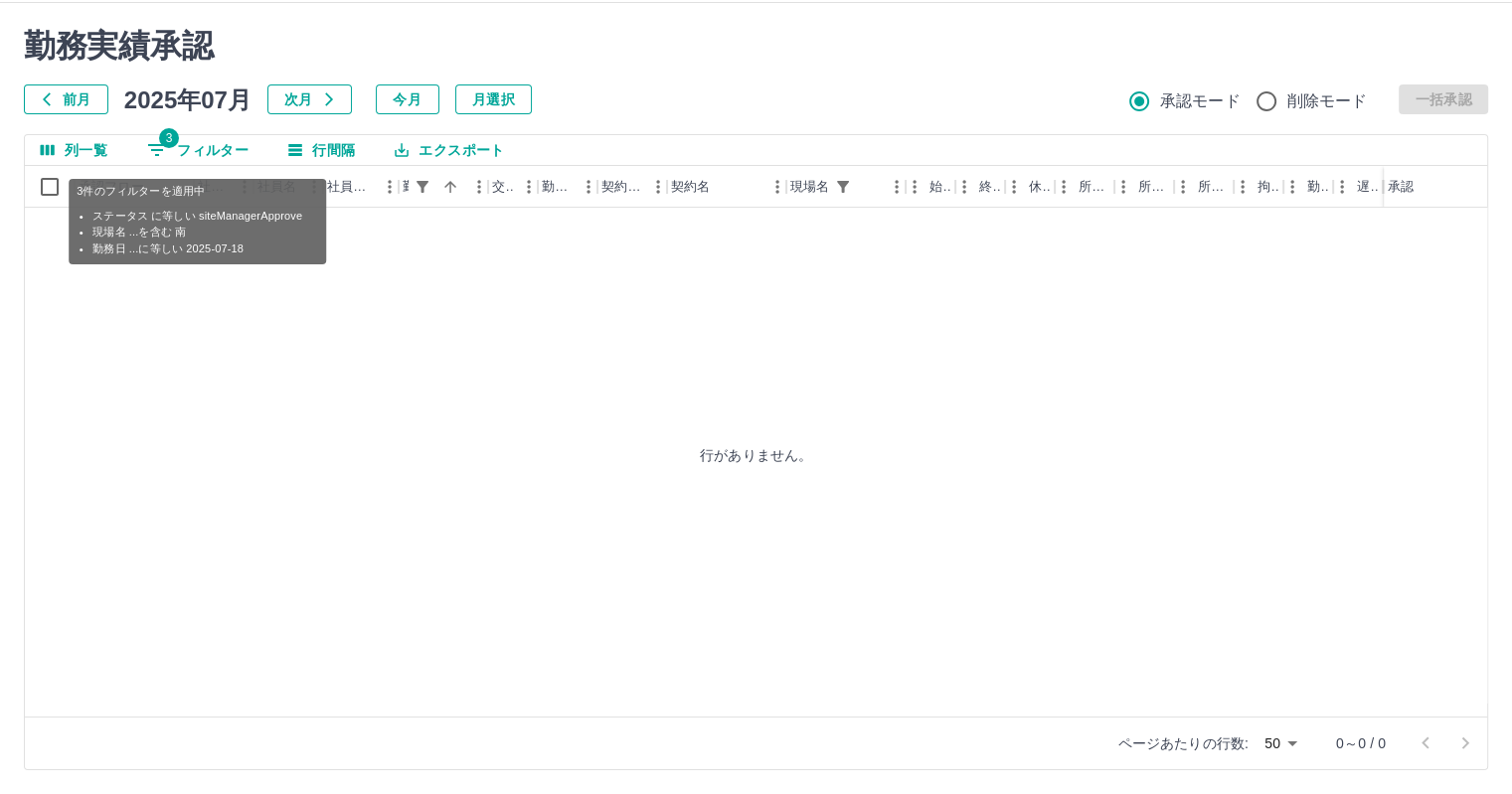 click on "3 フィルター" at bounding box center [198, 150] 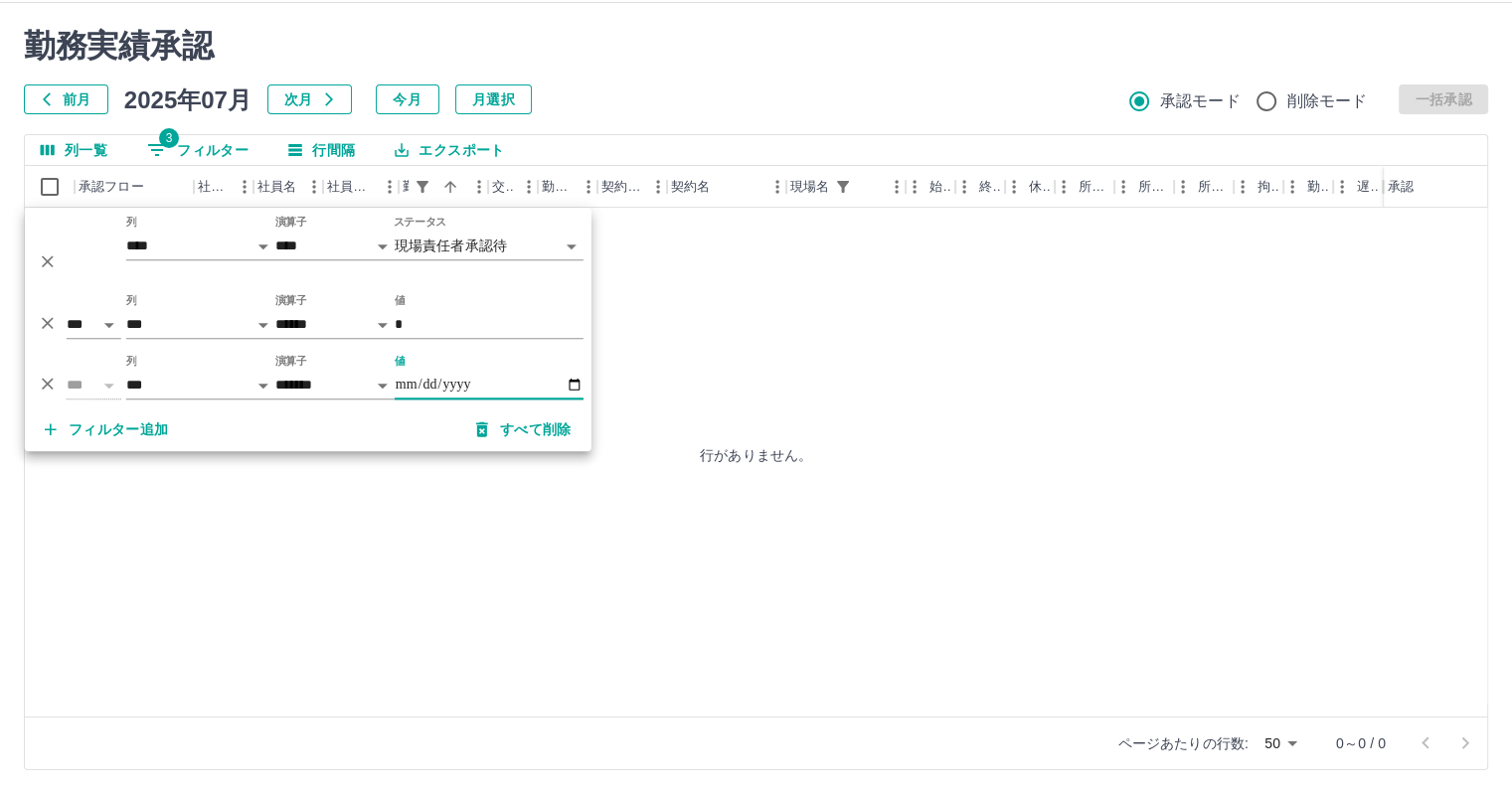click on "**********" at bounding box center (489, 385) 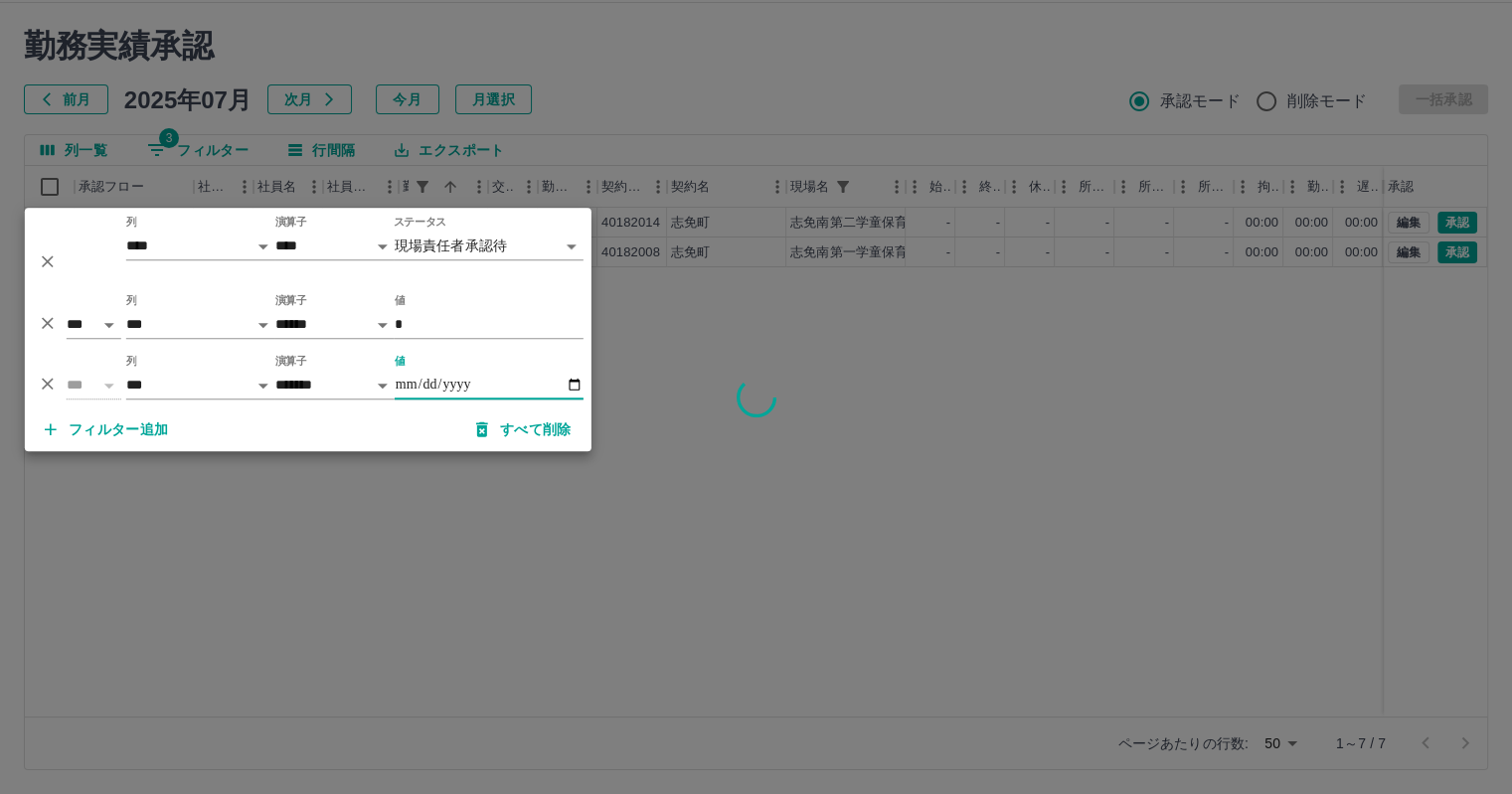 click at bounding box center (756, 397) 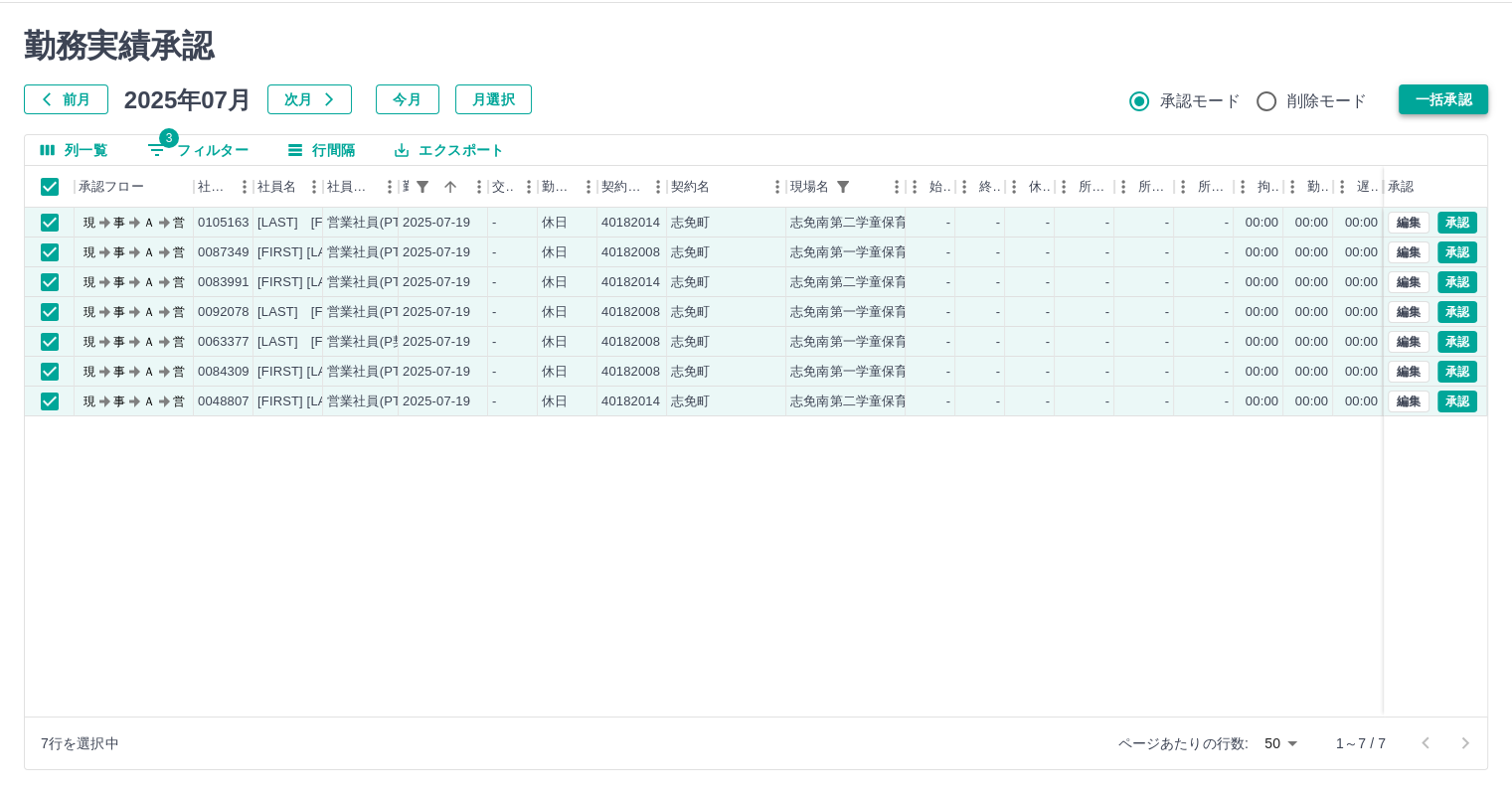 click on "一括承認" at bounding box center [1443, 99] 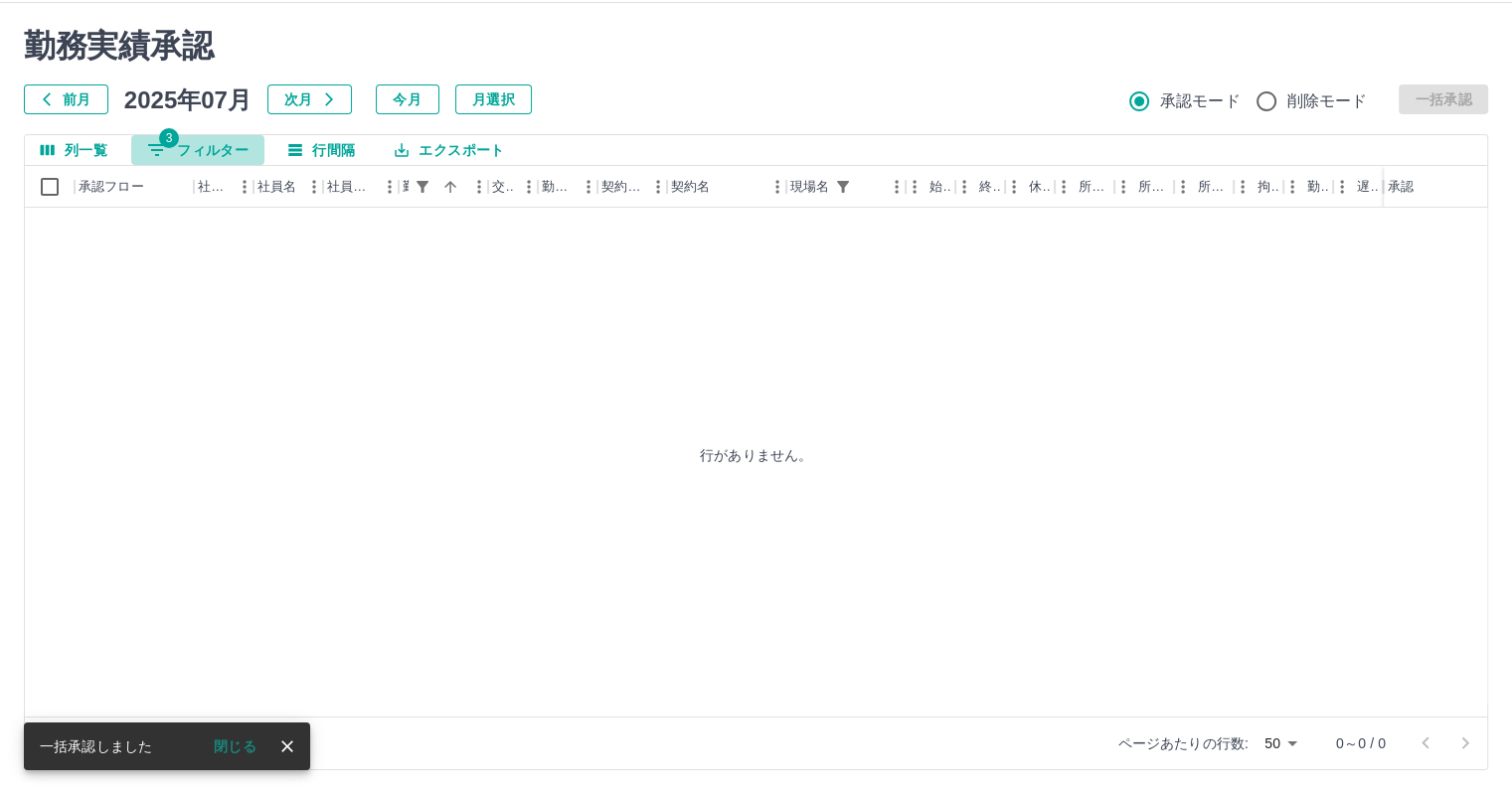 click on "3 フィルター" at bounding box center (198, 150) 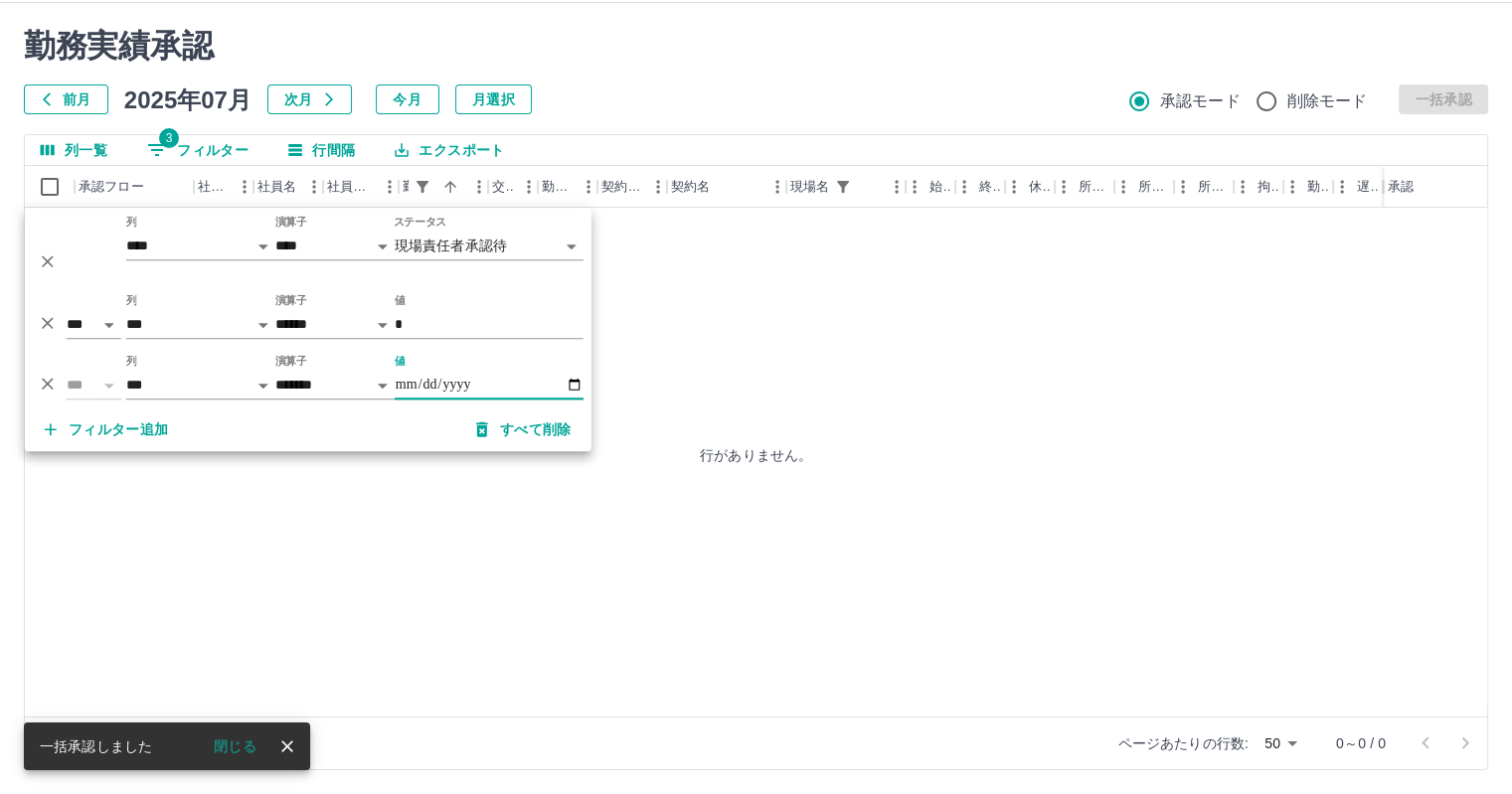 click on "**********" at bounding box center [489, 385] 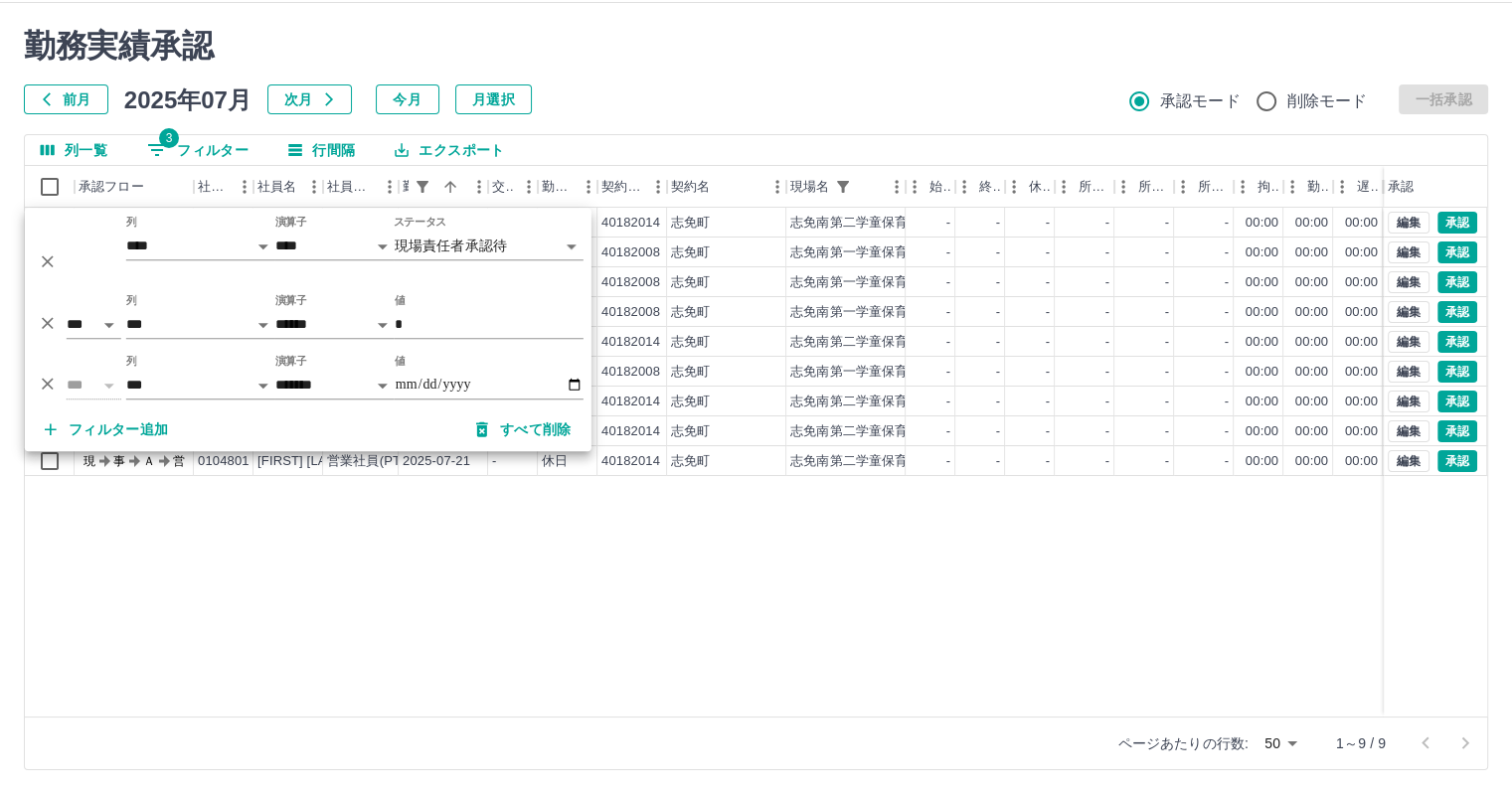 click at bounding box center (756, 397) 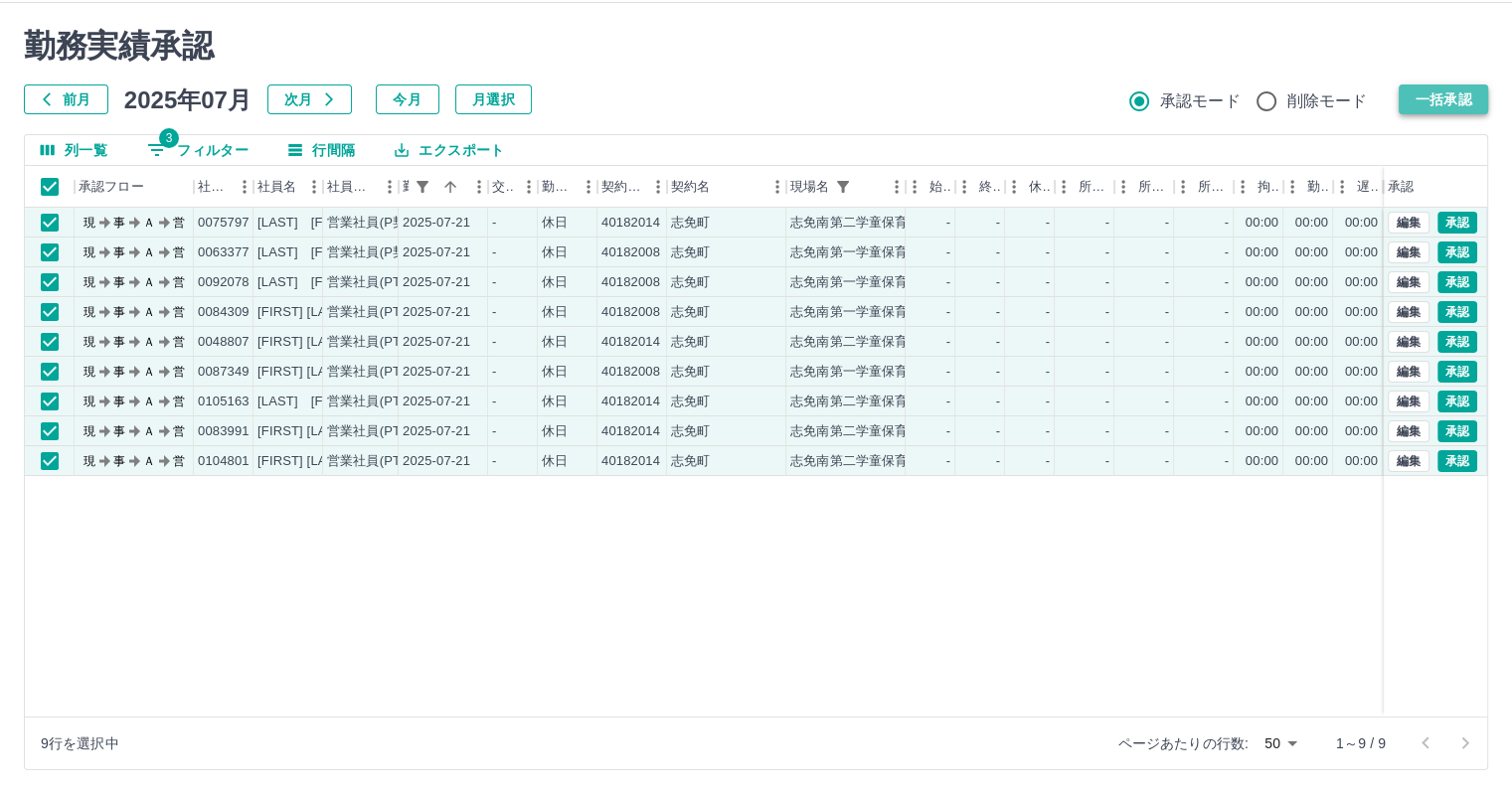 click on "一括承認" at bounding box center [1443, 99] 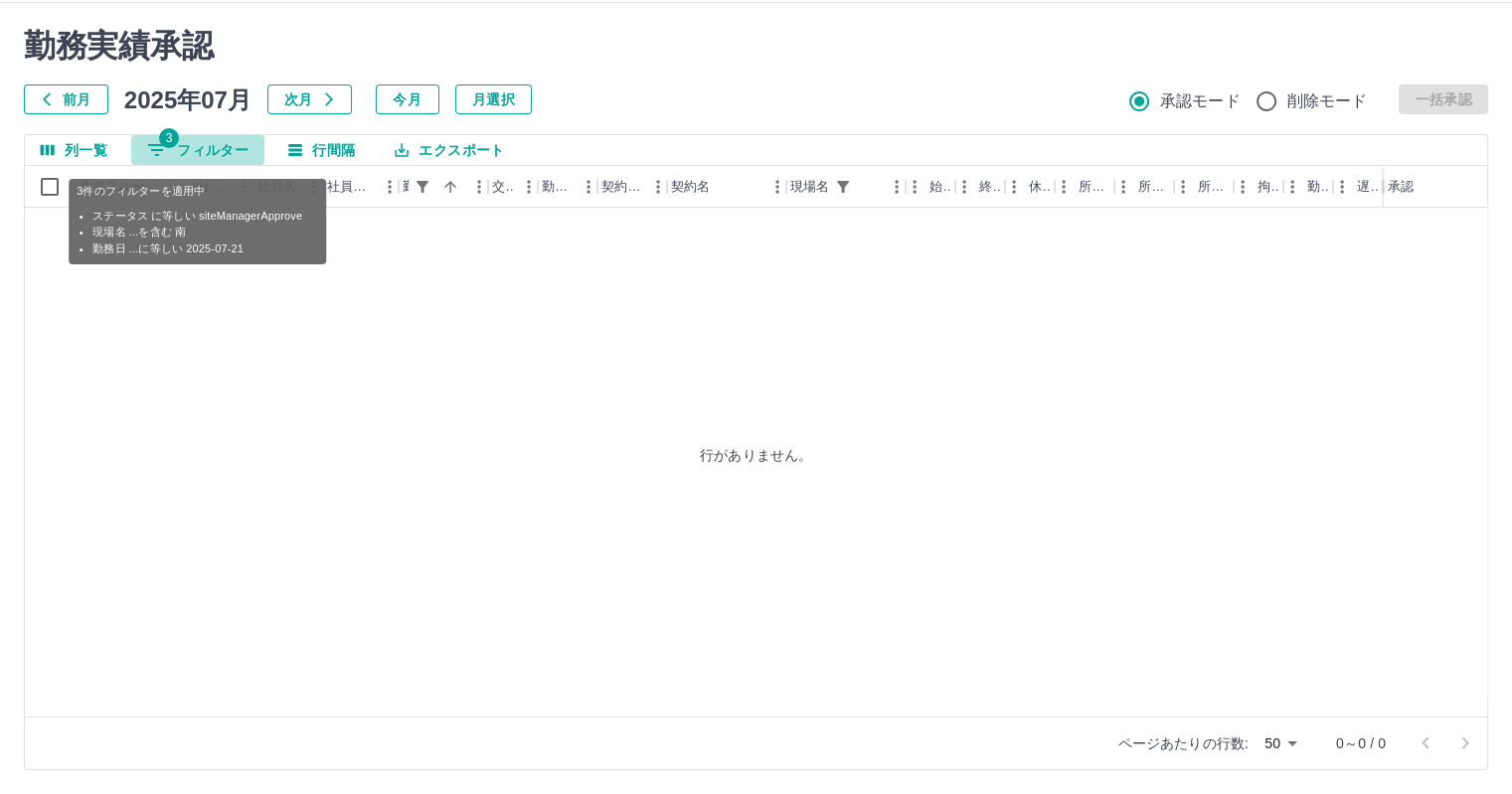 click on "3 フィルター" at bounding box center (198, 150) 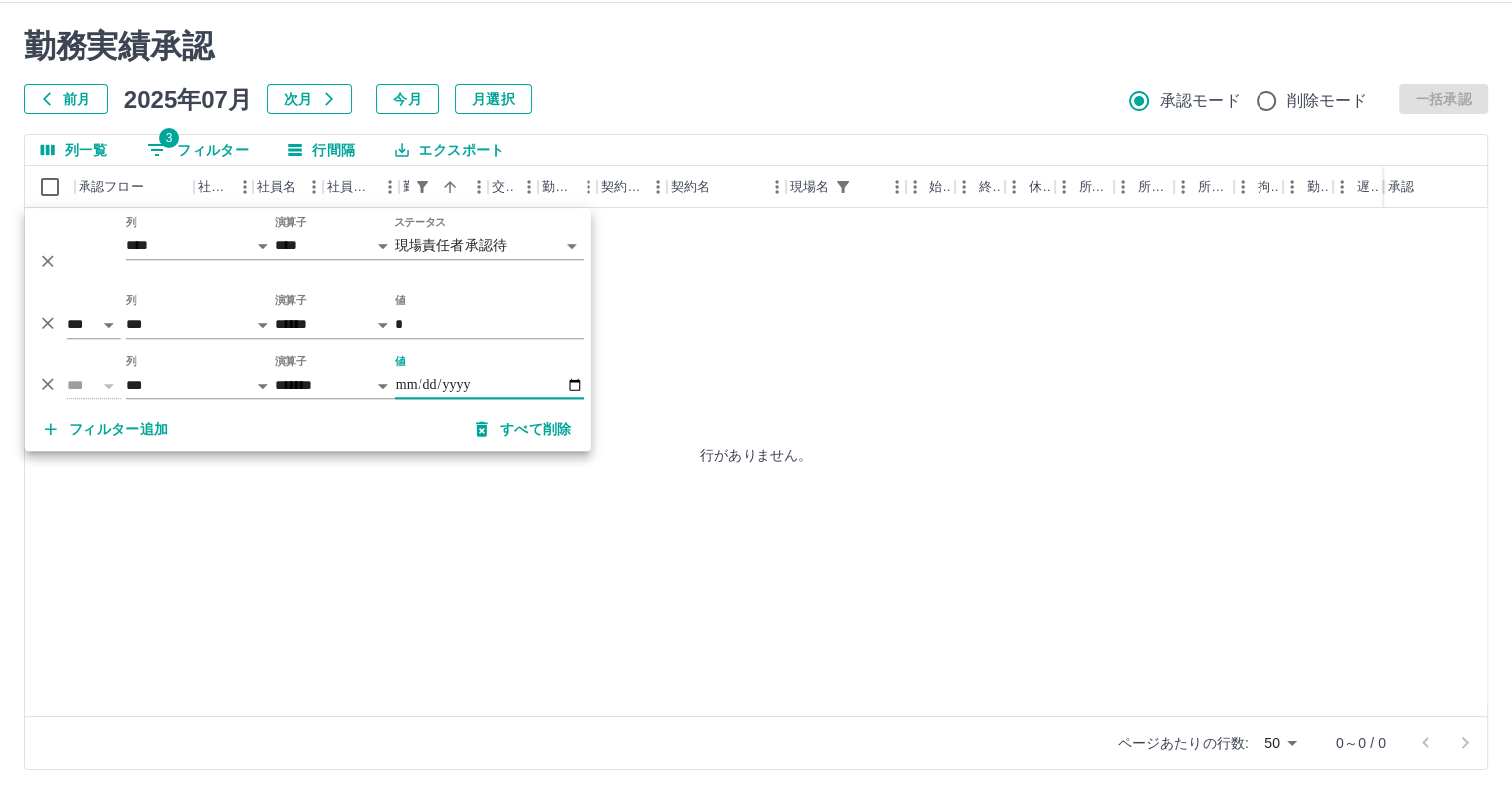 click on "**********" at bounding box center [489, 385] 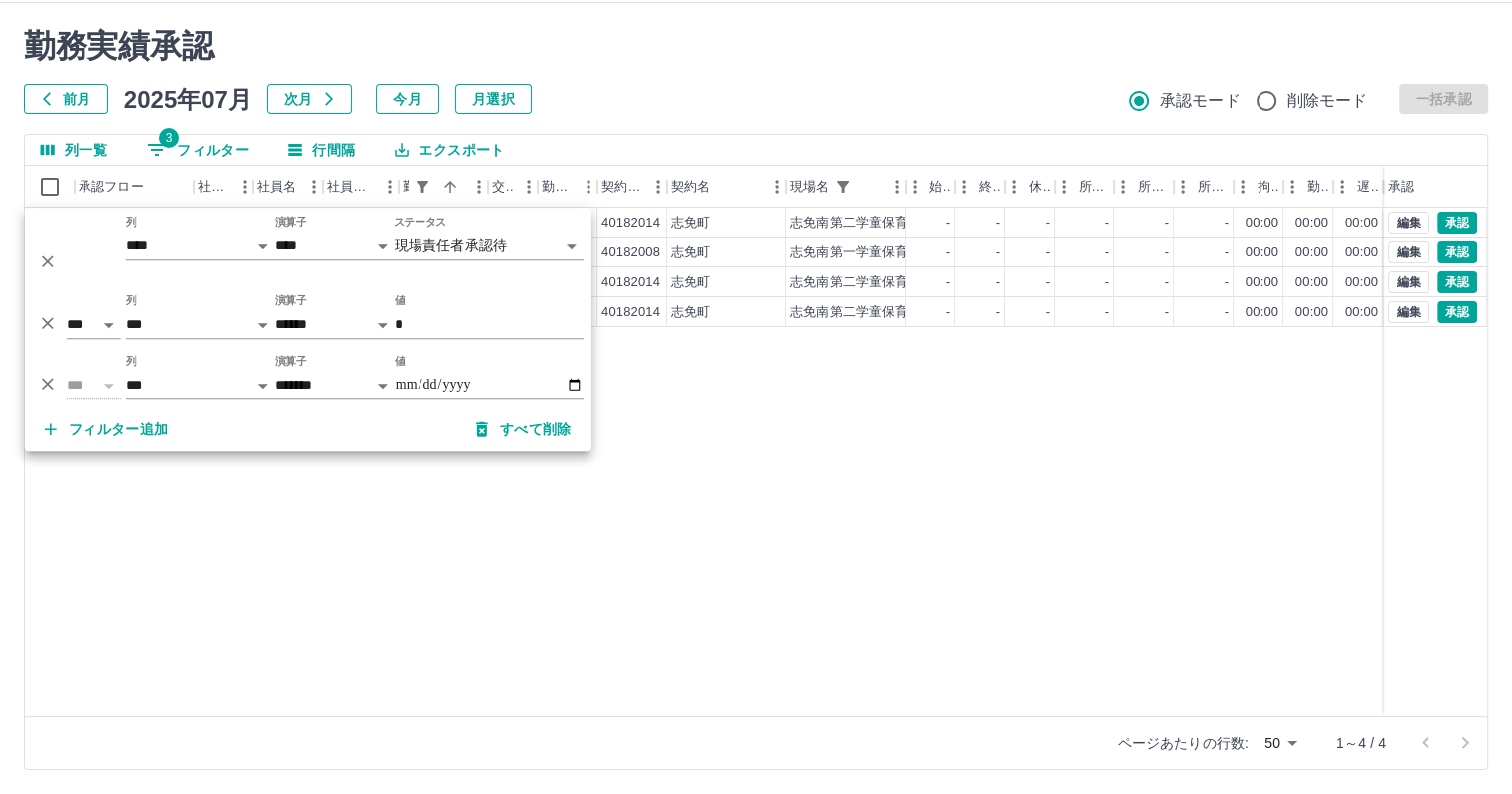 click on "現 事 Ａ 営 0083991 [LAST]　[FIRST] 営業社員(PT契約) 2025-07-22  -  休日 40182014 [CITY] [STATE] 志免南第二学童保育所 - - - - - - 00:00 00:00 00:00 現場責任者承認待 現 事 Ａ 営 0087349 [LAST]　[FIRST] 営業社員(PT契約) 2025-07-22  -  休日 40182008 [CITY] [STATE] 志免南第一学童保育所 - - - - - - 00:00 00:00 00:00 現場責任者承認待 現 事 Ａ 営 0105163 [LAST]　[FIRST] 営業社員(PT契約) 2025-07-22  -  休日 40182014 [CITY] [STATE] 志免南第二学童保育所 - - - - - - 00:00 00:00 00:00 現場責任者承認待 現 事 Ａ 営 0104801 [LAST]　[FIRST] 営業社員(PT契約) 2025-07-22  -  休日 40182014 [CITY] [STATE] 志免南第二学童保育所 - - - - - - 00:00 00:00 00:00 現場責任者承認待 編集 承認 編集 承認 編集 承認 編集 承認" at bounding box center (893, 462) 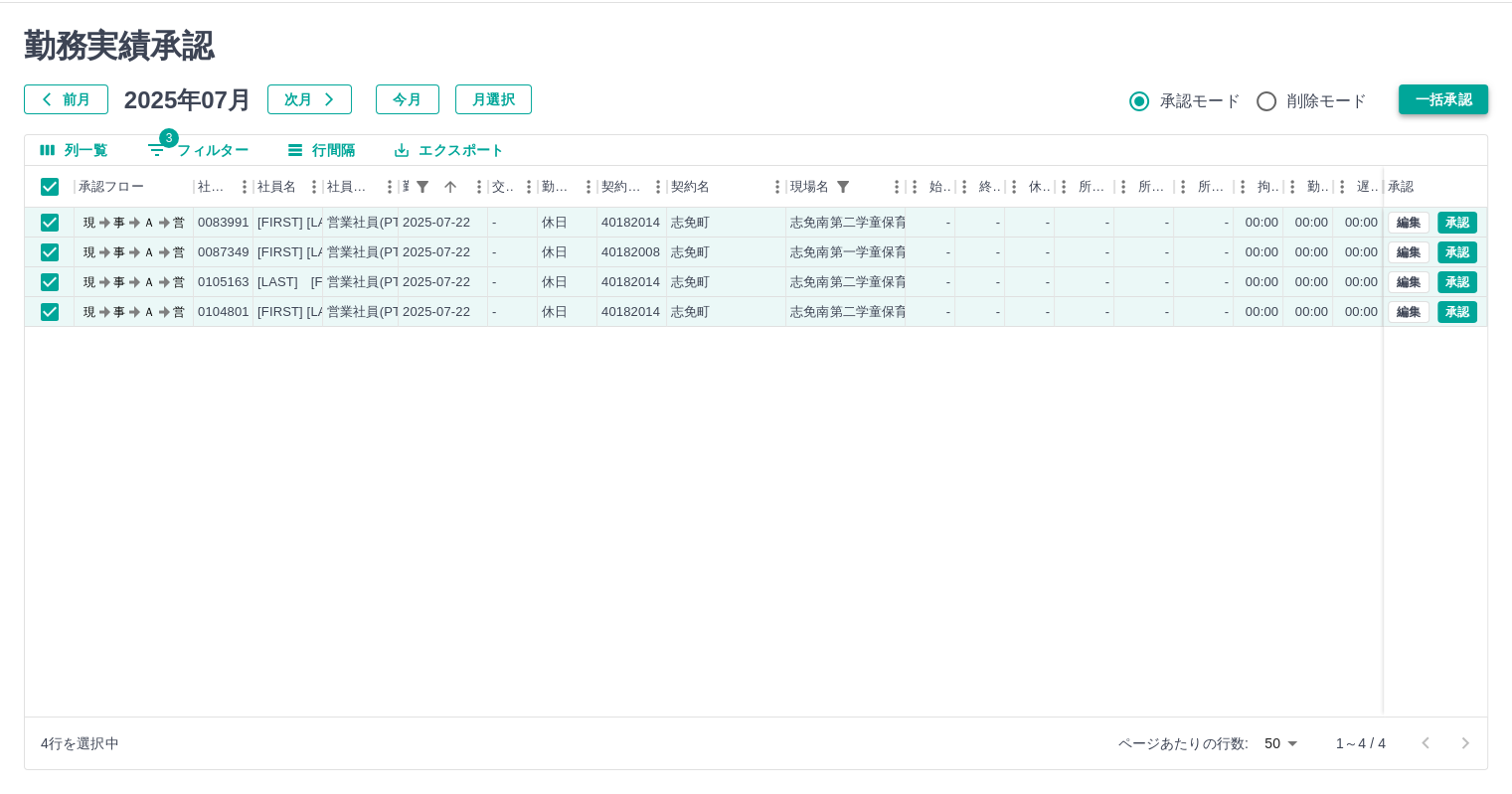 click on "一括承認" at bounding box center (1443, 99) 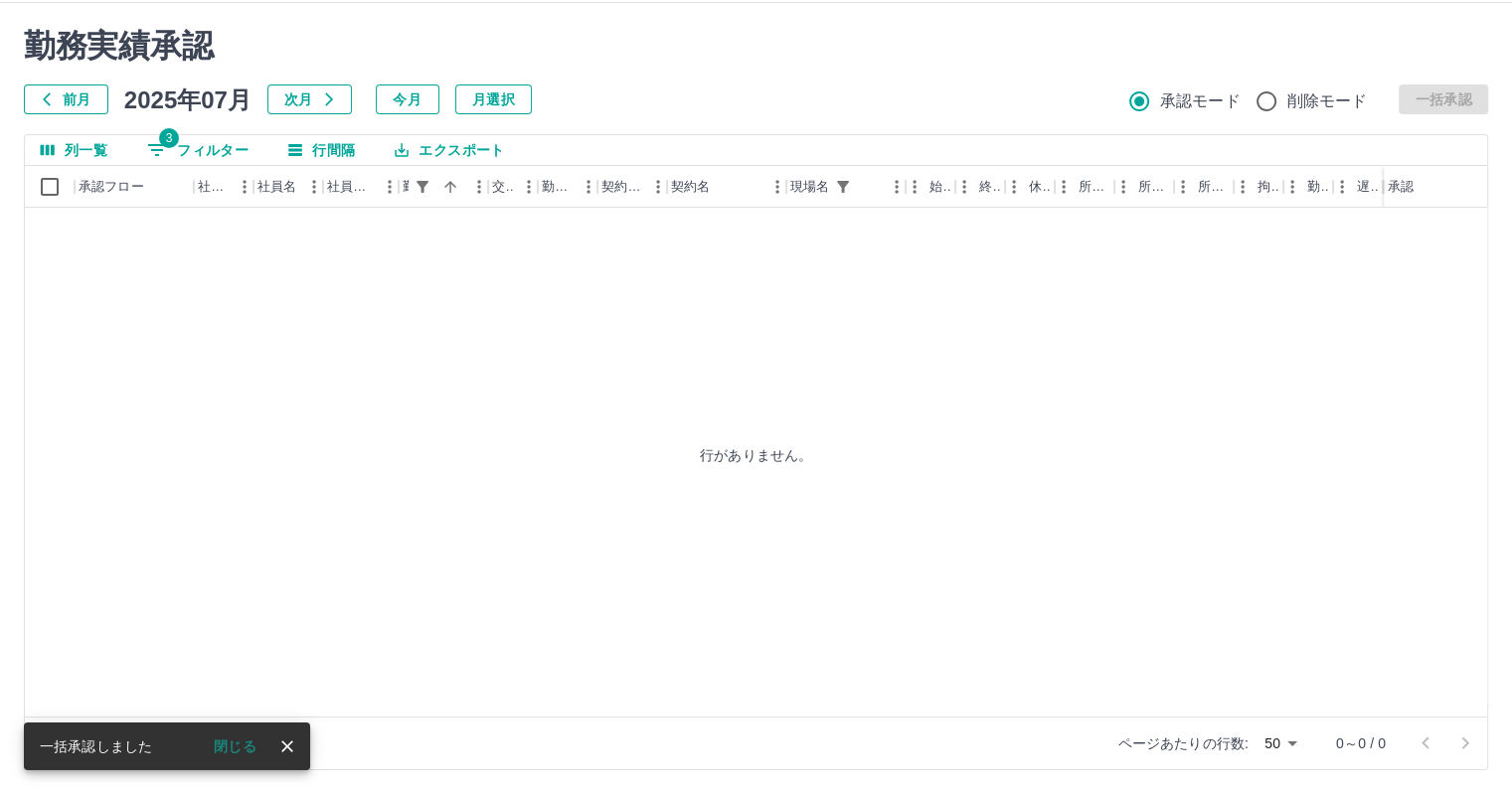 click on "3" at bounding box center (169, 138) 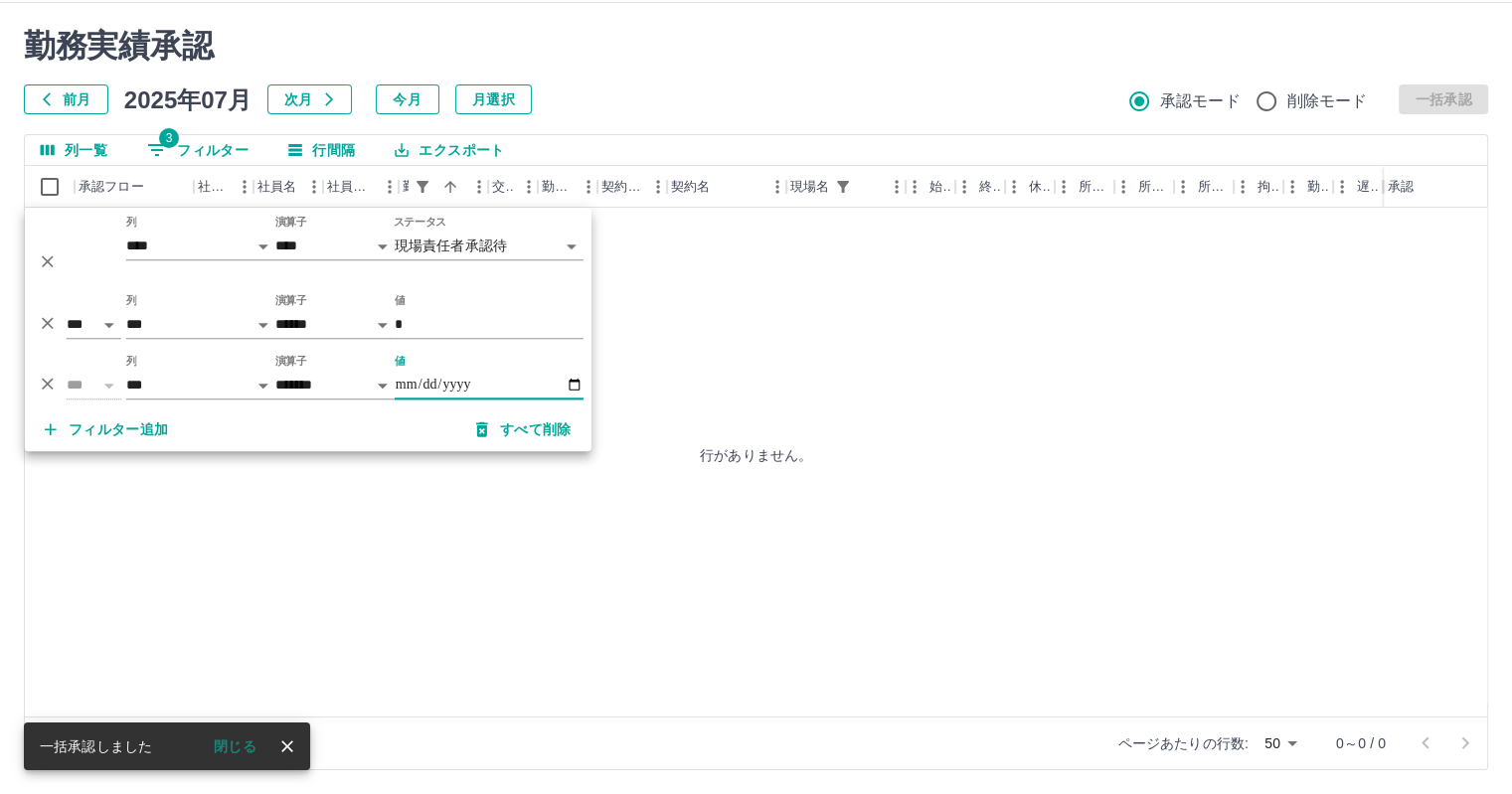 click on "**********" at bounding box center [489, 385] 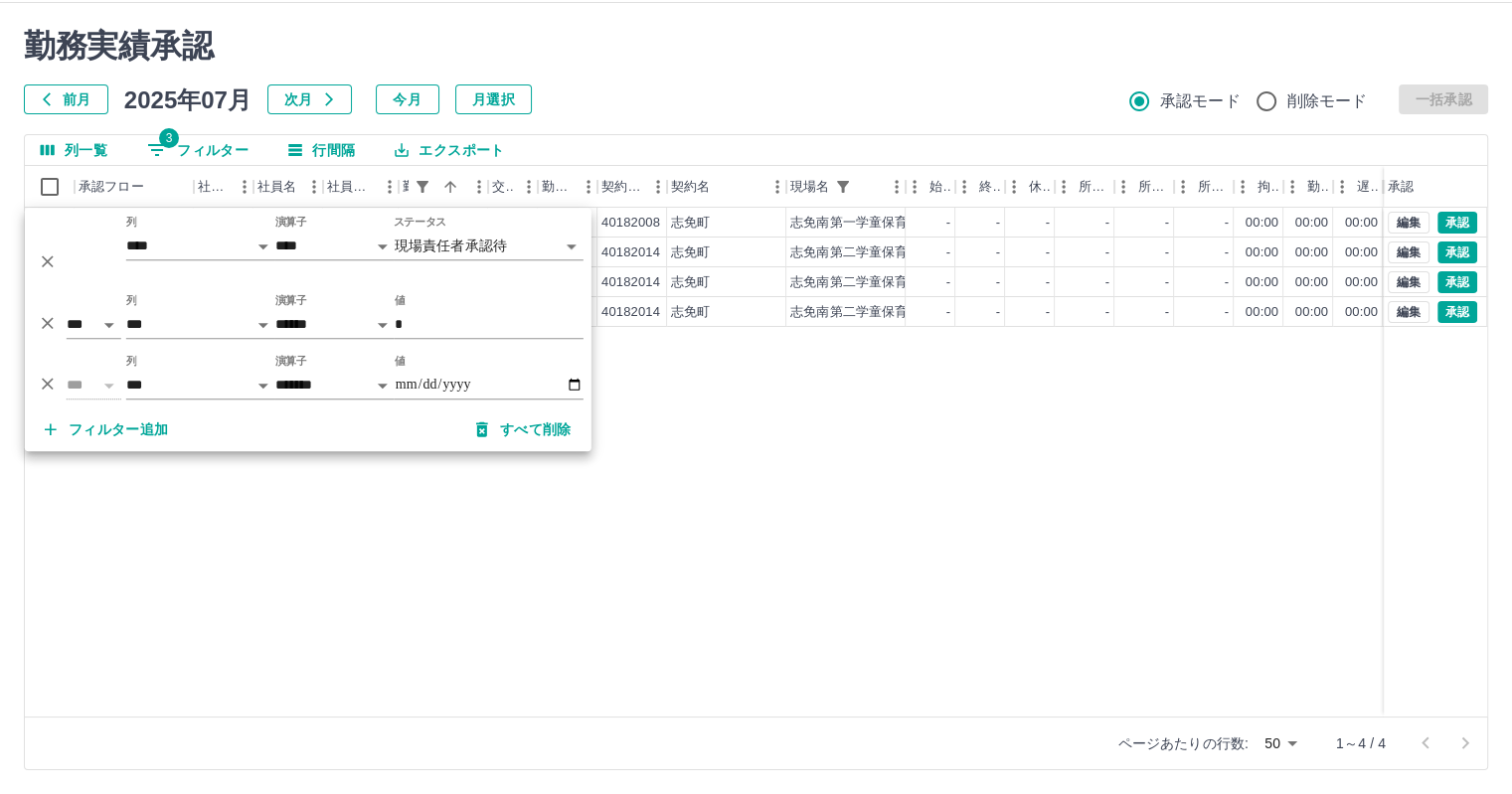 click on "現 事 Ａ 営 0087349 [LAST]　[FIRST] 営業社員(PT契約) 2025-07-23  -  休日 40182008 [CITY] [STATE] 志免南第一学童保育所 - - - - - - 00:00 00:00 00:00 現場責任者承認待 現 事 Ａ 営 0104801 [LAST]　[FIRST] 営業社員(PT契約) 2025-07-23  -  休日 40182014 [CITY] [STATE] 志免南第二学童保育所 - - - - - - 00:00 00:00 00:00 現場責任者承認待 現 事 Ａ 営 0083991 [LAST]　[FIRST] 営業社員(PT契約) 2025-07-23  -  休日 40182014 [CITY] [STATE] 志免南第二学童保育所 - - - - - - 00:00 00:00 00:00 現場責任者承認待 現 事 Ａ 営 0048807 [LAST]　[FIRST] 営業社員(PT契約) 2025-07-23  -  休日 40182014 [CITY] [STATE] 志免南第二学童保育所 - - - - - - 00:00 00:00 00:00 現場責任者承認待 編集 承認 編集 承認 編集 承認 編集 承認" at bounding box center (893, 462) 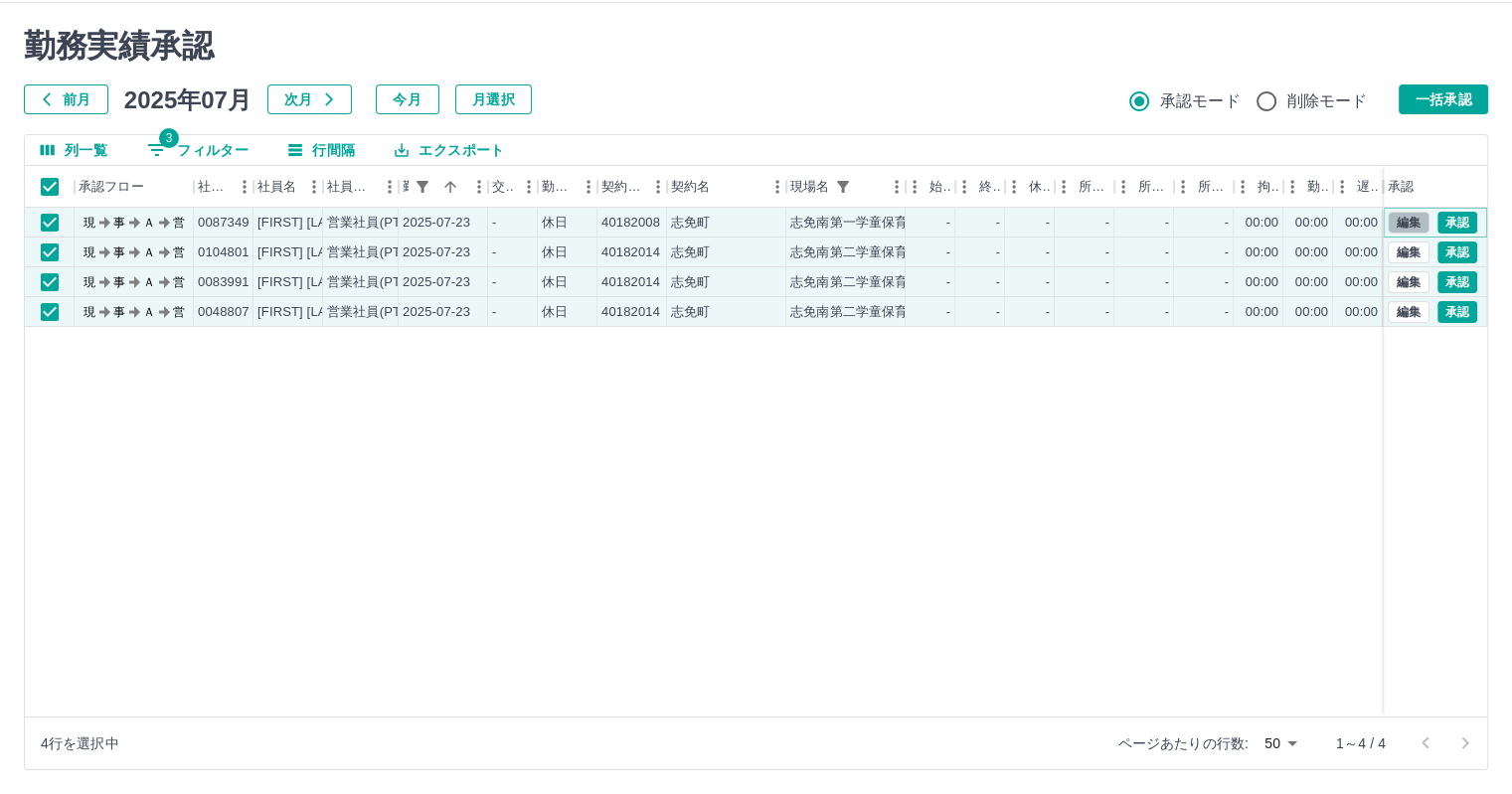 click on "編集" at bounding box center [1409, 223] 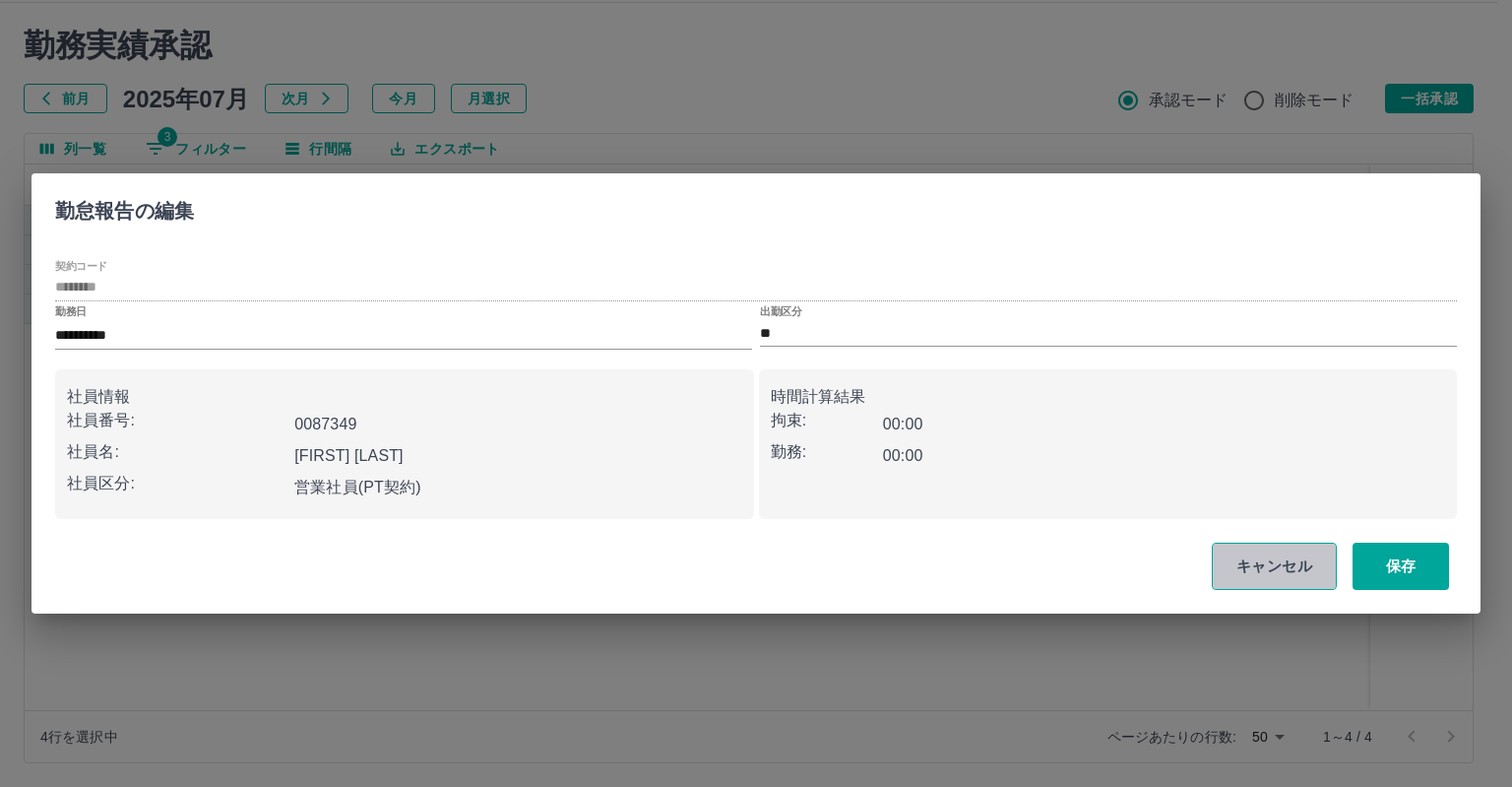 click on "キャンセル" at bounding box center [1274, 566] 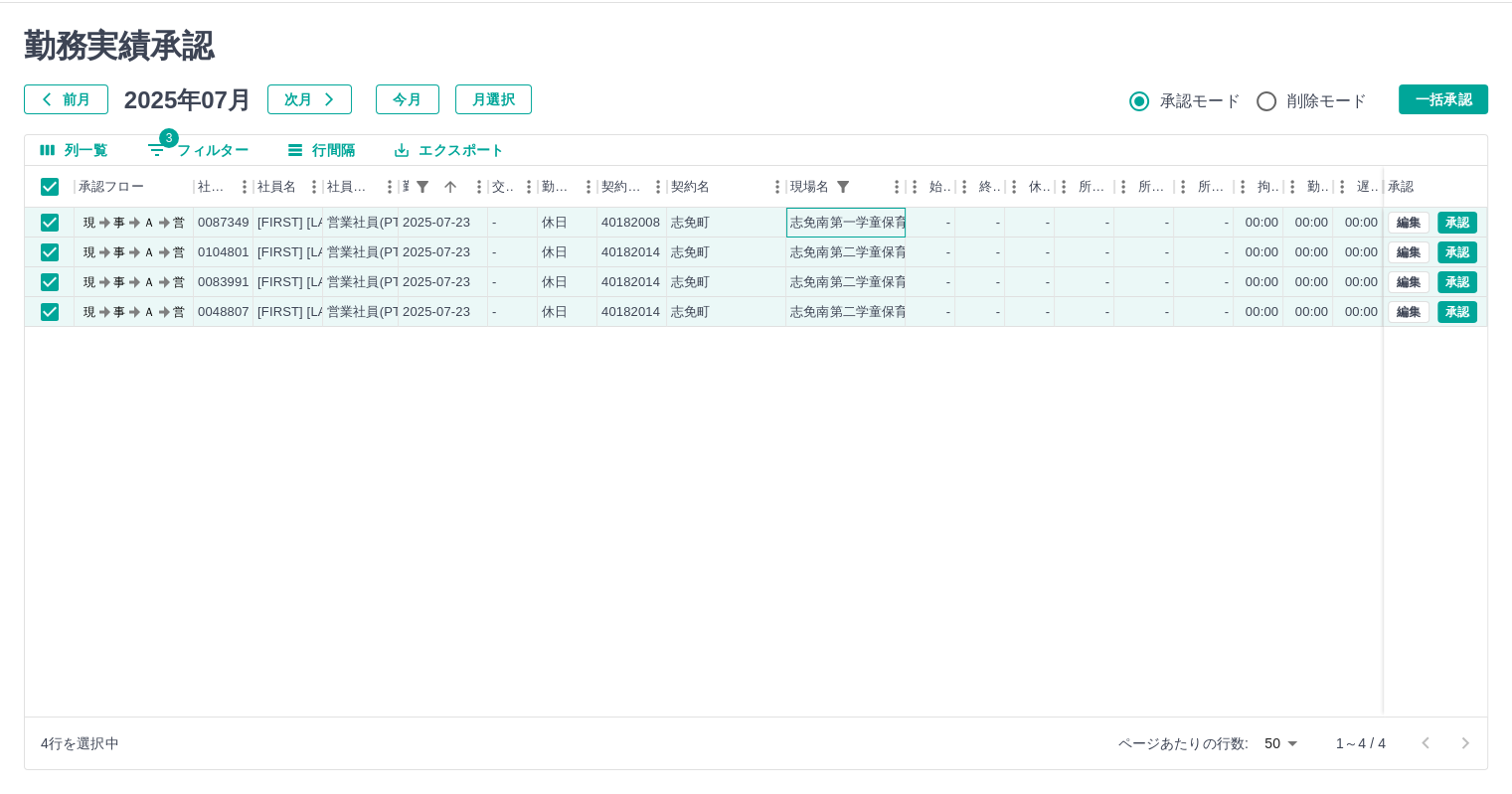 click on "志免南第一学童保育所" at bounding box center [856, 223] 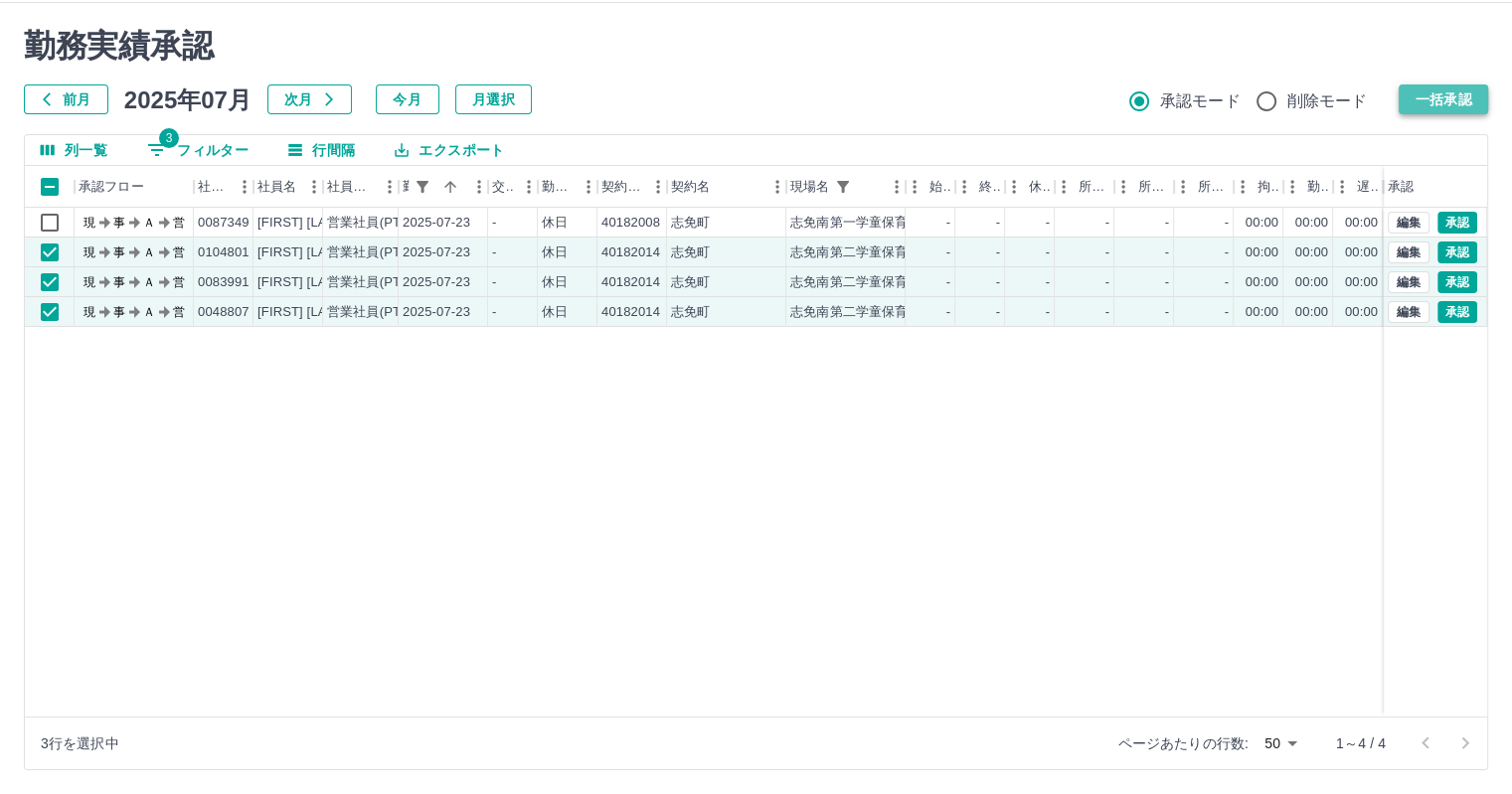 click on "一括承認" at bounding box center [1443, 99] 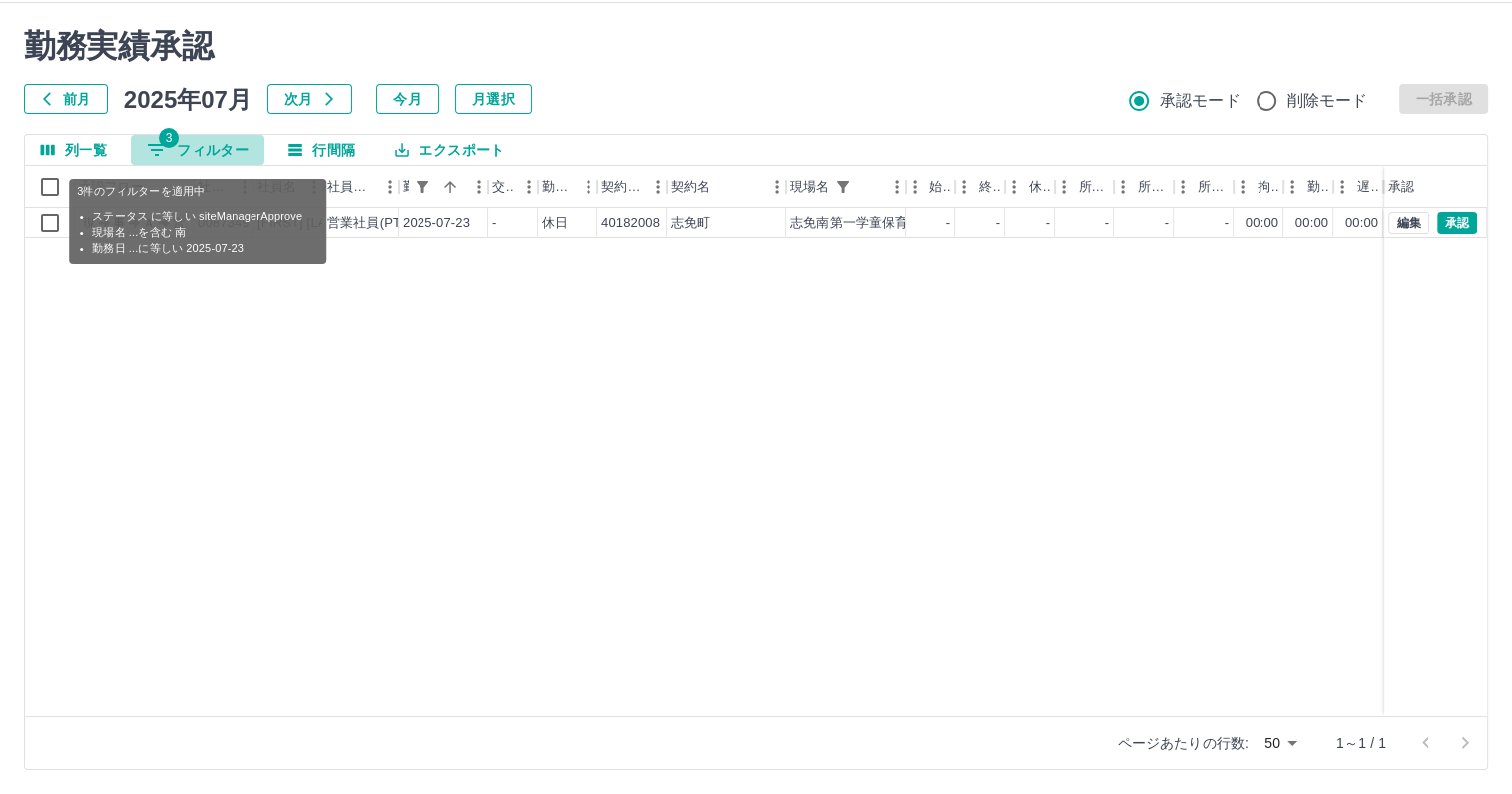 click on "3 フィルター" at bounding box center (198, 150) 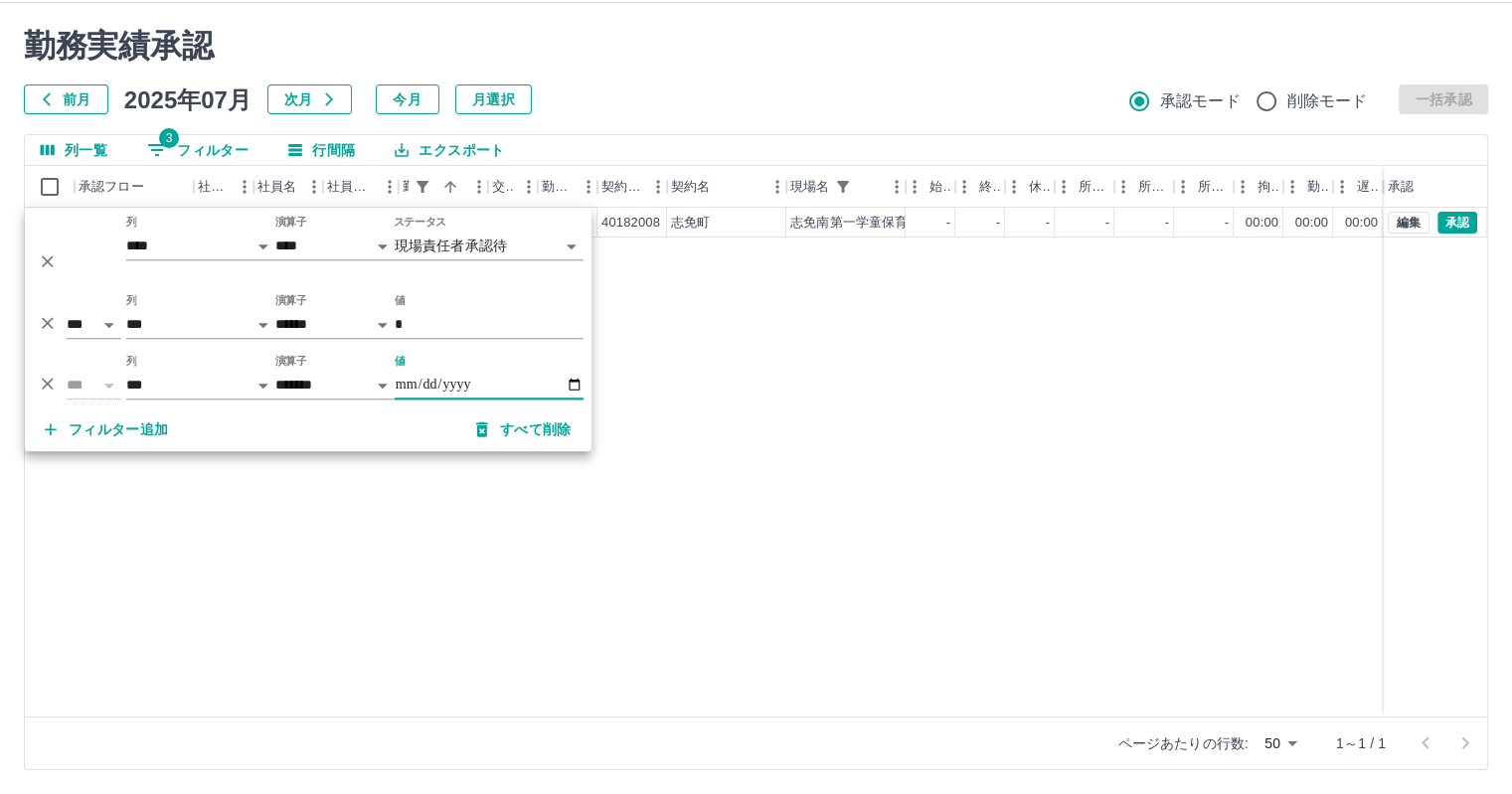 click on "**********" at bounding box center (489, 385) 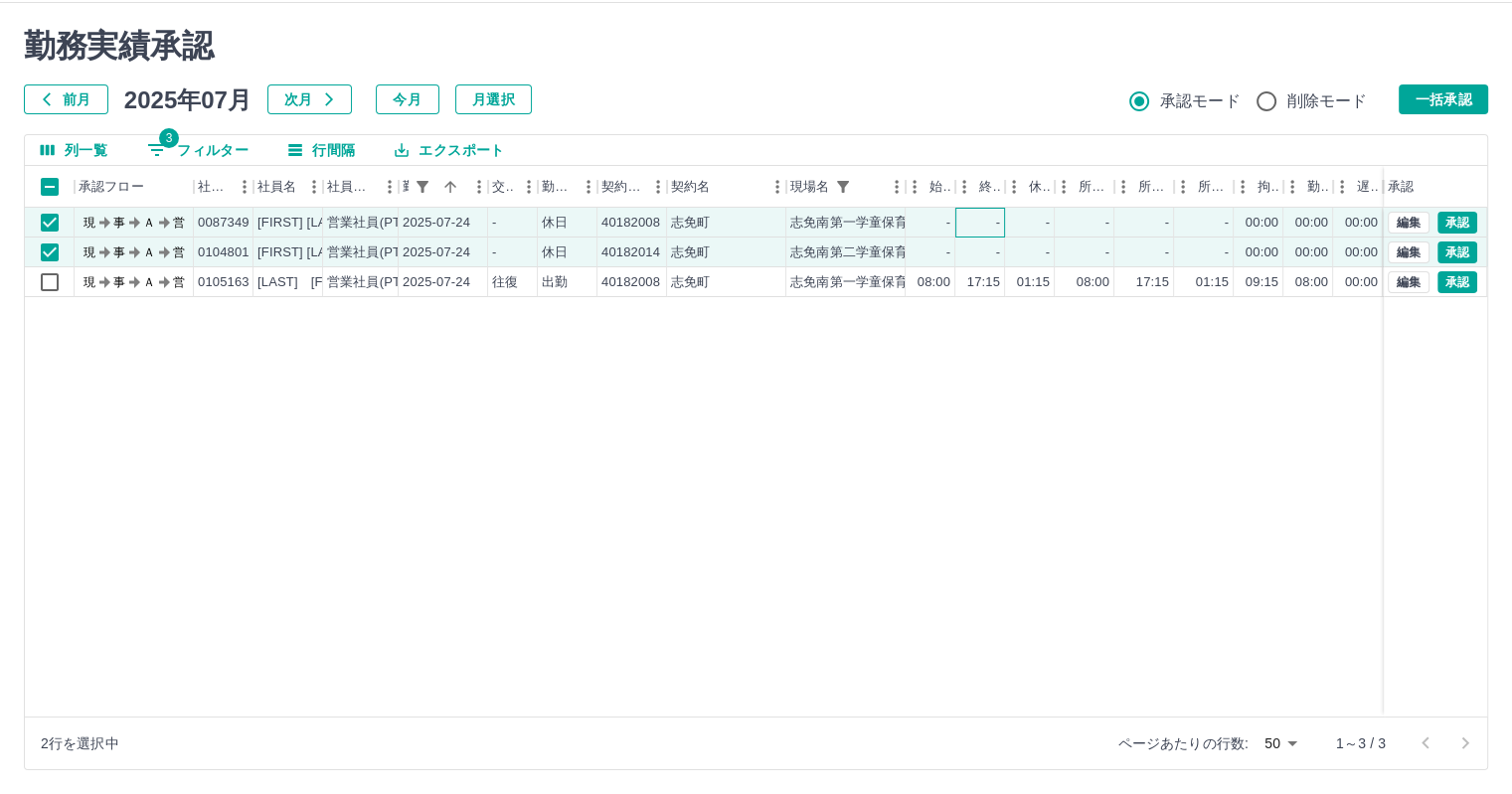 click on "-" at bounding box center (998, 223) 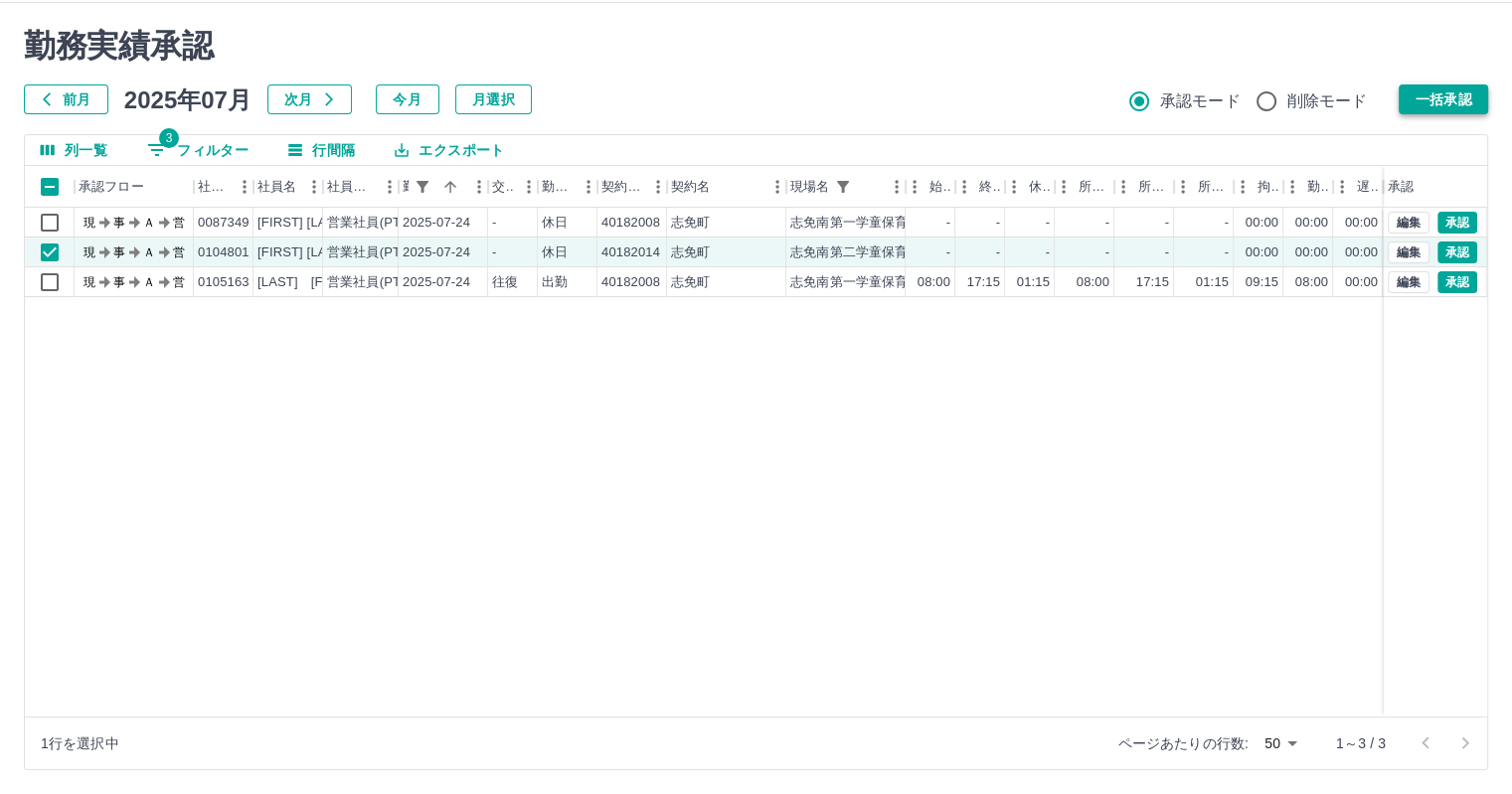 click on "一括承認" at bounding box center (1443, 99) 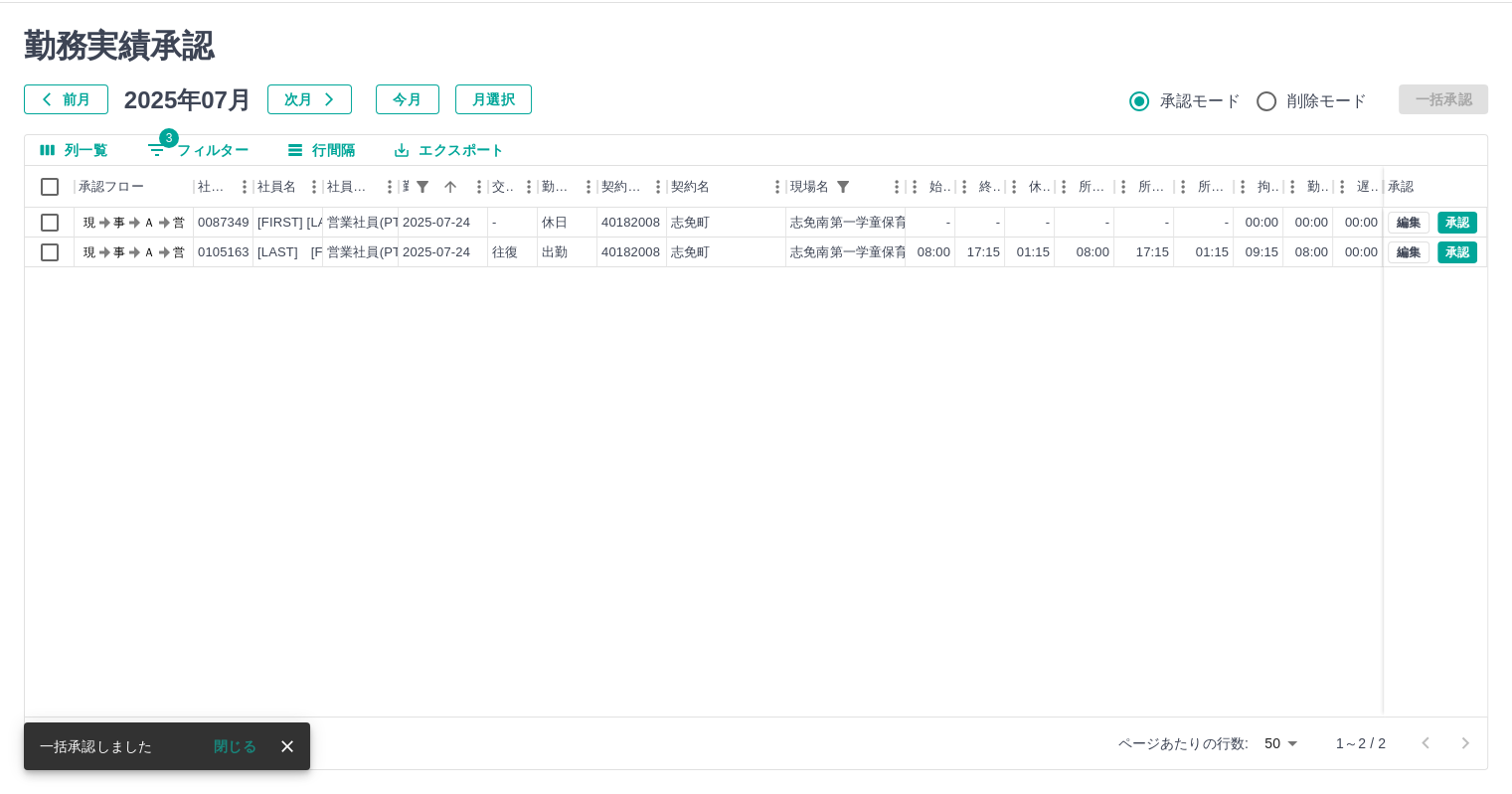 click on "3 フィルター" at bounding box center (198, 150) 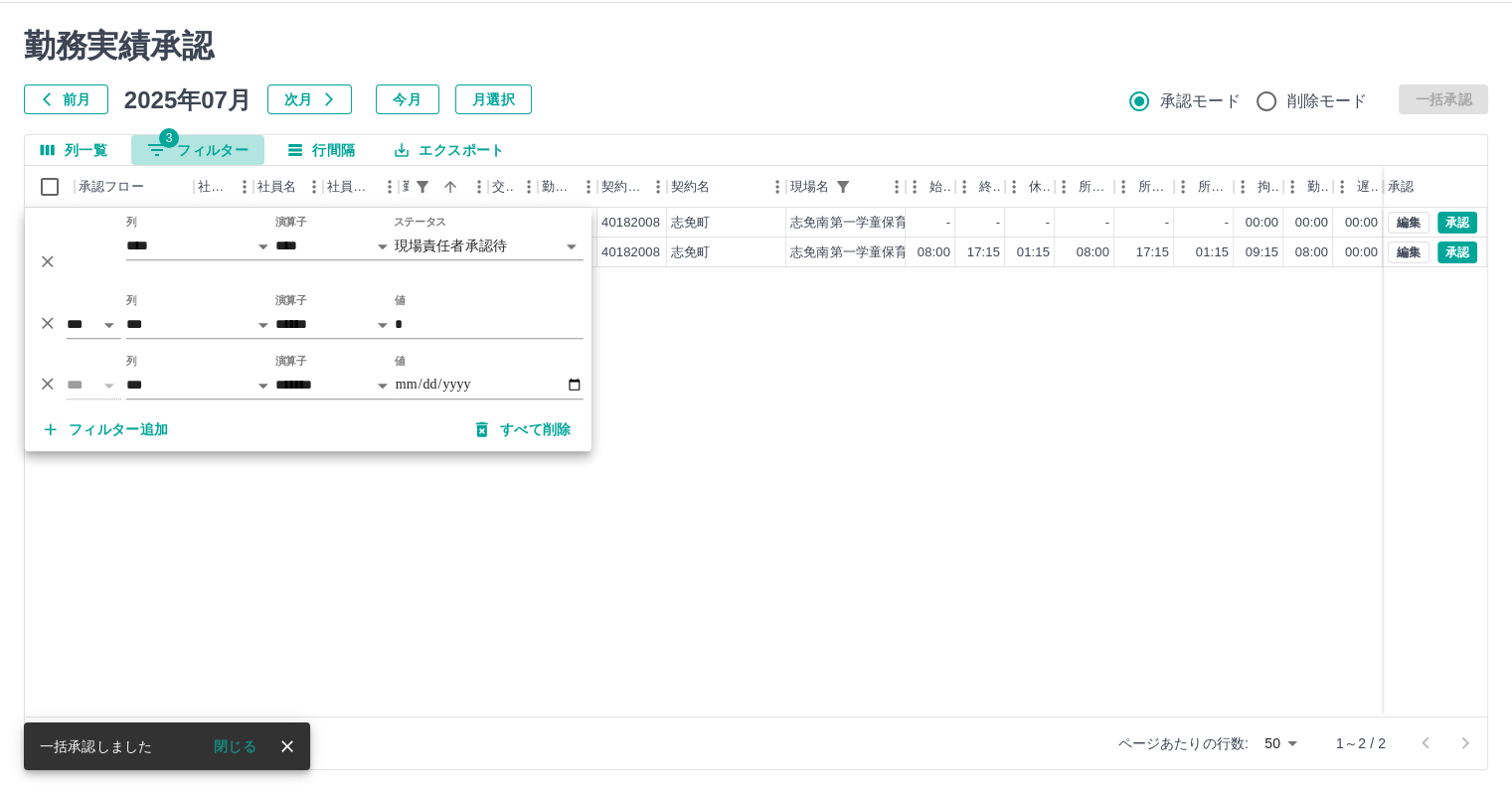 click on "3 フィルター" at bounding box center [198, 150] 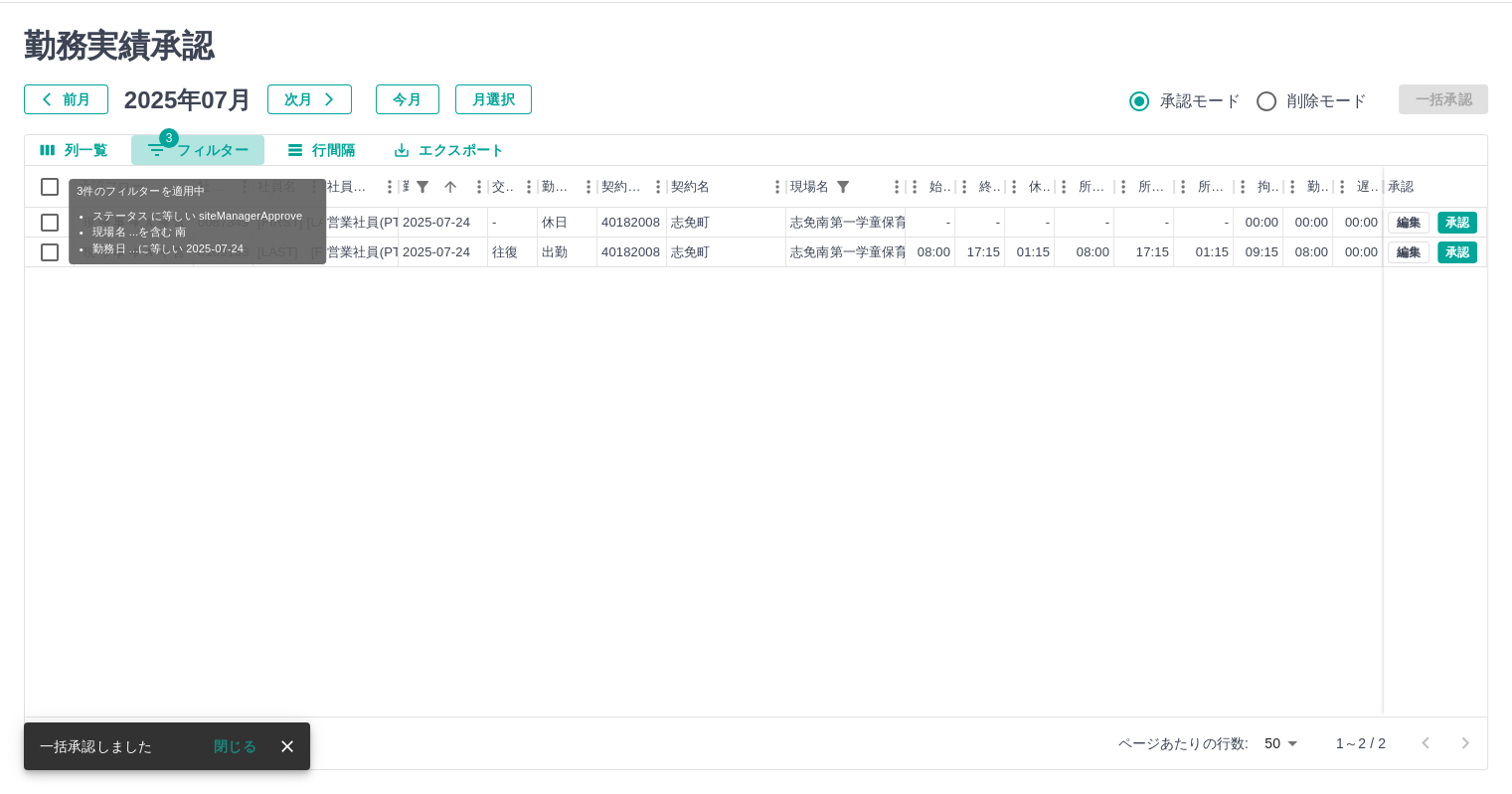 click on "3 フィルター" at bounding box center [198, 150] 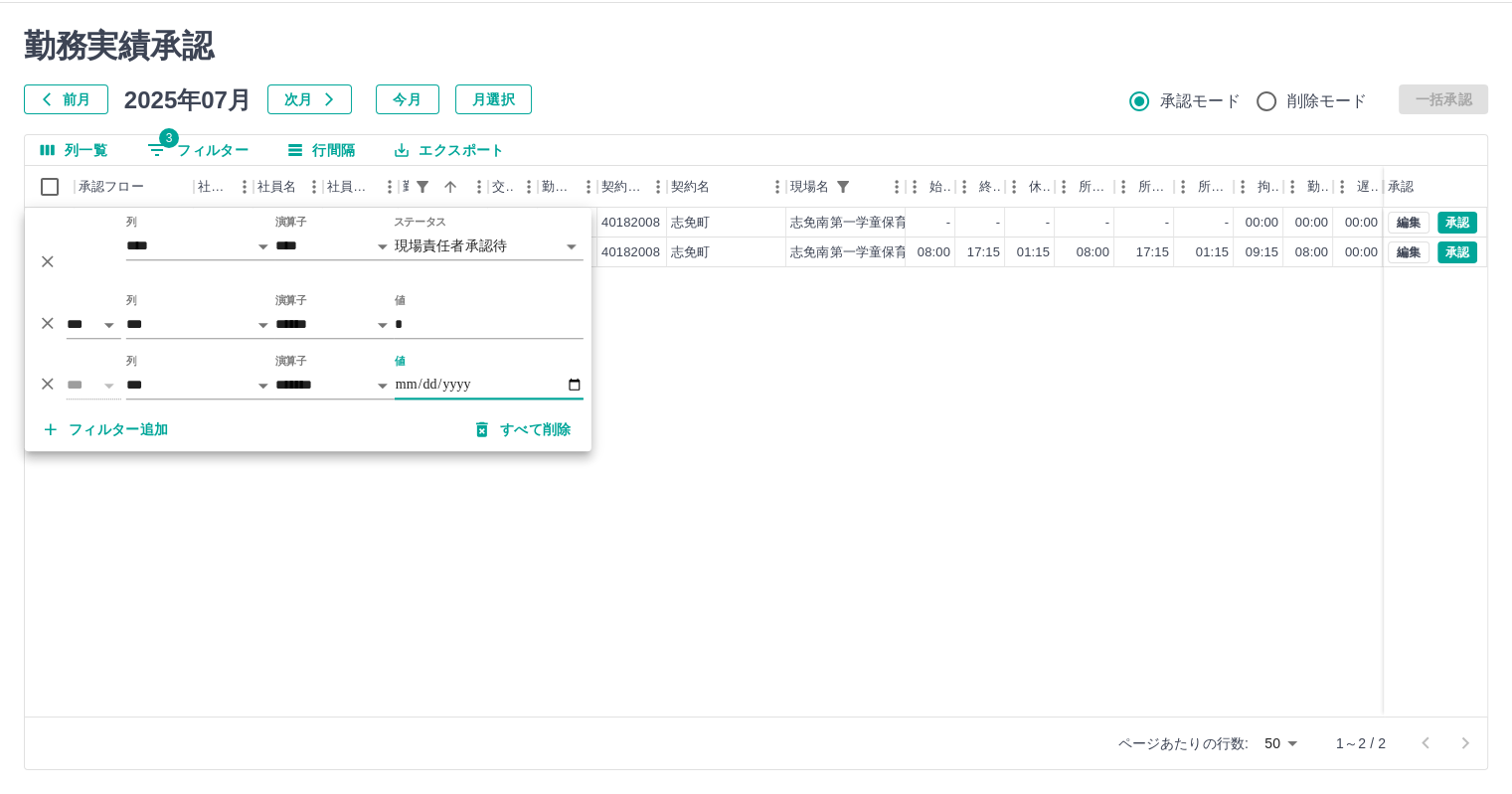 click on "**********" at bounding box center [489, 385] 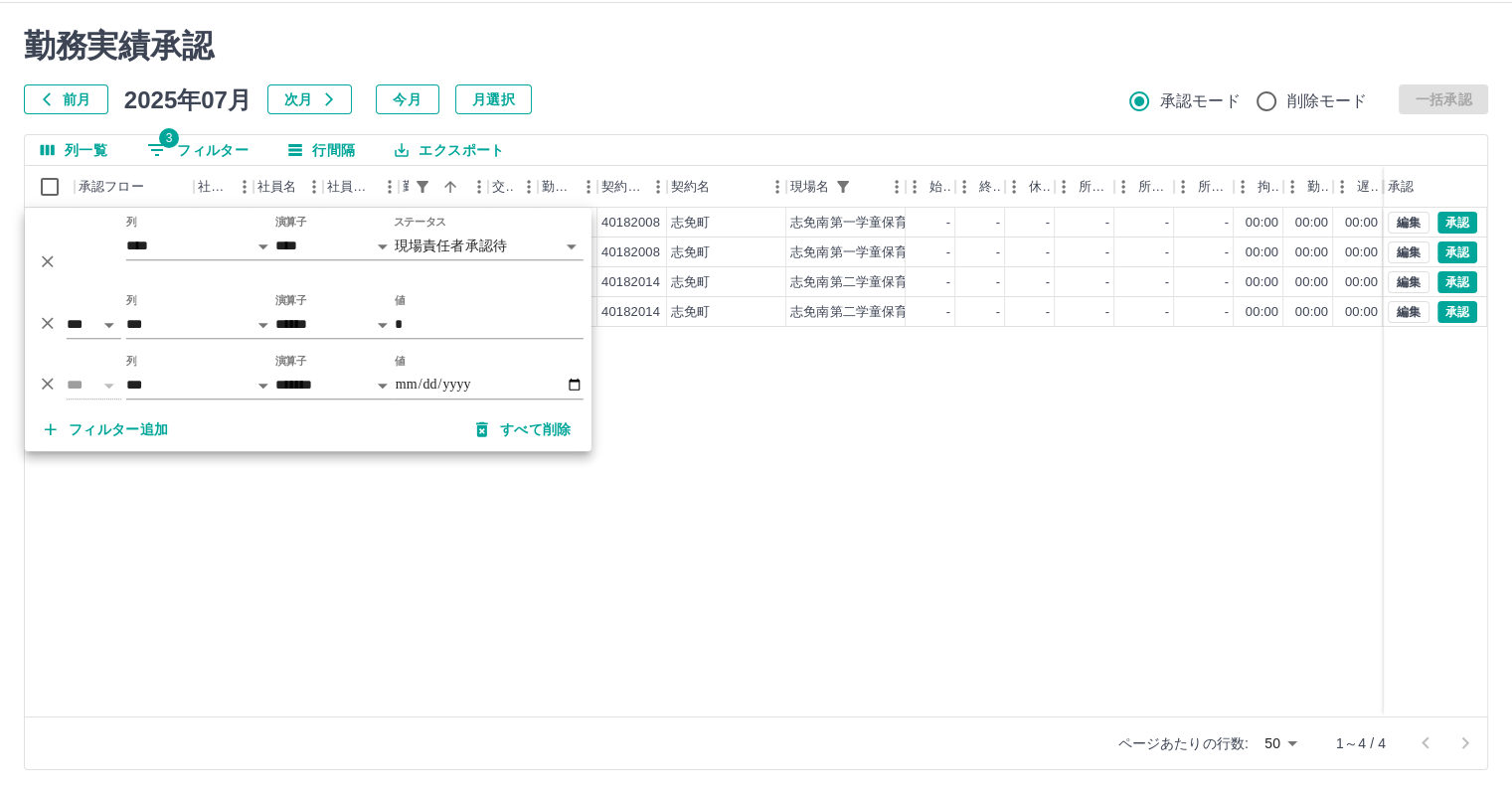 click on "現 事 Ａ 営 0048790 [LAST]　[FIRST] 営業社員(P契約) 2025-07-25  -  休日 40182008 [CITY] [PLACE] - - - - - - 00:00 00:00 00:00 現場責任者承認待 現 事 Ａ 営 0084309 [LAST]　[FIRST] 営業社員(PT契約) 2025-07-25  -  休日 40182008 [CITY] [PLACE] - - - - - - 00:00 00:00 00:00 現場責任者承認待 現 事 Ａ 営 0048807 [LAST]　[FIRST] 営業社員(PT契約) 2025-07-25  -  休日 40182014 [CITY] [PLACE] - - - - - - 00:00 00:00 00:00 現場責任者承認待 現 事 Ａ 営 0104801 [LAST]　[FIRST] 営業社員(PT契約) 2025-07-25  -  休日 40182014 [CITY] [PLACE] - - - - - - 00:00 00:00 00:00 現場責任者承認待 編集 承認 編集 承認 編集 承認 編集 承認" at bounding box center (893, 462) 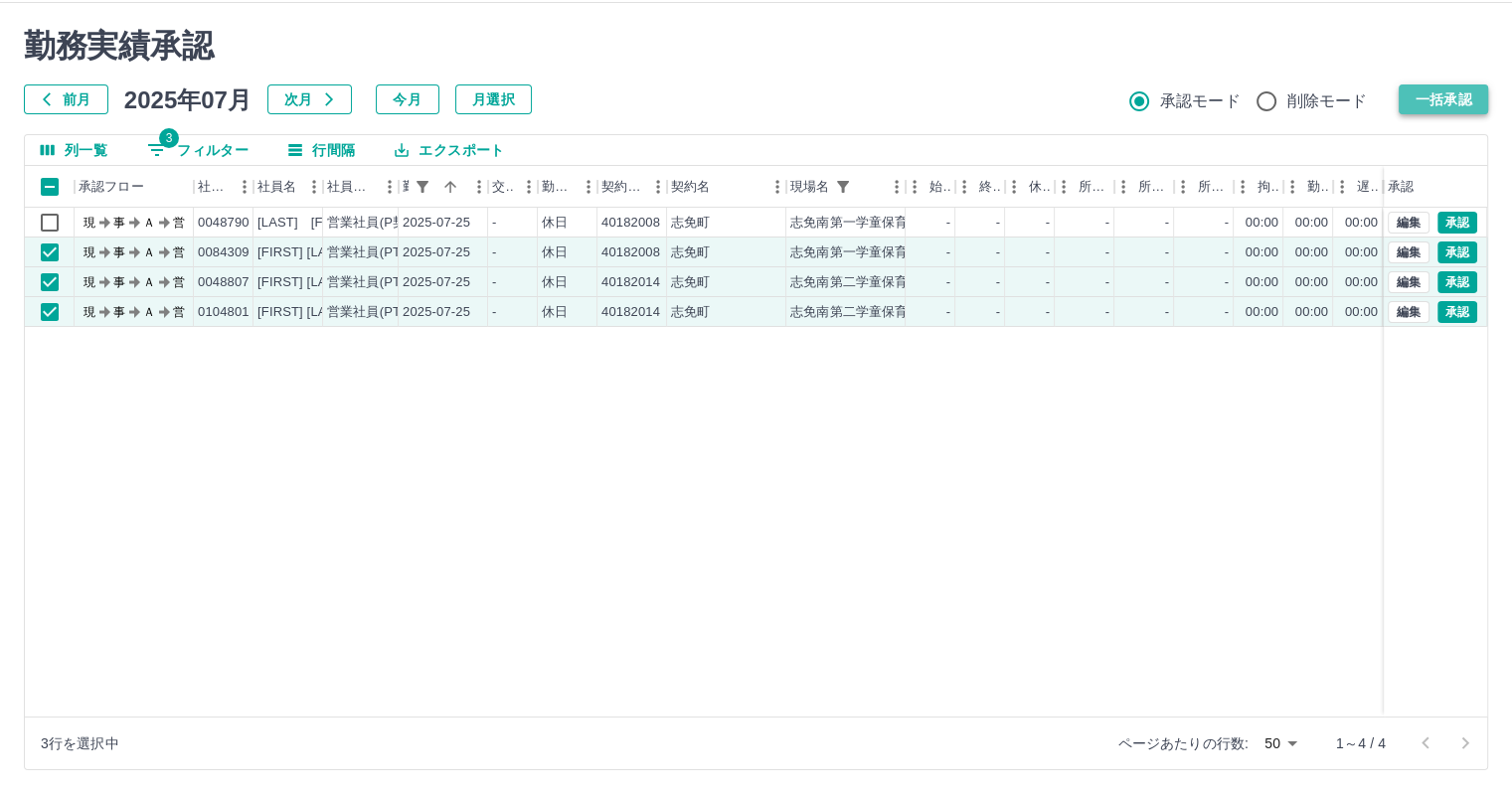 click on "一括承認" at bounding box center (1443, 99) 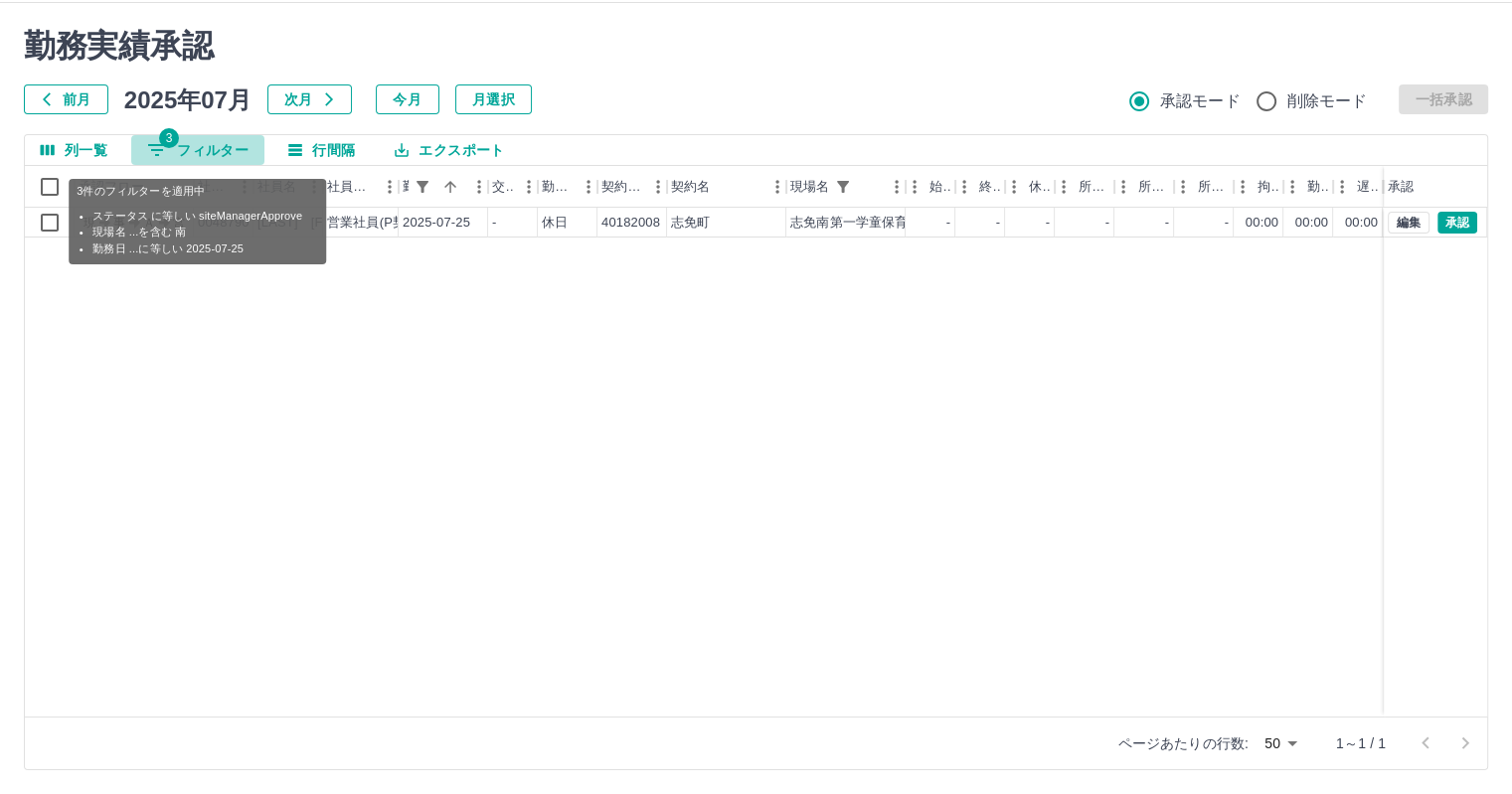 click on "3 フィルター" at bounding box center (198, 150) 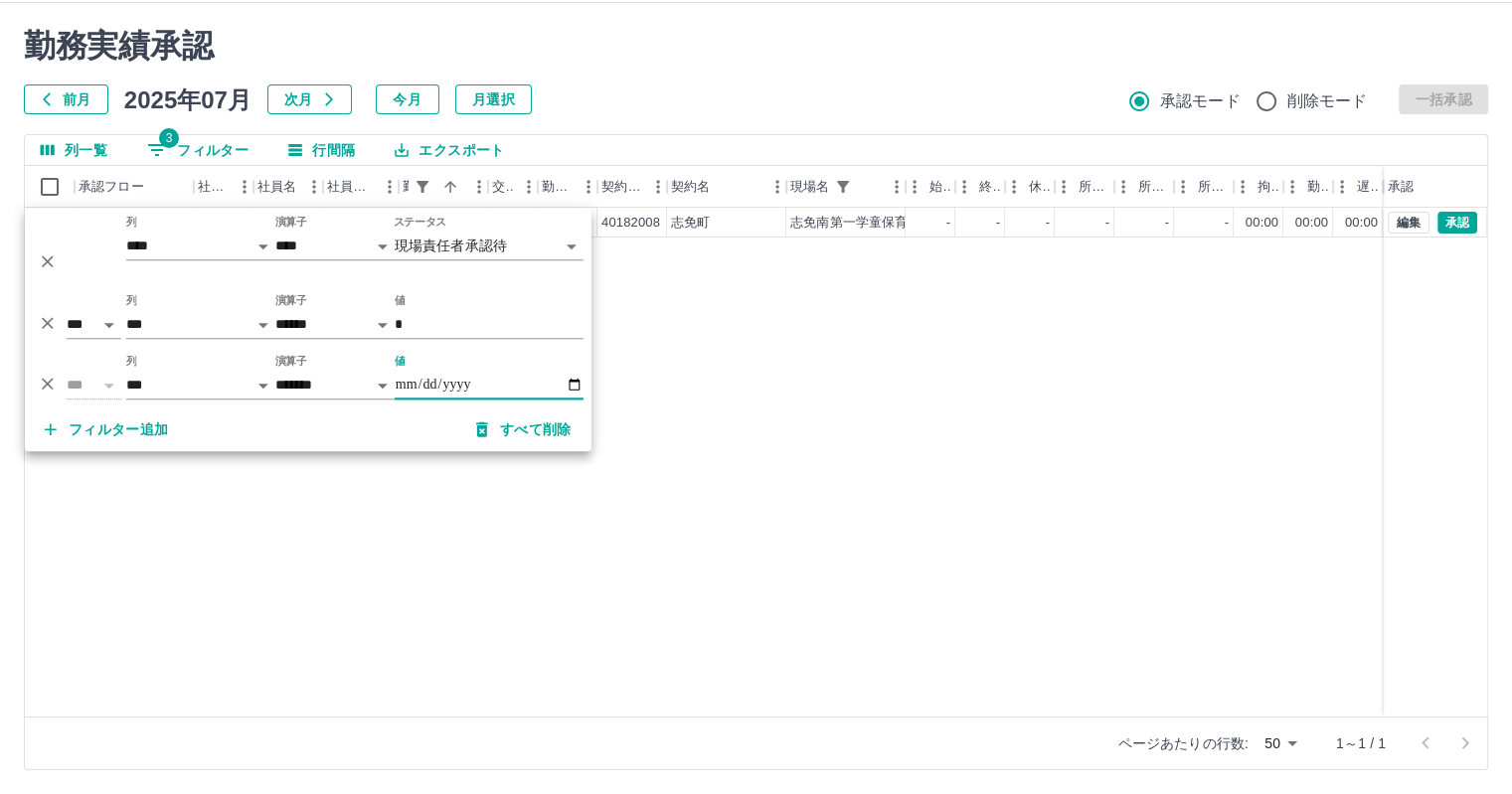 click on "**********" at bounding box center (489, 385) 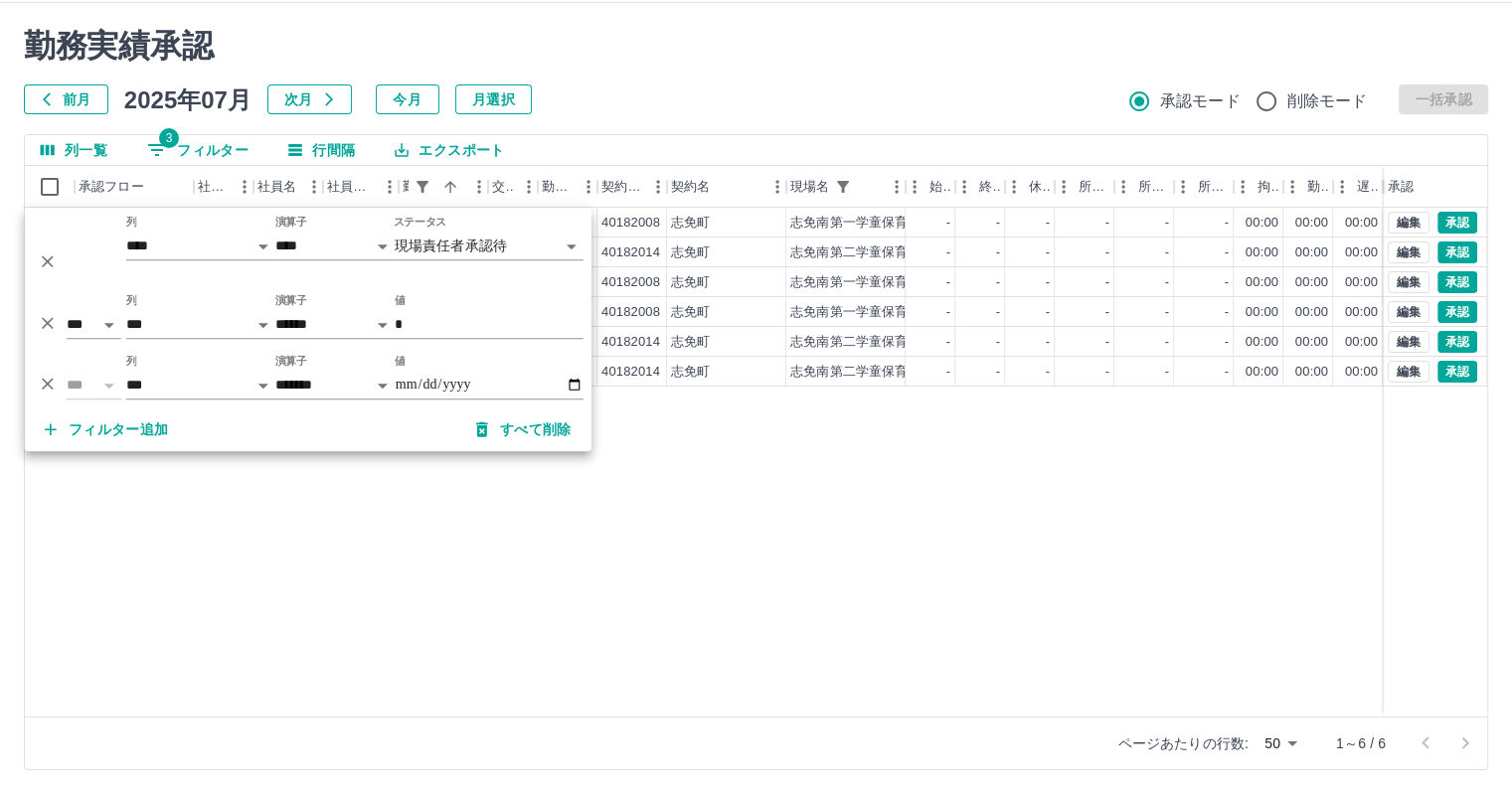 click on "勤務実績承認 前月 2025年07月 次月 今月 月選択 承認モード 削除モード 一括承認 列一覧 3 フィルター 行間隔 エクスポート 承認フロー 社員番号 社員名 社員区分 勤務日 交通費 勤務区分 契約コード 契約名 現場名 始業 終業 休憩 所定開始 所定終業 所定休憩 拘束 勤務 遅刻等 コメント ステータス 承認 現 事 Ａ 営 0063377 [FIRST] [LAST] 営業社員(P契約) 2025-07-26  -  休日 40182008 [CITY] [CITY]第一学童保育所 - - - - - - 00:00 00:00 00:00 現場責任者承認待 現 事 Ａ 営 0075797 [FIRST] [LAST] 営業社員(P契約) 2025-07-26  -  休日 40182014 [CITY] [CITY]第二学童保育所 - - - - - - 00:00 00:00 00:00 現場責任者承認待 現 事 Ａ 営 0087349 [FIRST] [LAST] 営業社員(PT契約) 2025-07-26  -  休日 40182008 [CITY] [CITY]第一学童保育所 - - - - - - 00:00 00:00 00:00 現場責任者承認待 現 事 Ａ 営 0084309 [FIRST] [LAST] 2025-07-26 -" at bounding box center (756, 398) 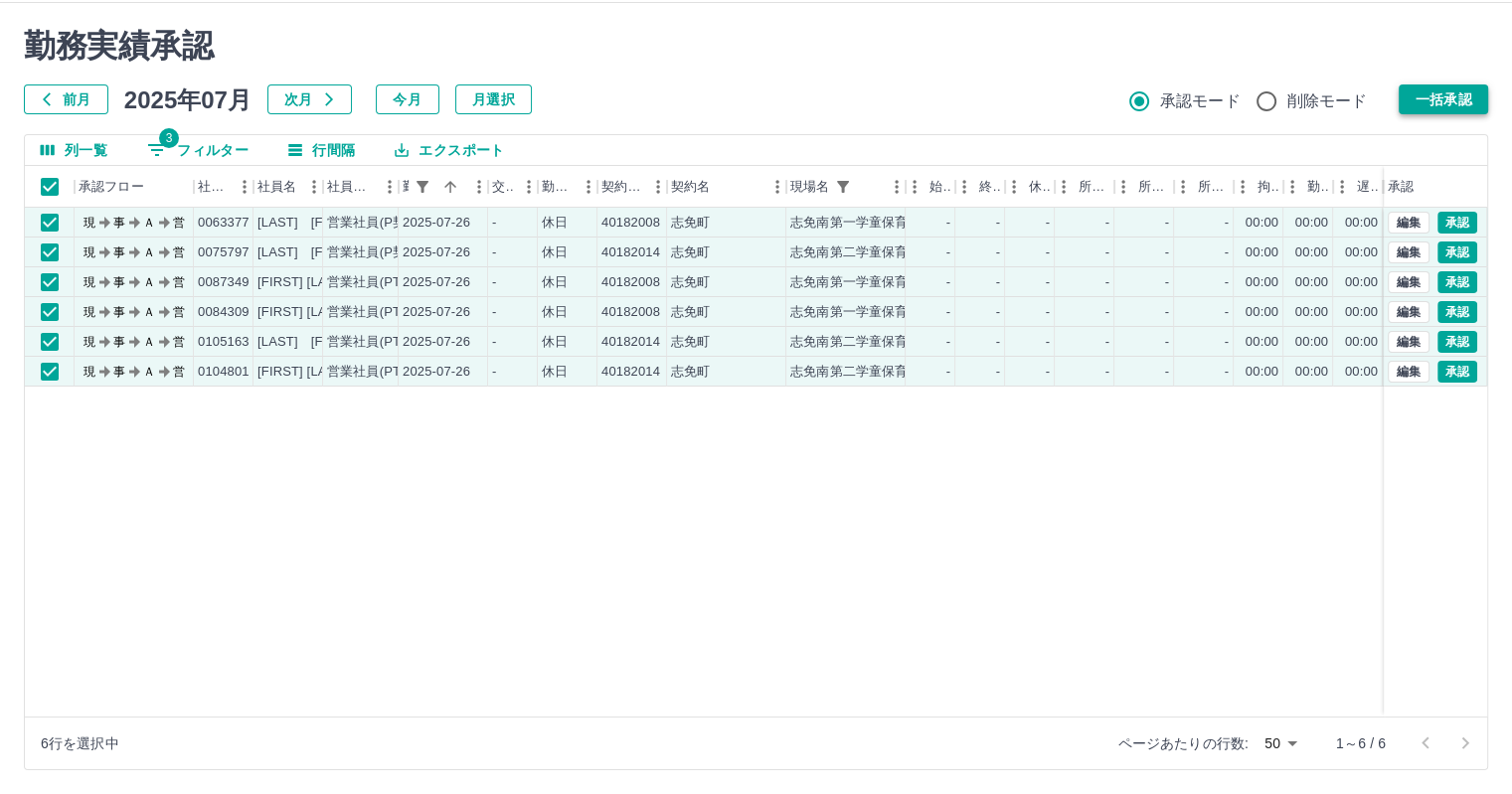click on "一括承認" at bounding box center (1443, 99) 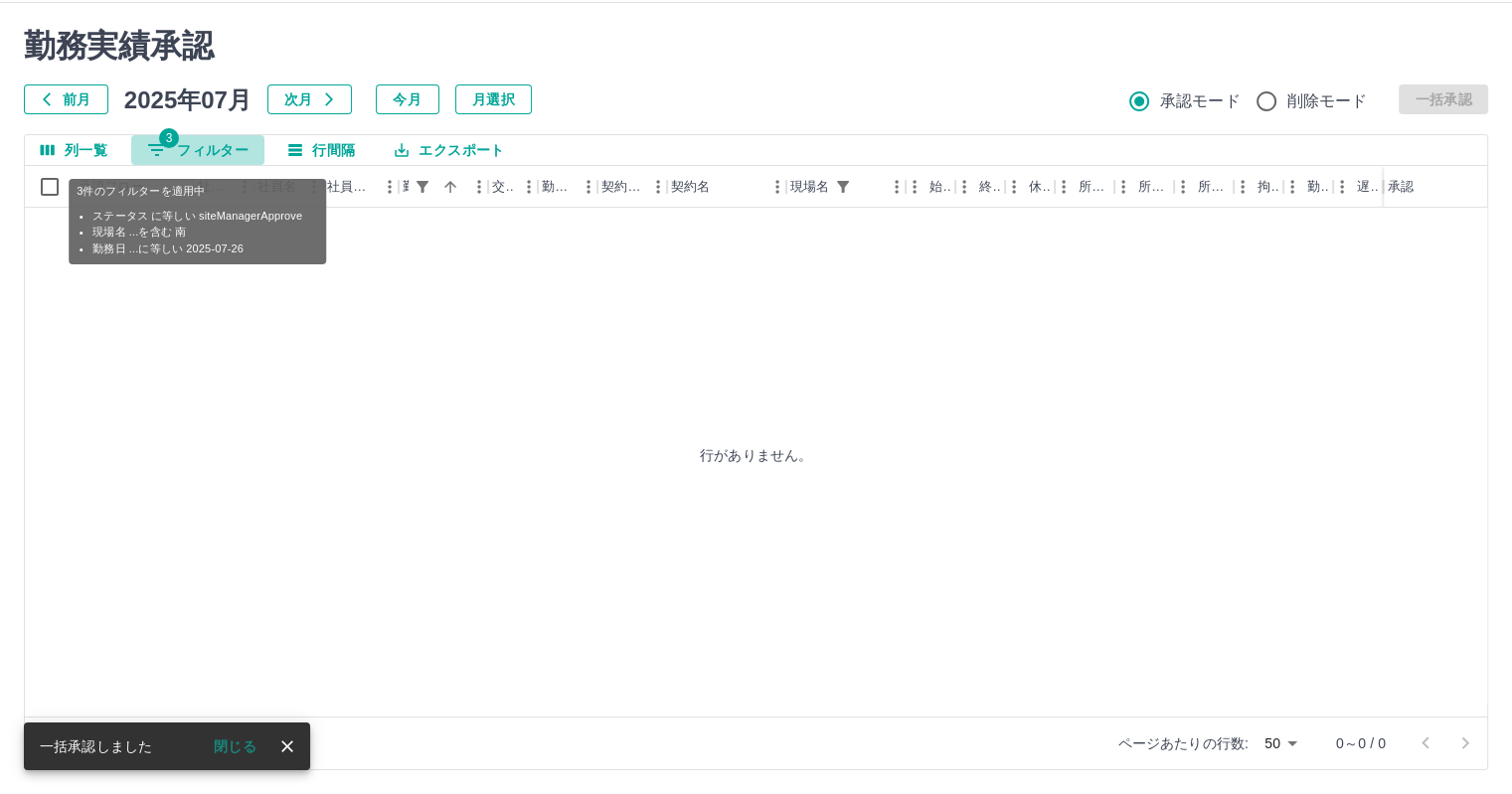 click on "3" at bounding box center (169, 138) 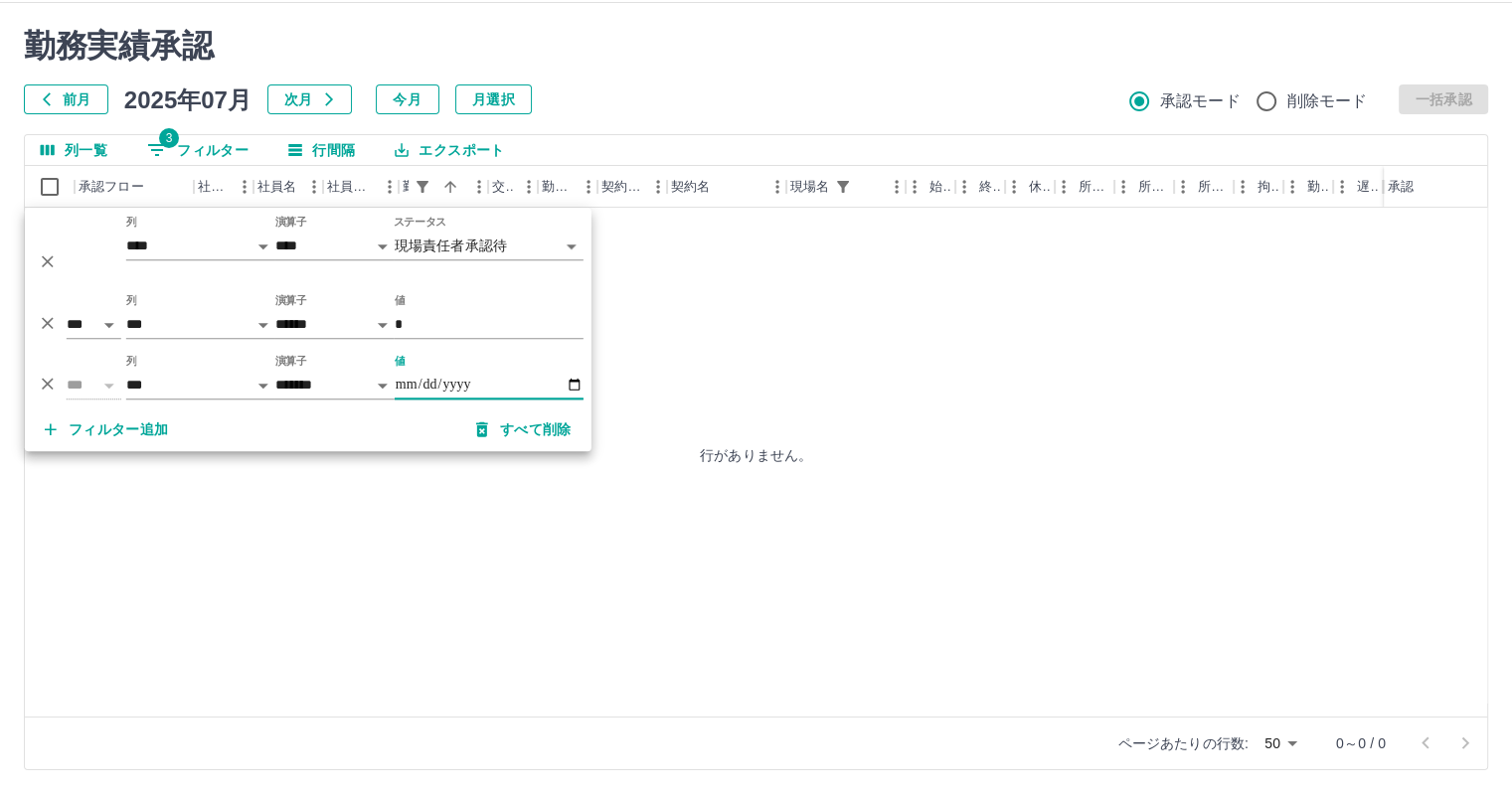 click on "**********" at bounding box center (489, 385) 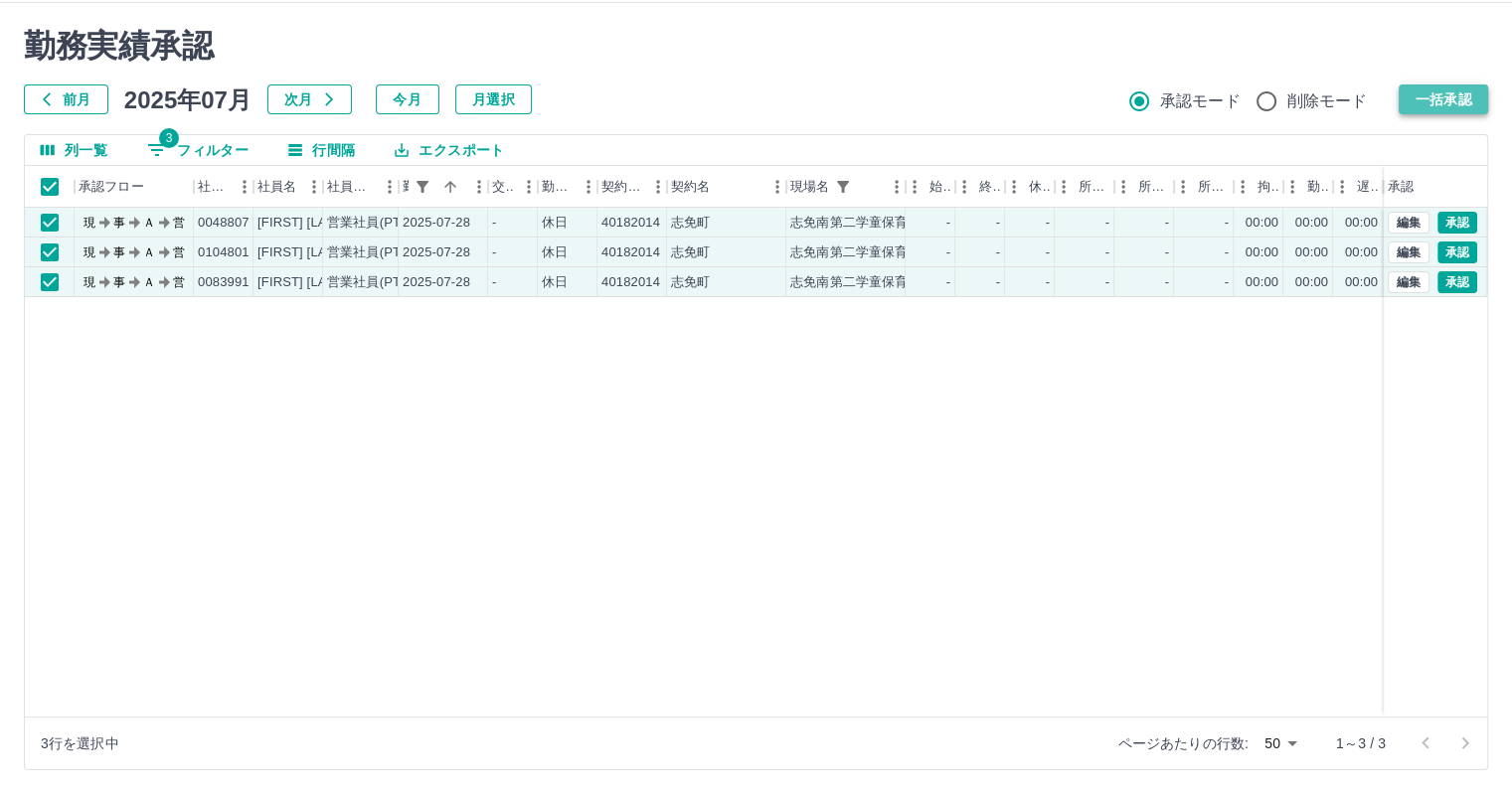 click on "一括承認" at bounding box center (1443, 99) 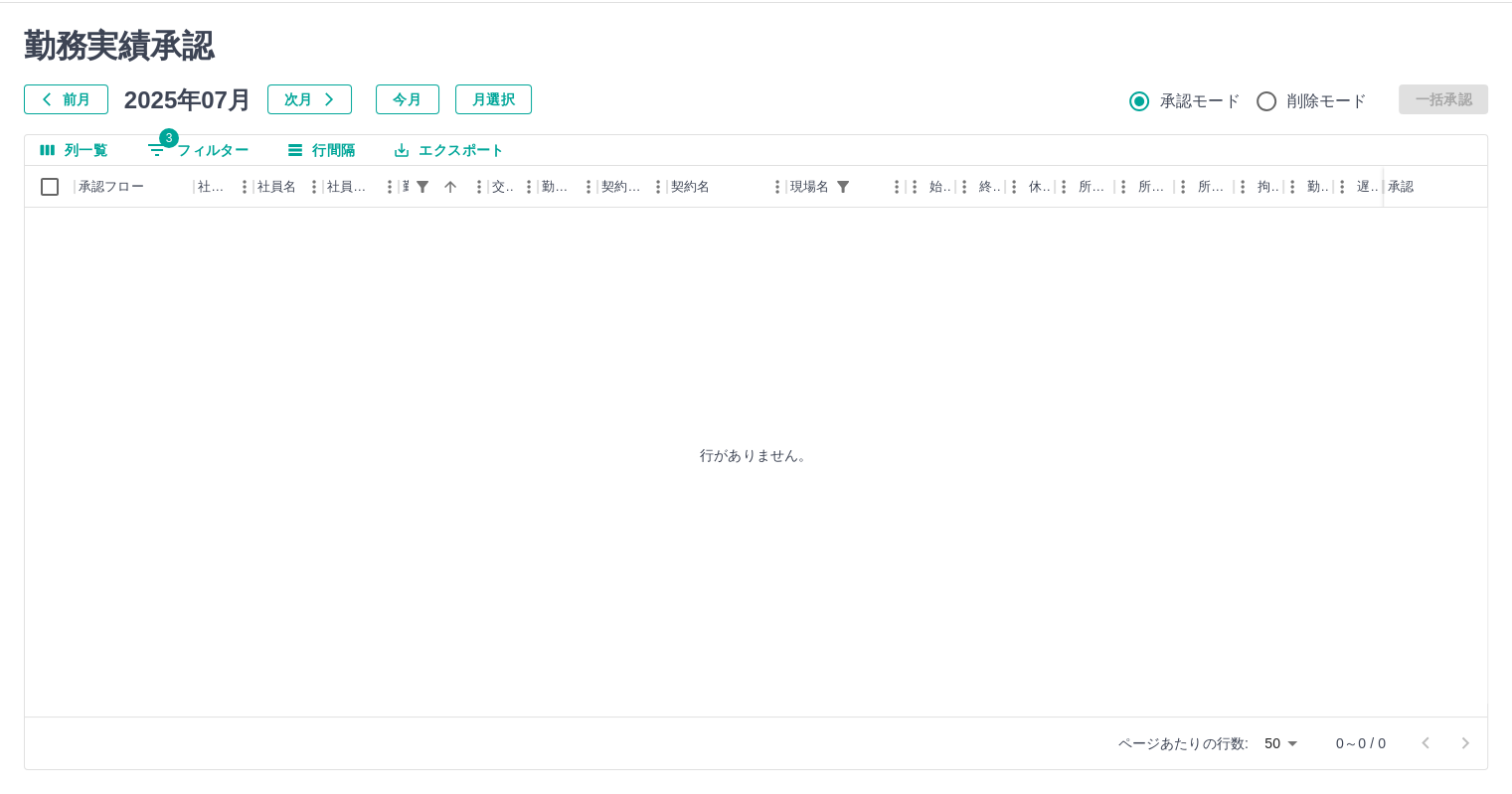 click on "3 フィルター" at bounding box center (198, 150) 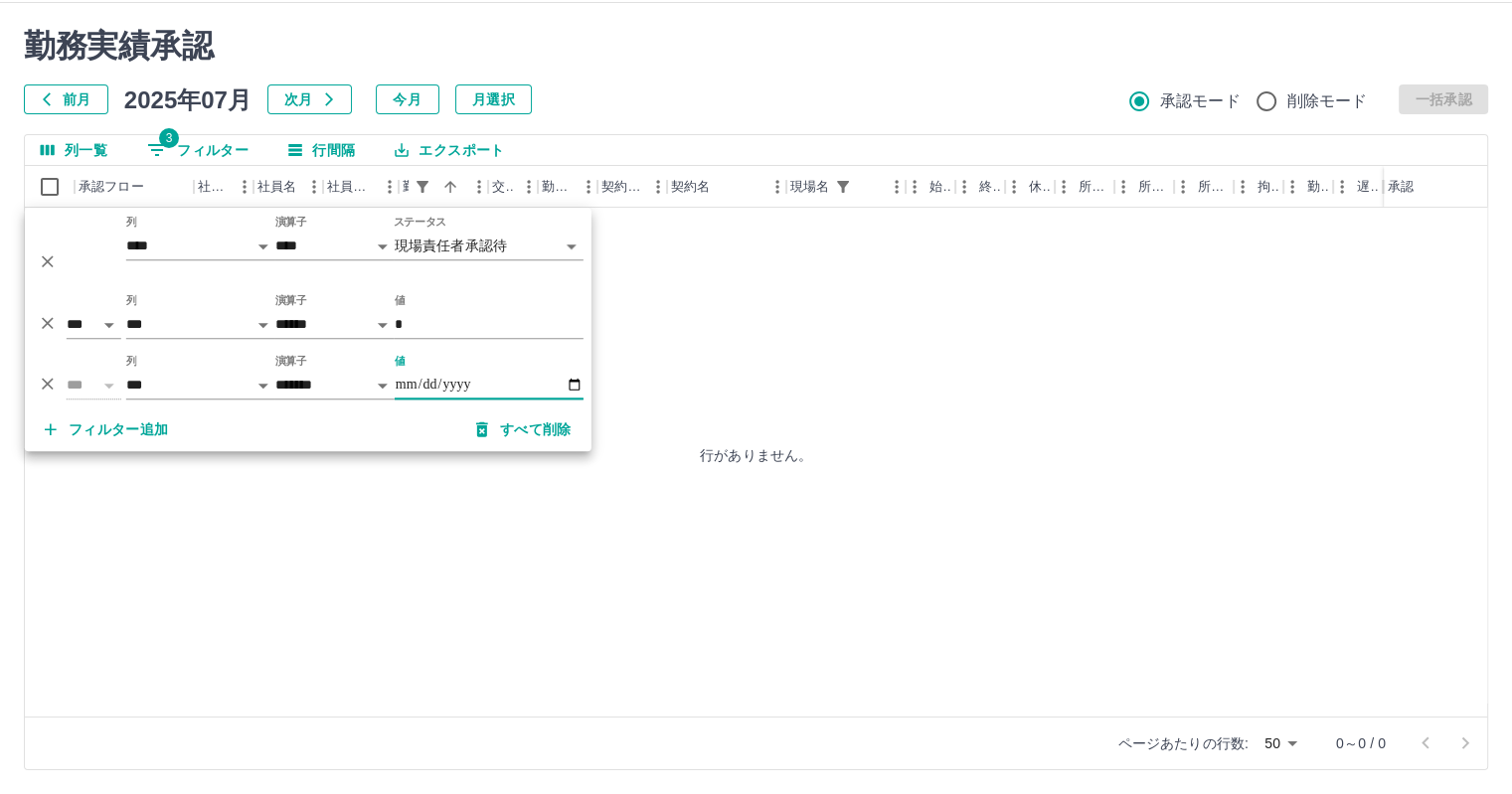 click on "**********" at bounding box center [489, 385] 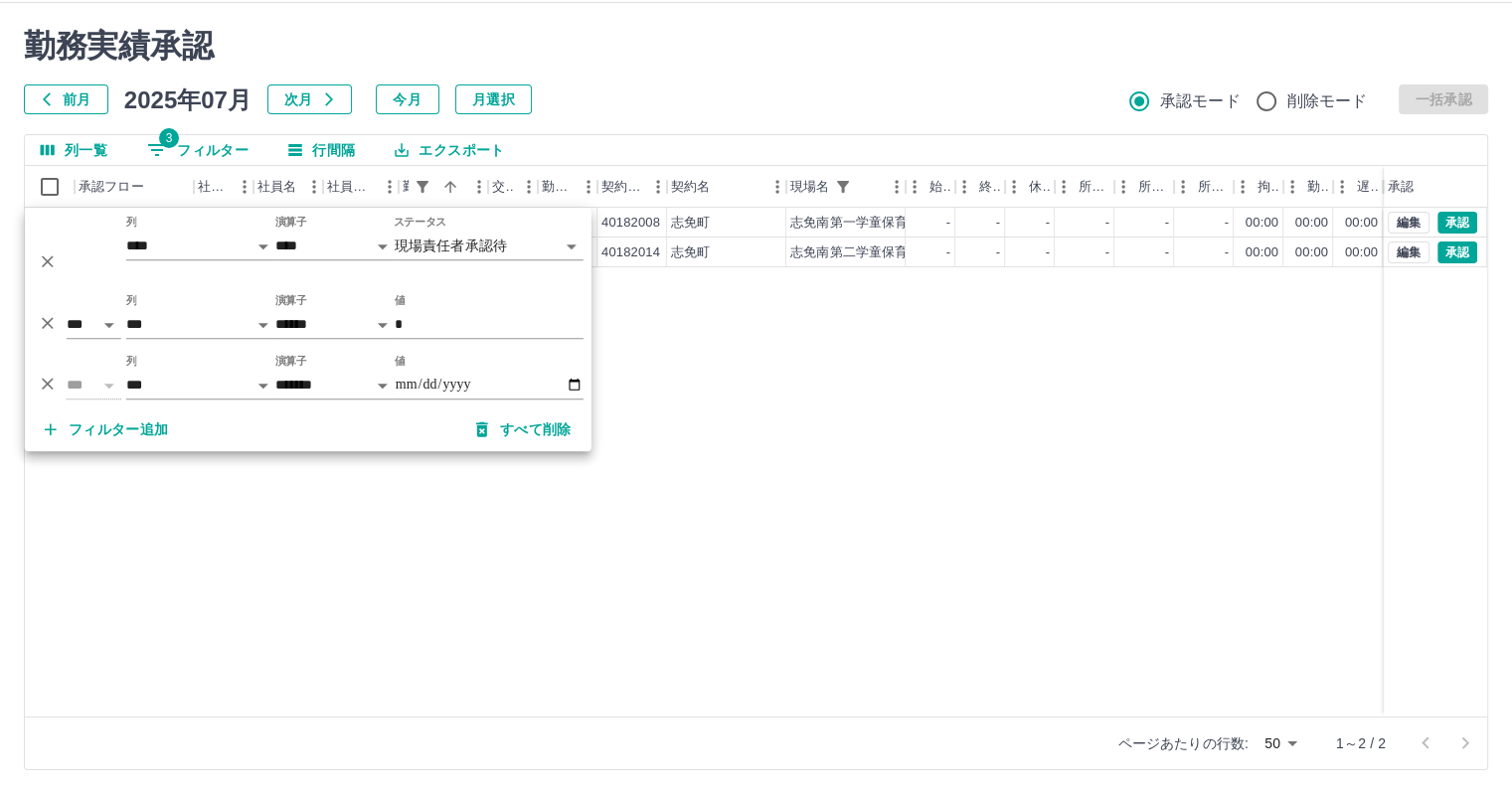 click on "現 事 Ａ 営 0048790 [LAST]　[FIRST] 営業社員(P契約) 2025-07-29  -  休日 40182008 [CITY] [STATE] 志免南第一学童保育所 - - - - - - 00:00 00:00 00:00 現場責任者承認待 現 事 Ａ 営 0104801 [LAST]　[FIRST] 営業社員(PT契約) 2025-07-29  -  休日 40182014 [CITY] [STATE] 志免南第二学童保育所 - - - - - - 00:00 00:00 00:00 現場責任者承認待 編集 承認 編集 承認" at bounding box center [893, 462] 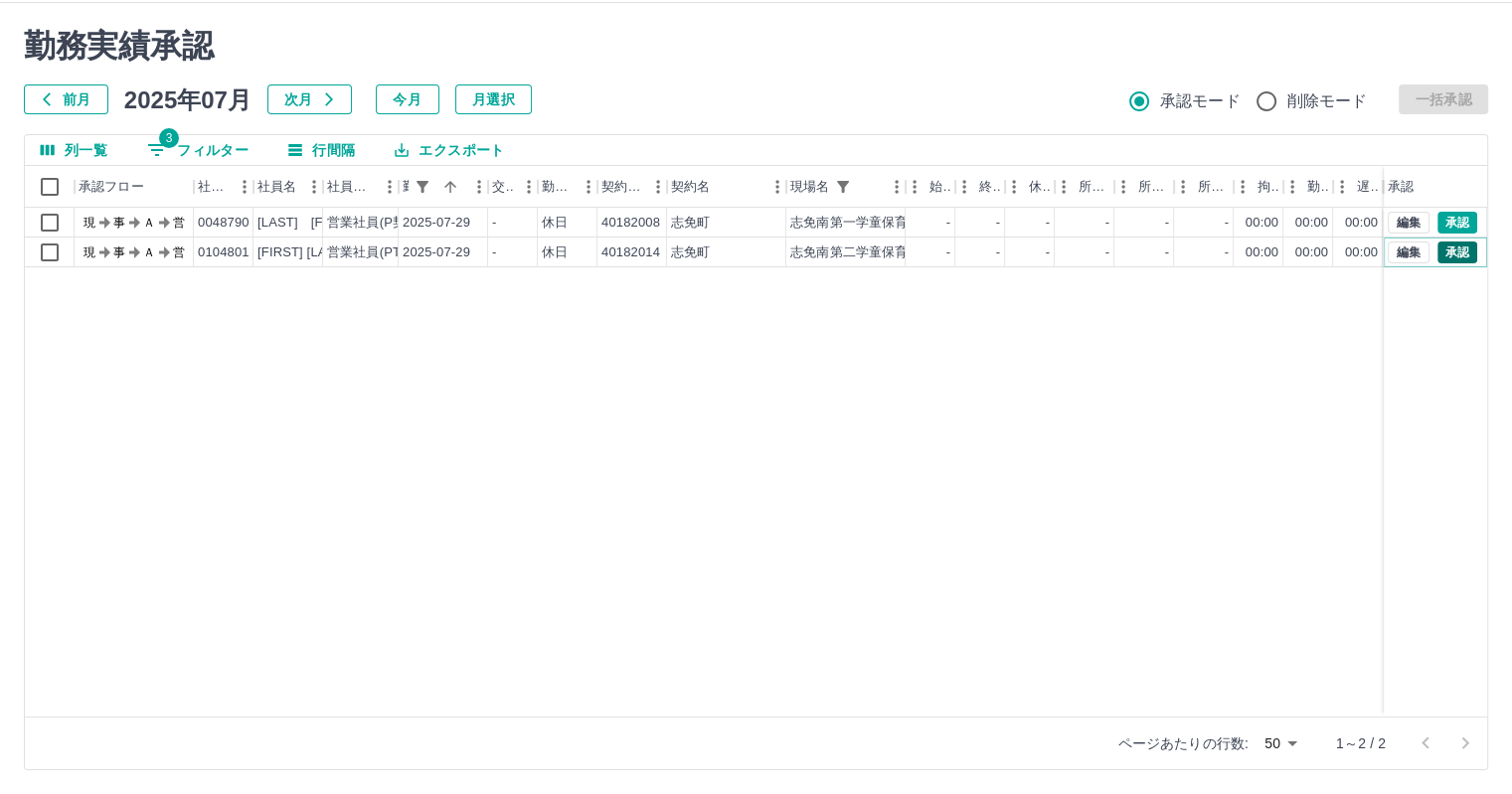 click on "承認" at bounding box center [1457, 252] 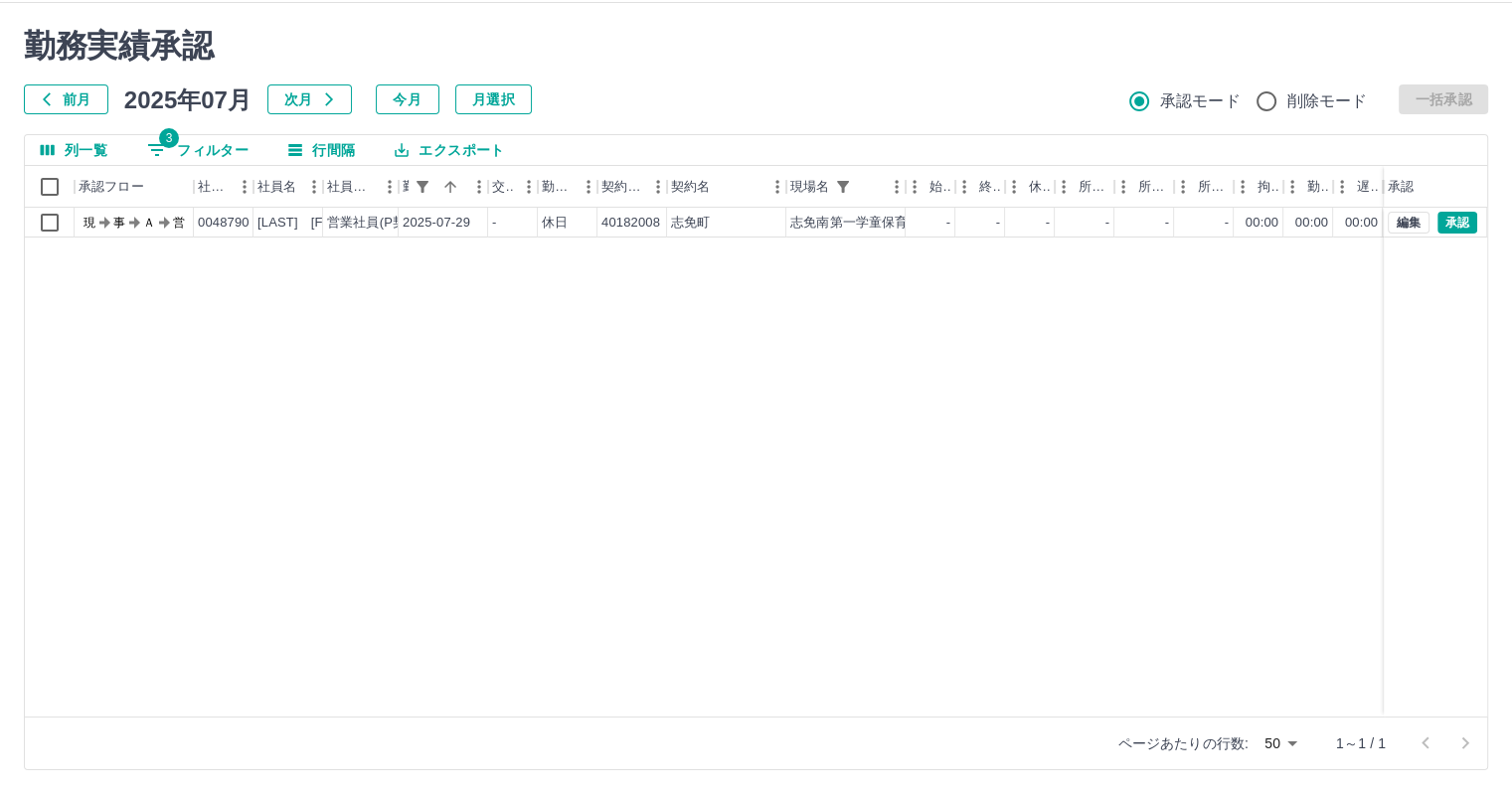 click on "3 フィルター" at bounding box center [198, 150] 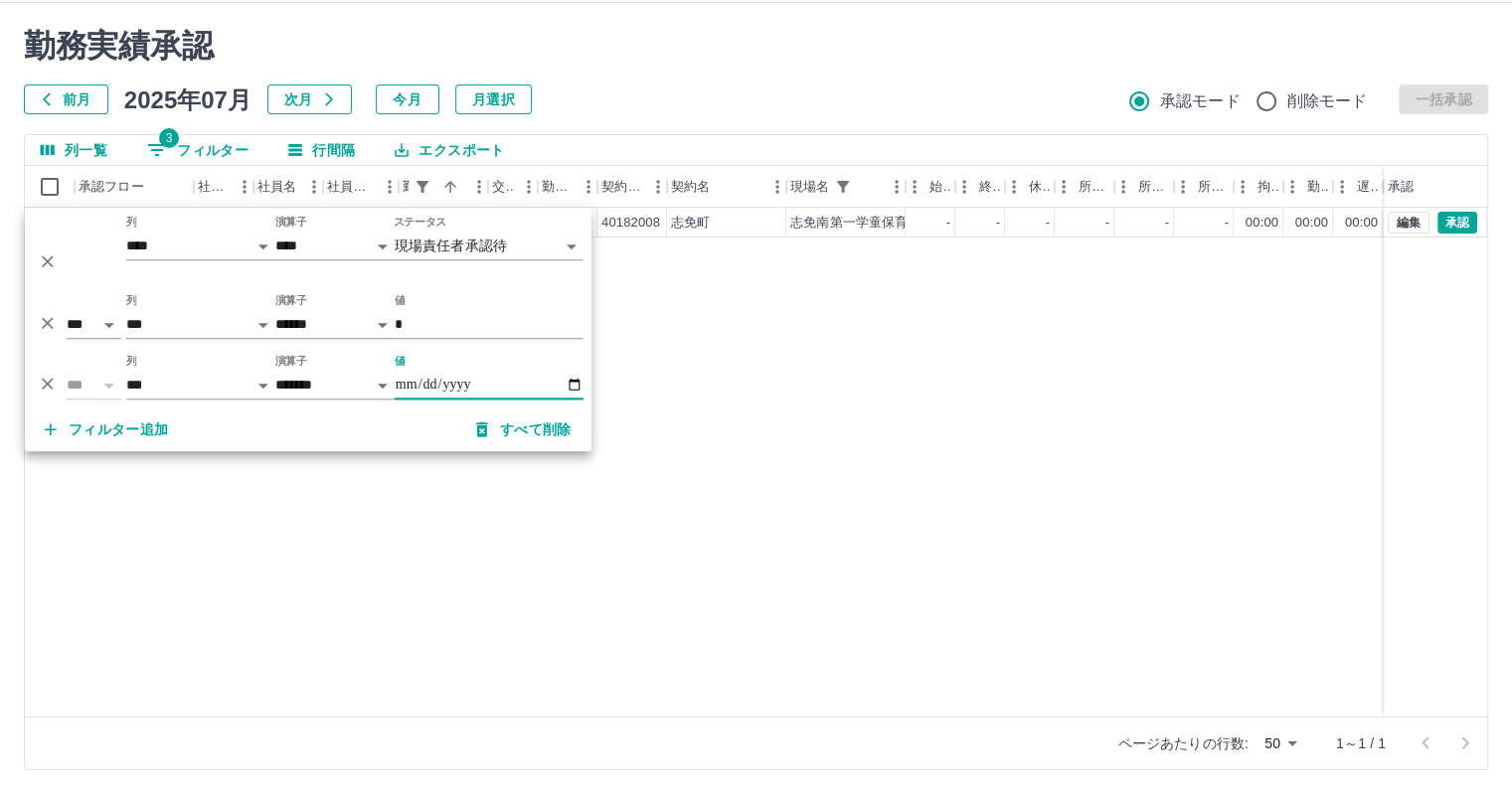 click on "**********" at bounding box center (489, 385) 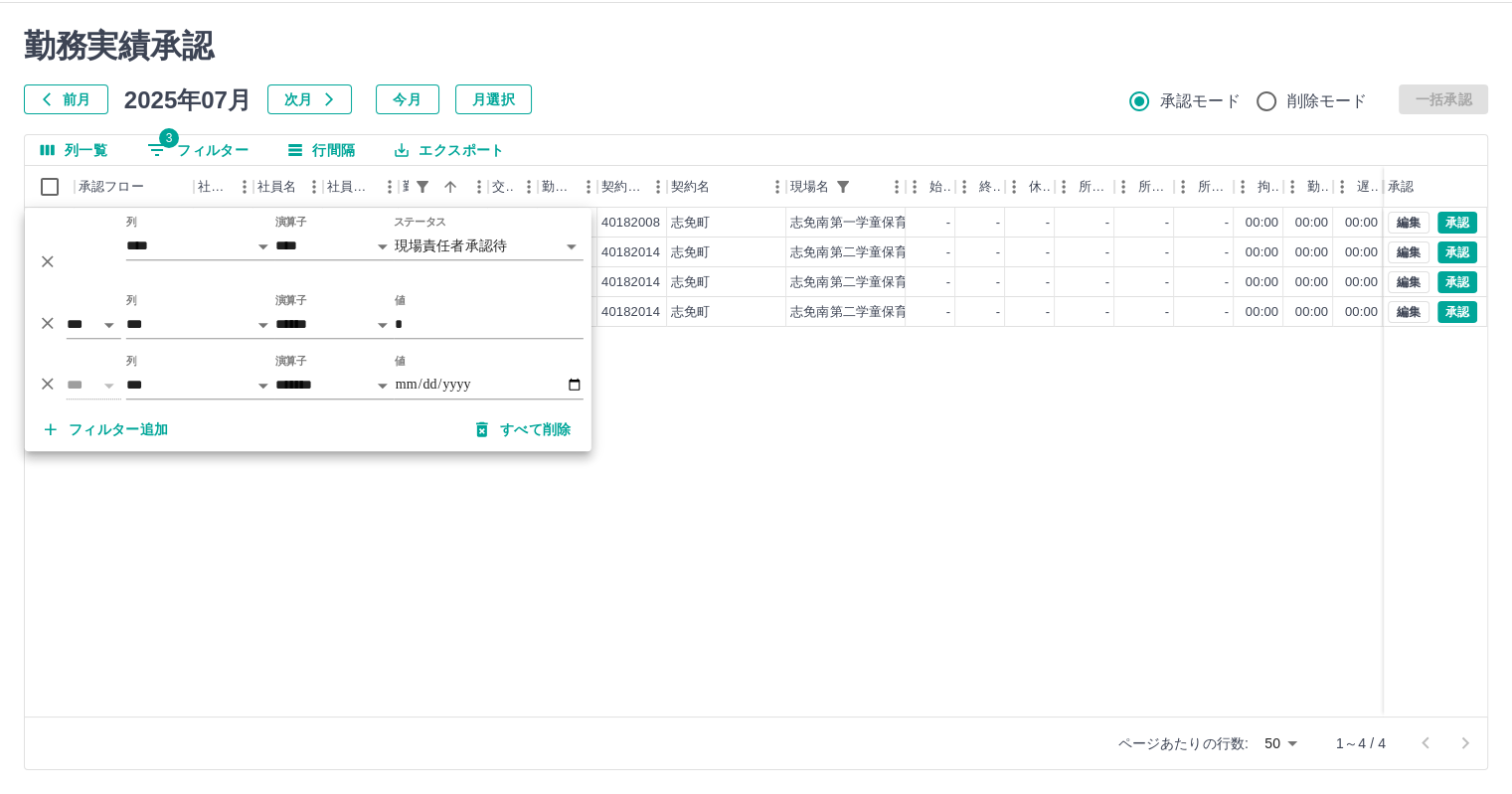 click on "現 事 Ａ 営 0084309 [LAST]　[FIRST] 営業社員(PT契約) 2025-07-30  -  休日 40182008 [CITY] [STATE] 志免南第一学童保育所 - - - - - - 00:00 00:00 00:00 現場責任者承認待 現 事 Ａ 営 0083991 [LAST]　[FIRST] 営業社員(PT契約) 2025-07-30  -  休日 40182014 [CITY] [STATE] 志免南第二学童保育所 - - - - - - 00:00 00:00 00:00 現場責任者承認待 現 事 Ａ 営 0105163 [LAST]　[FIRST] 営業社員(PT契約) 2025-07-30  -  休日 40182014 [CITY] [STATE] 志免南第二学童保育所 - - - - - - 00:00 00:00 00:00 現場責任者承認待 現 事 Ａ 営 0104801 [LAST]　[FIRST] 営業社員(PT契約) 2025-07-30  -  休日 40182014 [CITY] [STATE] 志免南第二学童保育所 - - - - - - 00:00 00:00 00:00 現場責任者承認待 編集 承認 編集 承認 編集 承認 編集 承認" at bounding box center (893, 462) 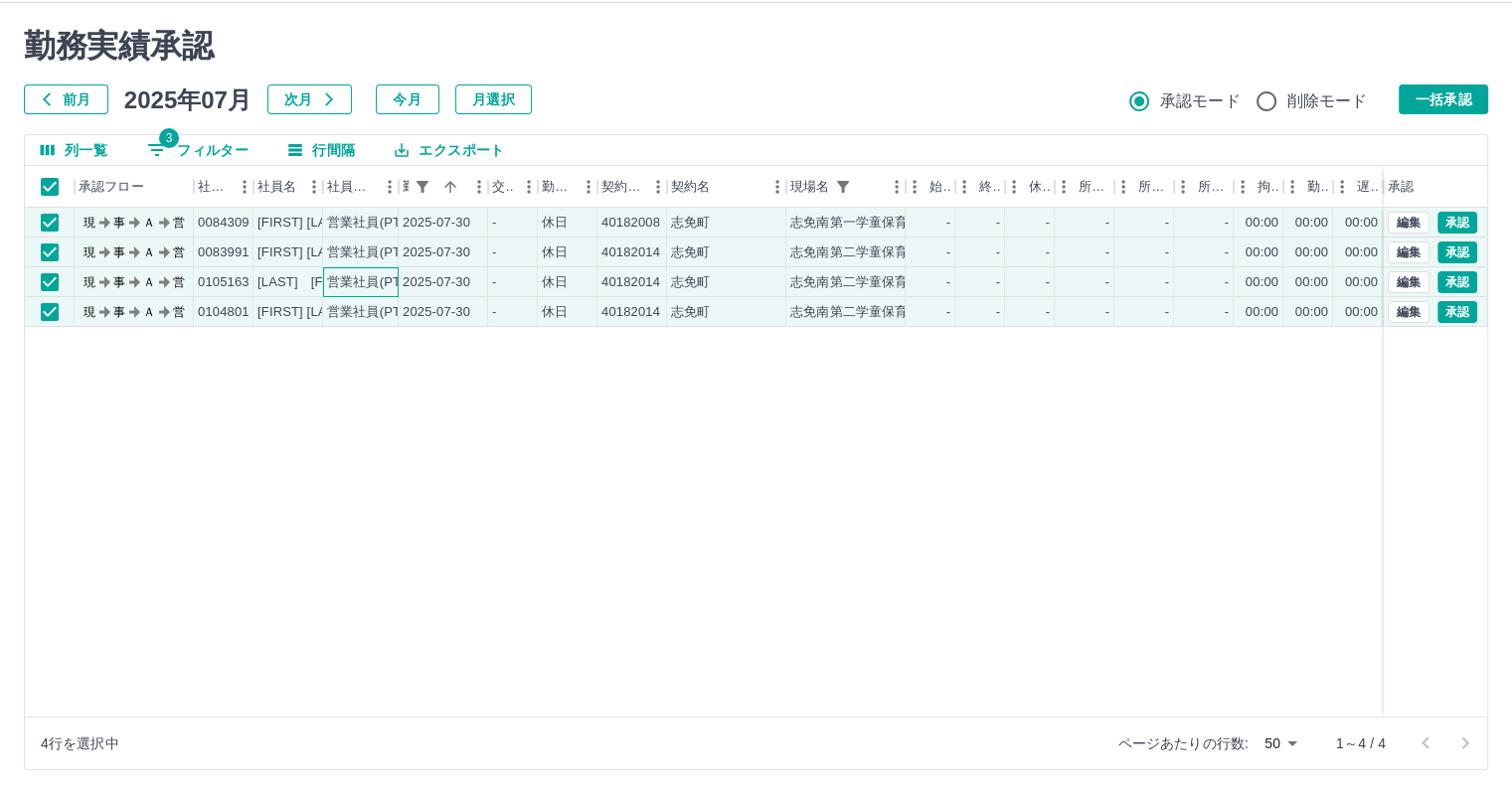 click on "営業社員(PT契約)" at bounding box center (379, 282) 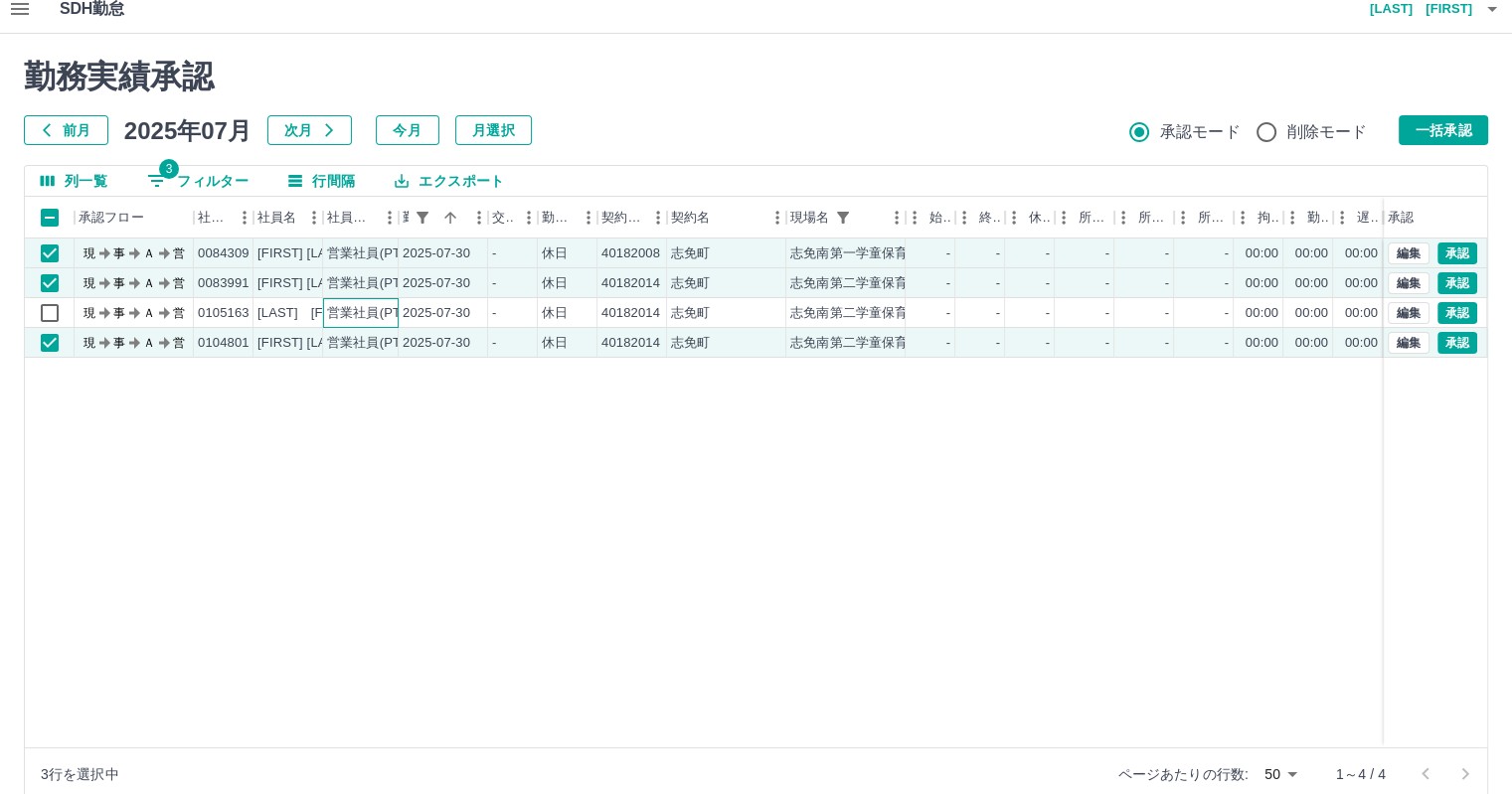 scroll, scrollTop: 0, scrollLeft: 0, axis: both 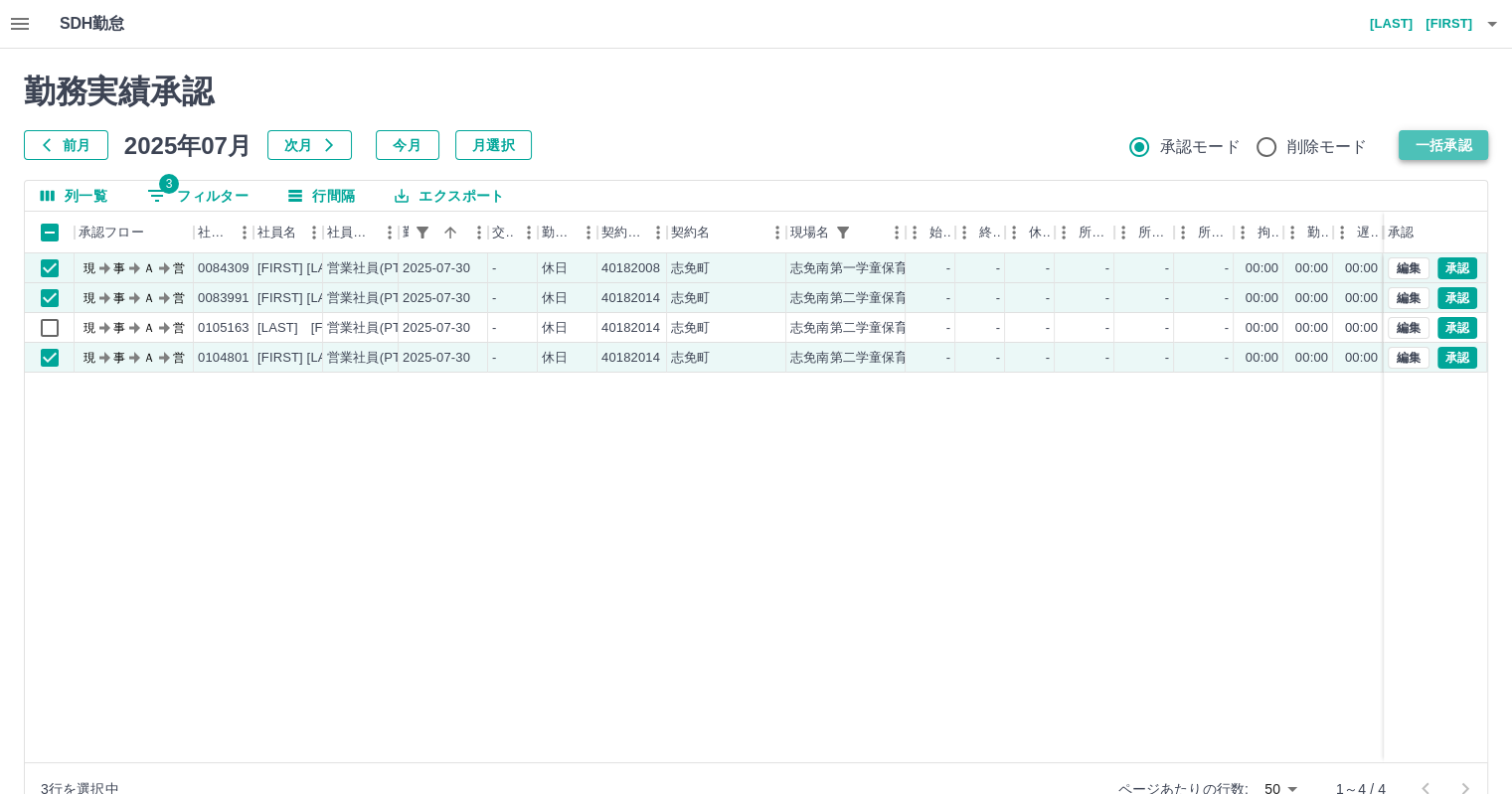 click on "一括承認" at bounding box center [1443, 145] 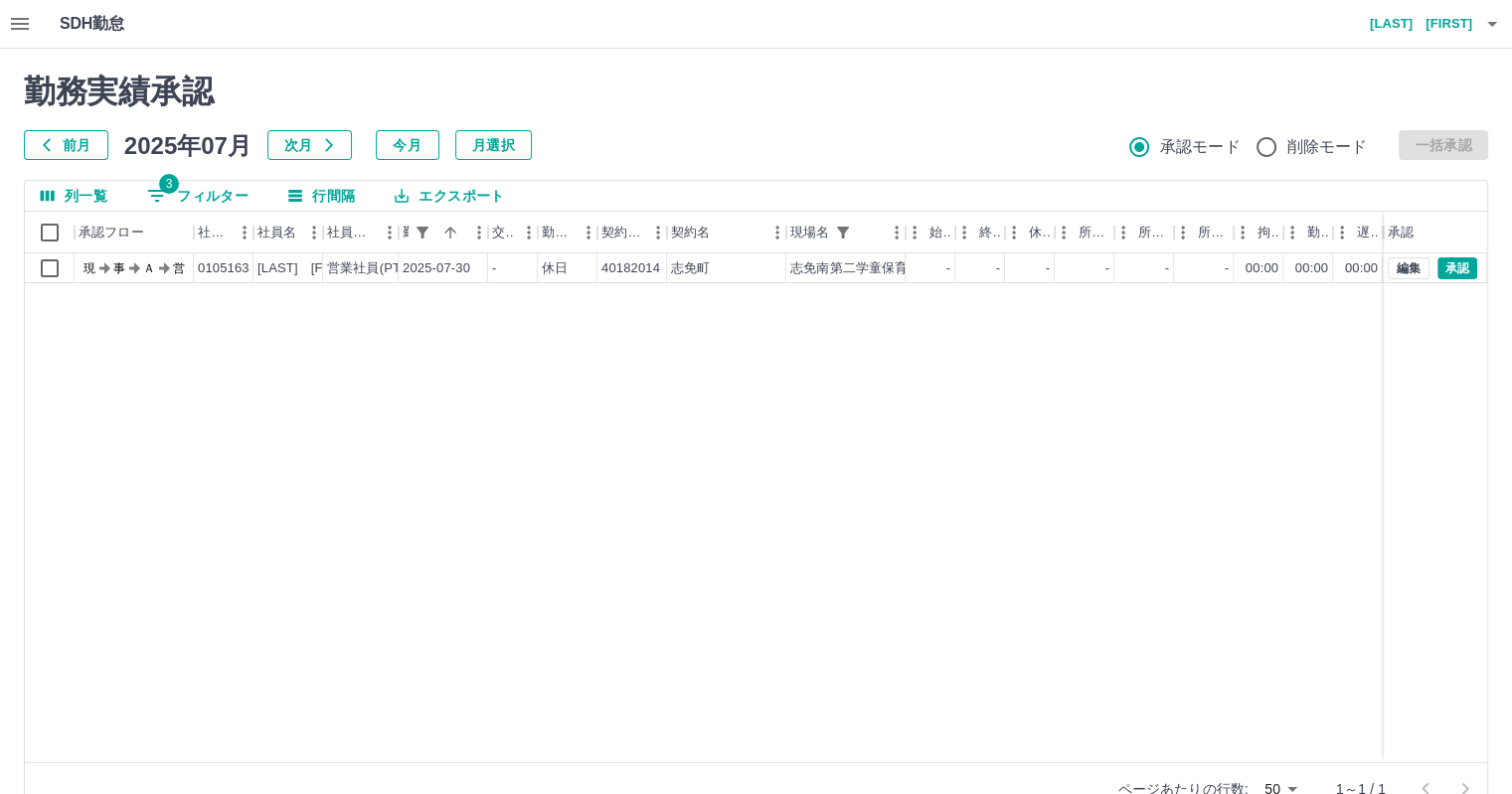 click on "3 フィルター" at bounding box center (198, 196) 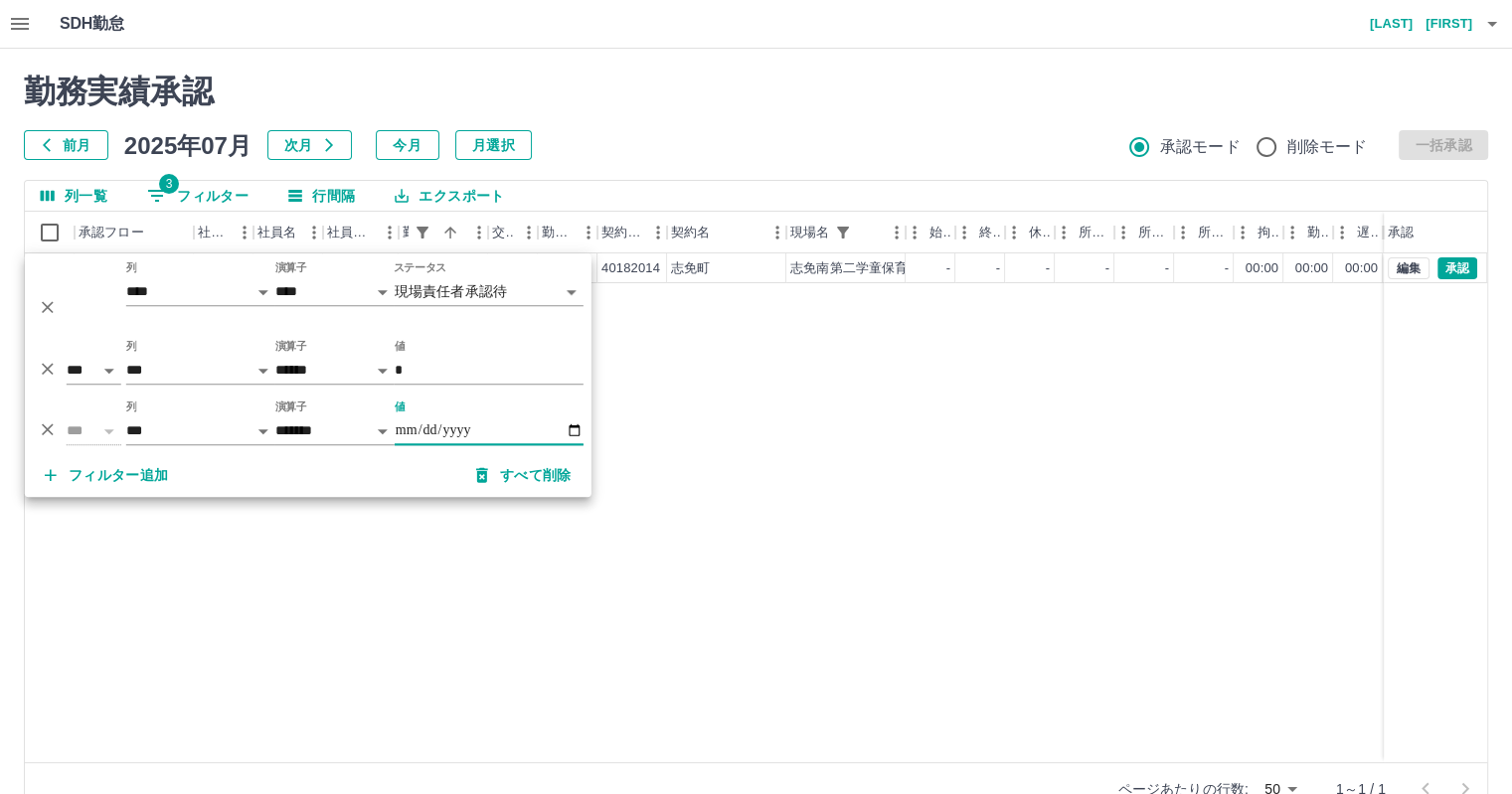 click on "**********" at bounding box center [489, 430] 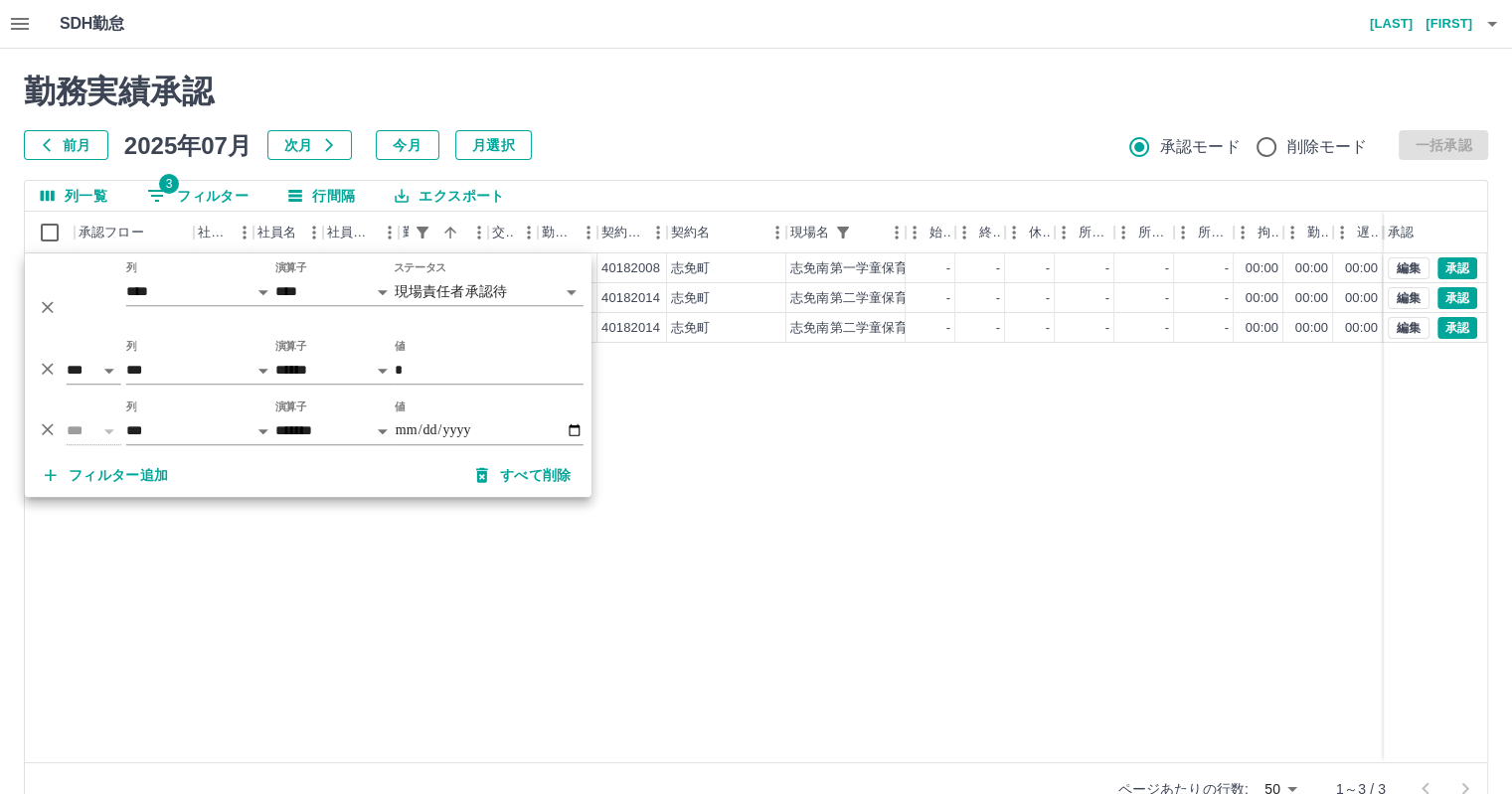 click on "現 事 Ａ 営 0084309 [FIRST] [LAST] 営業社員(PT契約) 2025-07-31  -  休日 40182008 [CITY] [CITY]第一学童保育所 - - - - - - 00:00 00:00 00:00 現場責任者承認待 現 事 Ａ 営 0048807 [FIRST] [LAST] 営業社員(PT契約) 2025-07-31  -  休日 40182014 [CITY] [CITY]第二学童保育所 - - - - - - 00:00 00:00 00:00 現場責任者承認待 現 事 Ａ 営 0104801 [FIRST] [LAST] 営業社員(PT契約) 2025-07-31  -  休日 40182014 [CITY] [CITY]第二学童保育所 - - - - - - 00:00 00:00 00:00 現場責任者承認待 編集 承認 編集 承認 編集 承認" at bounding box center (893, 508) 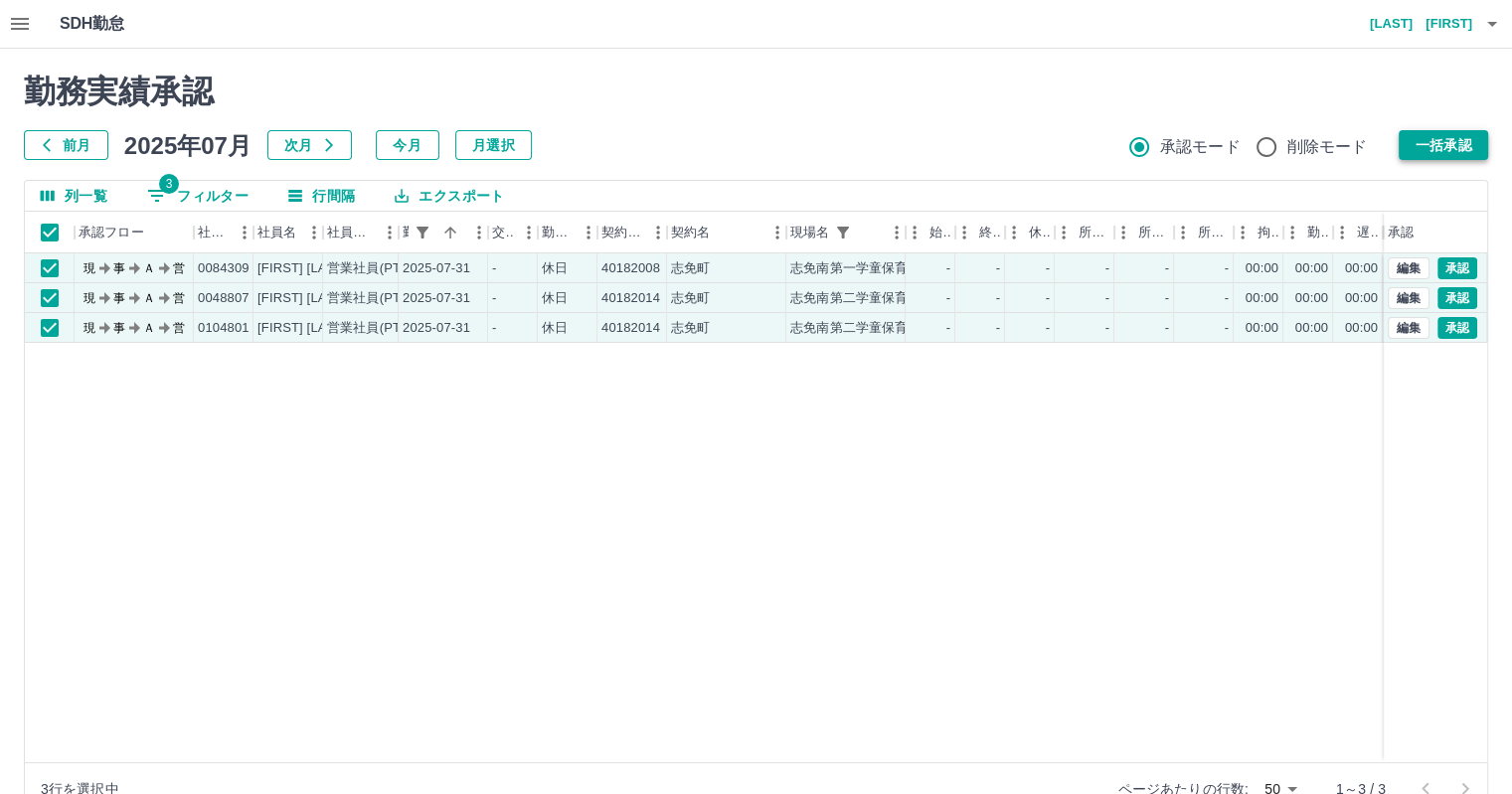 click on "一括承認" at bounding box center (1443, 145) 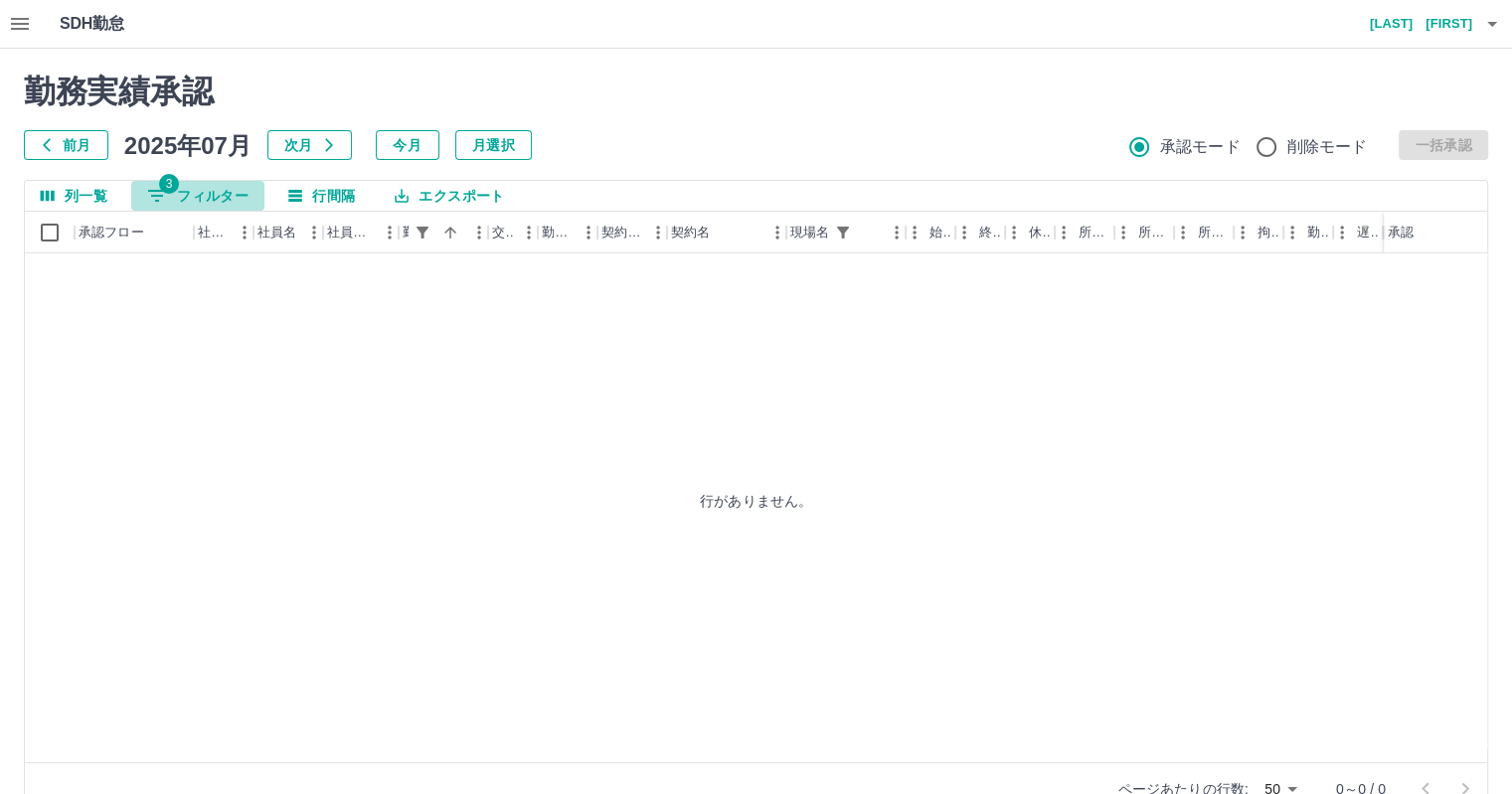 click on "3 フィルター" at bounding box center (198, 196) 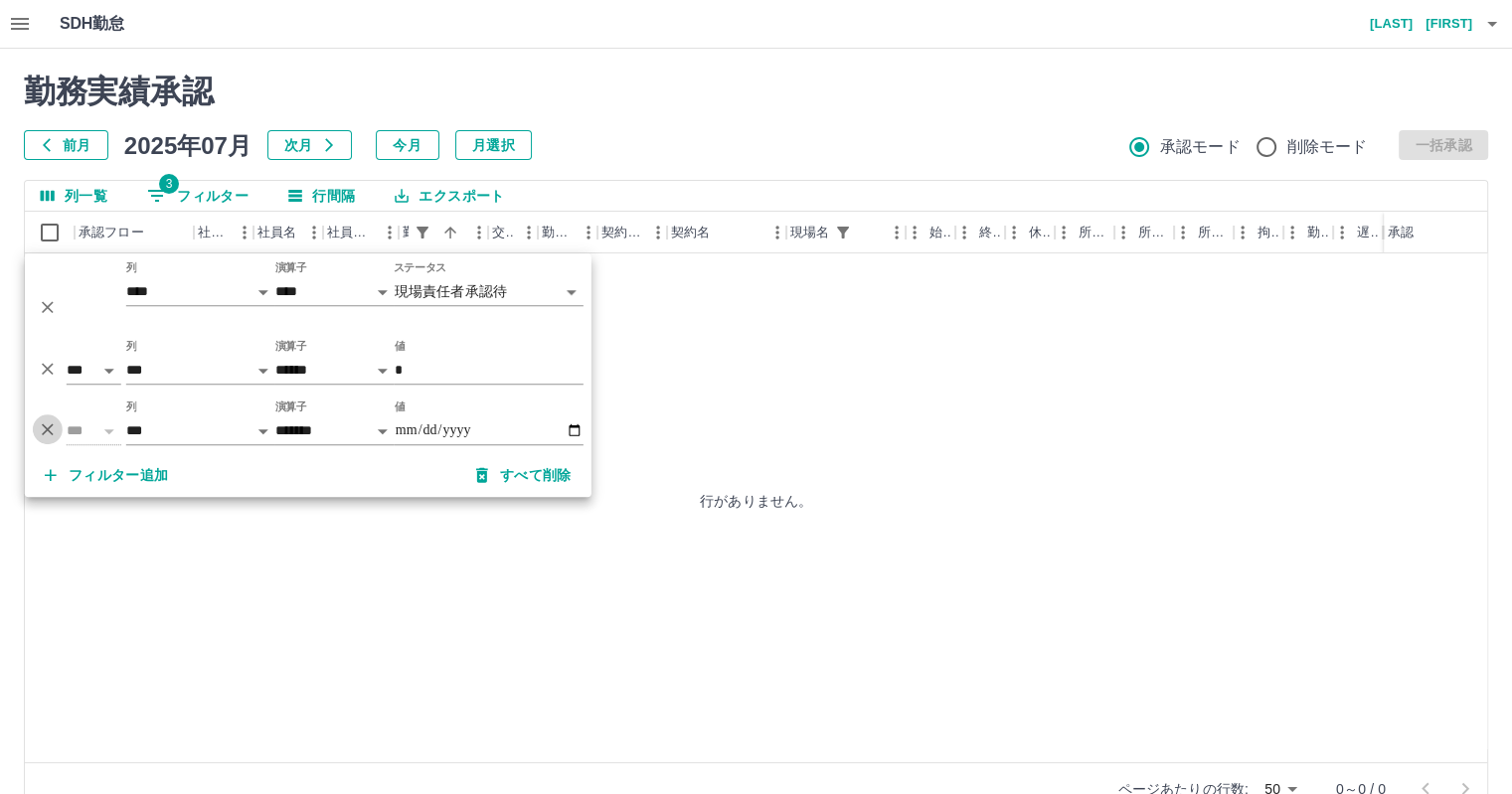 click 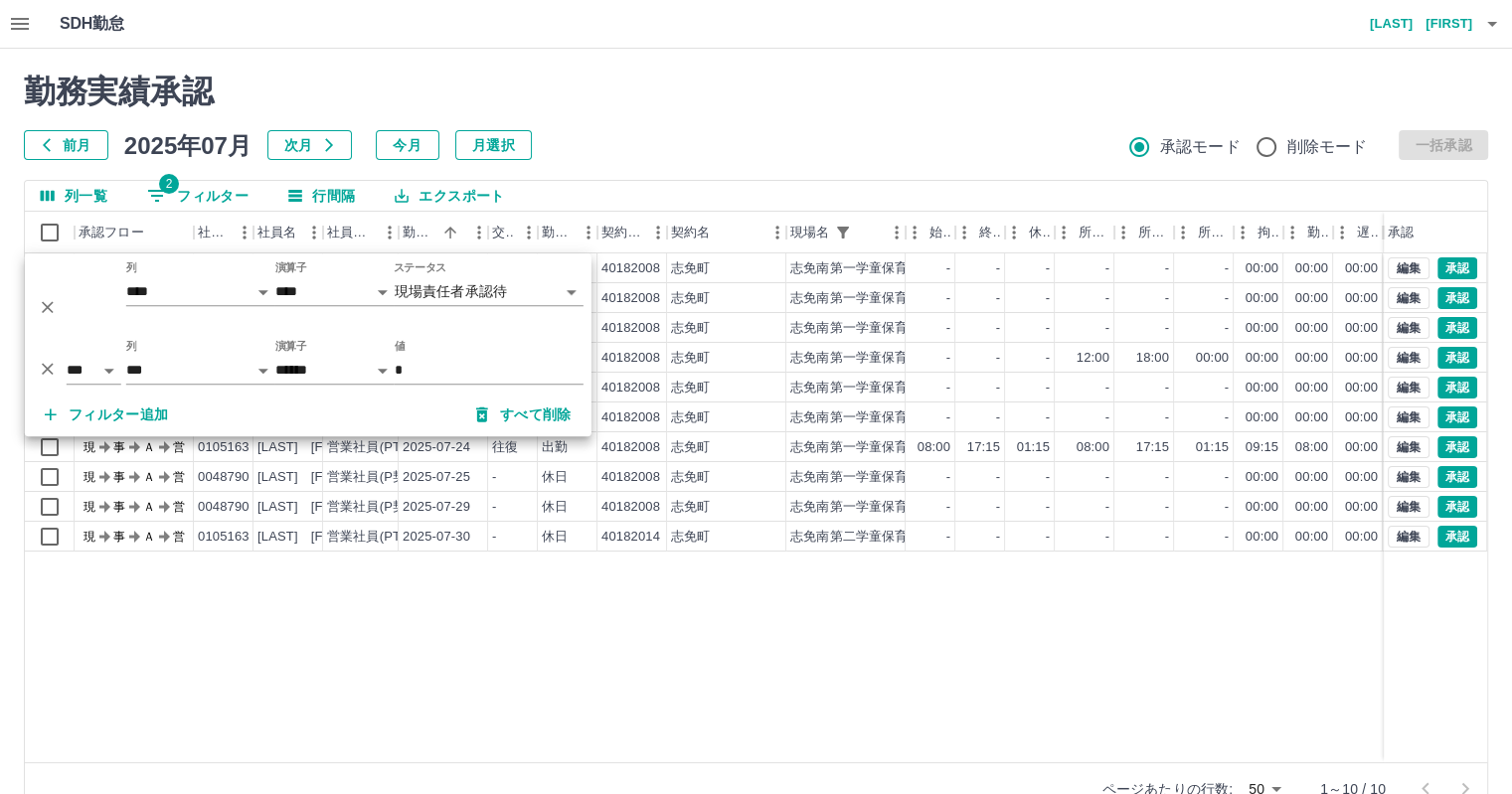 click on "勤務実績承認" at bounding box center (756, 91) 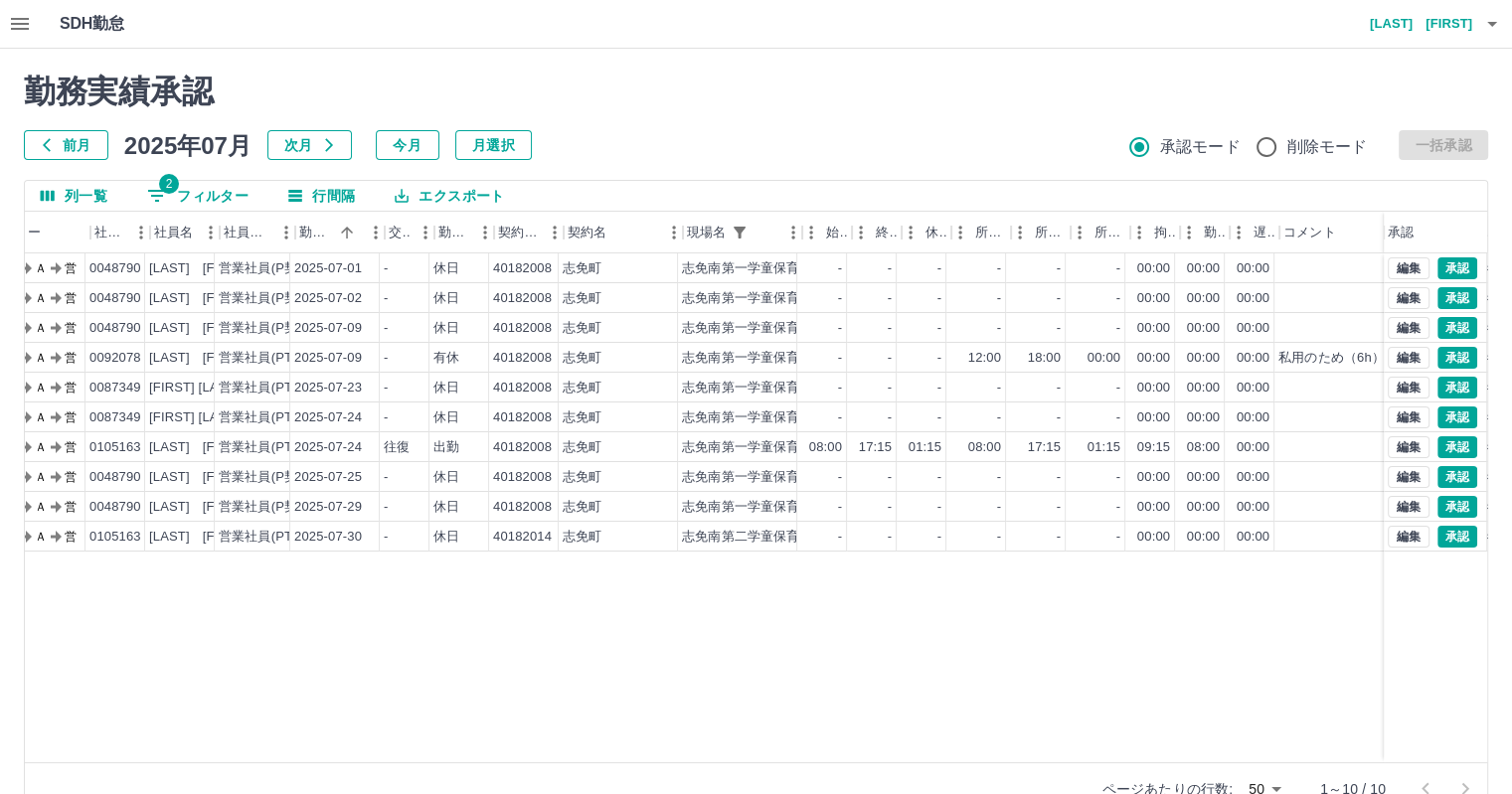scroll, scrollTop: 0, scrollLeft: 101, axis: horizontal 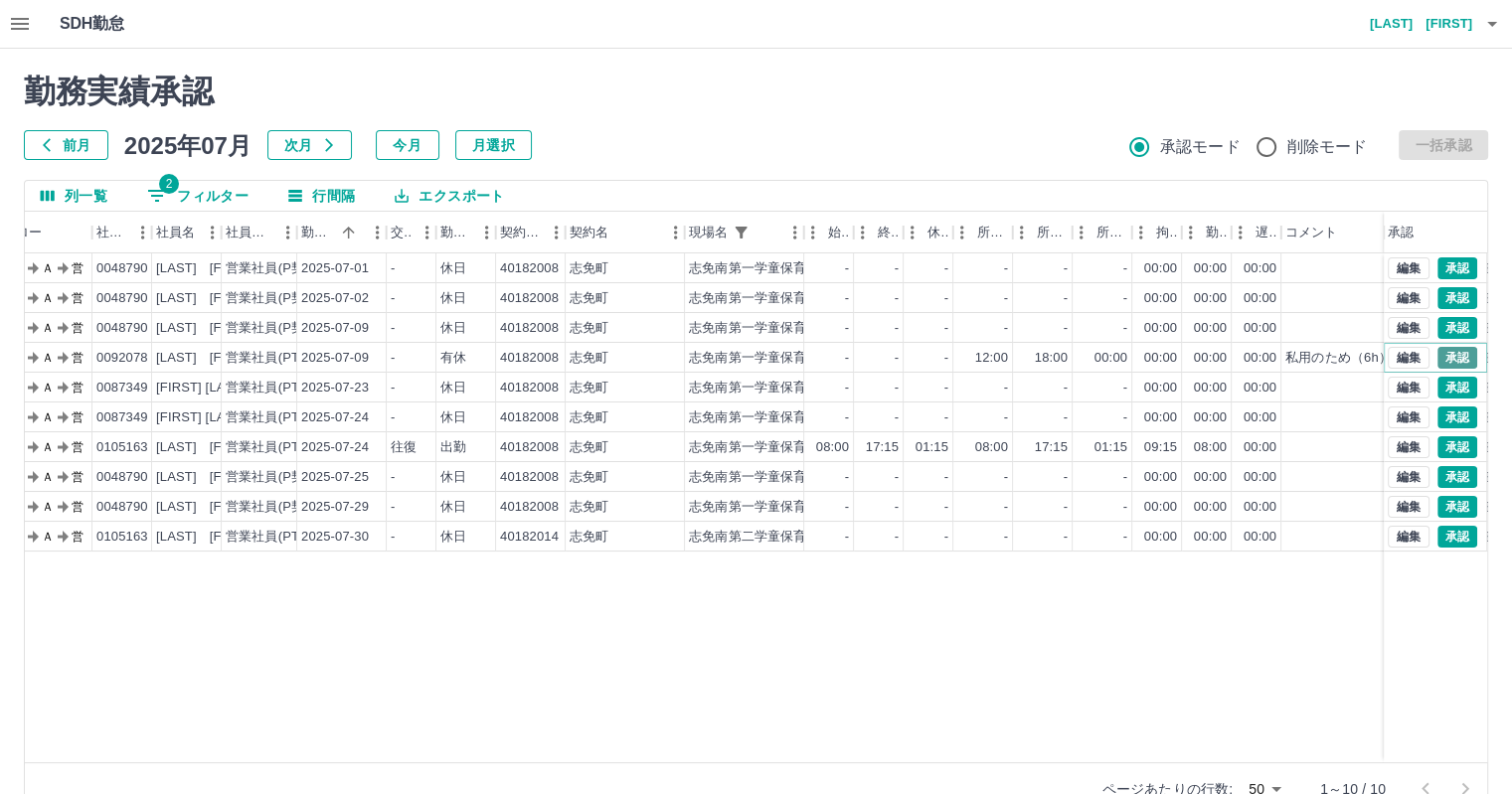click on "承認" at bounding box center (1457, 358) 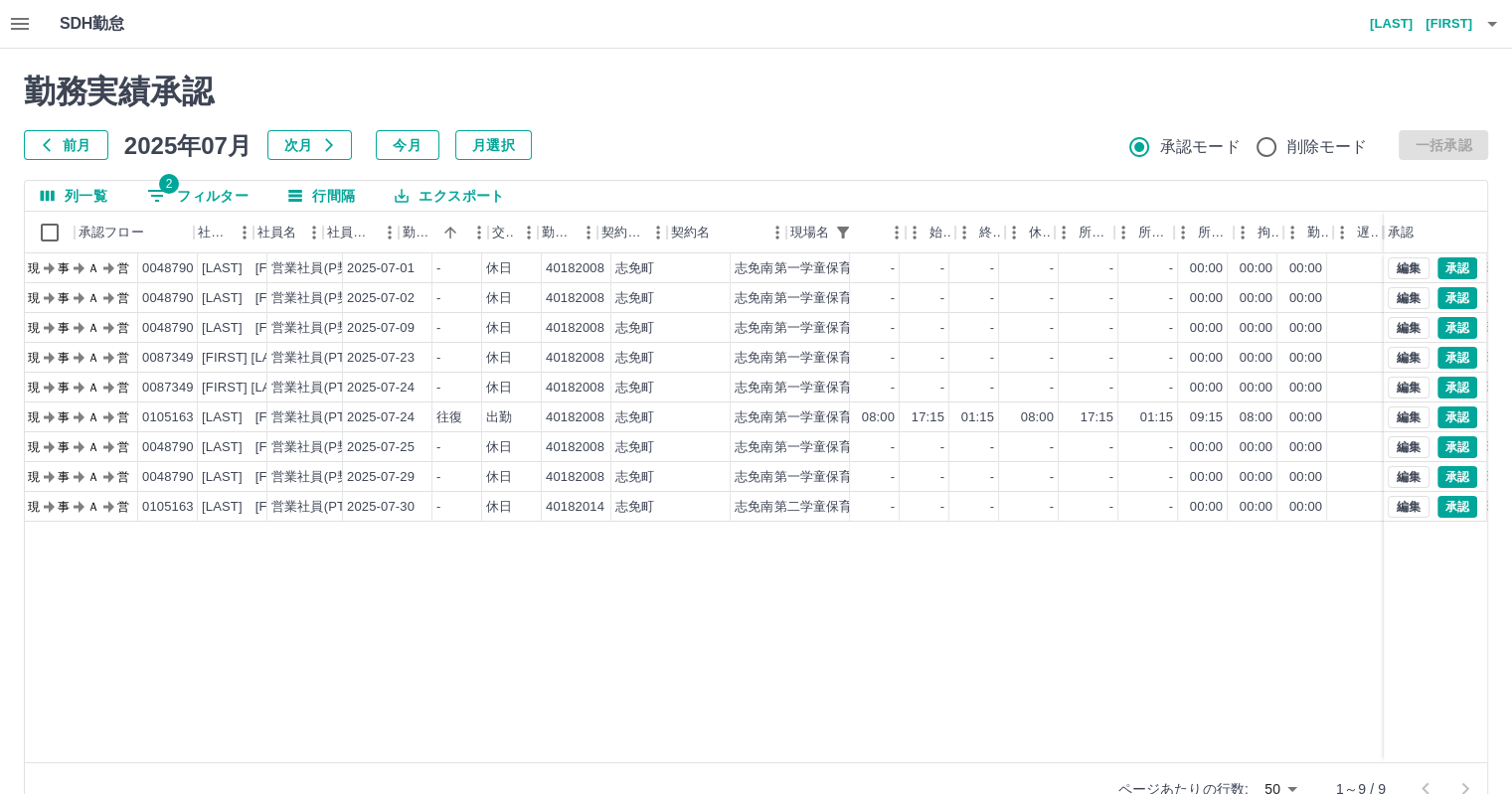 scroll, scrollTop: 0, scrollLeft: 0, axis: both 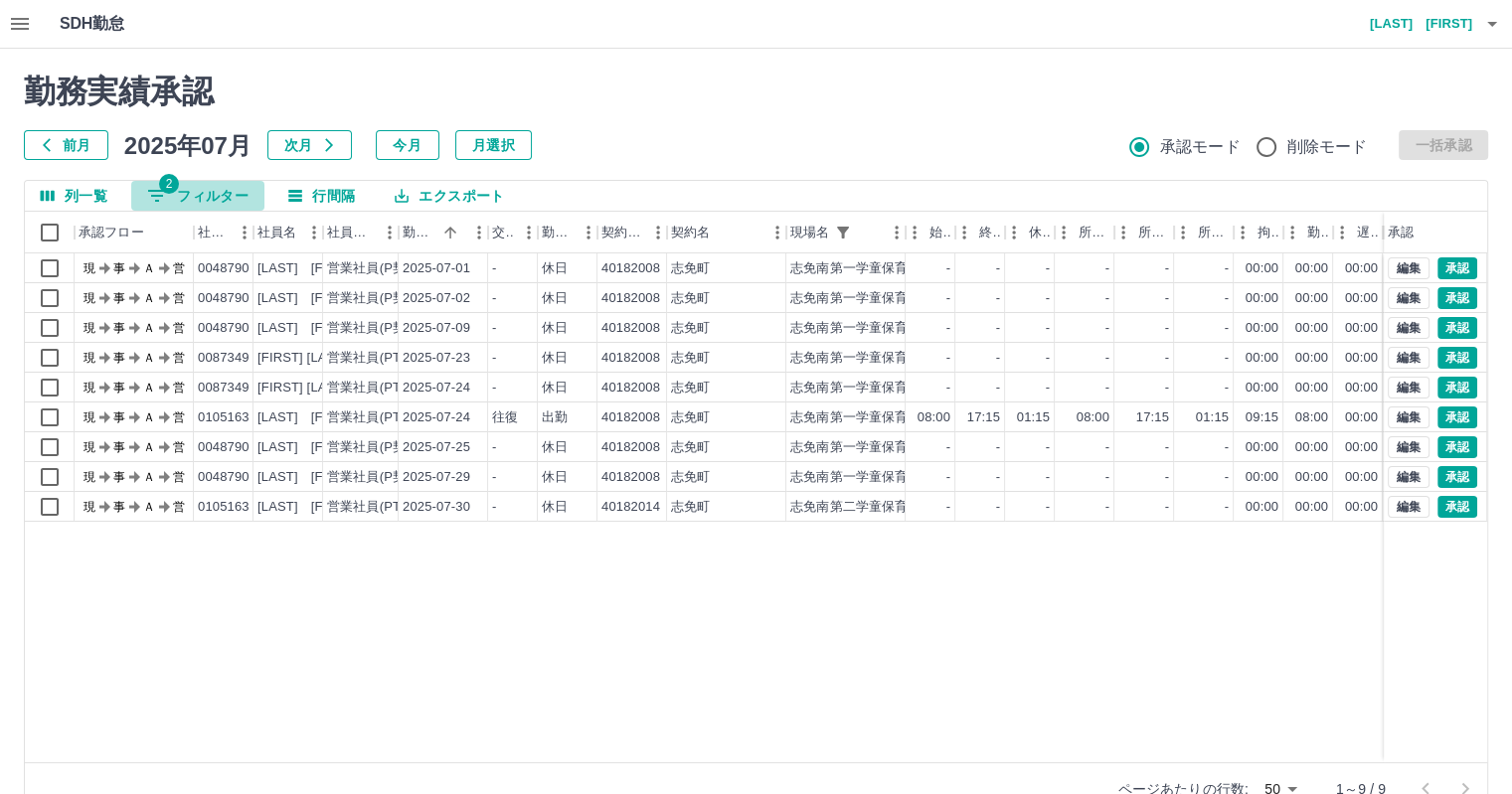 click on "2 フィルター" at bounding box center (198, 196) 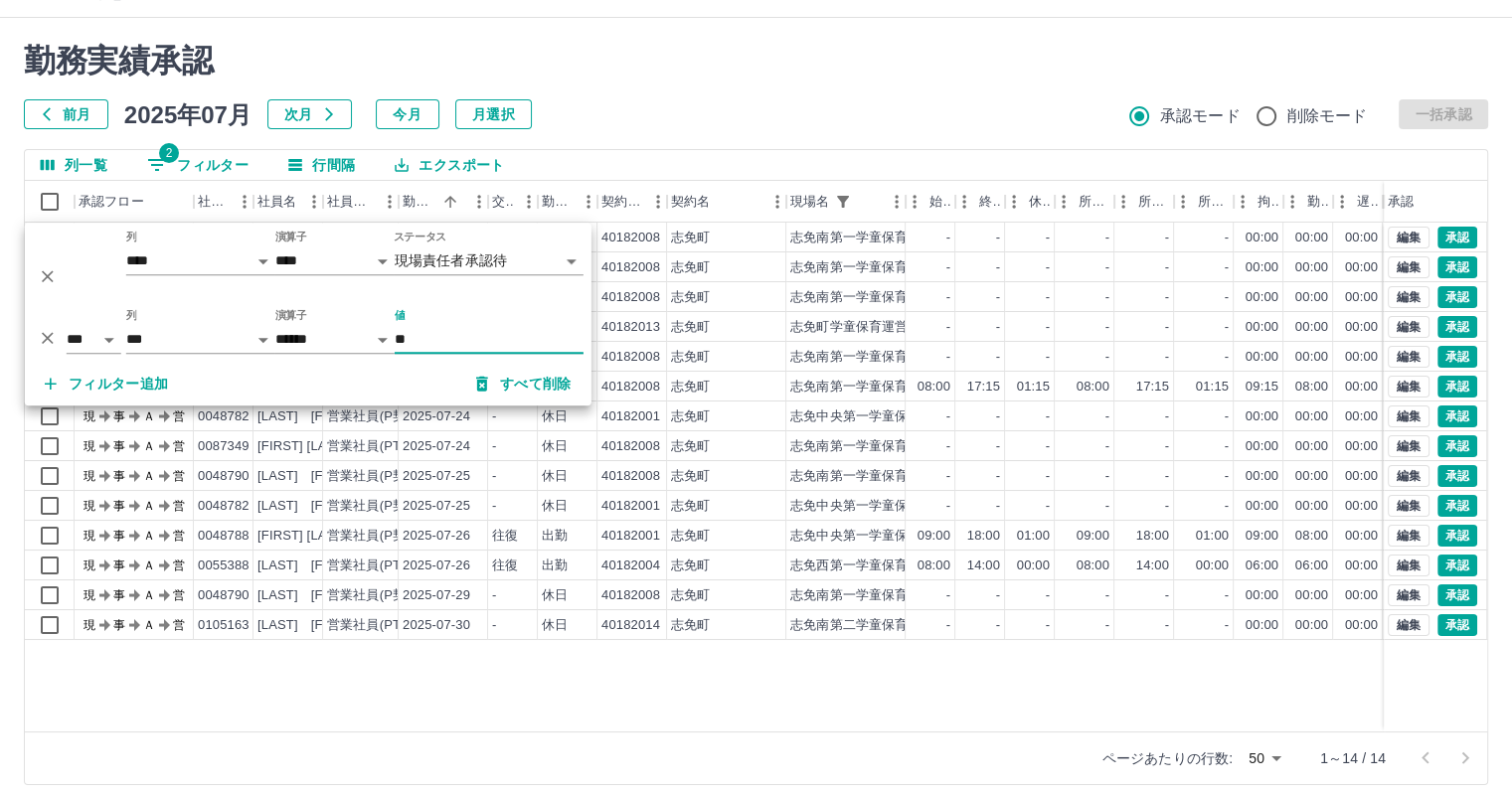 scroll, scrollTop: 46, scrollLeft: 0, axis: vertical 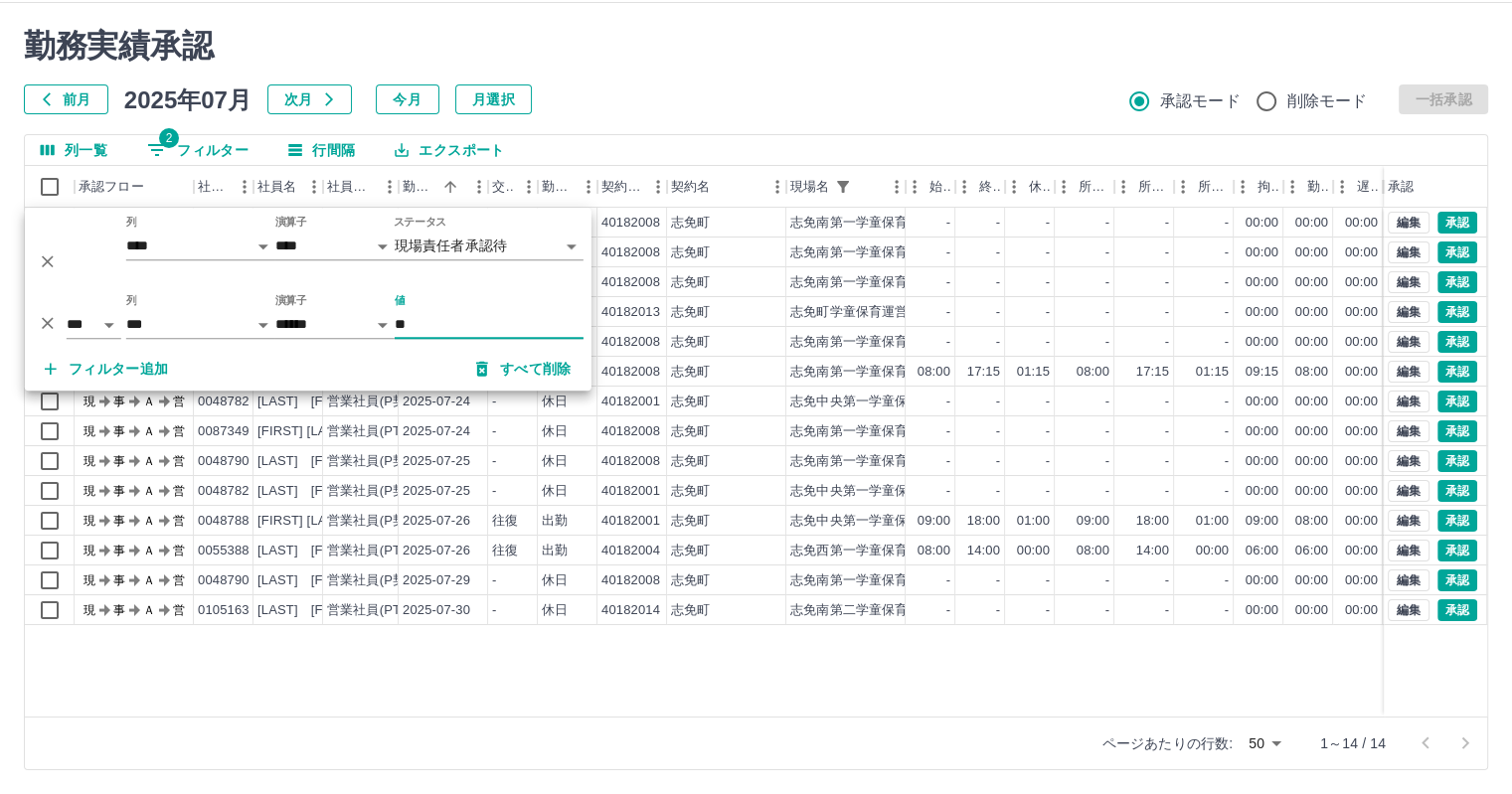 click on "勤務実績承認 前月 2025年07月 次月 今月 月選択 承認モード 削除モード 一括承認" at bounding box center (756, 71) 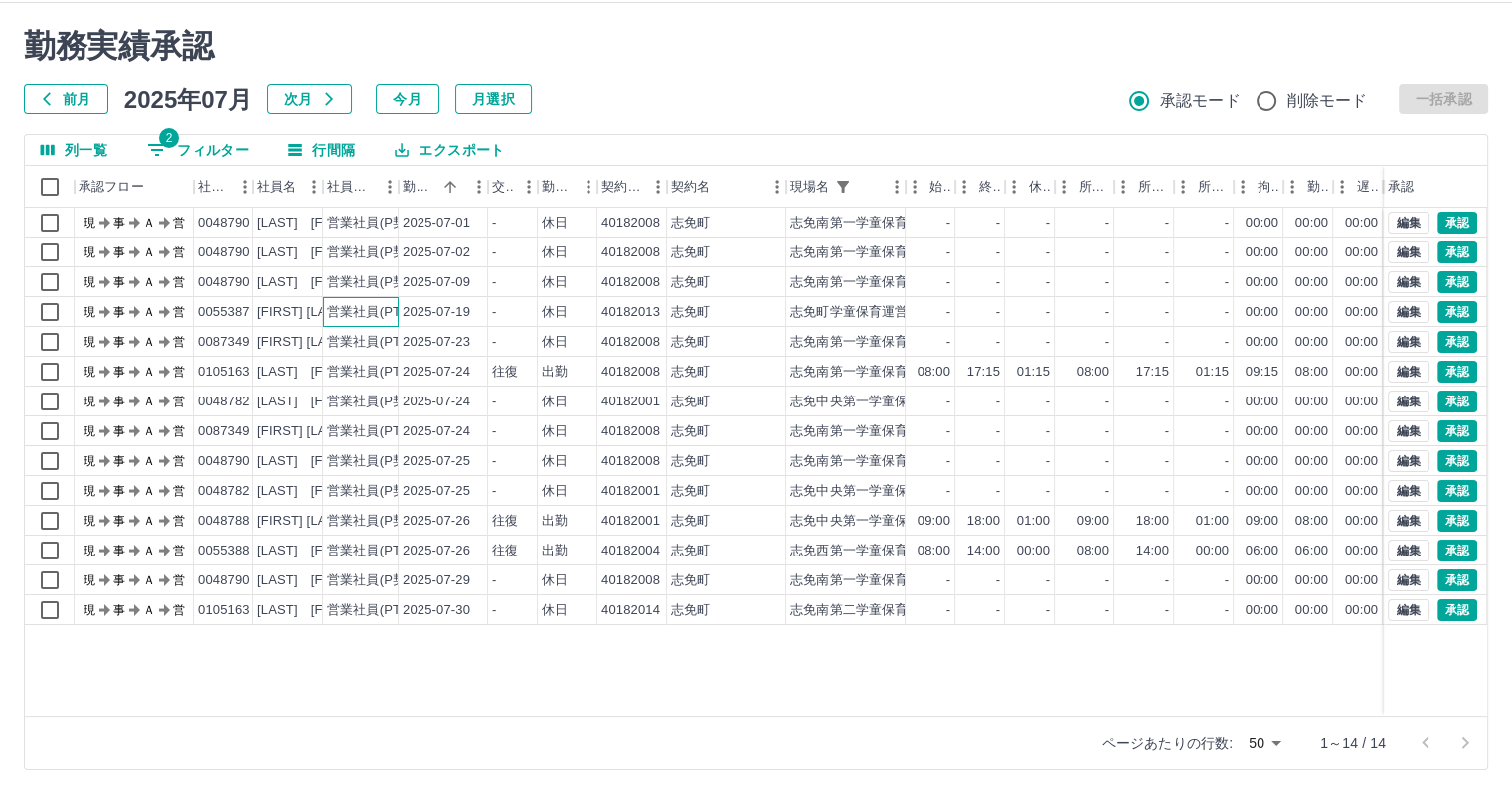click on "営業社員(PT契約)" at bounding box center (361, 312) 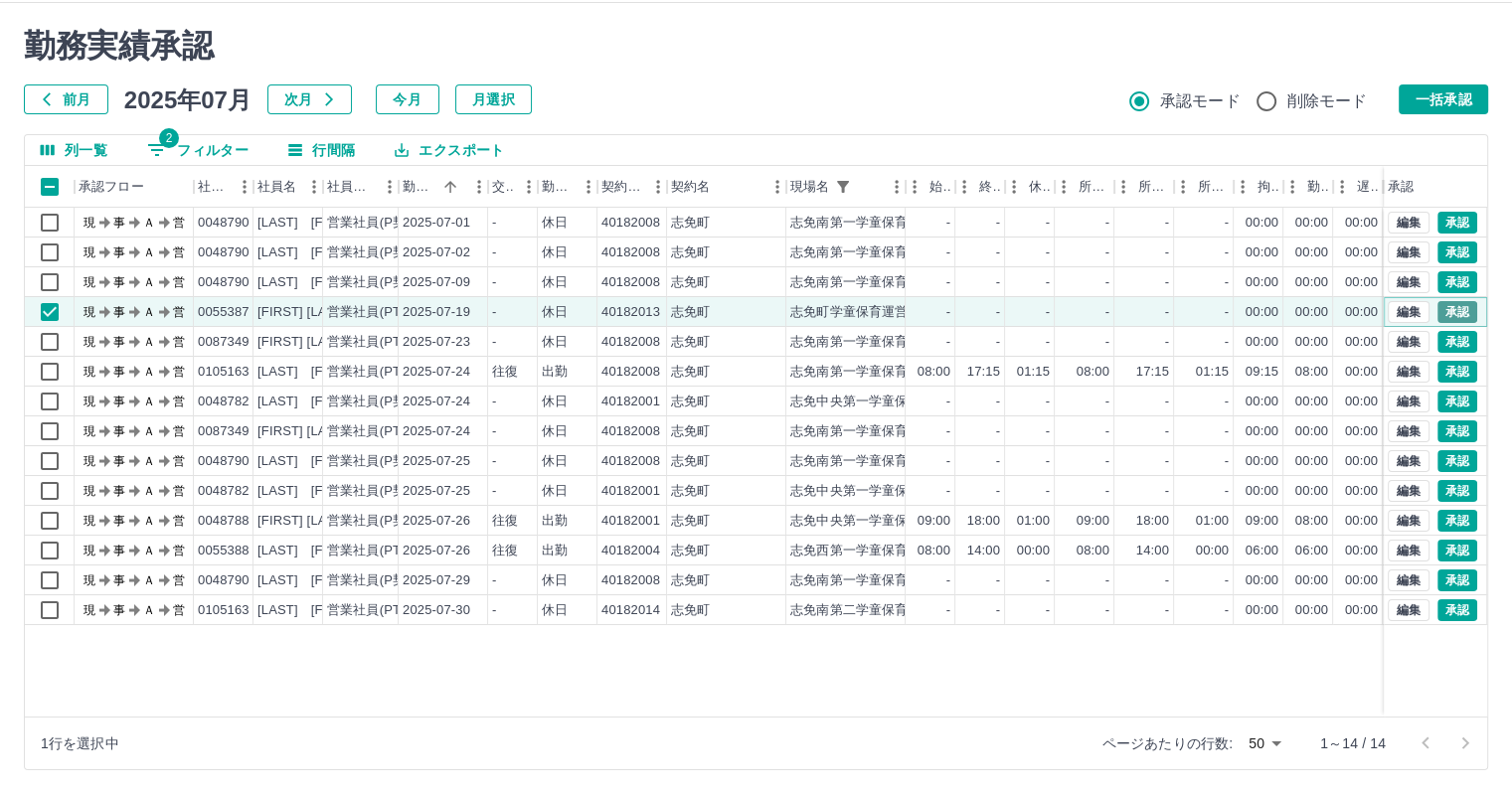 click on "承認" at bounding box center (1457, 312) 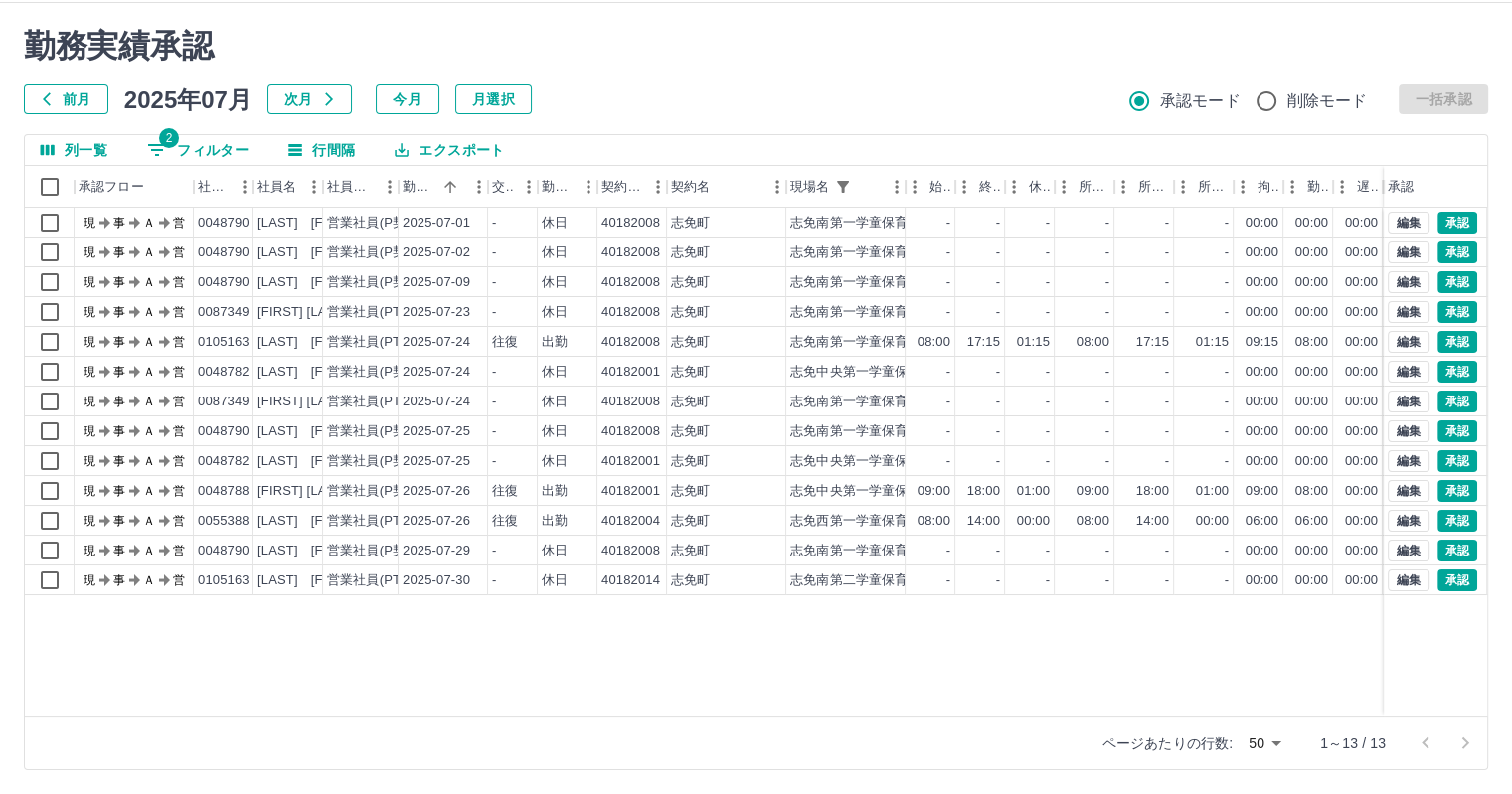 click on "2 フィルター" at bounding box center [198, 150] 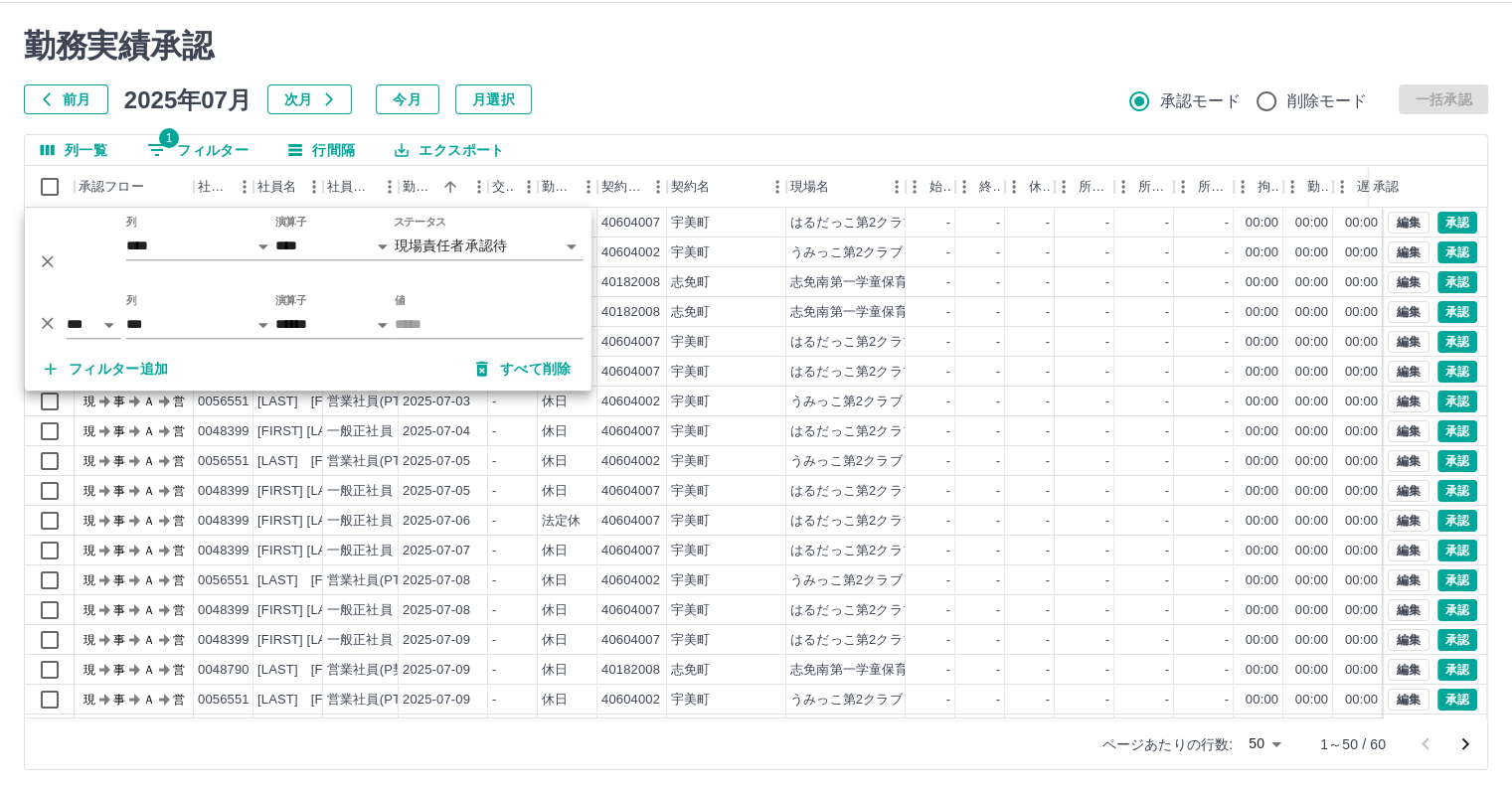 click on "勤務実績承認" at bounding box center (756, 46) 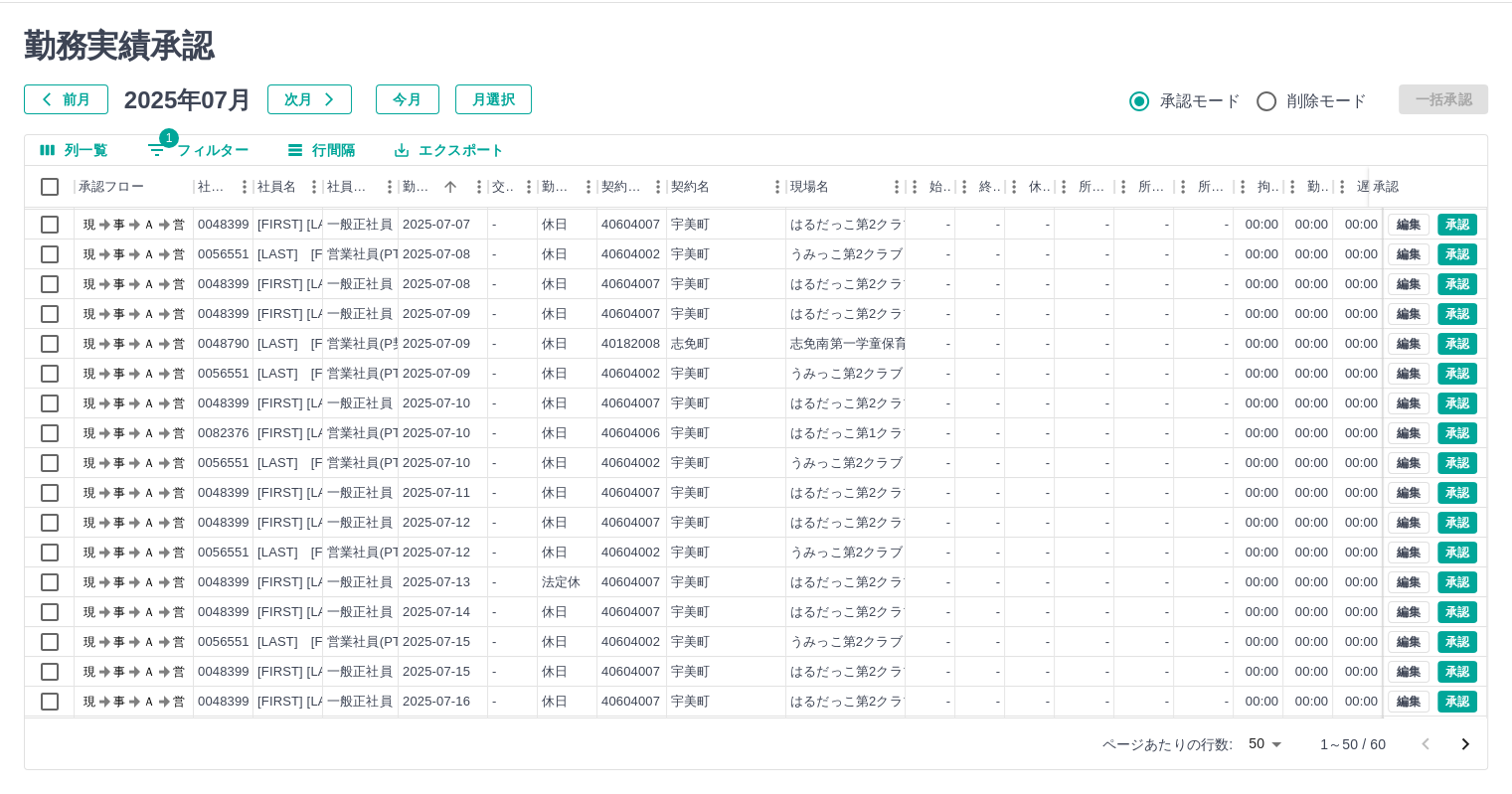 scroll, scrollTop: 349, scrollLeft: 0, axis: vertical 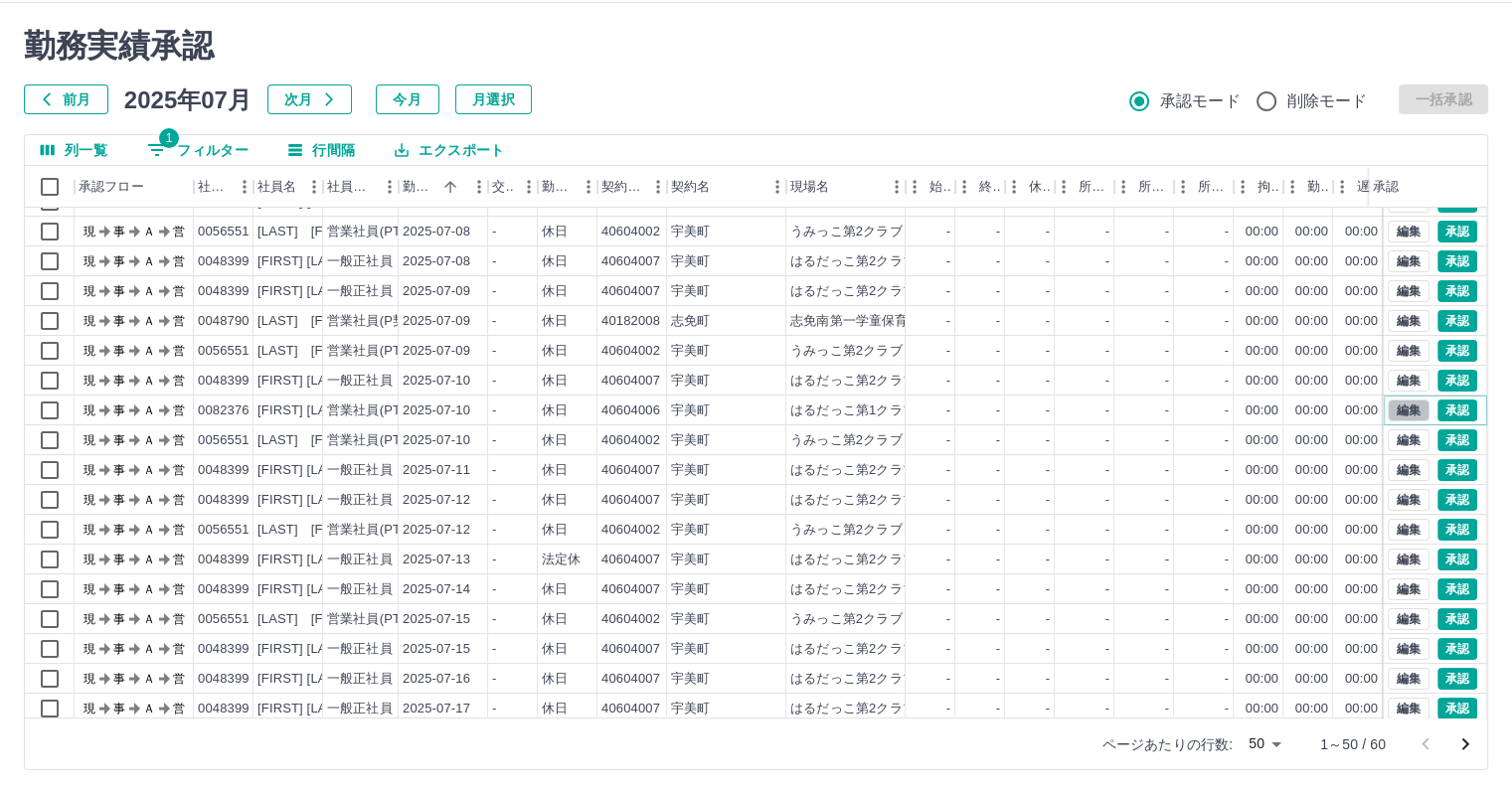 click on "編集" at bounding box center (1409, 410) 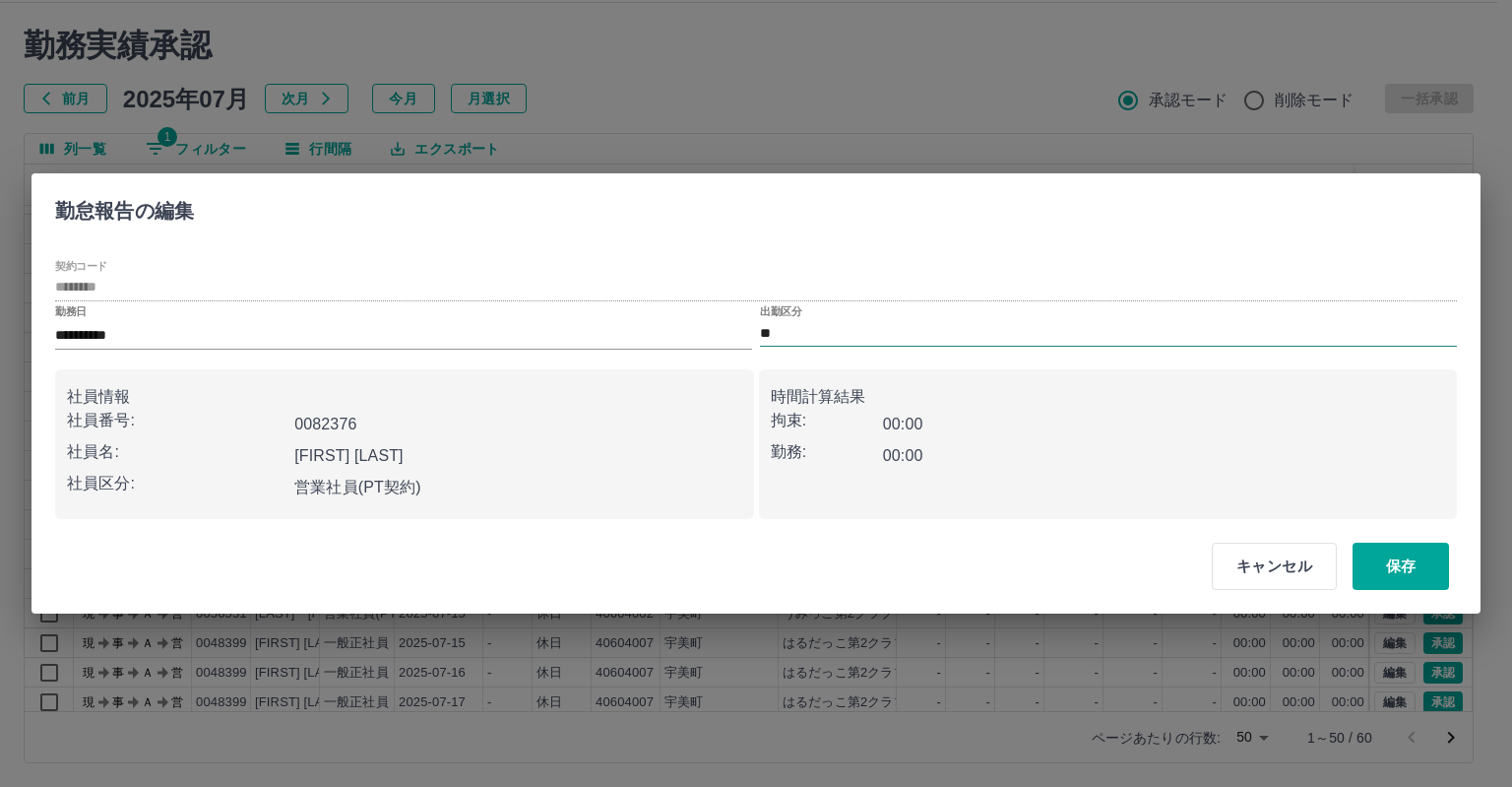 click on "**" at bounding box center [1108, 333] 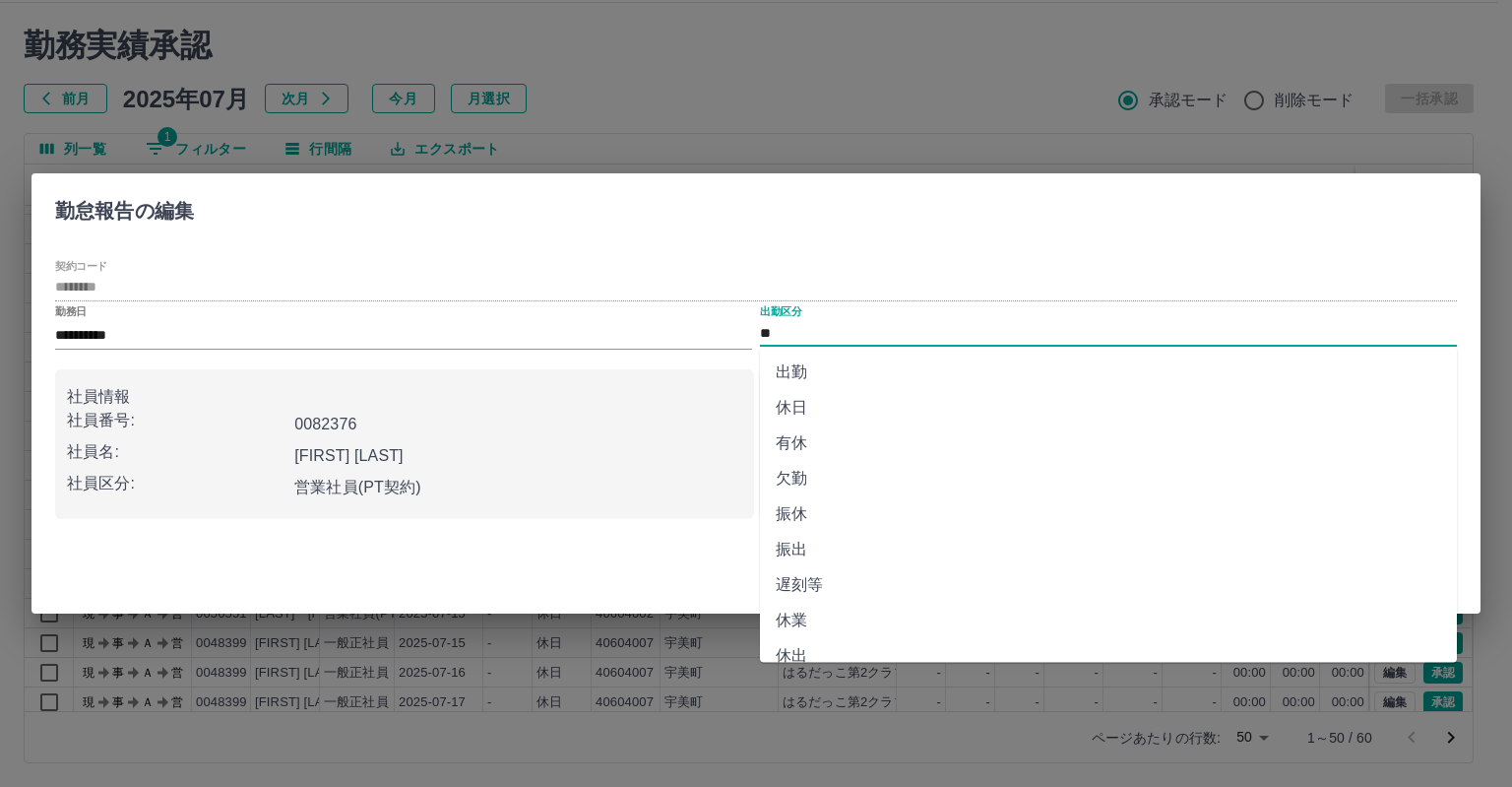click on "出勤" at bounding box center (1108, 372) 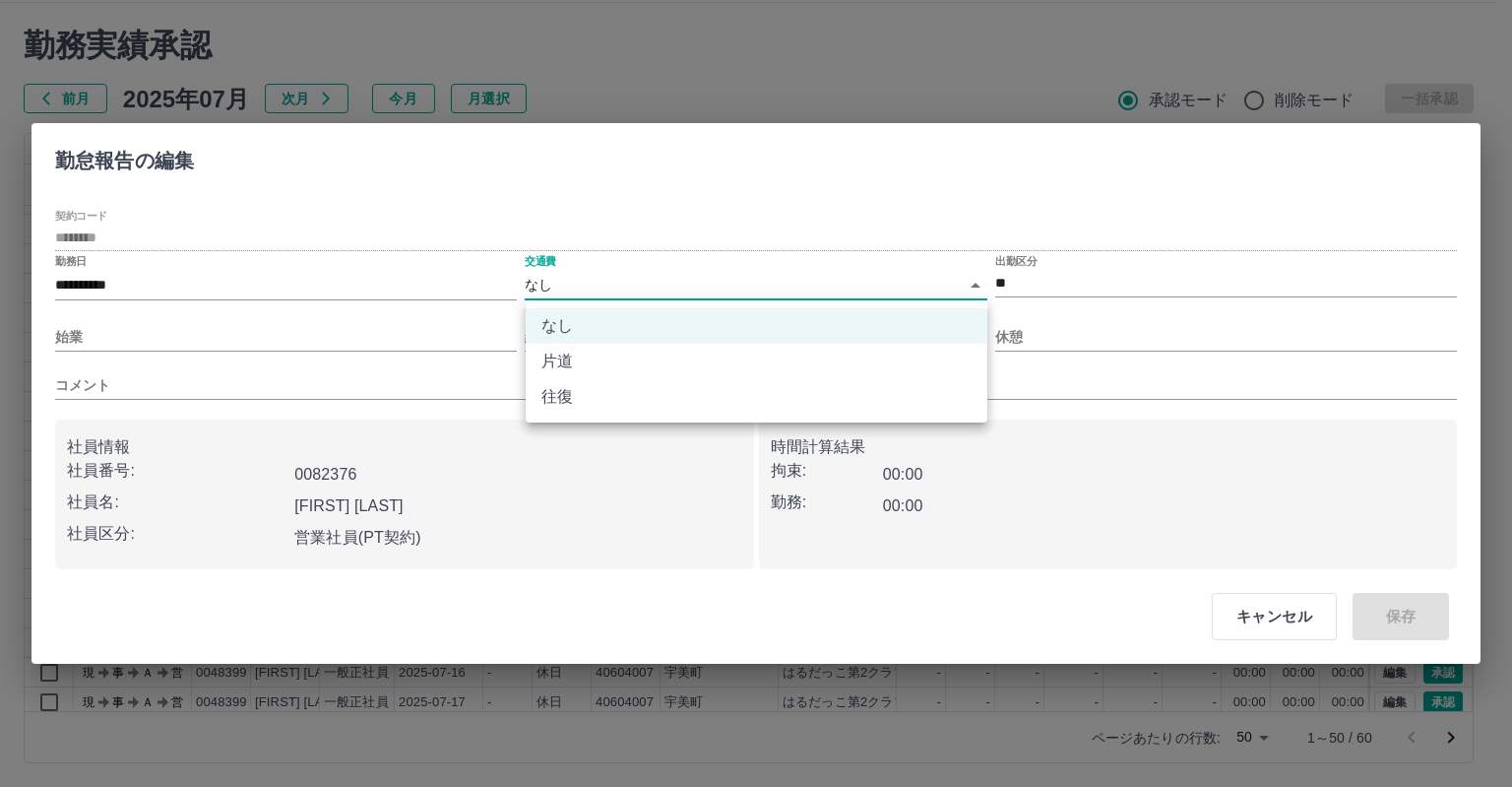 click on "SDH勤怠 向　[LAST] [FIRST] 勤務実績承認 前月 2025年07月 次月 今月 月選択 承認モード 削除モード 一括承認 列一覧 1 フィルター 行間隔 エクスポート 承認フロー 社員番号 社員名 社員区分 勤務日 交通費 勤務区分 契約コード 契約名 現場名 始業 終業 休憩 所定開始 所定終業 所定休憩 拘束 勤務 遅刻等 コメント ステータス 承認 現 事 Ａ 営 0048399 [LAST]　[FIRST] 一般正社員 2025-07-05  -  休日 40604007 [CITY] [STATE] はるだっこ第2クラブ - - - - - - 00:00 00:00 00:00 現場責任者承認待 現 事 Ａ 営 0048399 [LAST]　[FIRST] 一般正社員 2025-07-06  -  法定休 40604007 [CITY] [STATE] はるだっこ第2クラブ - - - - - - 00:00 00:00 00:00 現場責任者承認待 現 事 Ａ 営 0048399 [LAST]　[FIRST] 一般正社員 2025-07-07  -  休日 40604007 [CITY] [STATE] はるだっこ第2クラブ - - - - - - 00:00 00:00 00:00 現場責任者承認待 現 事 Ａ 営 0056551 2025-07-08 -" at bounding box center [756, 370] 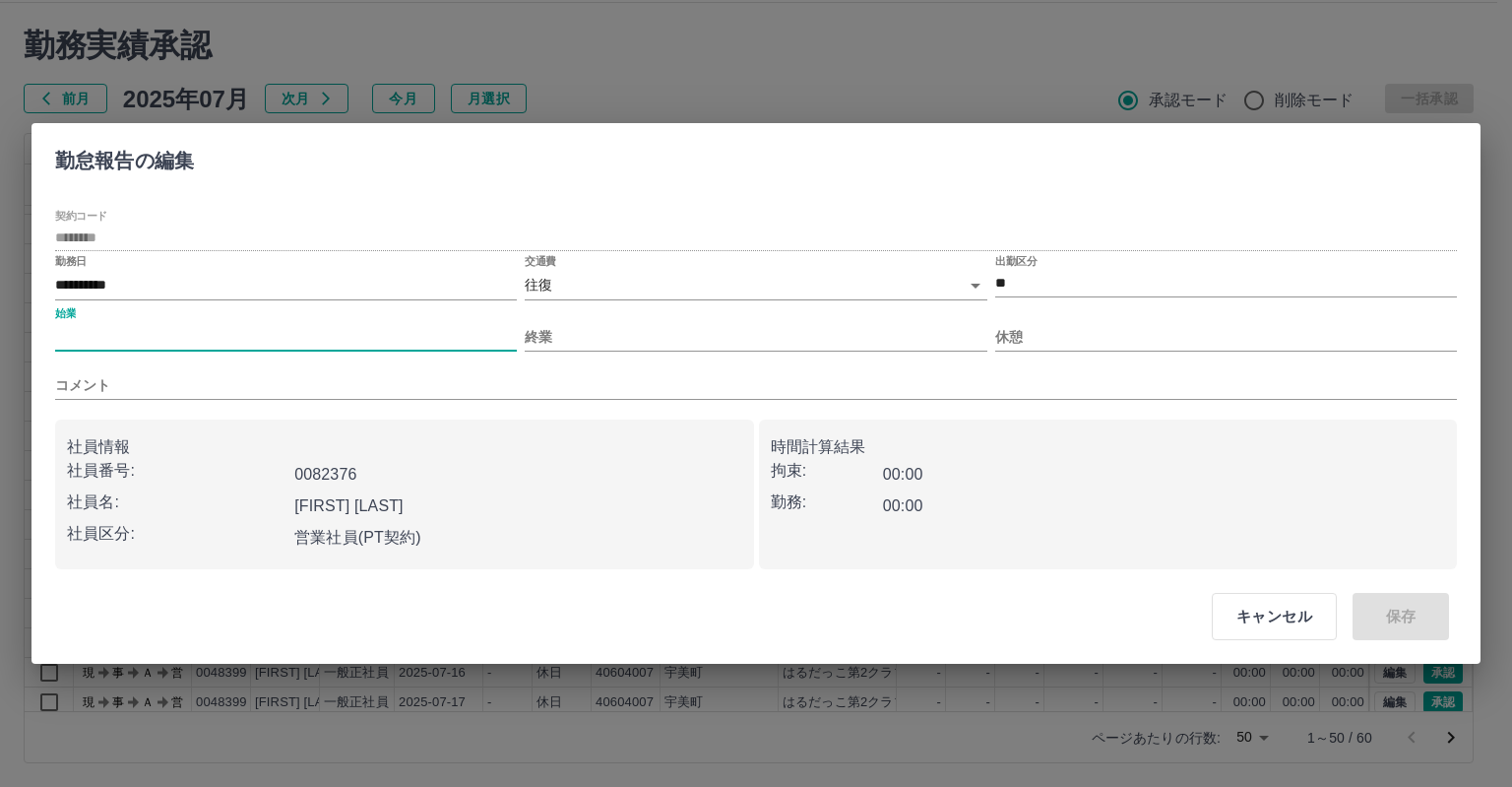 click on "始業" at bounding box center (285, 337) 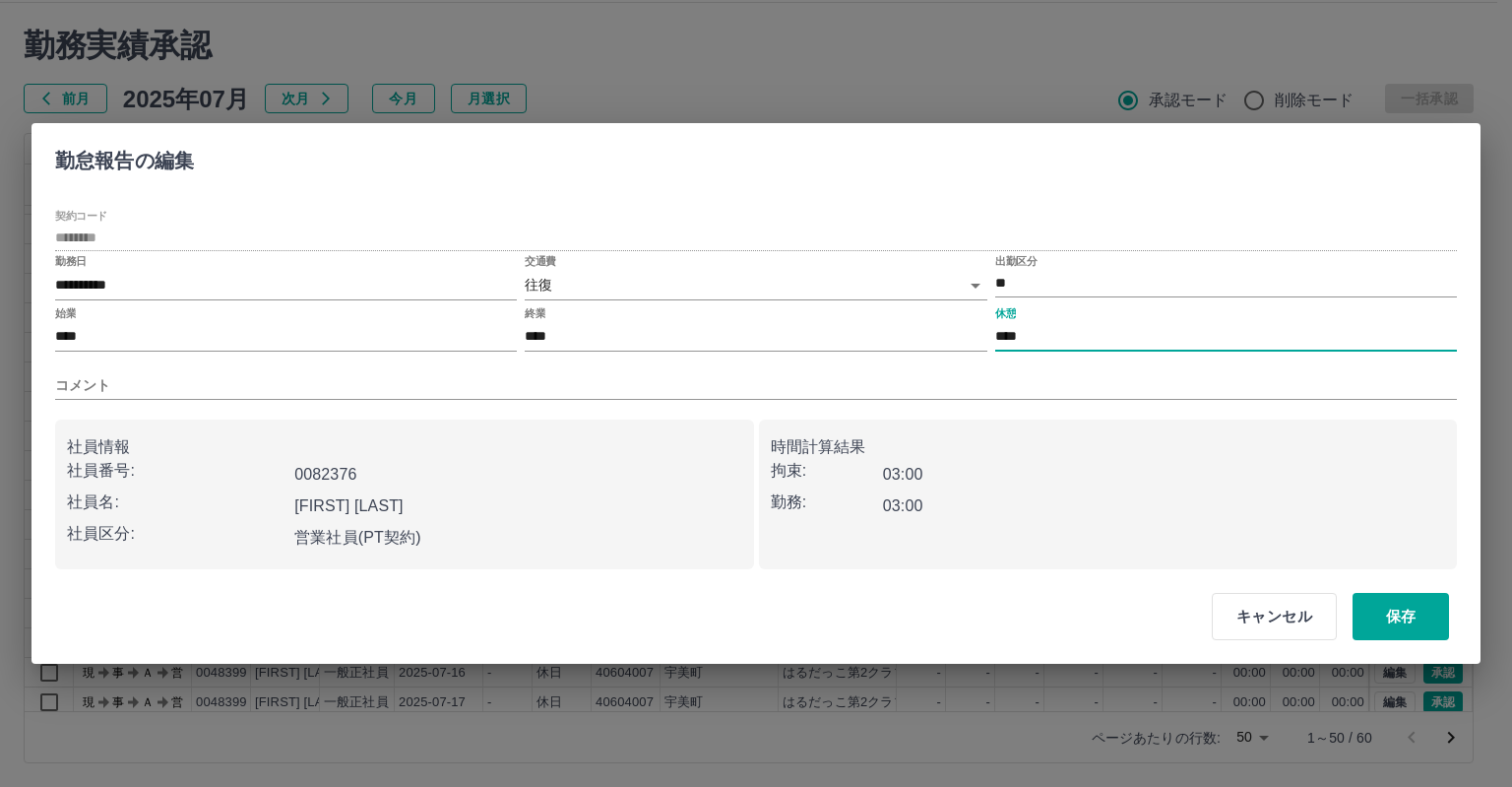 click on "時間計算結果" at bounding box center [1108, 447] 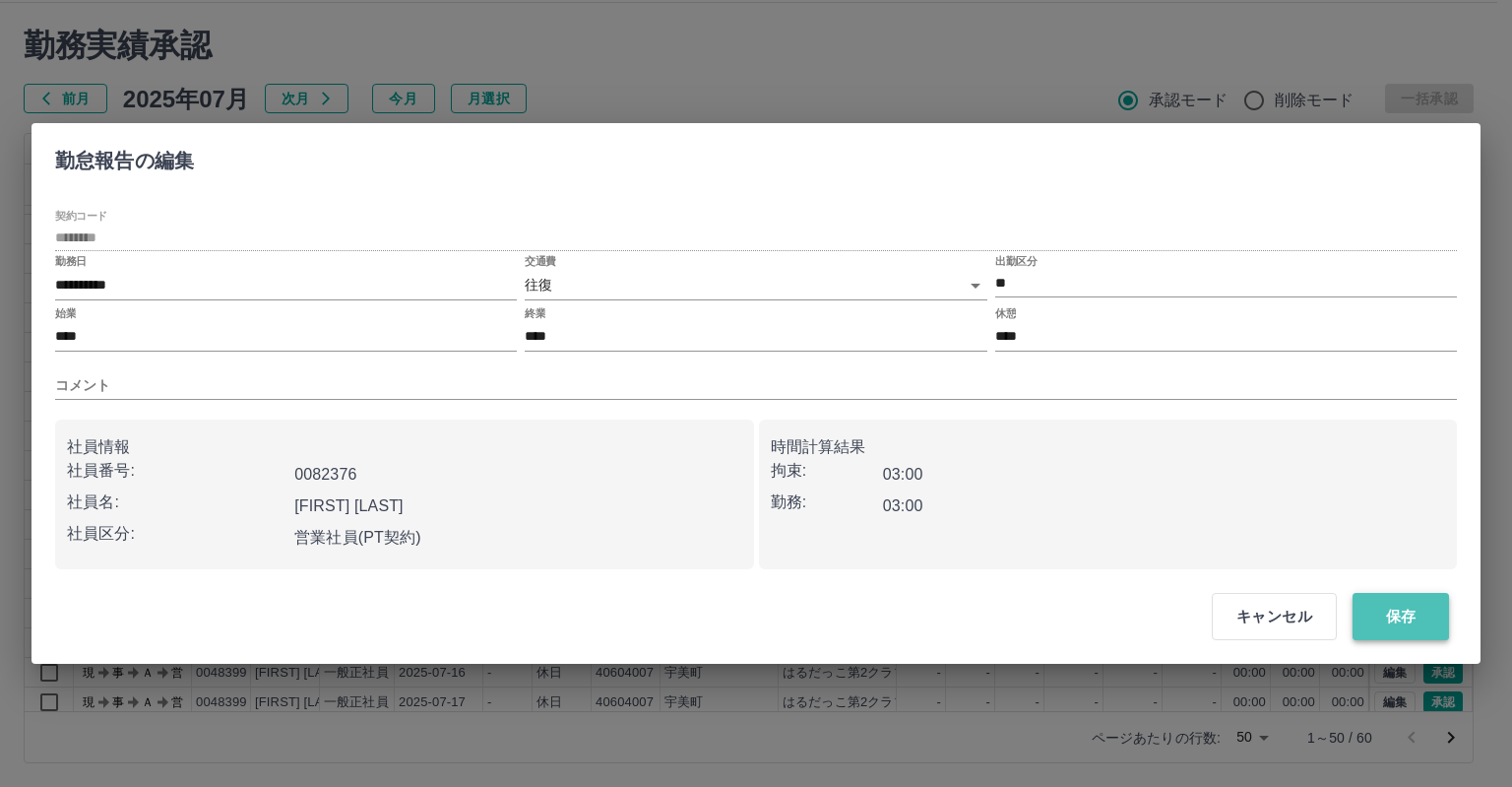 click on "保存" at bounding box center [1401, 617] 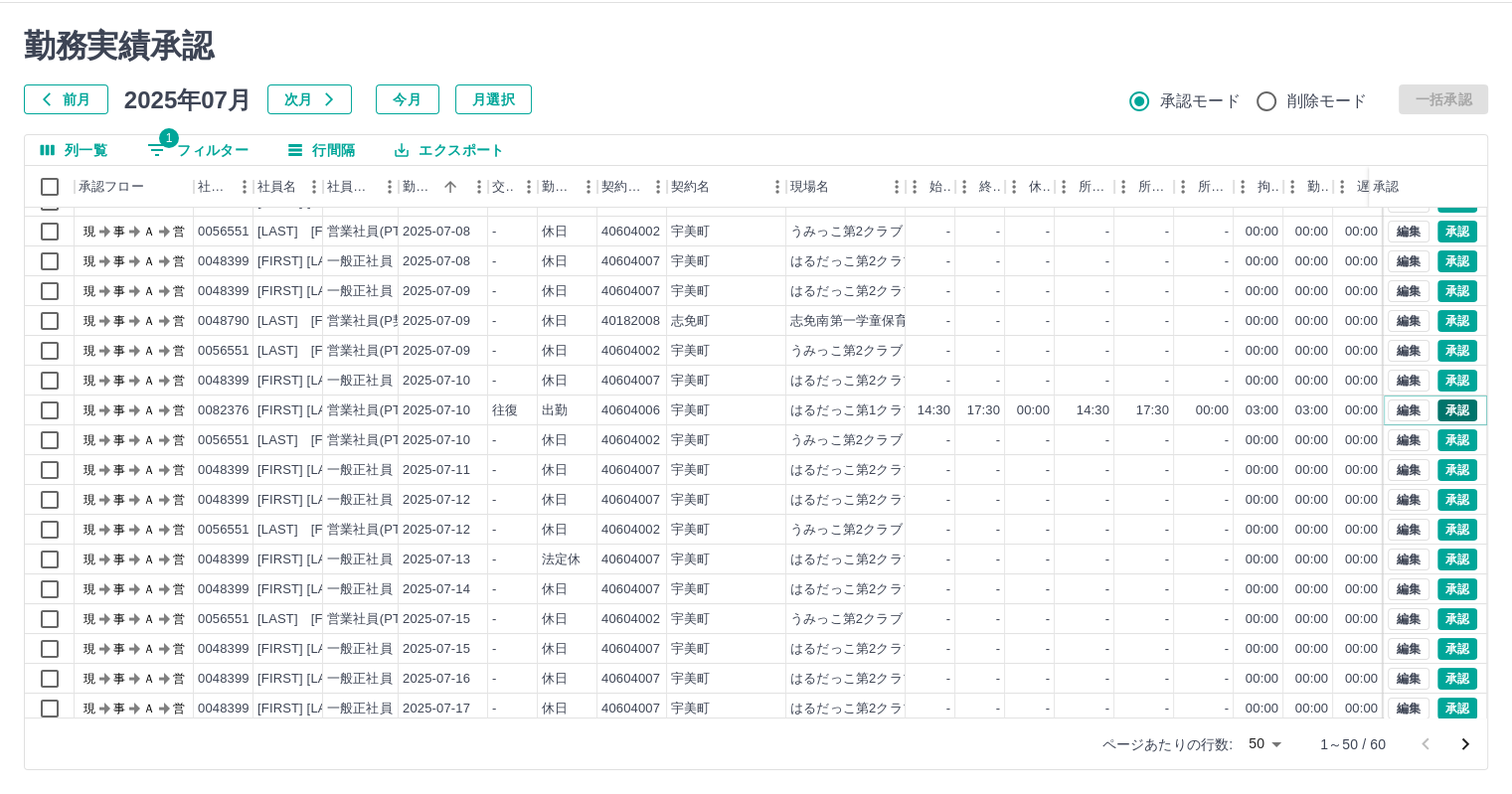 click on "承認" at bounding box center [1457, 410] 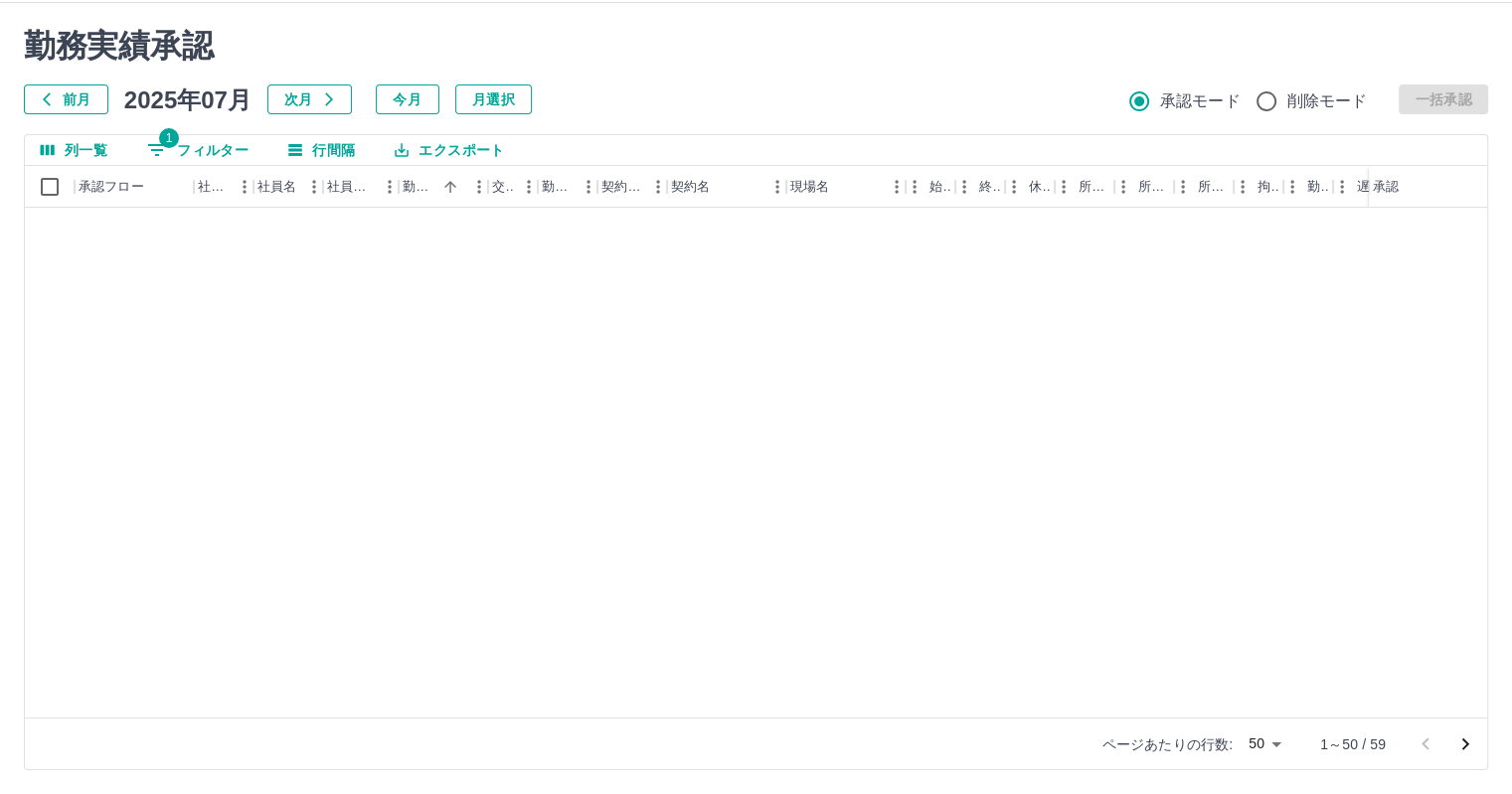 scroll, scrollTop: 912, scrollLeft: 0, axis: vertical 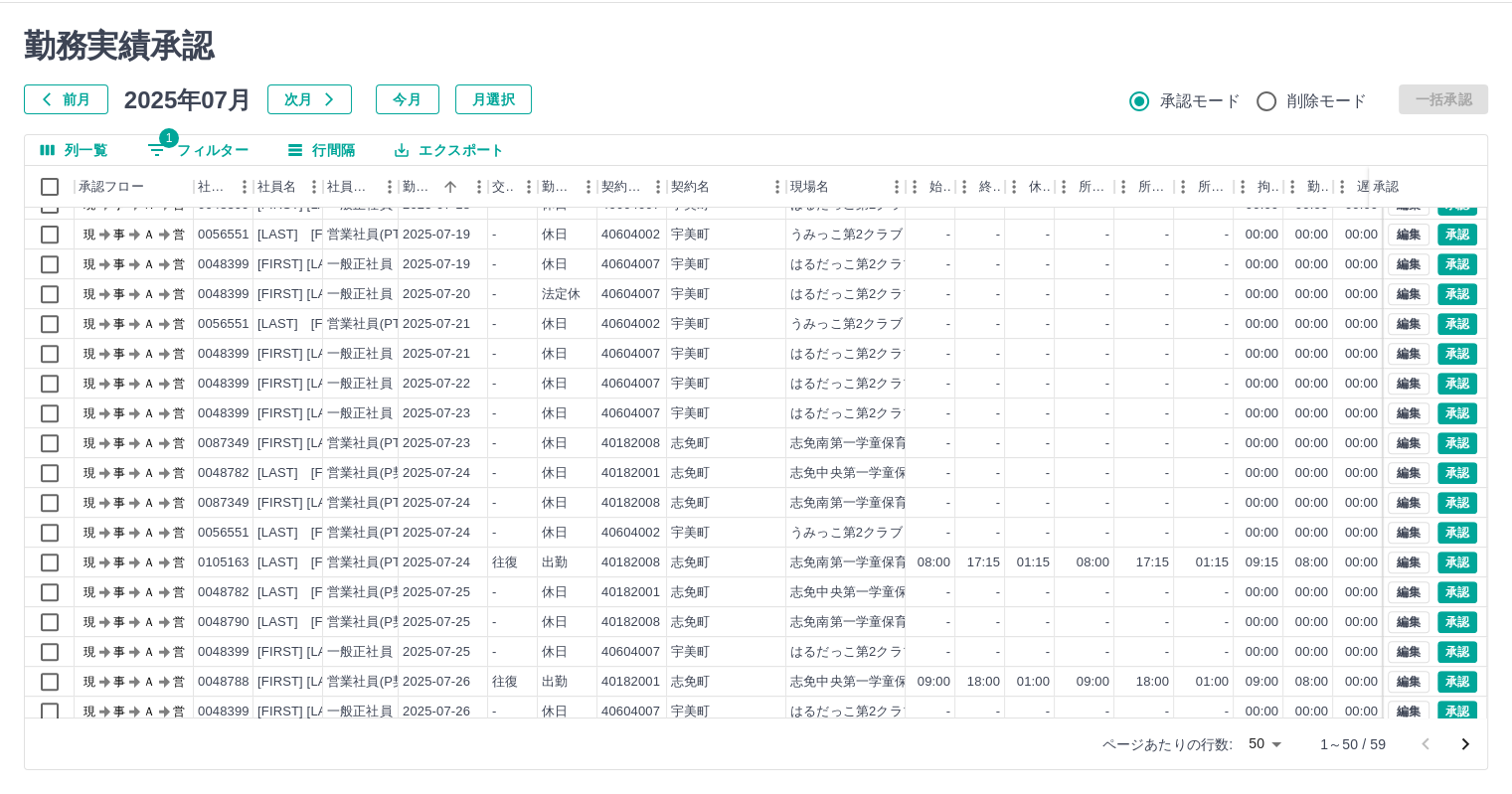 click 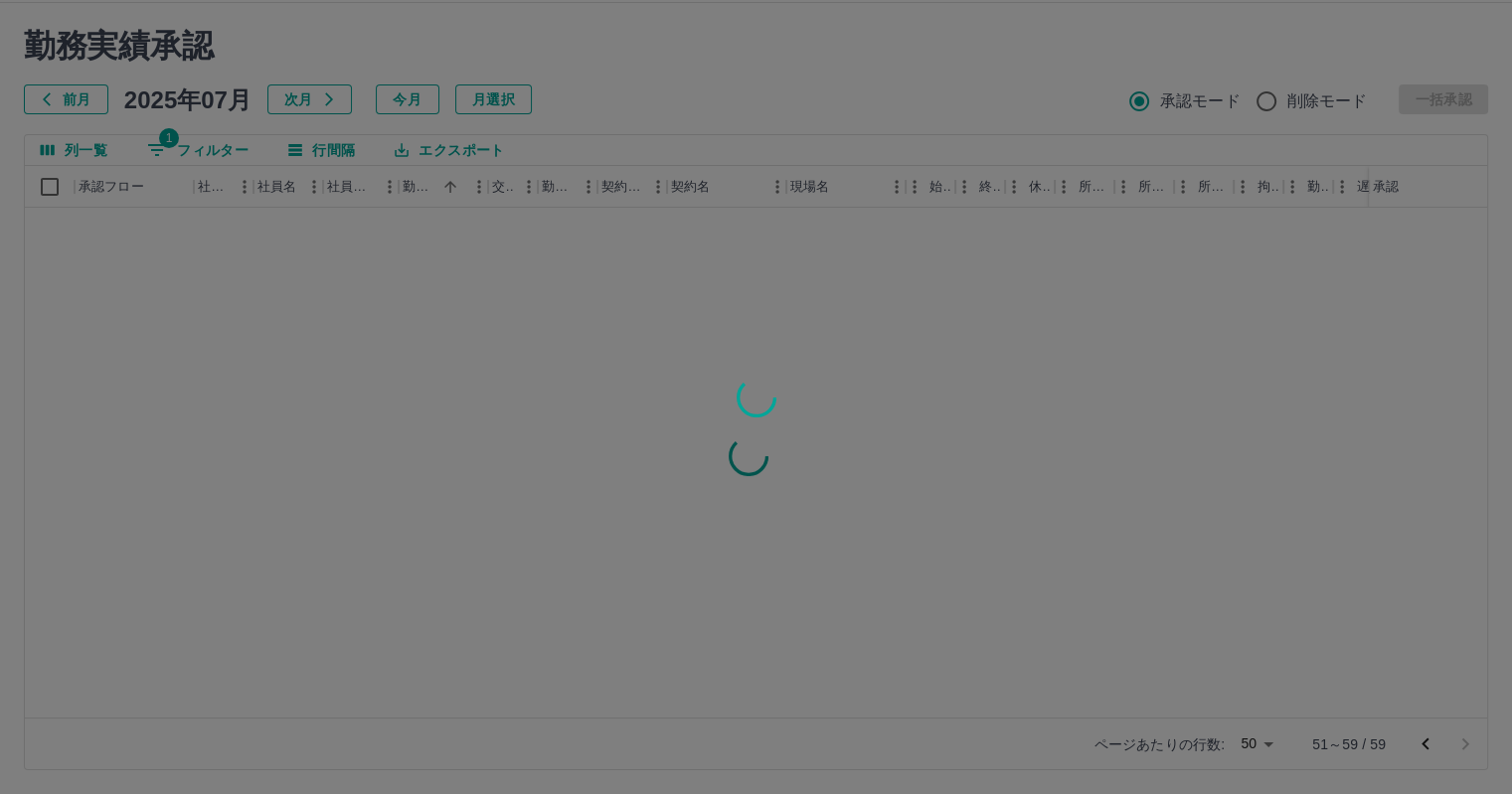 scroll, scrollTop: 0, scrollLeft: 0, axis: both 